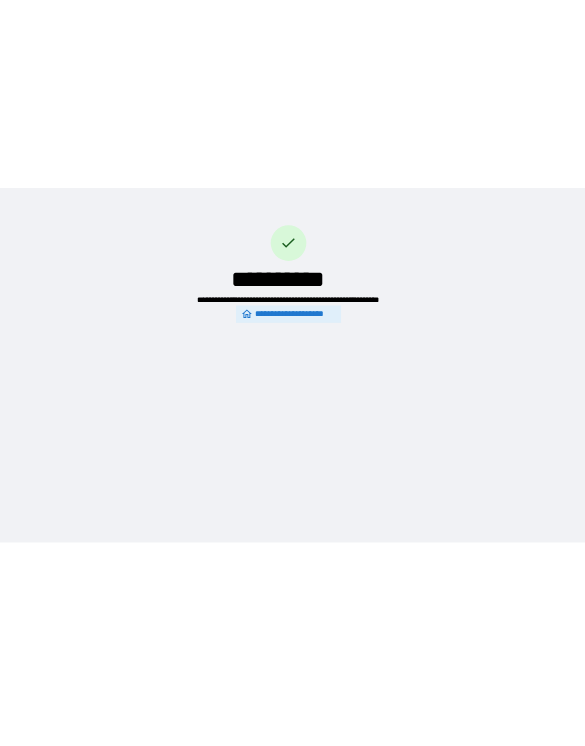 scroll, scrollTop: 0, scrollLeft: 0, axis: both 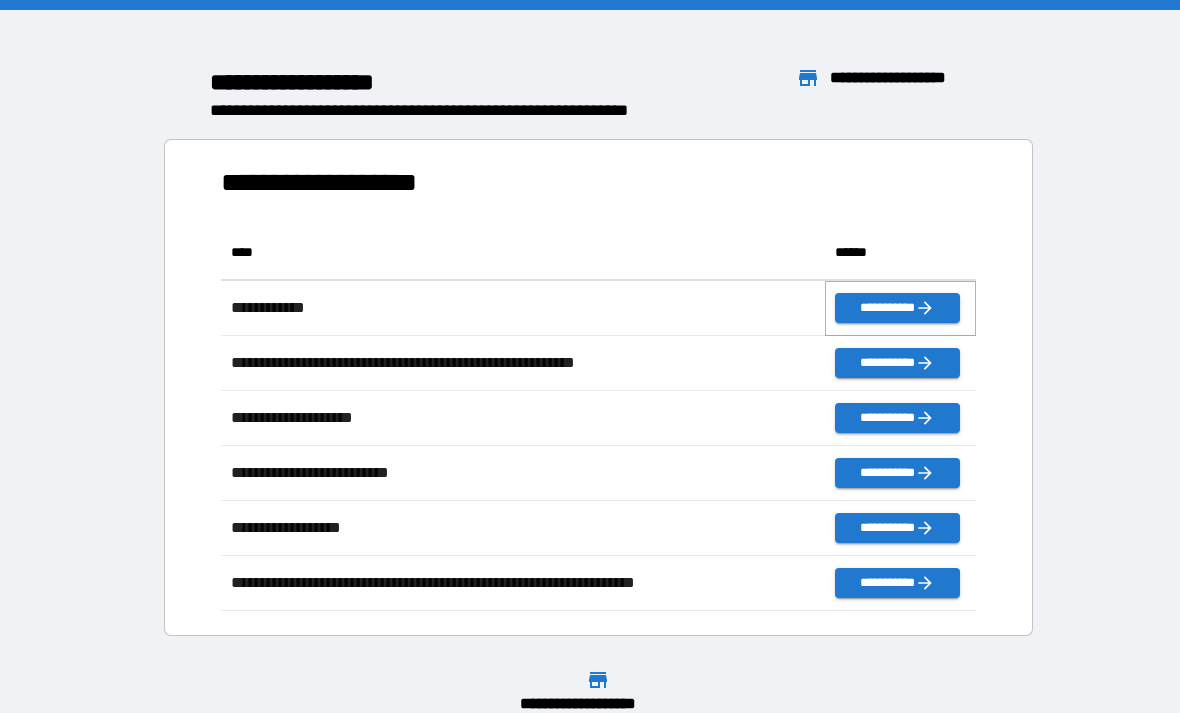 click on "**********" at bounding box center (897, 308) 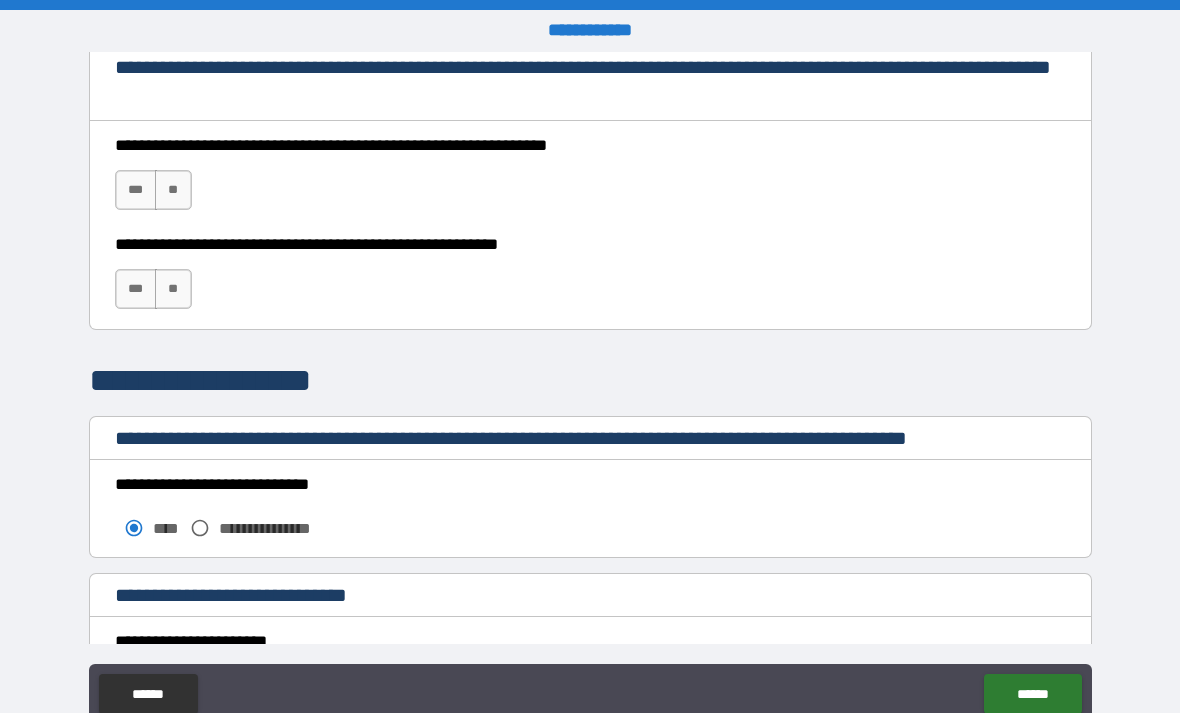 scroll, scrollTop: 1354, scrollLeft: 0, axis: vertical 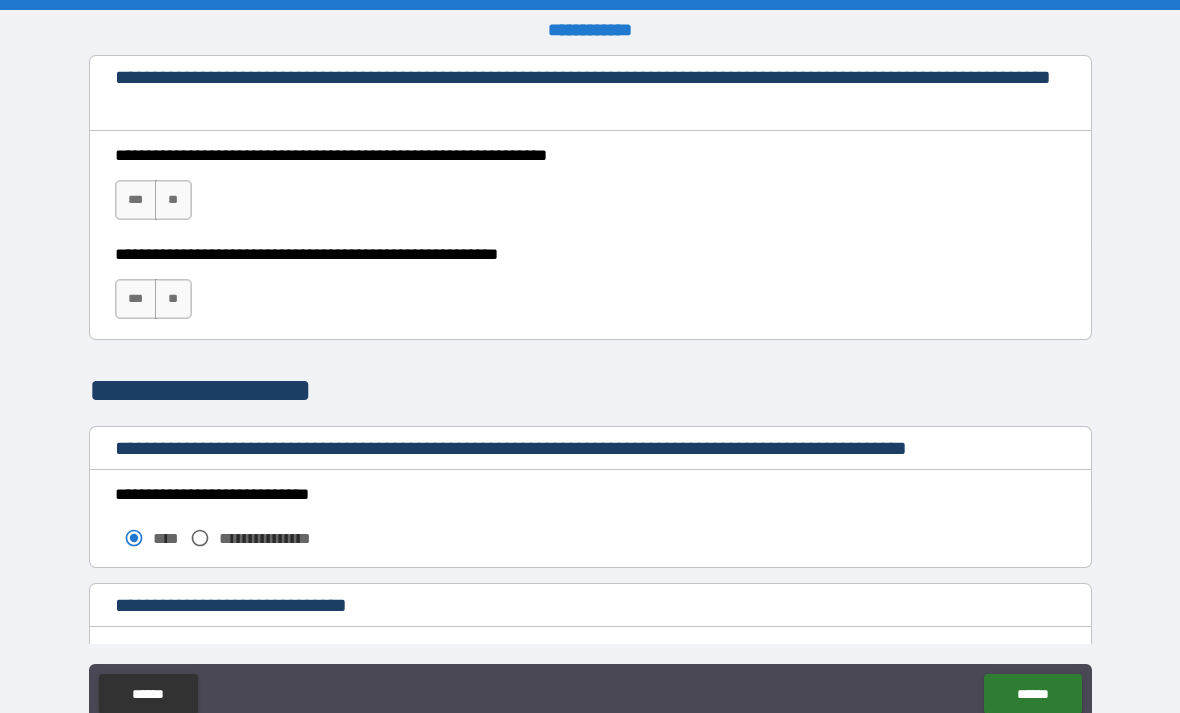 click on "**" at bounding box center (173, 200) 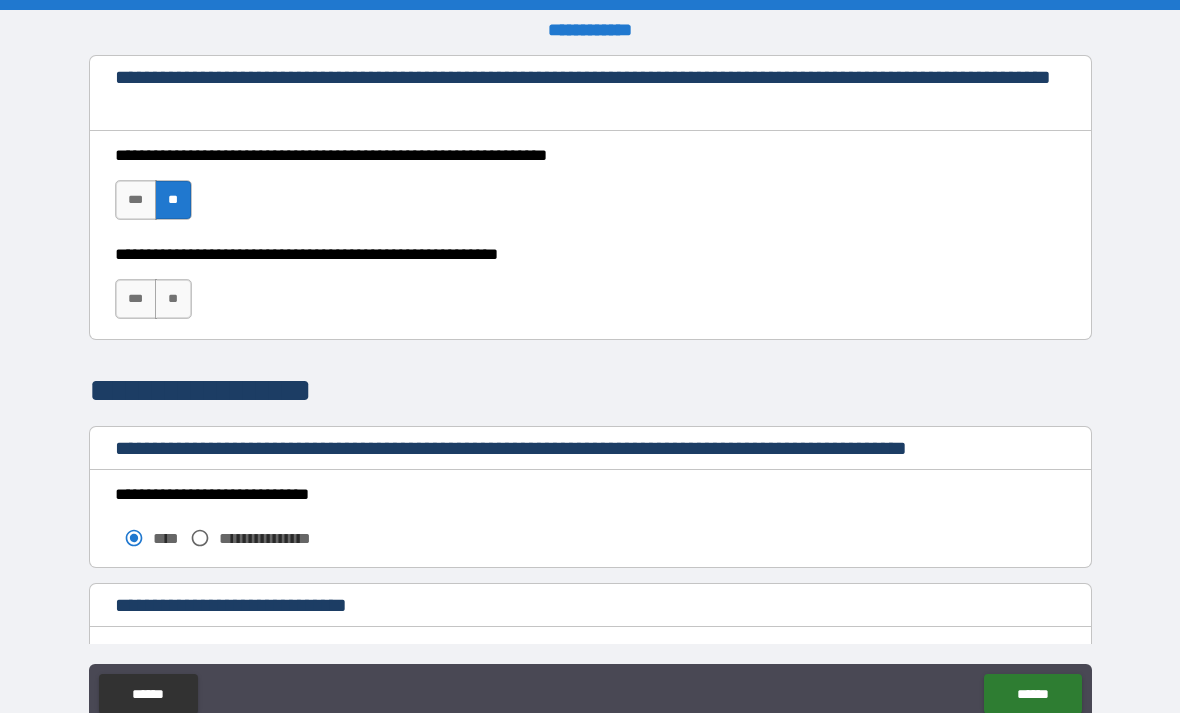 click on "***" at bounding box center [136, 200] 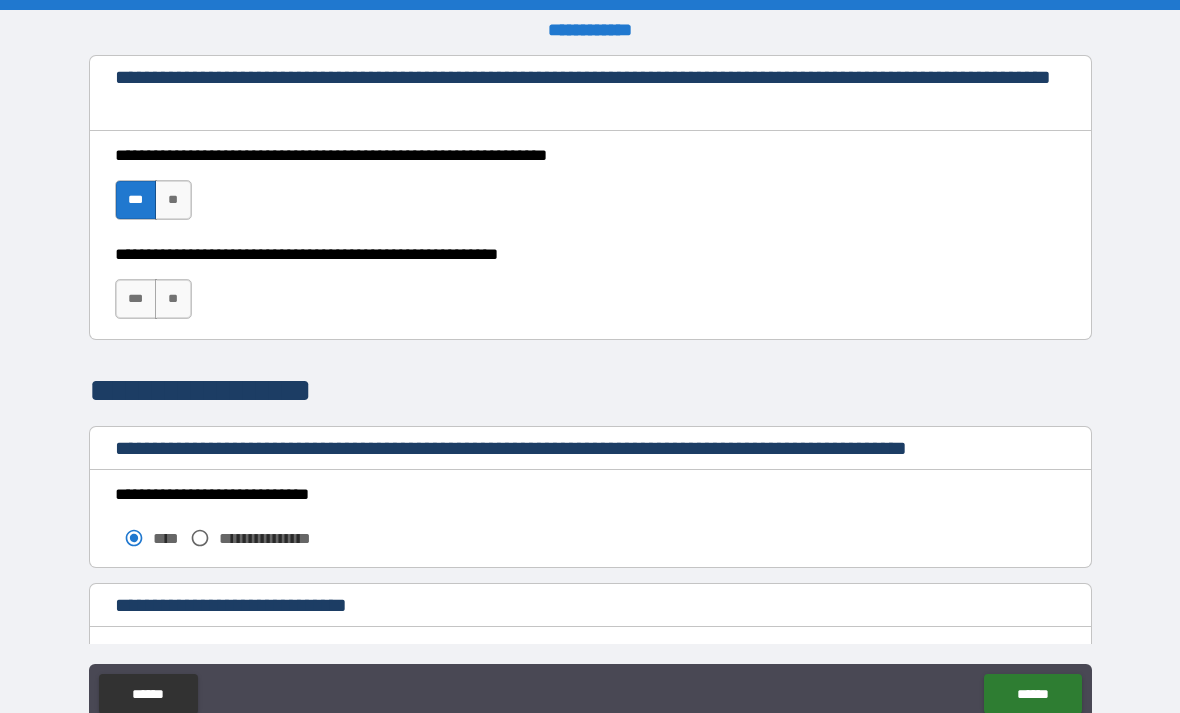 click on "***" at bounding box center [136, 299] 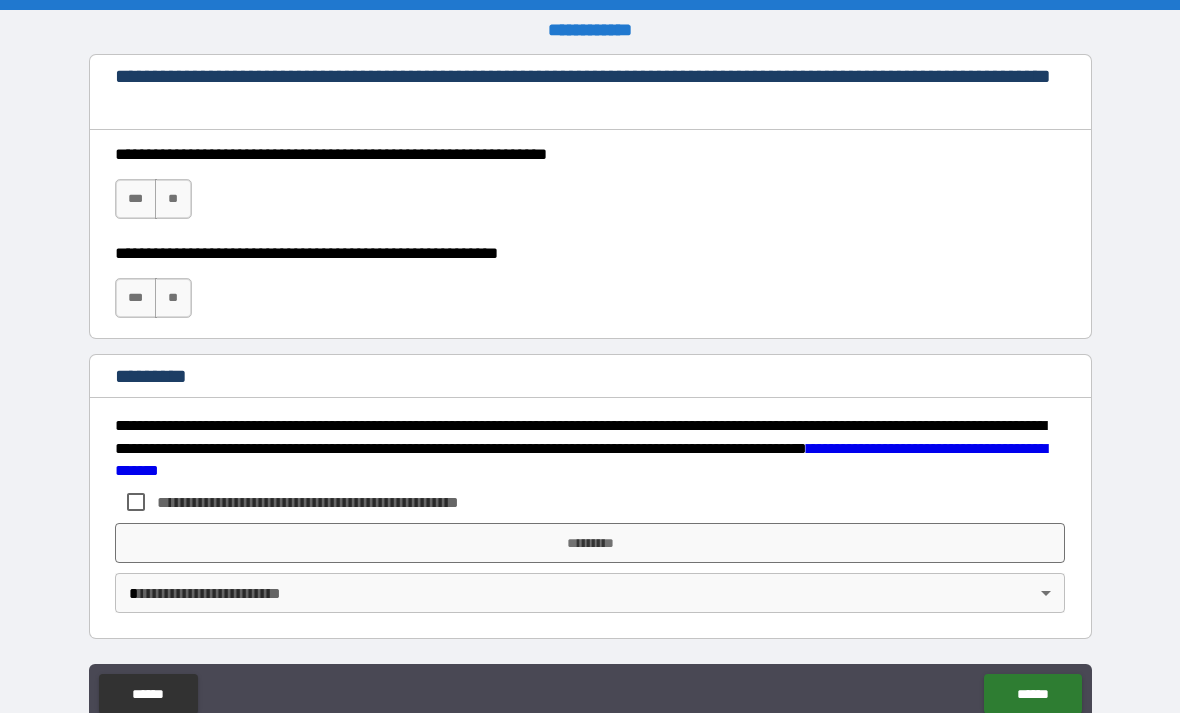 scroll, scrollTop: 2960, scrollLeft: 0, axis: vertical 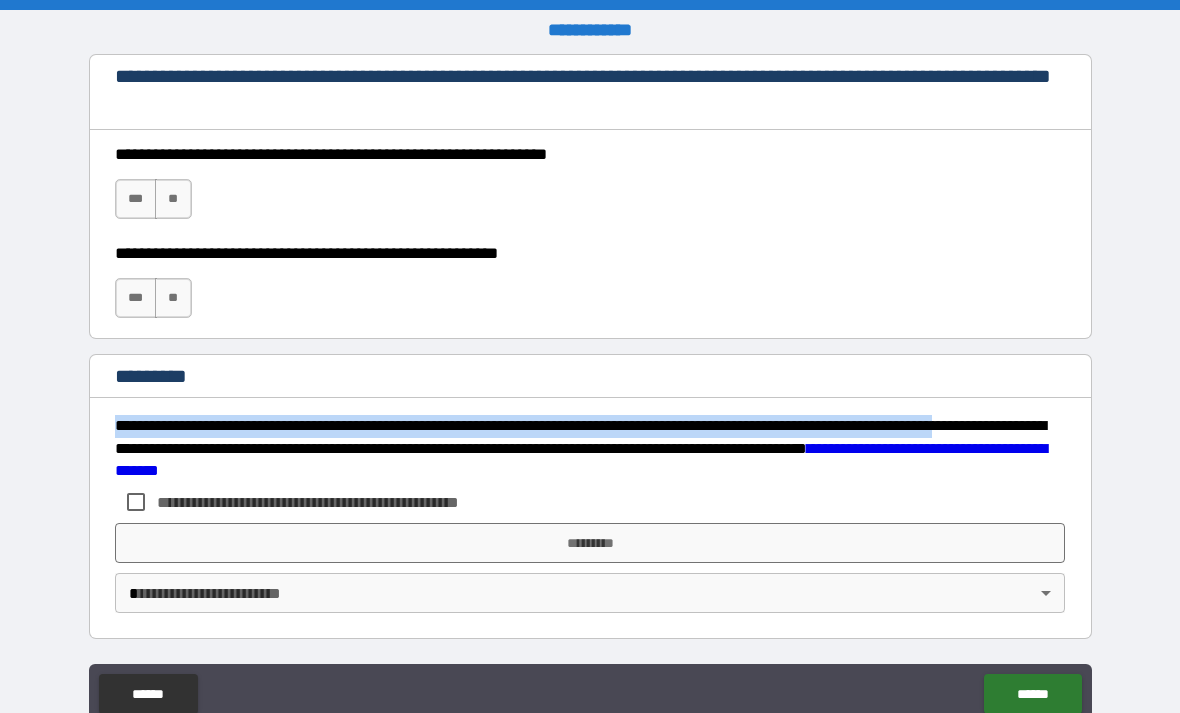 click on "**********" at bounding box center (590, 391) 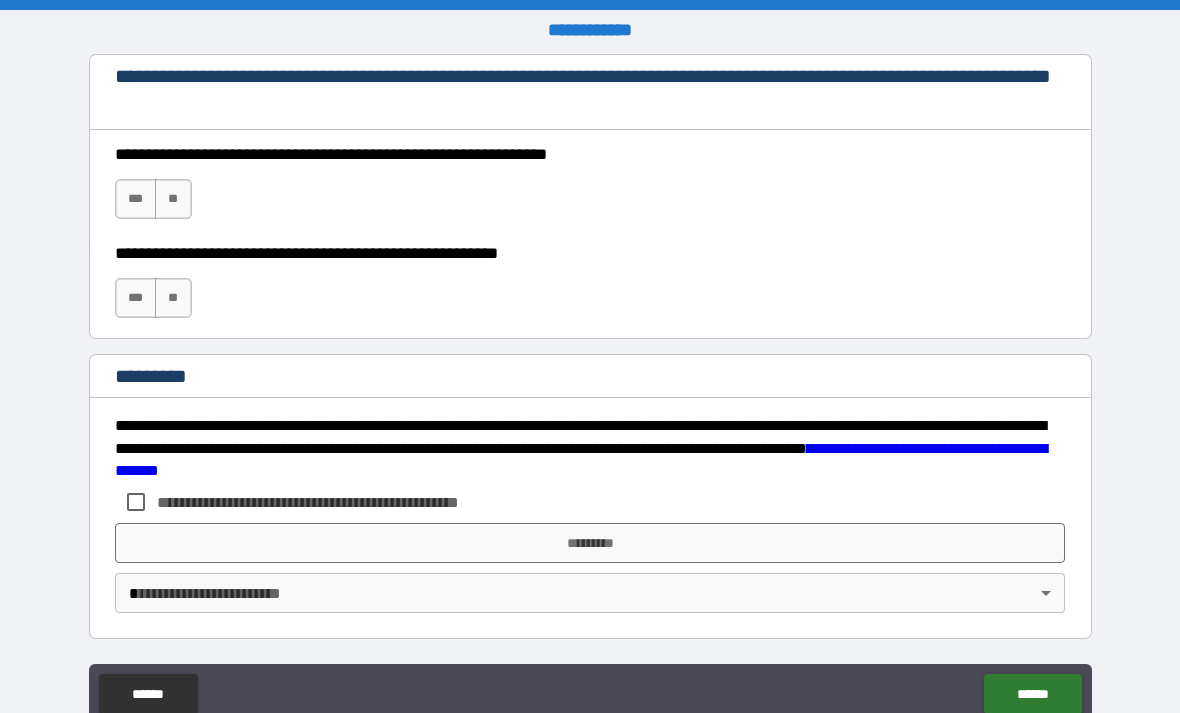 click on "***" at bounding box center [136, 199] 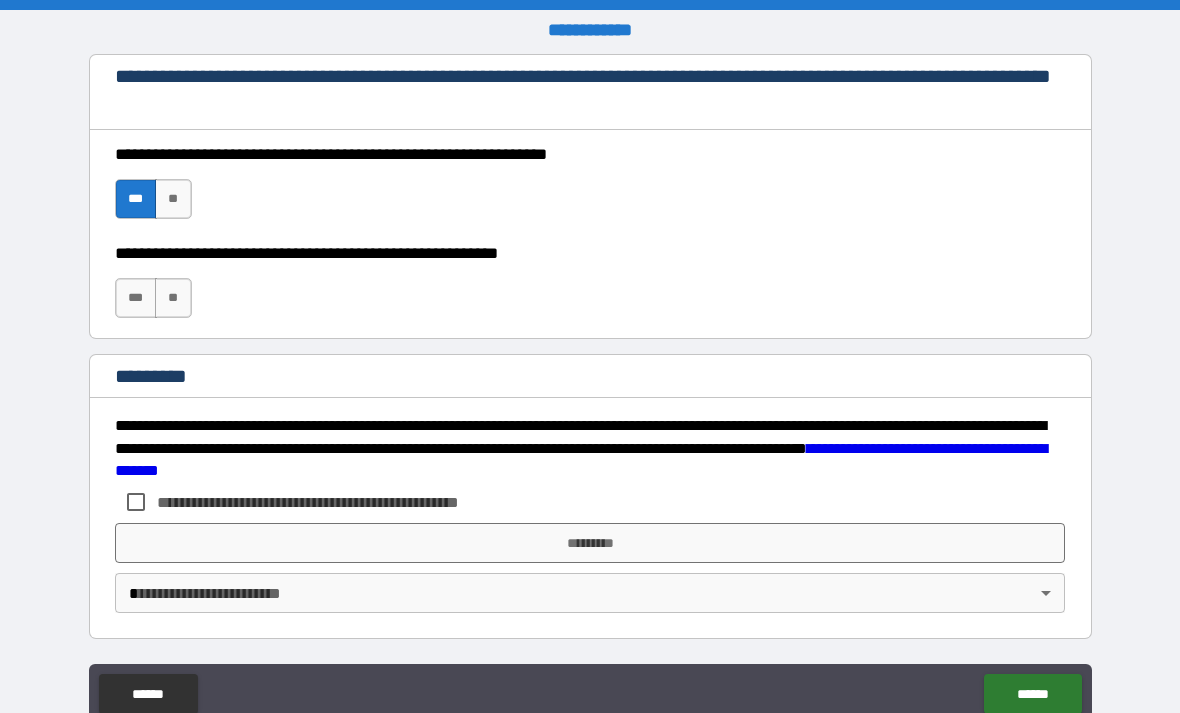 click on "***" at bounding box center [136, 298] 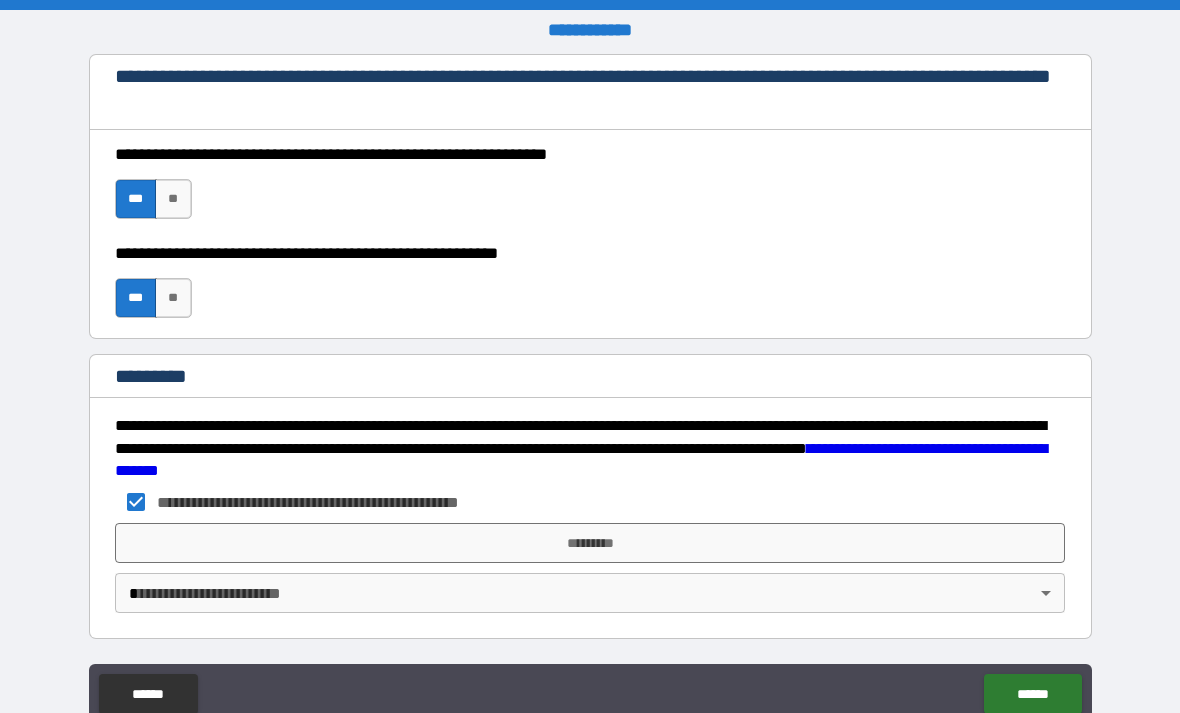 click on "*********" at bounding box center [590, 543] 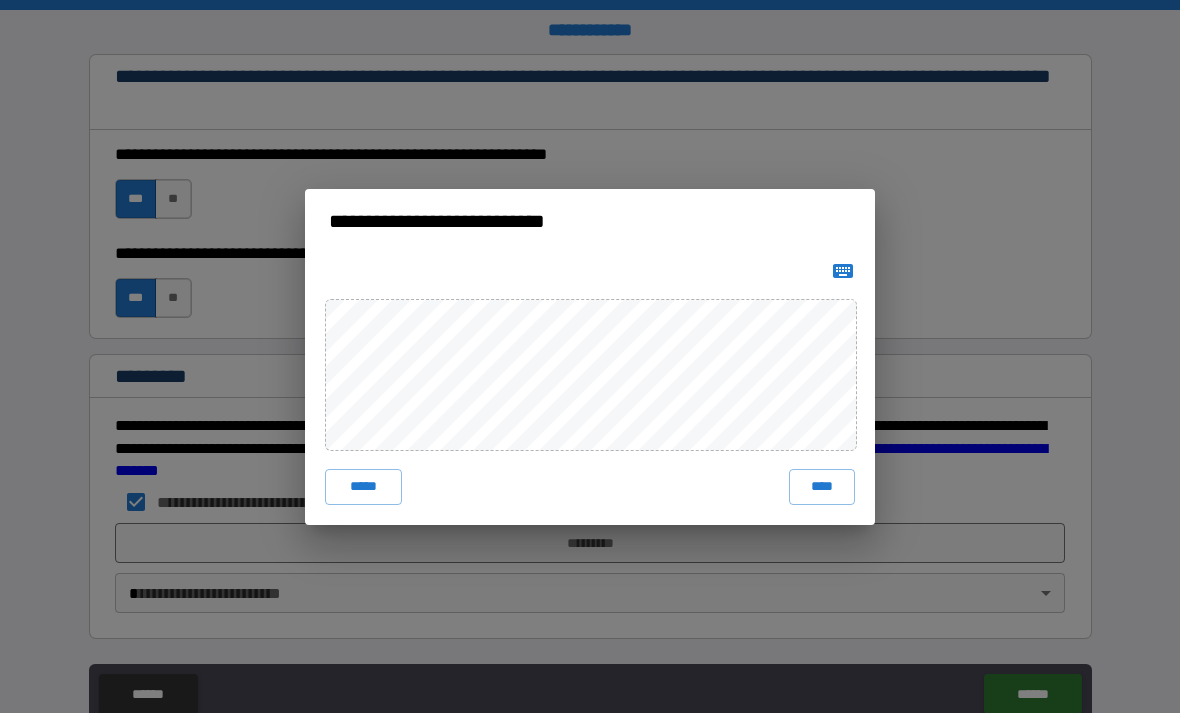 click on "****" at bounding box center [822, 487] 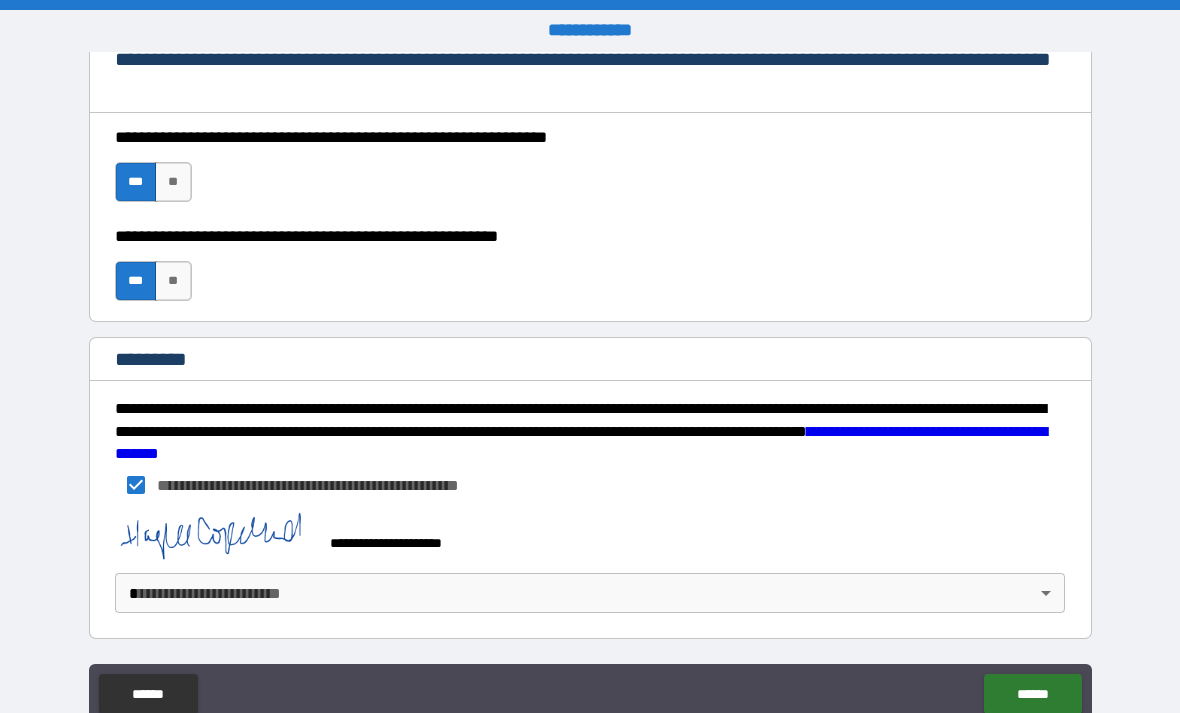scroll, scrollTop: 2977, scrollLeft: 0, axis: vertical 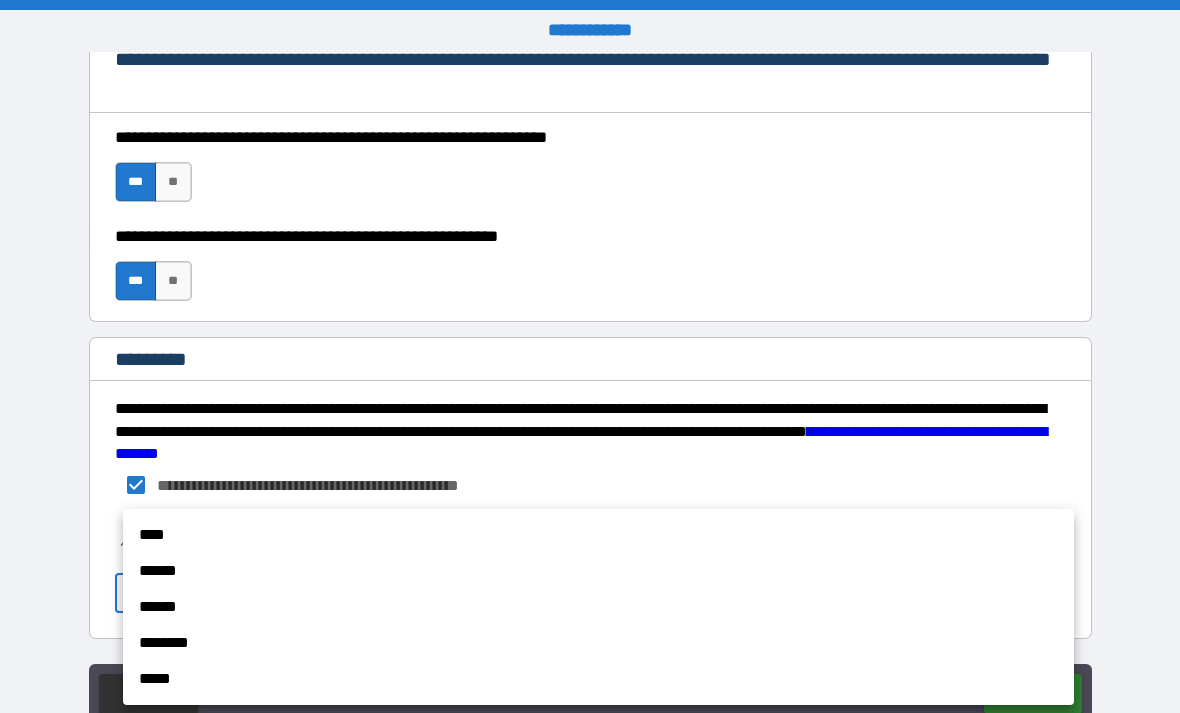 click on "******" at bounding box center (598, 571) 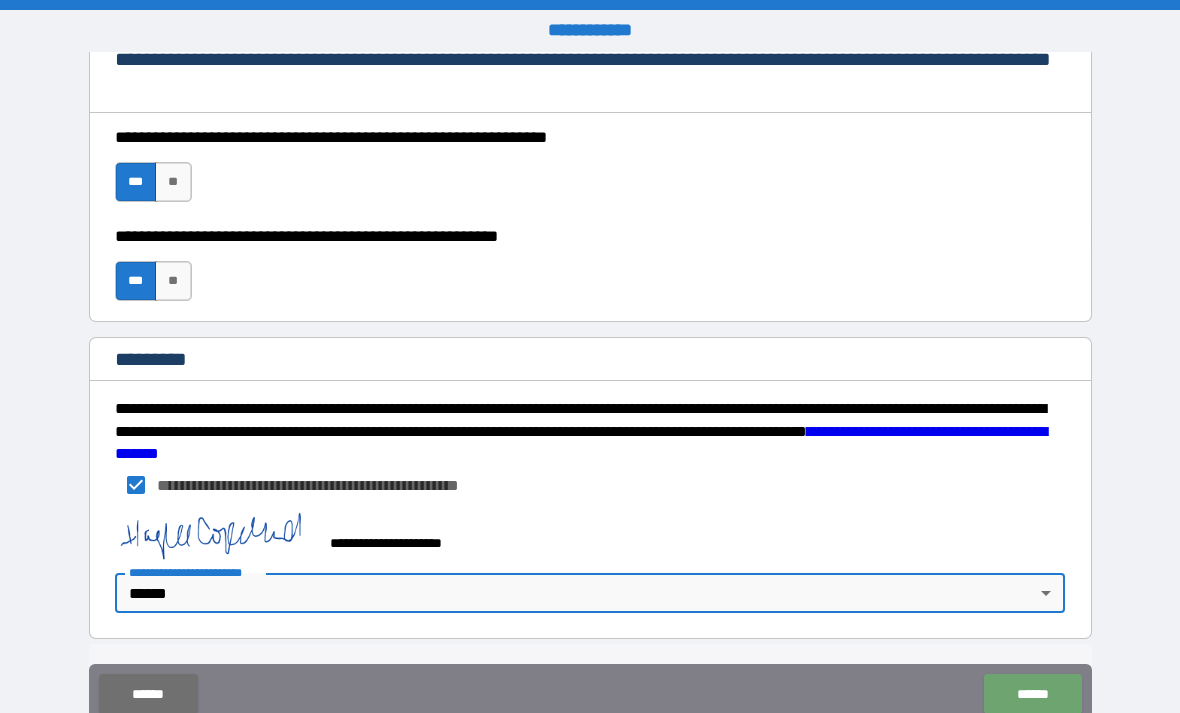 click on "******" at bounding box center [1032, 694] 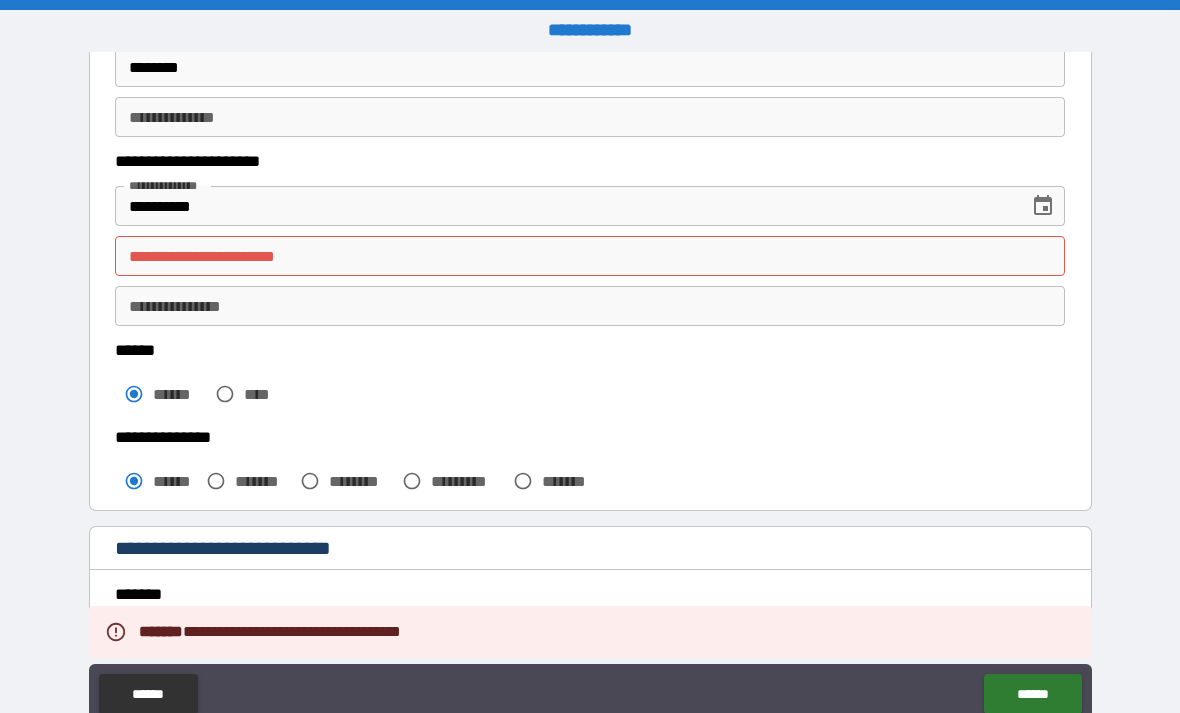 scroll, scrollTop: 290, scrollLeft: 0, axis: vertical 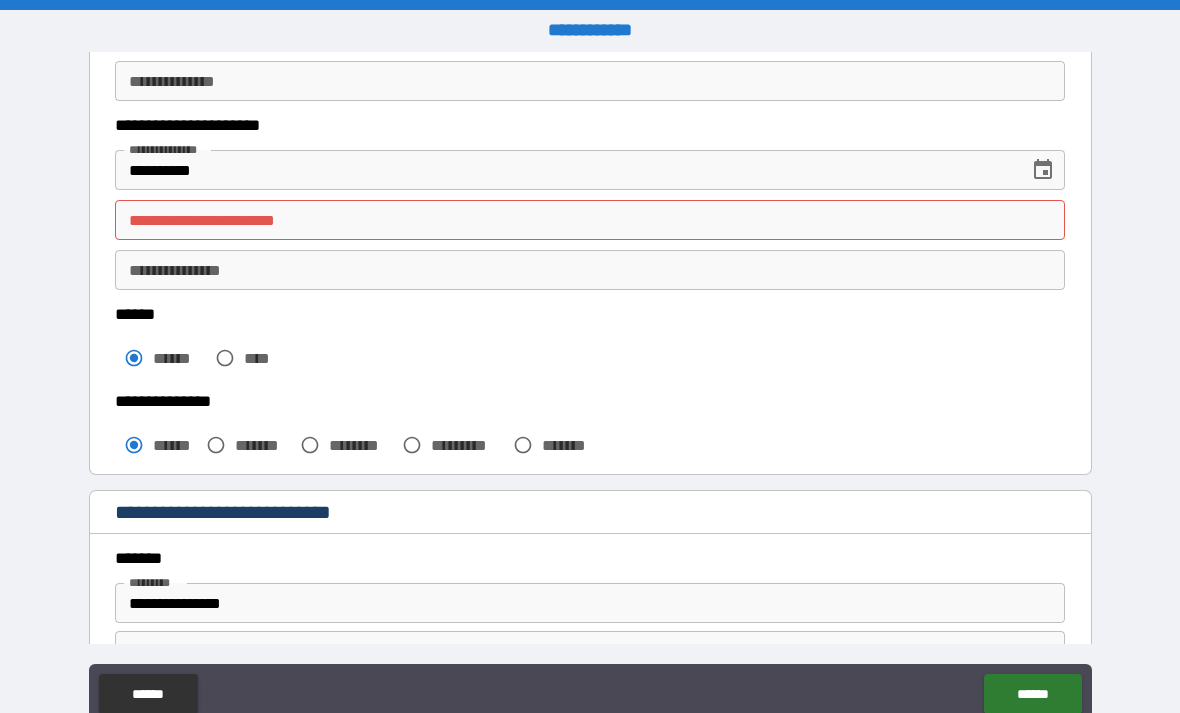 click on "**********" at bounding box center (590, 220) 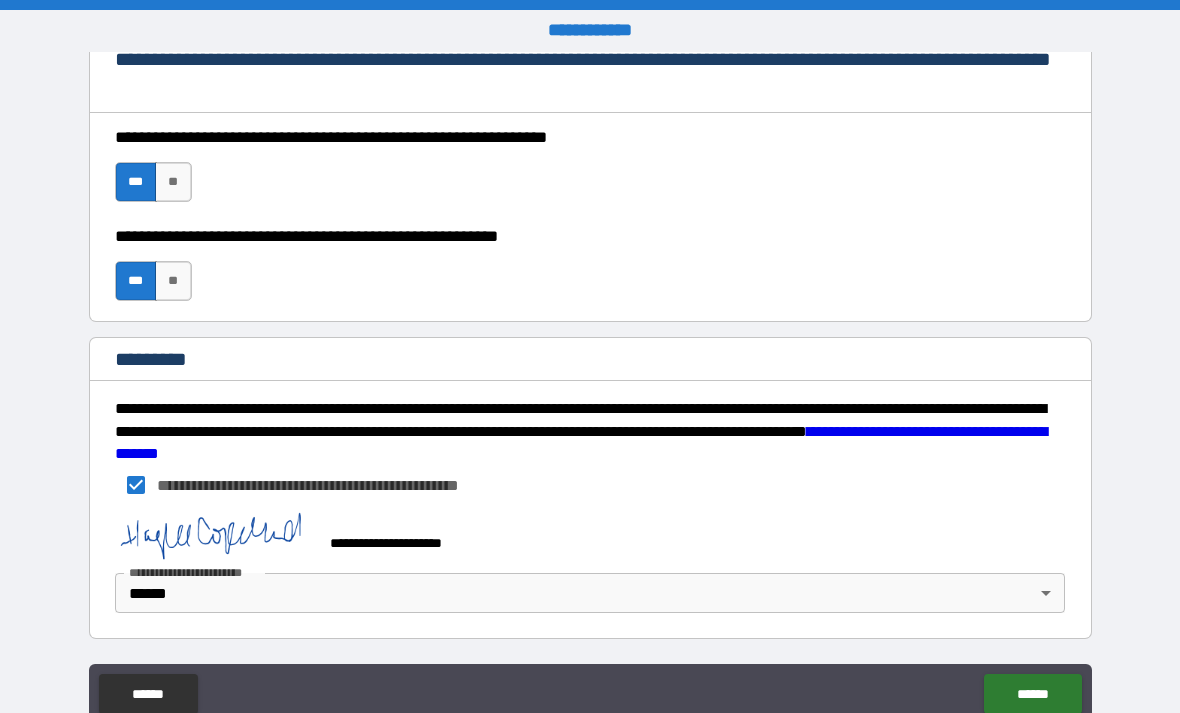 type on "**********" 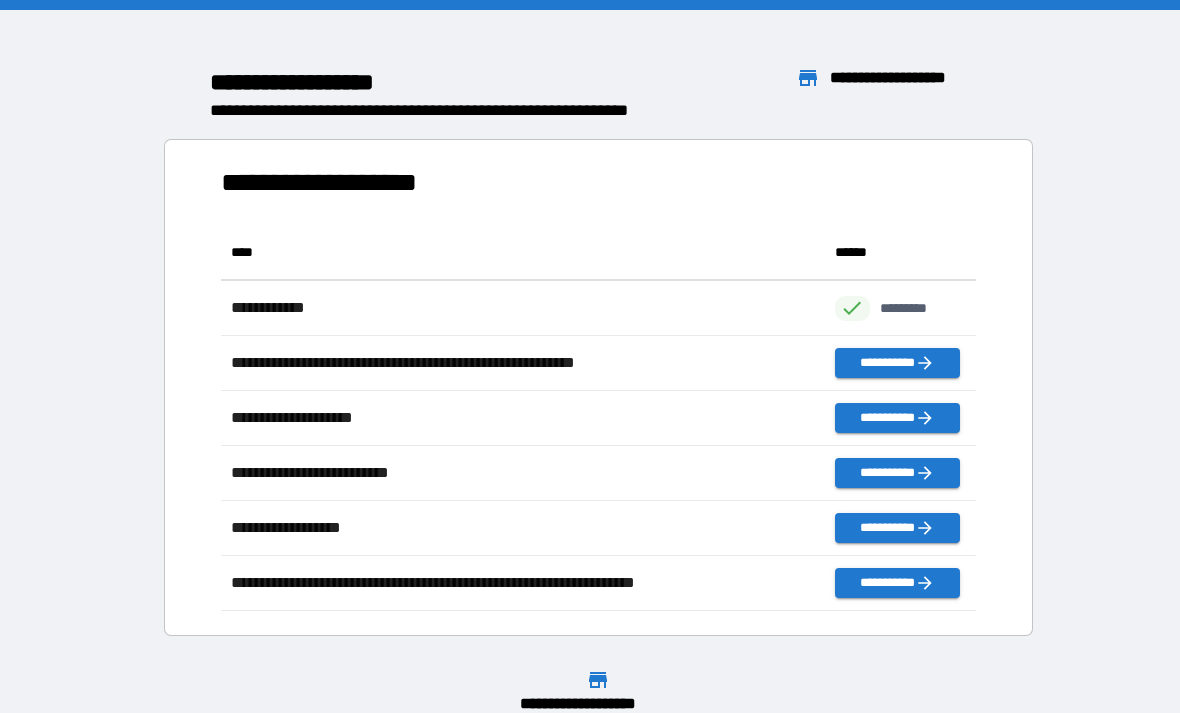 scroll, scrollTop: 1, scrollLeft: 1, axis: both 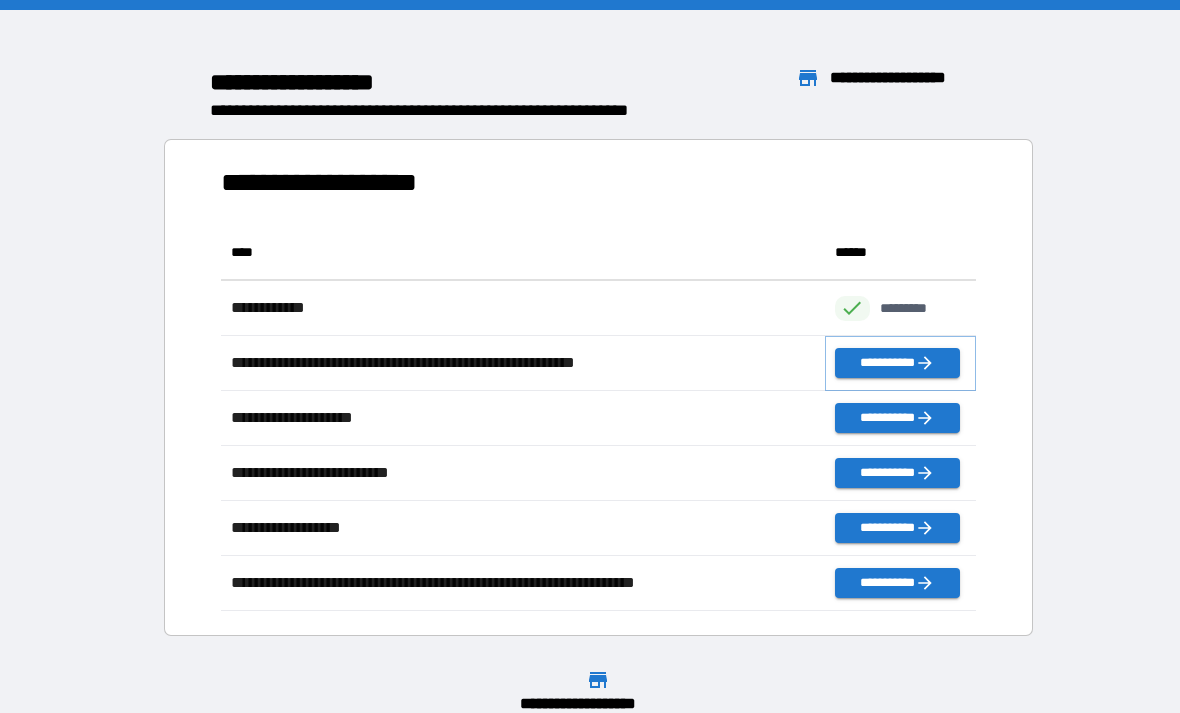 click on "**********" at bounding box center (897, 363) 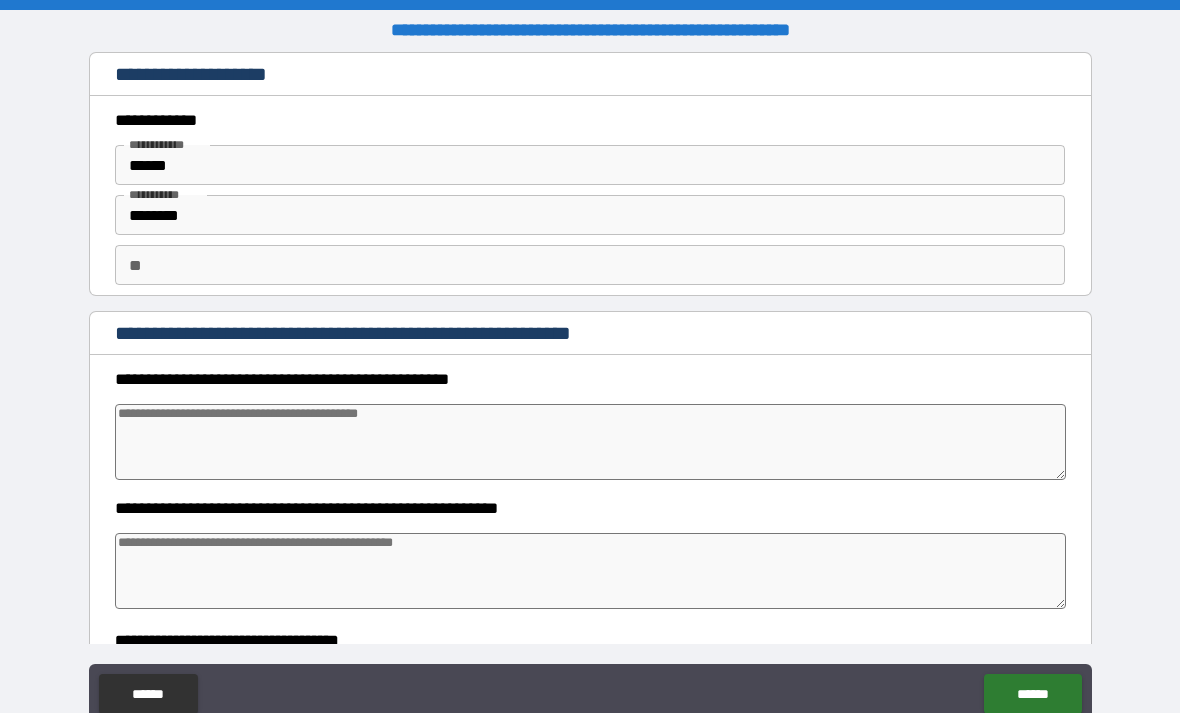 type on "*" 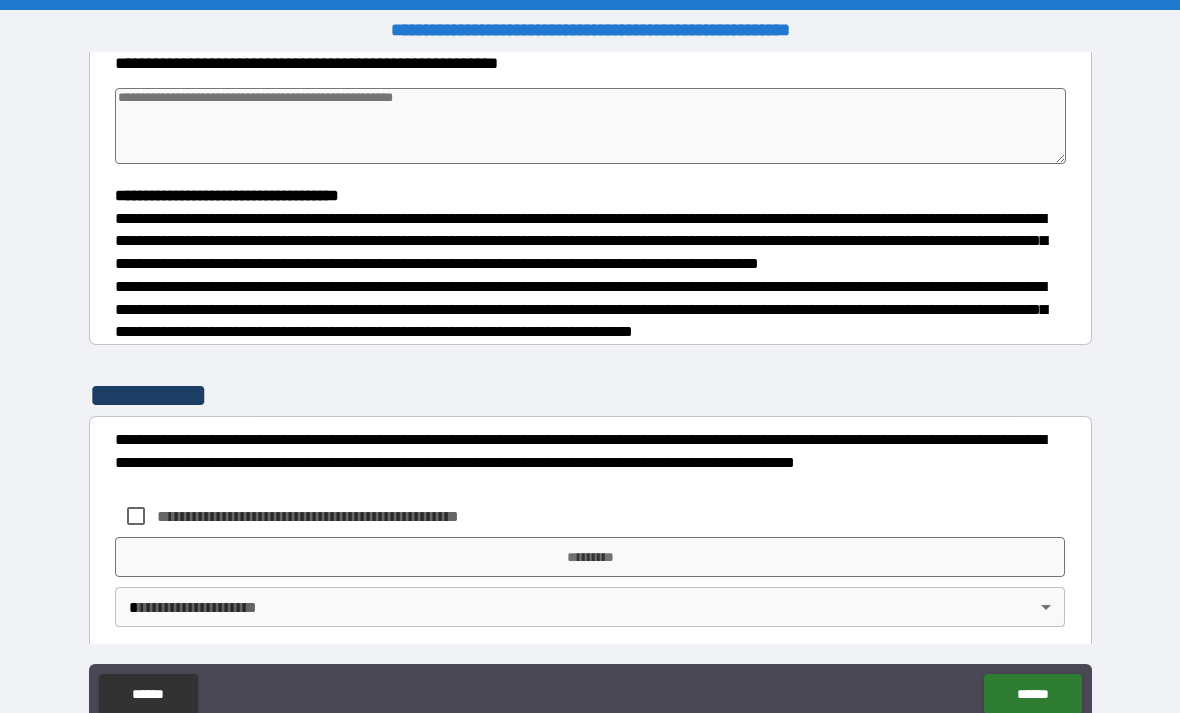 scroll, scrollTop: 441, scrollLeft: 0, axis: vertical 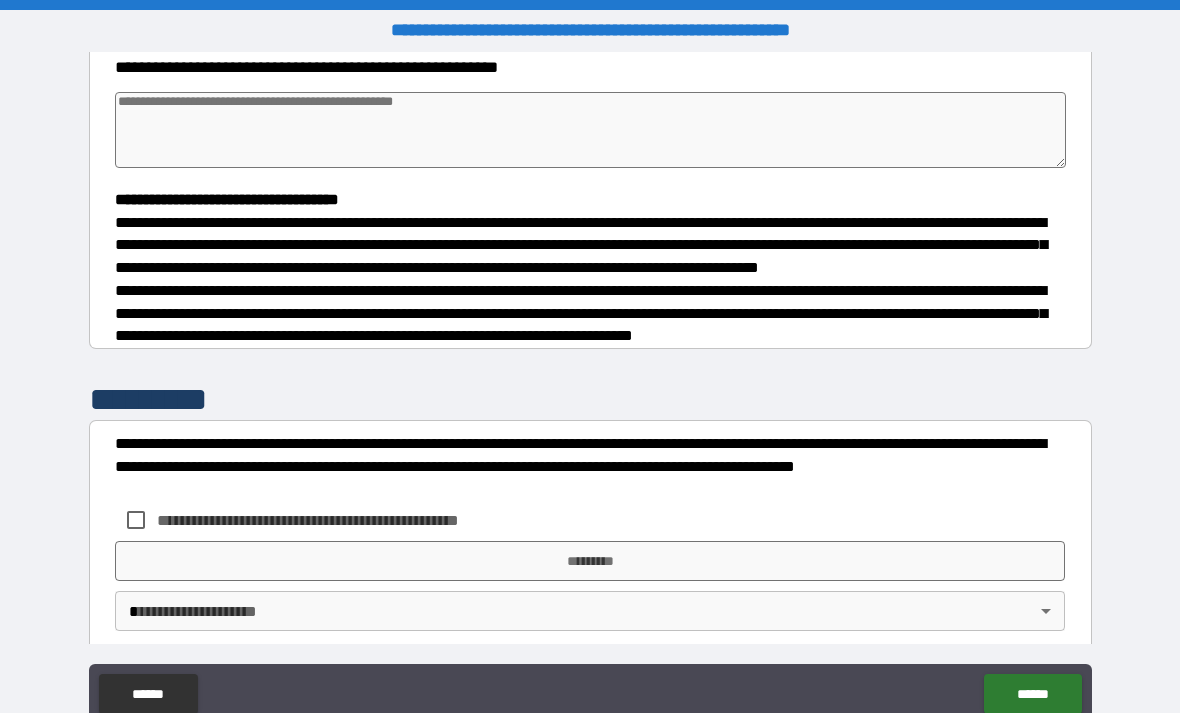 click on "*********" at bounding box center (590, 561) 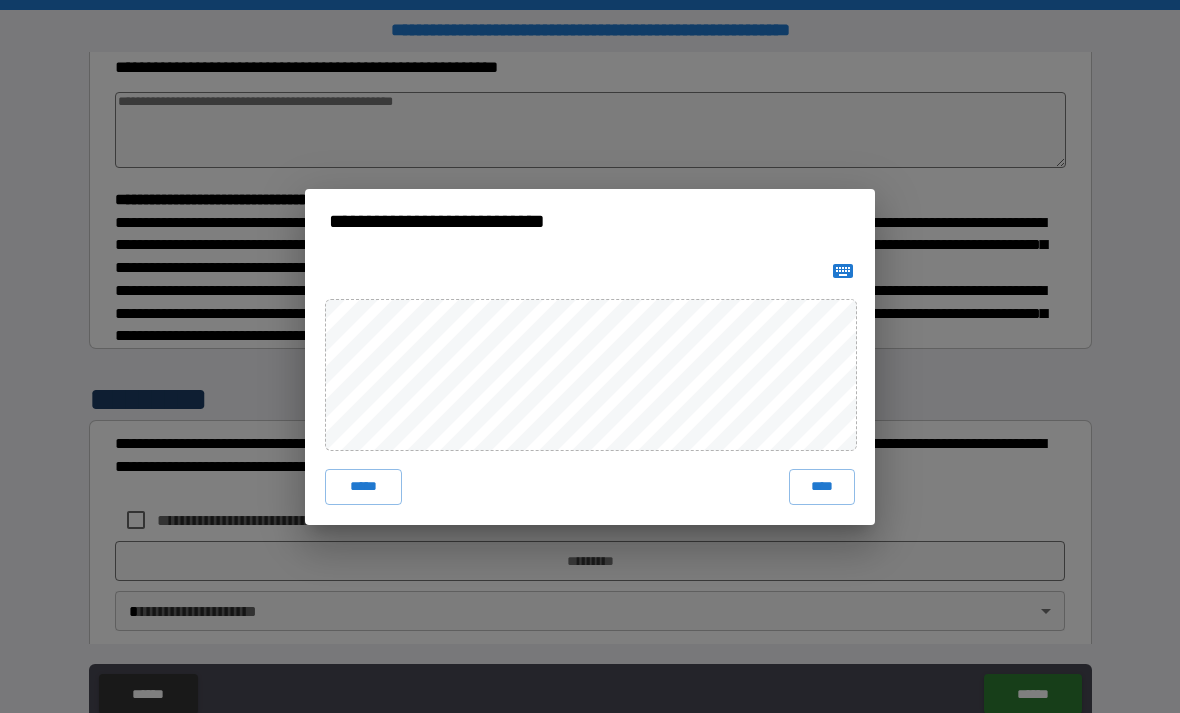 click on "****" at bounding box center [822, 487] 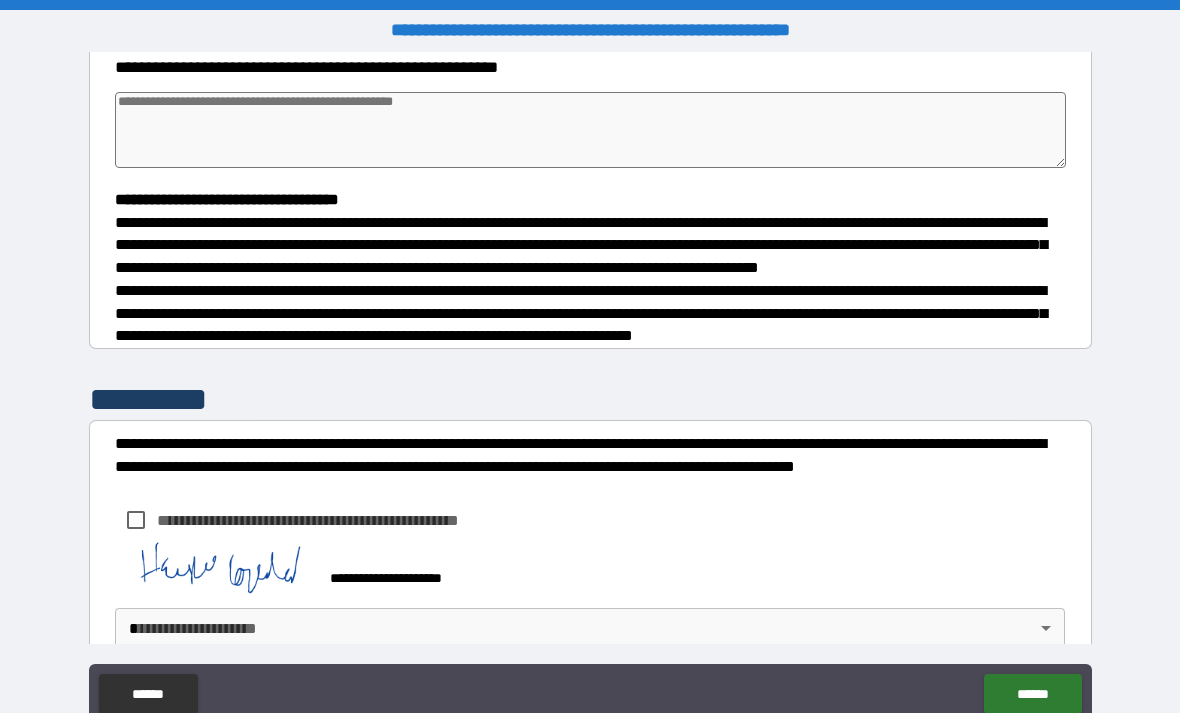 type on "*" 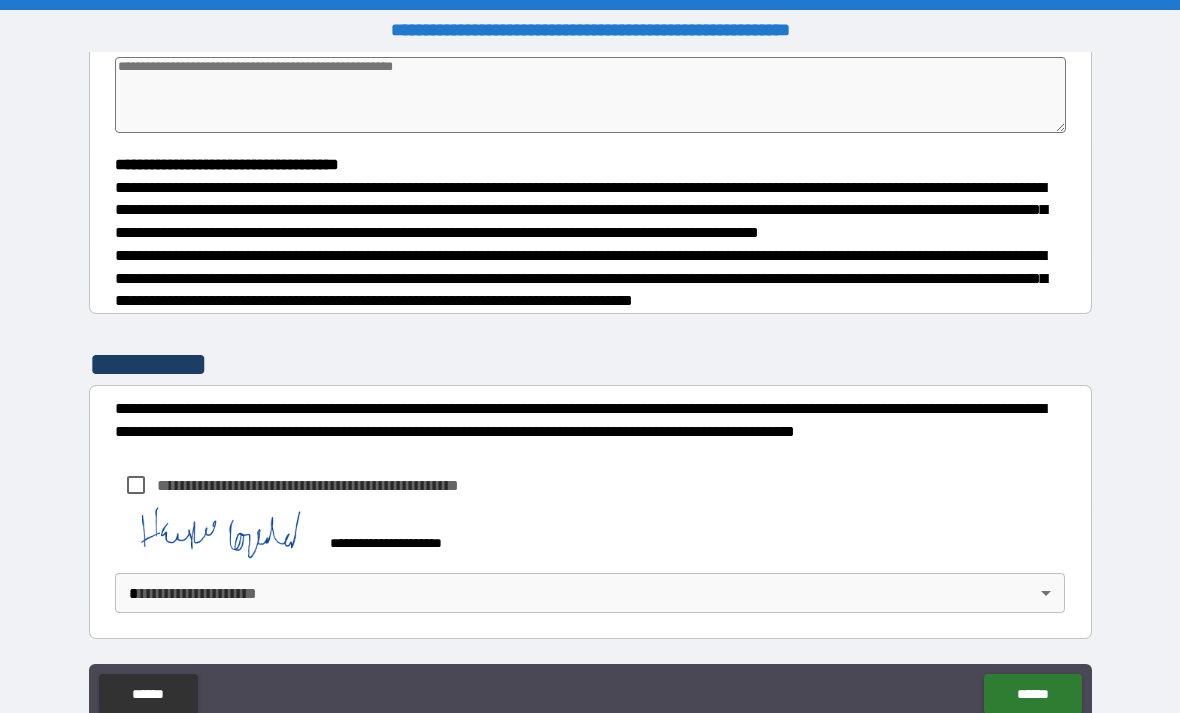 scroll, scrollTop: 210, scrollLeft: 0, axis: vertical 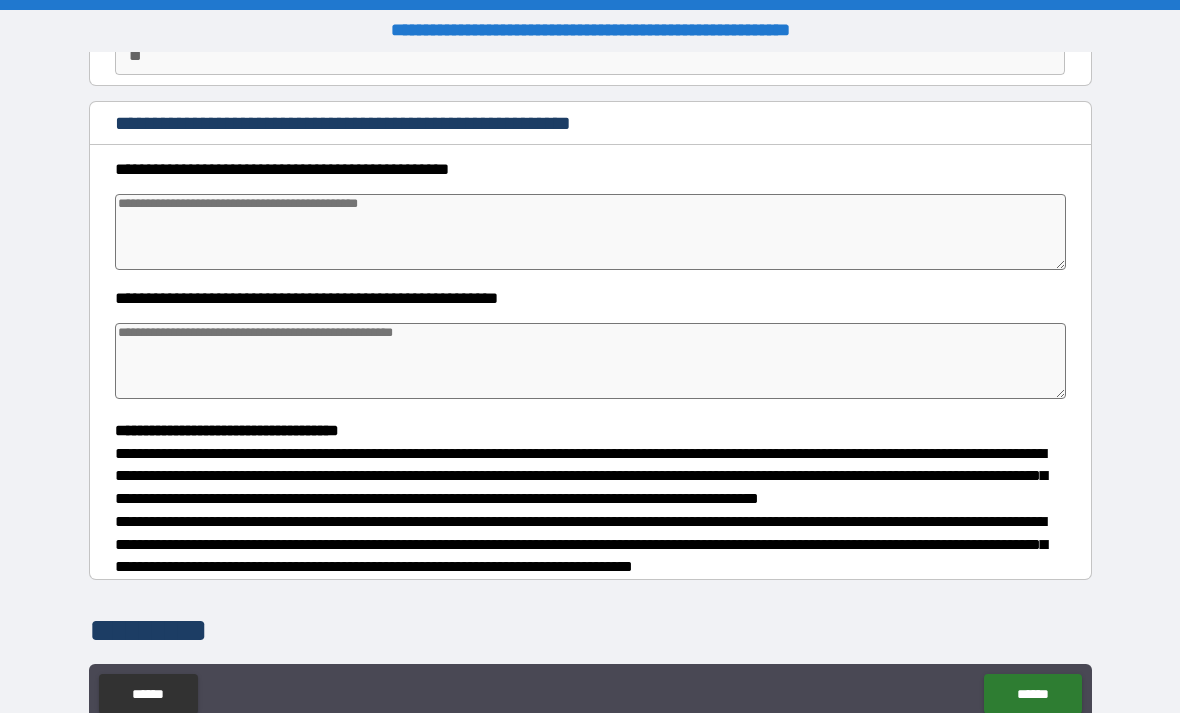 click at bounding box center (591, 232) 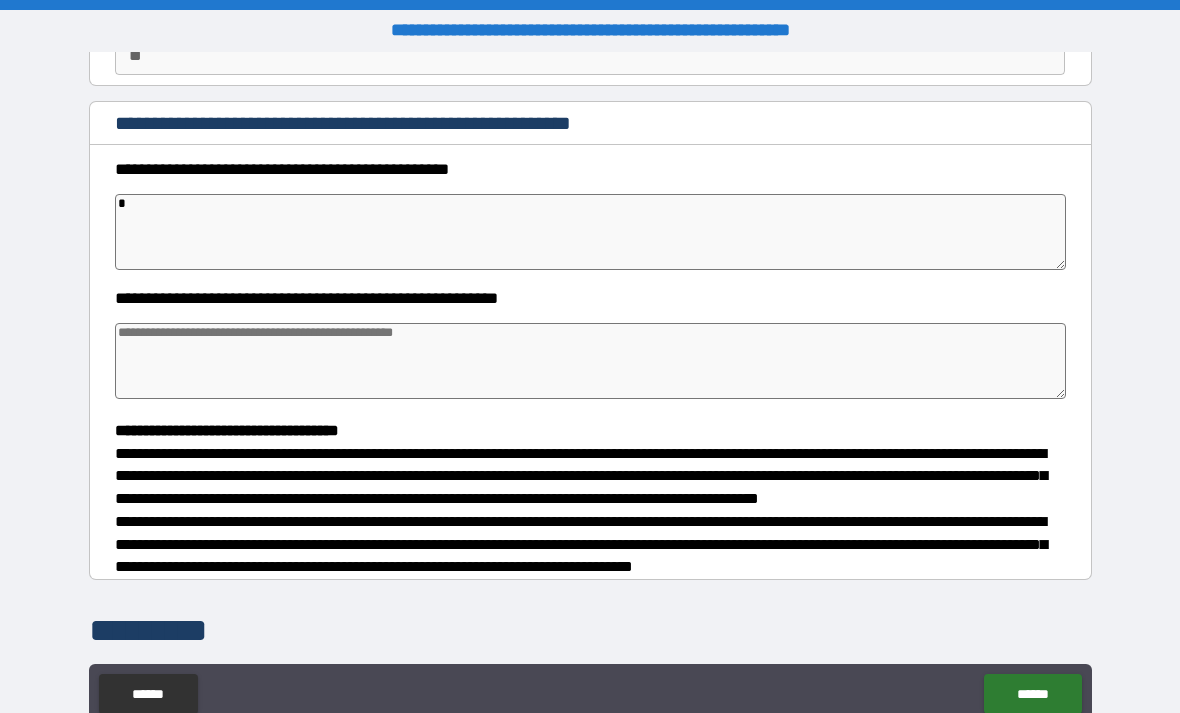 type on "**" 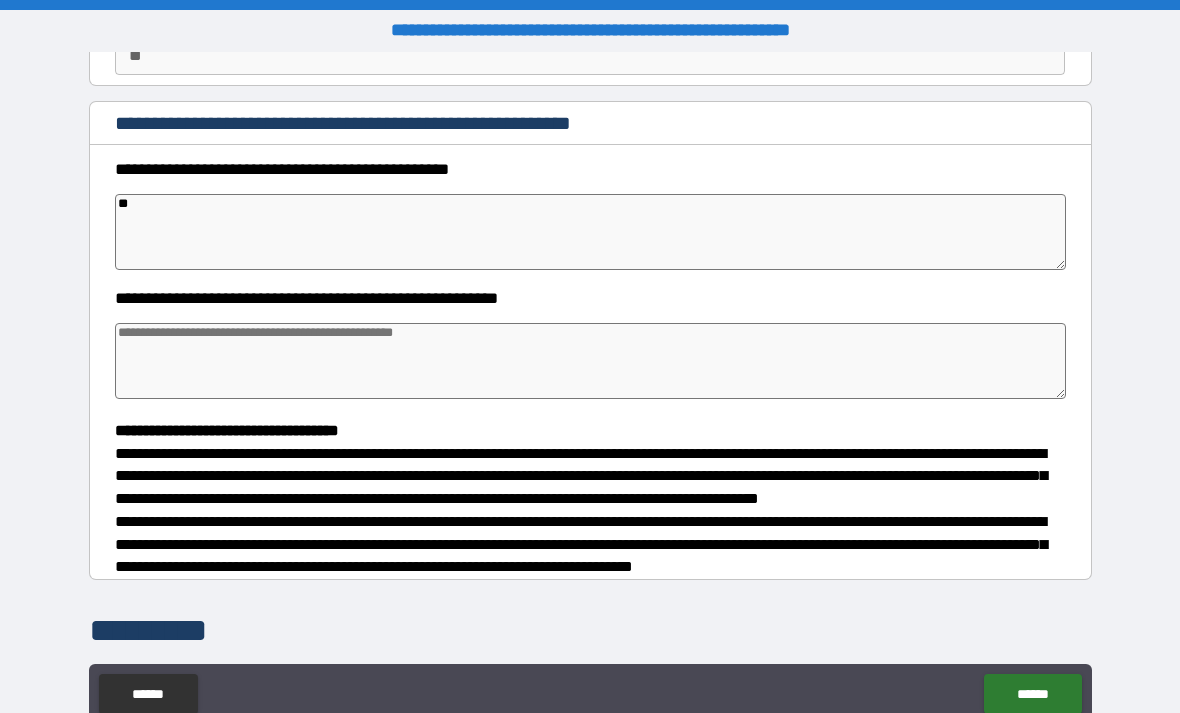 type on "*" 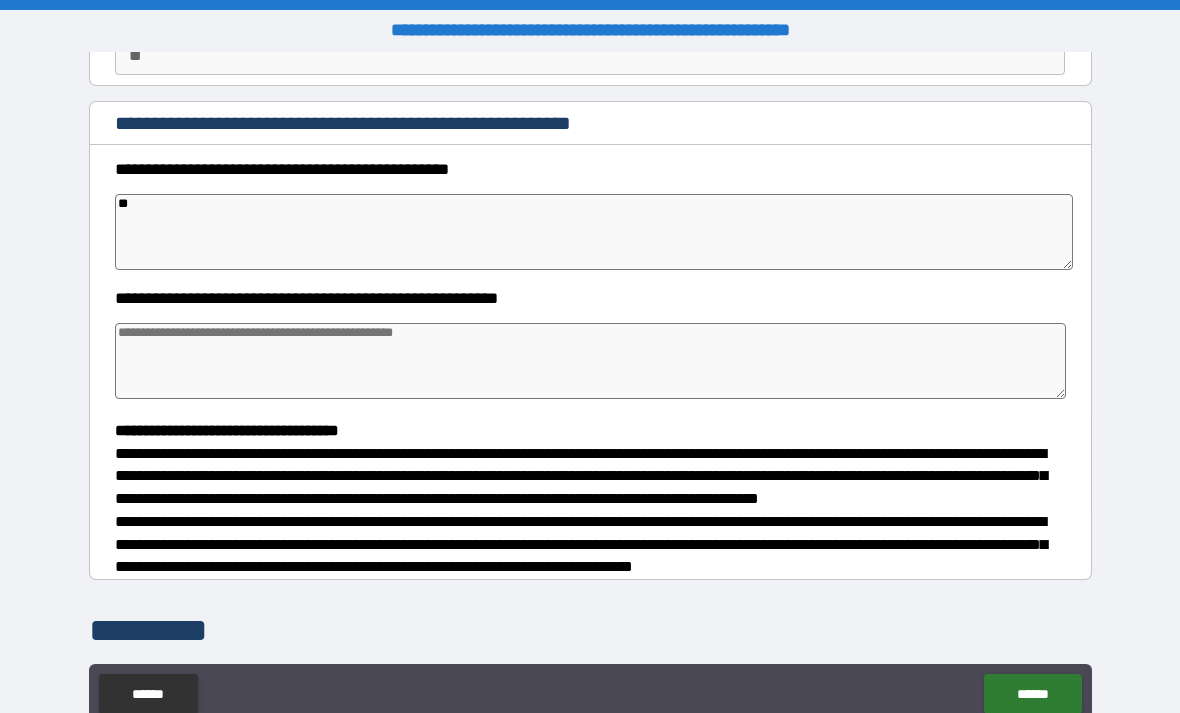 type on "***" 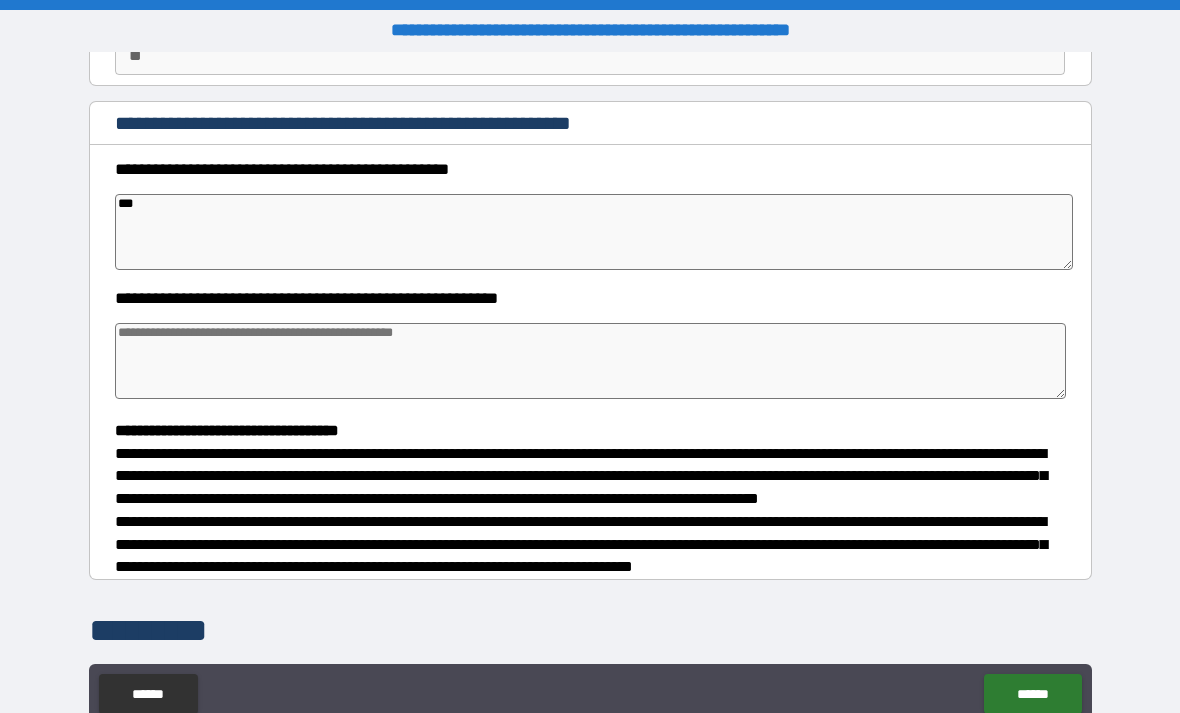 type on "*" 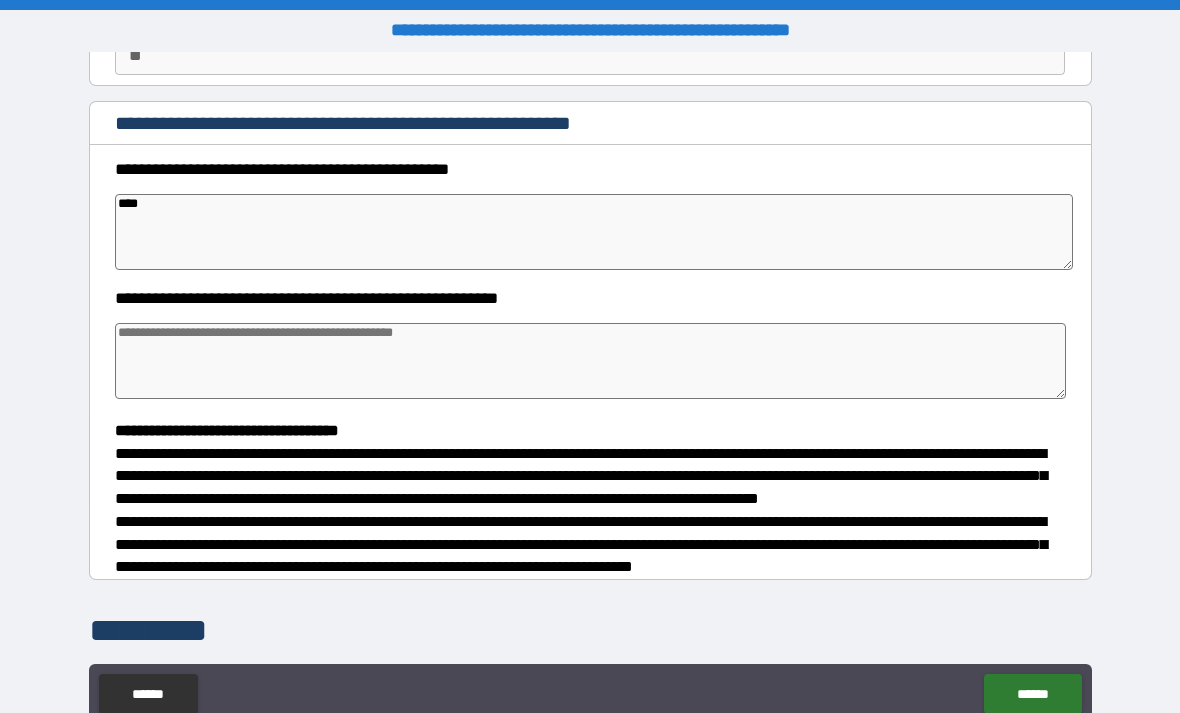 type on "*" 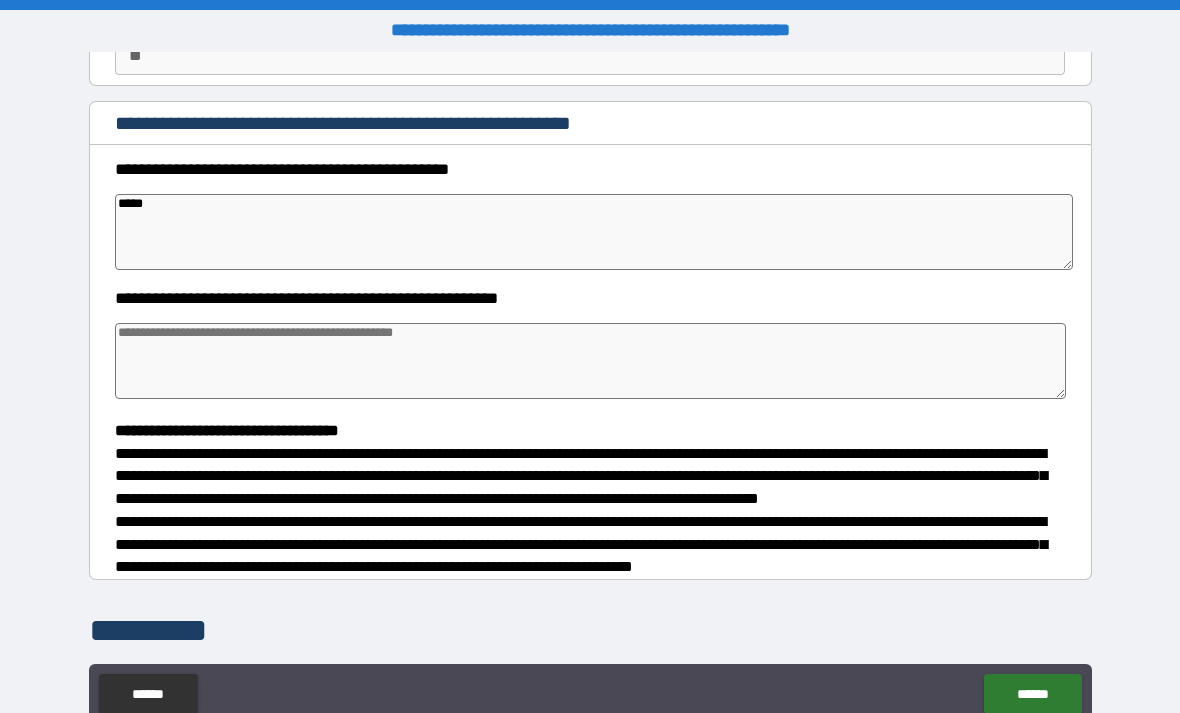 type on "*" 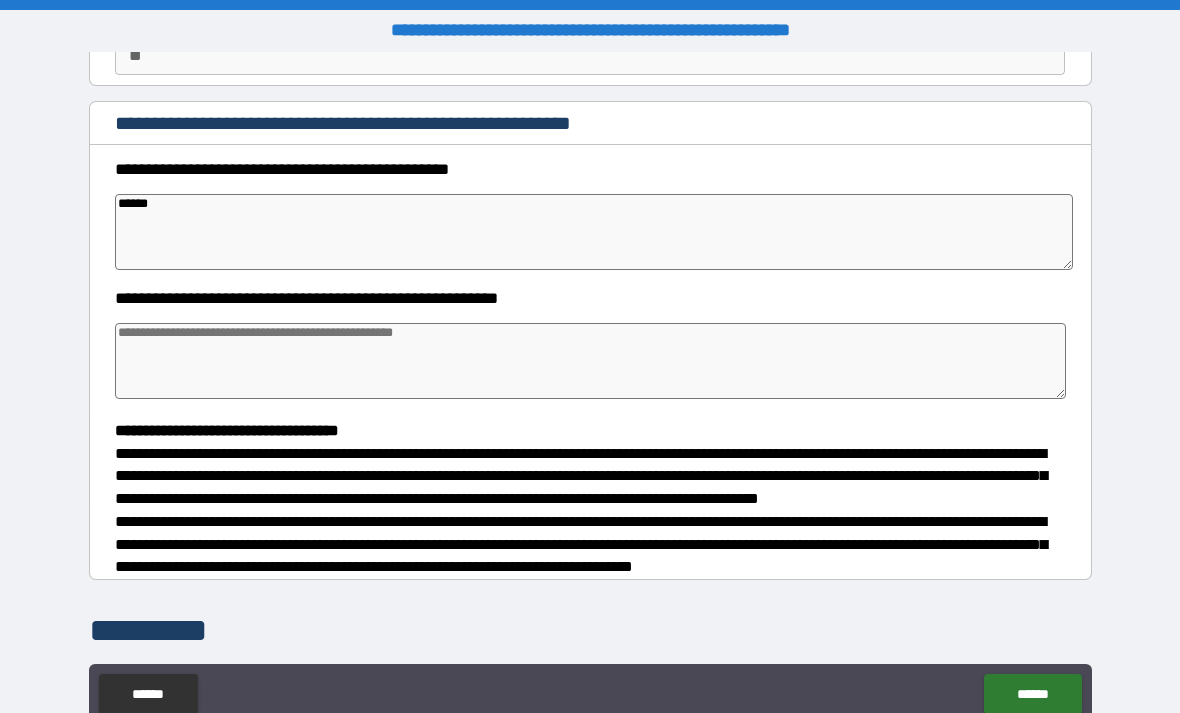 type on "*" 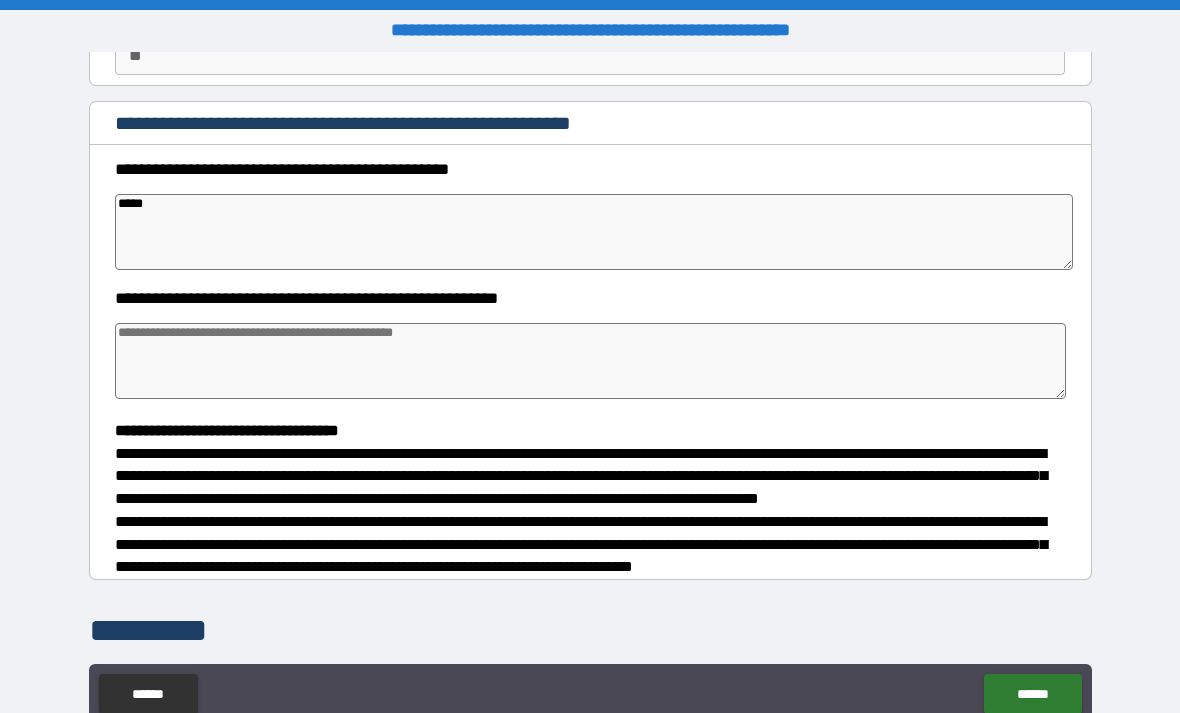 type on "*" 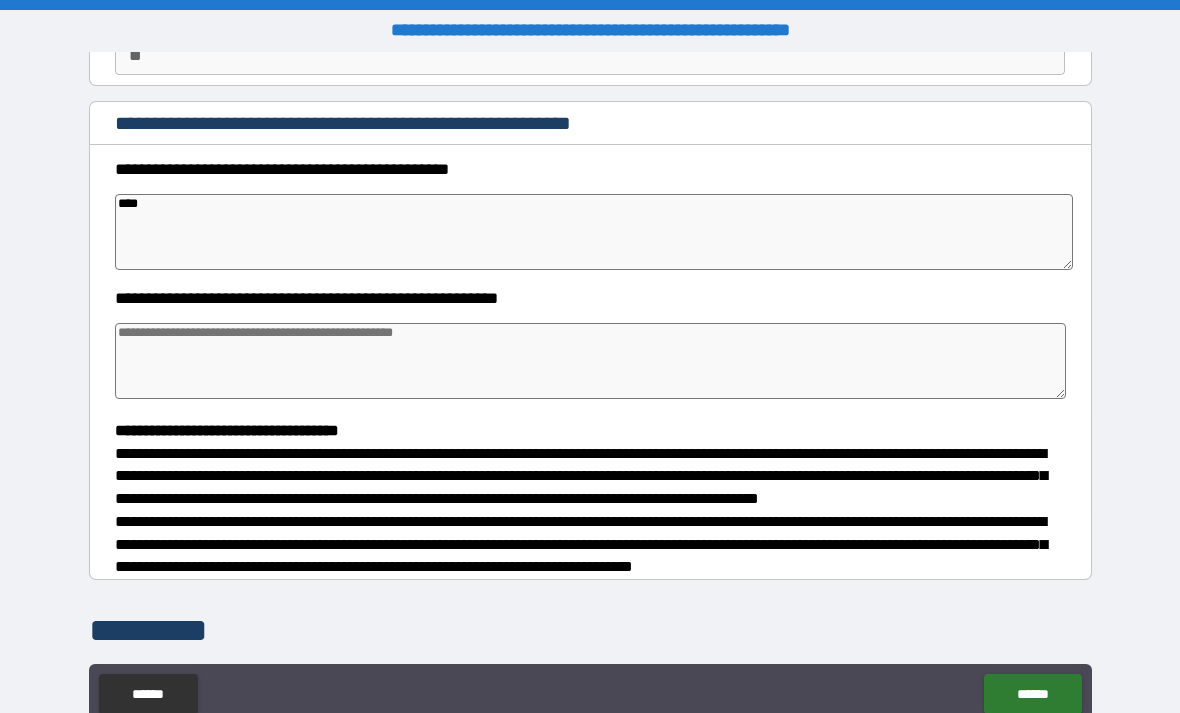 type on "*" 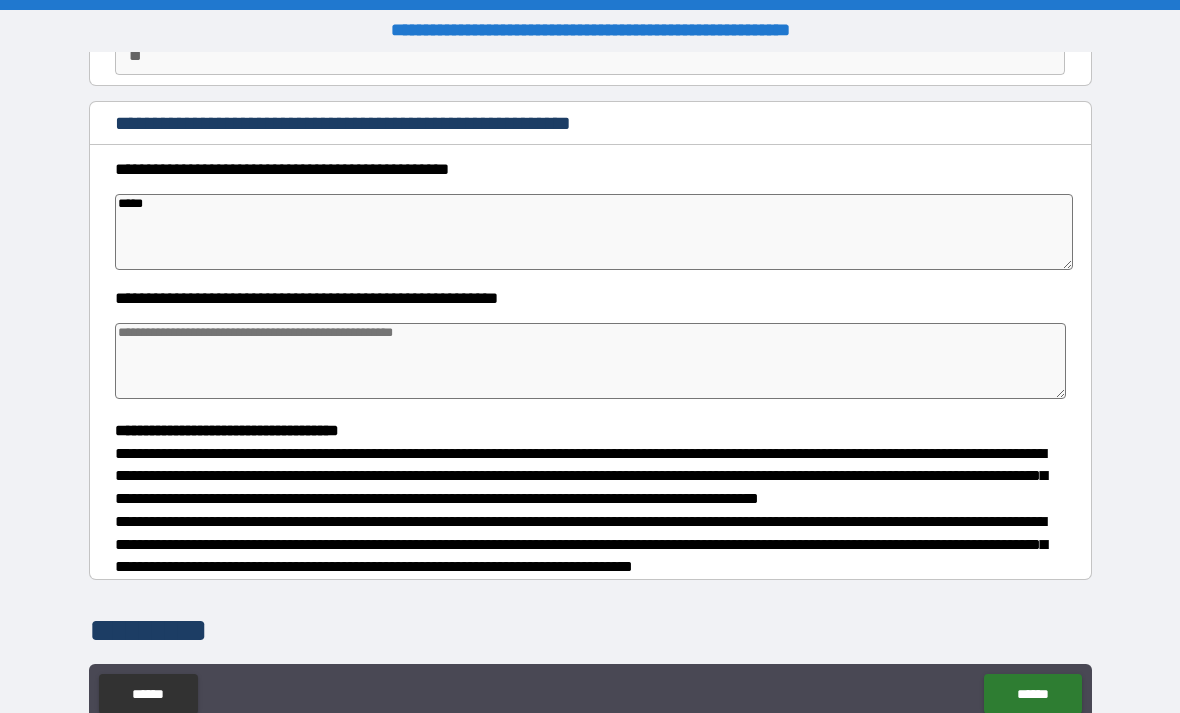 type on "*" 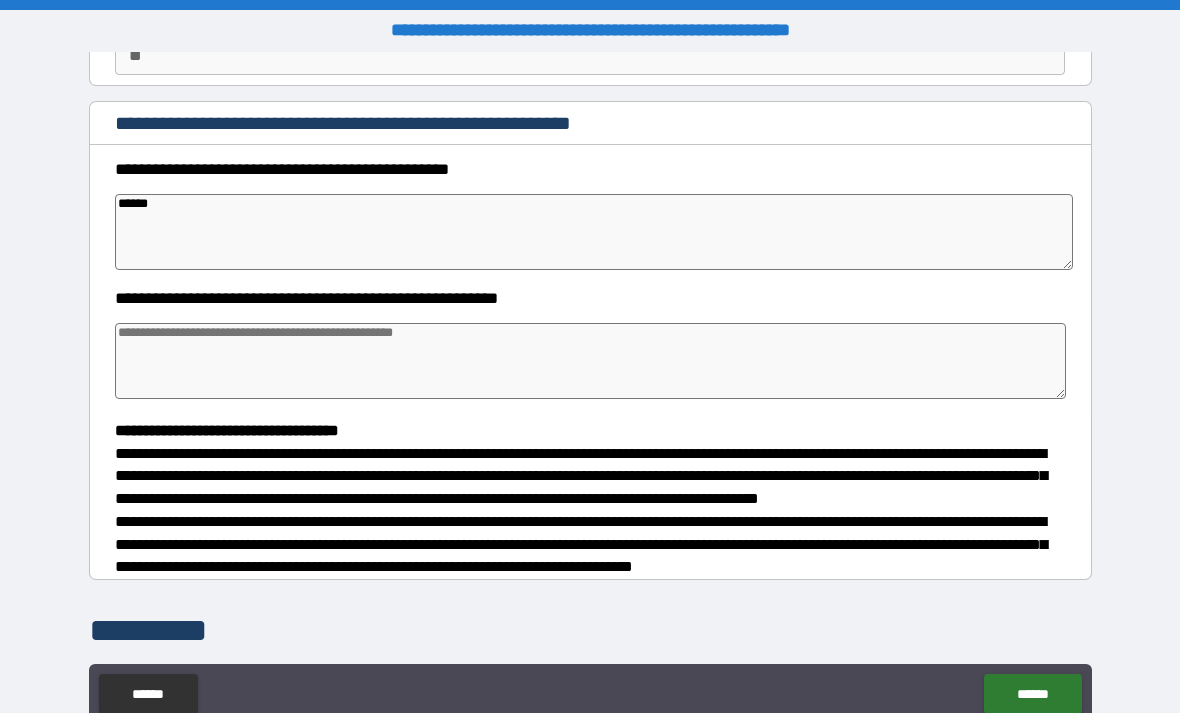 type on "******" 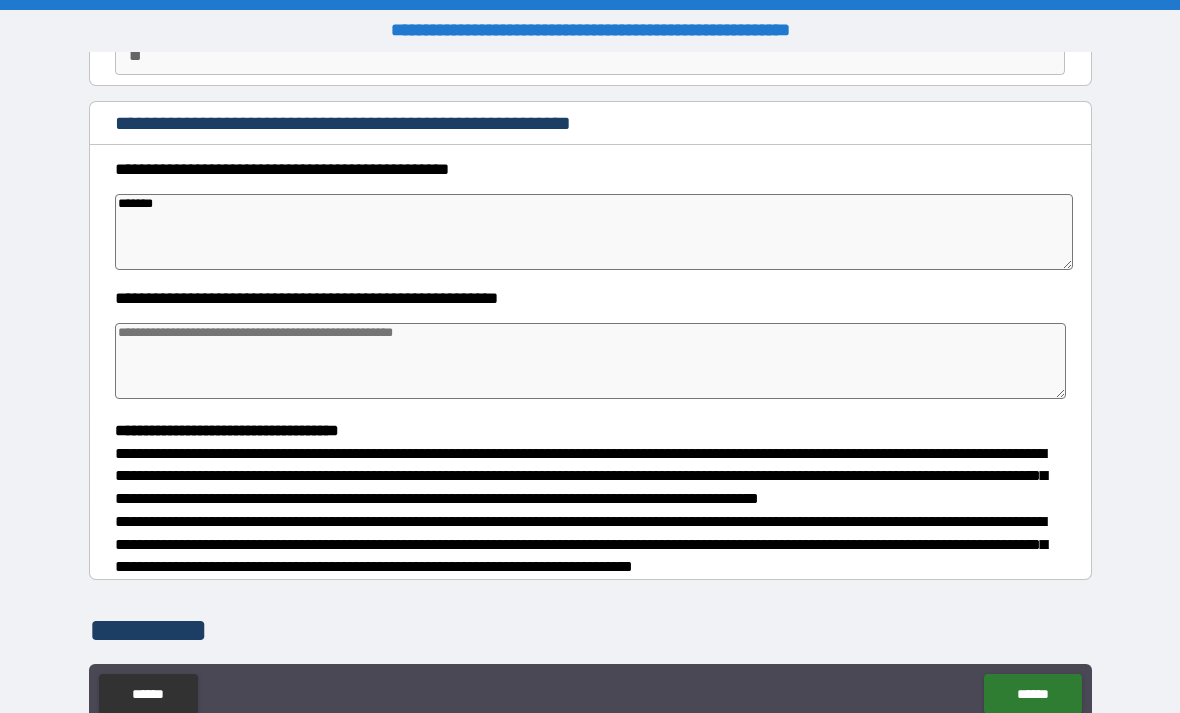 type on "*" 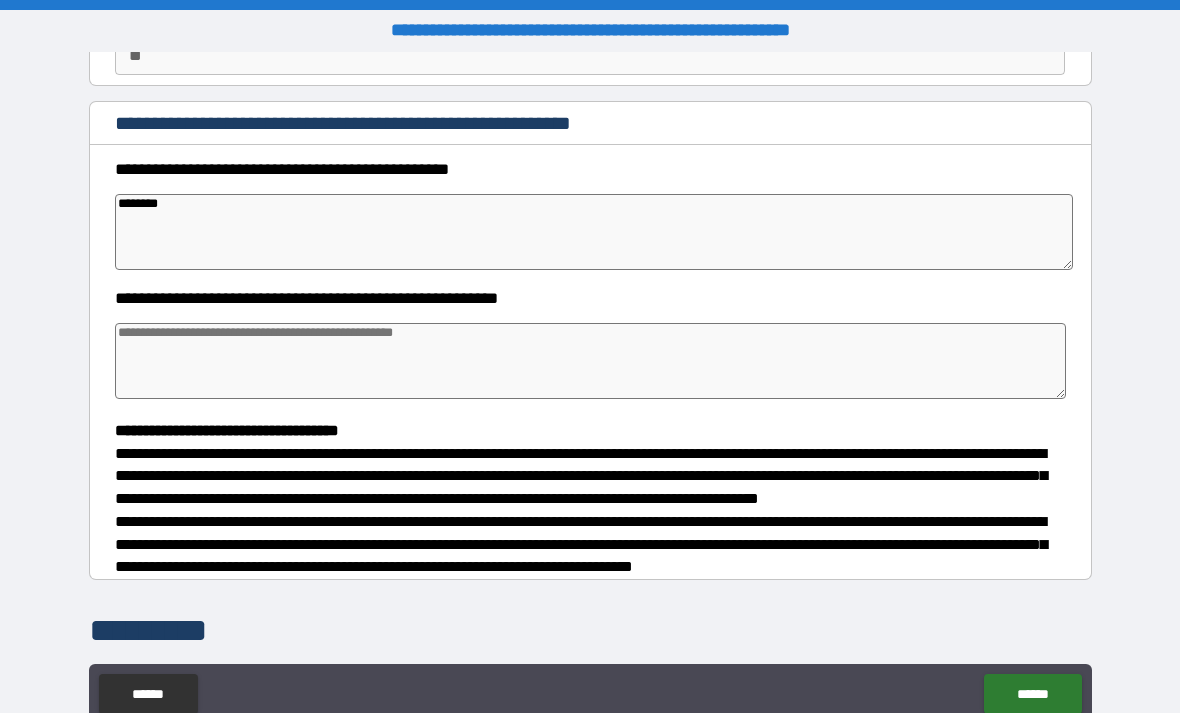 type on "*" 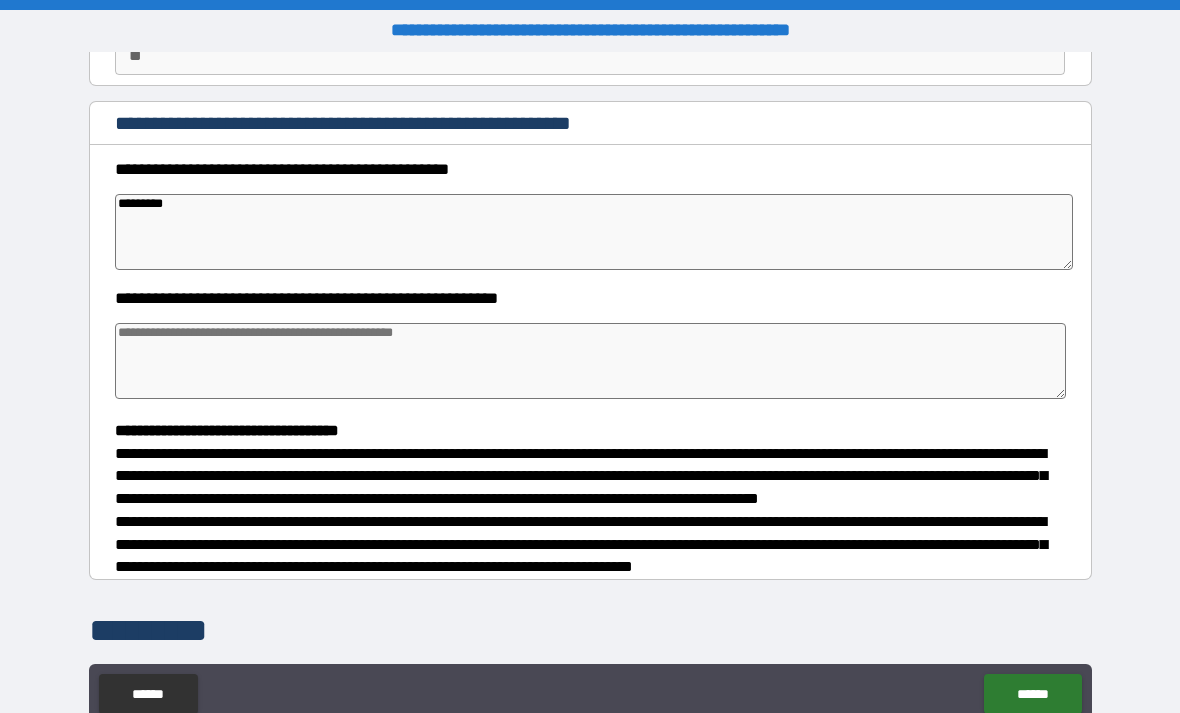type on "*" 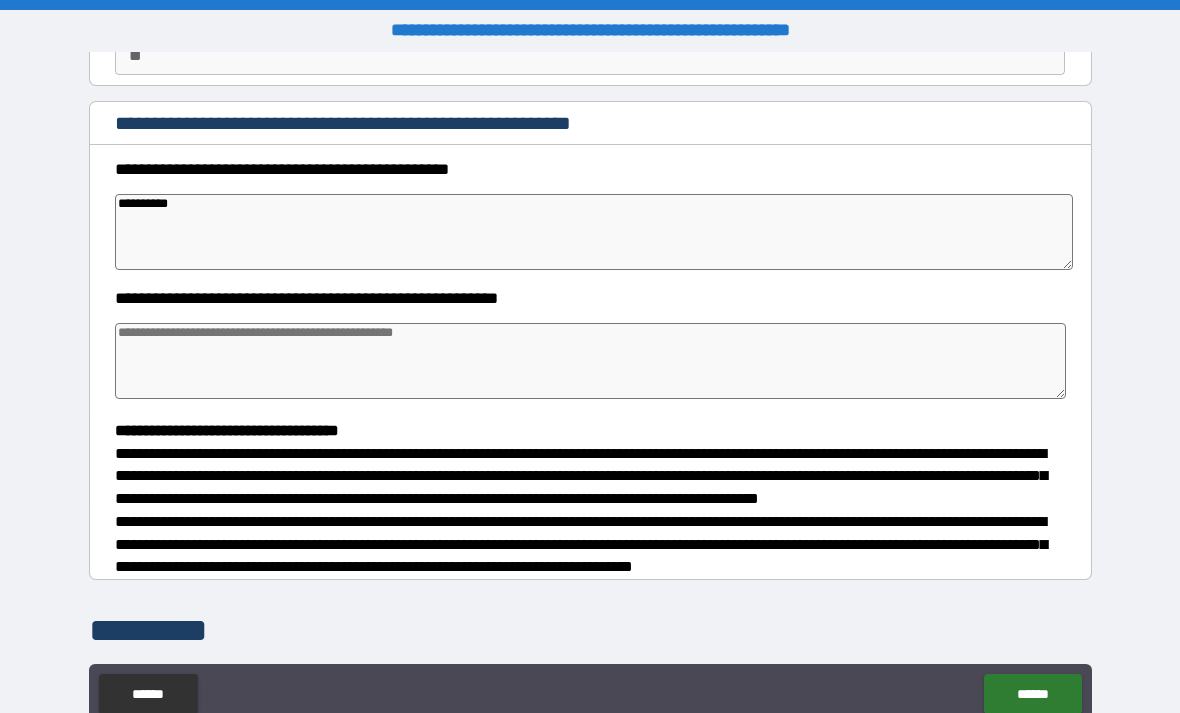 type on "*" 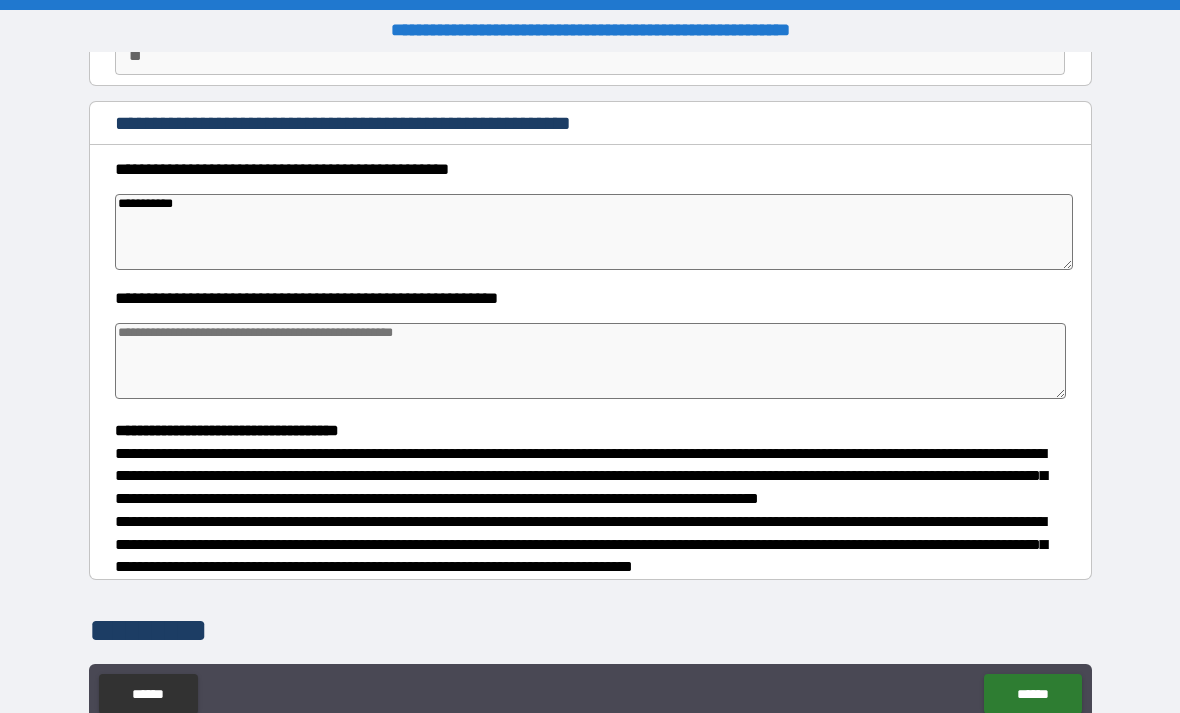 type on "*" 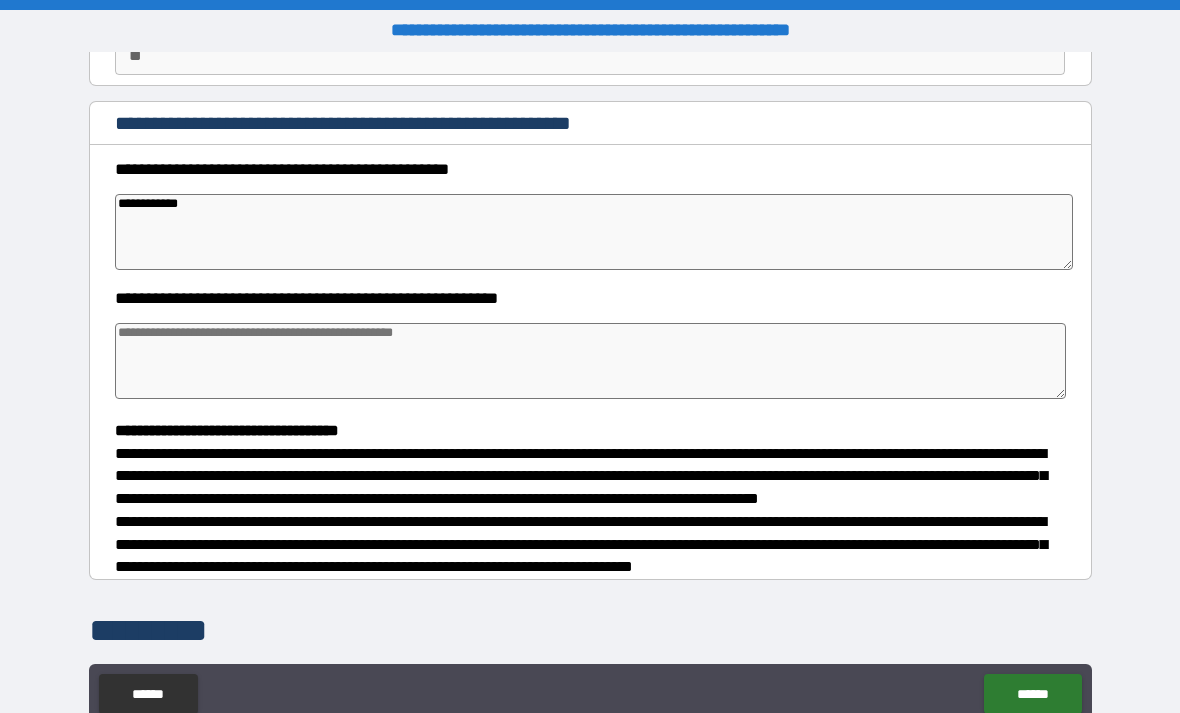 type on "*" 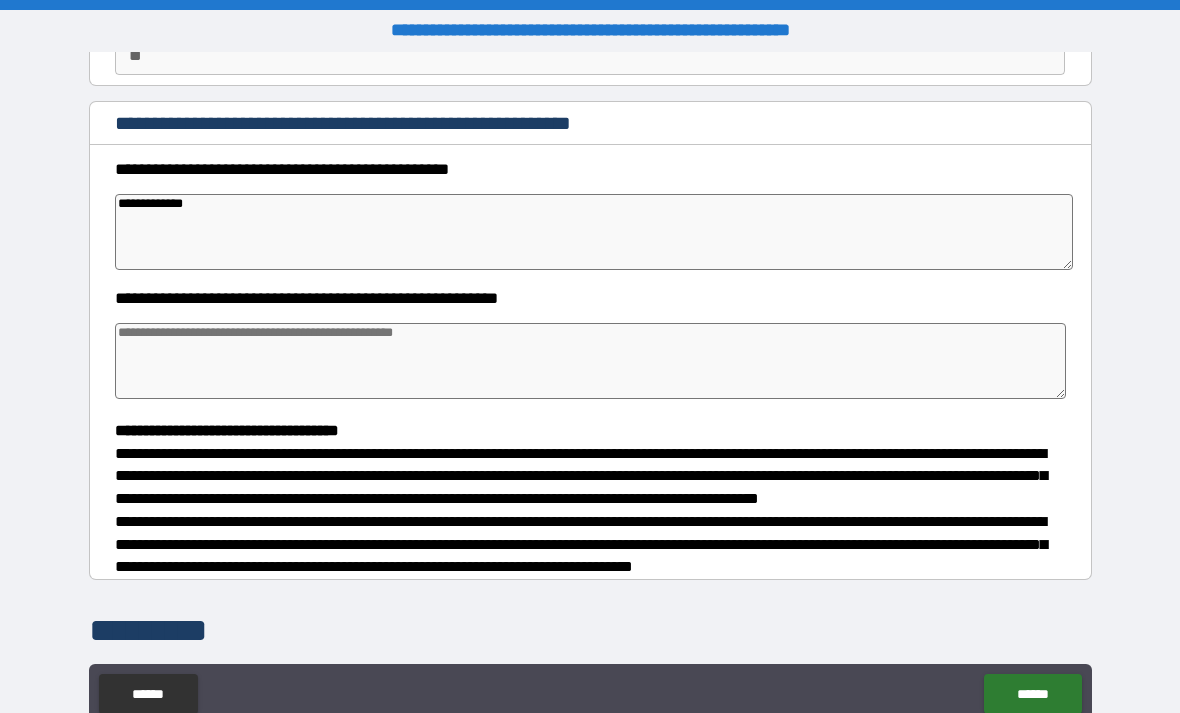 type on "*" 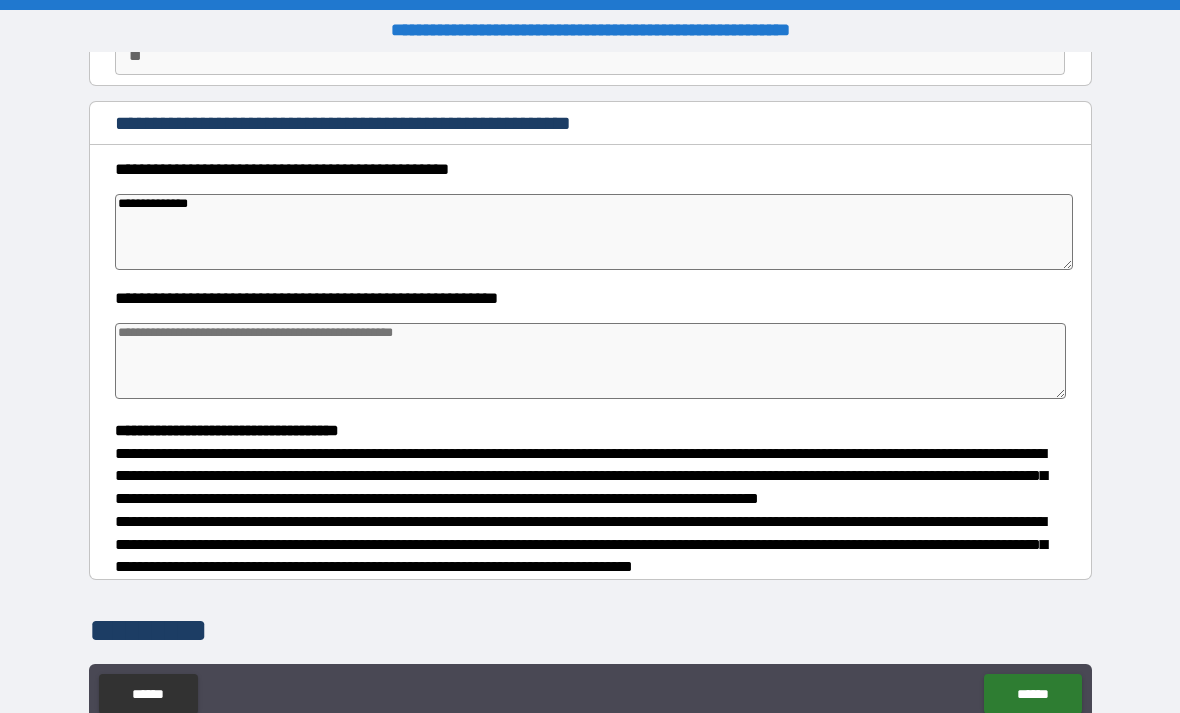 type on "**********" 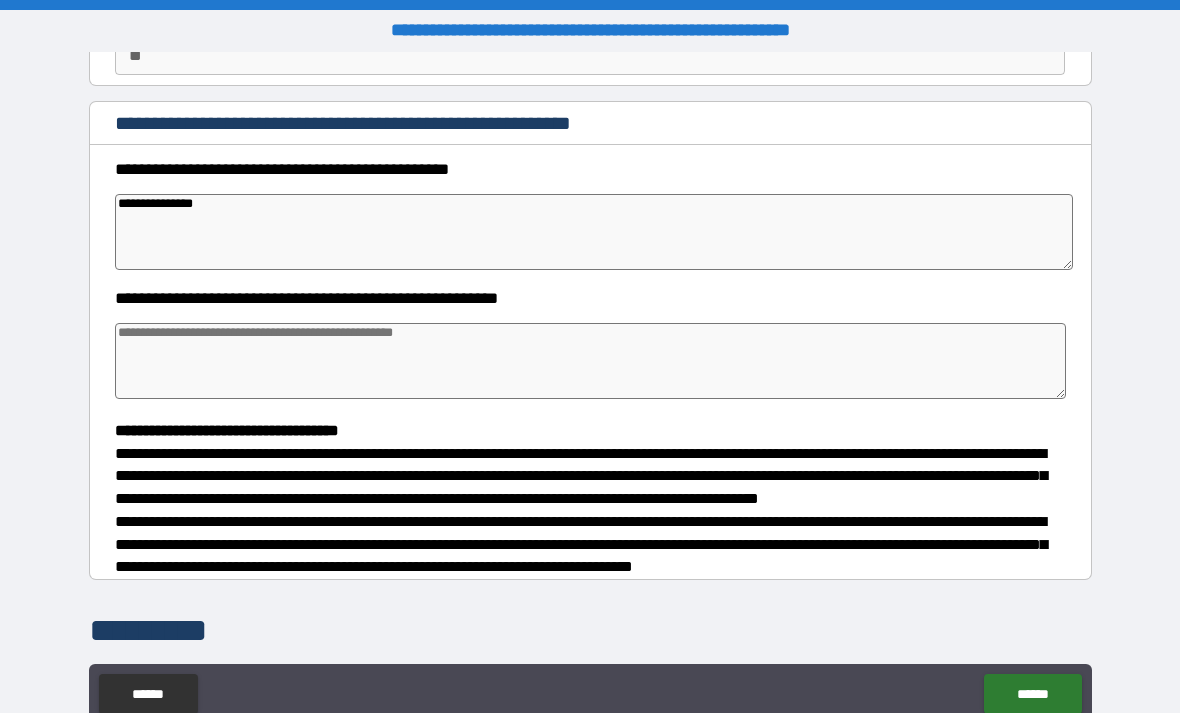 type on "*" 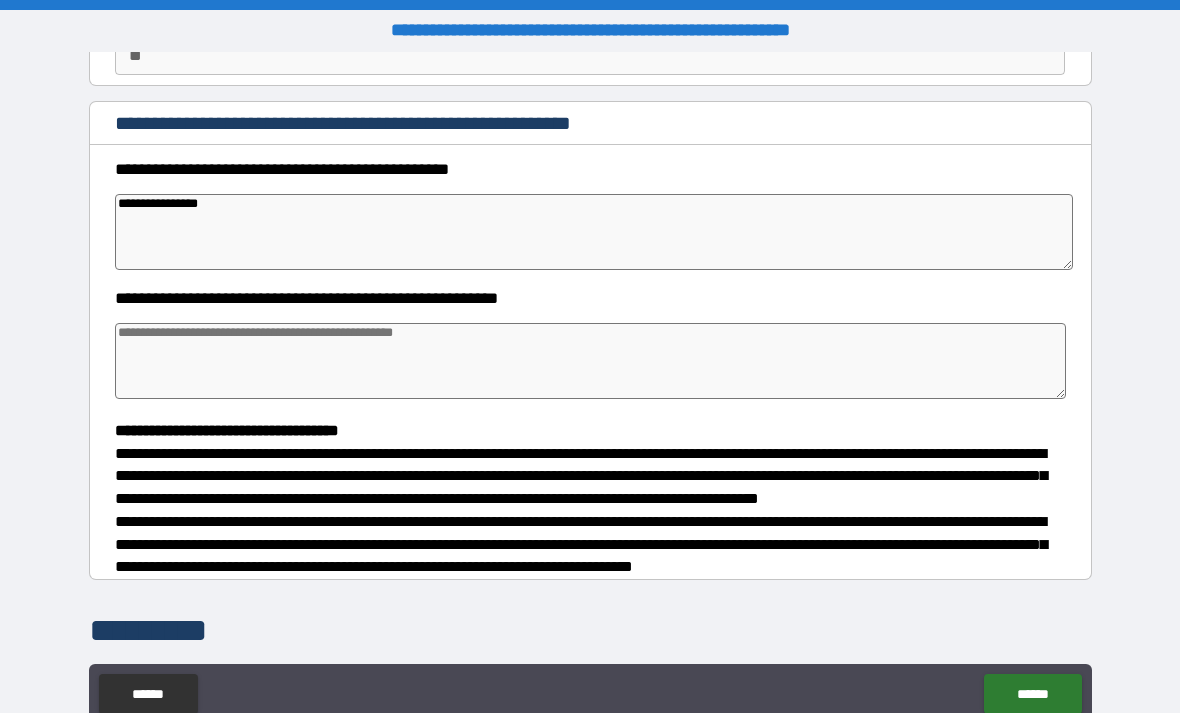 type on "*" 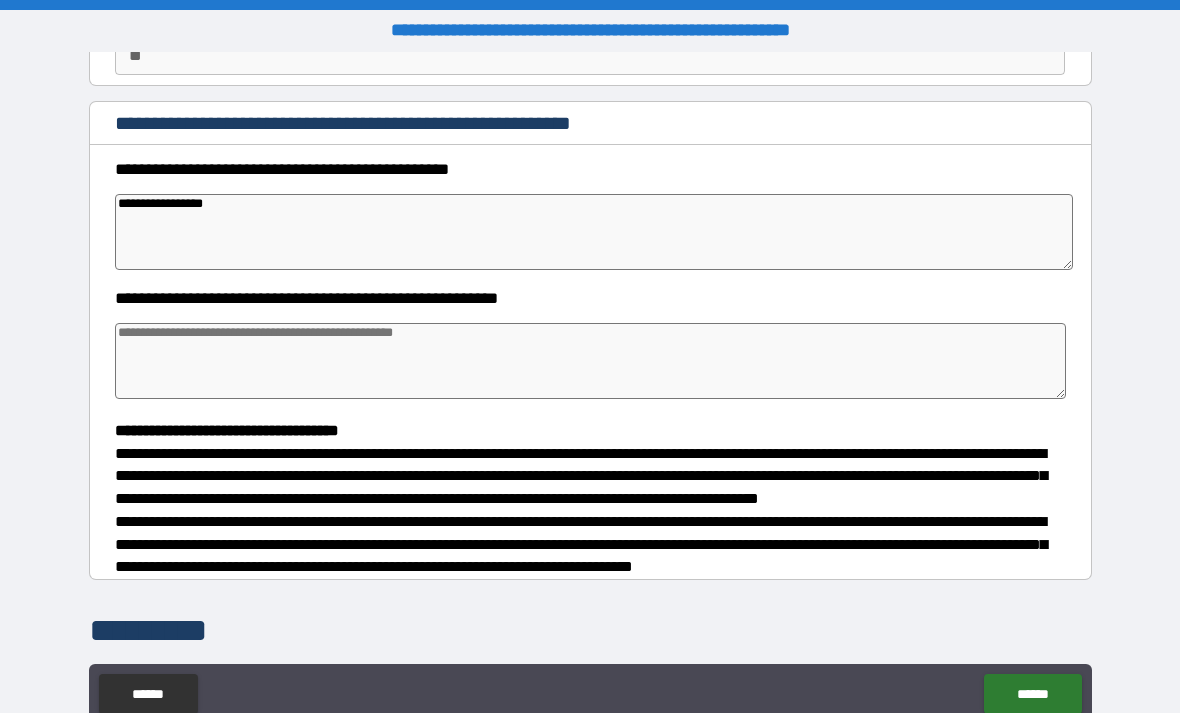 type on "*" 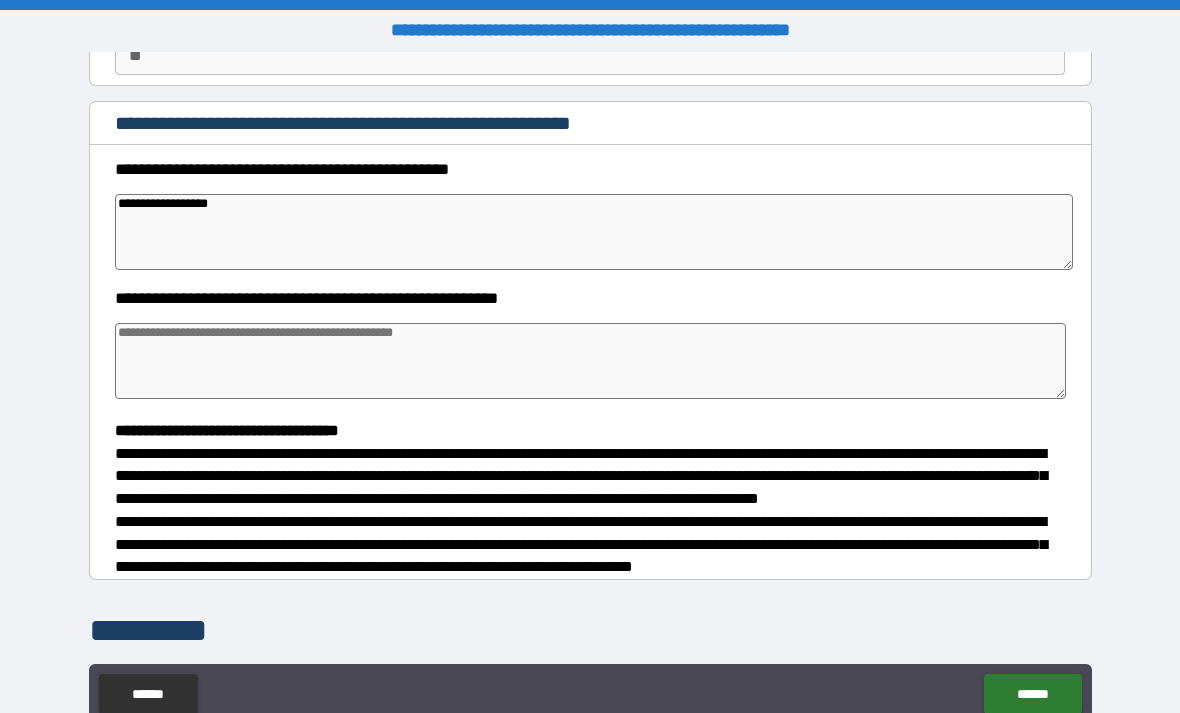 type on "*" 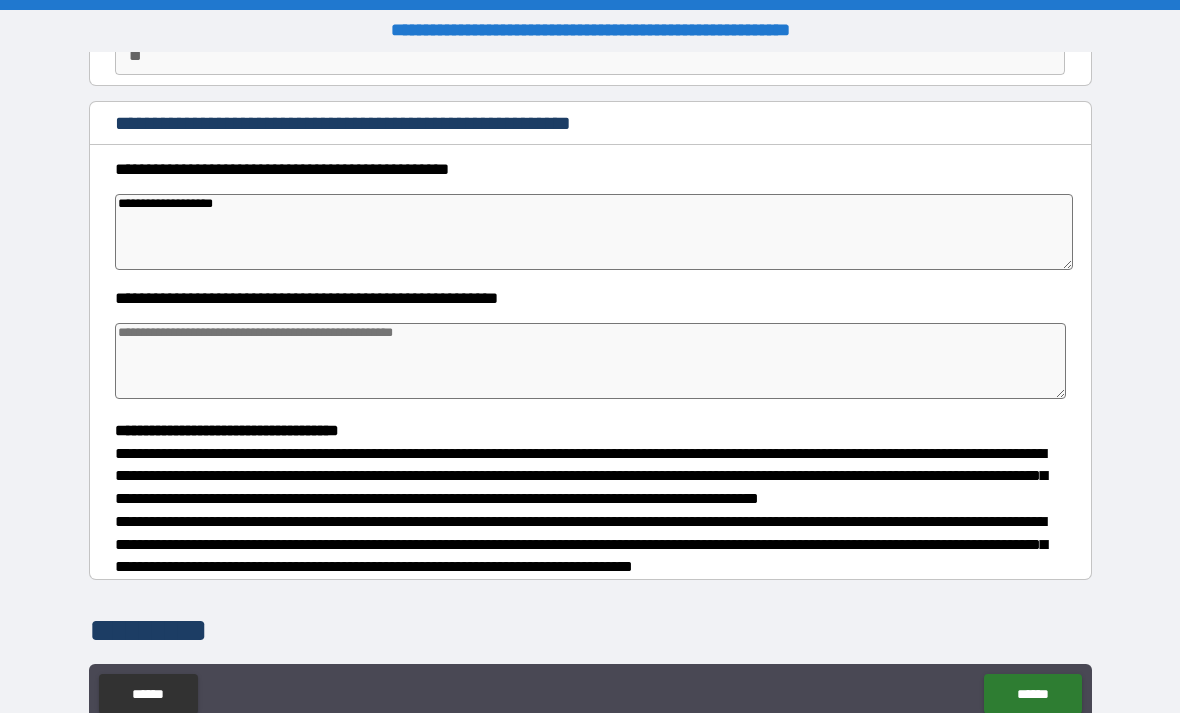 type on "*" 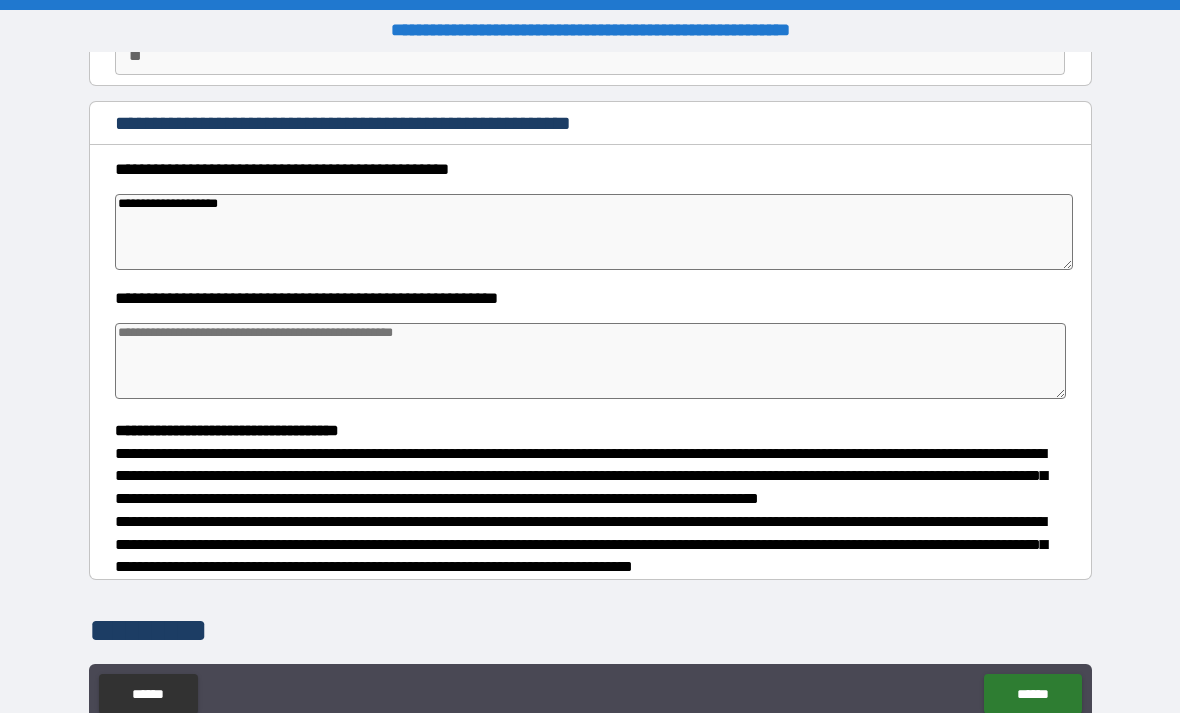 type on "*" 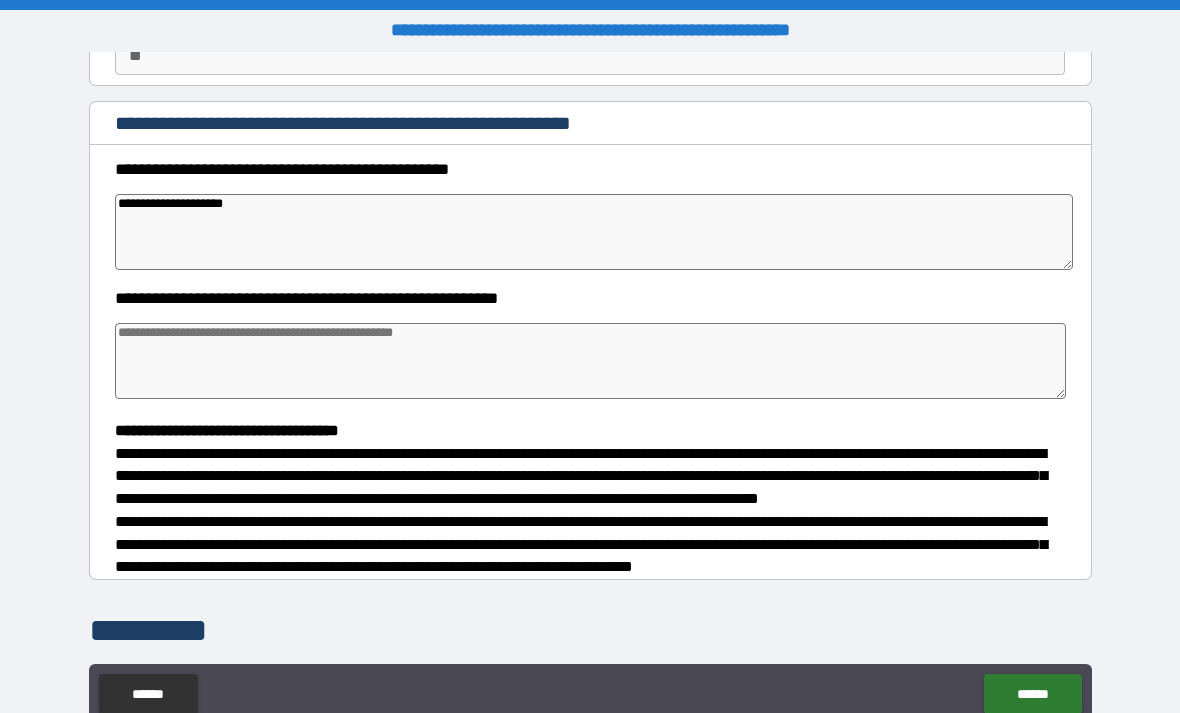 type on "*" 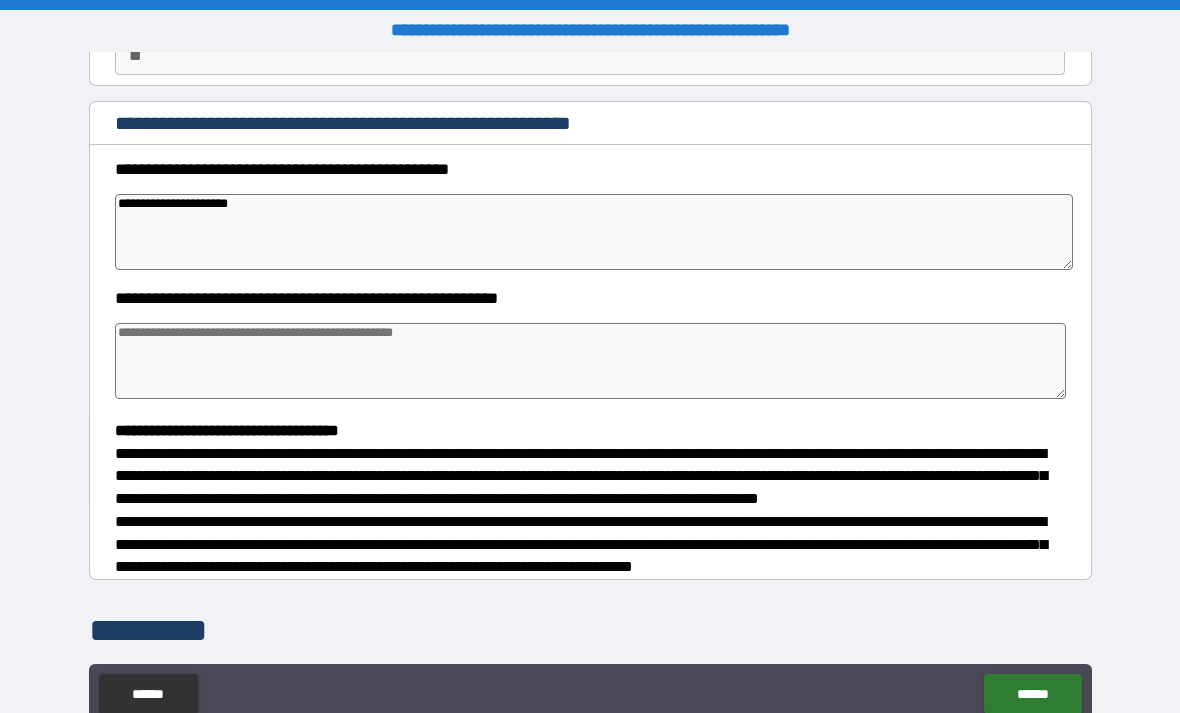 type on "*" 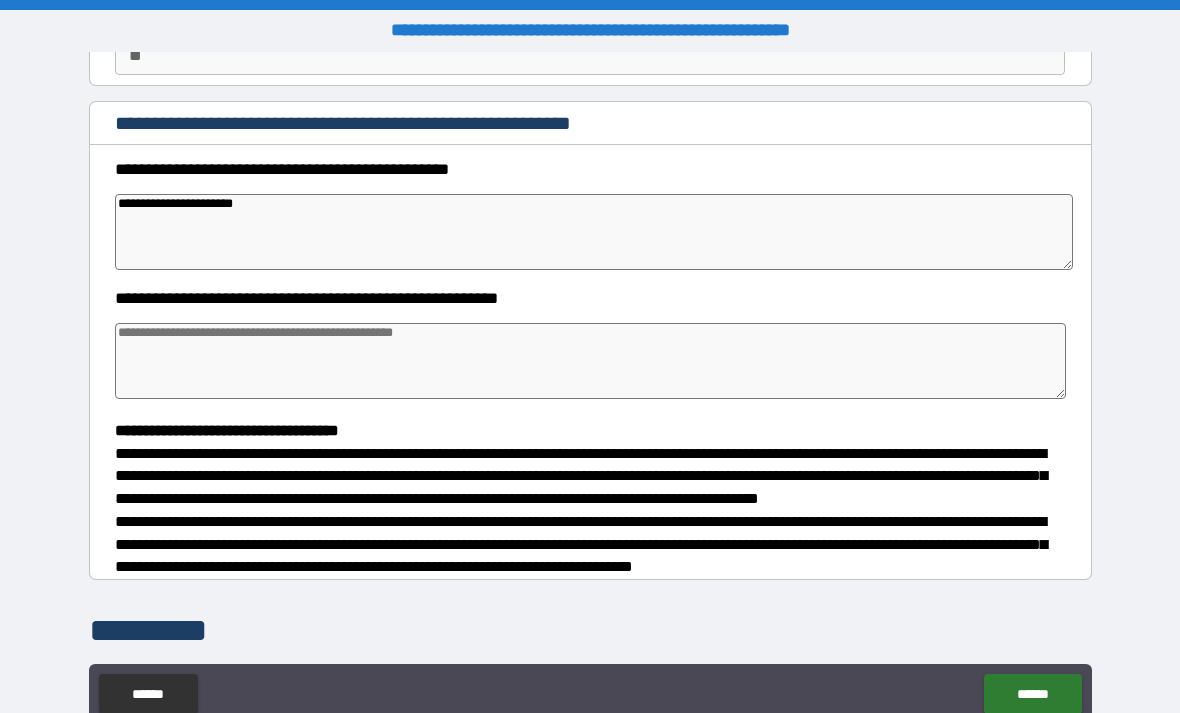 type on "*" 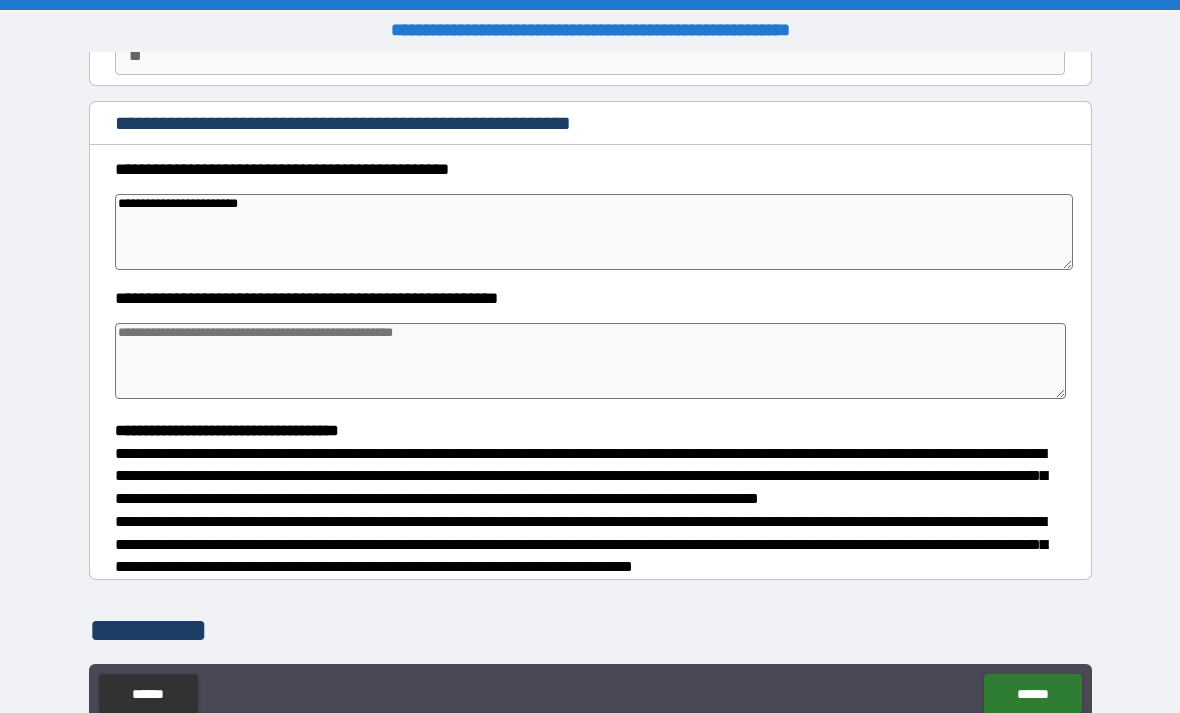 type on "*" 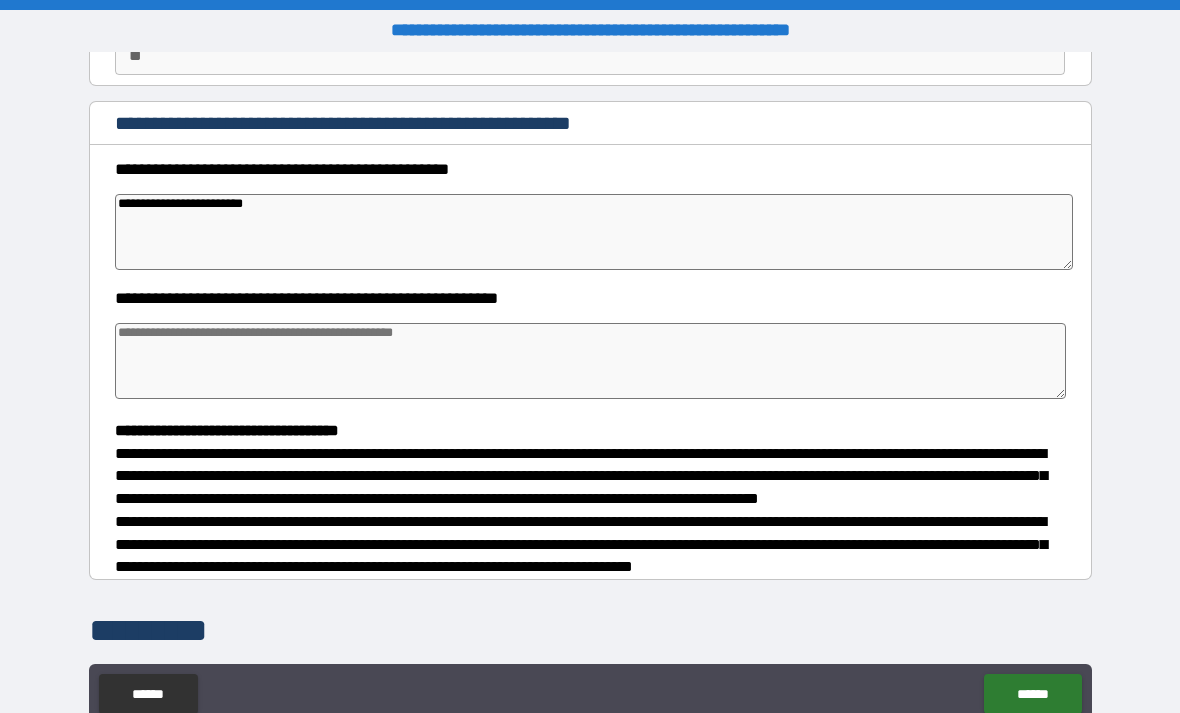 type on "*" 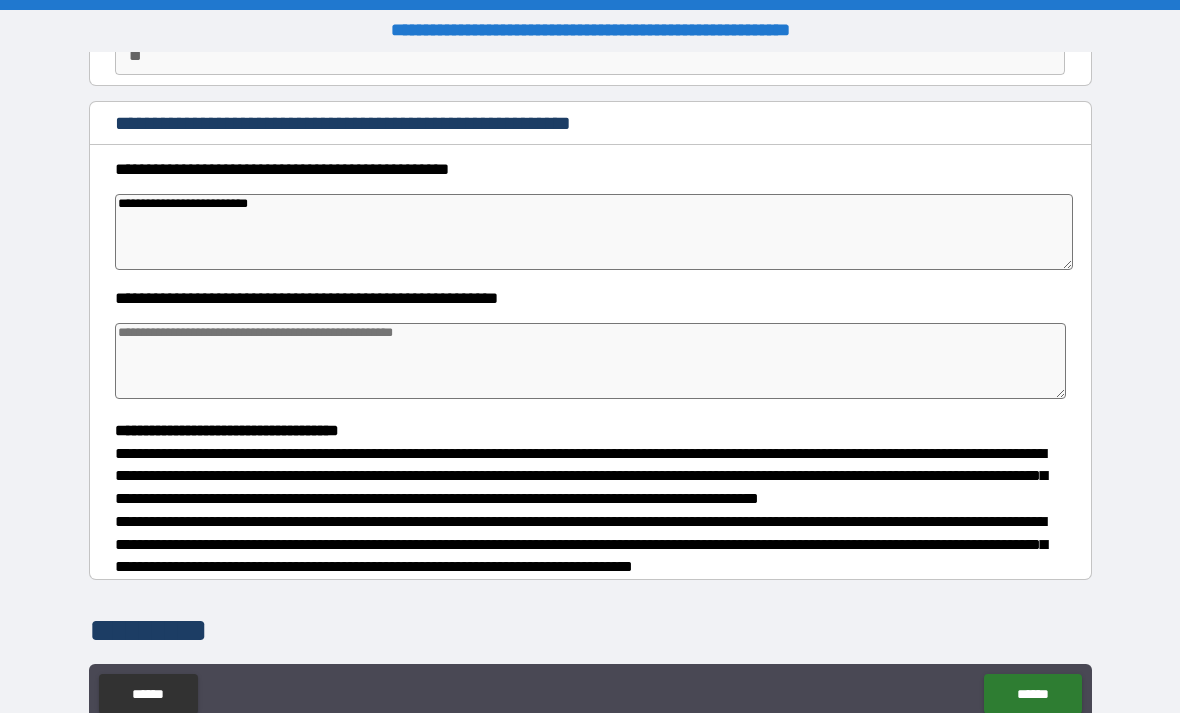 type on "*" 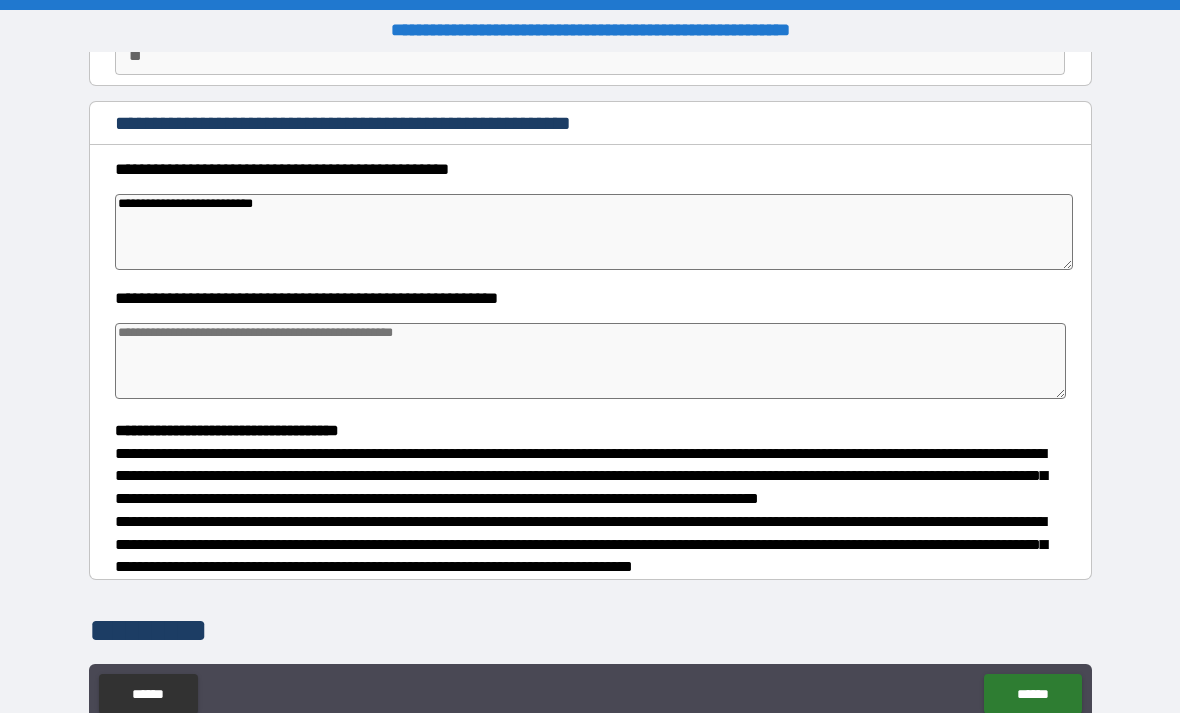 type on "*" 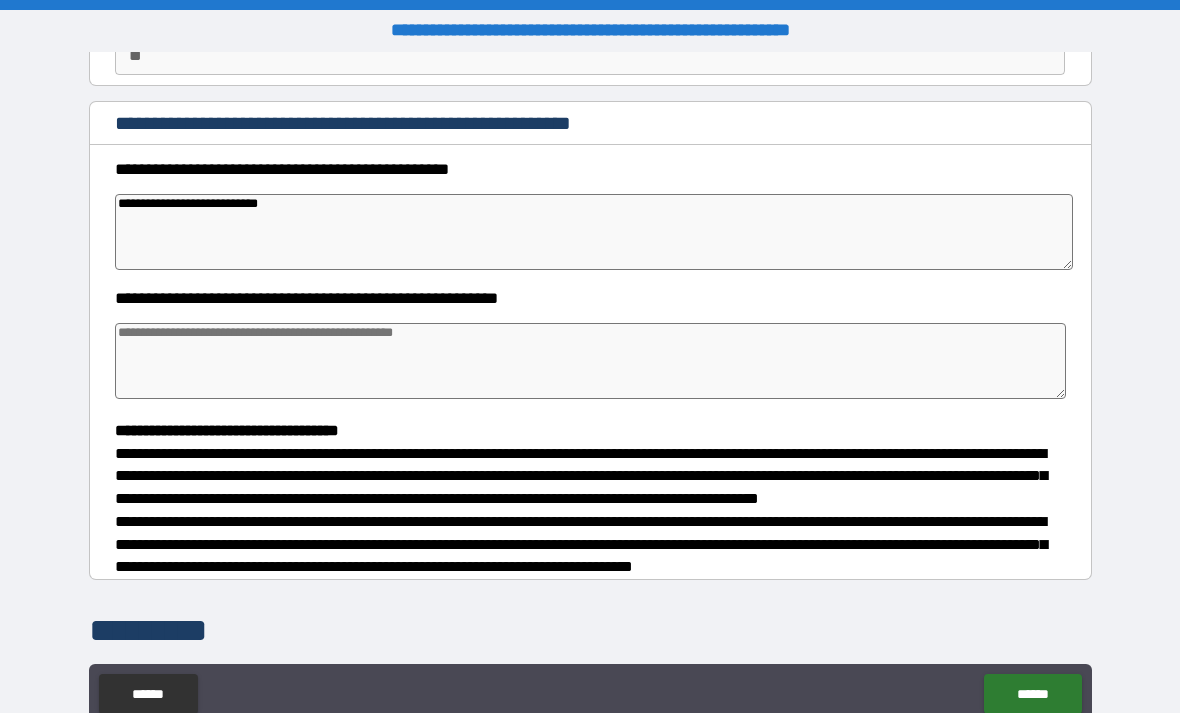 type on "*" 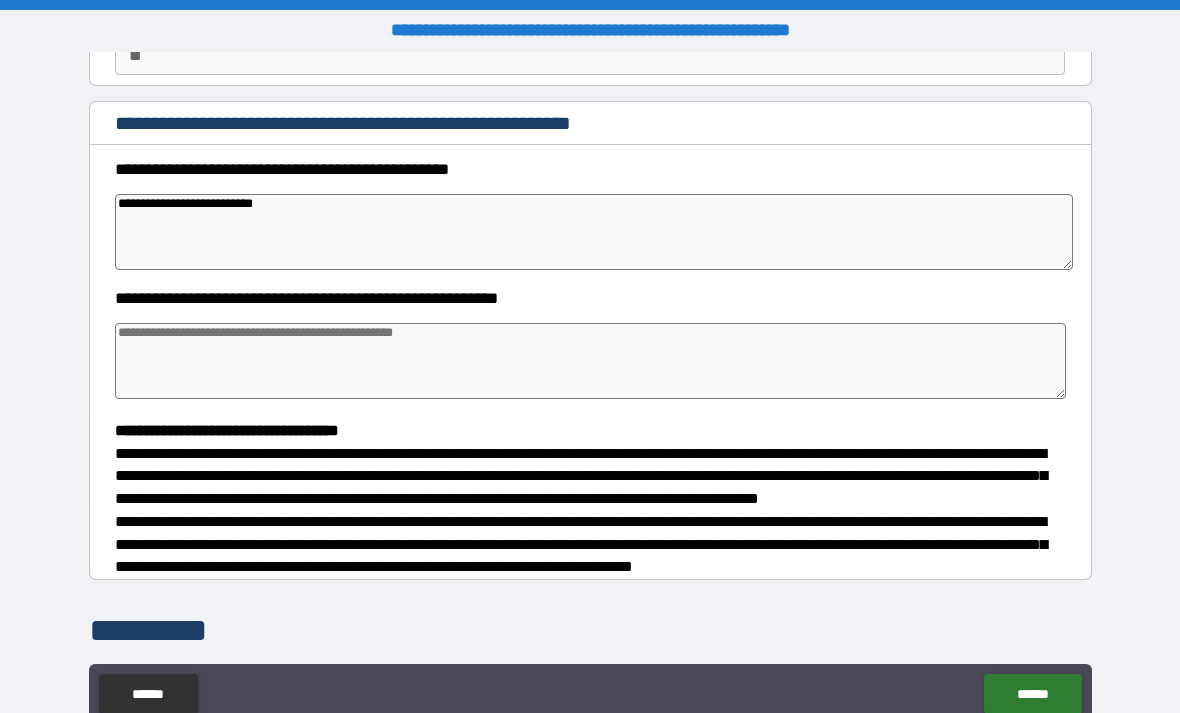 type on "*" 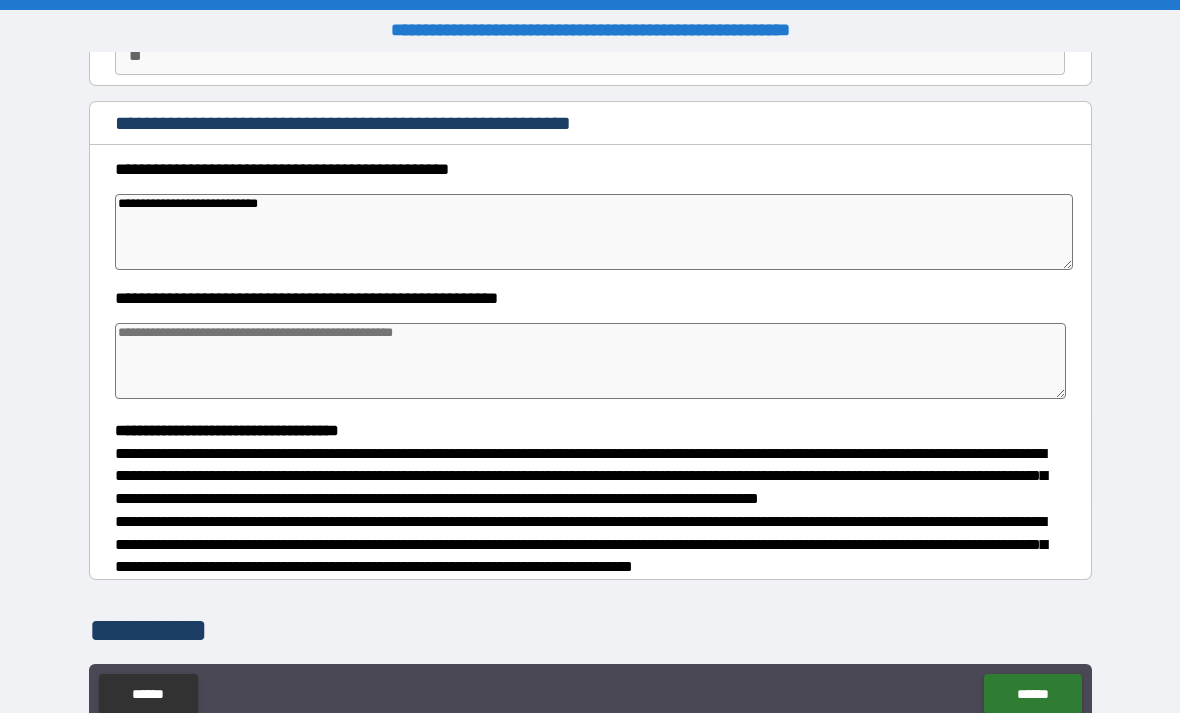 type on "*" 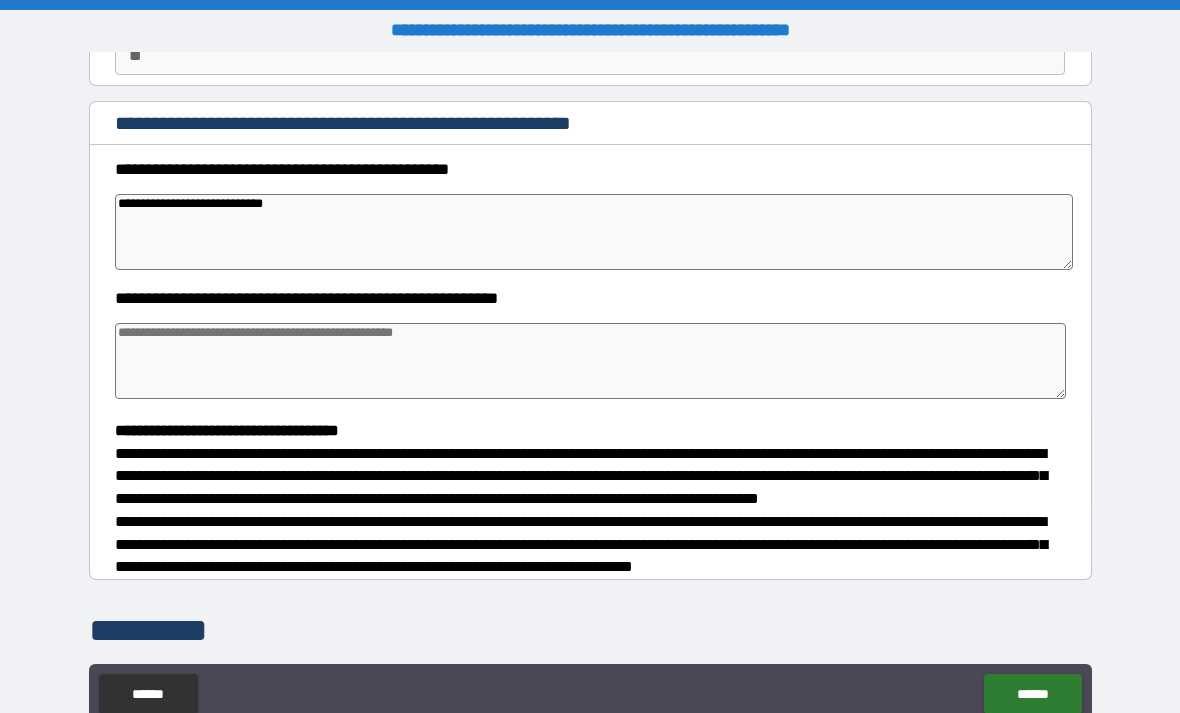 type on "*" 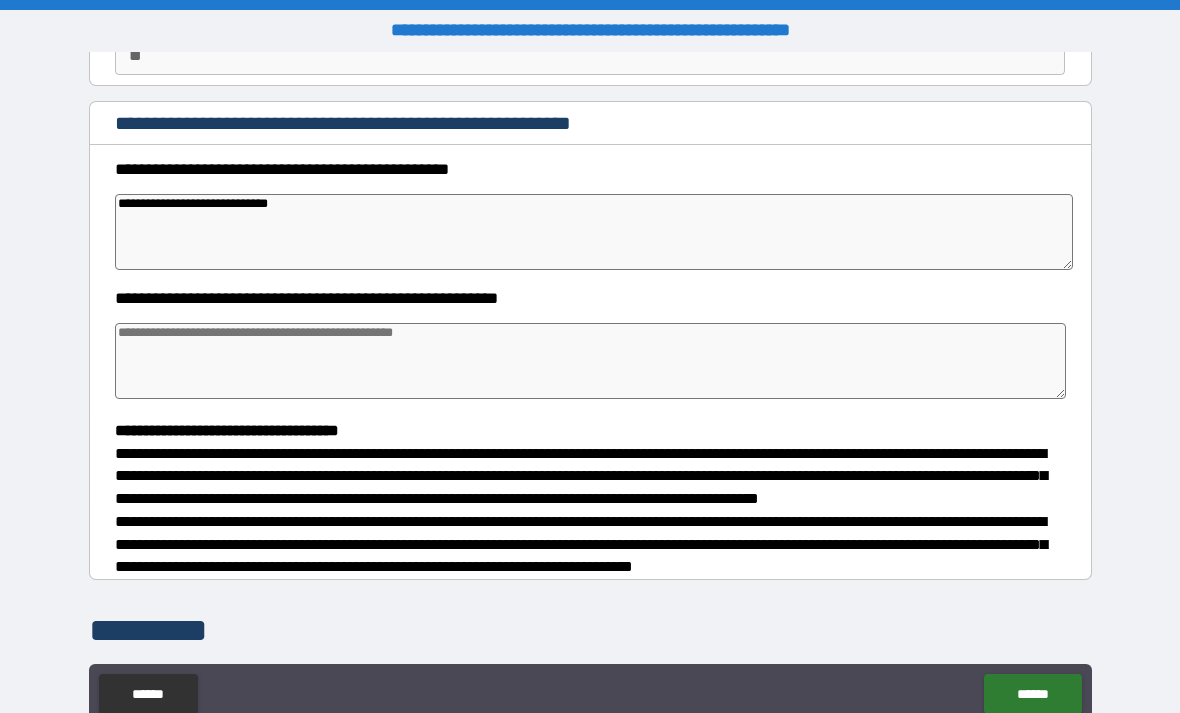type on "**********" 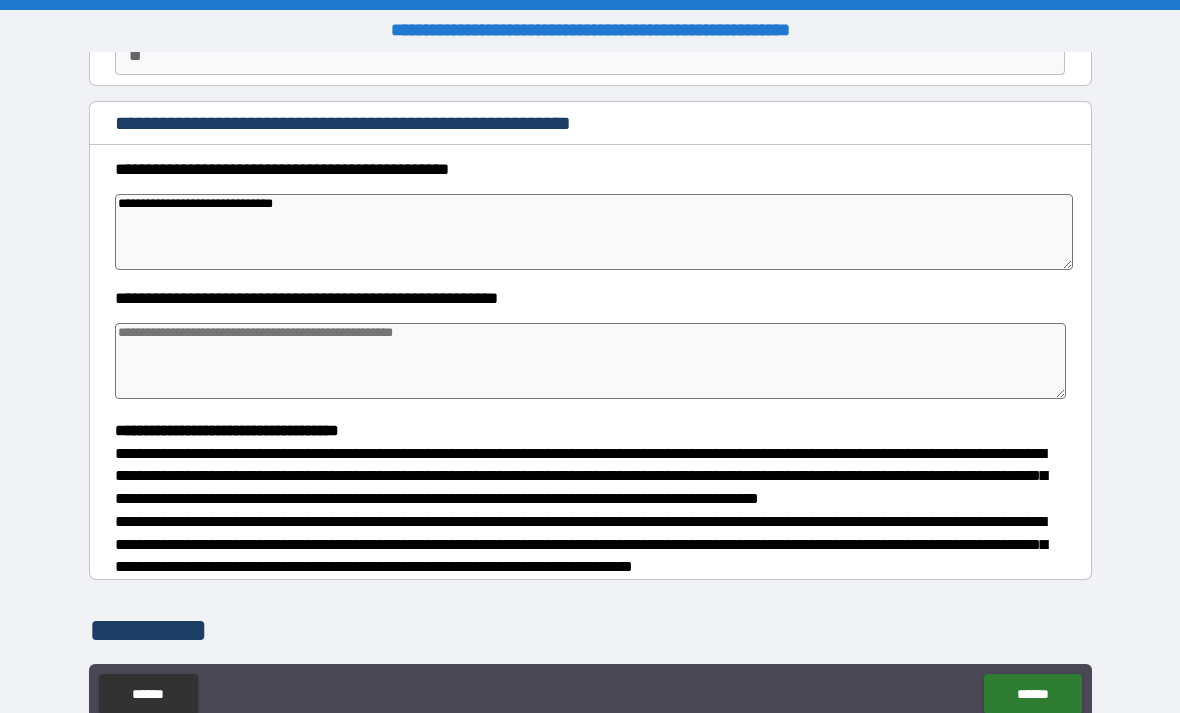type on "*" 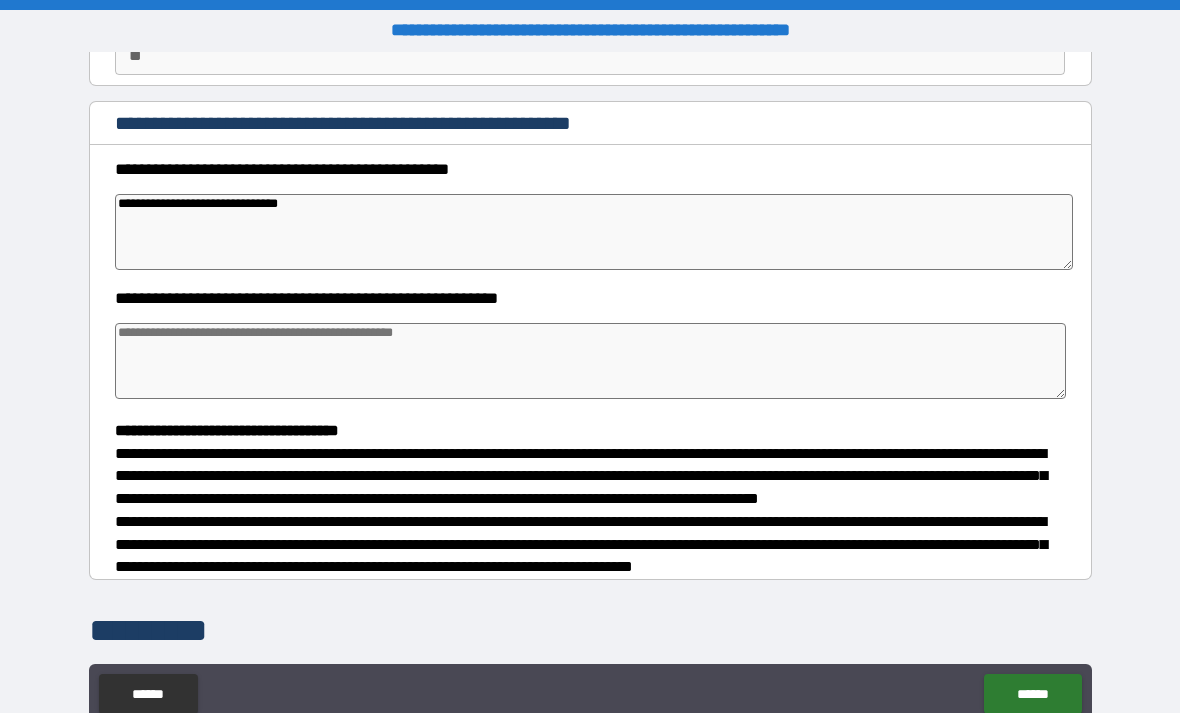 type on "*" 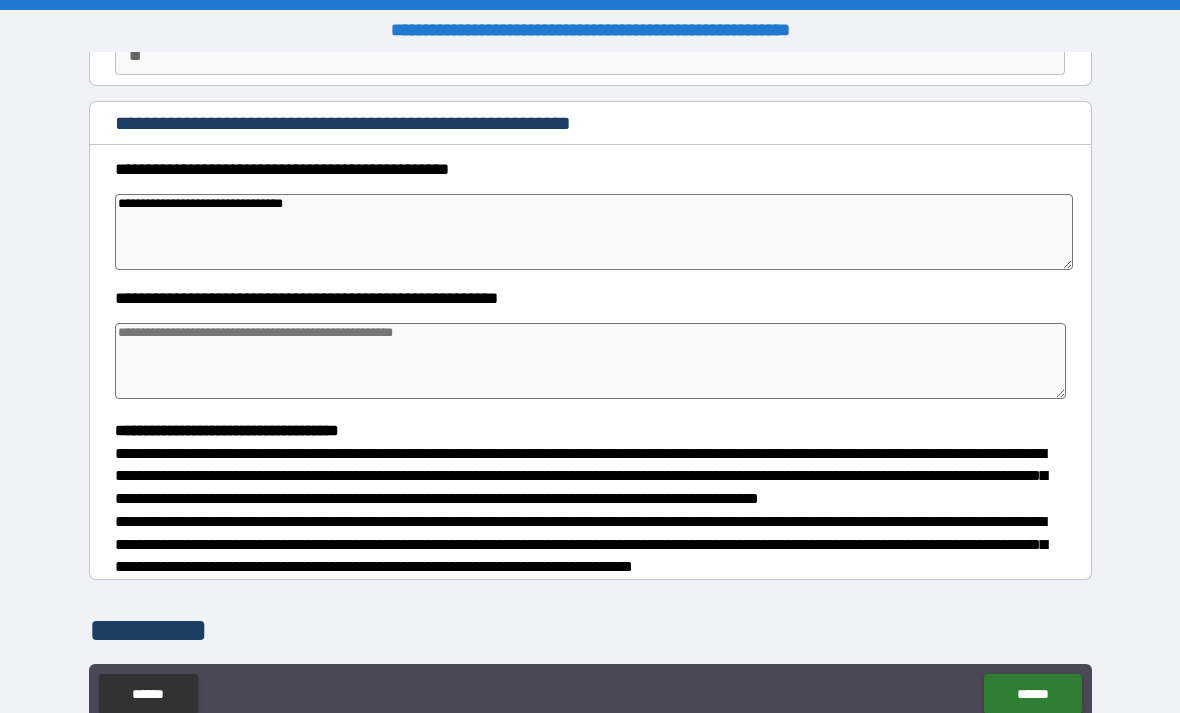 type on "*" 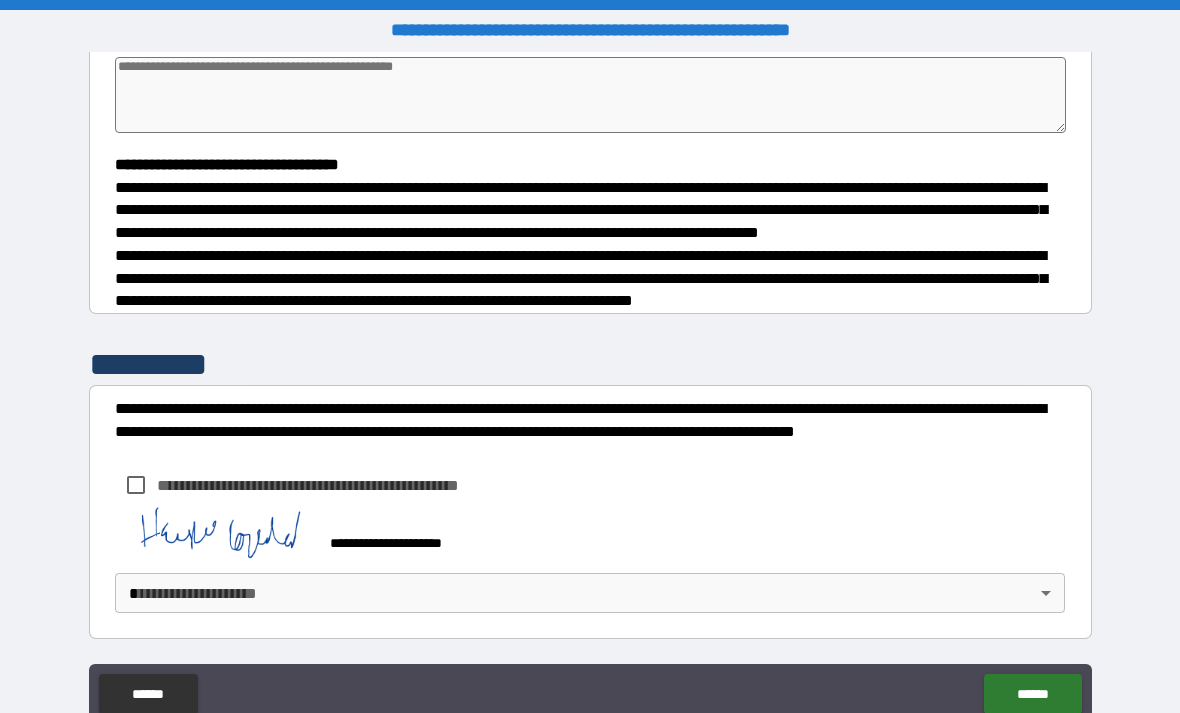 type on "**********" 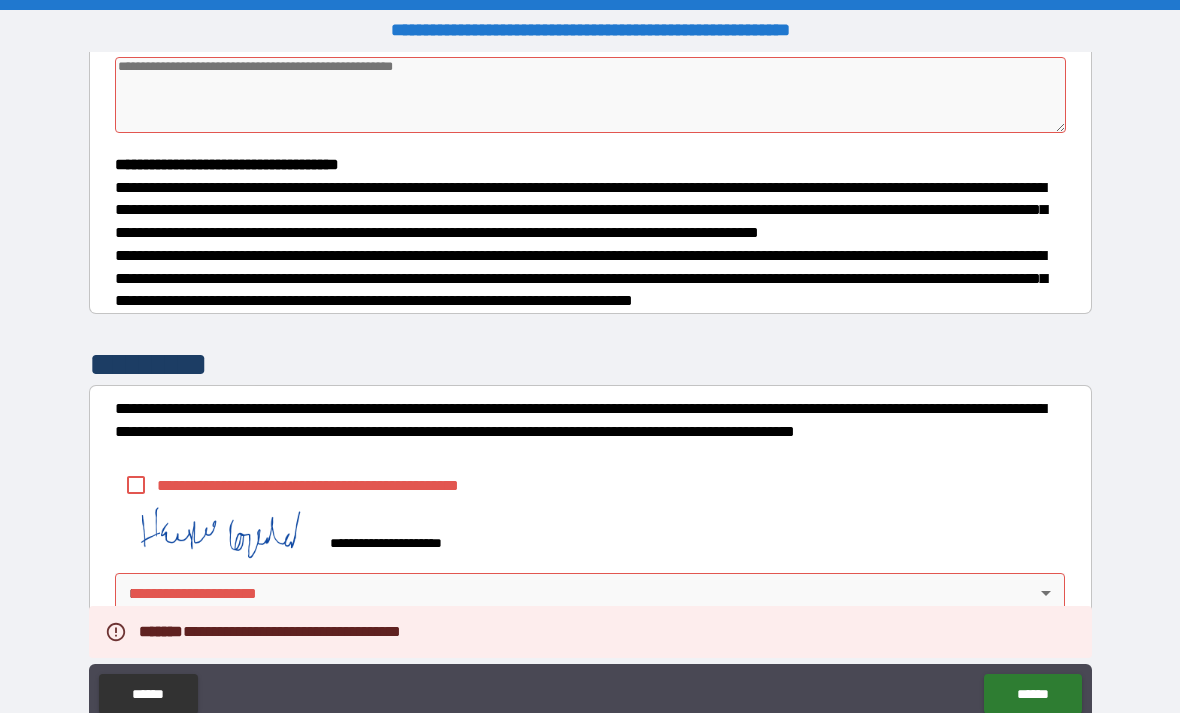 type on "*" 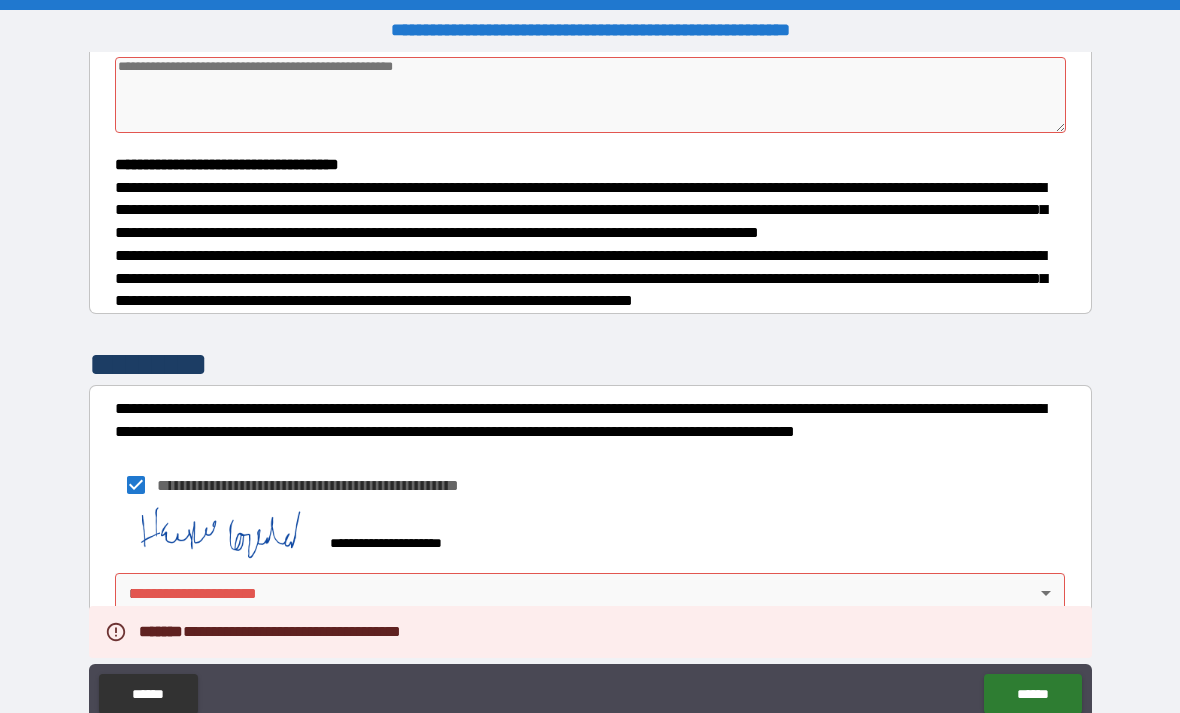 type on "*" 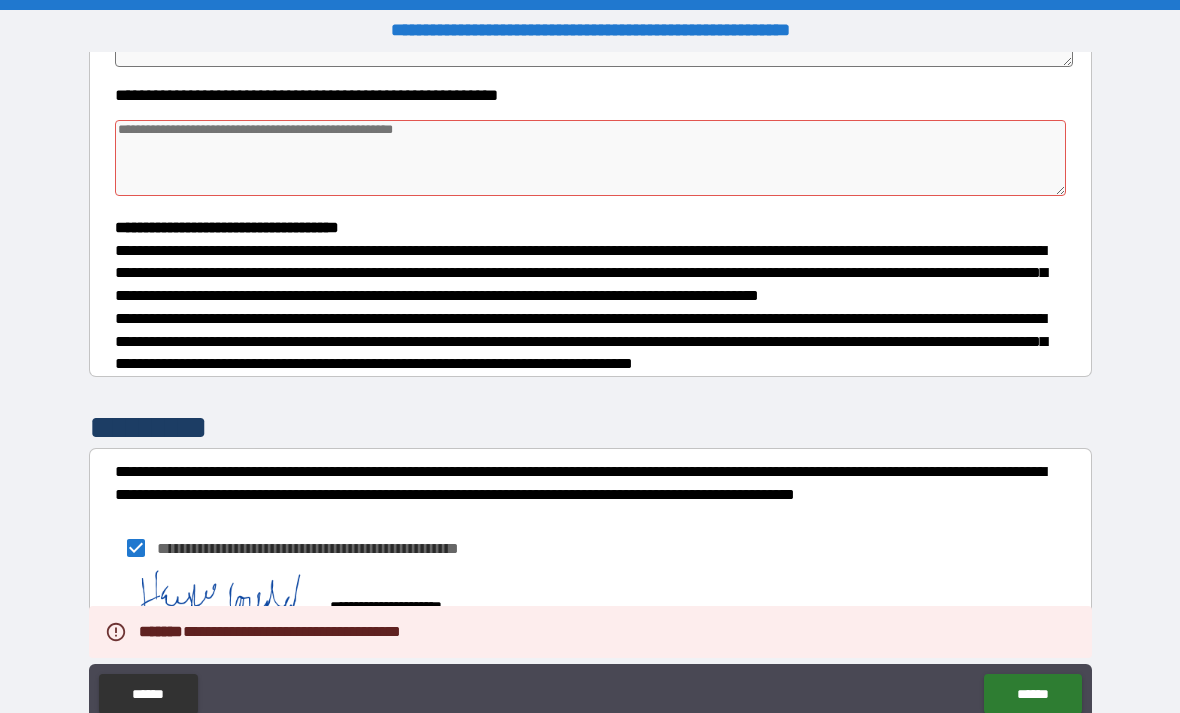 scroll, scrollTop: 410, scrollLeft: 0, axis: vertical 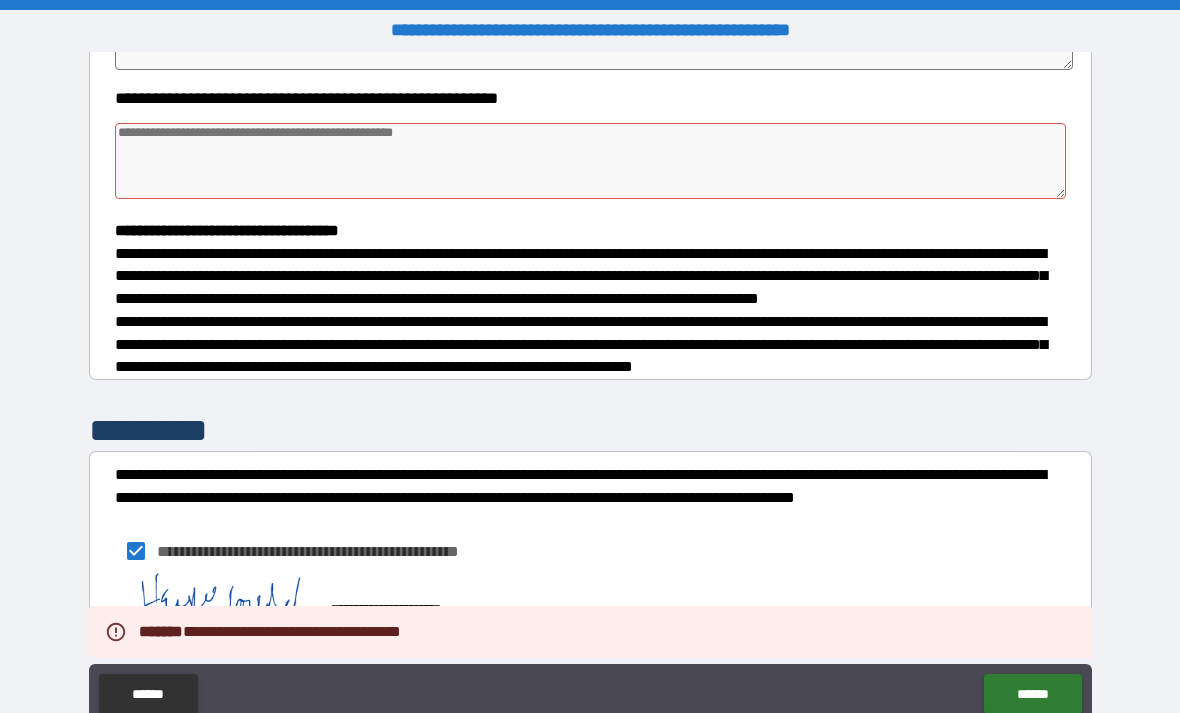 click at bounding box center [591, 161] 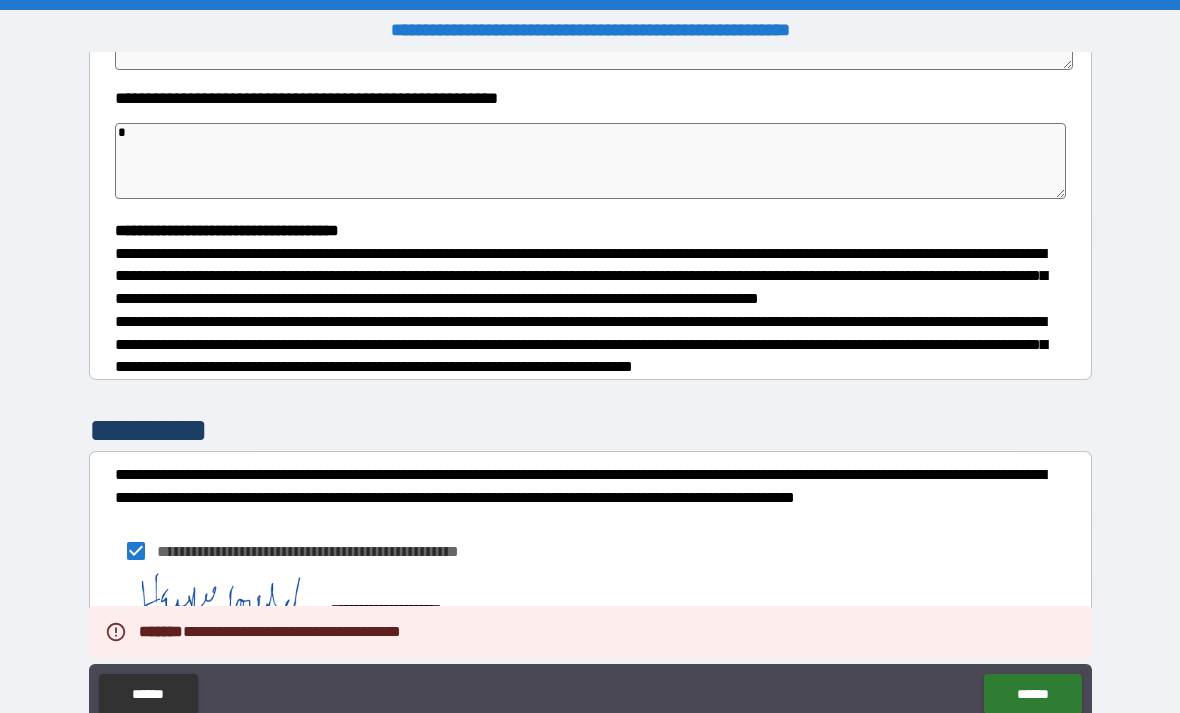 type on "*" 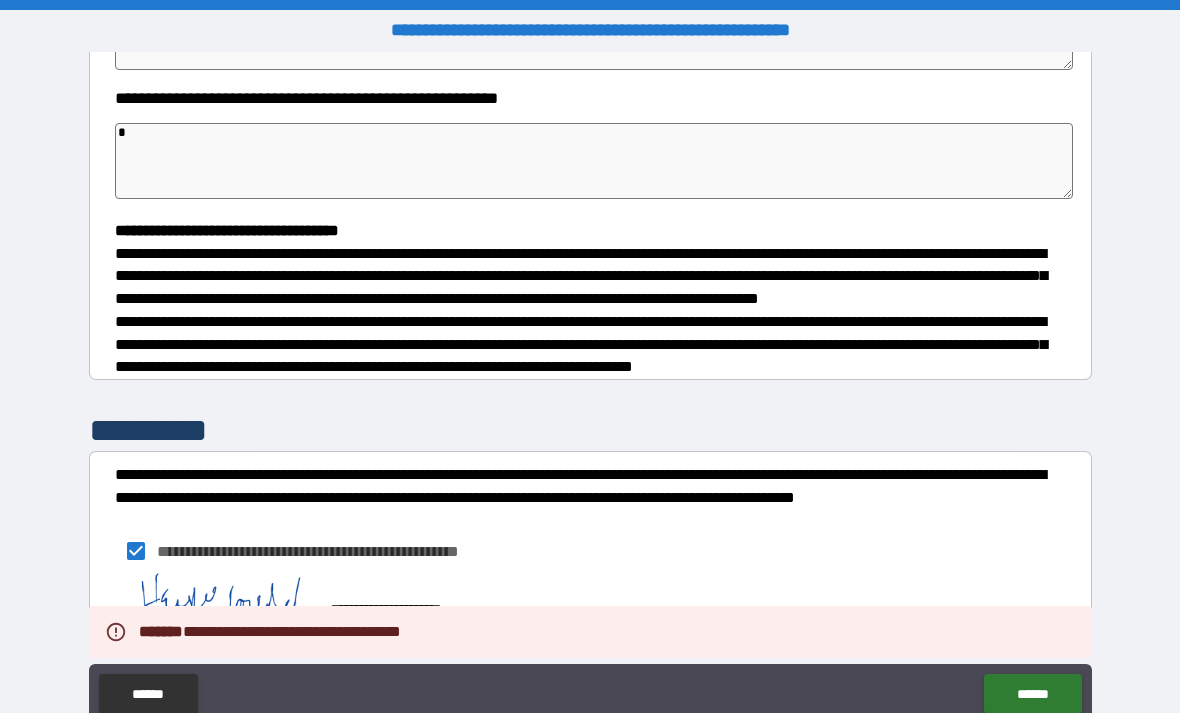 type on "**" 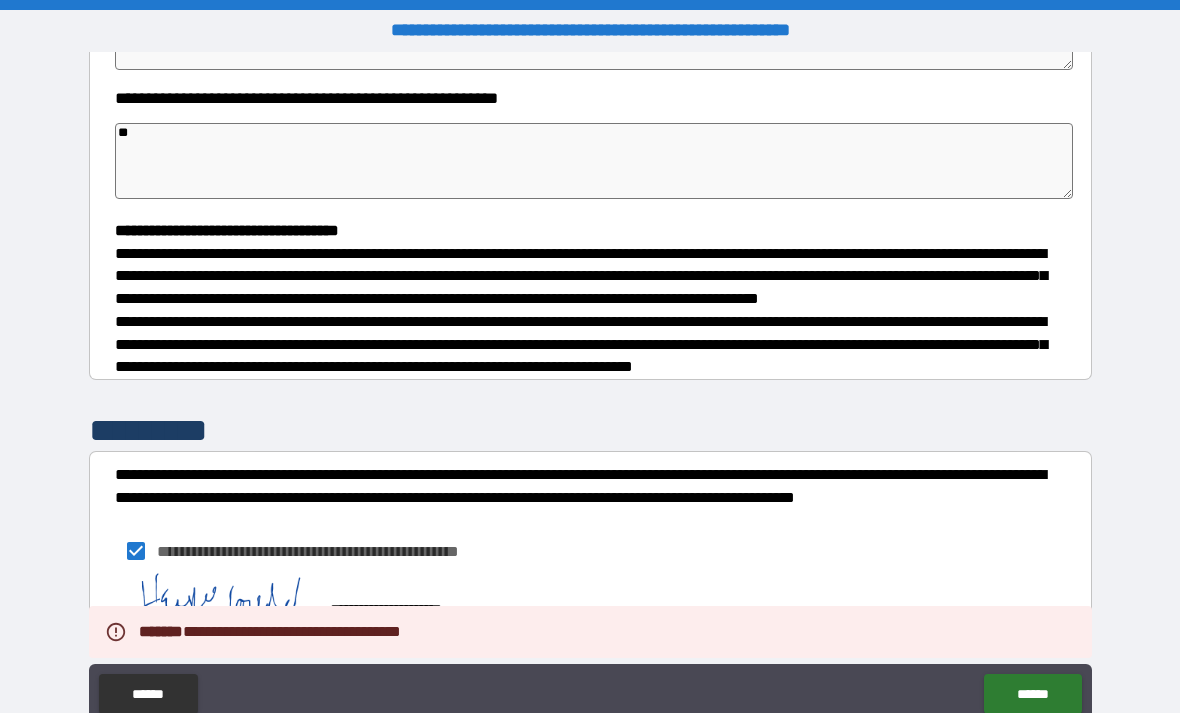 type on "*" 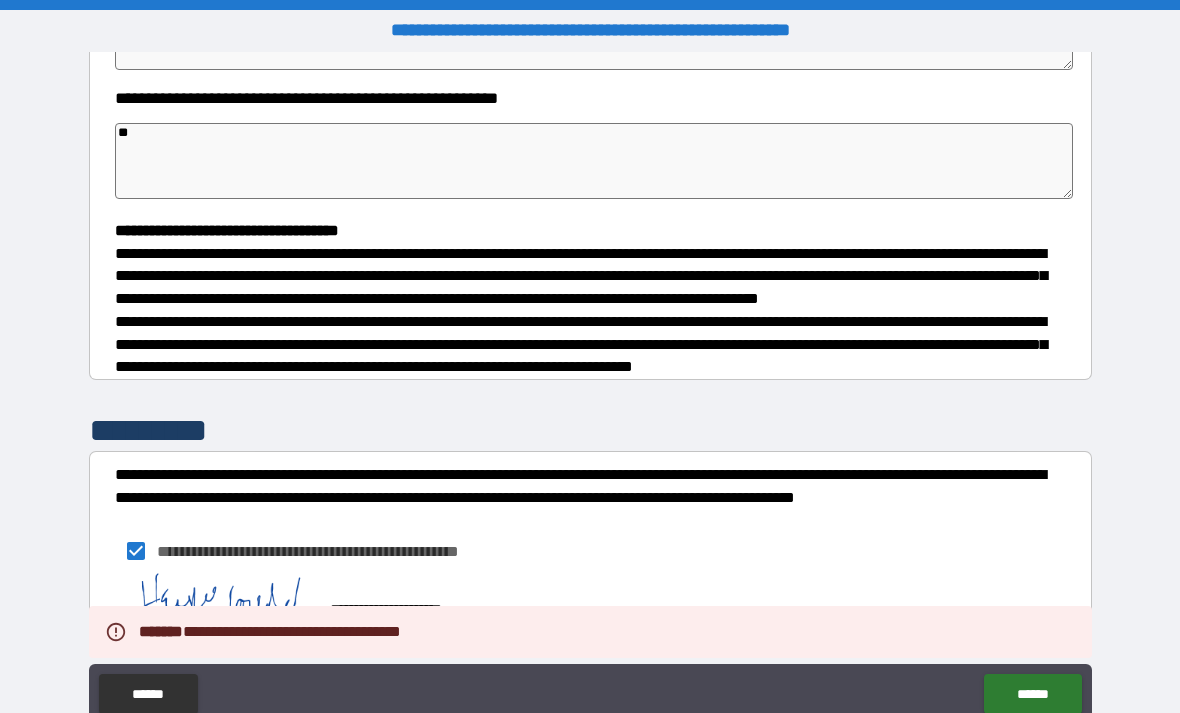 type on "*" 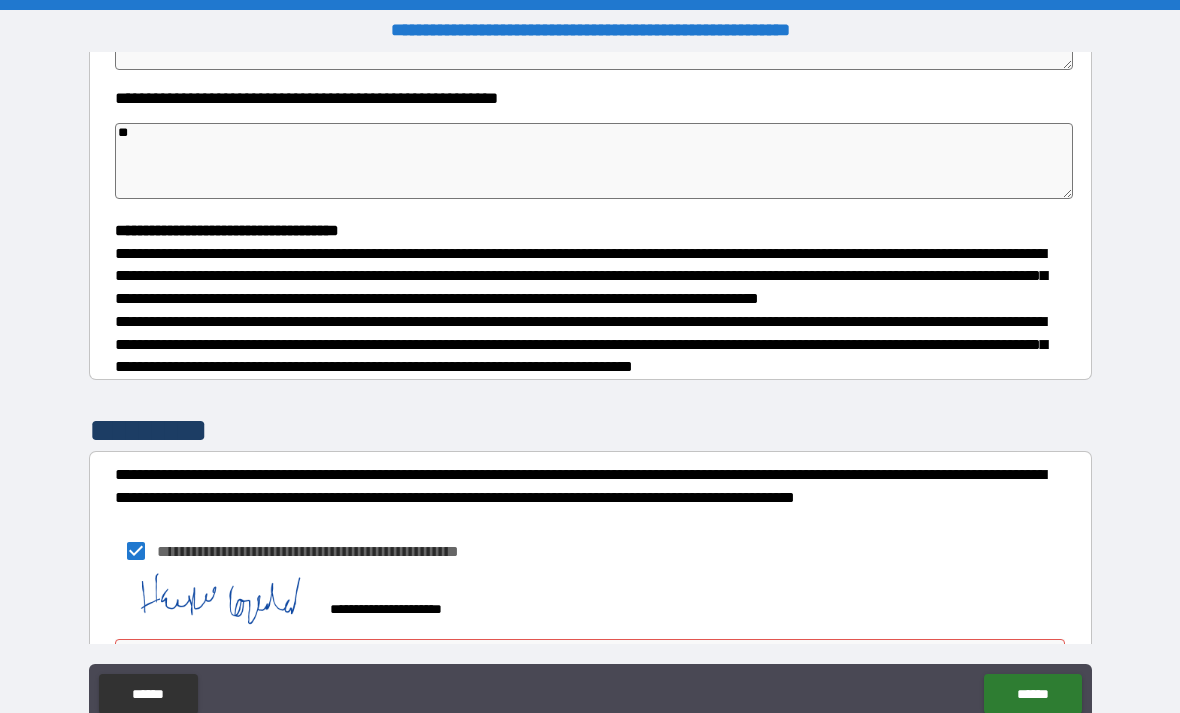 type on "*" 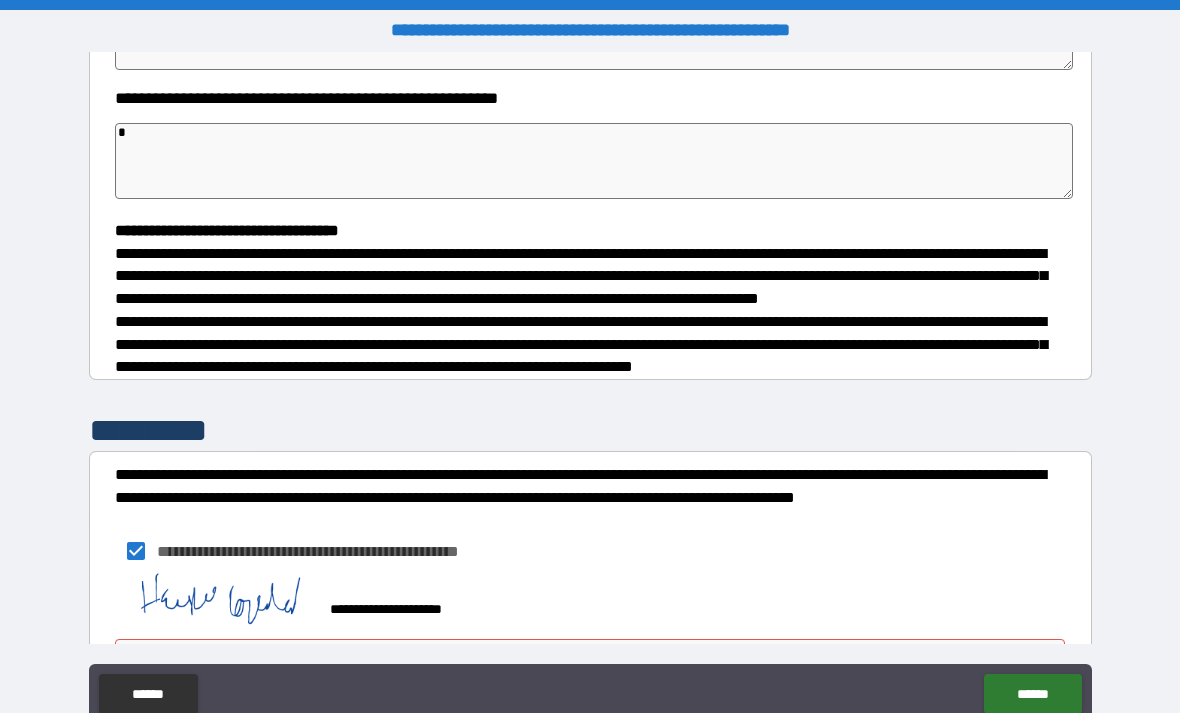 type on "*" 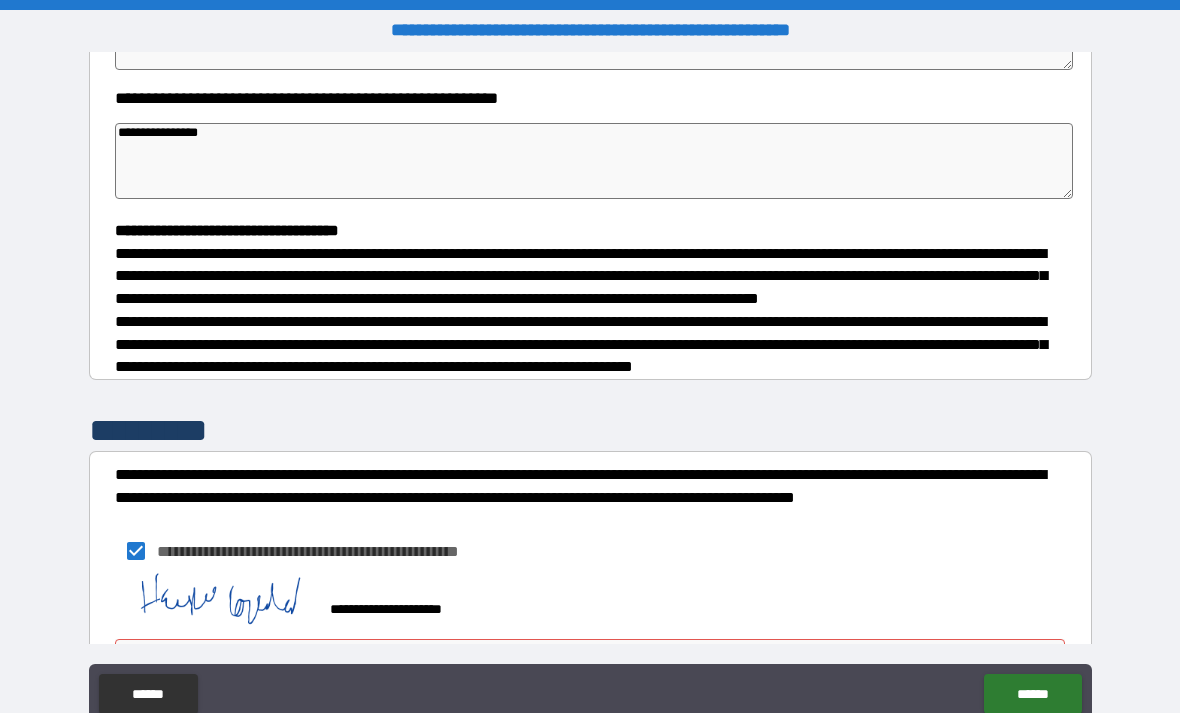 click on "**********" at bounding box center (590, 391) 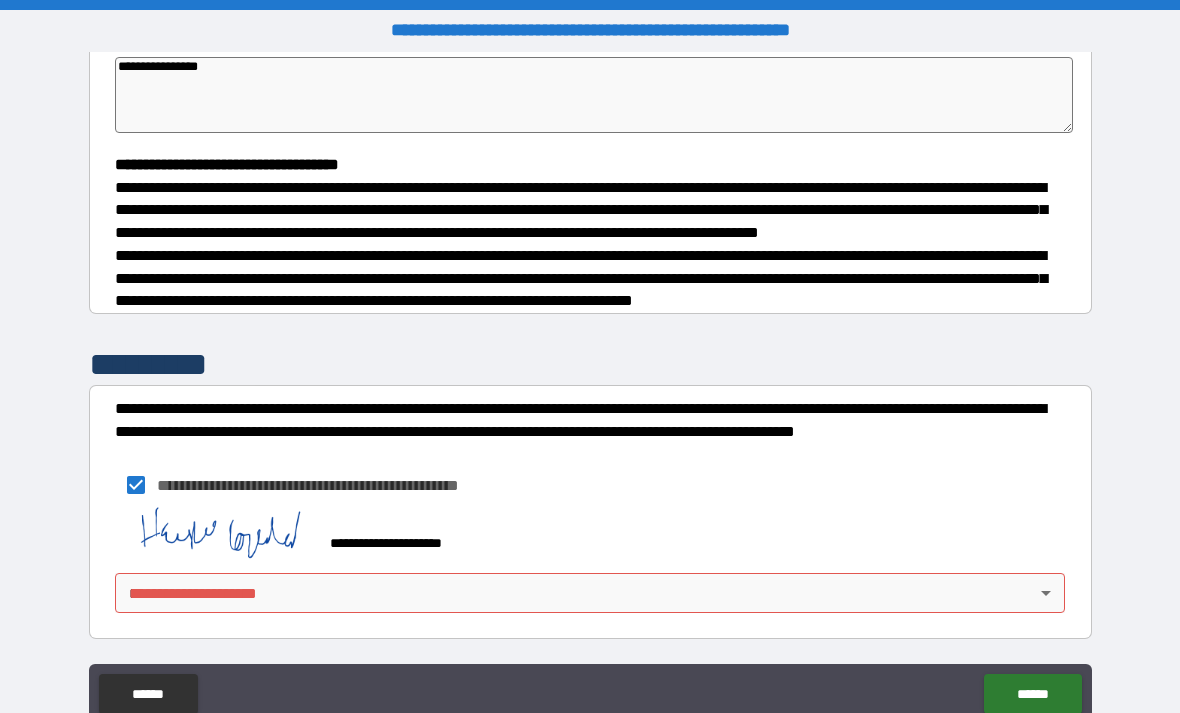 click on "******" at bounding box center [1032, 694] 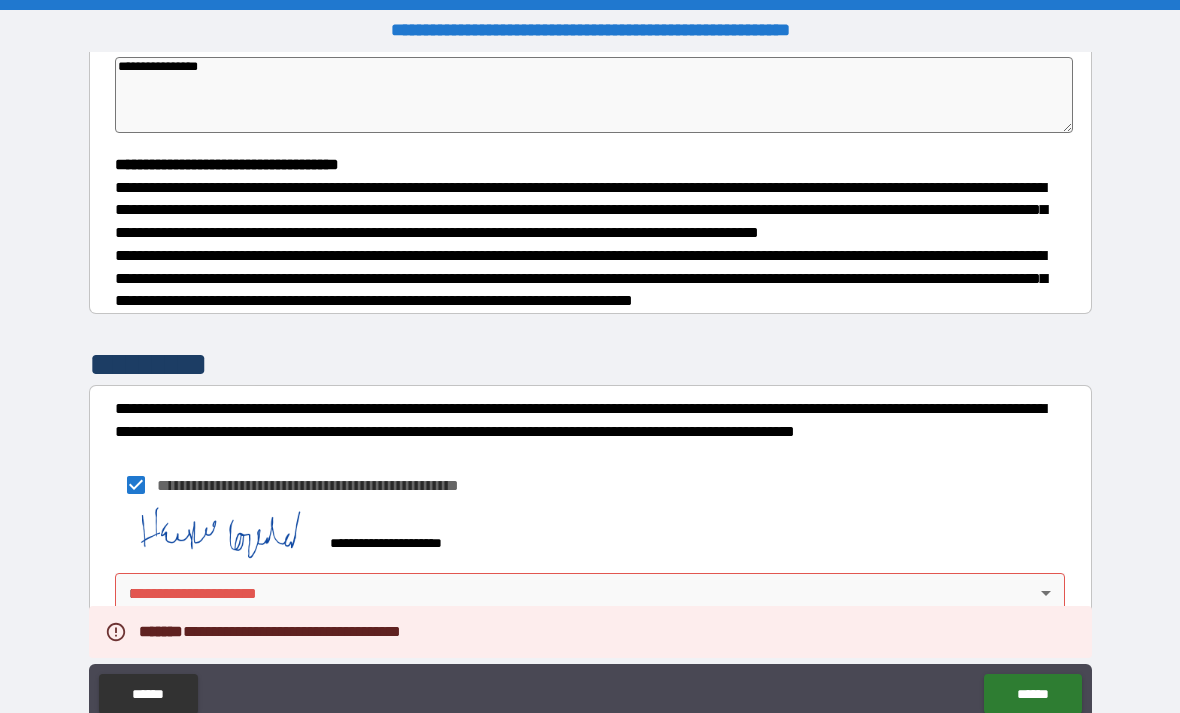 scroll, scrollTop: 493, scrollLeft: 0, axis: vertical 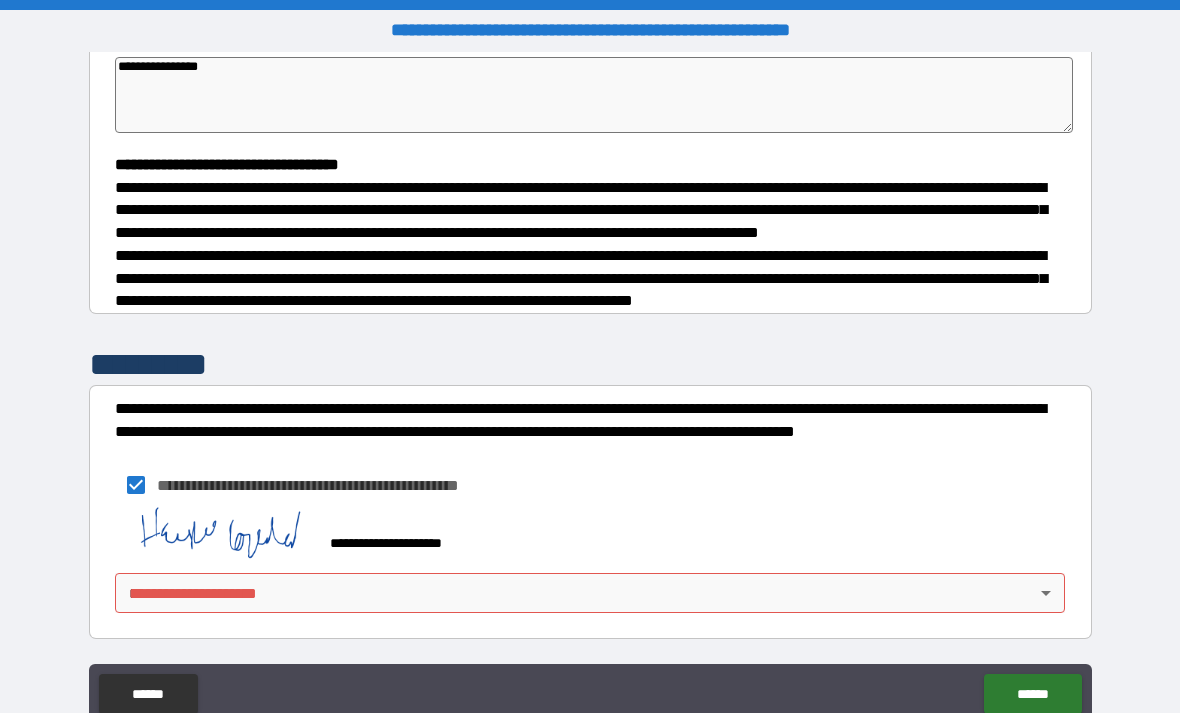 click on "**********" at bounding box center [590, 564] 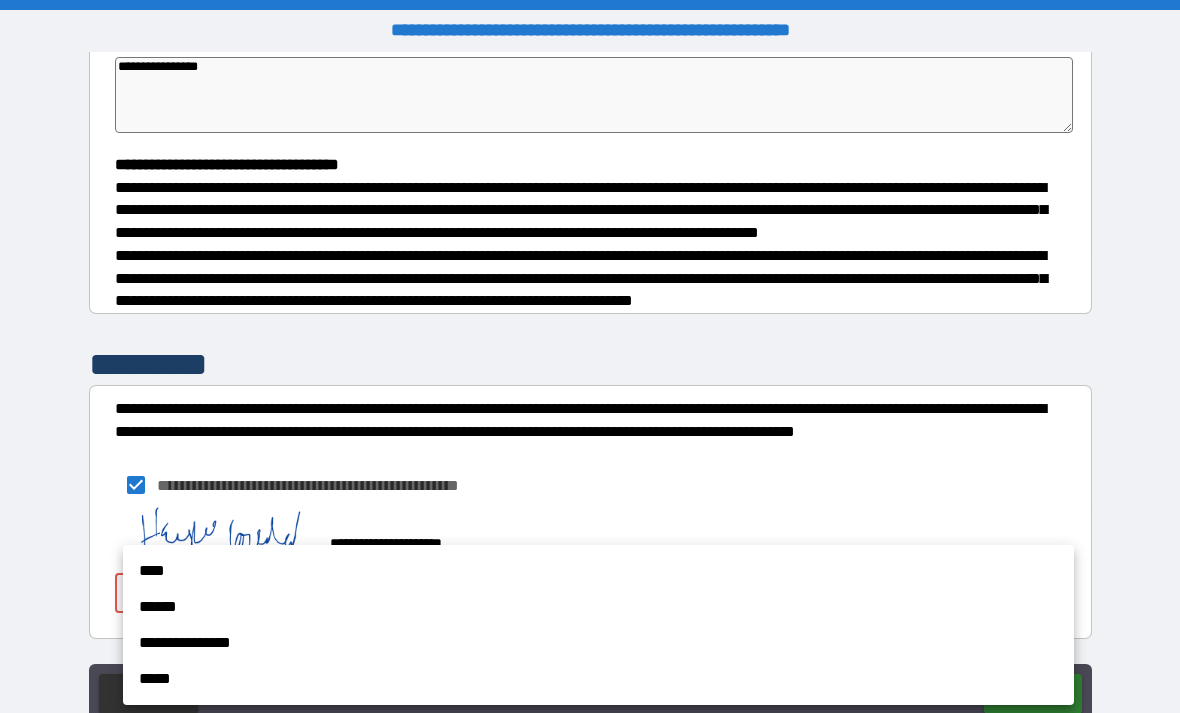 click on "******" at bounding box center [598, 607] 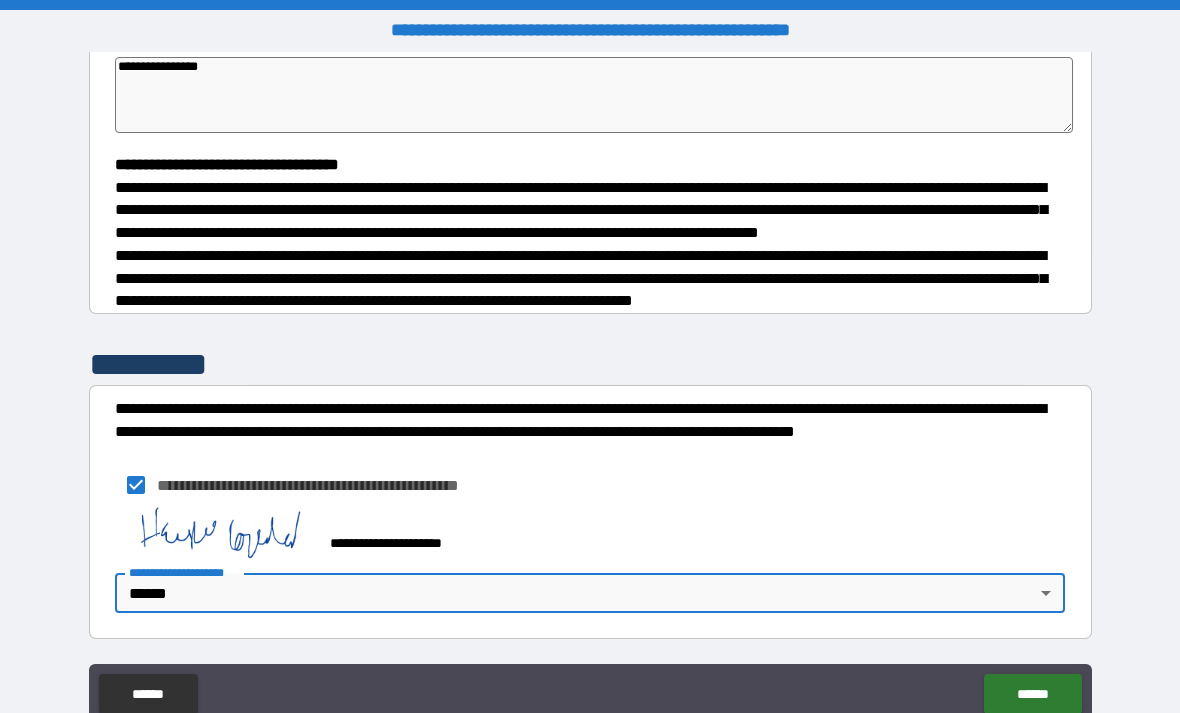 click on "**********" at bounding box center [590, 388] 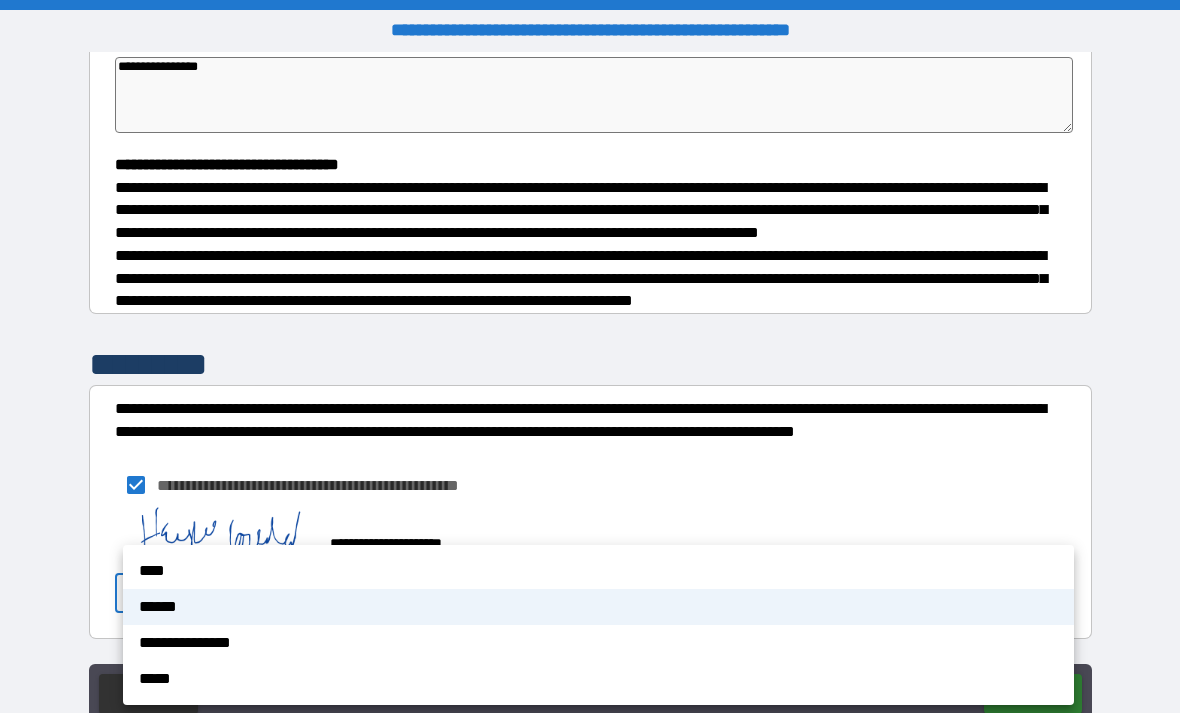 click on "**********" at bounding box center [598, 643] 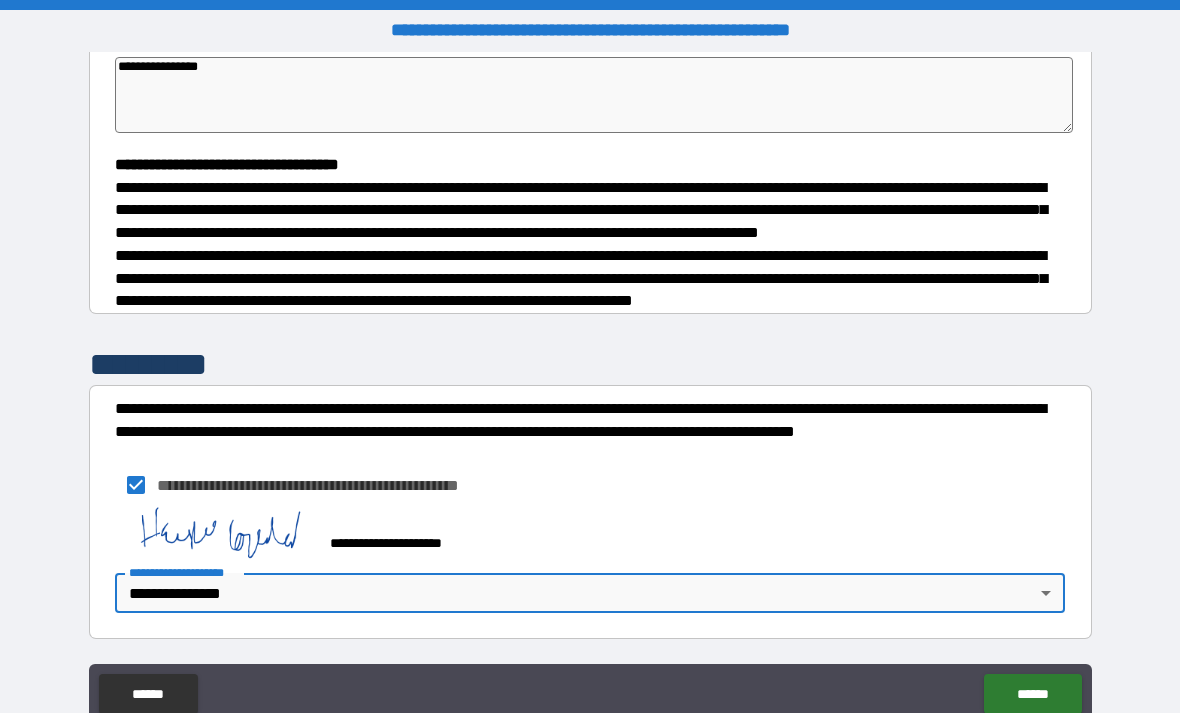 click on "******" at bounding box center (1032, 694) 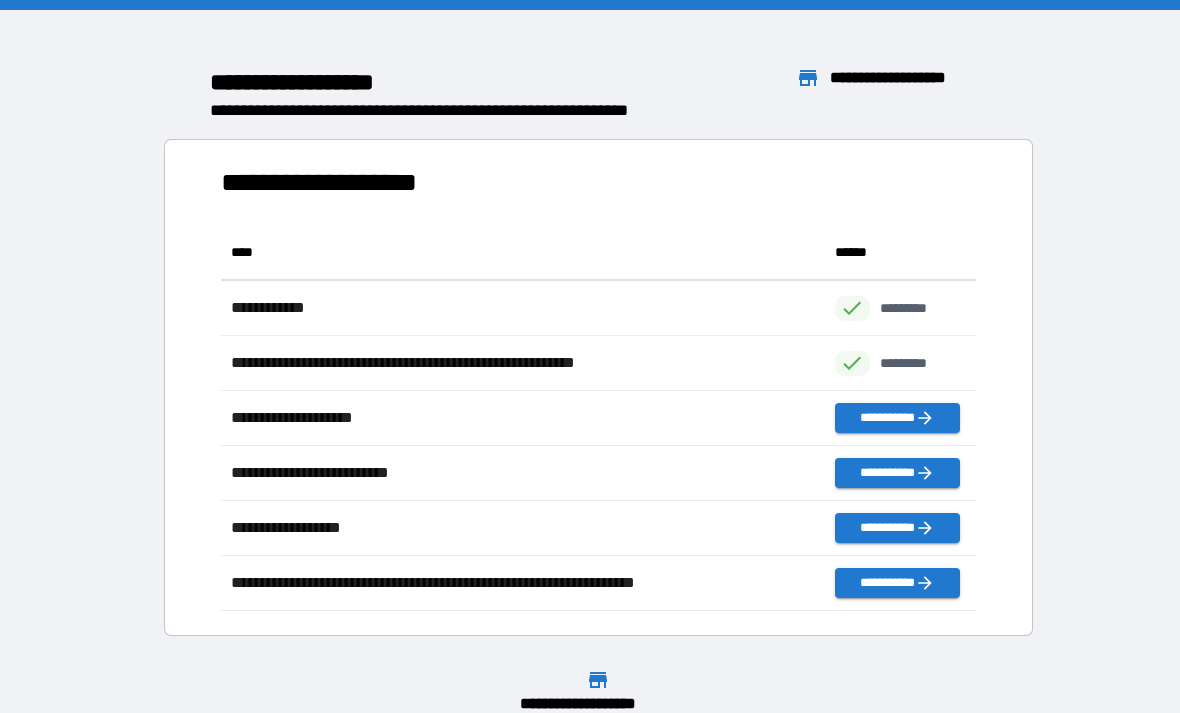 scroll, scrollTop: 1, scrollLeft: 1, axis: both 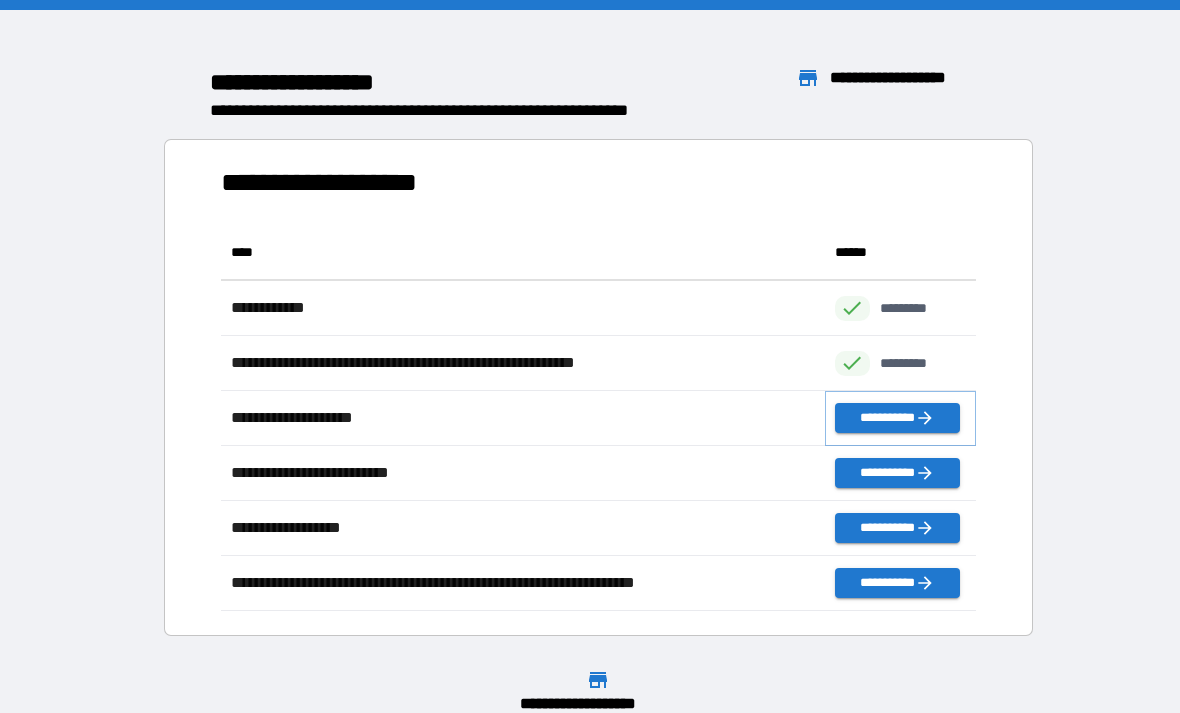 click on "**********" at bounding box center [897, 418] 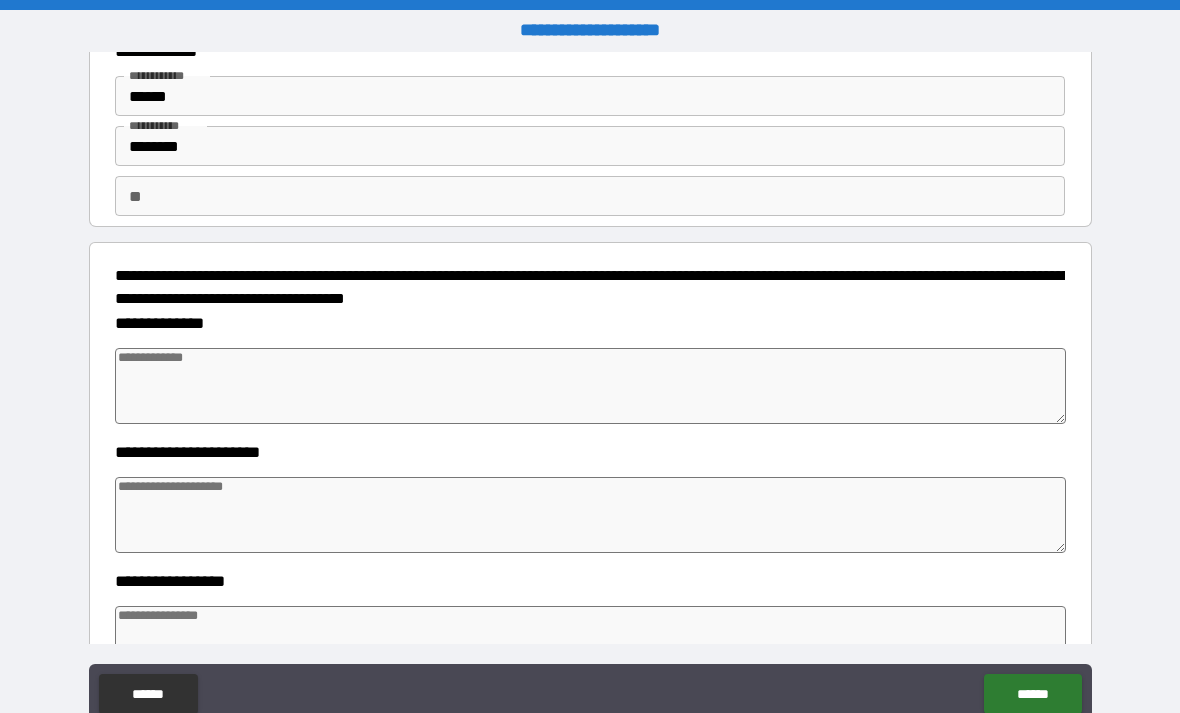 scroll, scrollTop: 68, scrollLeft: 0, axis: vertical 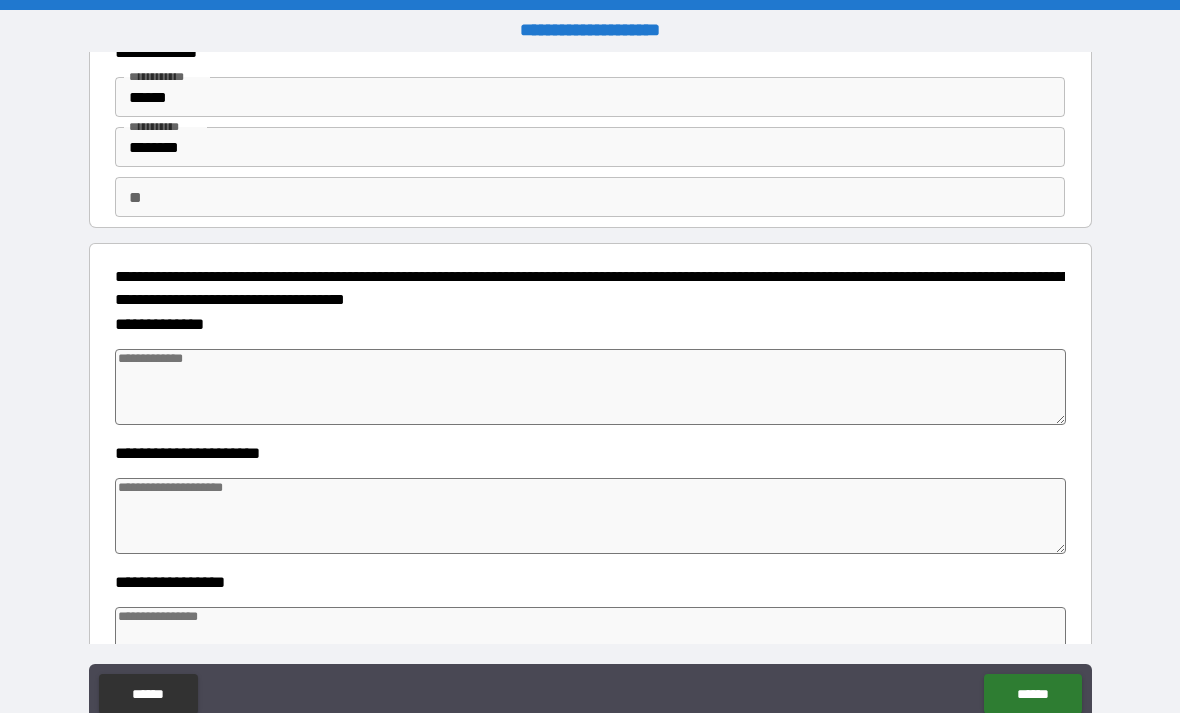 click at bounding box center [591, 387] 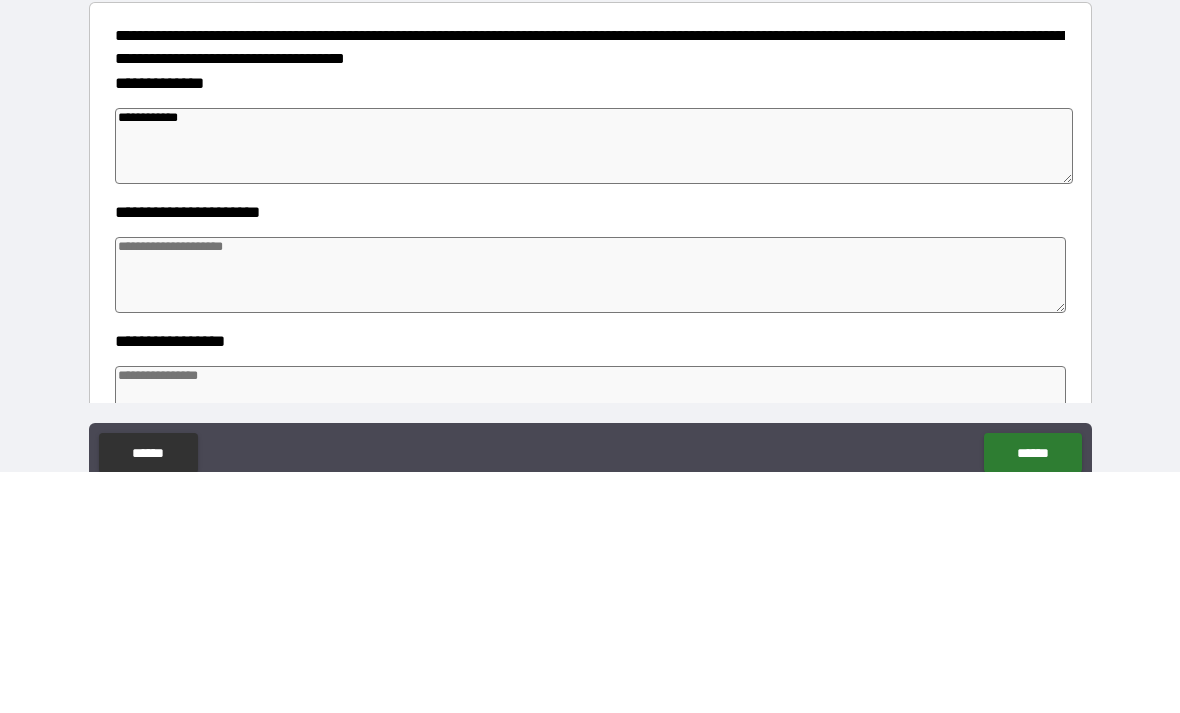 click at bounding box center (591, 516) 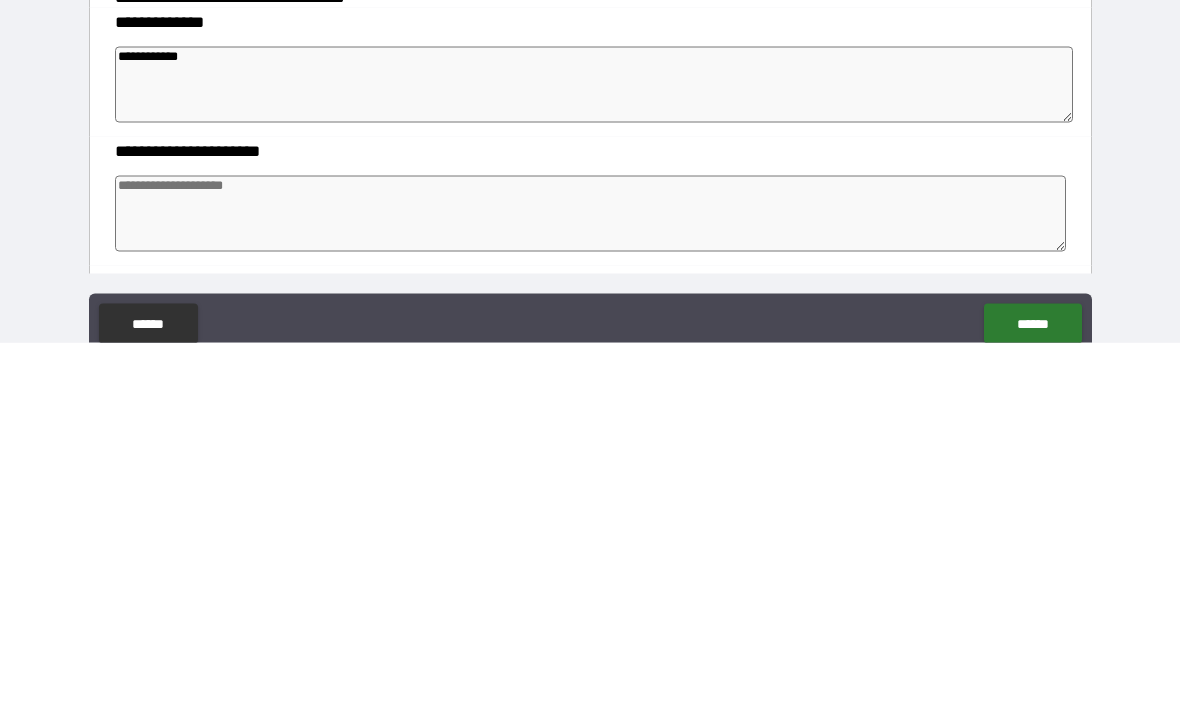 scroll, scrollTop: 0, scrollLeft: 0, axis: both 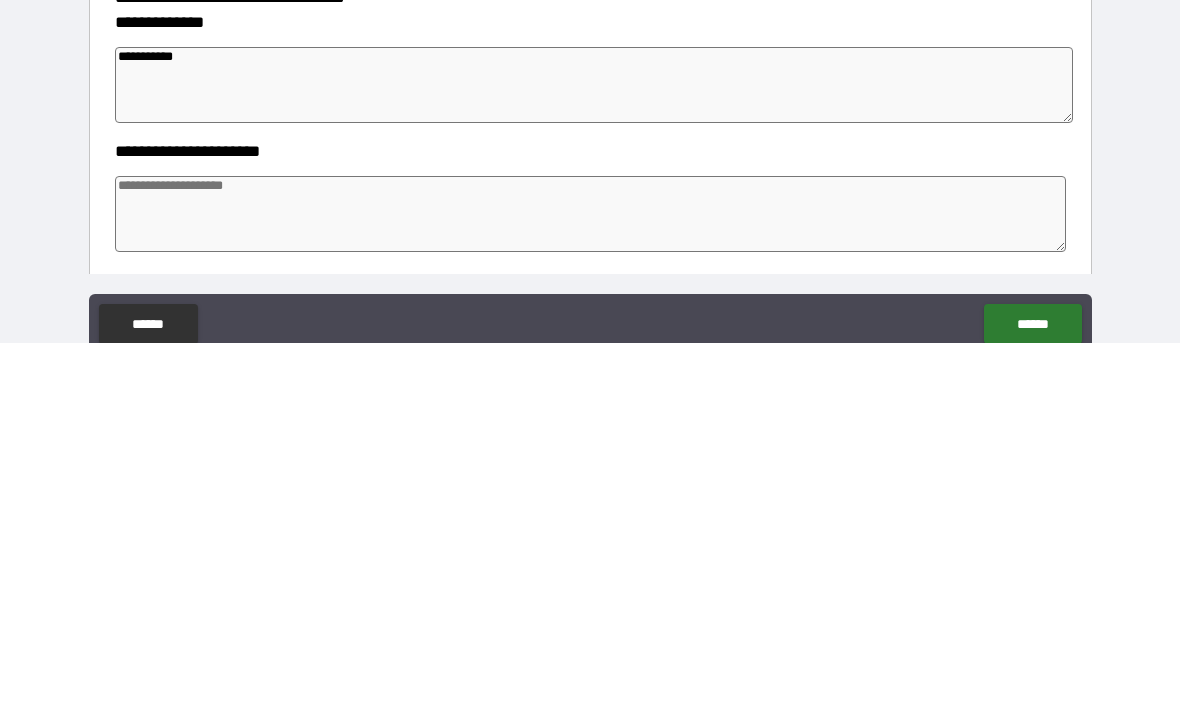 click at bounding box center (591, 584) 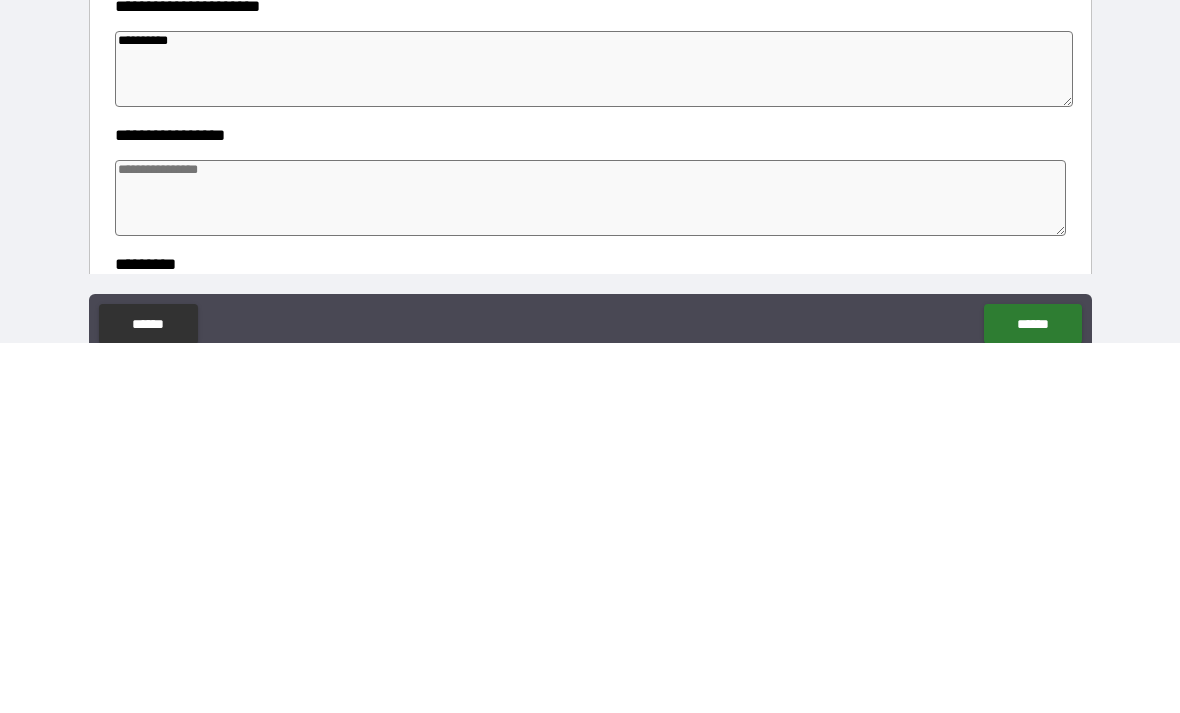 scroll, scrollTop: 152, scrollLeft: 0, axis: vertical 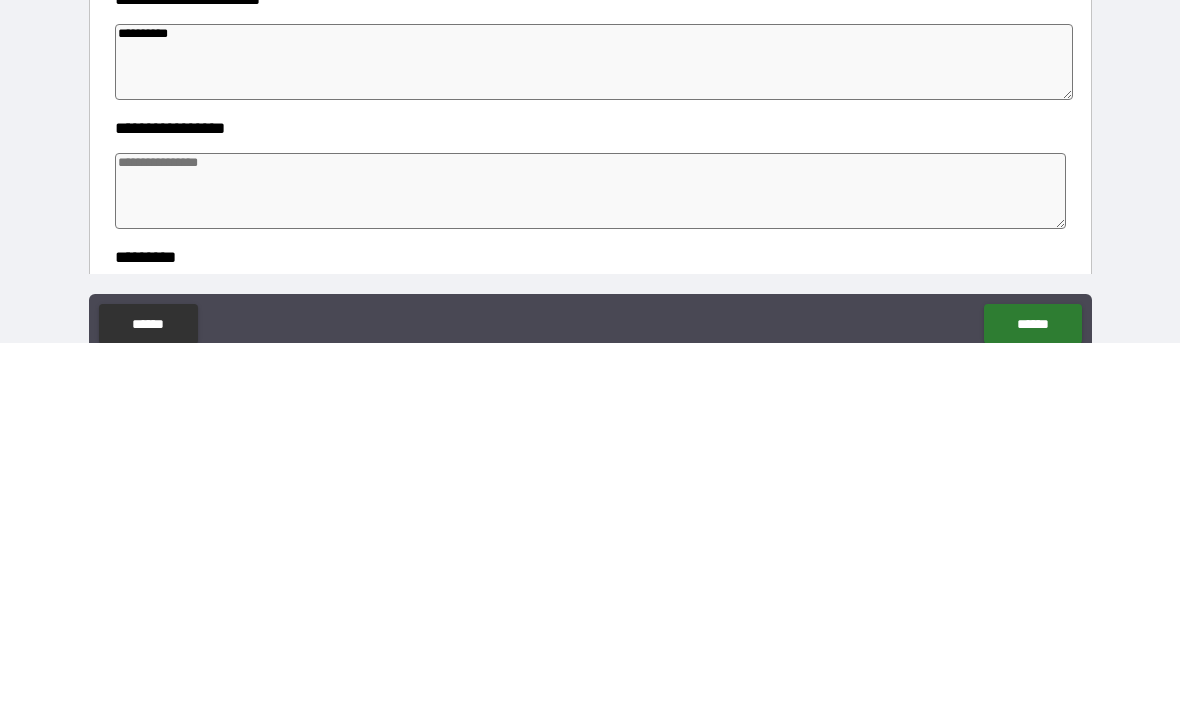 click at bounding box center [591, 561] 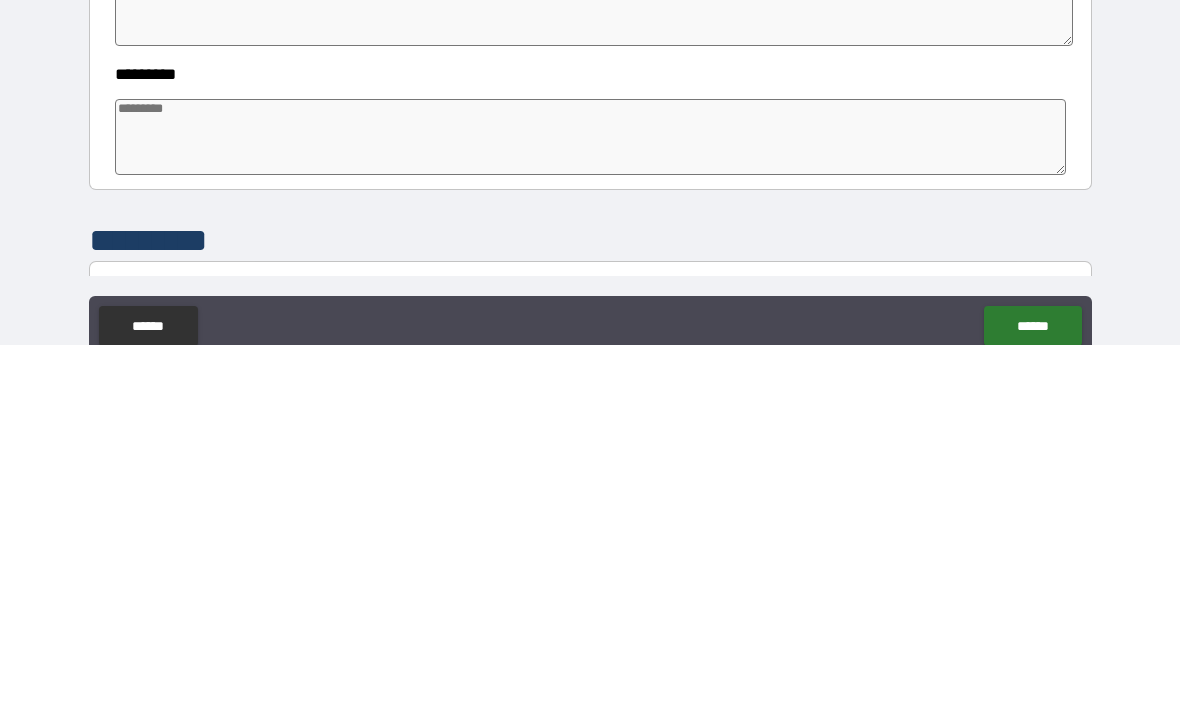 scroll, scrollTop: 338, scrollLeft: 0, axis: vertical 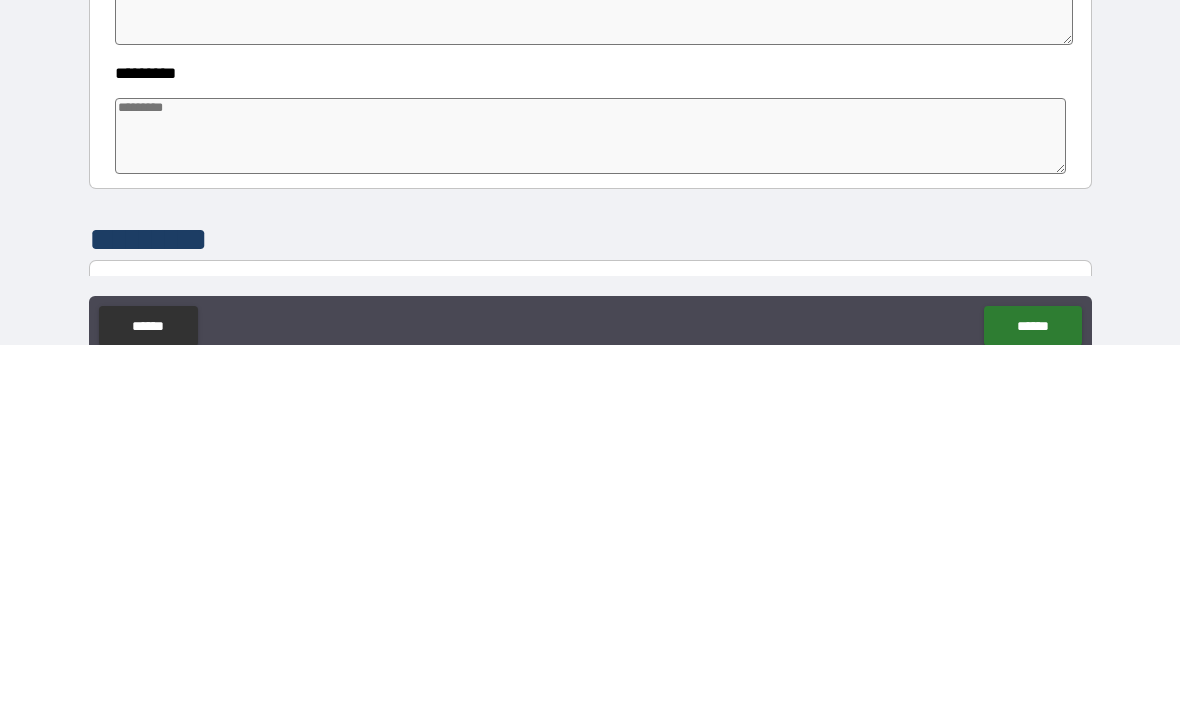 click at bounding box center (591, 504) 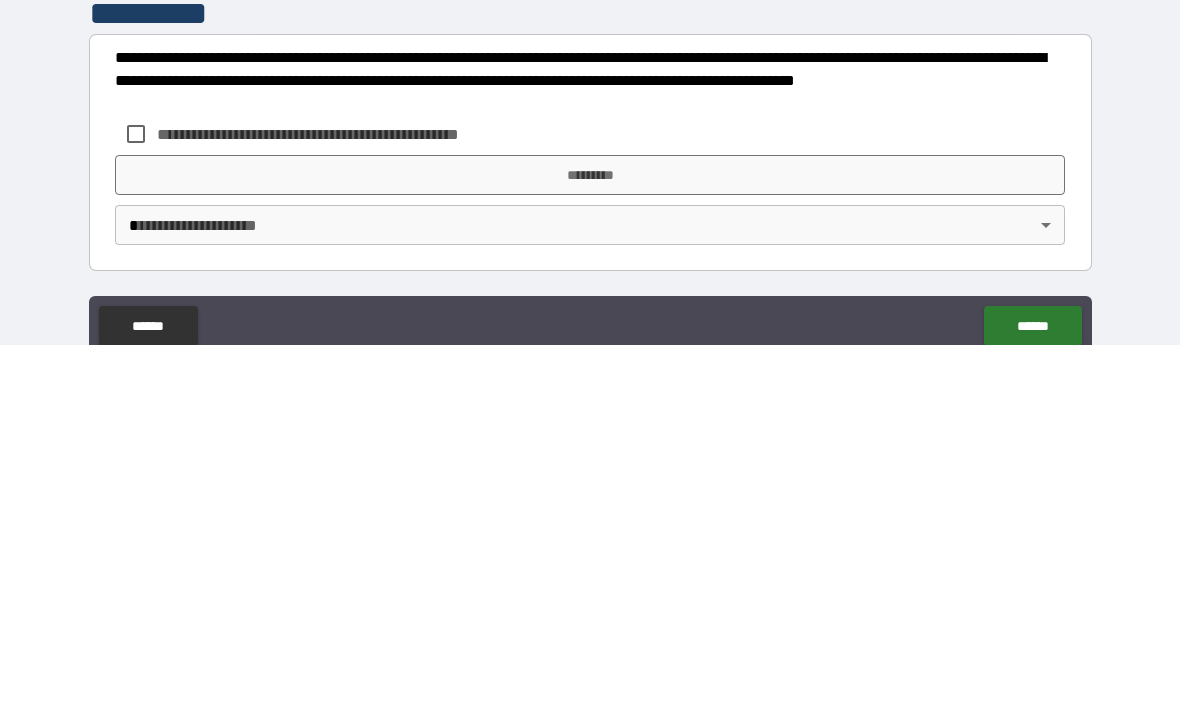 scroll, scrollTop: 564, scrollLeft: 0, axis: vertical 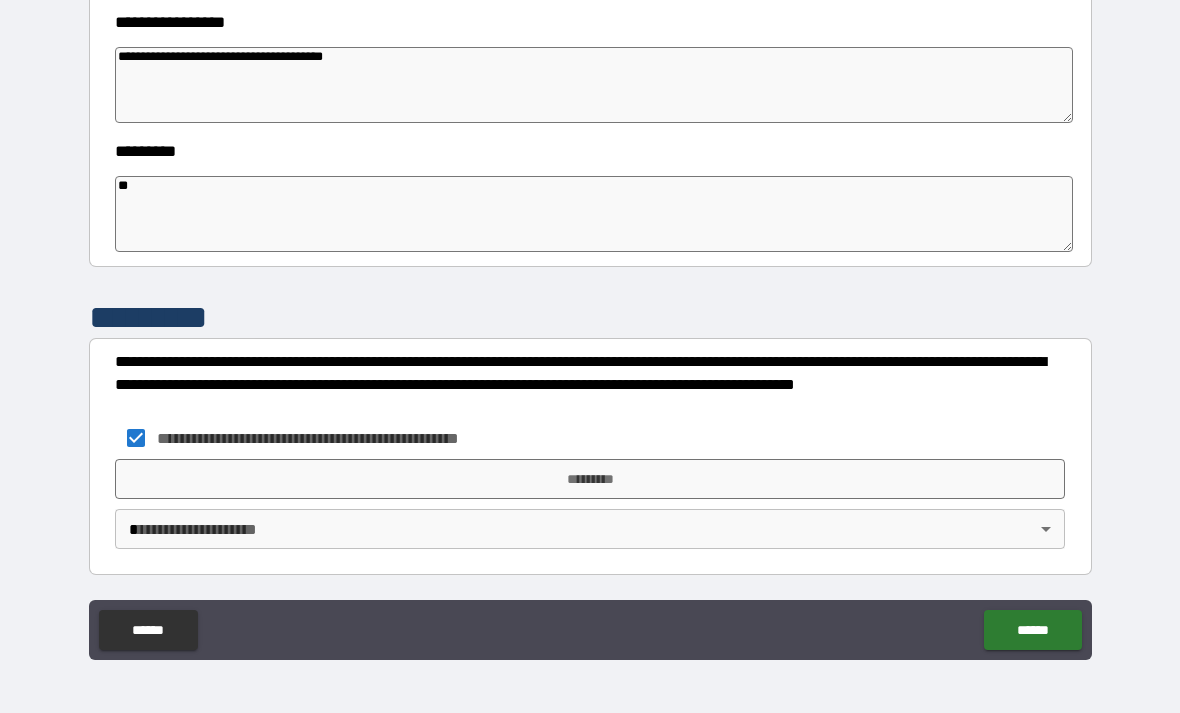 click on "*********" at bounding box center [590, 479] 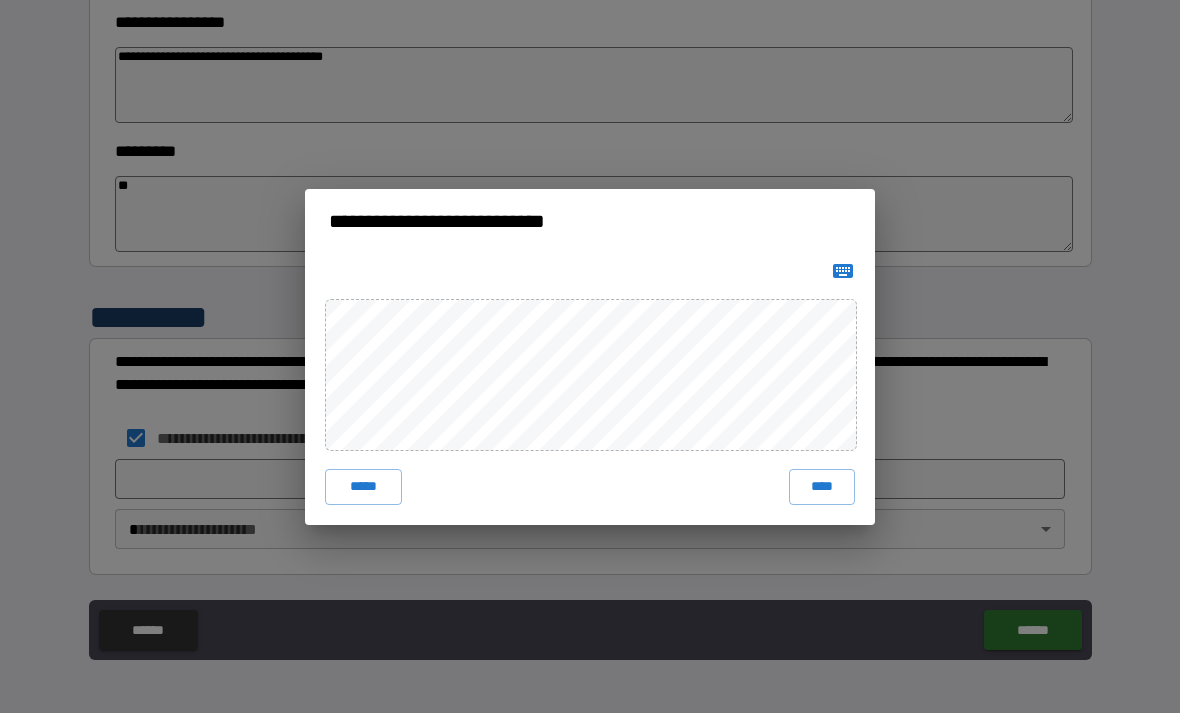 click on "****" at bounding box center (822, 487) 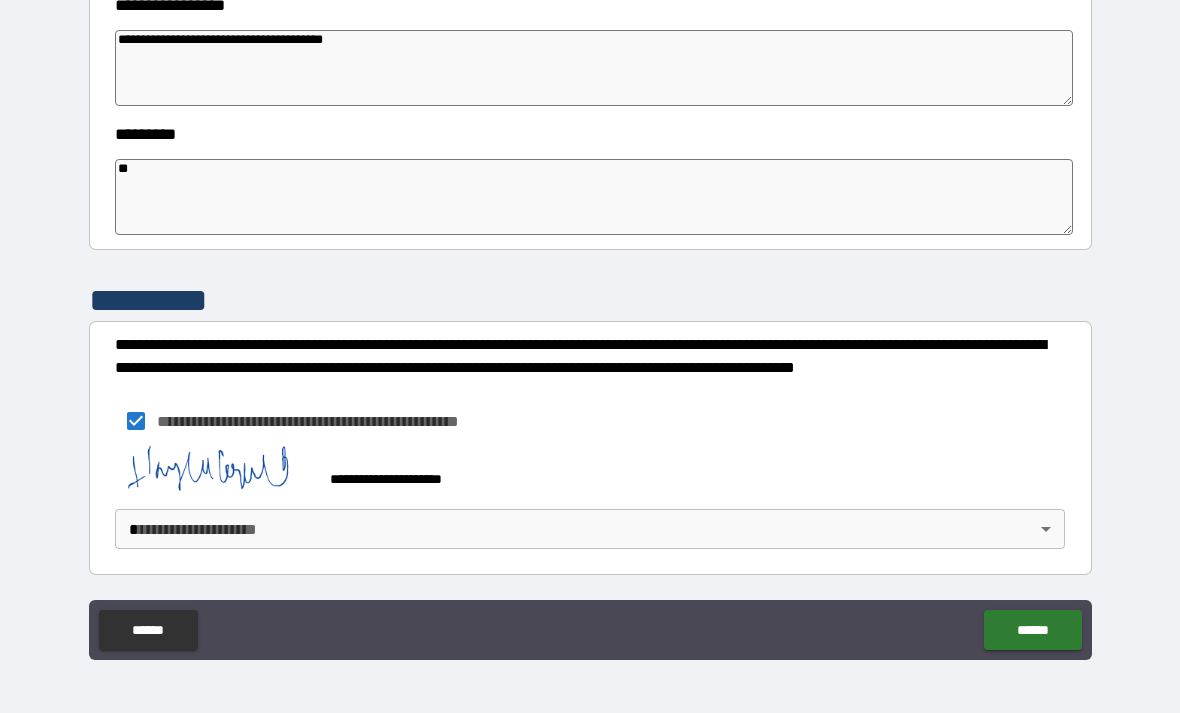 scroll, scrollTop: 581, scrollLeft: 0, axis: vertical 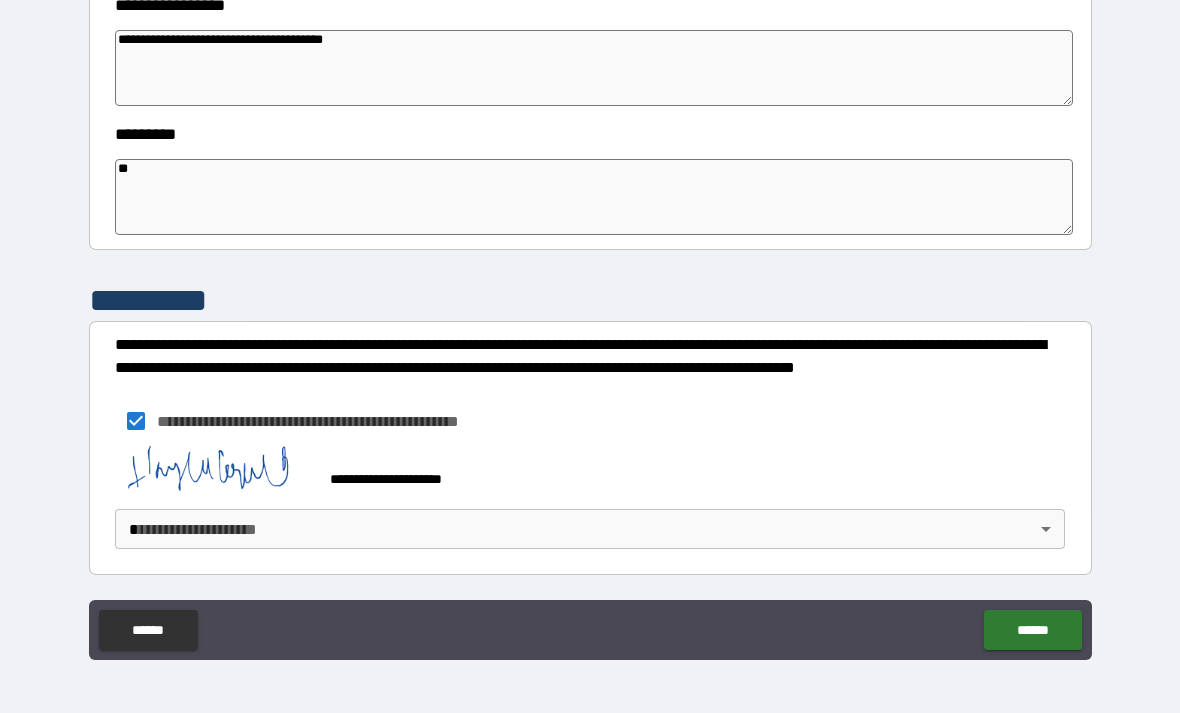 click on "**********" at bounding box center (590, 324) 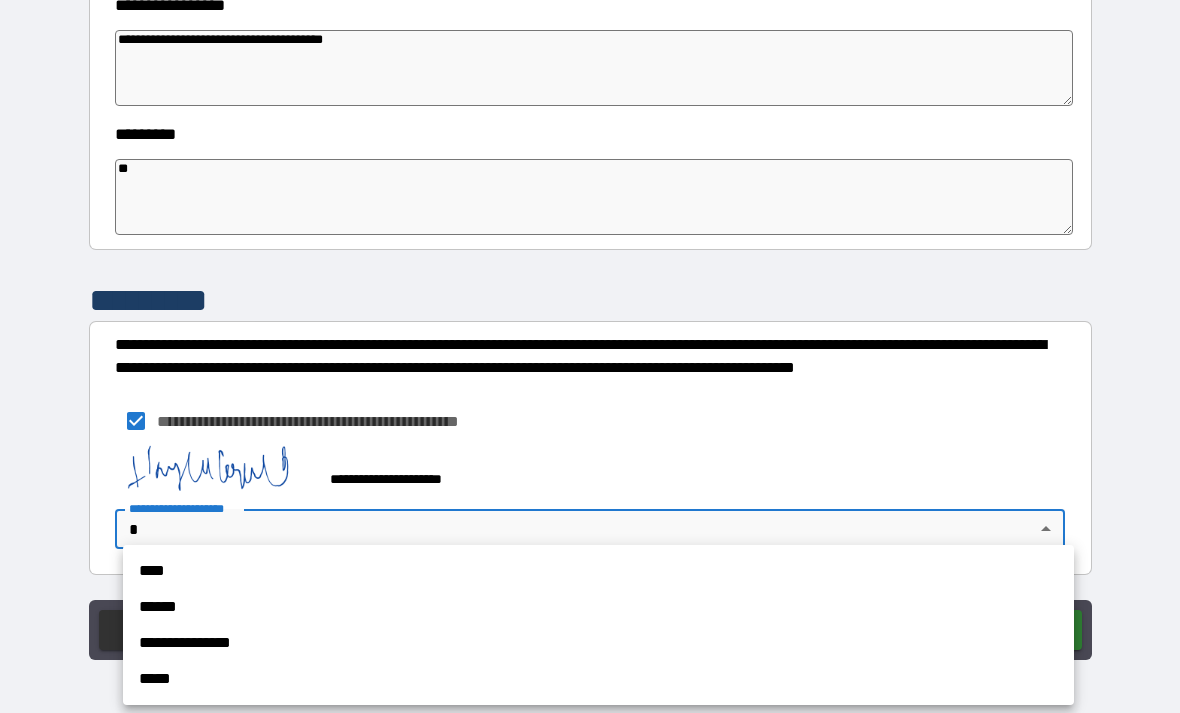 click on "**********" at bounding box center (598, 643) 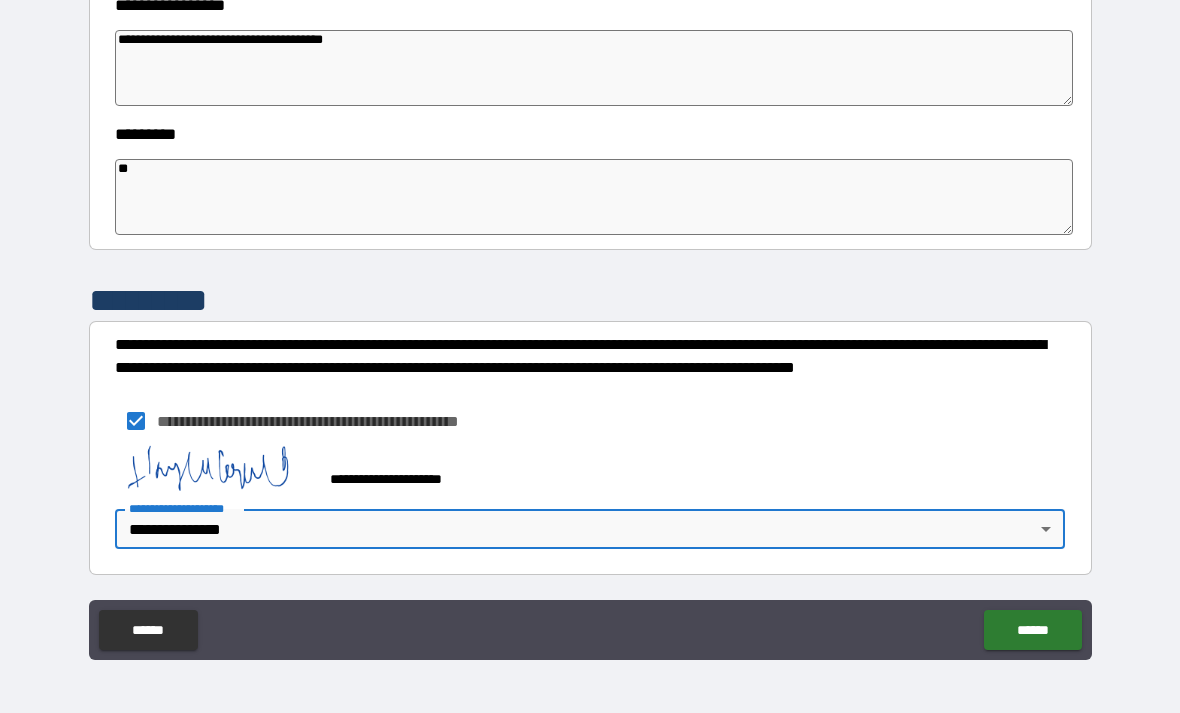 click on "******" at bounding box center [1032, 630] 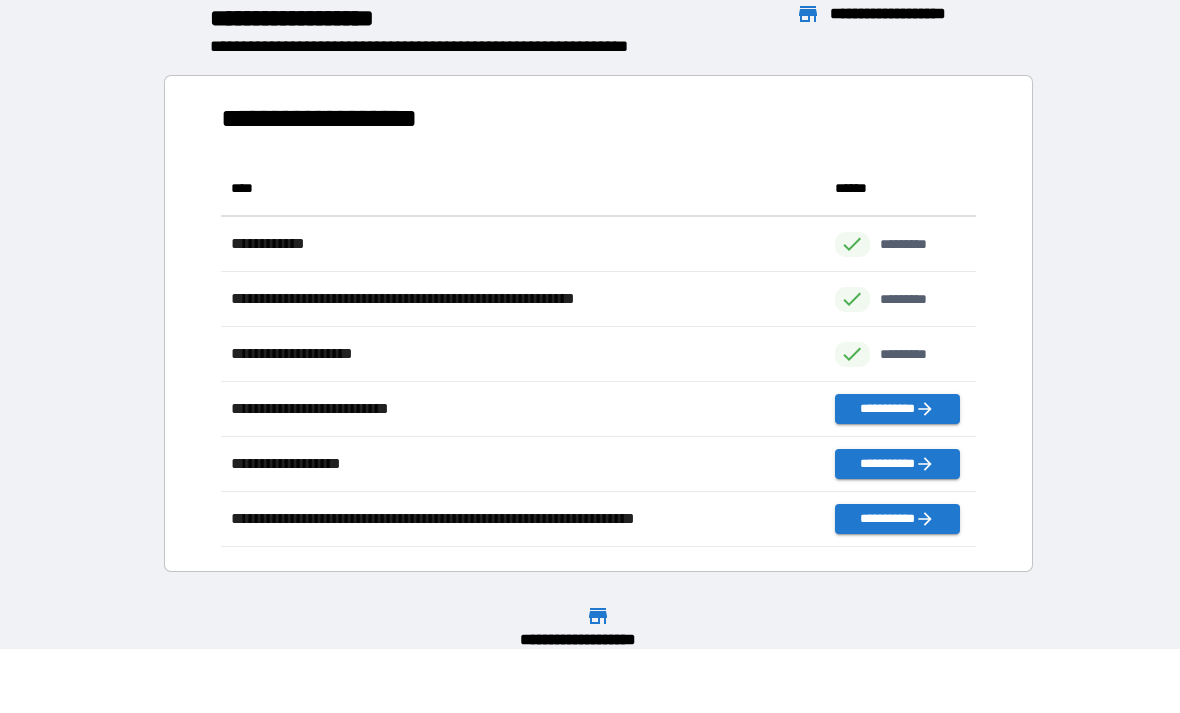 scroll, scrollTop: 1, scrollLeft: 1, axis: both 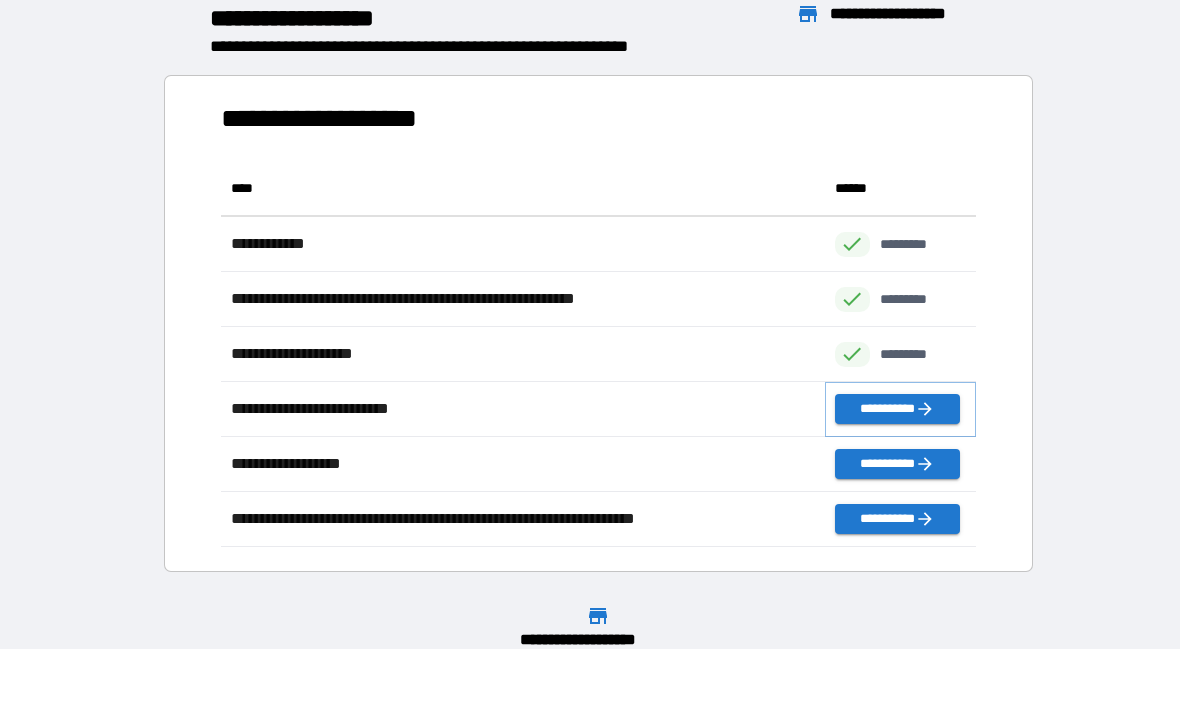 click on "**********" at bounding box center [897, 409] 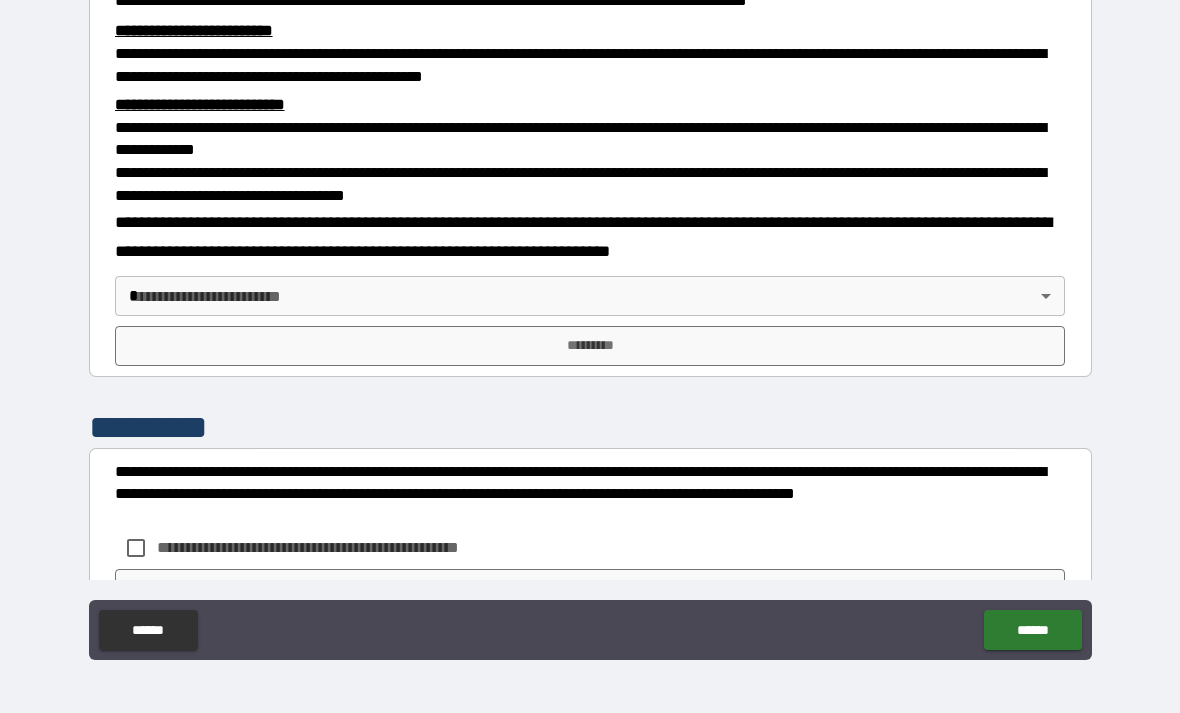 scroll, scrollTop: 555, scrollLeft: 0, axis: vertical 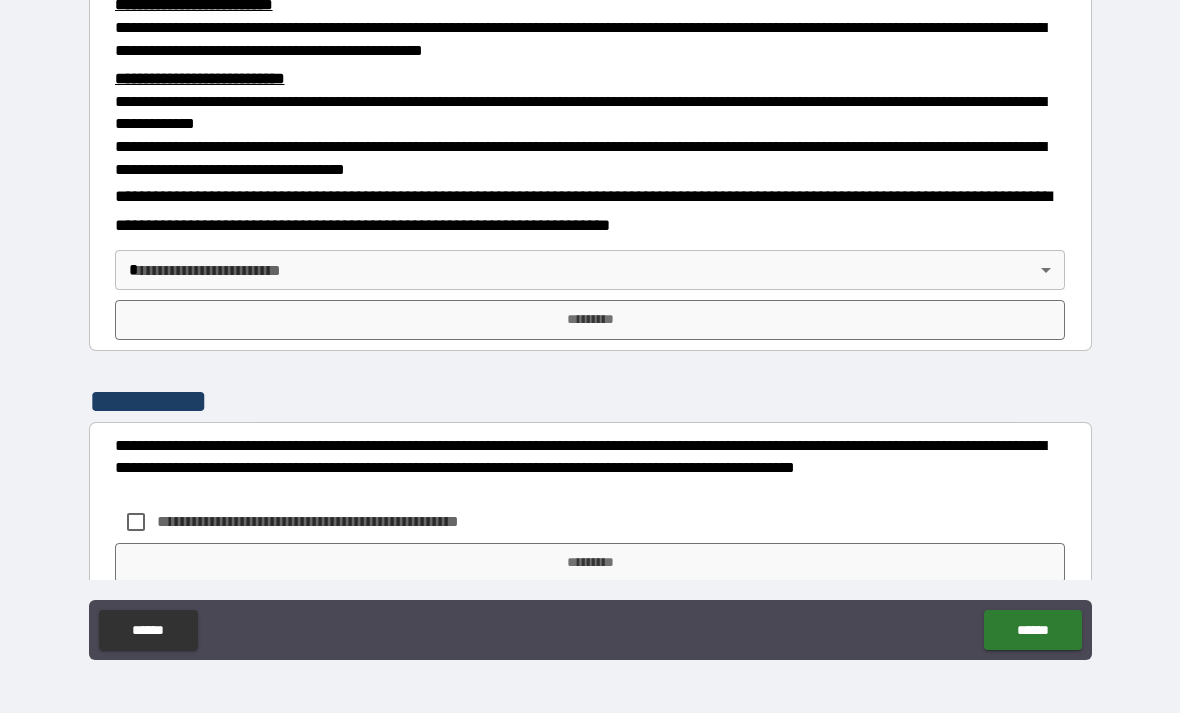 click on "**********" at bounding box center (590, 266) 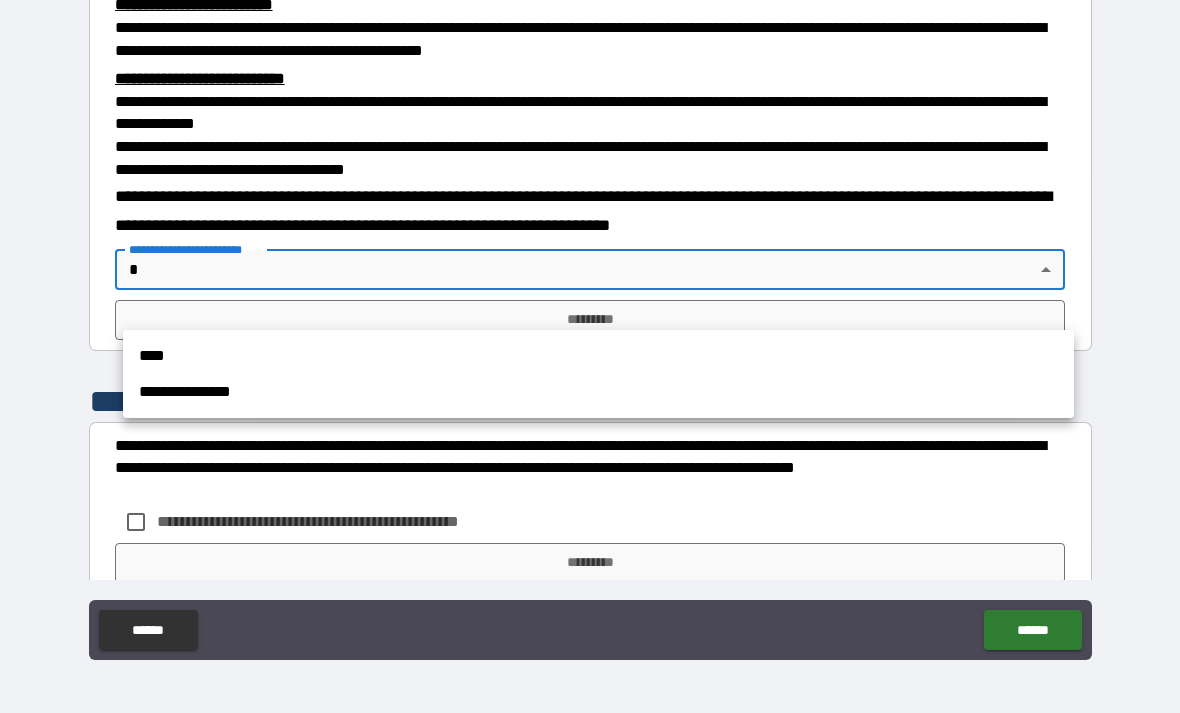 click on "**********" at bounding box center (598, 392) 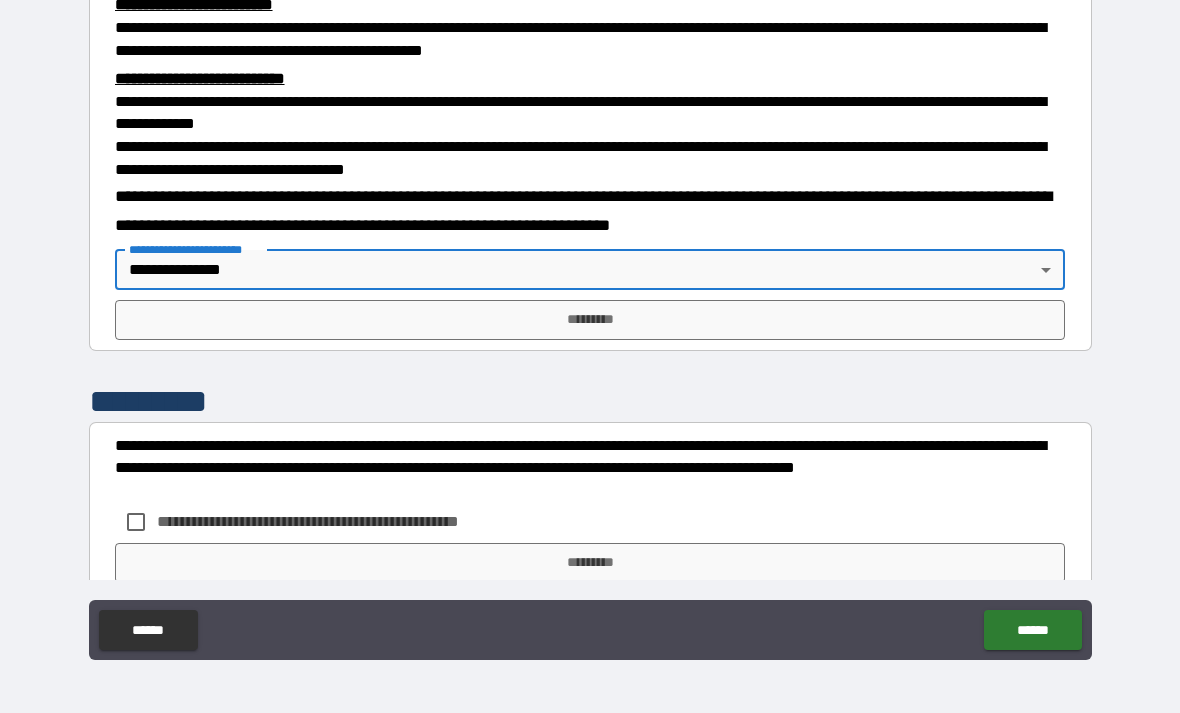 click on "*********" at bounding box center (590, 320) 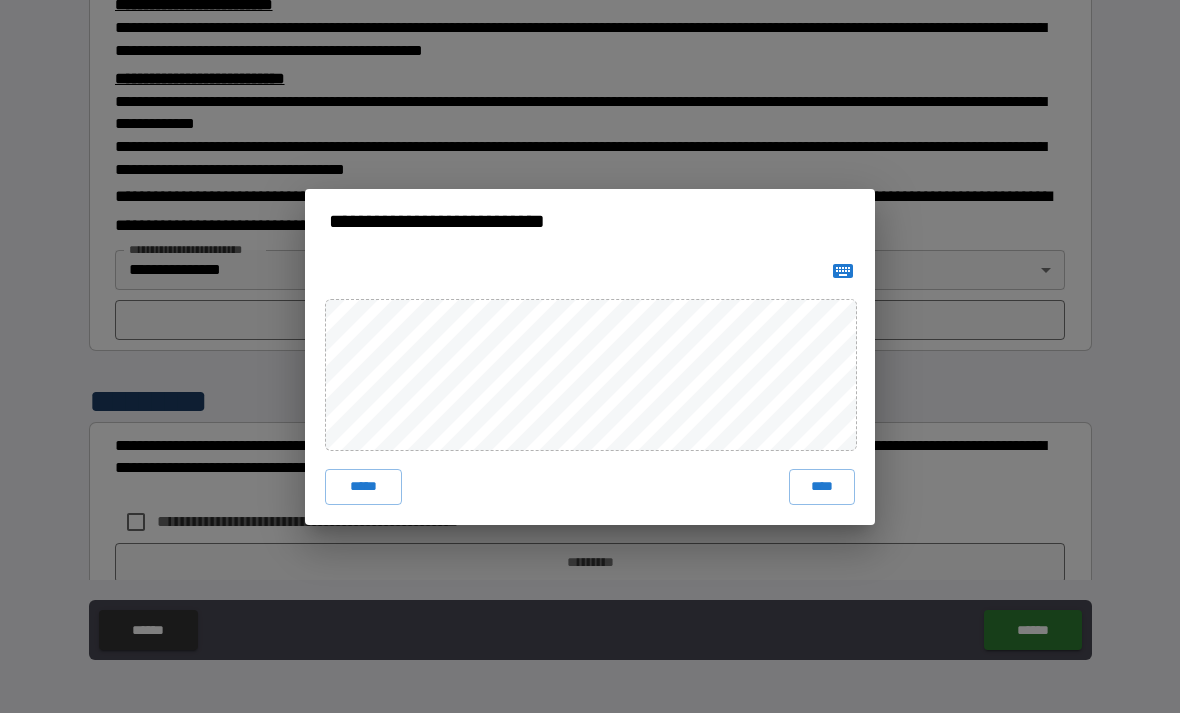 click on "****" at bounding box center (822, 487) 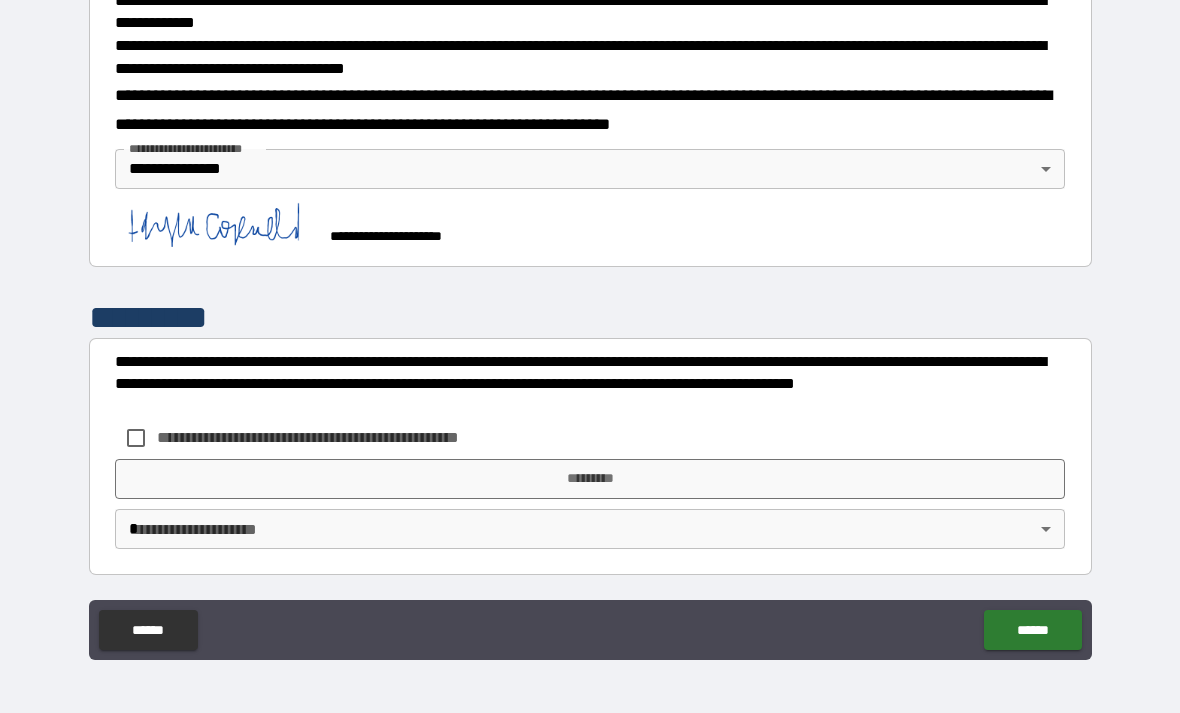 scroll, scrollTop: 688, scrollLeft: 0, axis: vertical 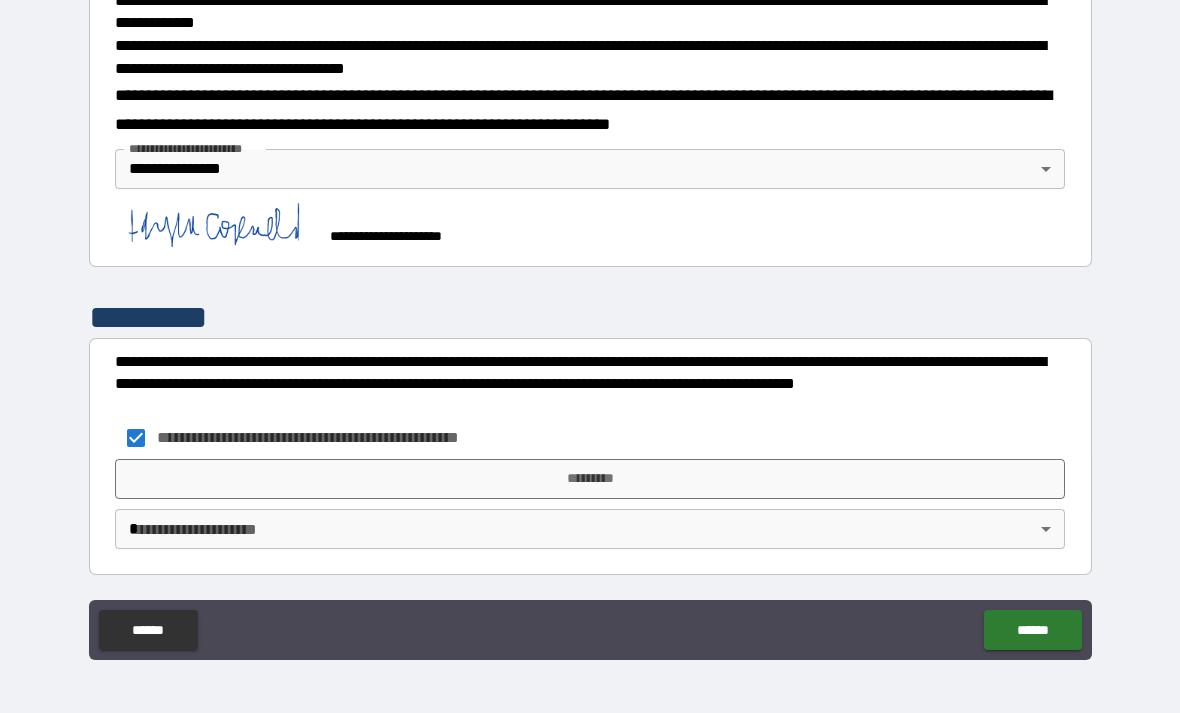 click on "*********" at bounding box center (590, 479) 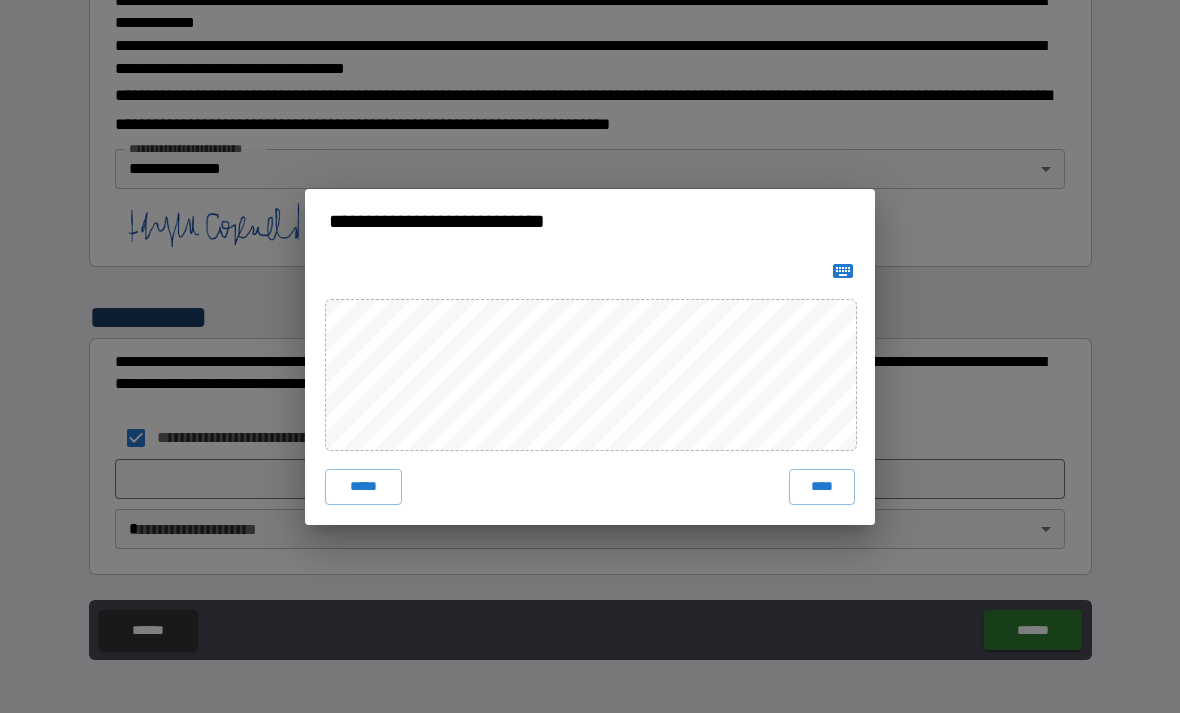click on "****" at bounding box center [822, 487] 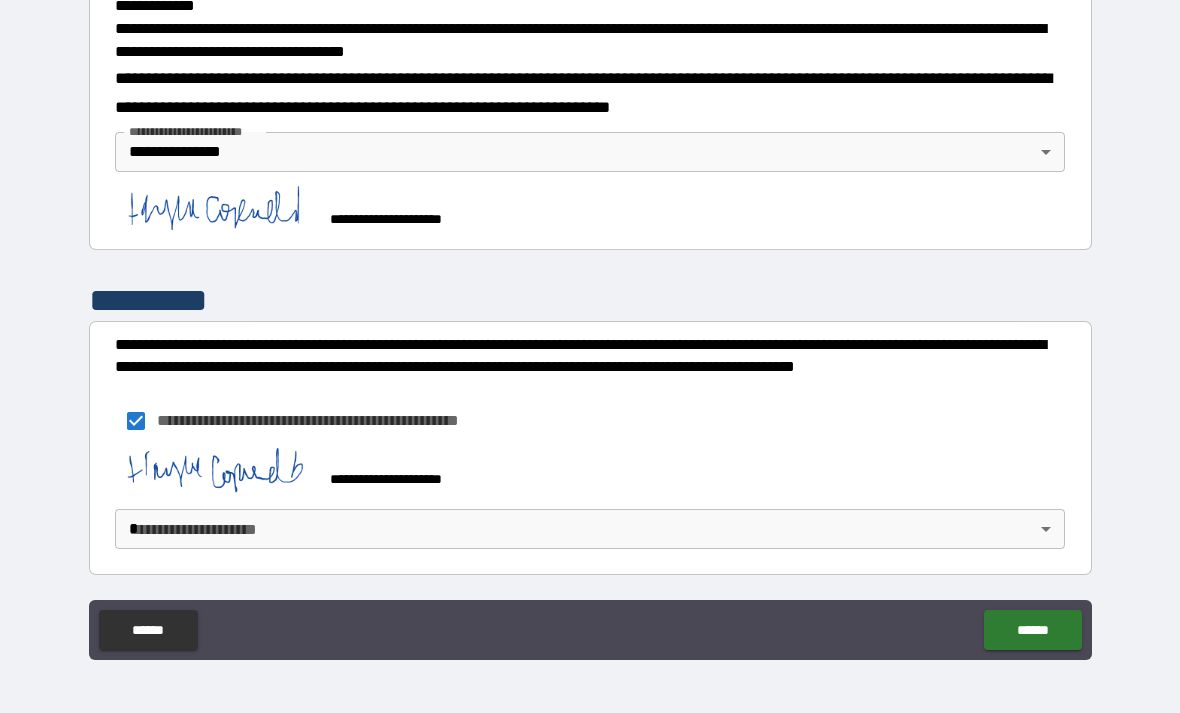 scroll, scrollTop: 705, scrollLeft: 0, axis: vertical 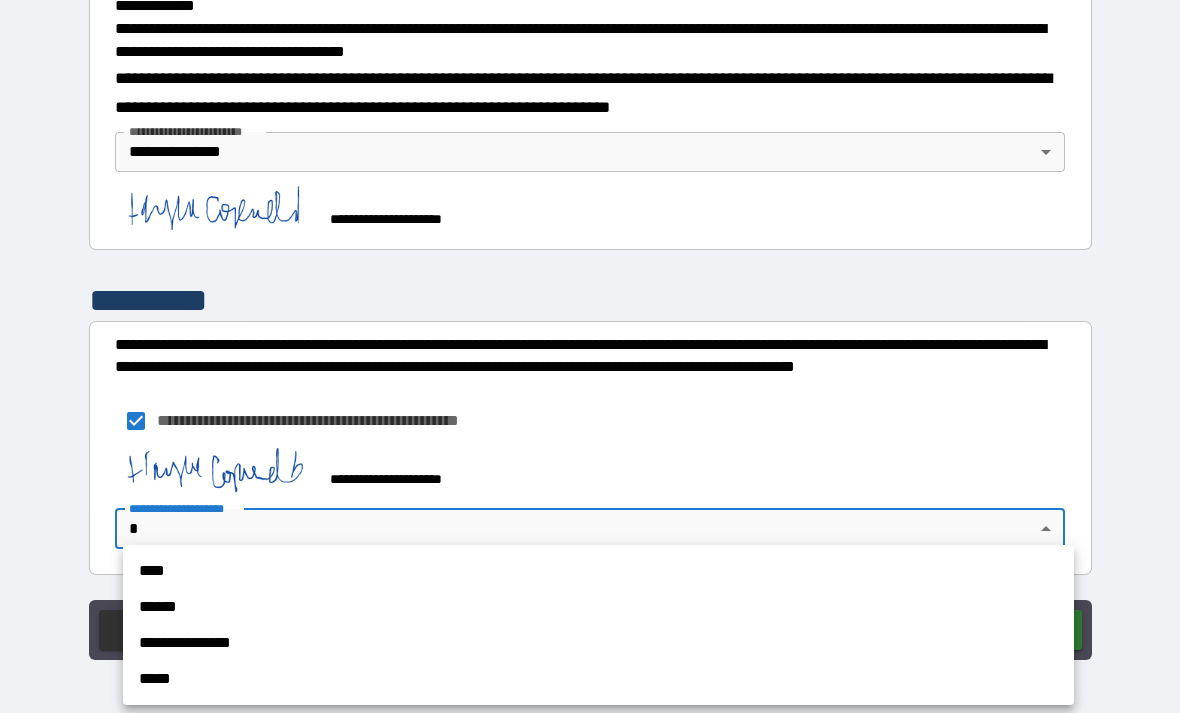 click on "**********" at bounding box center [598, 643] 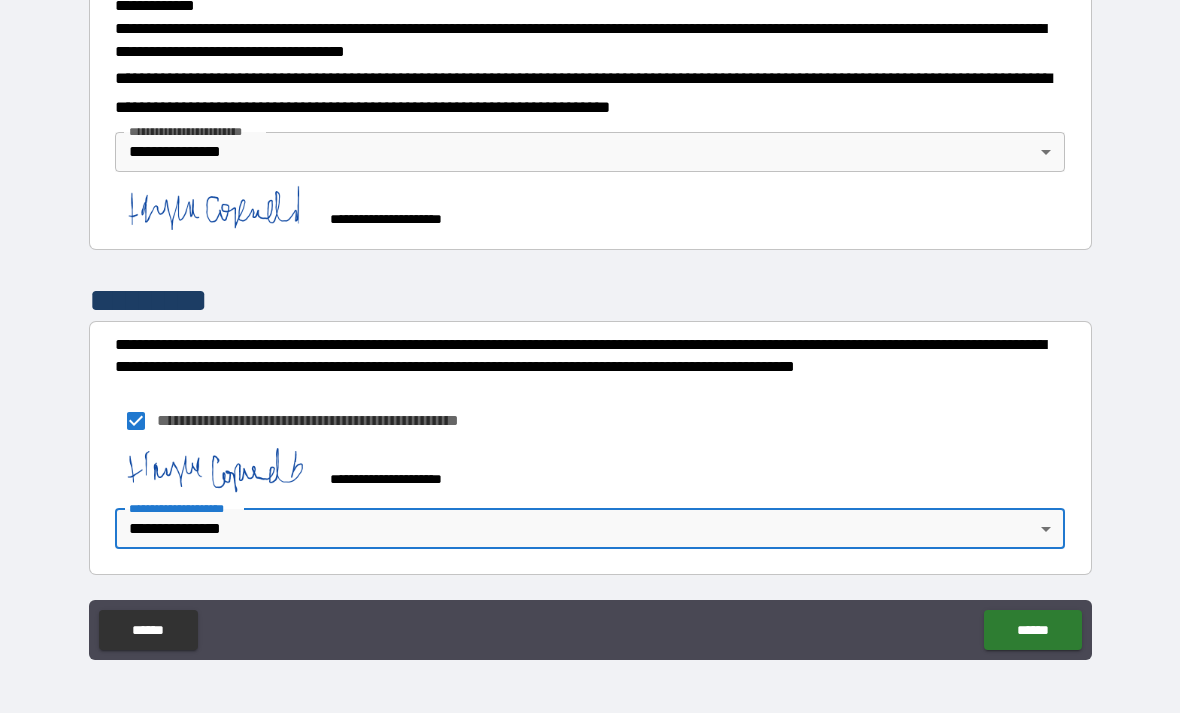 click on "******" at bounding box center (1032, 630) 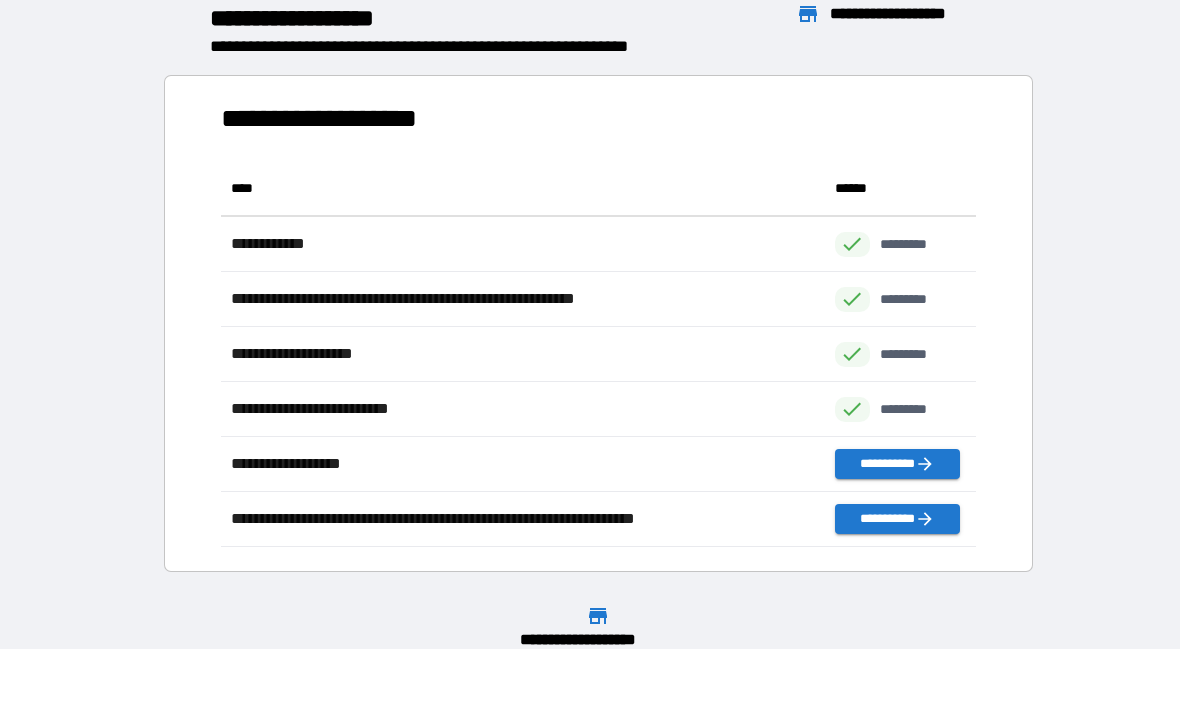scroll, scrollTop: 386, scrollLeft: 755, axis: both 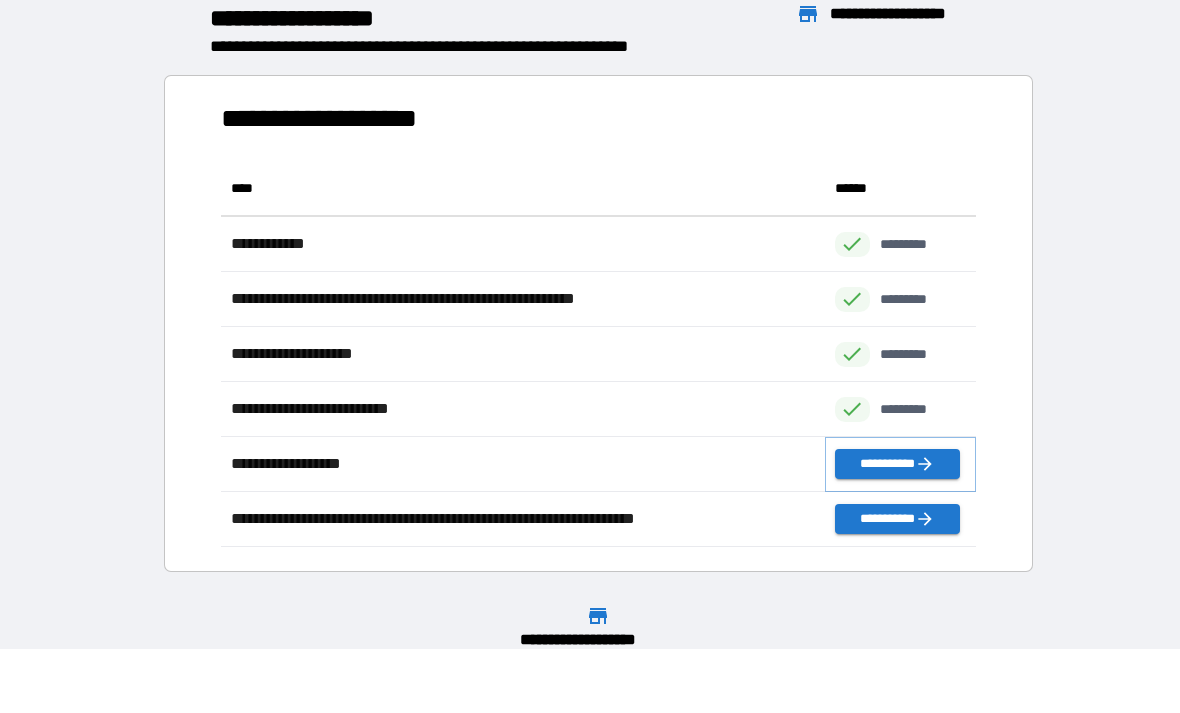 click on "**********" at bounding box center (897, 464) 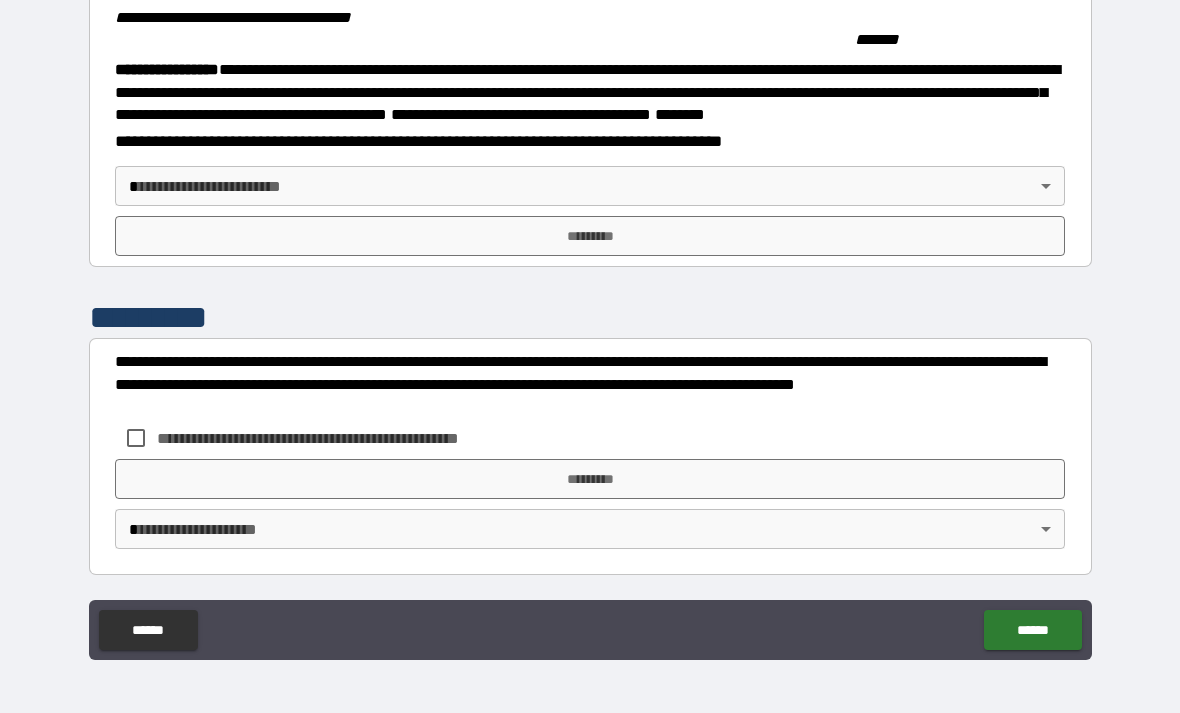 scroll, scrollTop: 2121, scrollLeft: 0, axis: vertical 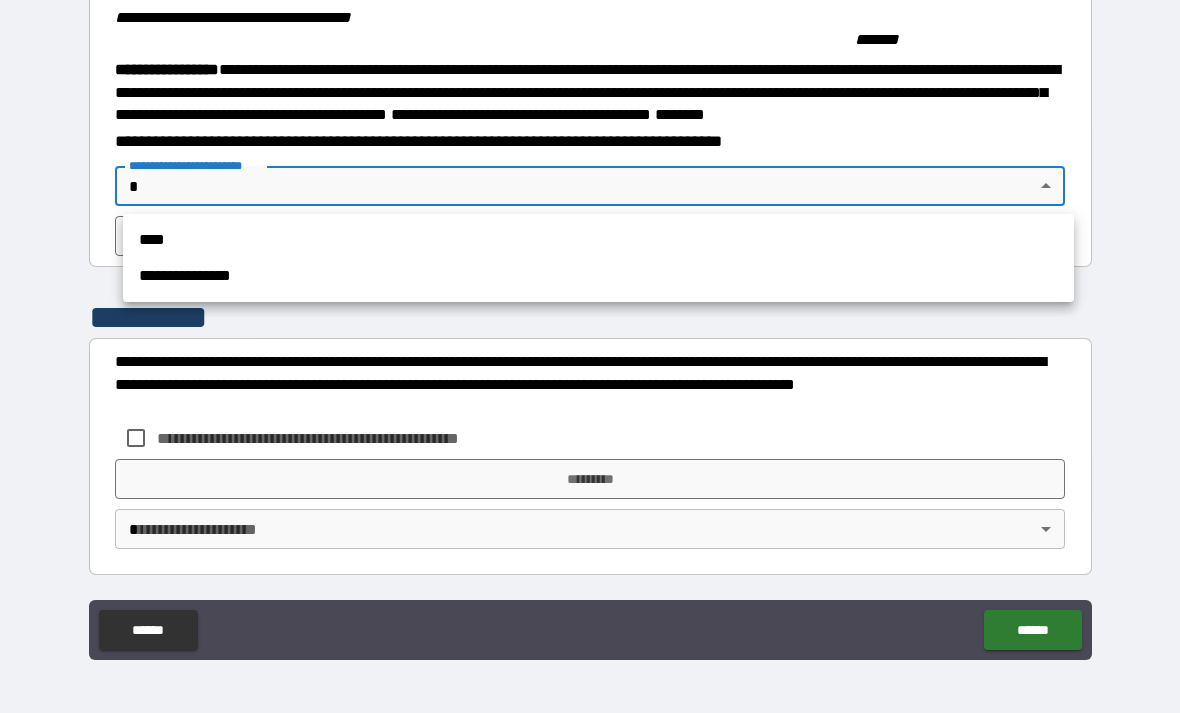 click on "**********" at bounding box center (598, 276) 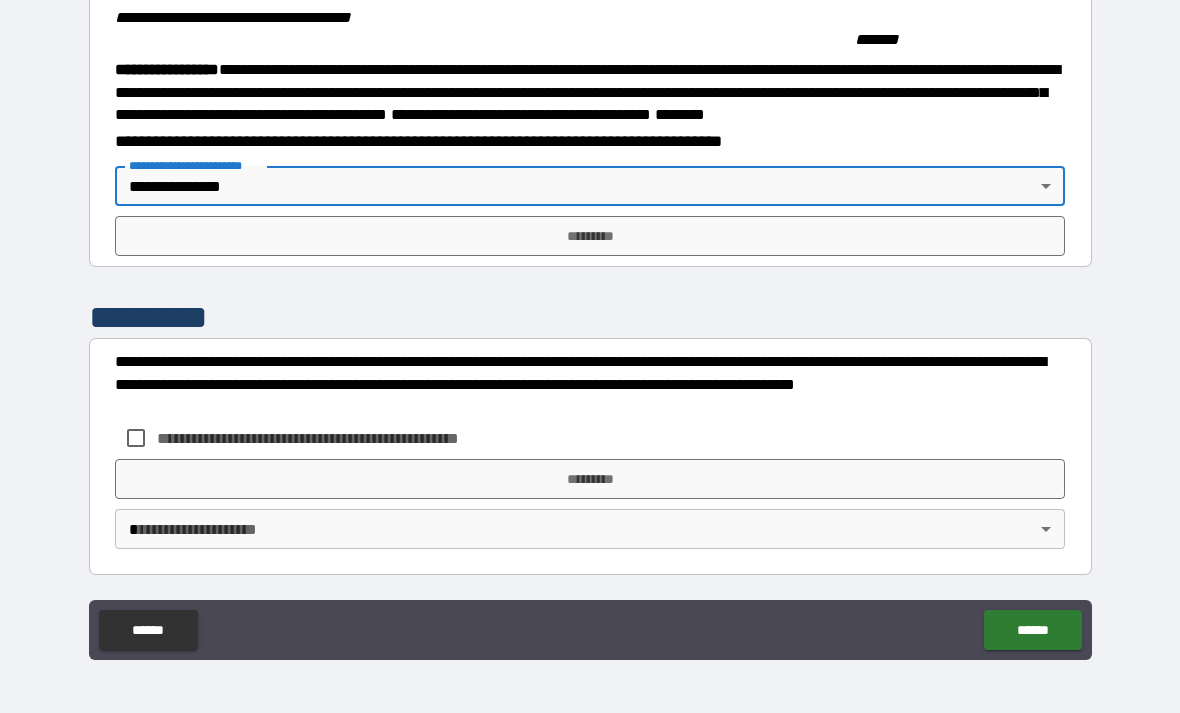 click on "*********" at bounding box center (590, 236) 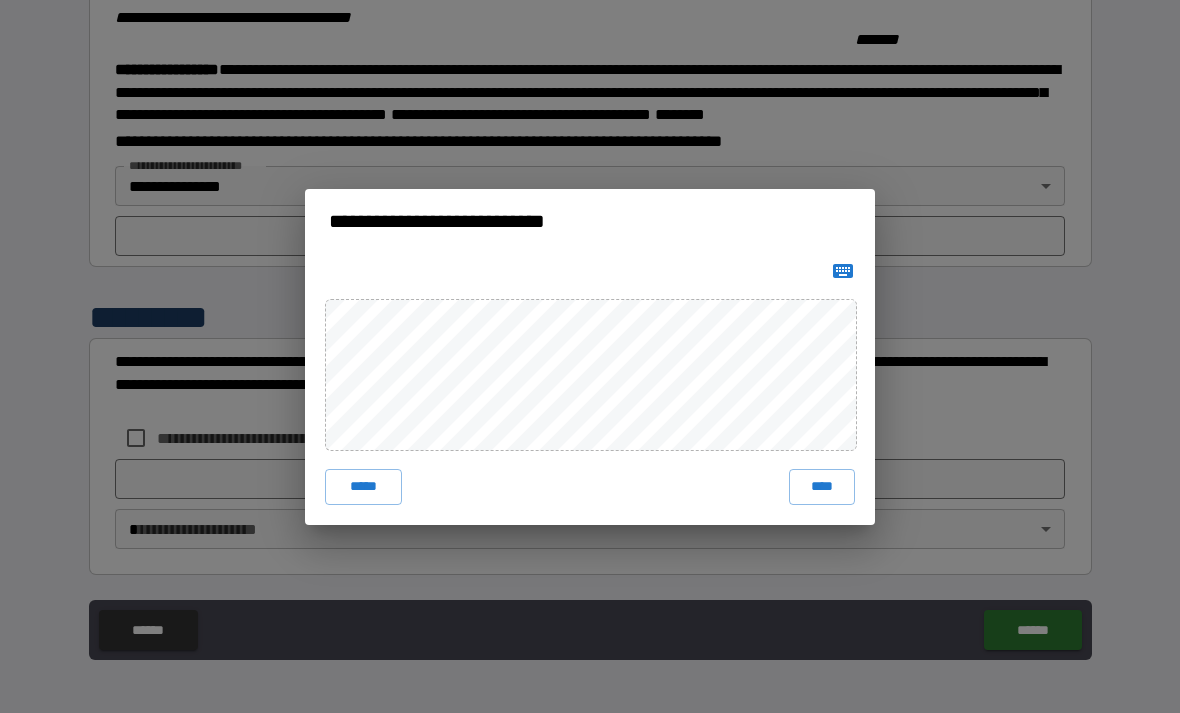 click on "****" at bounding box center [822, 487] 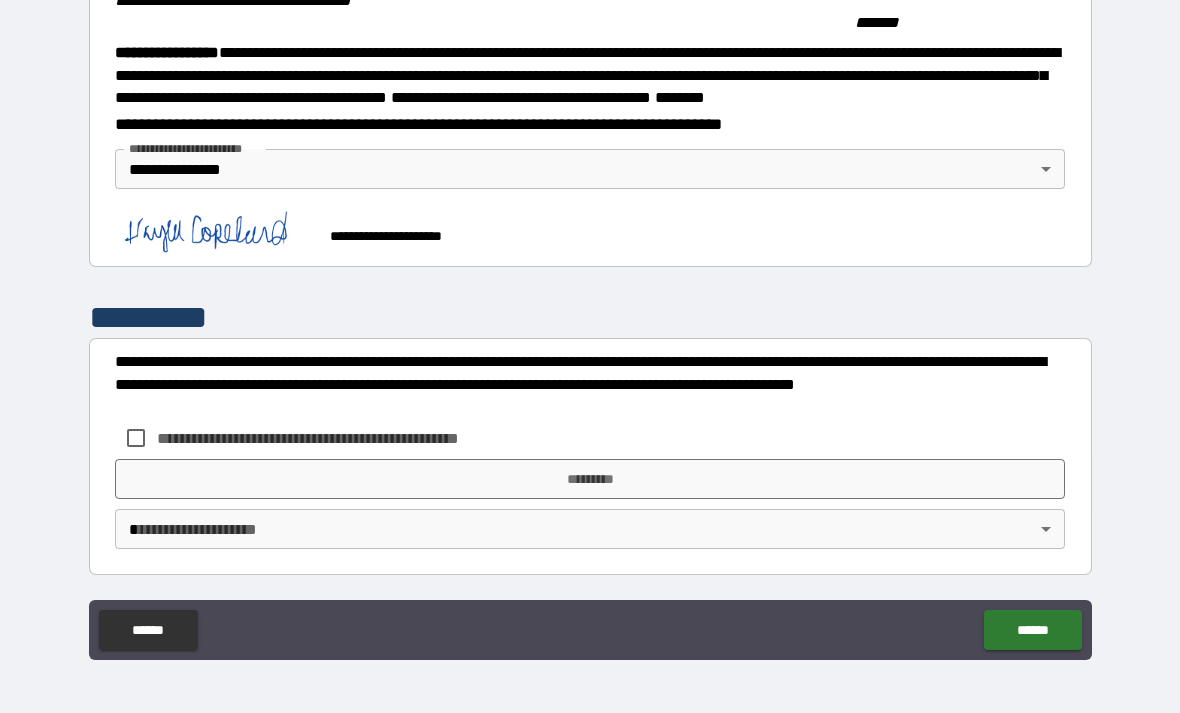 scroll, scrollTop: 2138, scrollLeft: 0, axis: vertical 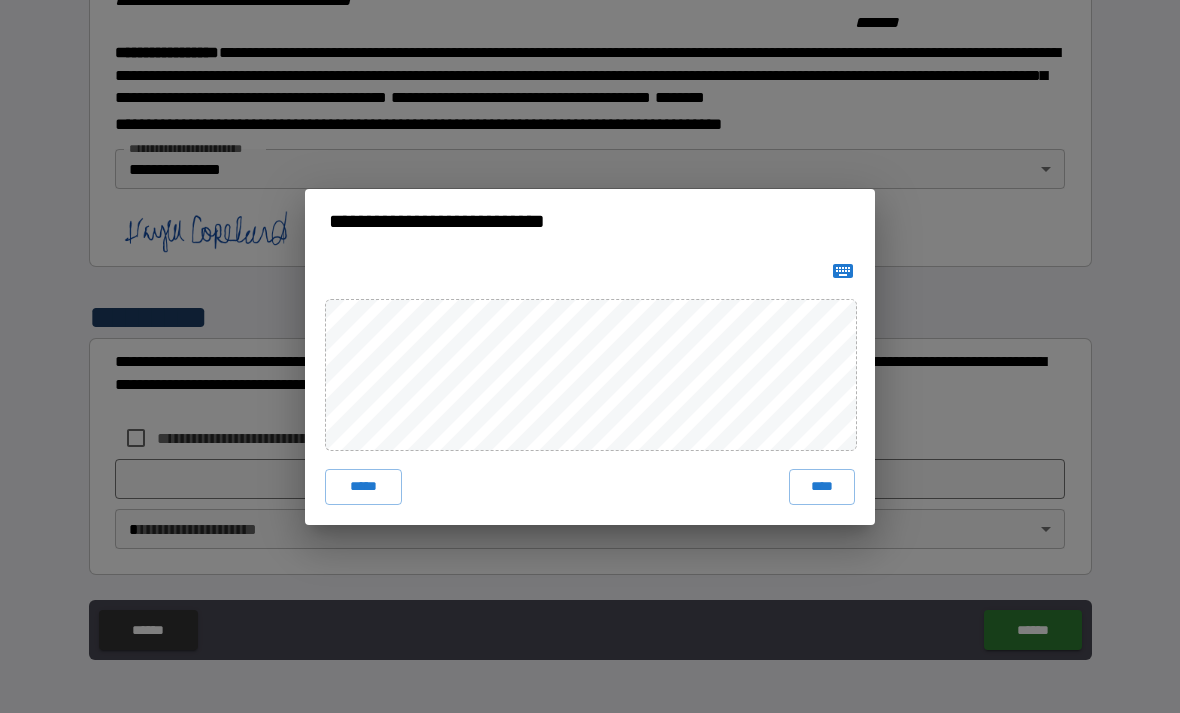 click on "****" at bounding box center [822, 487] 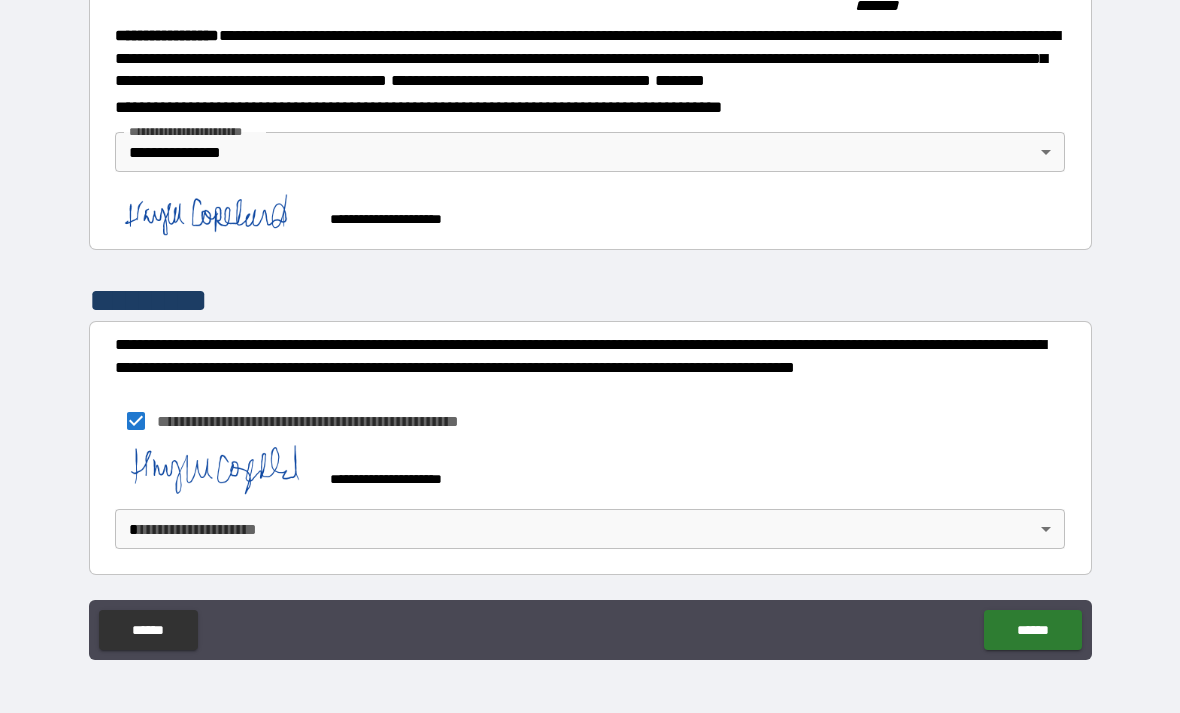 scroll, scrollTop: 2155, scrollLeft: 0, axis: vertical 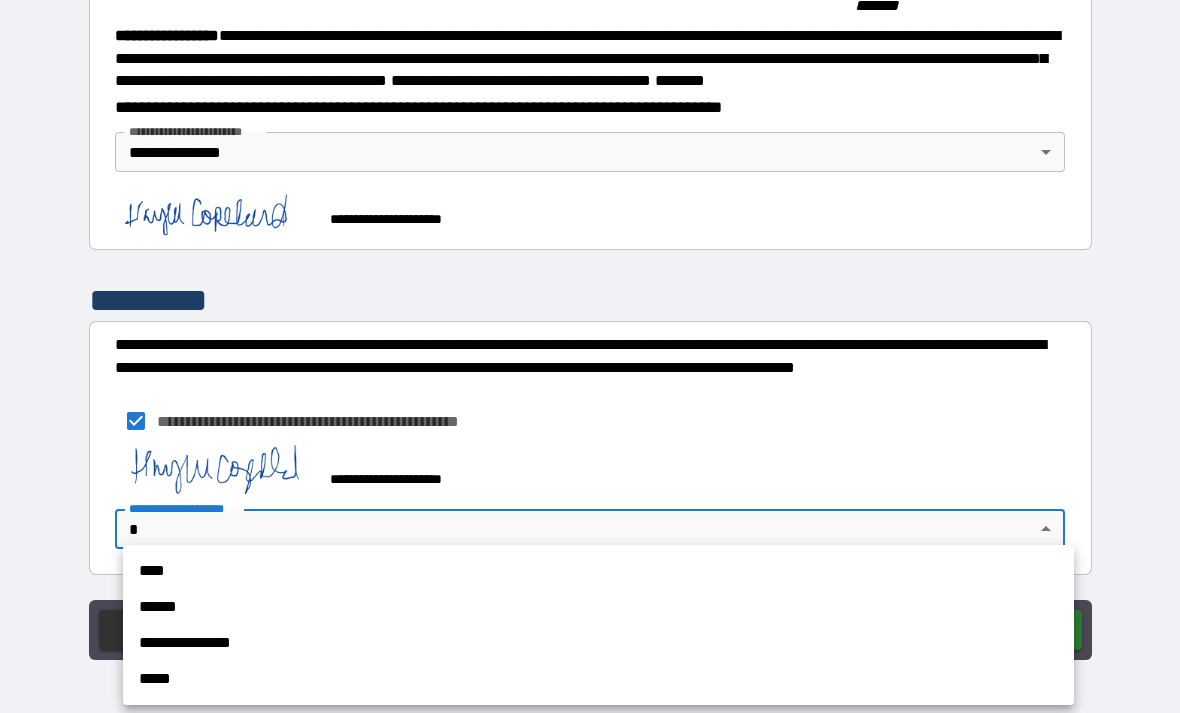 click on "**********" at bounding box center (598, 643) 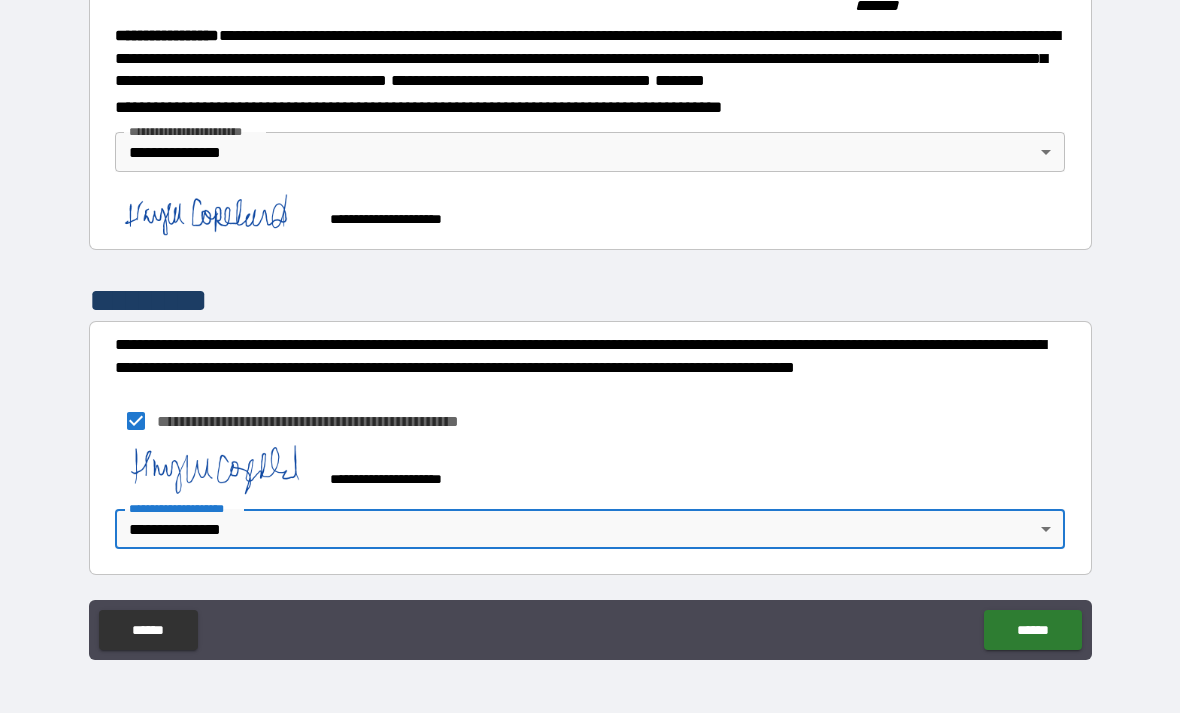 click on "******" at bounding box center (1032, 630) 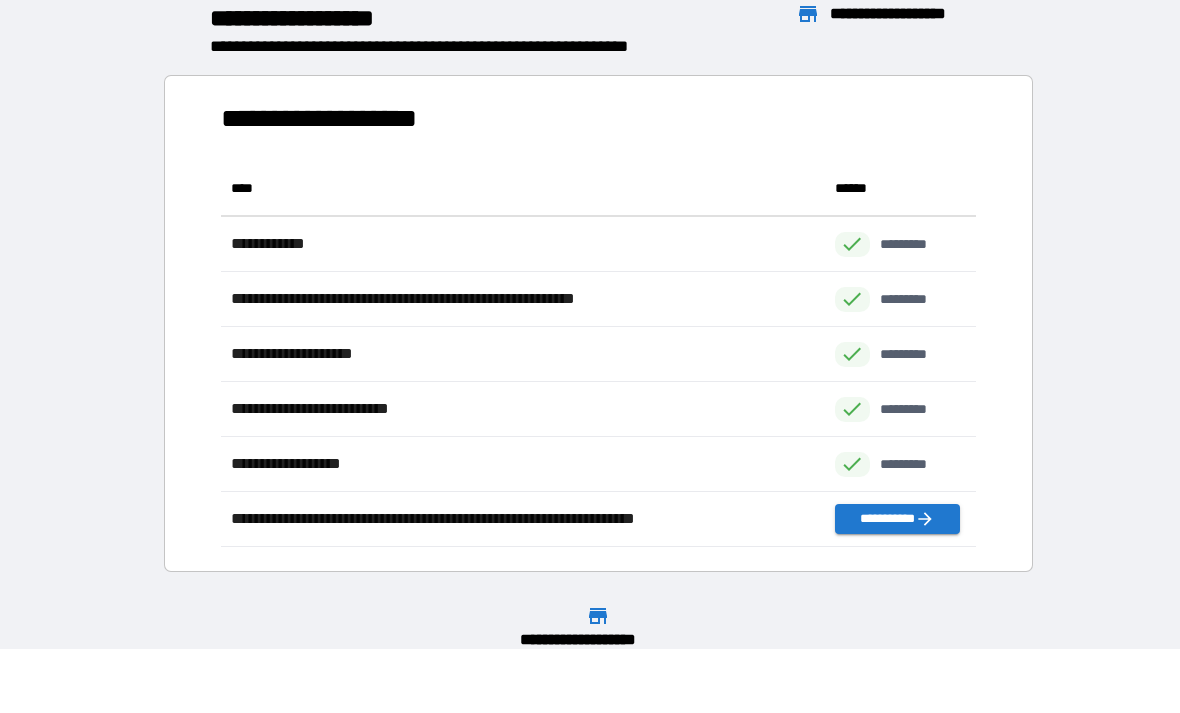 scroll, scrollTop: 1, scrollLeft: 1, axis: both 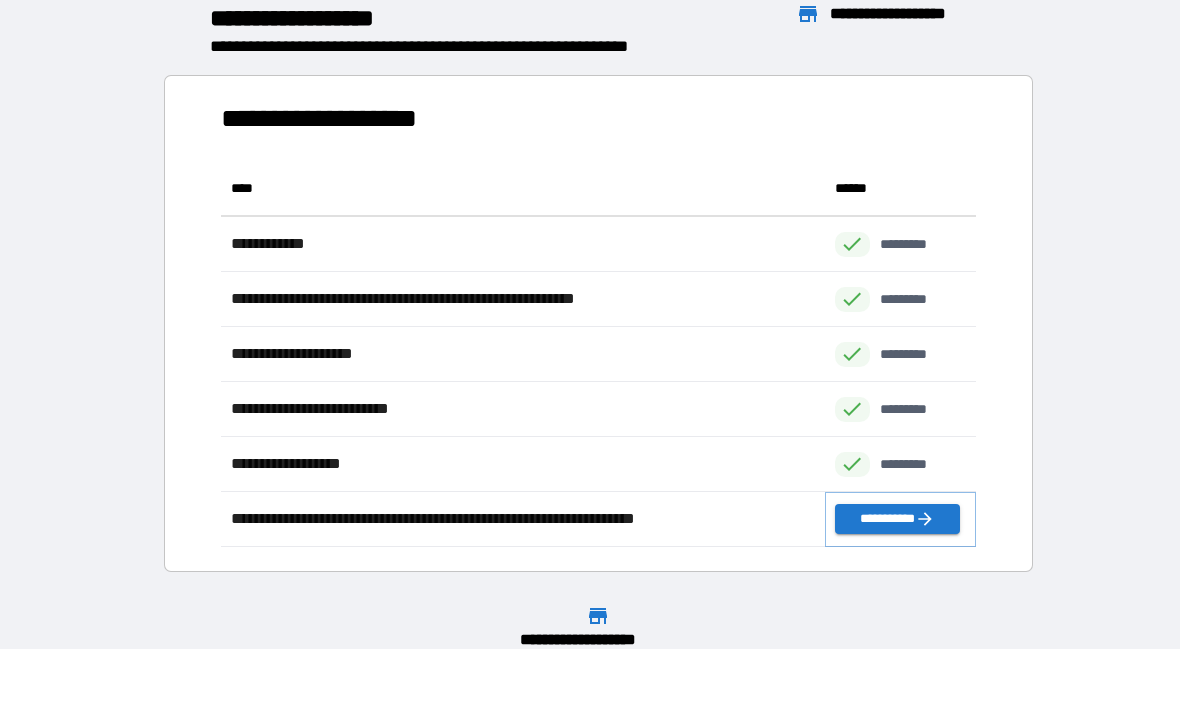 click on "**********" at bounding box center [897, 519] 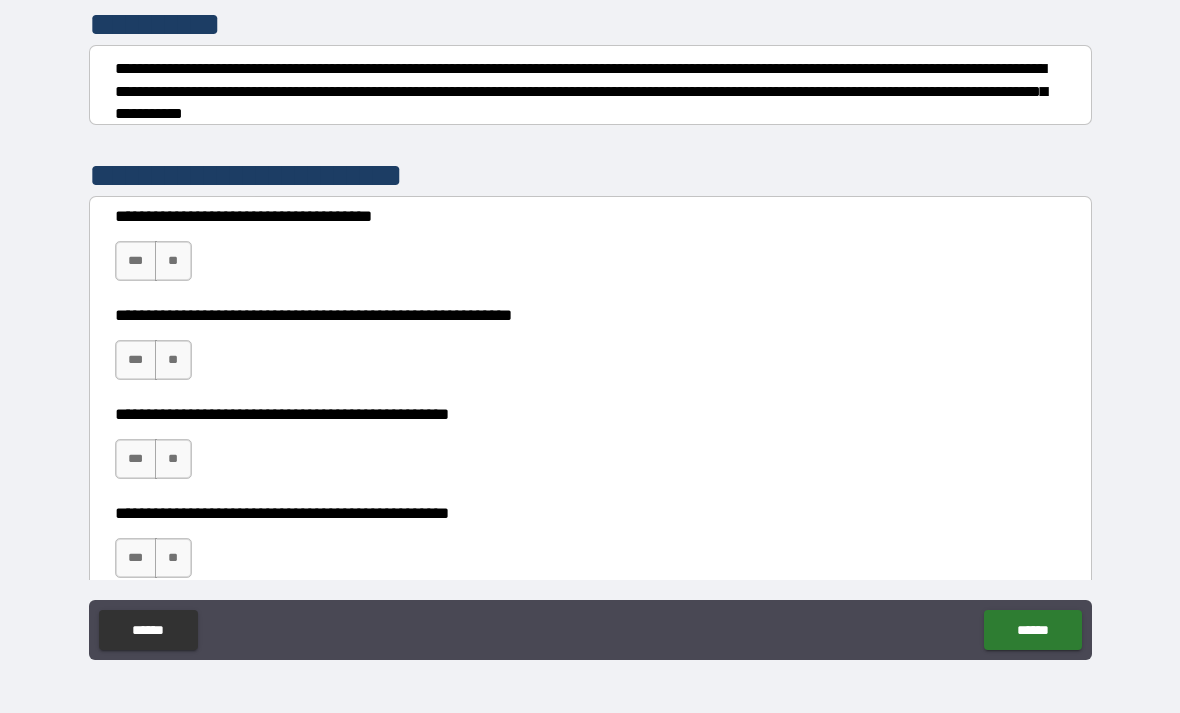scroll, scrollTop: 258, scrollLeft: 0, axis: vertical 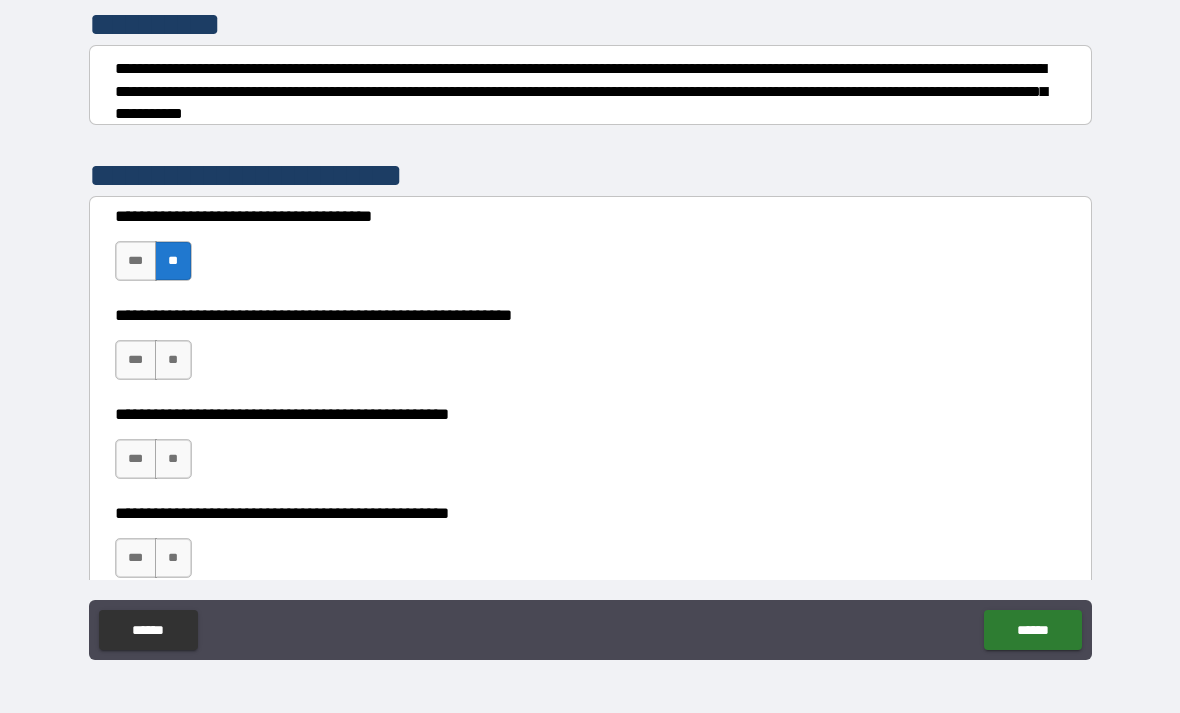 click on "***" at bounding box center [136, 261] 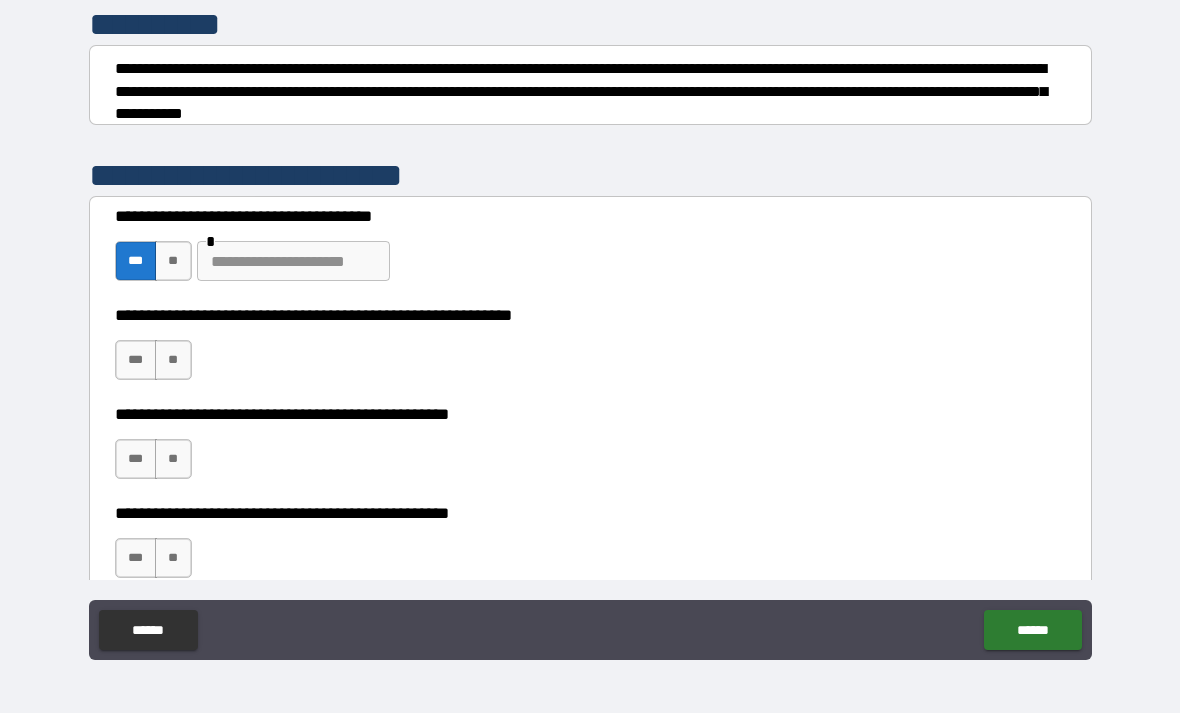 click on "**" at bounding box center (173, 360) 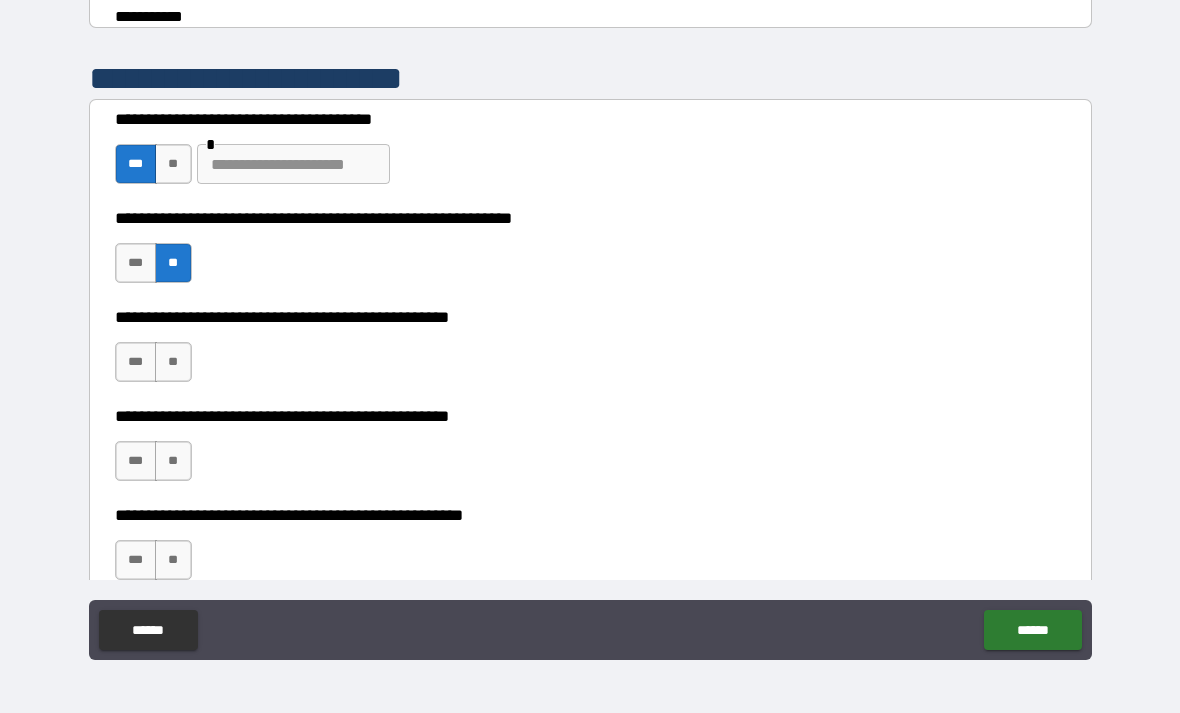 click on "**" at bounding box center (173, 362) 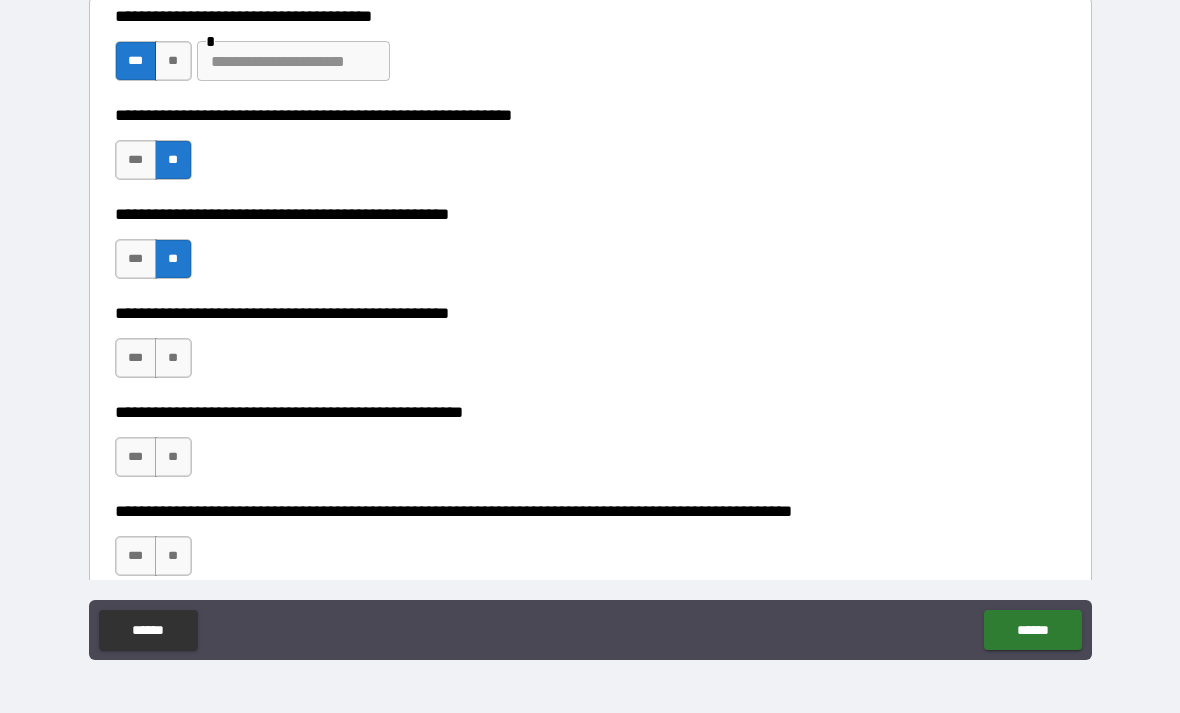click on "**" at bounding box center (173, 358) 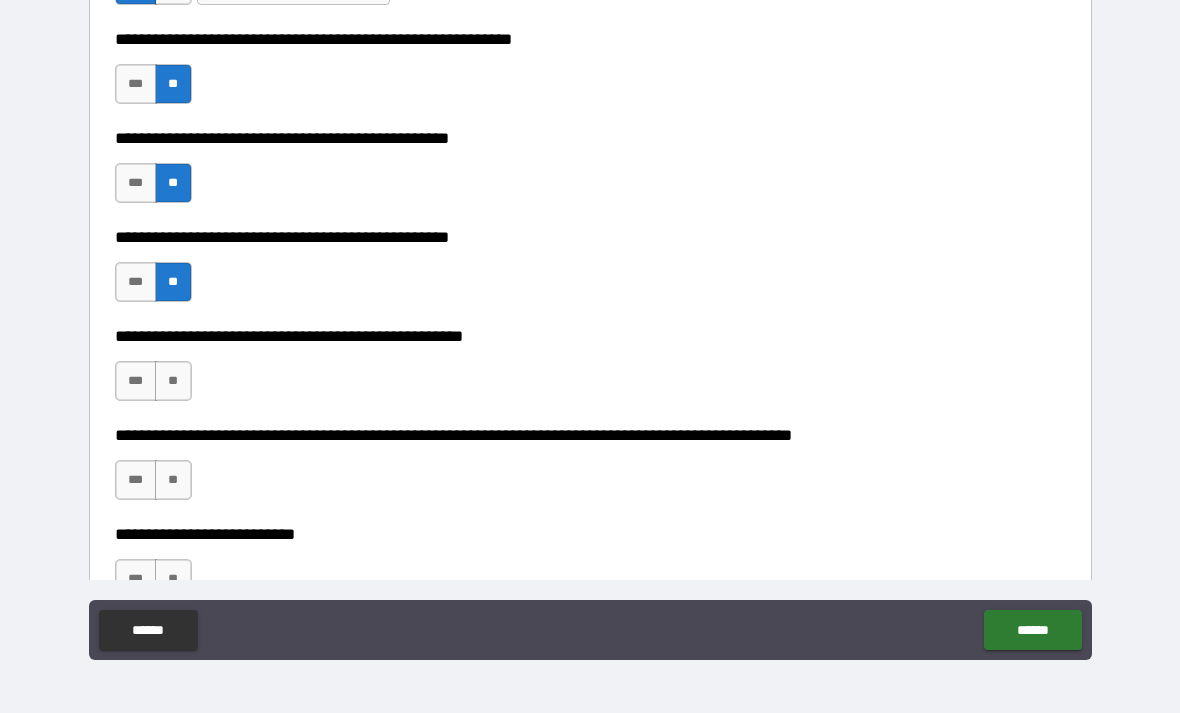click on "**" at bounding box center [173, 381] 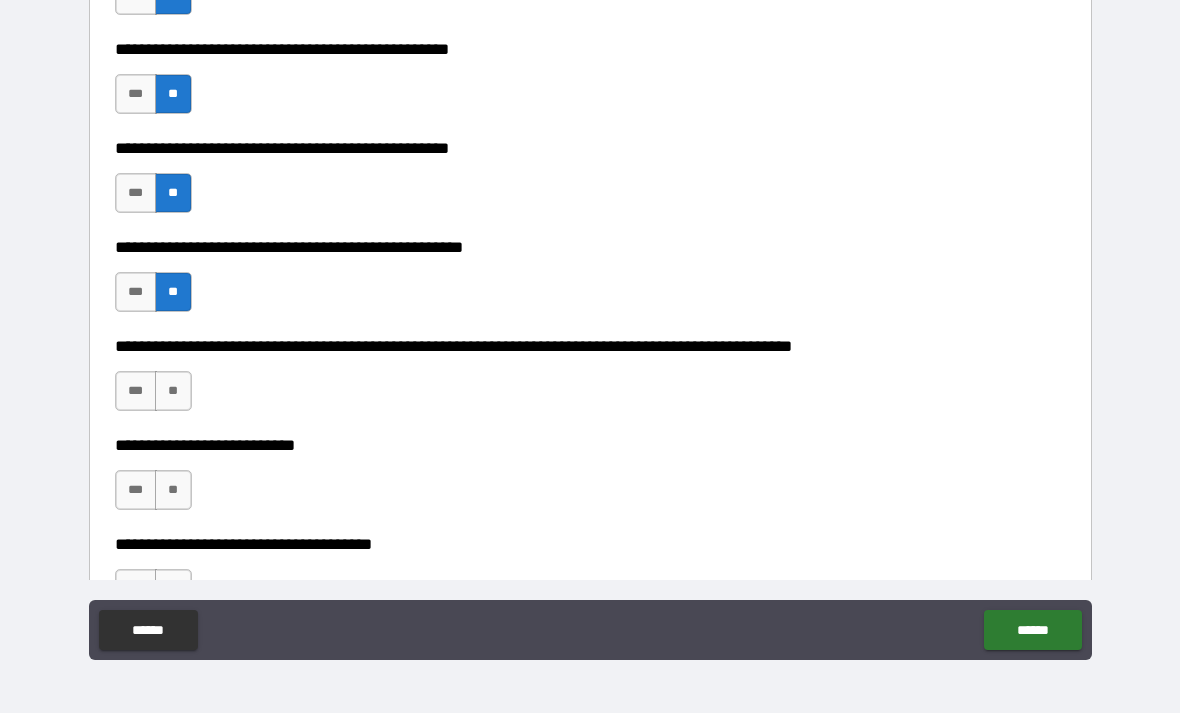 click on "**" at bounding box center (173, 391) 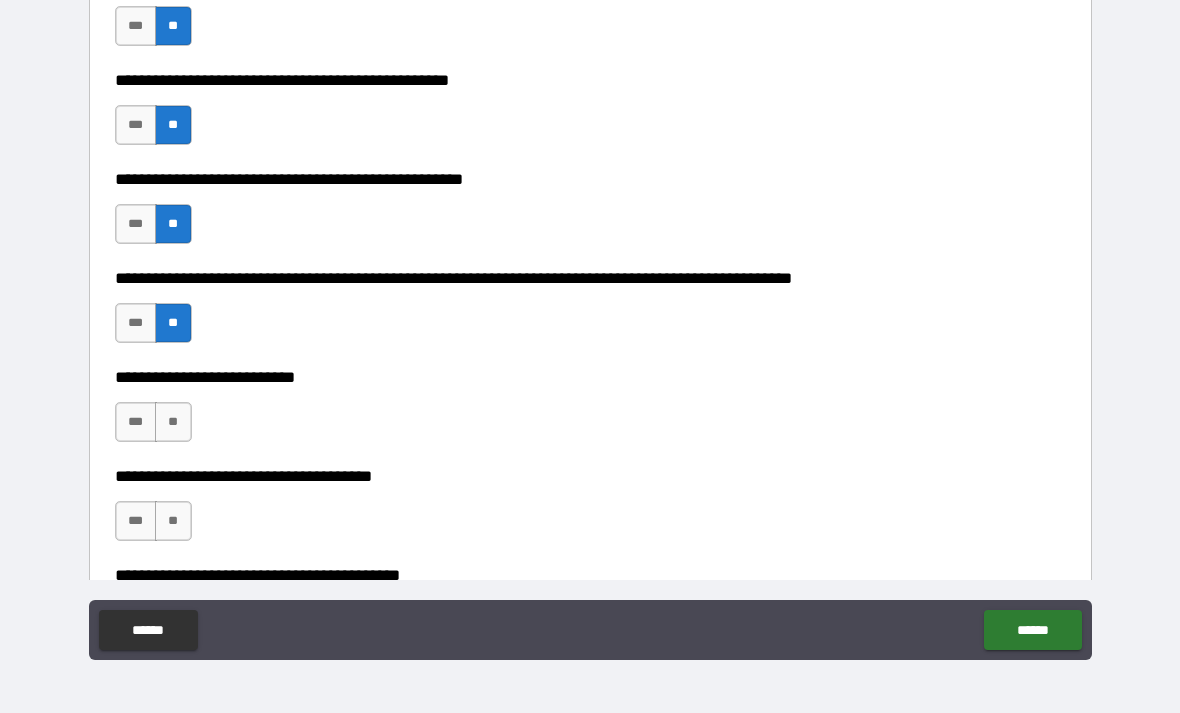 click on "**" at bounding box center (173, 422) 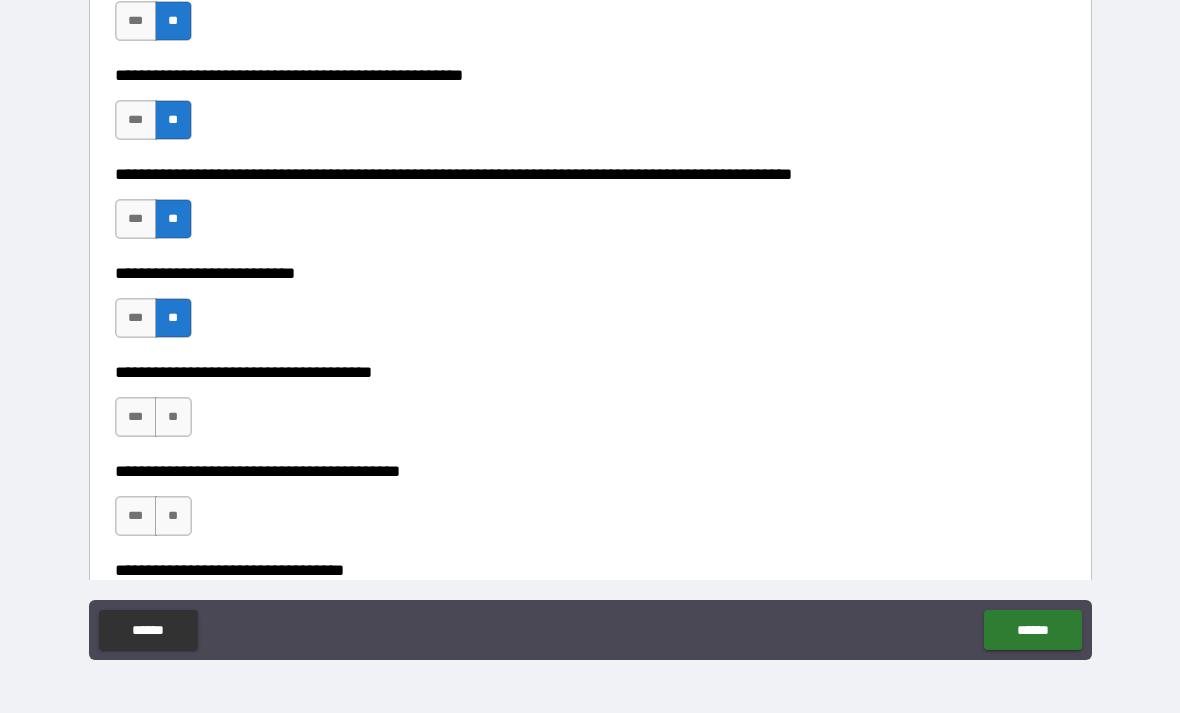 click on "**" at bounding box center [173, 417] 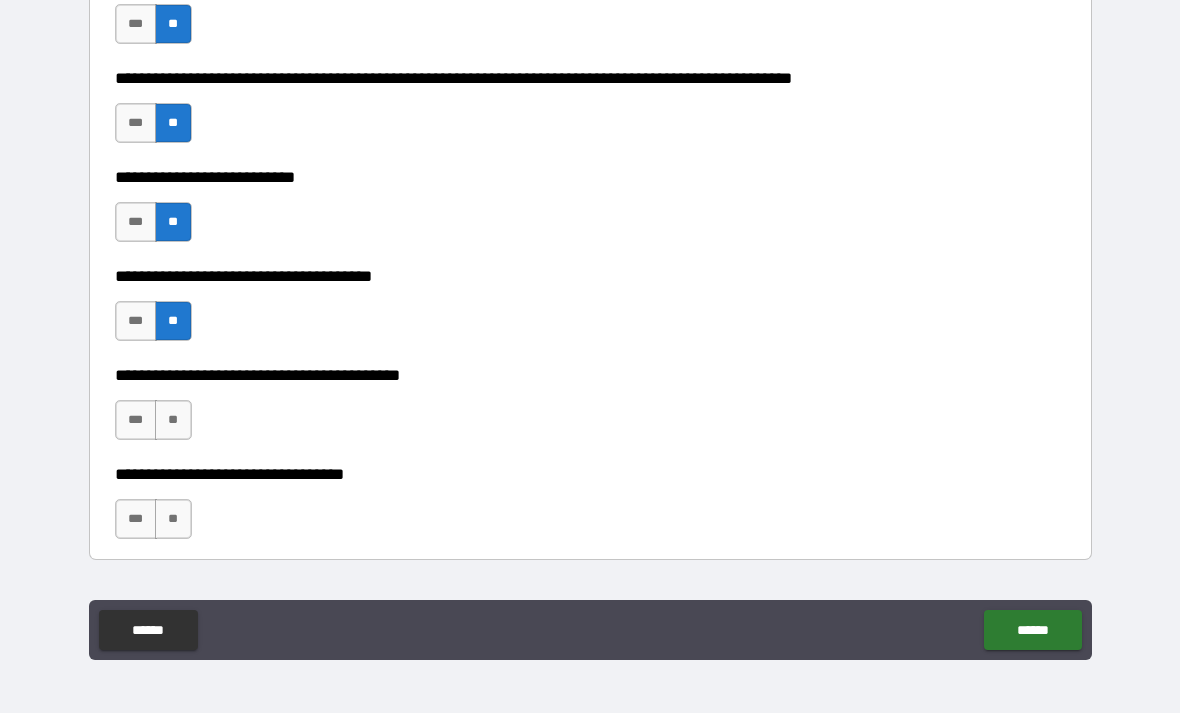 click on "**" at bounding box center (173, 420) 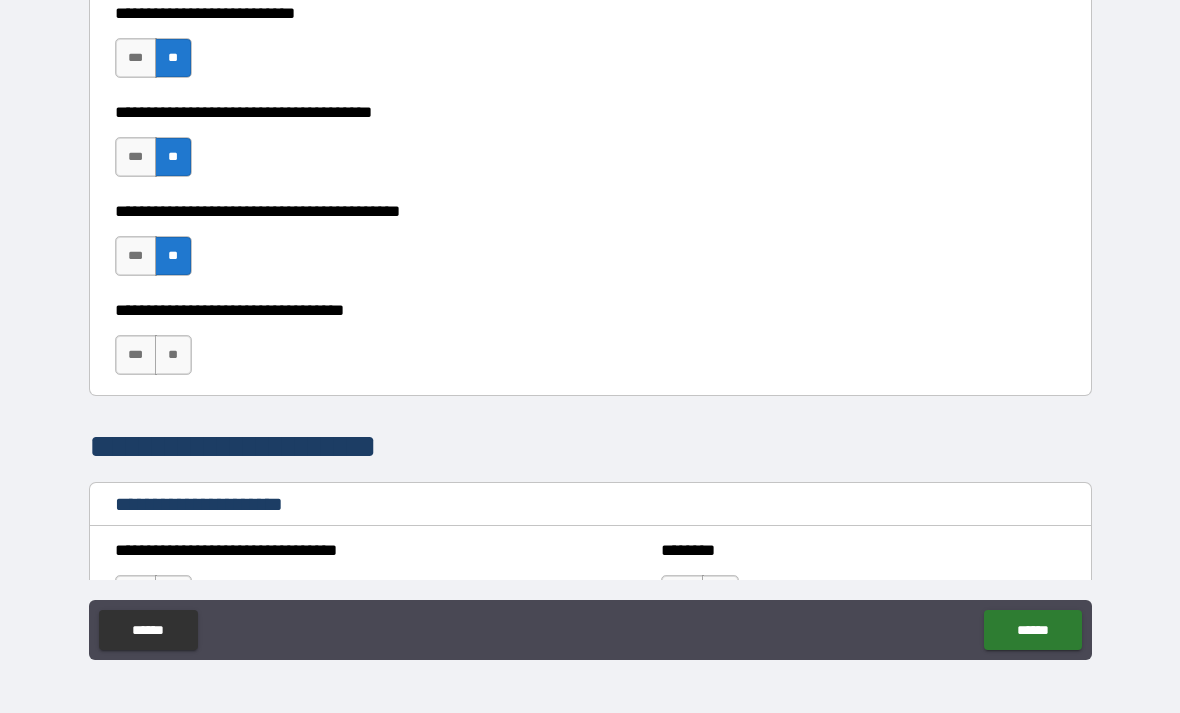 click on "**" at bounding box center (173, 355) 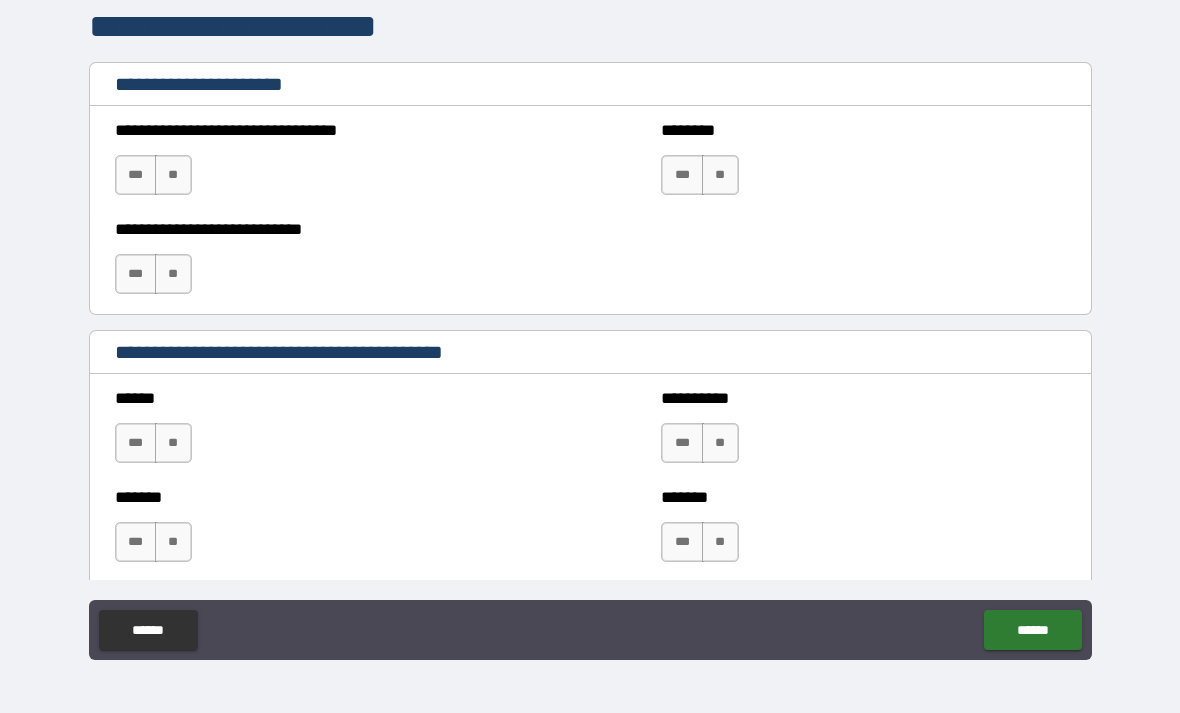 scroll, scrollTop: 1475, scrollLeft: 0, axis: vertical 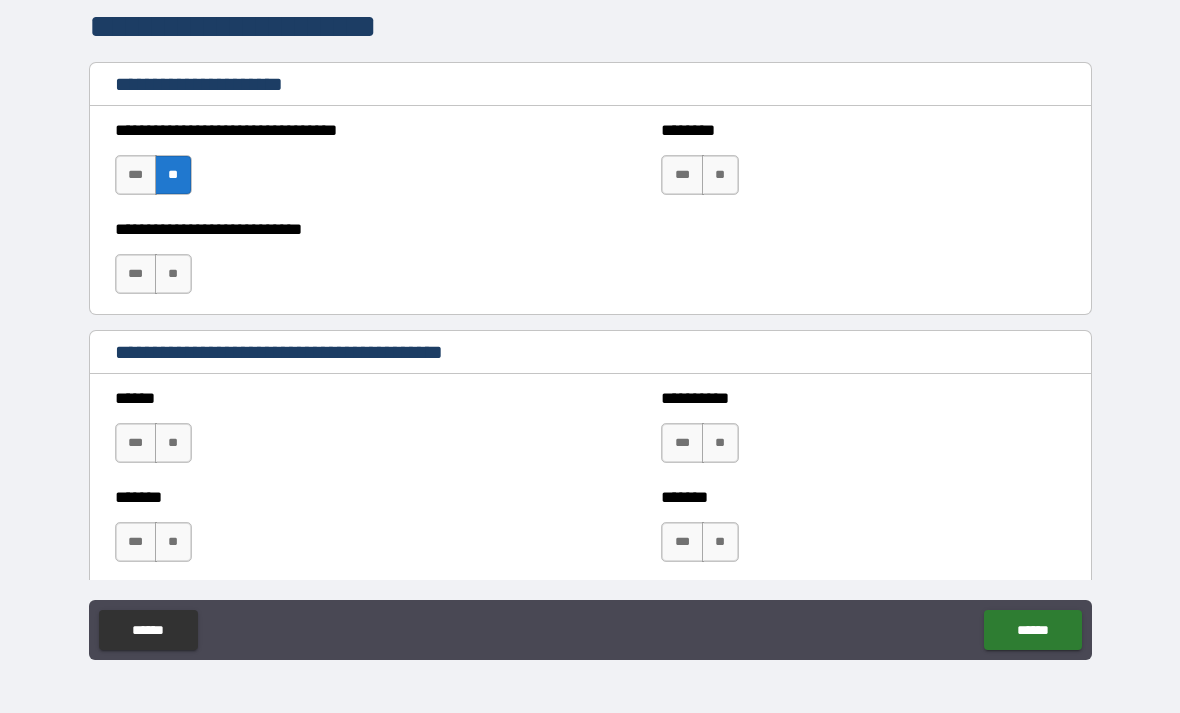 click on "**" at bounding box center [173, 274] 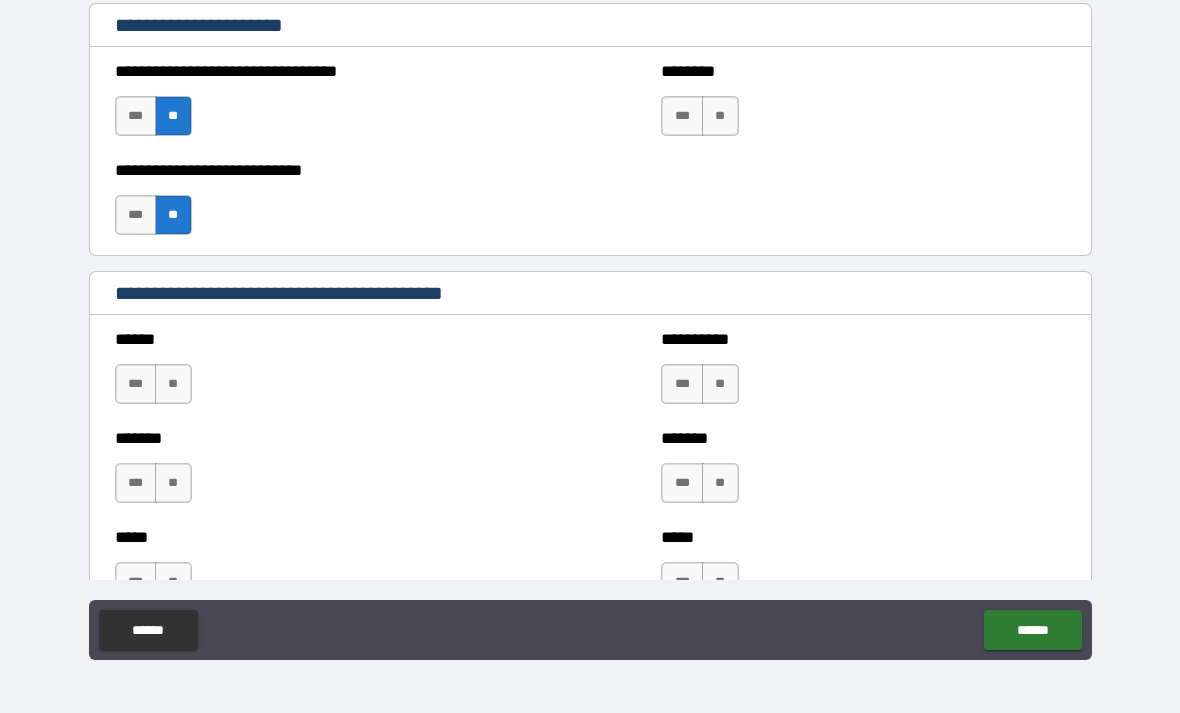 click on "**" at bounding box center (173, 384) 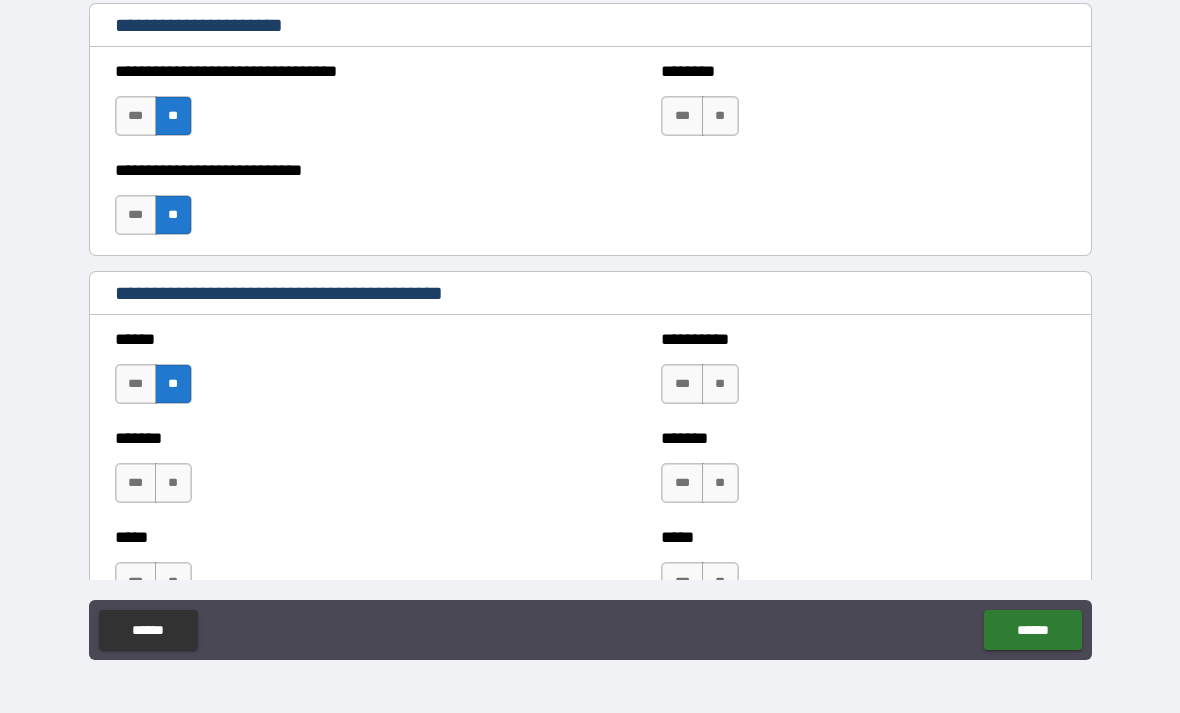 scroll, scrollTop: 1649, scrollLeft: 0, axis: vertical 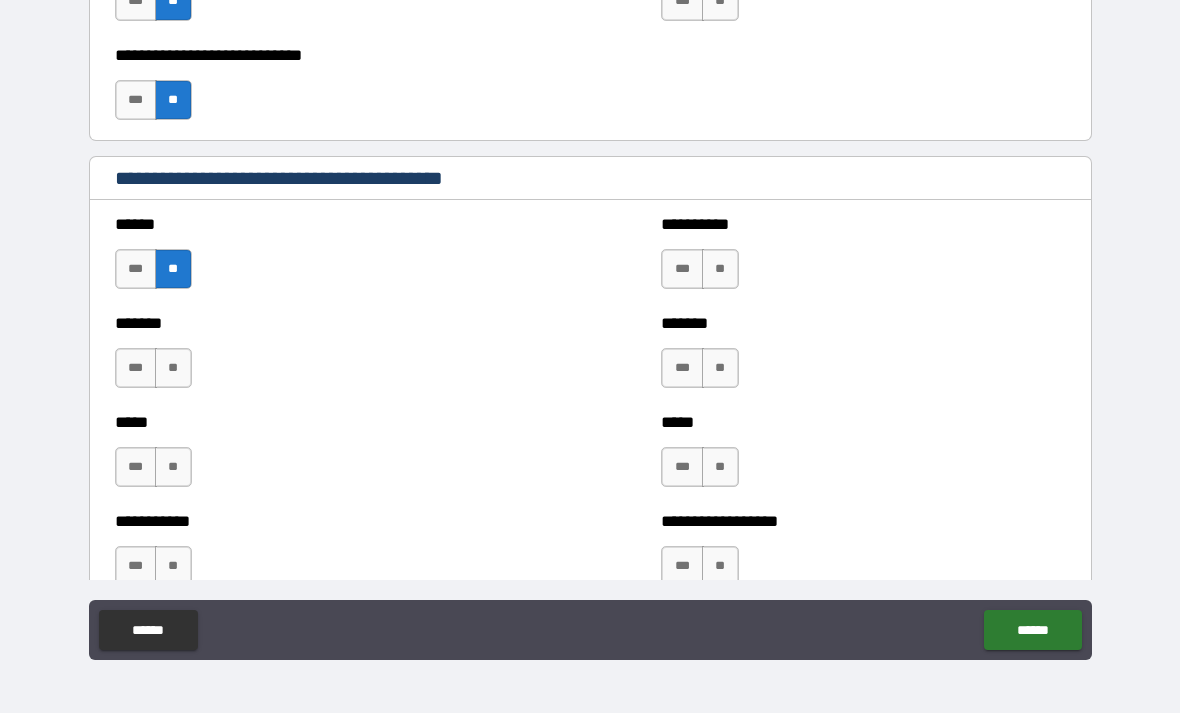 click on "**" at bounding box center [173, 368] 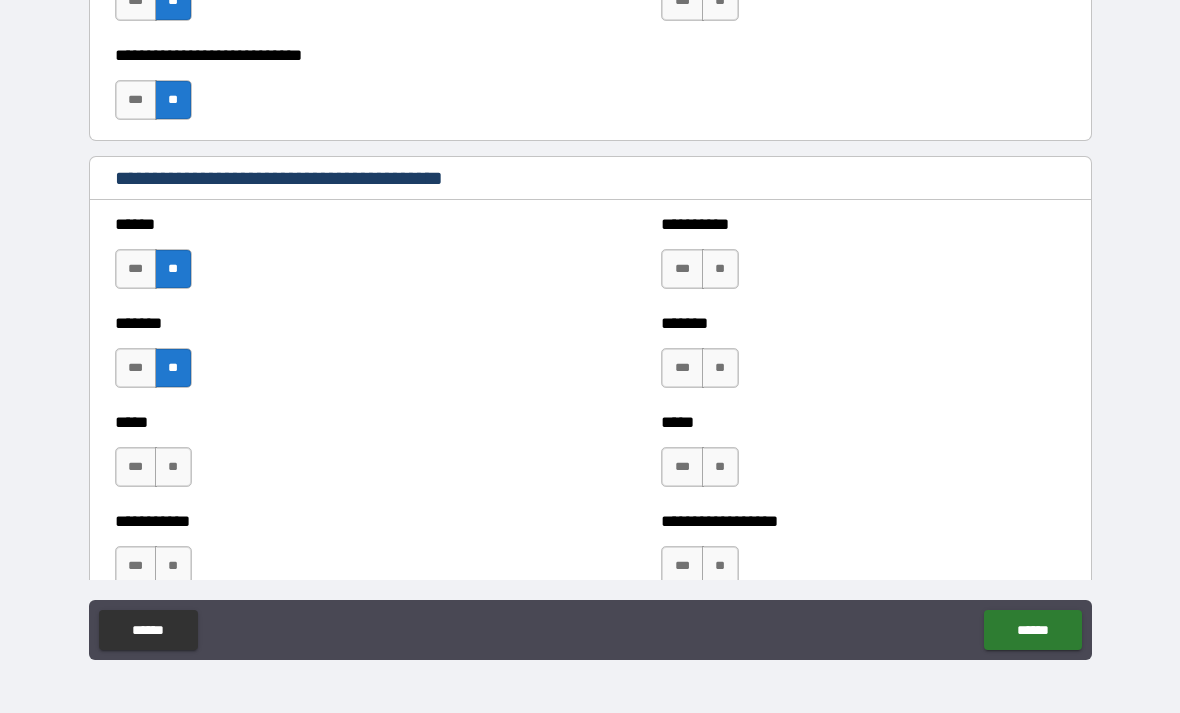 click on "**" at bounding box center (720, 269) 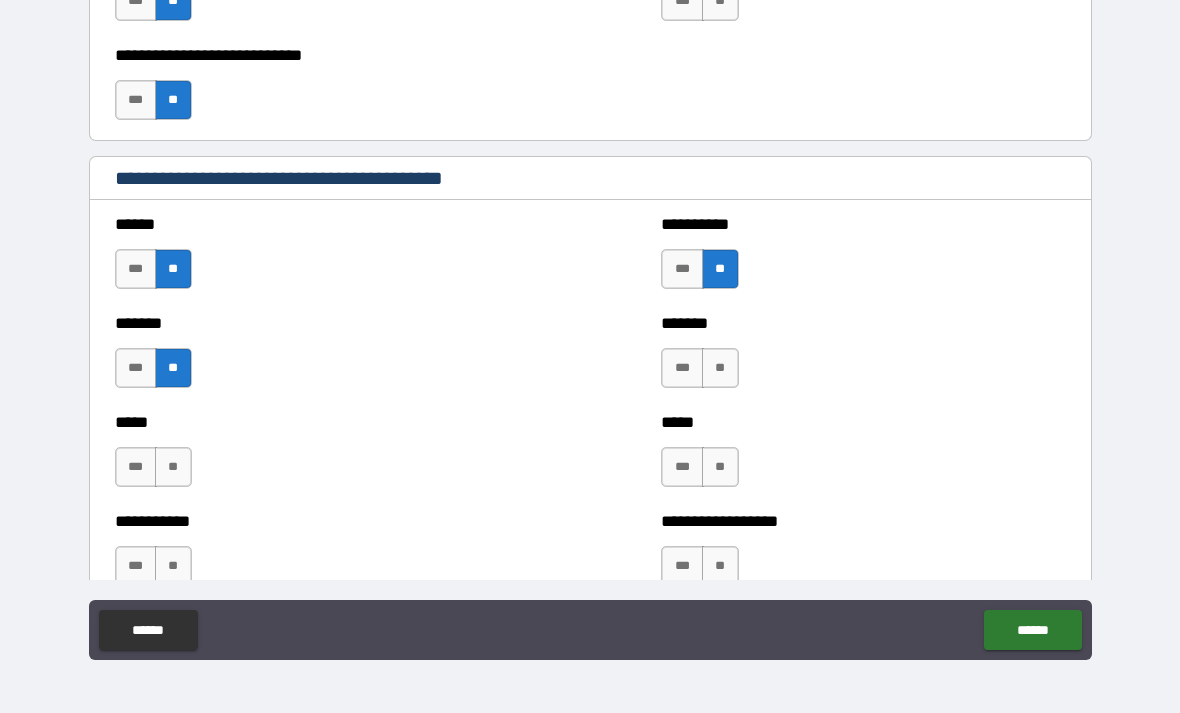 click on "**" at bounding box center (720, 368) 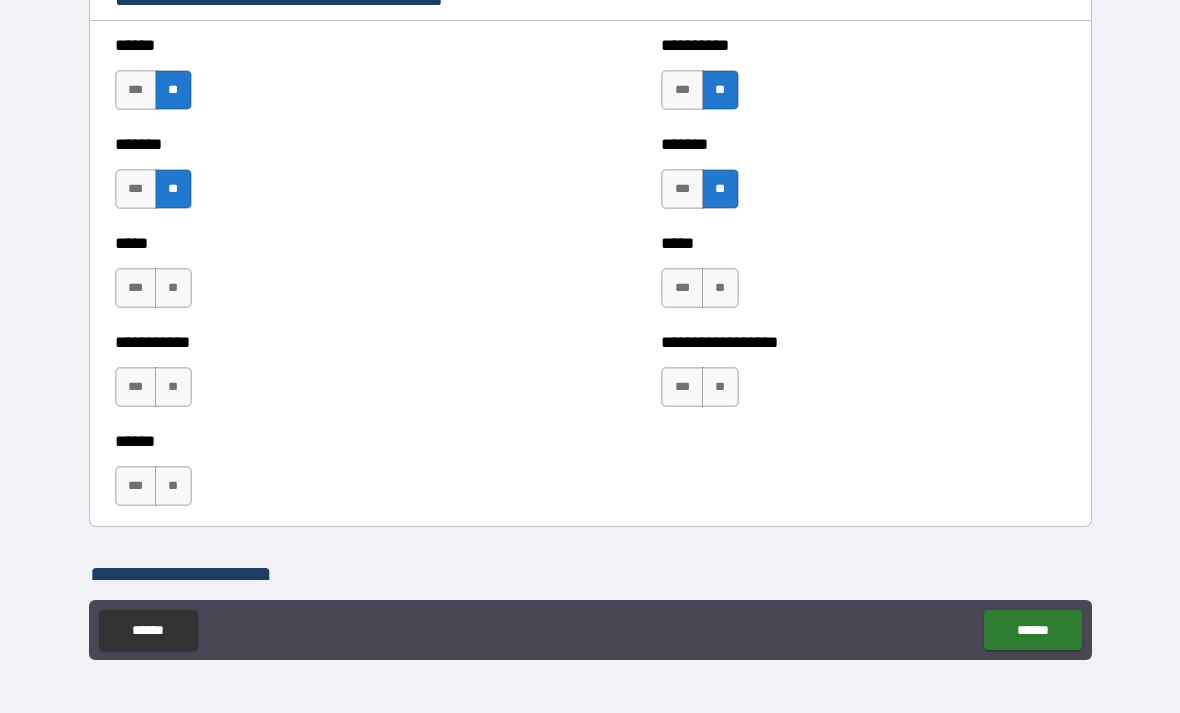 scroll, scrollTop: 1831, scrollLeft: 0, axis: vertical 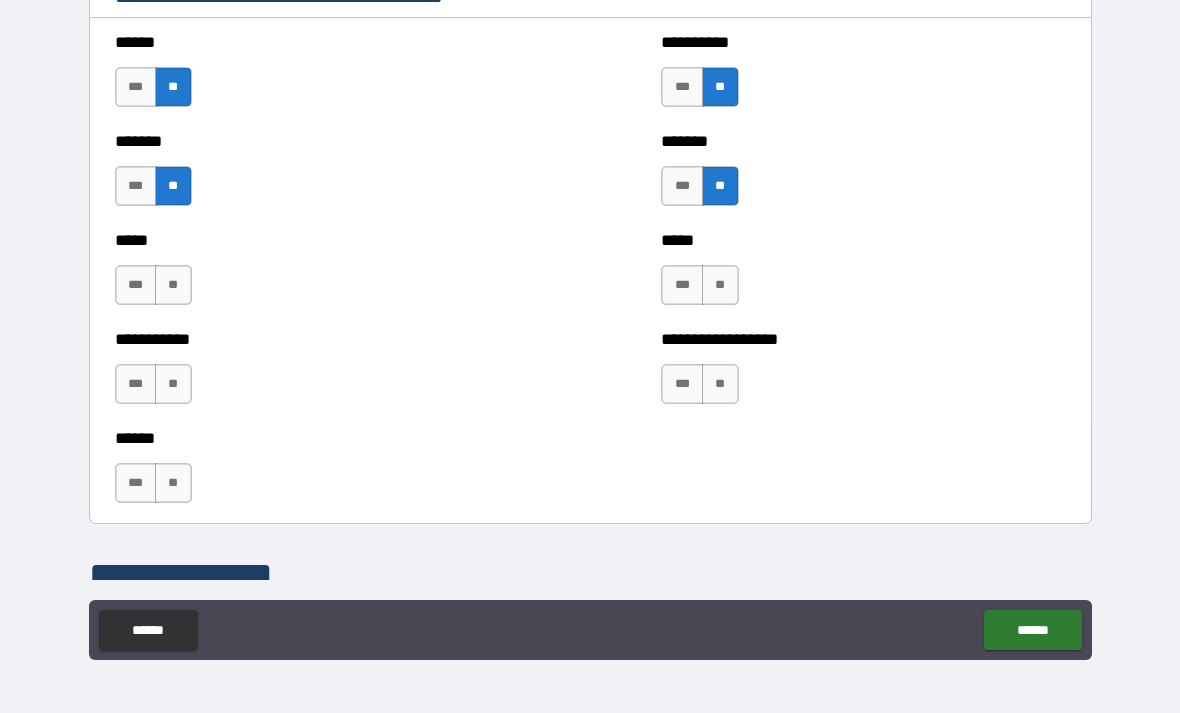 click on "**" at bounding box center [720, 285] 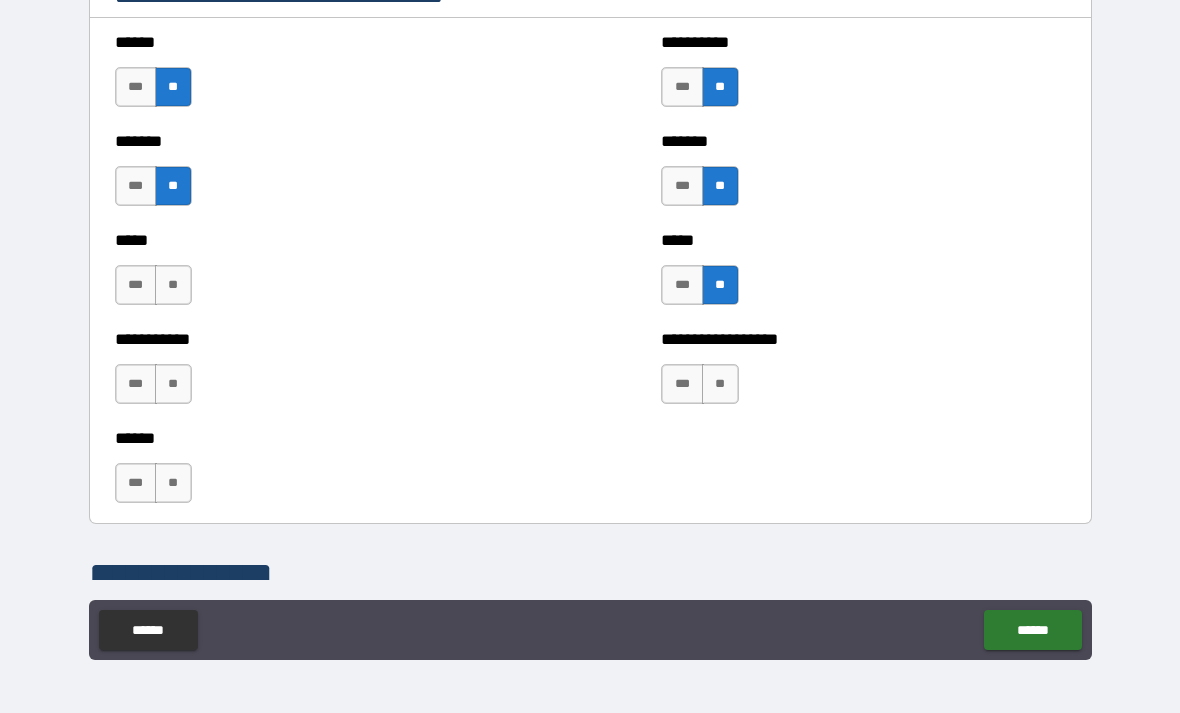 click on "**" at bounding box center [720, 384] 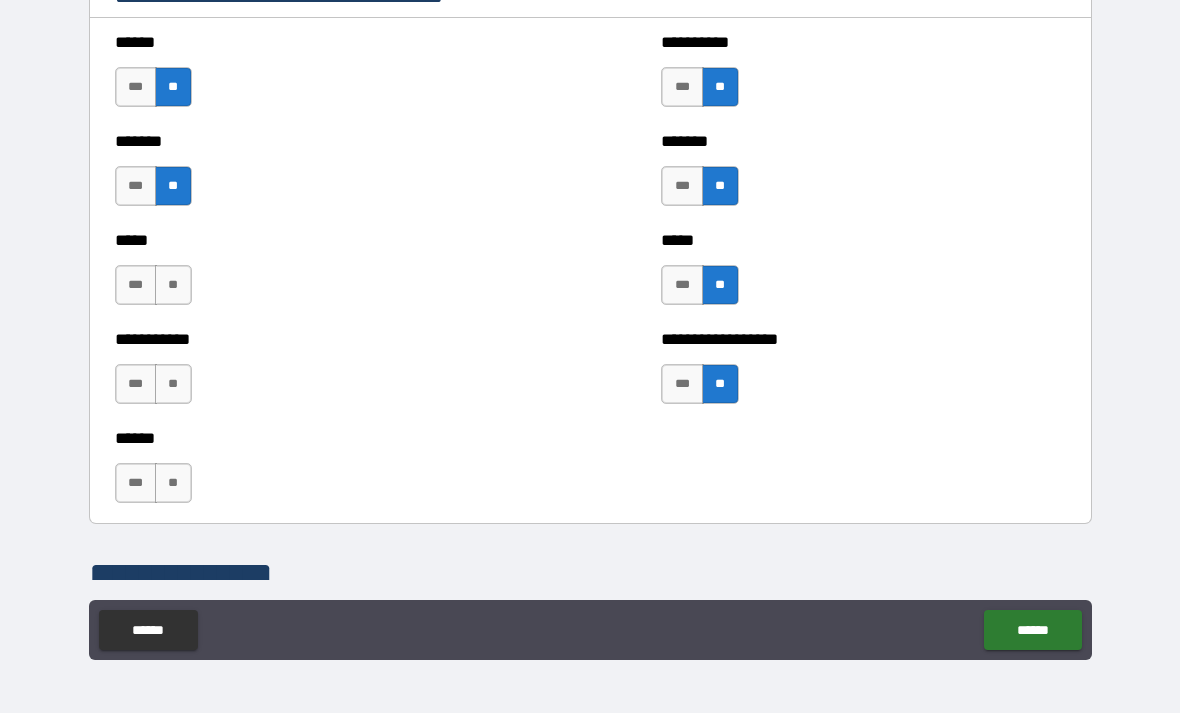 click on "**" at bounding box center [173, 384] 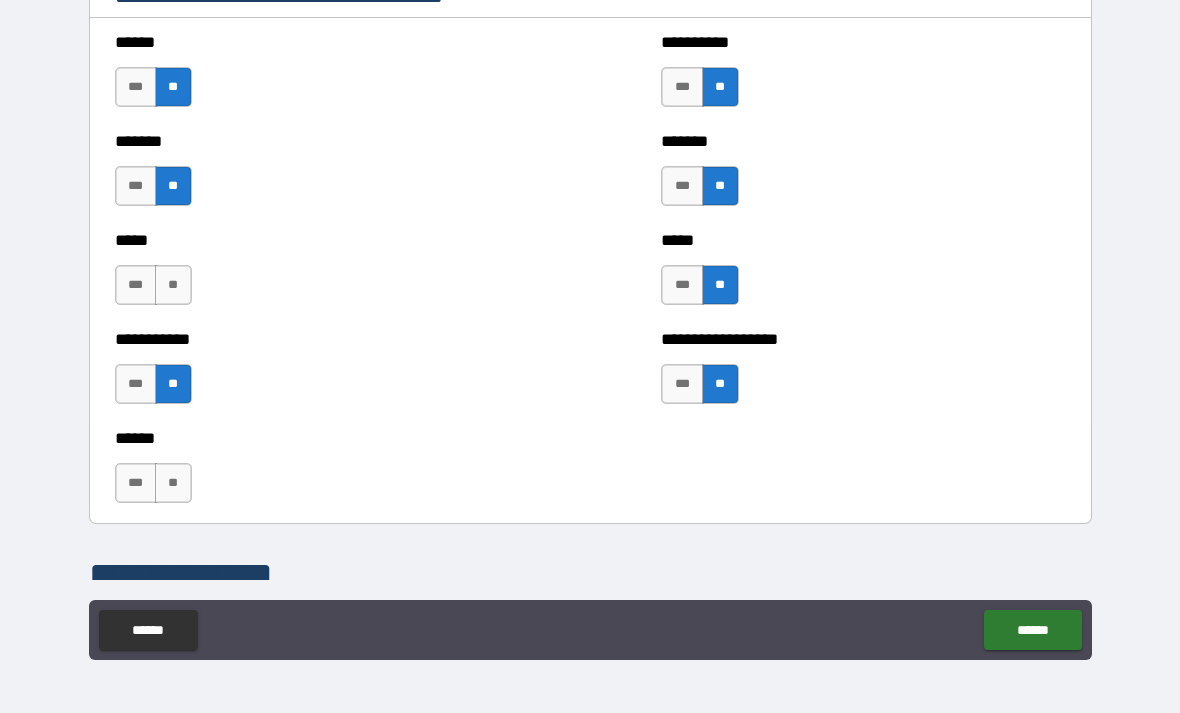 click on "**" at bounding box center [173, 483] 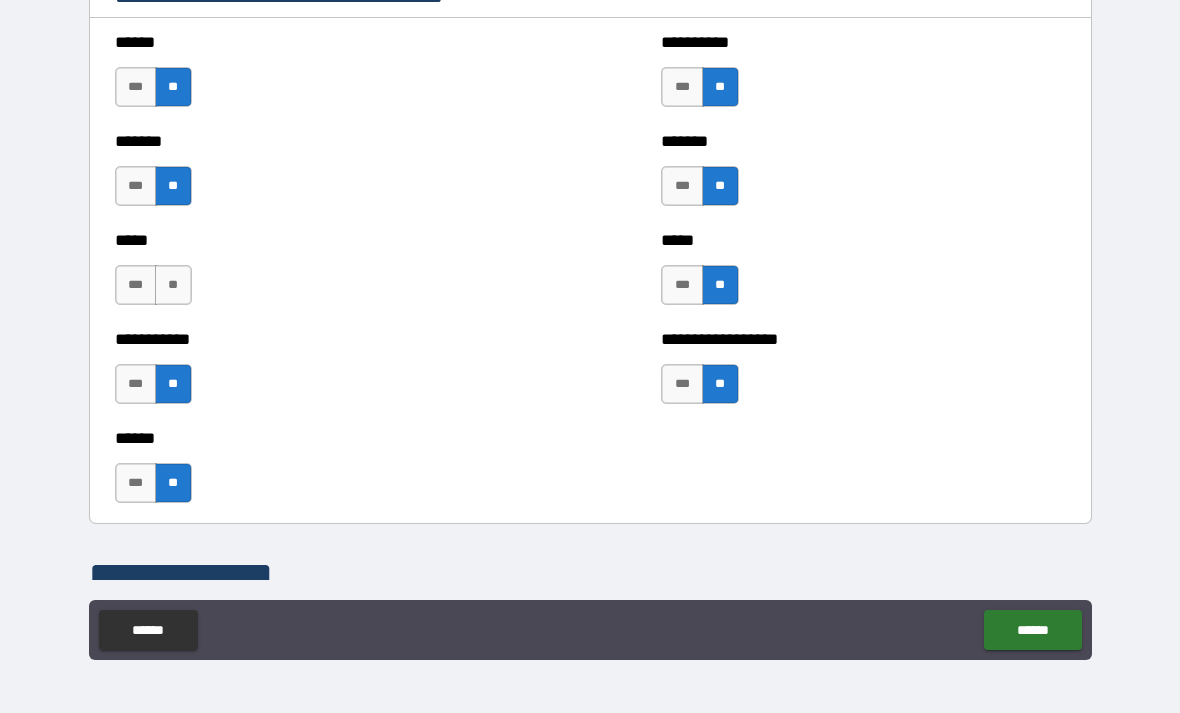 click on "**" at bounding box center (173, 285) 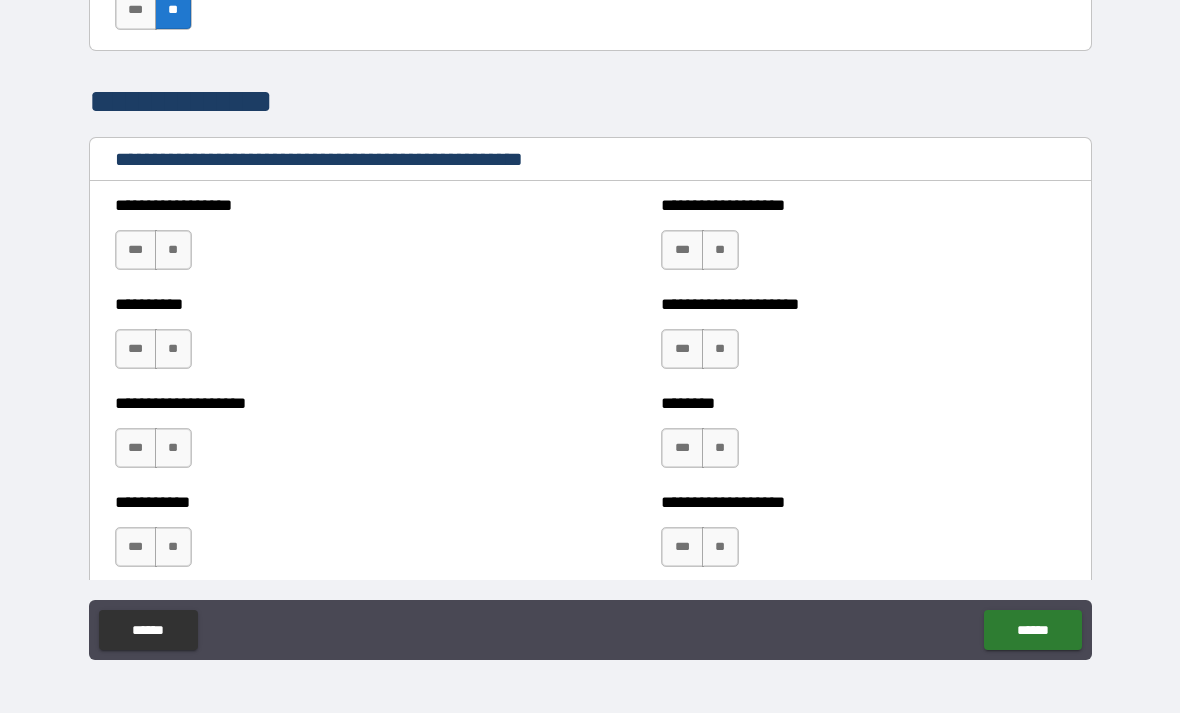 scroll, scrollTop: 2345, scrollLeft: 0, axis: vertical 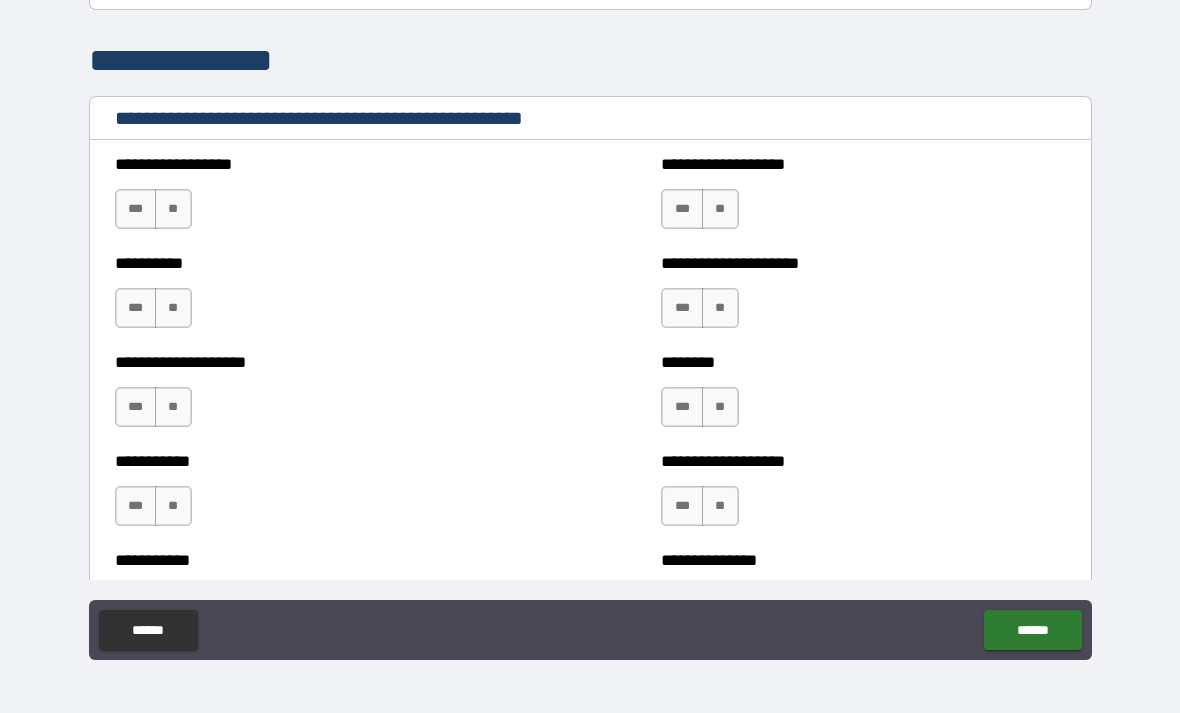 click on "**" at bounding box center [173, 209] 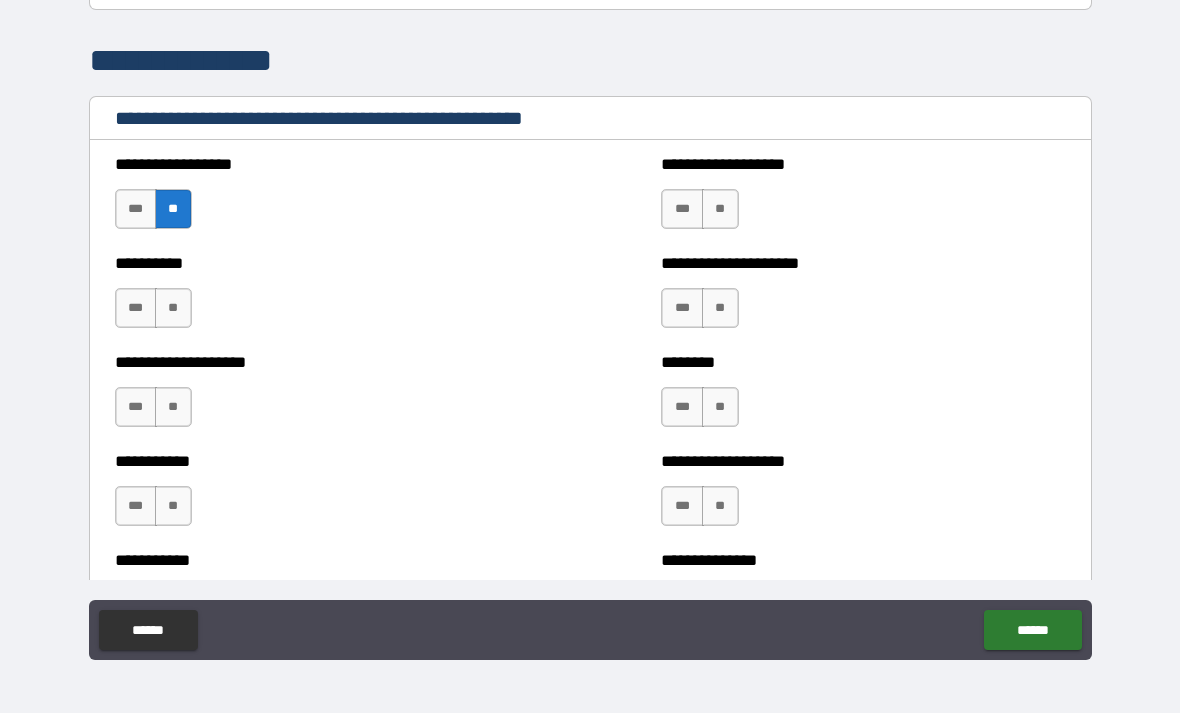 click on "**" at bounding box center (720, 209) 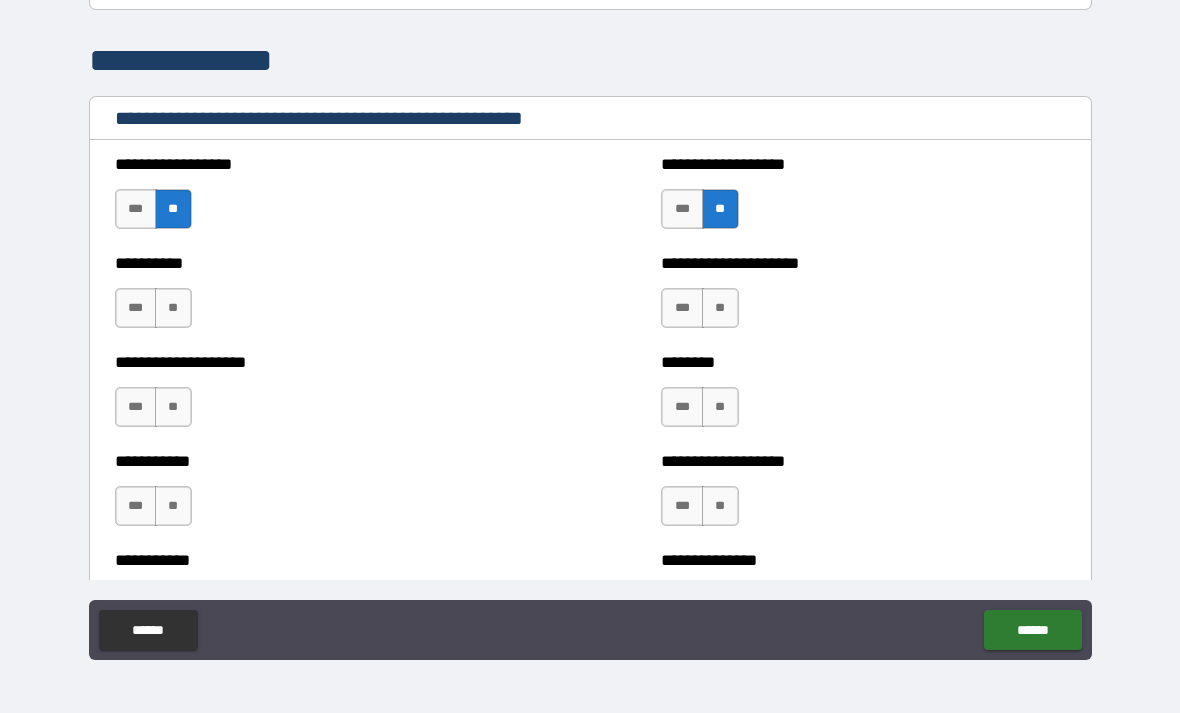 click on "**" at bounding box center [173, 308] 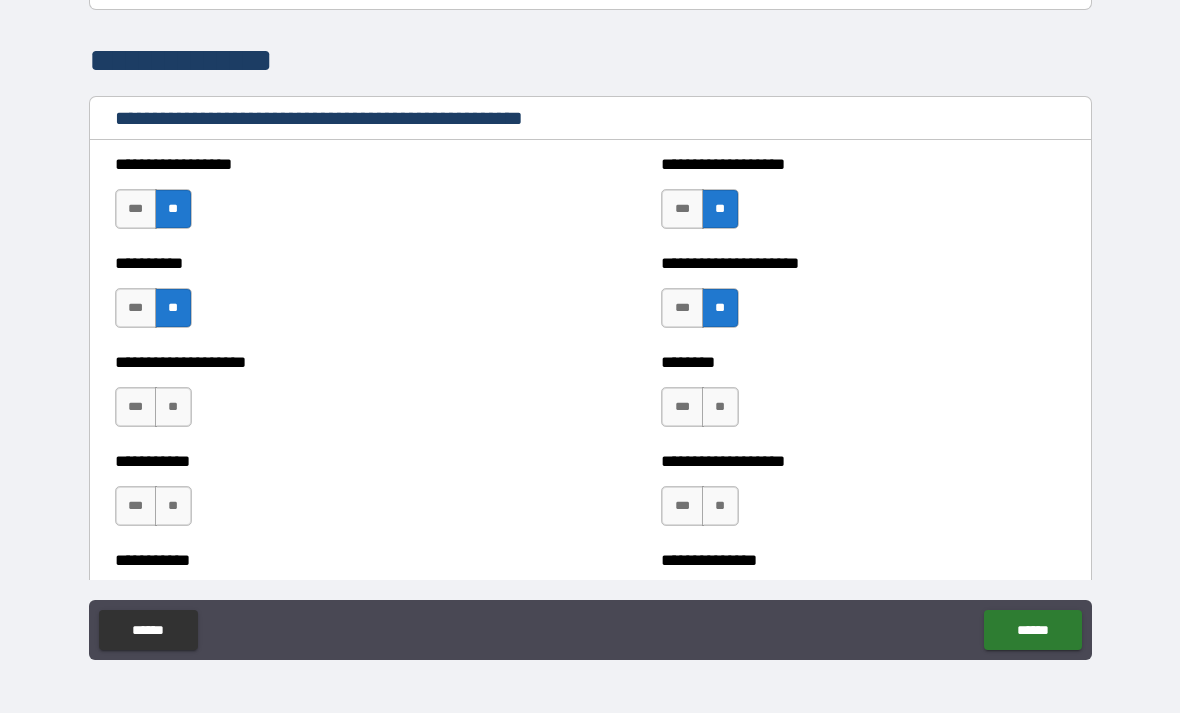 click on "**" at bounding box center (173, 407) 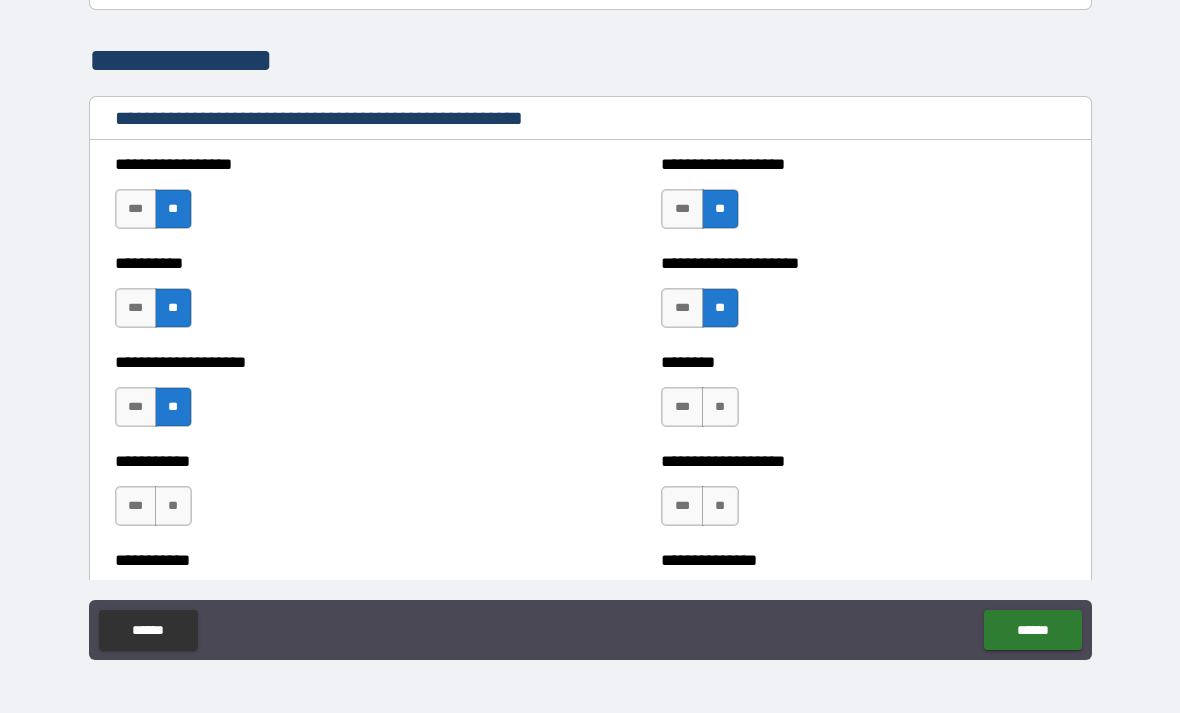 click on "**" at bounding box center (720, 407) 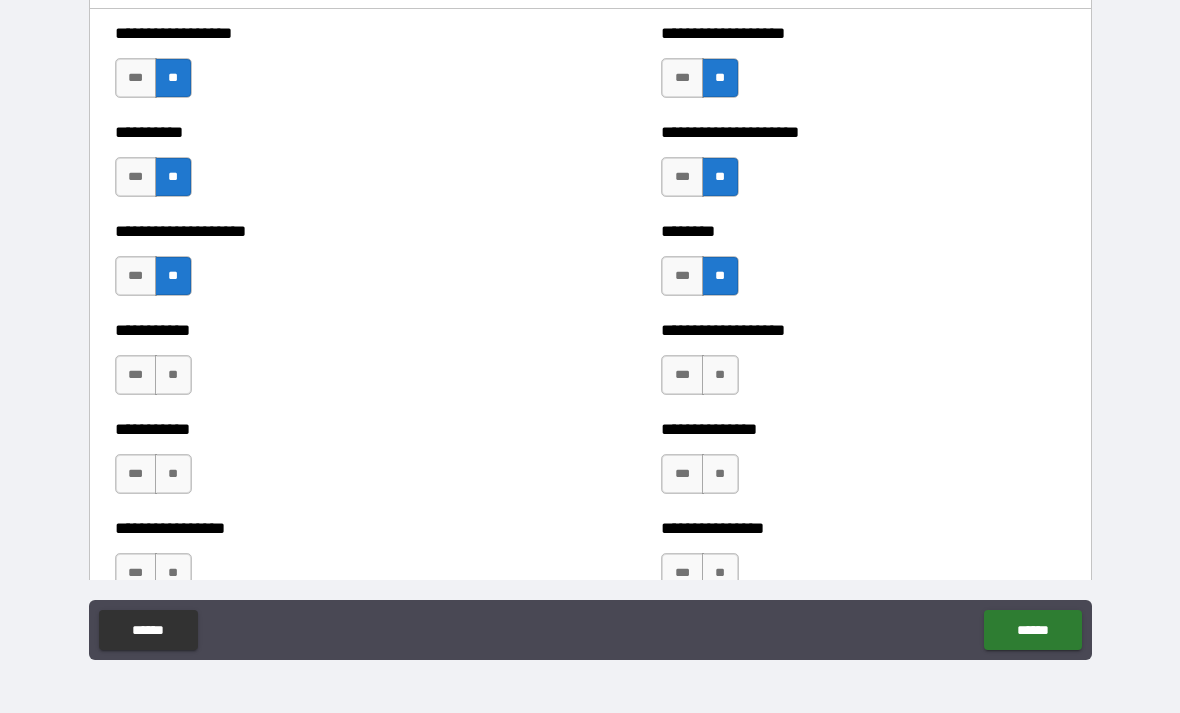 click on "**" at bounding box center (173, 375) 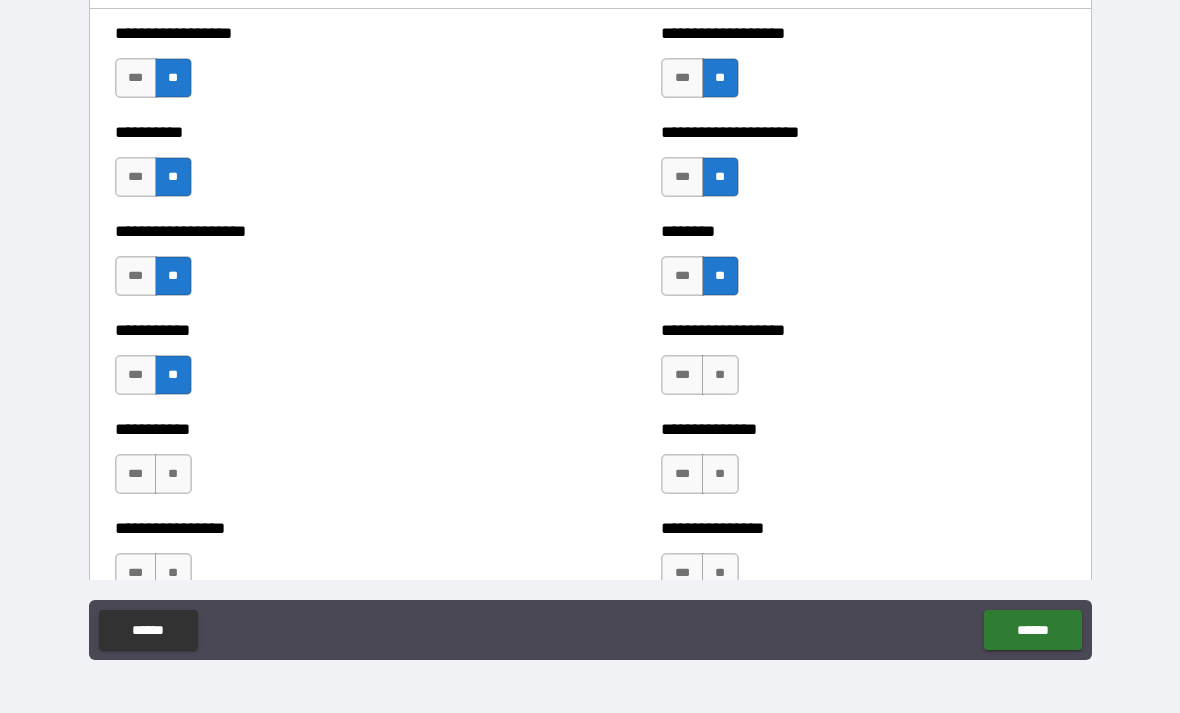click on "**" at bounding box center [720, 375] 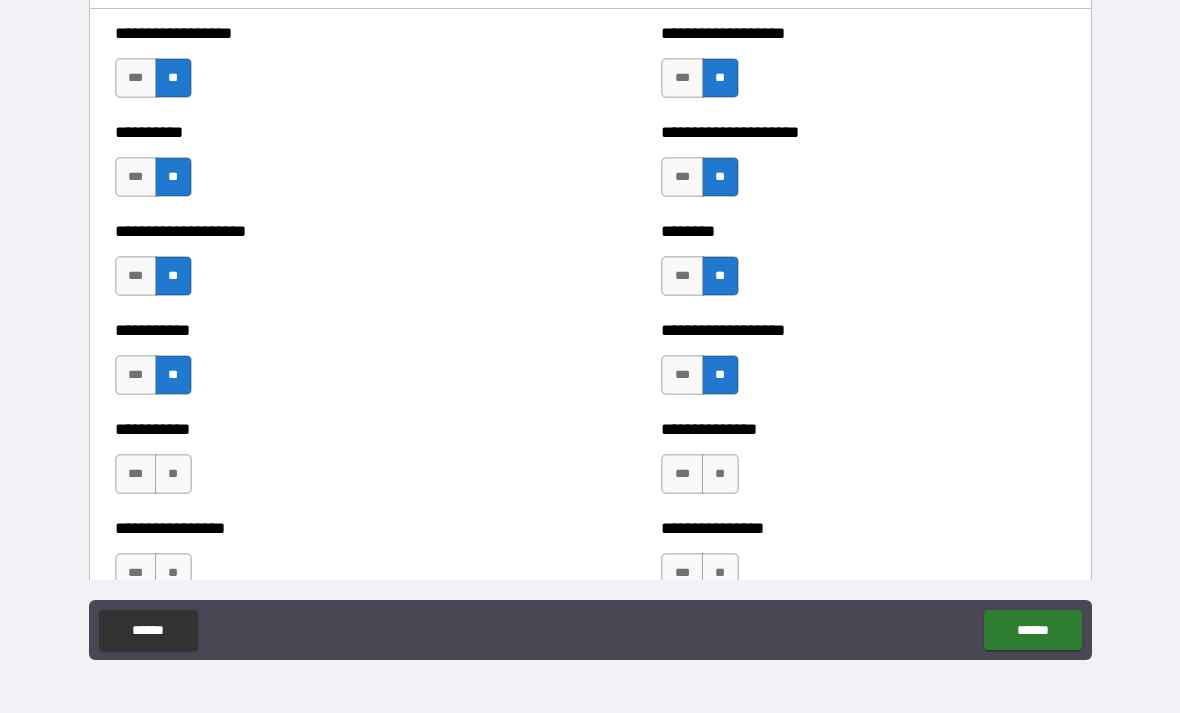 scroll, scrollTop: 2552, scrollLeft: 0, axis: vertical 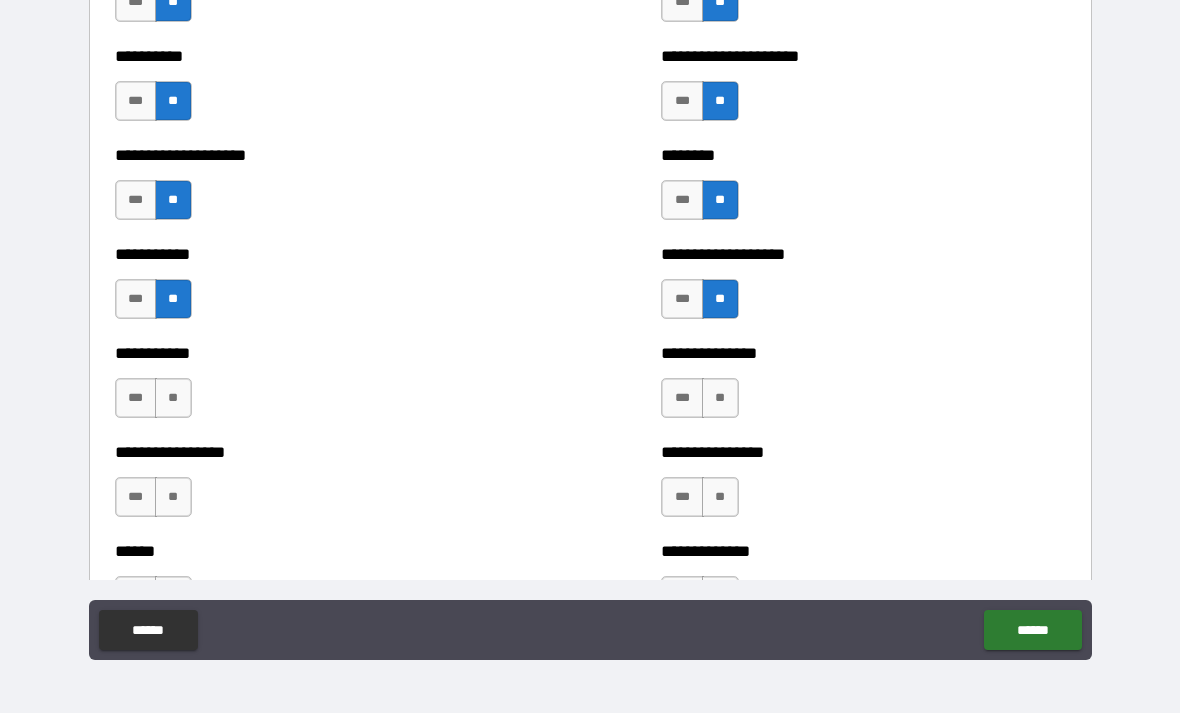 click on "**" at bounding box center (173, 398) 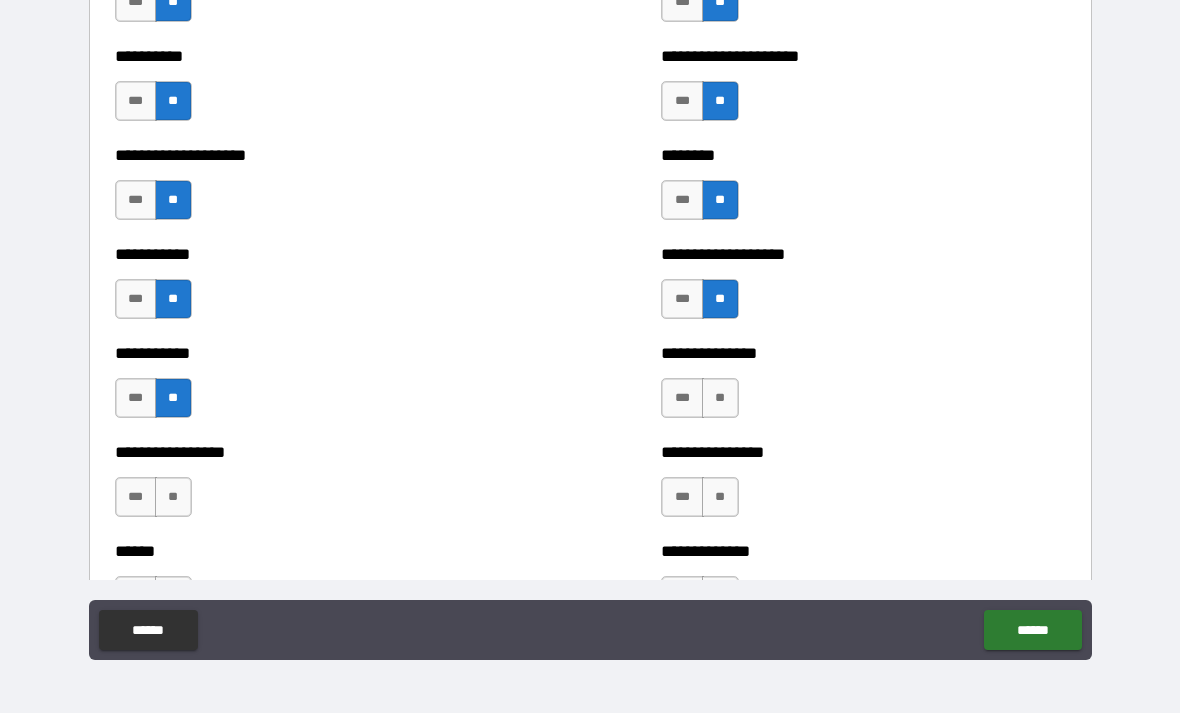 click on "**" at bounding box center (720, 398) 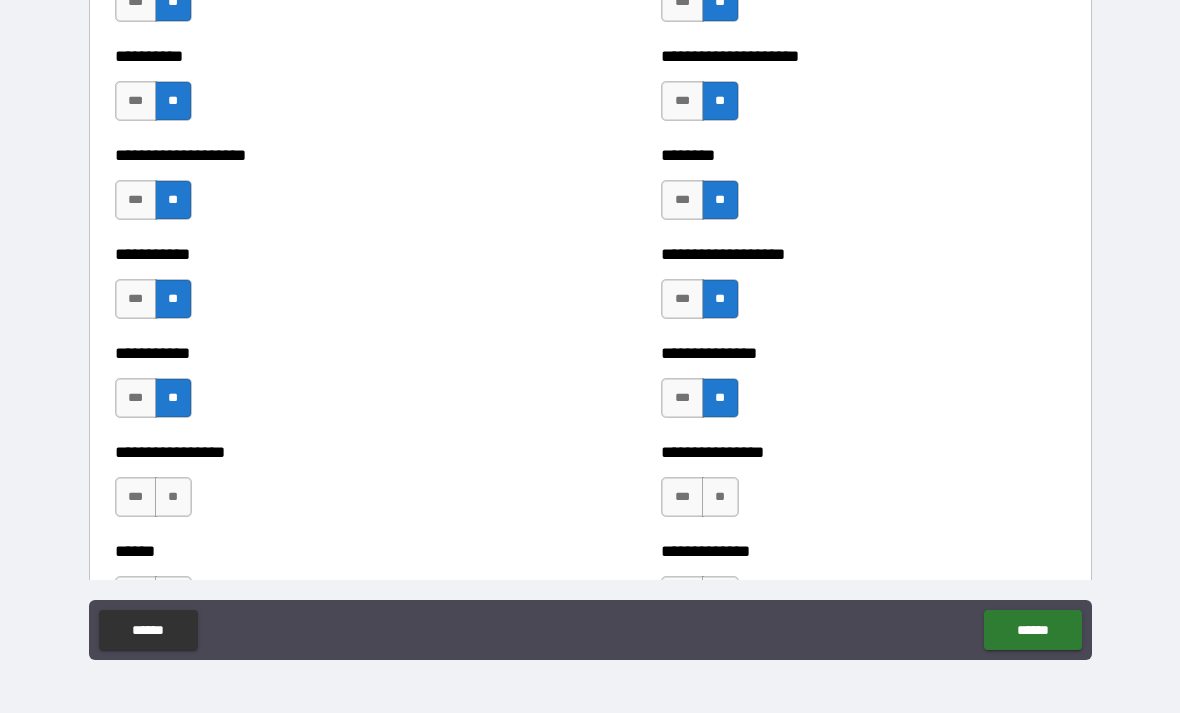 click on "**" at bounding box center [173, 497] 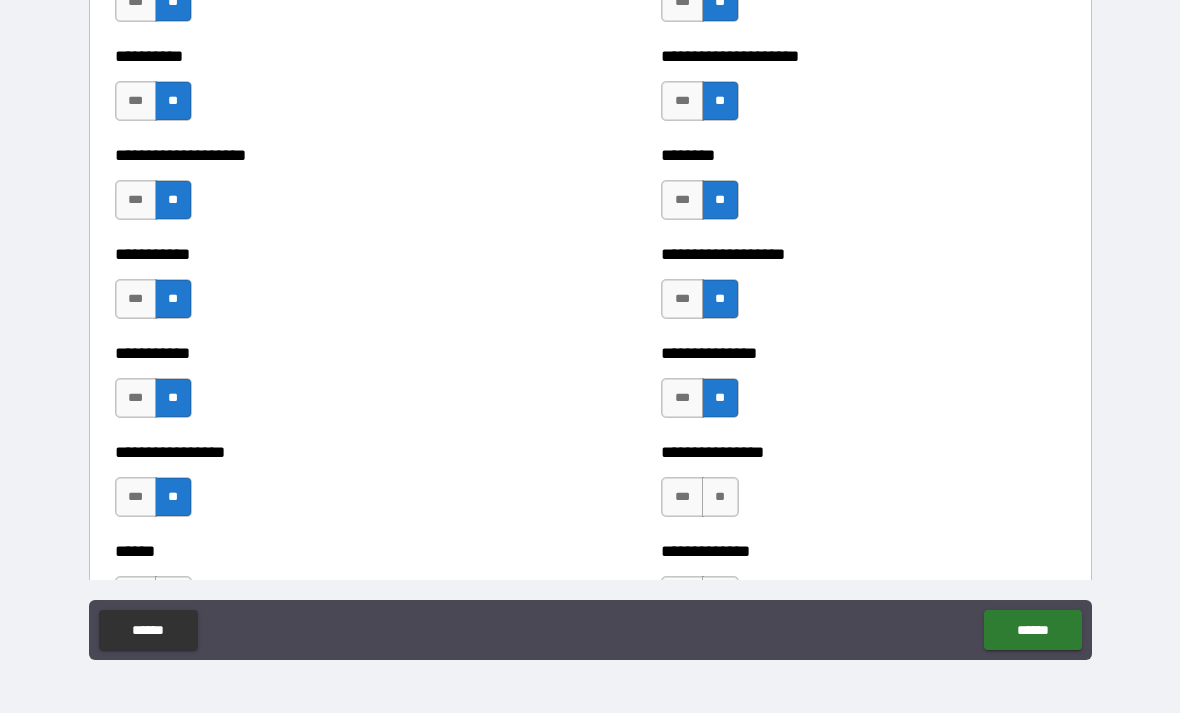click on "**" at bounding box center (720, 497) 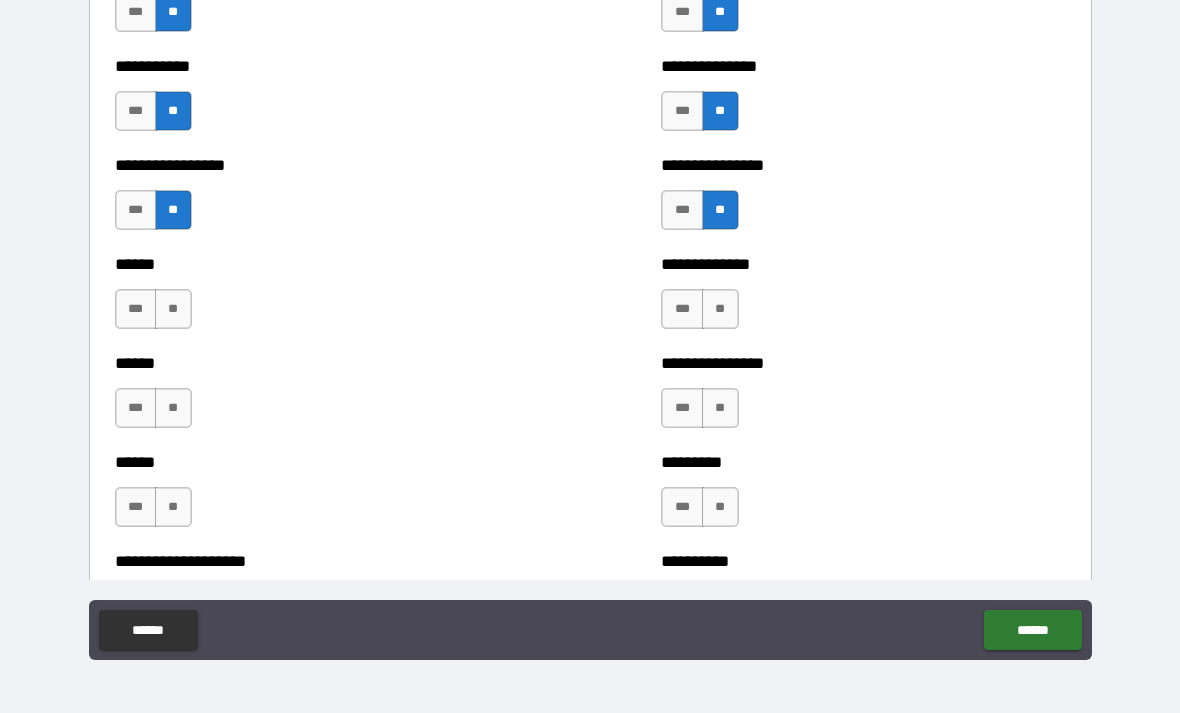 scroll, scrollTop: 2845, scrollLeft: 0, axis: vertical 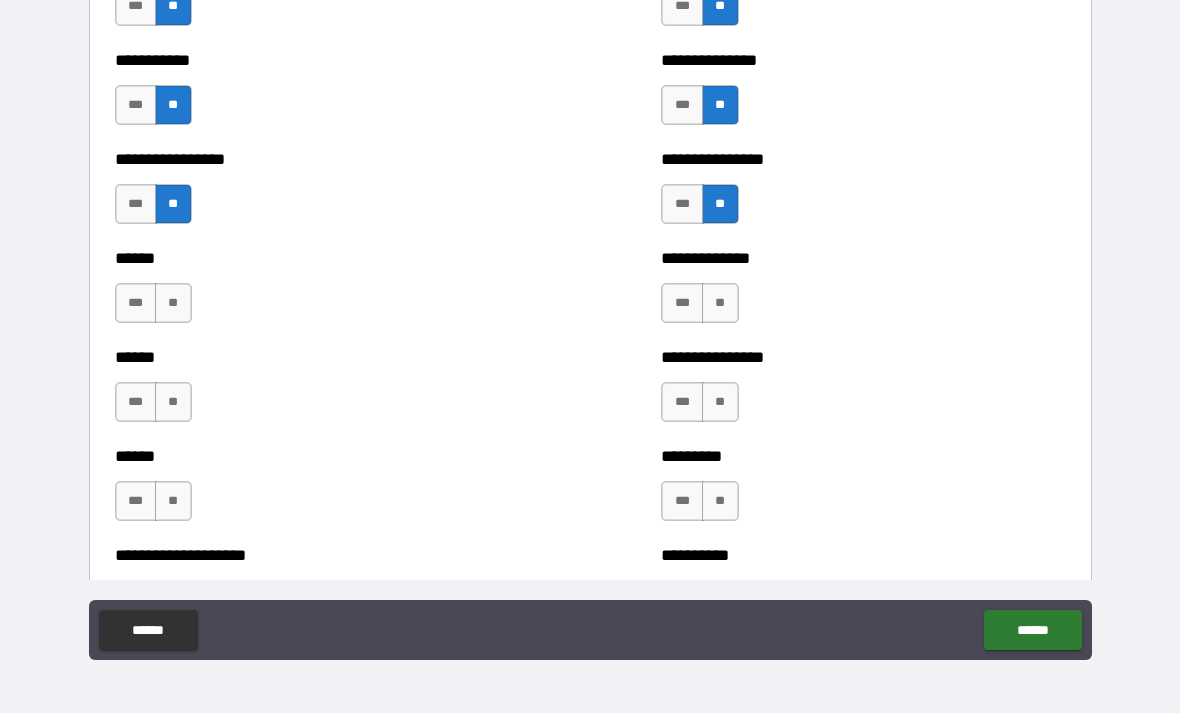 click on "**" at bounding box center [173, 303] 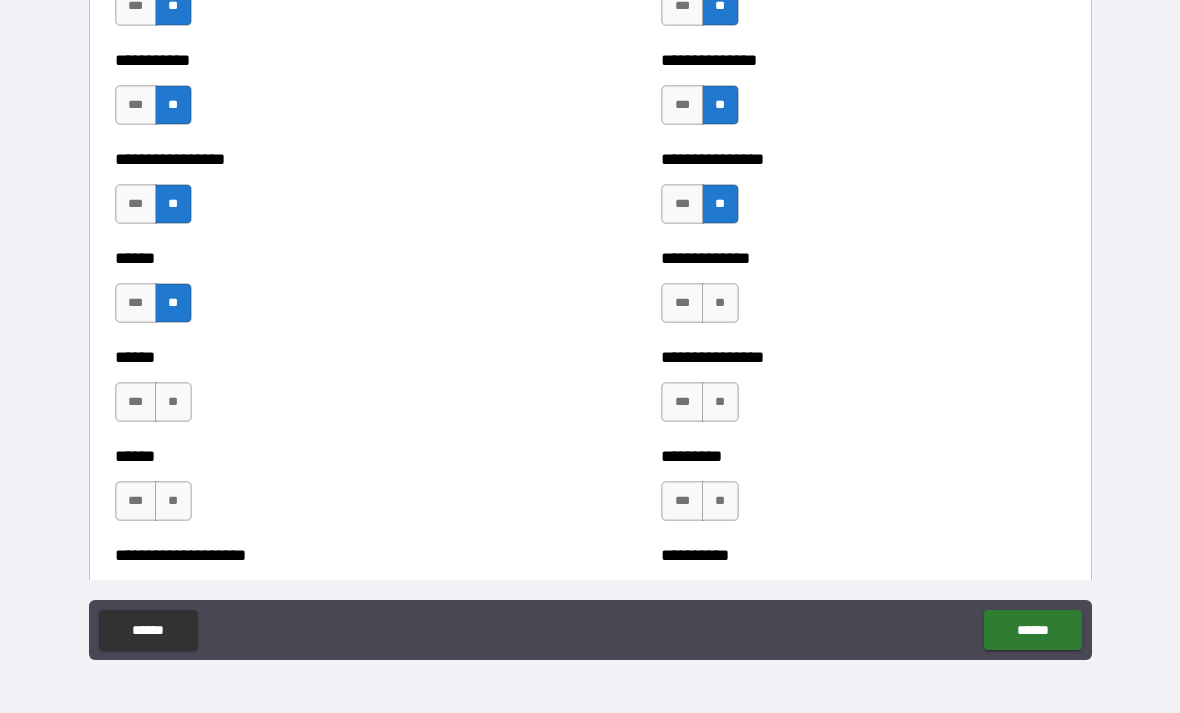 click on "**" at bounding box center (720, 303) 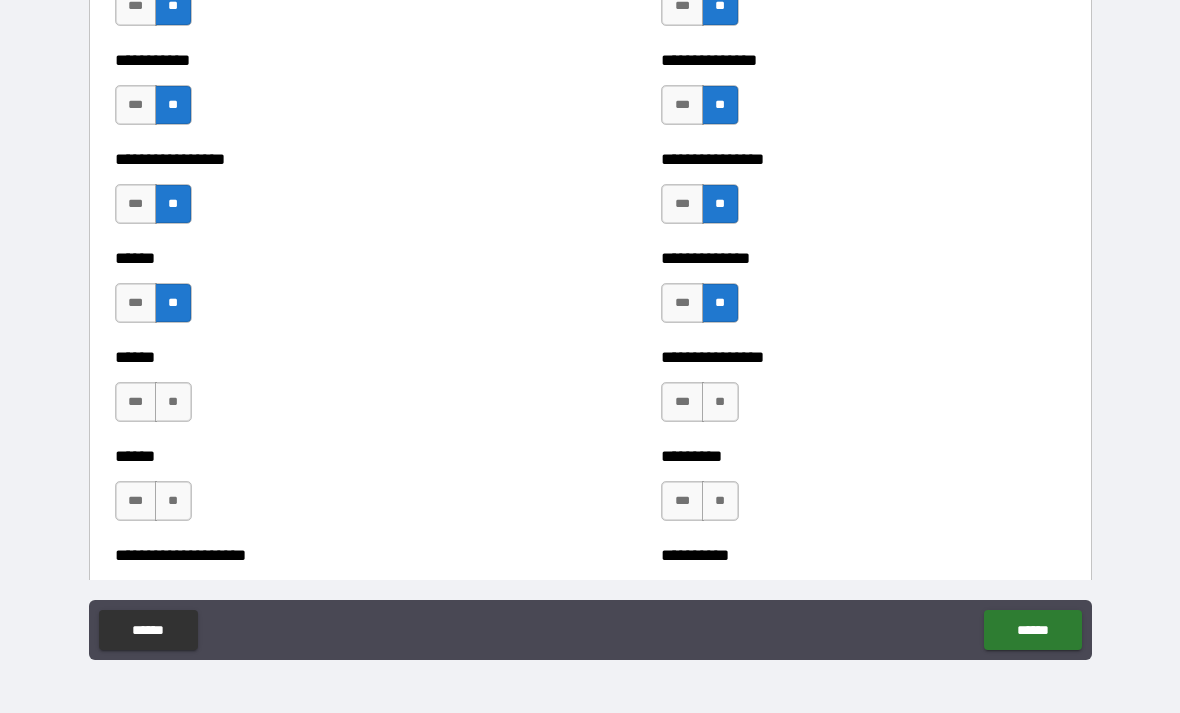 click on "**" at bounding box center [720, 402] 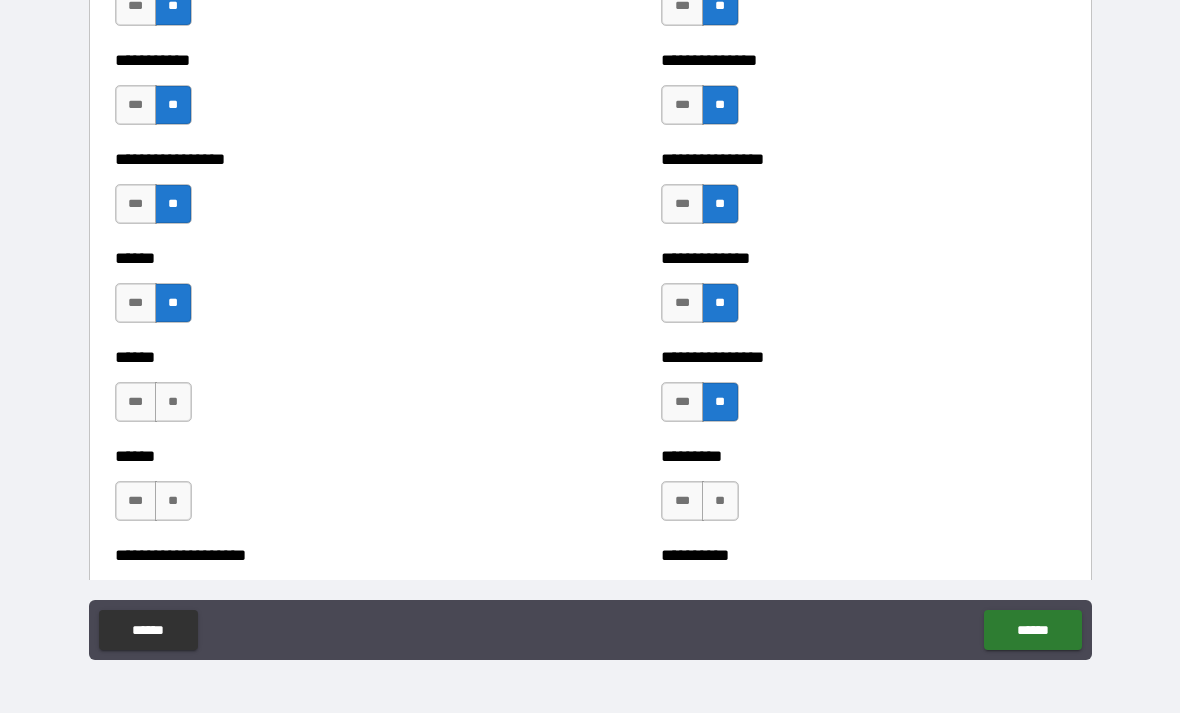 click on "**" at bounding box center [173, 402] 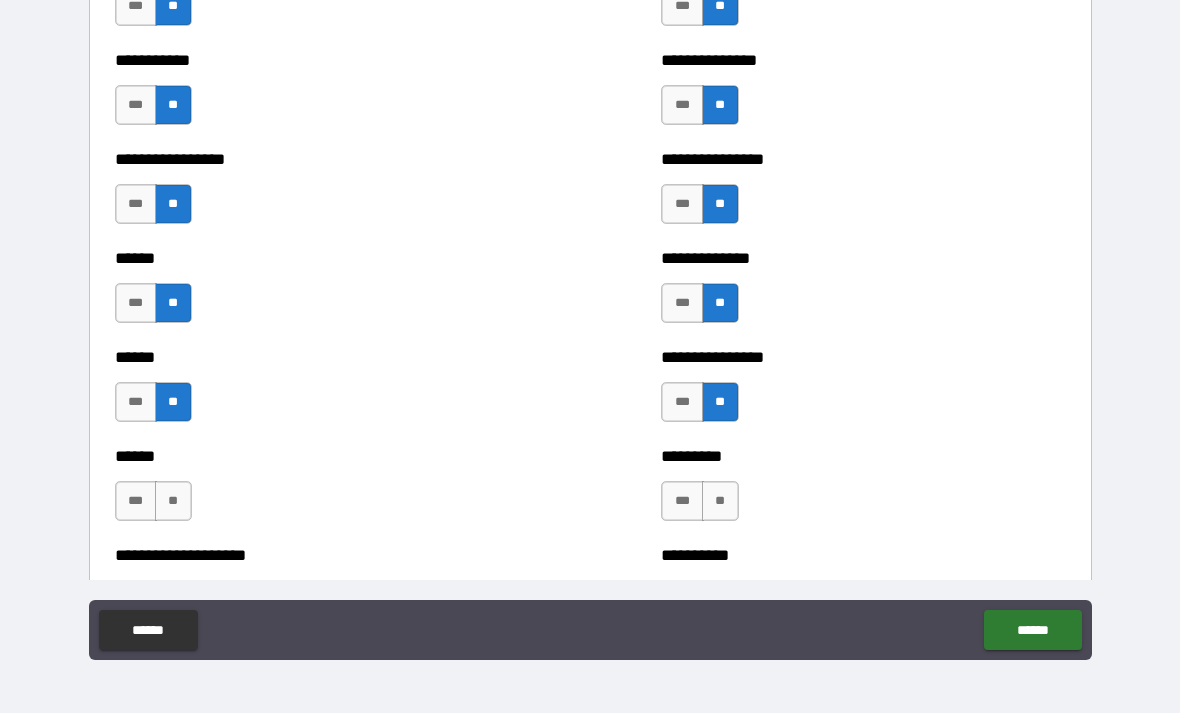 click on "**" at bounding box center (720, 501) 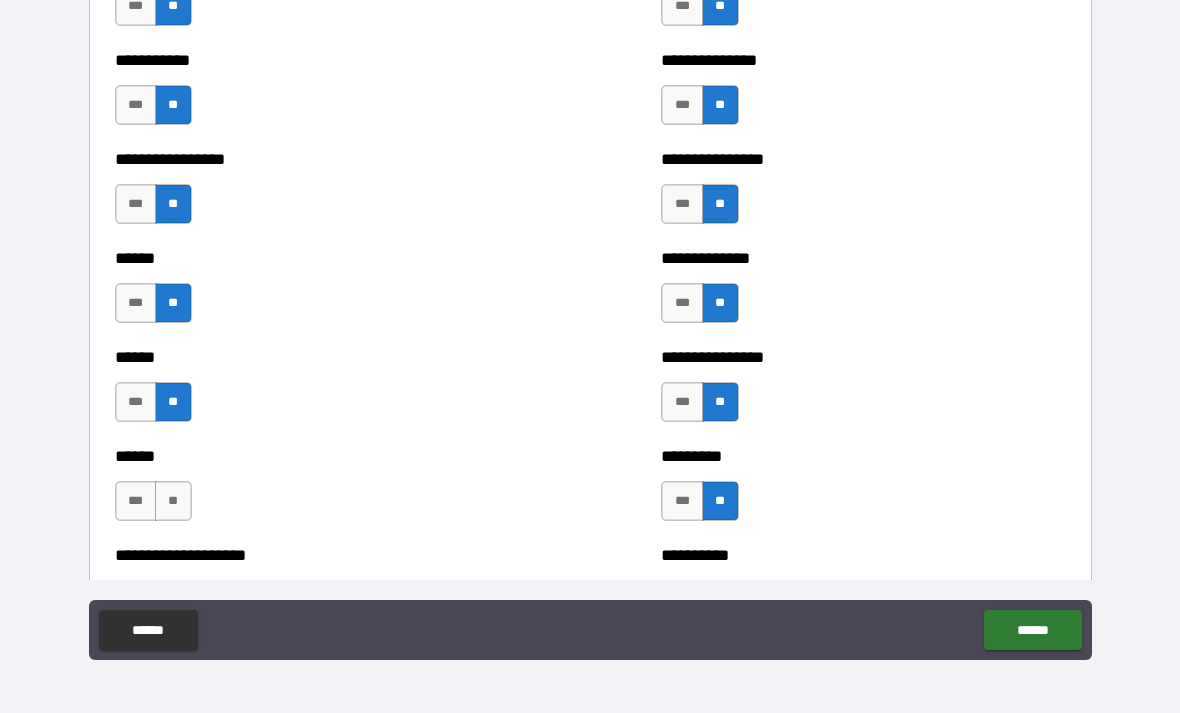click on "**" at bounding box center (173, 501) 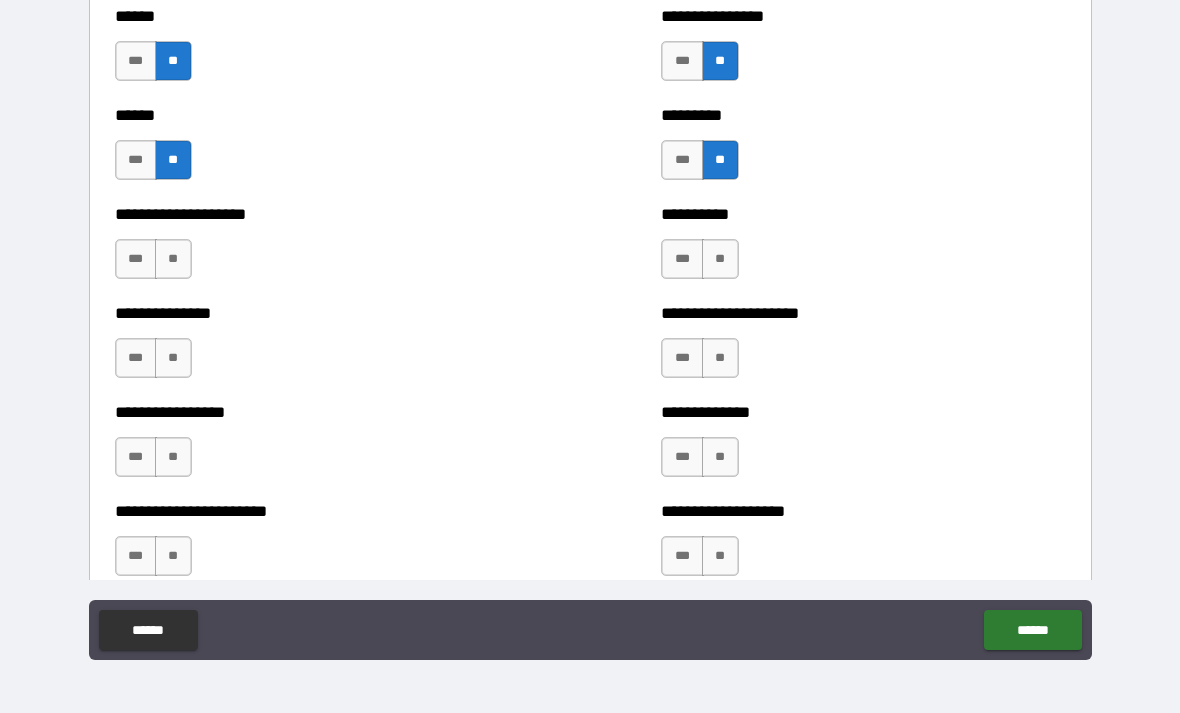 scroll, scrollTop: 3196, scrollLeft: 0, axis: vertical 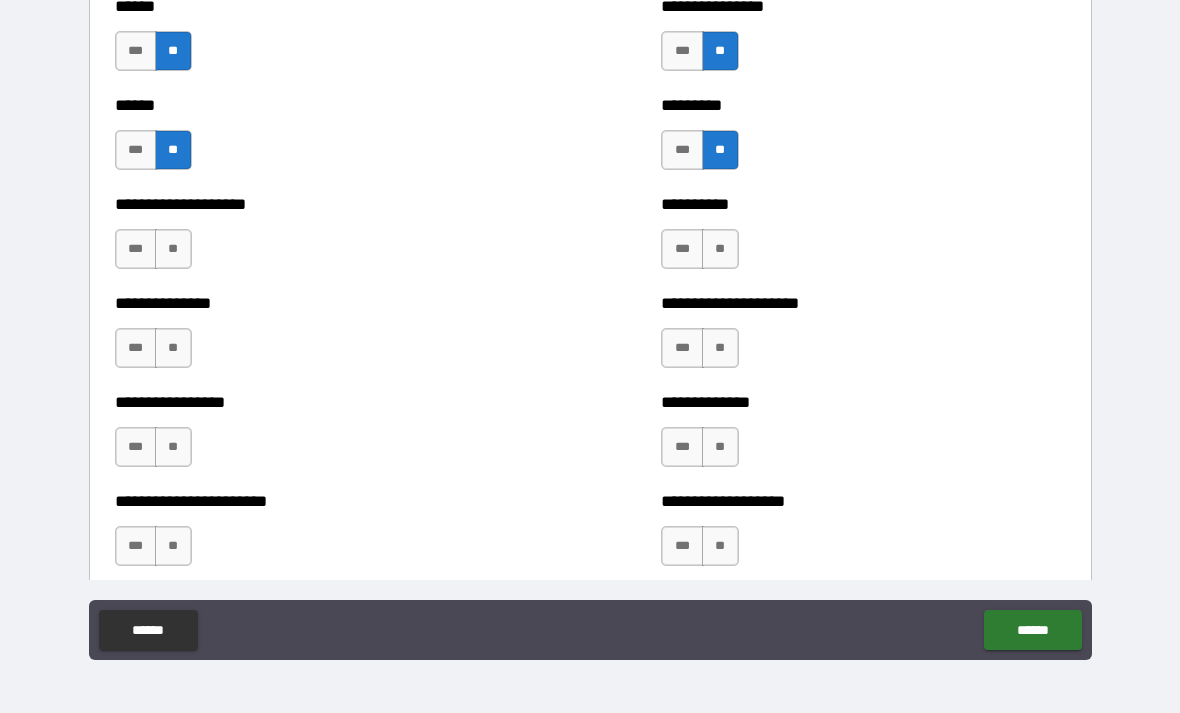 click on "**" at bounding box center (173, 348) 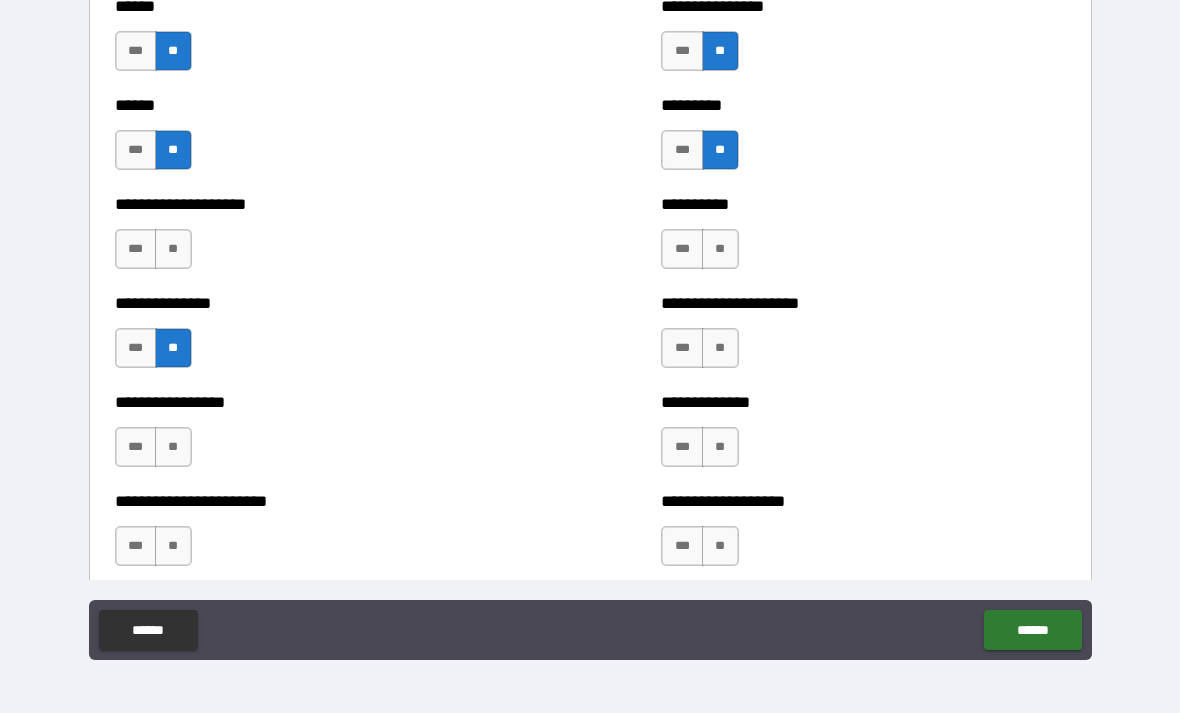 click on "**" at bounding box center [720, 348] 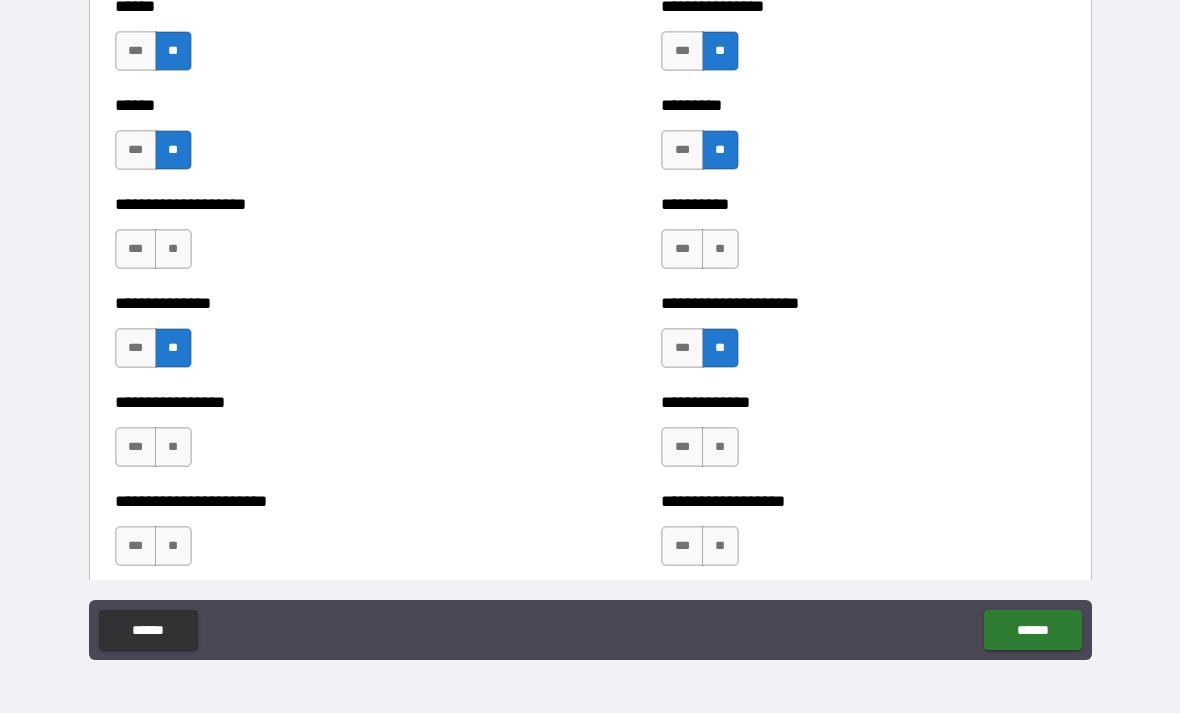 click on "**" at bounding box center (173, 249) 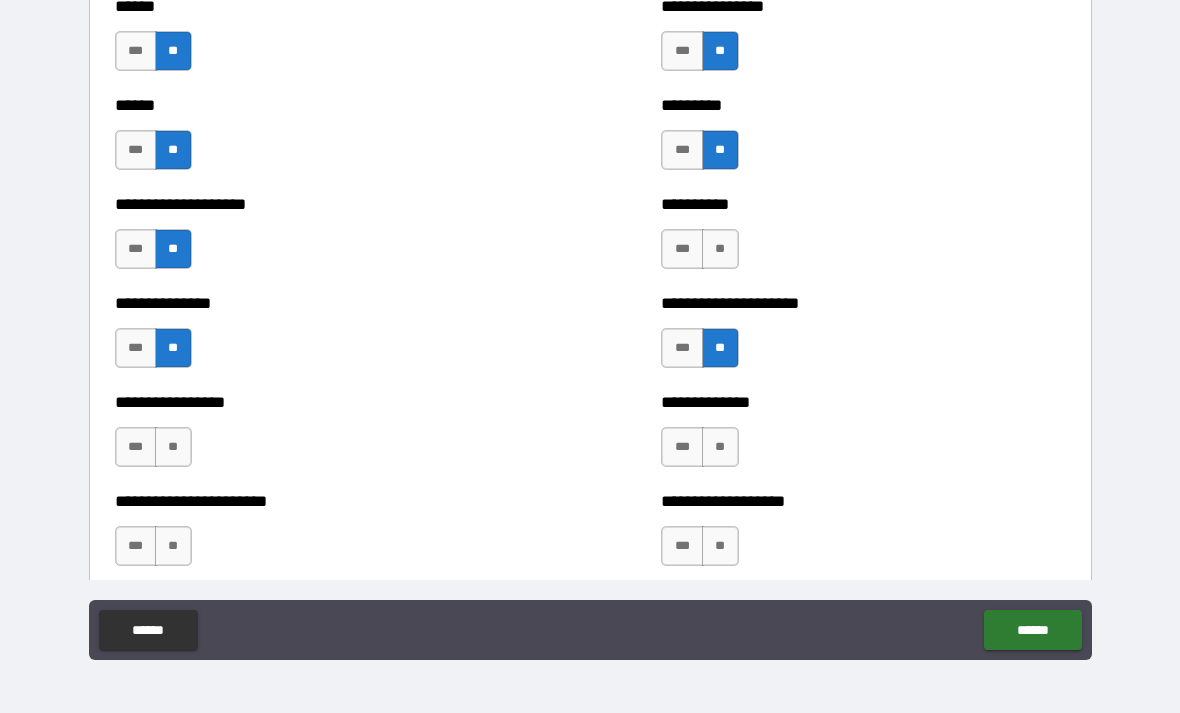 click on "**" at bounding box center [720, 249] 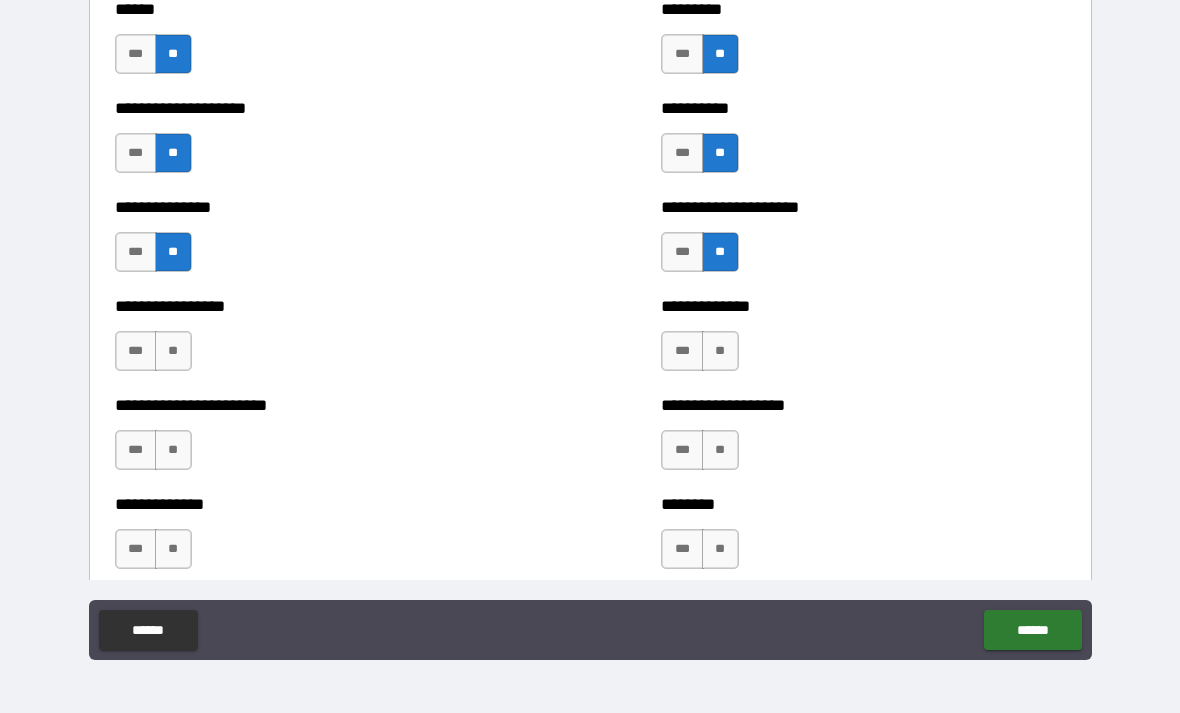 scroll, scrollTop: 3305, scrollLeft: 0, axis: vertical 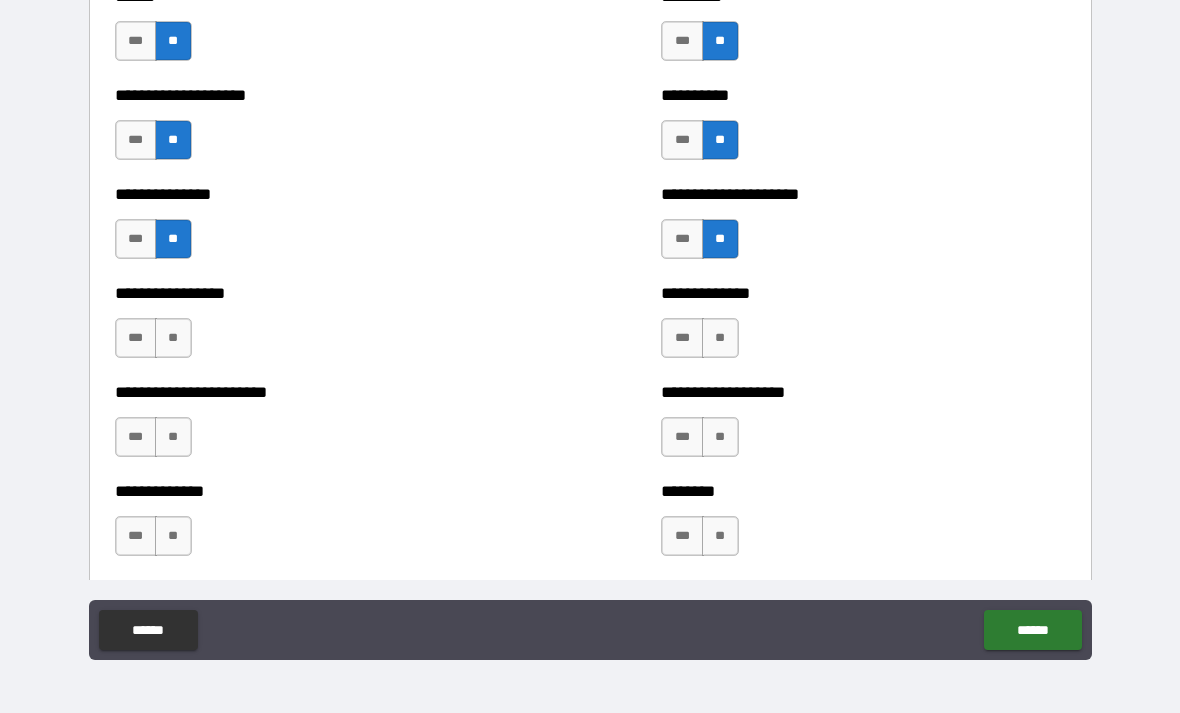 click on "**" at bounding box center (720, 338) 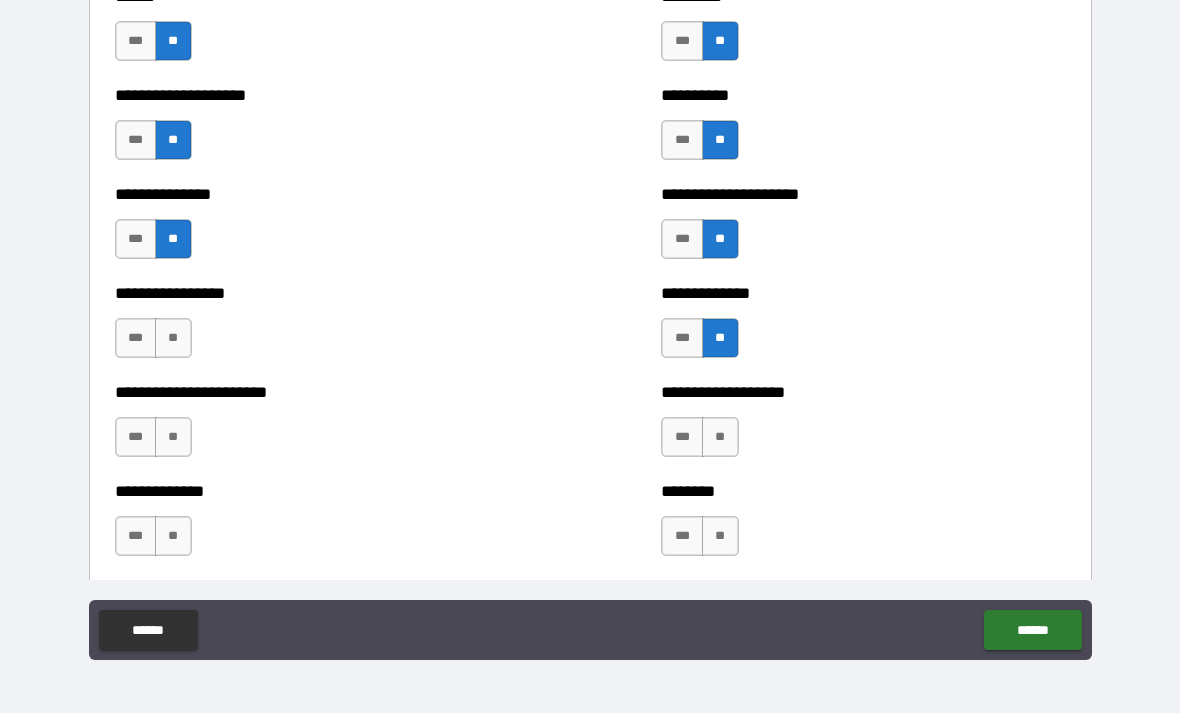 click on "**" at bounding box center [173, 338] 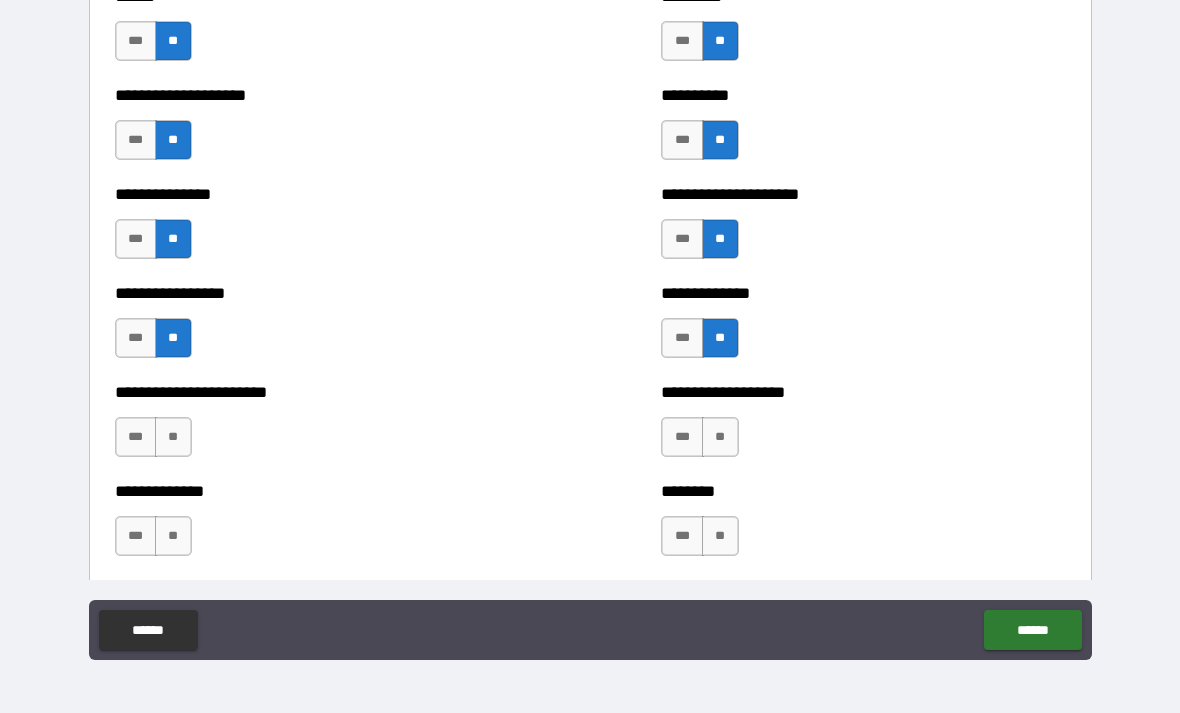 click on "**" at bounding box center (720, 437) 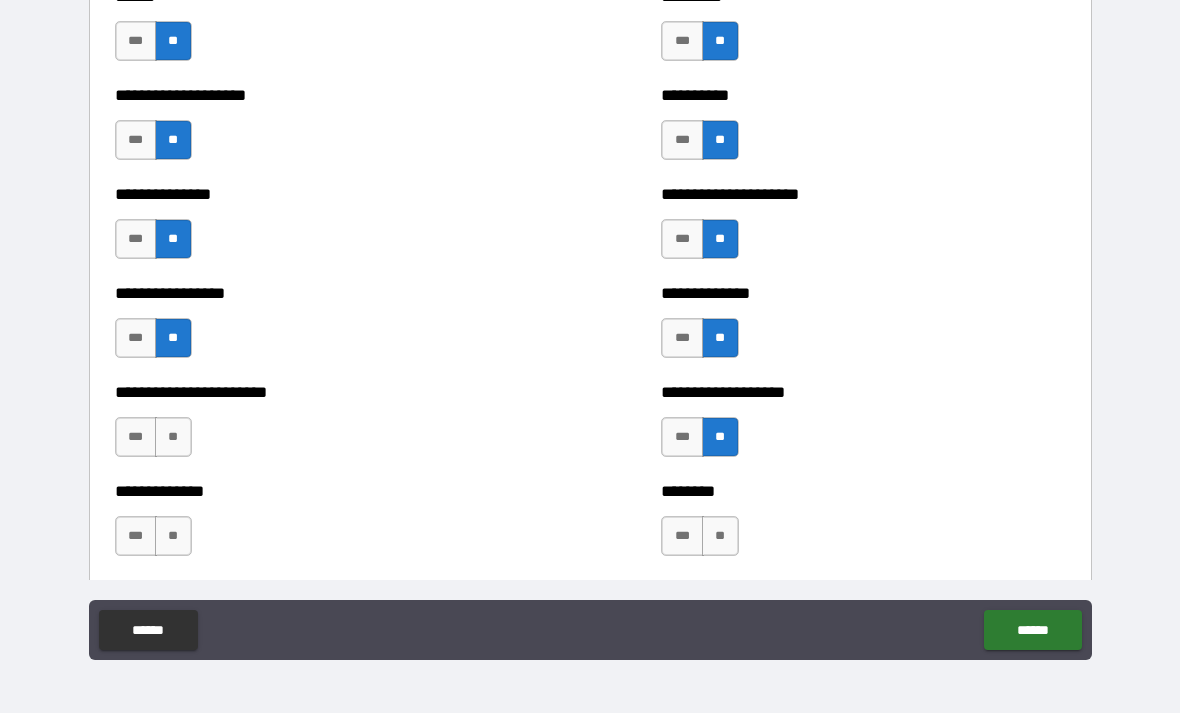 click on "**" at bounding box center [173, 437] 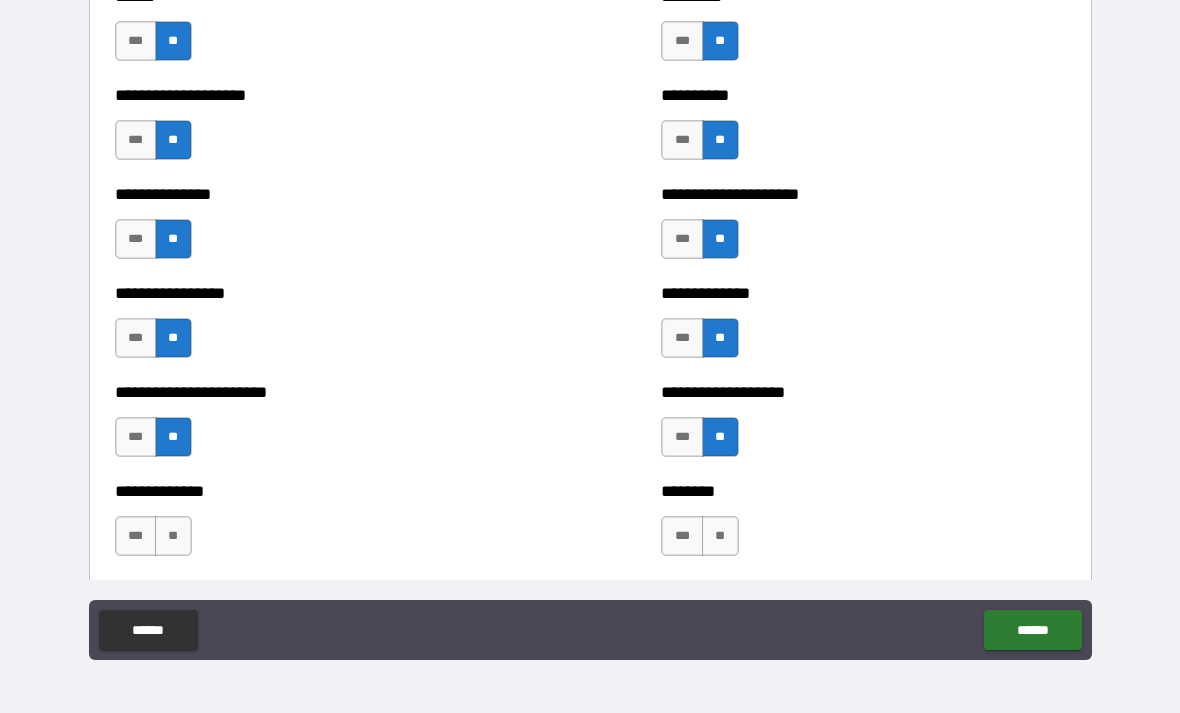 click on "**" at bounding box center [720, 536] 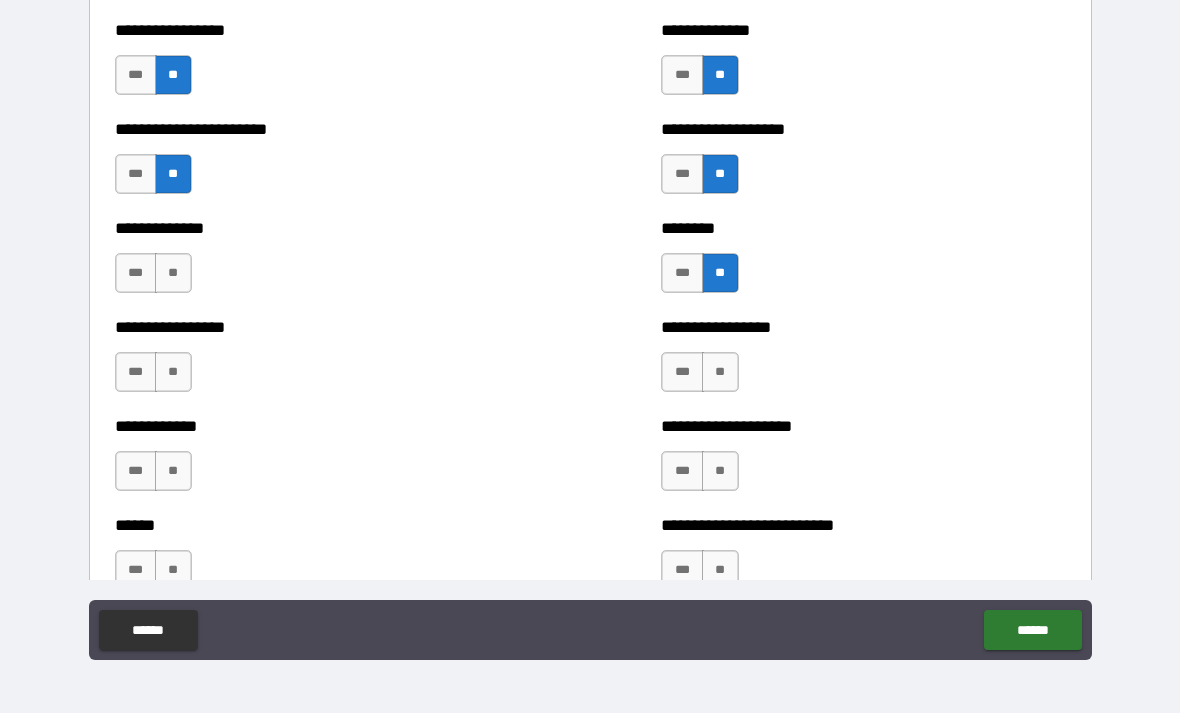 scroll, scrollTop: 3585, scrollLeft: 0, axis: vertical 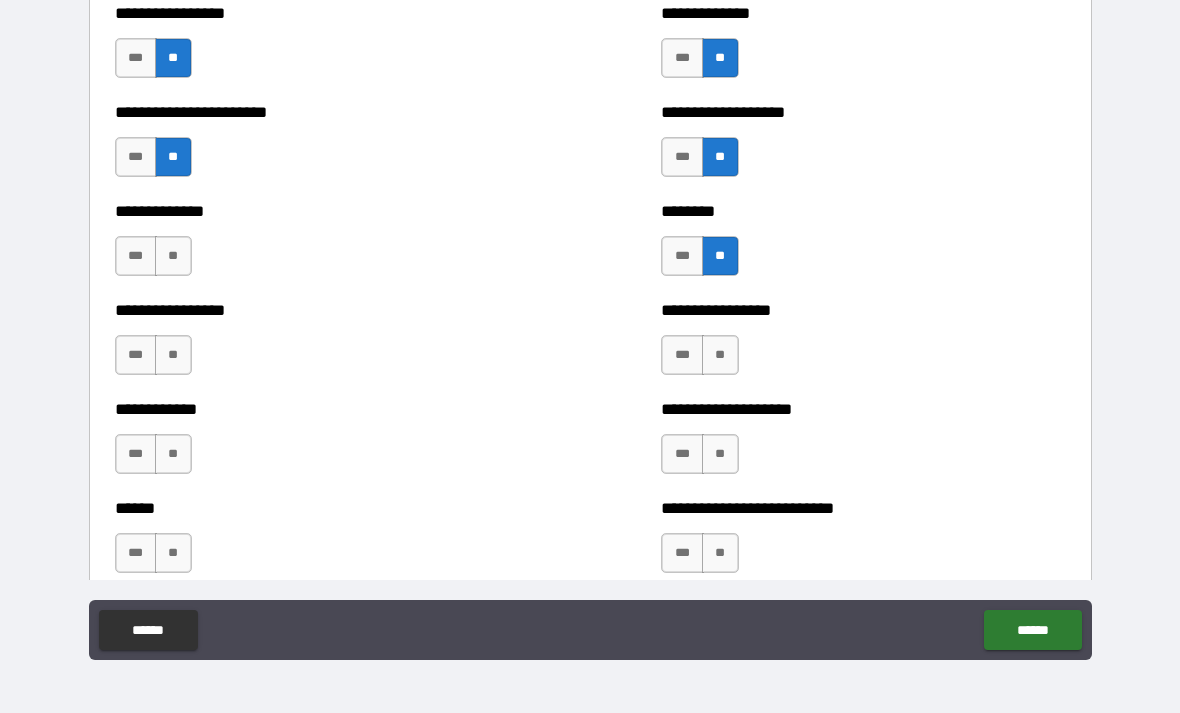 click on "**" at bounding box center [173, 256] 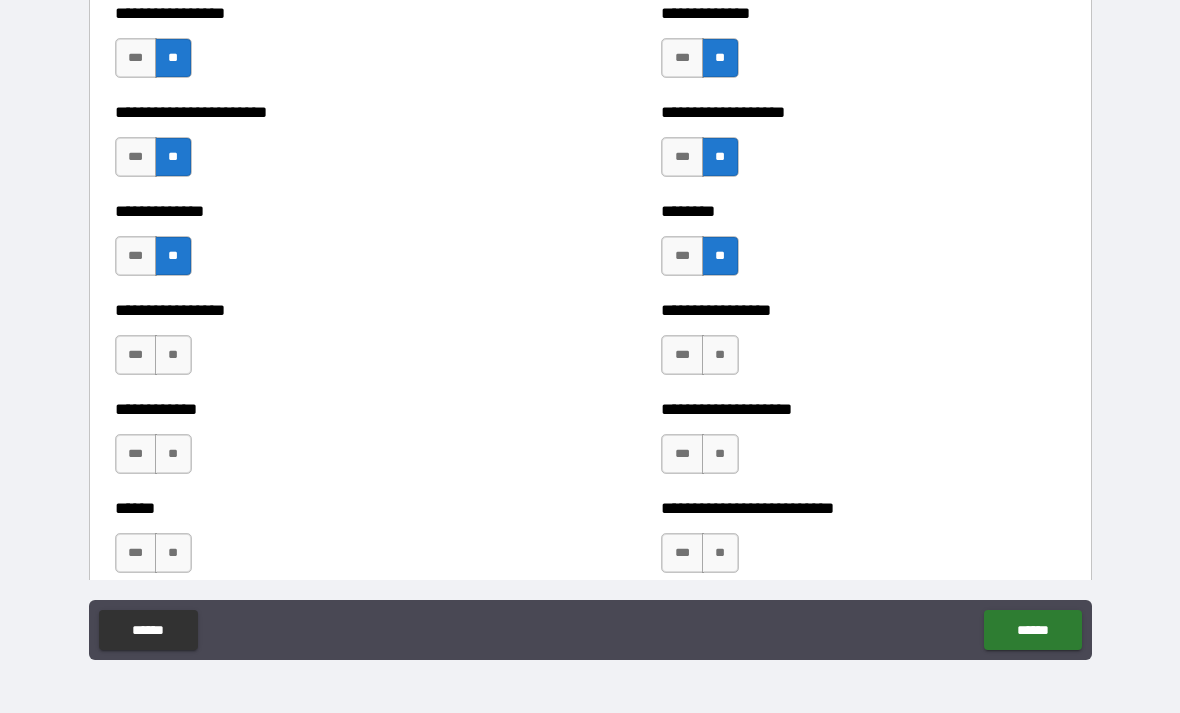 click on "**" at bounding box center [173, 355] 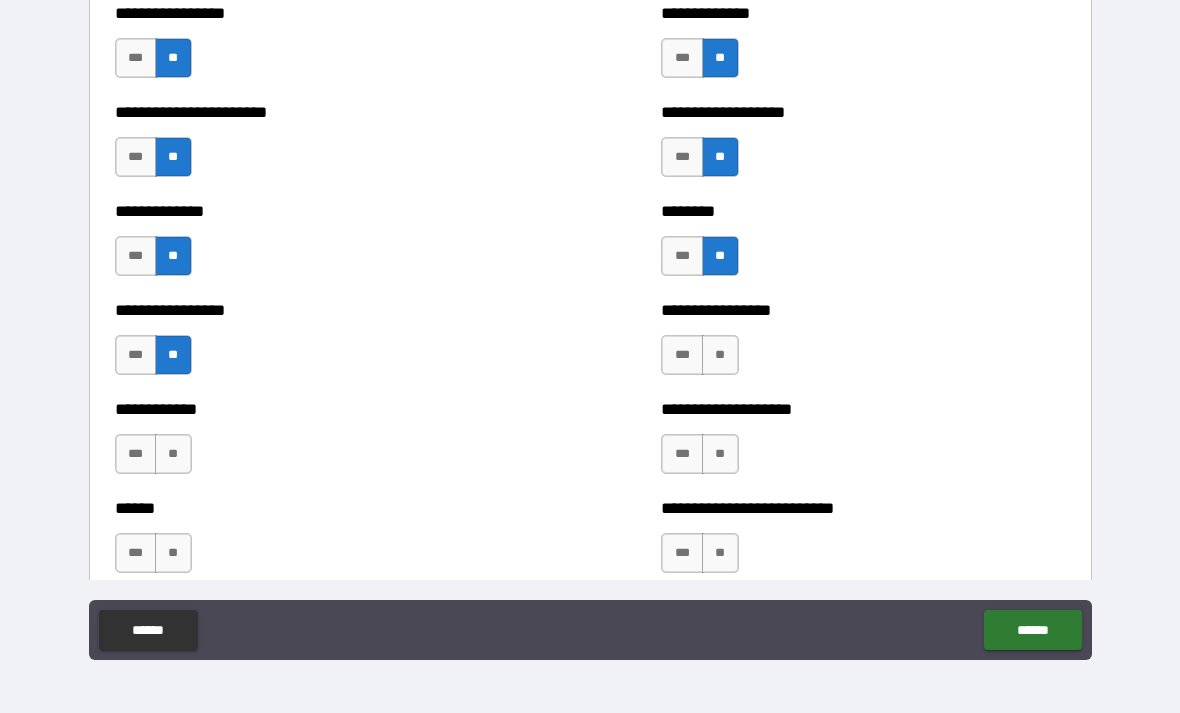 click on "**" at bounding box center (173, 454) 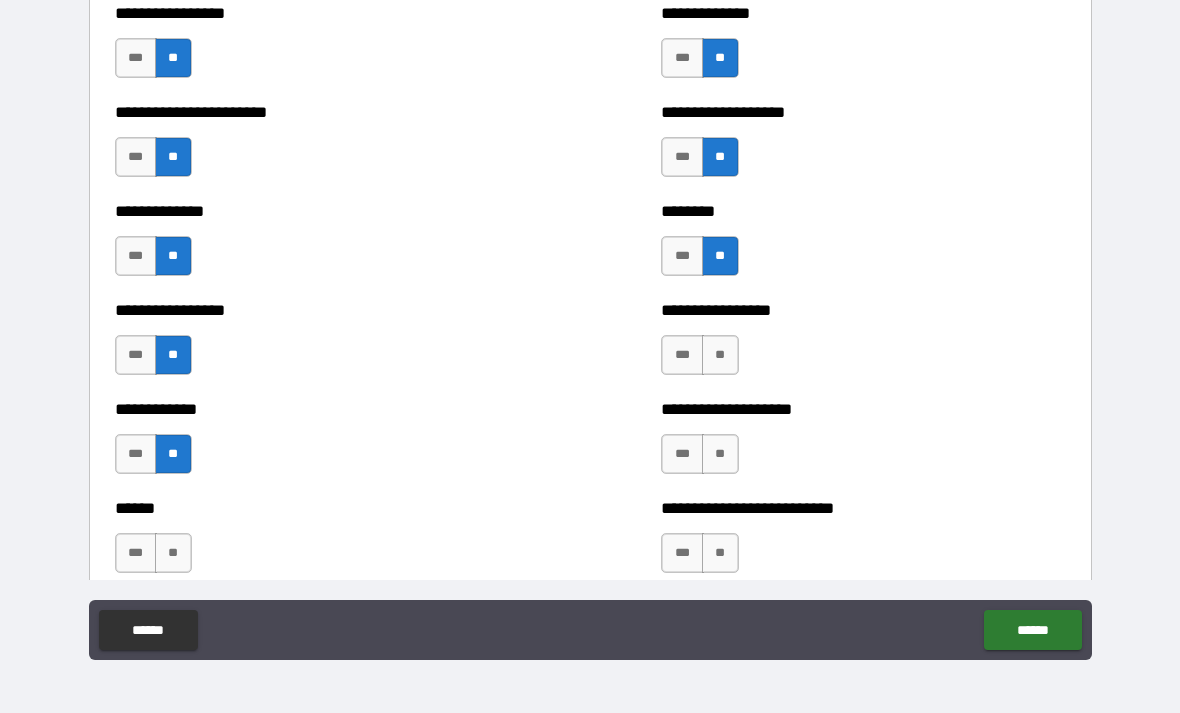click on "**" at bounding box center [173, 553] 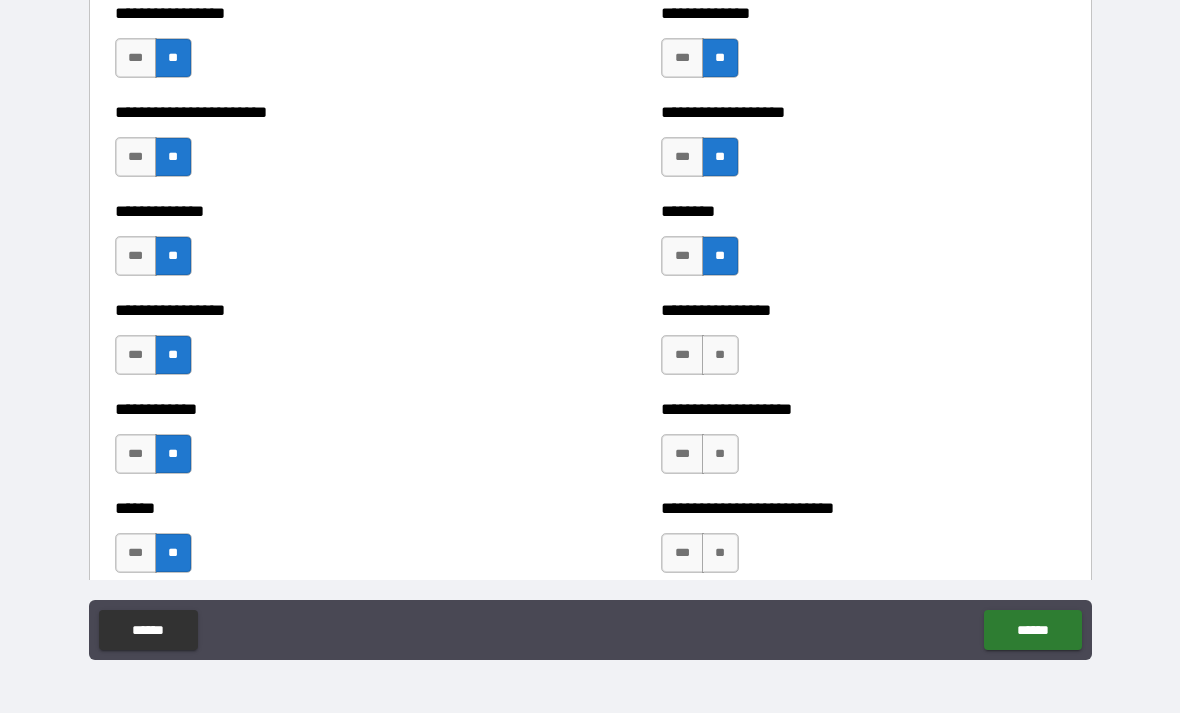 click on "**" at bounding box center [720, 355] 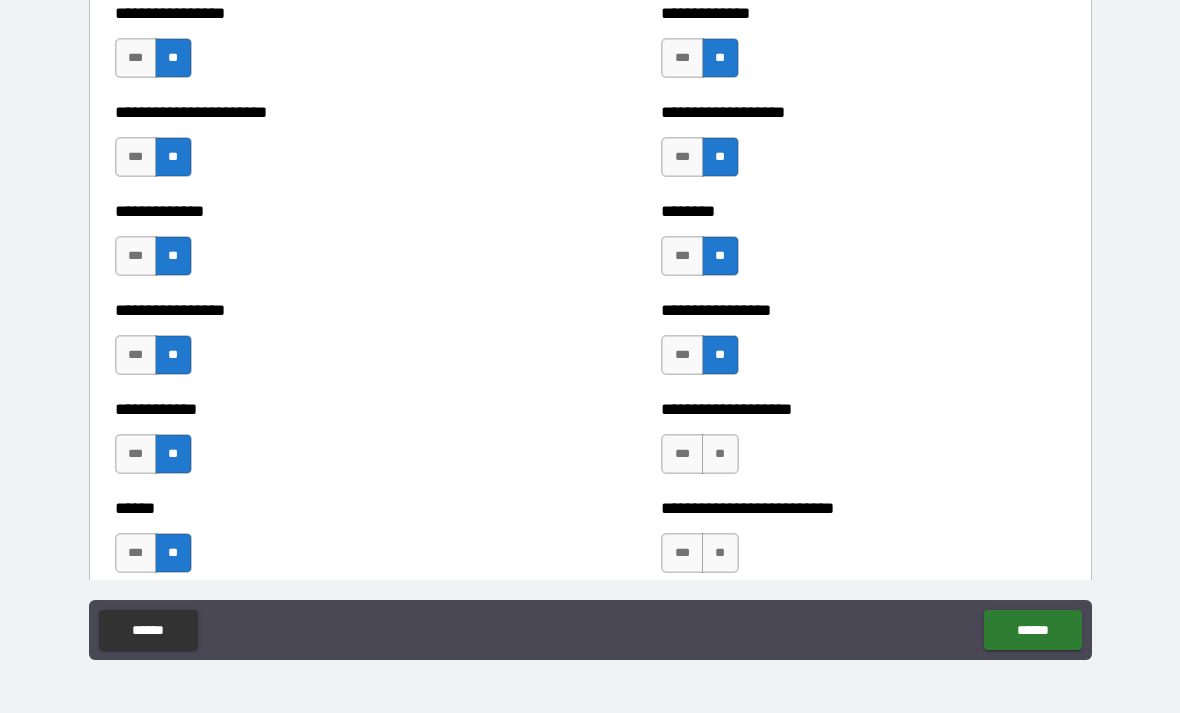 click on "**" at bounding box center [720, 454] 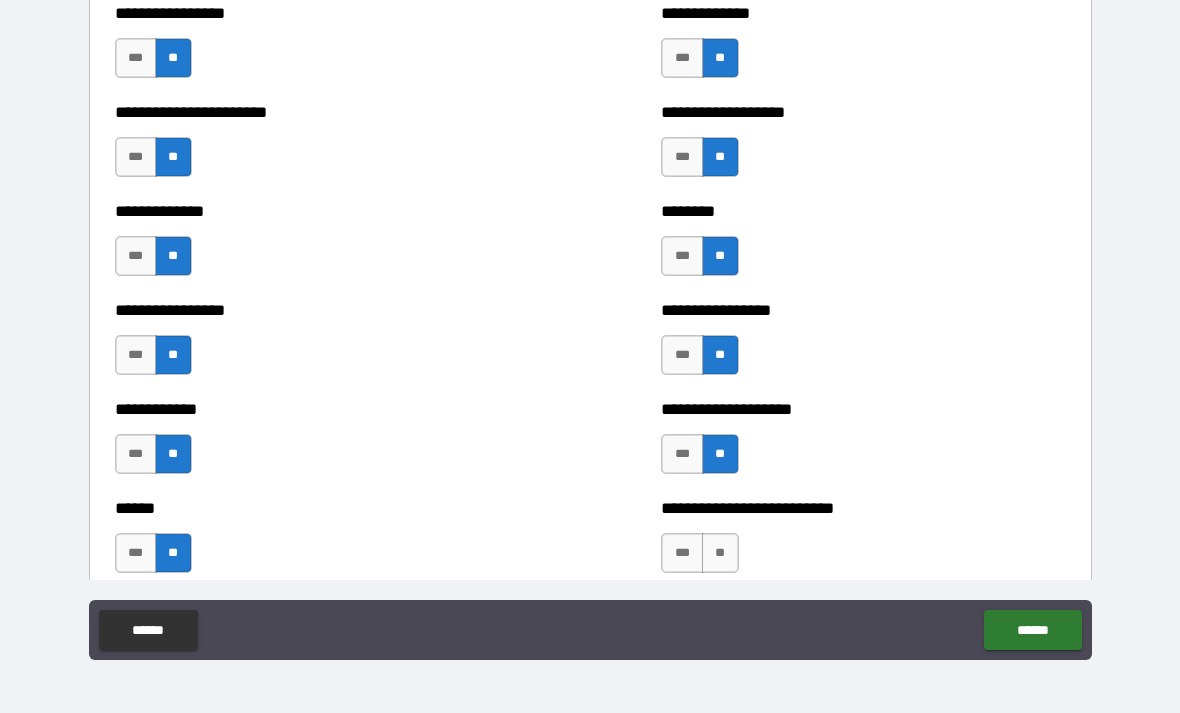 click on "**" at bounding box center [720, 553] 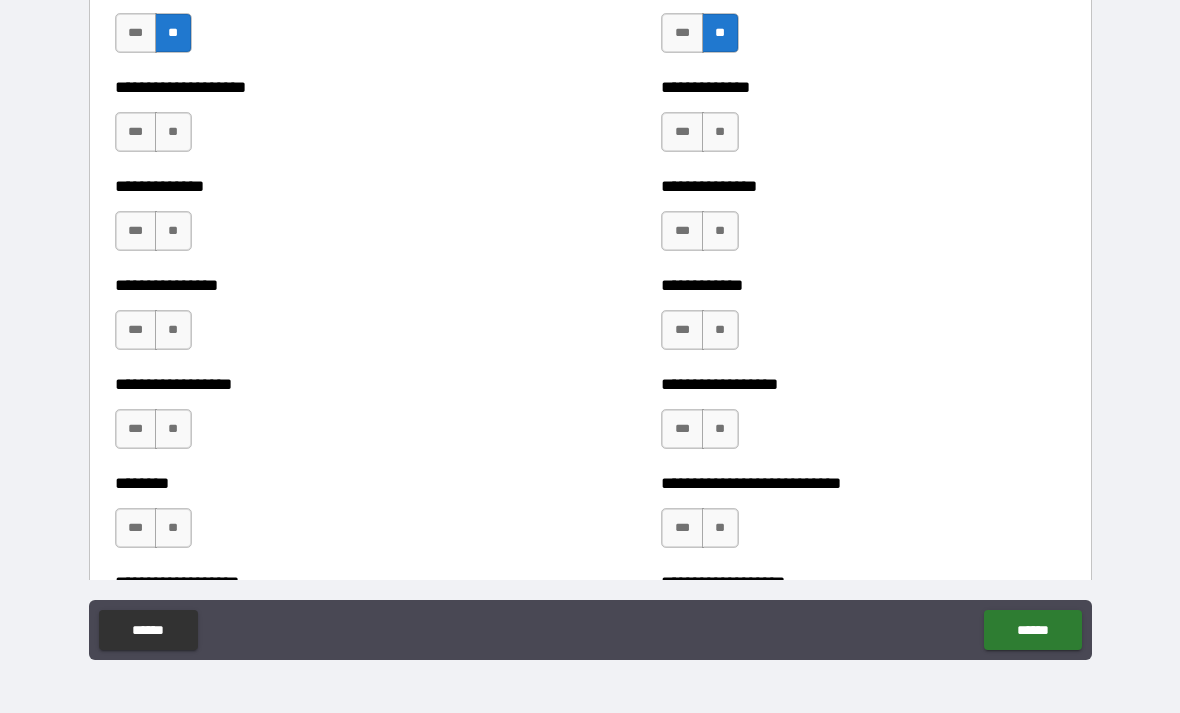scroll, scrollTop: 4209, scrollLeft: 0, axis: vertical 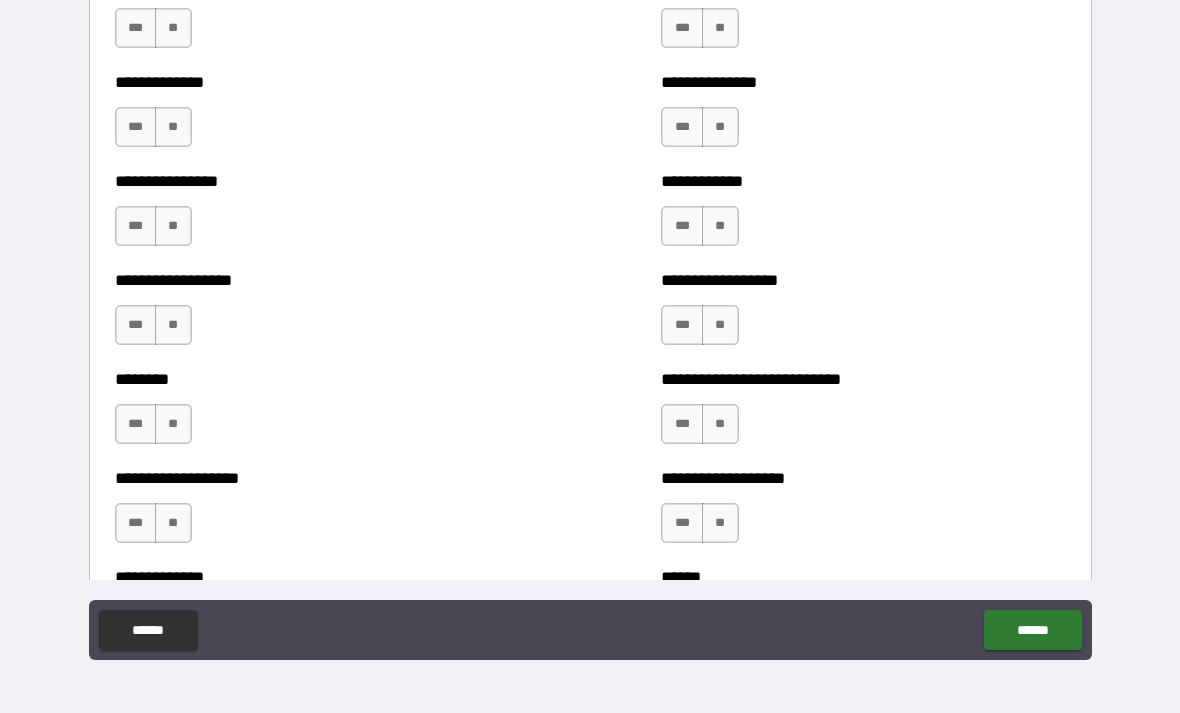 click on "**" at bounding box center [720, 28] 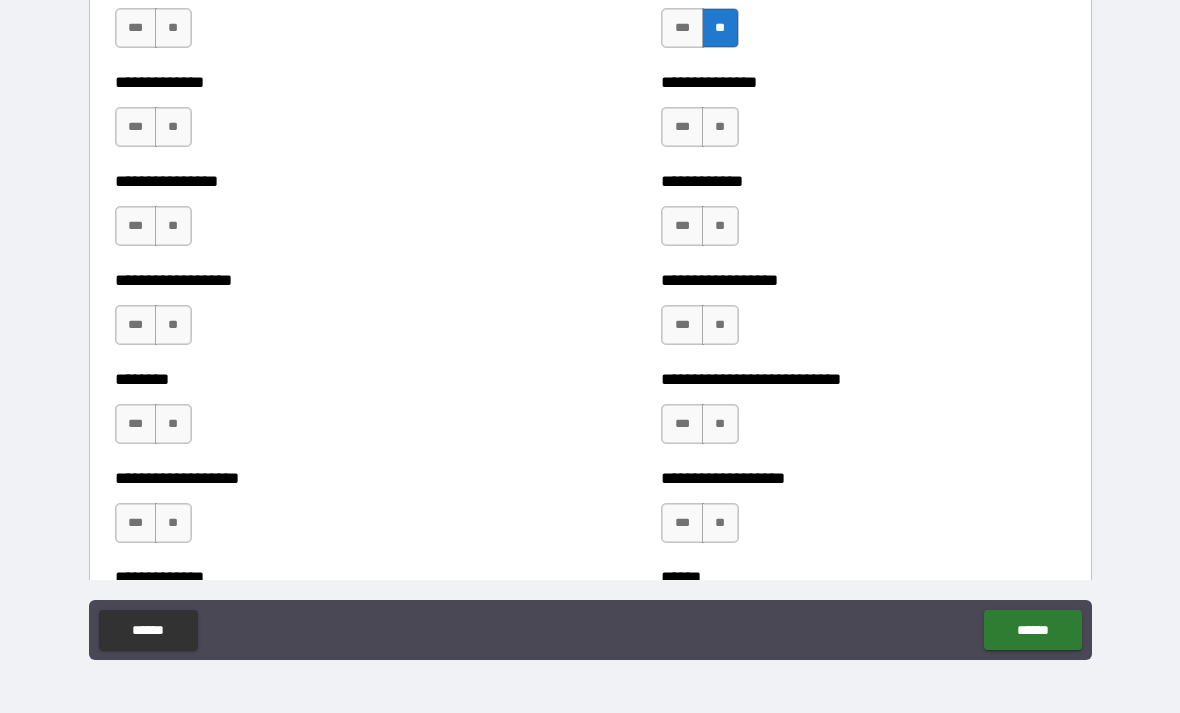 click on "**" at bounding box center [720, 127] 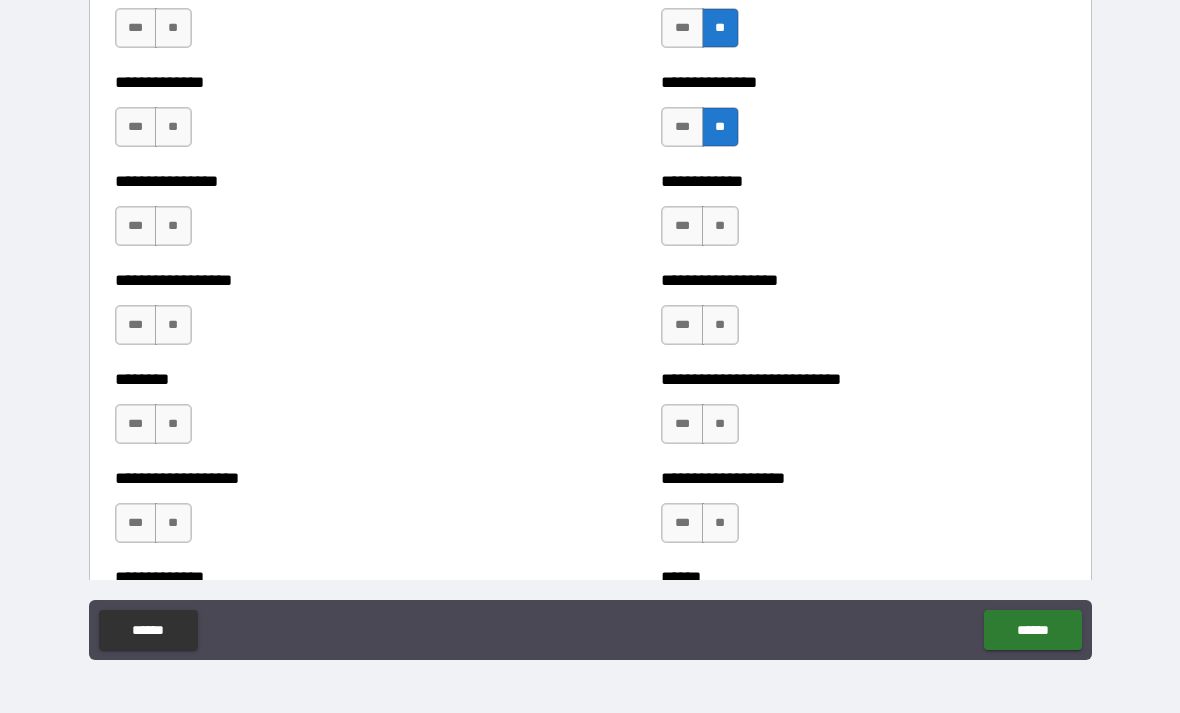 click on "**" at bounding box center [173, 127] 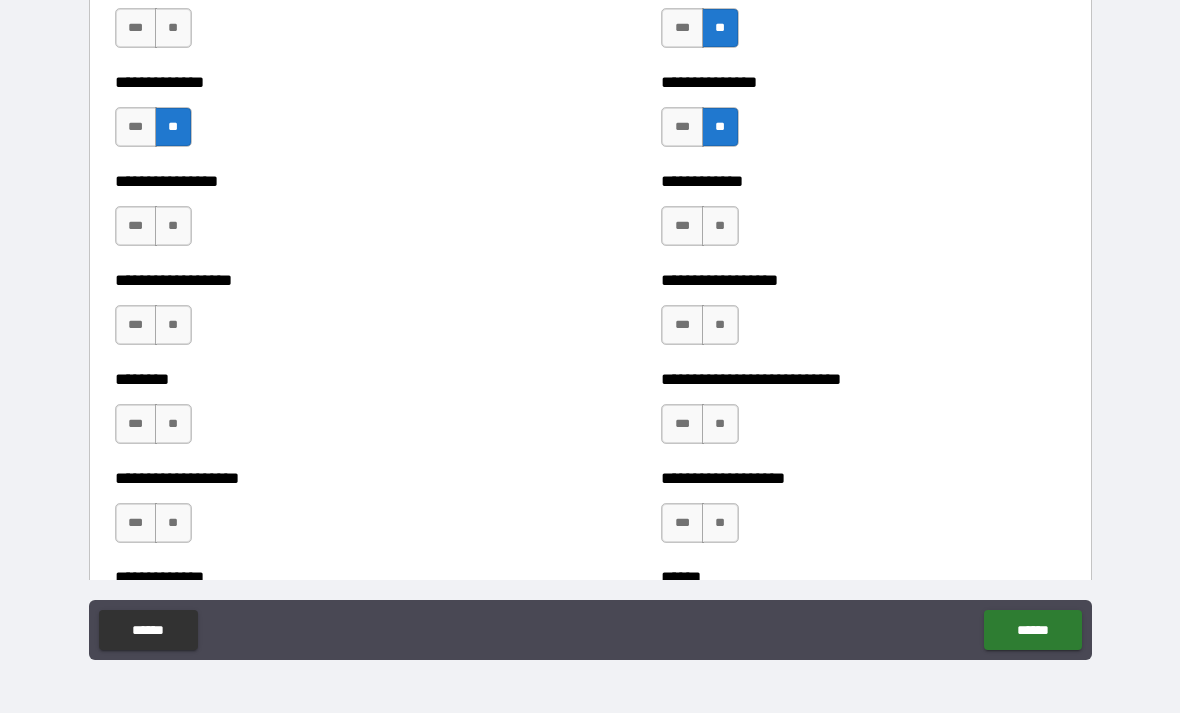 click on "**********" at bounding box center [317, 18] 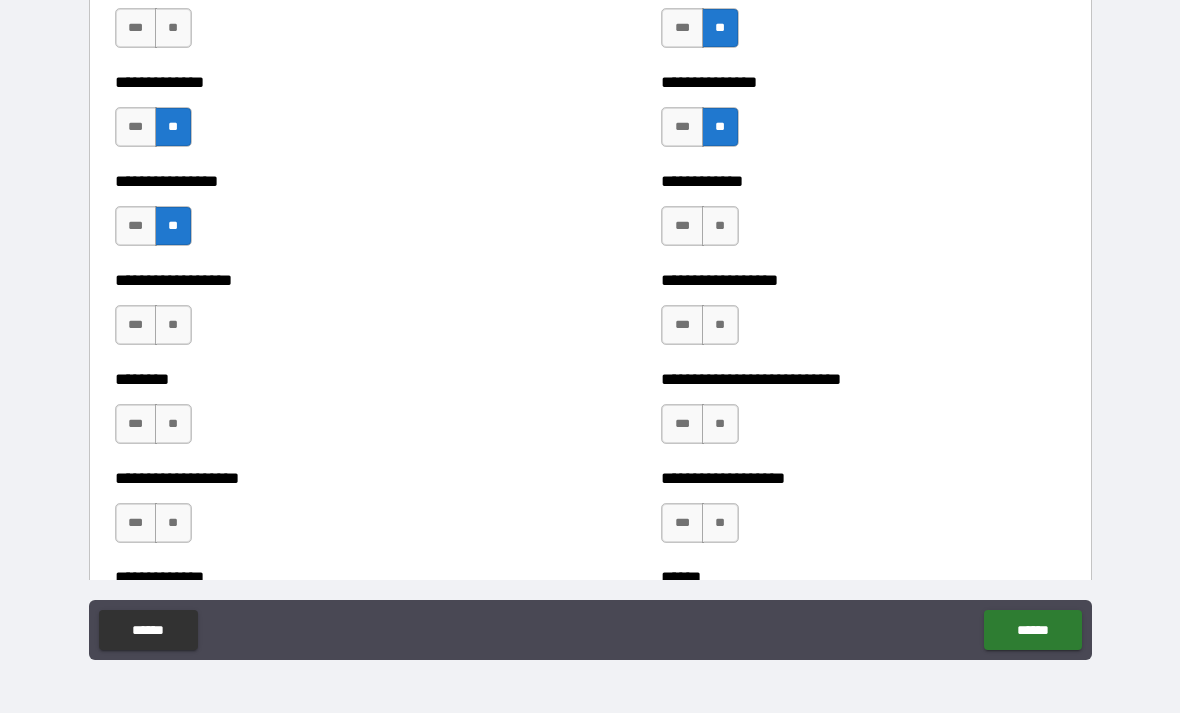 click on "**" at bounding box center [173, 28] 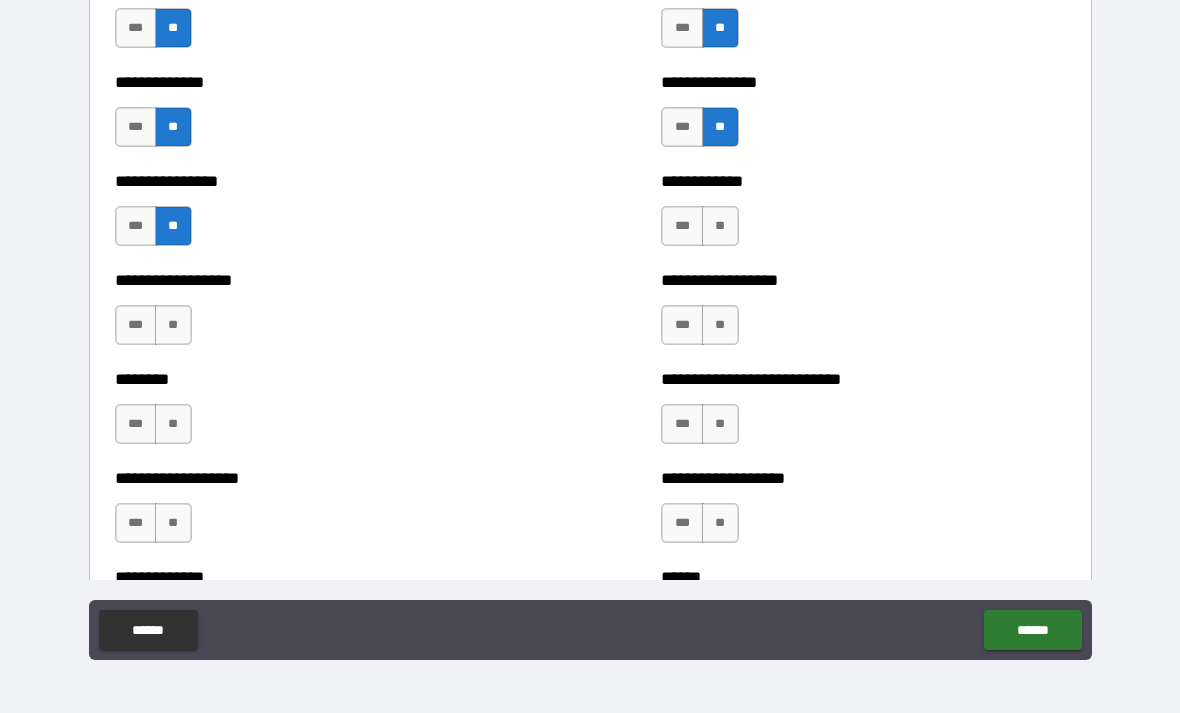 click on "**" at bounding box center [720, 226] 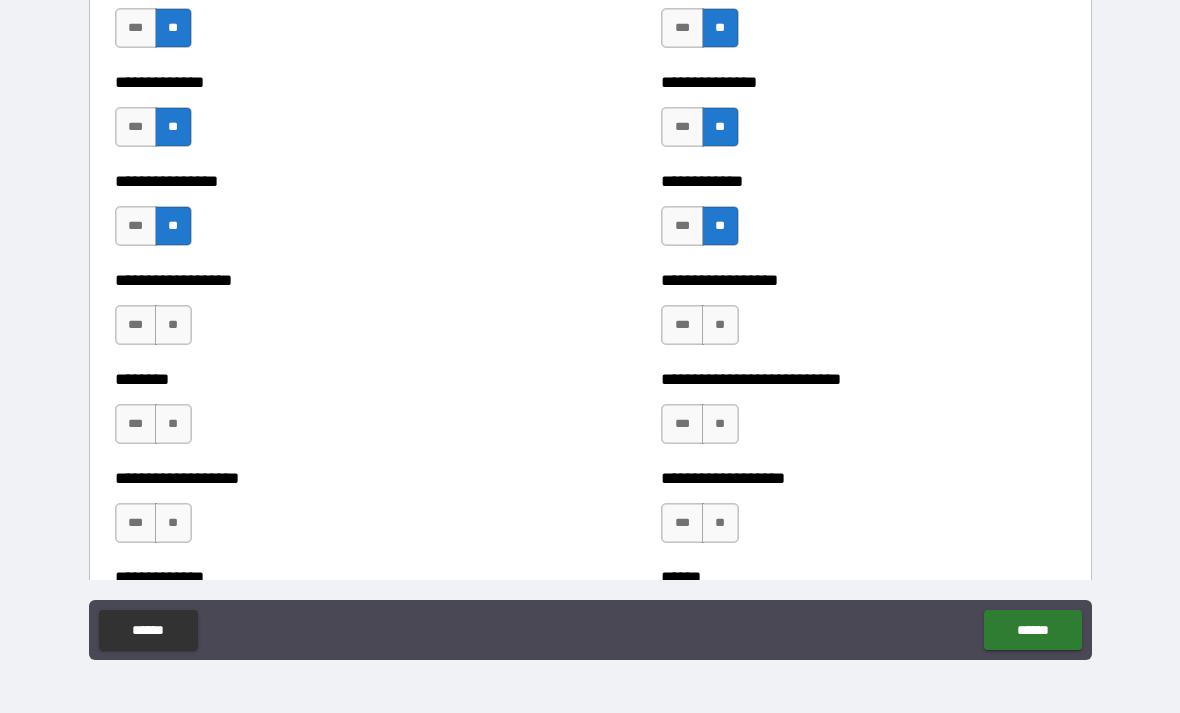 click on "**" at bounding box center (720, 325) 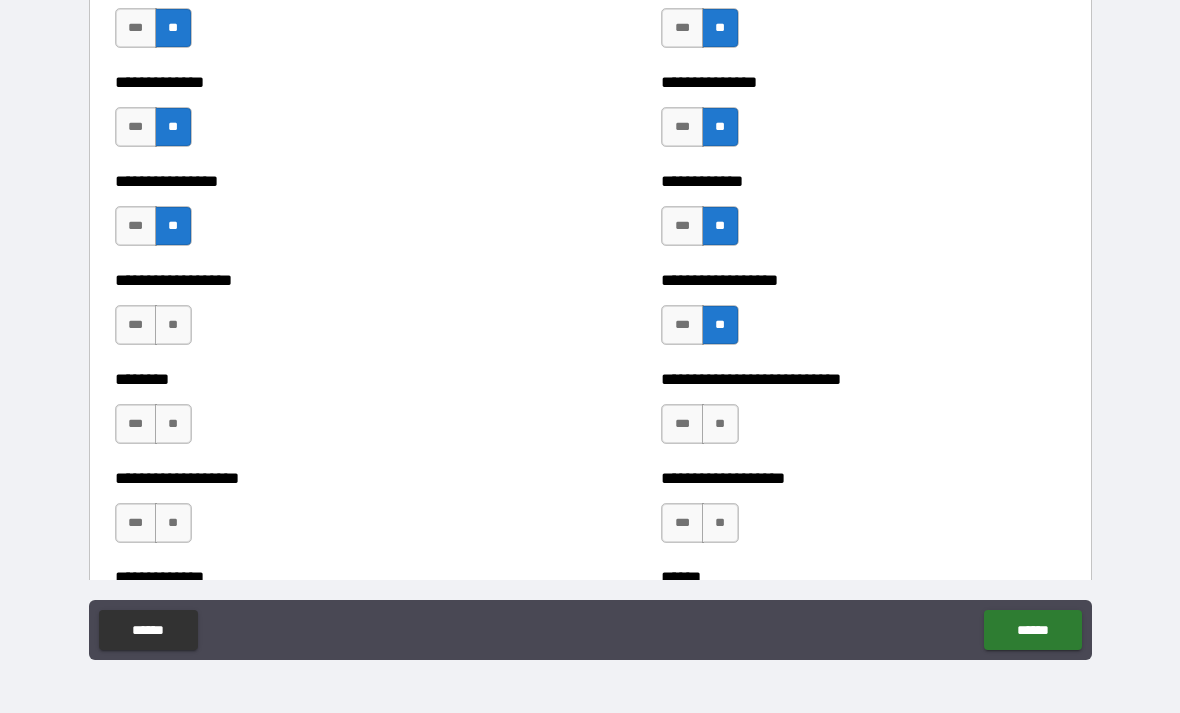 click on "**" at bounding box center [173, 325] 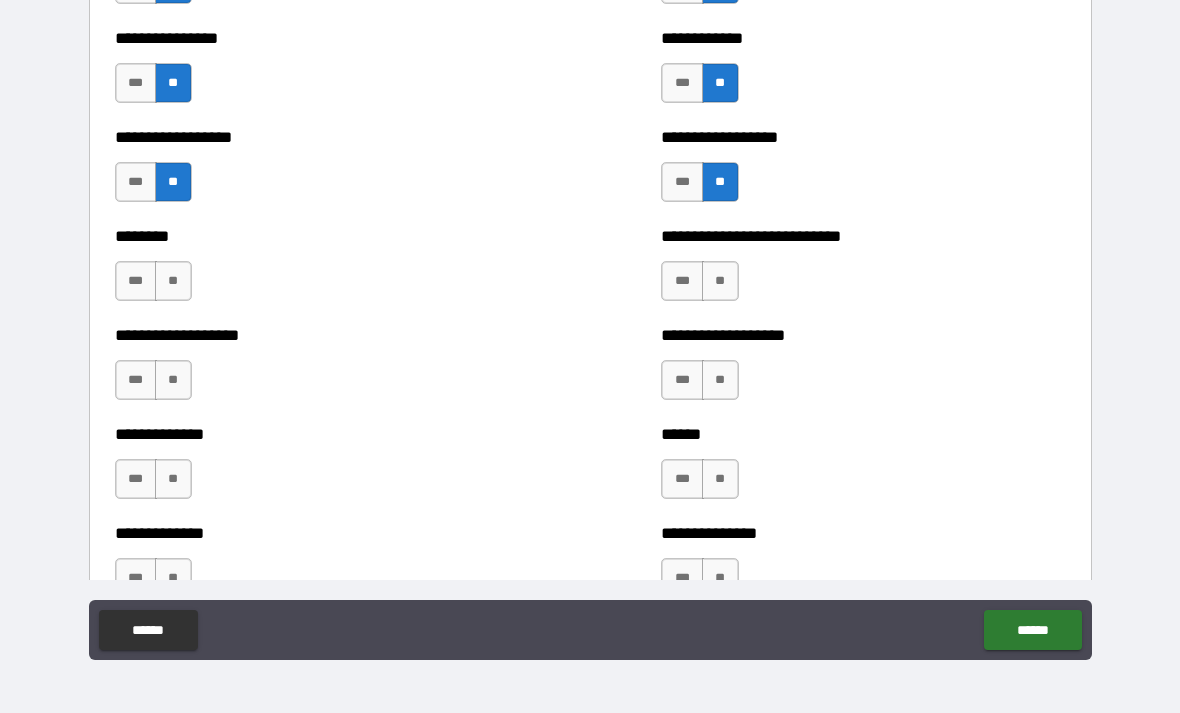scroll, scrollTop: 4356, scrollLeft: 0, axis: vertical 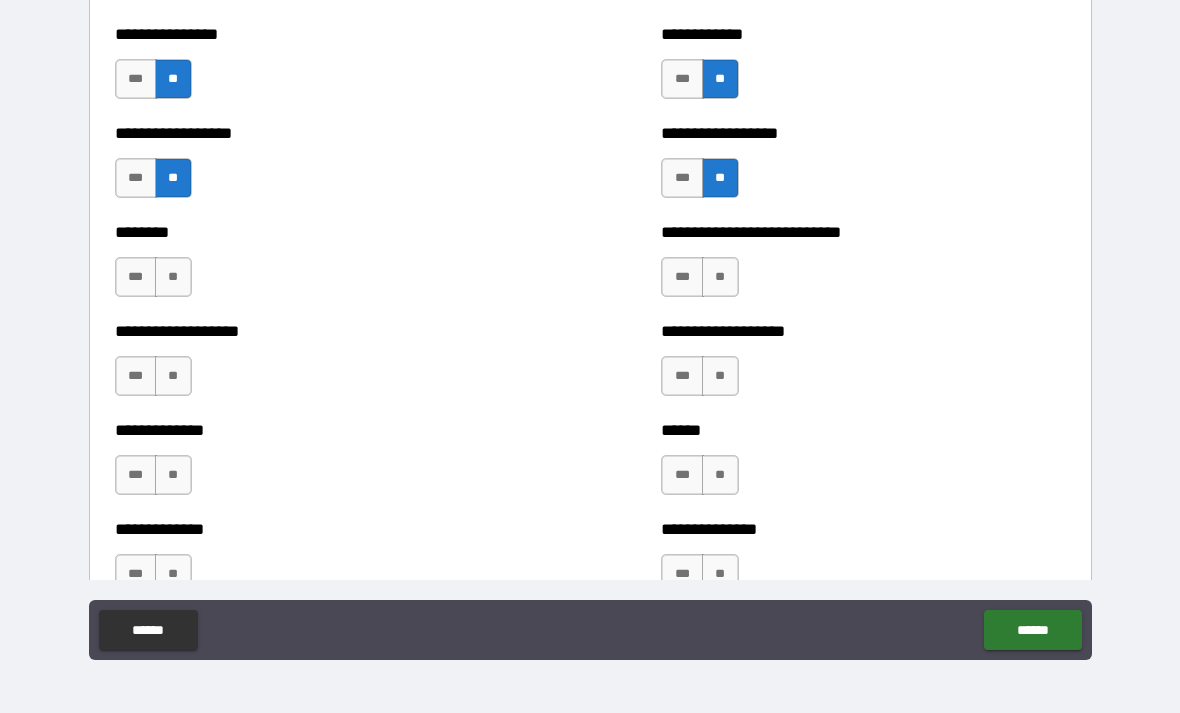 click on "**" at bounding box center (173, 277) 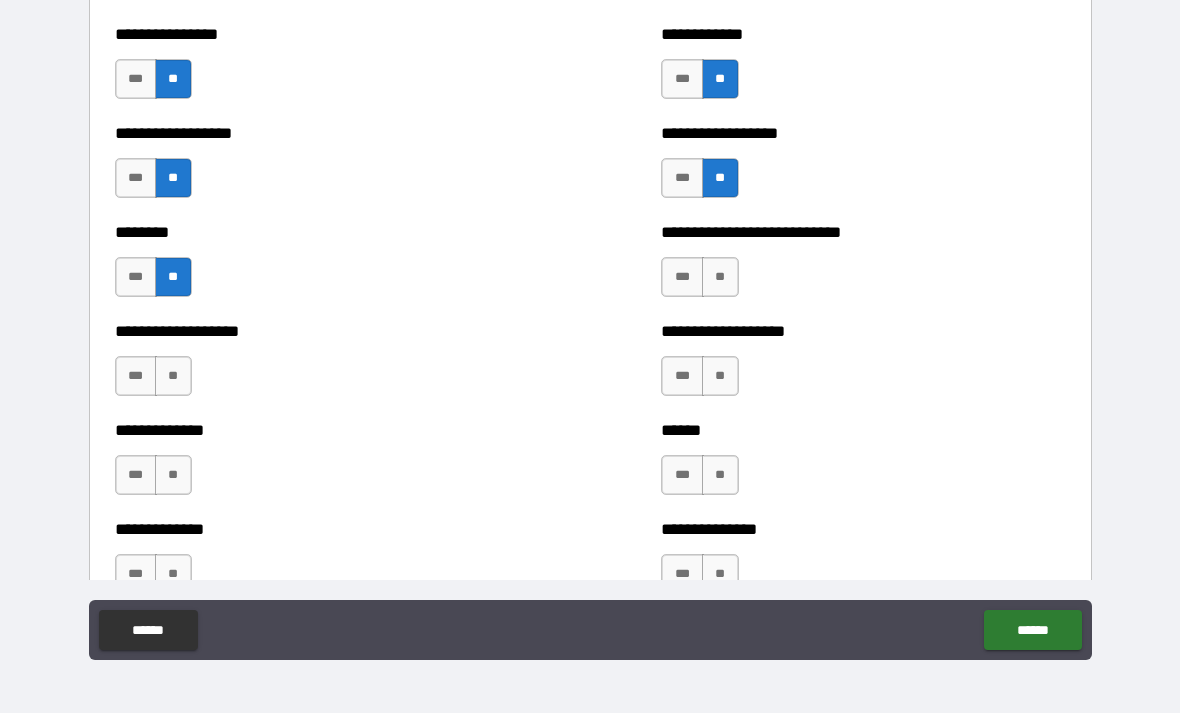click on "**" at bounding box center [720, 277] 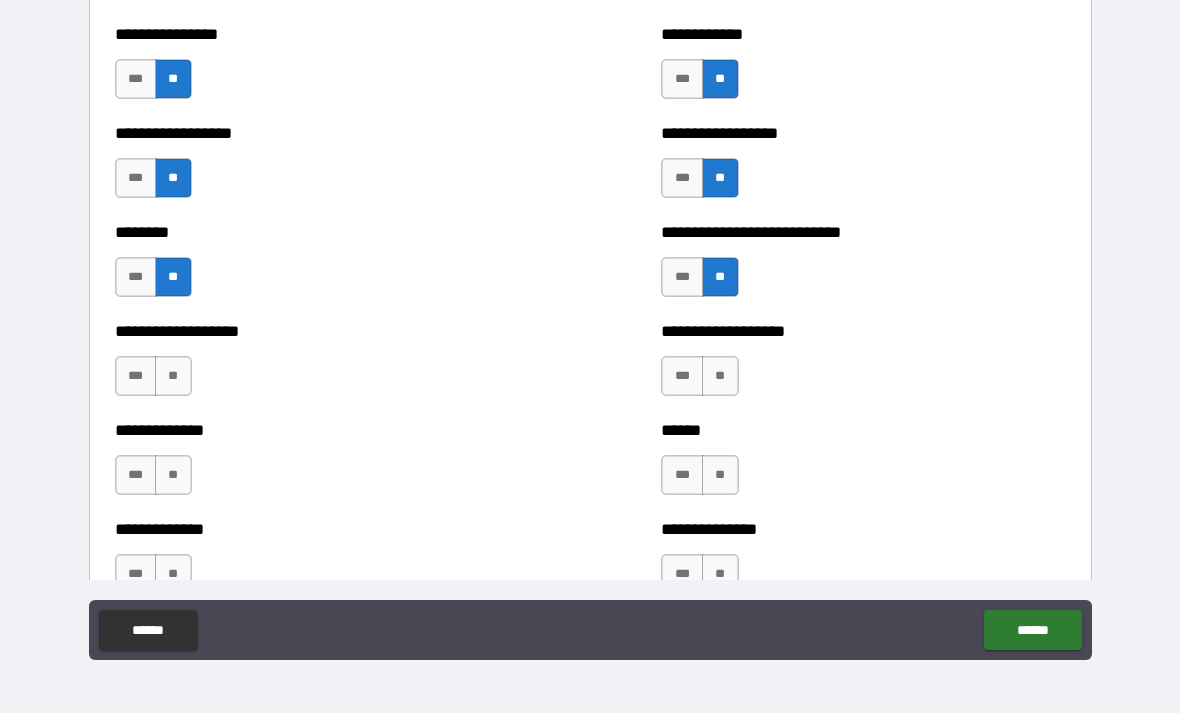 click on "**" at bounding box center (720, 376) 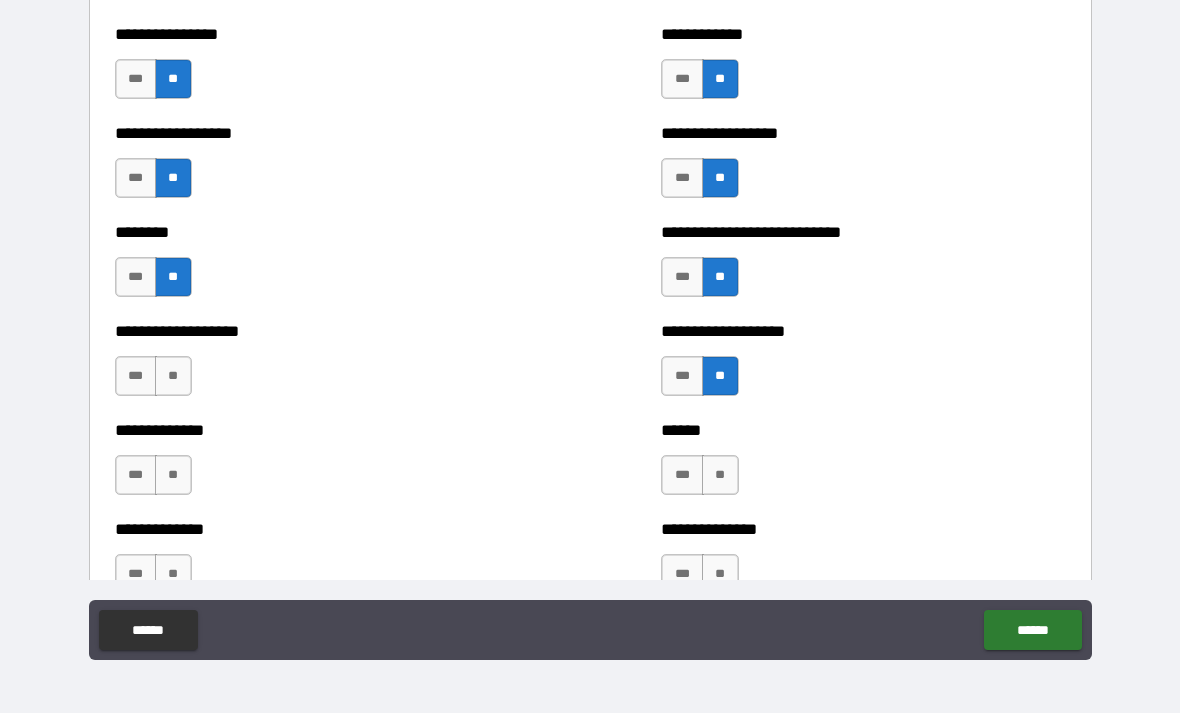 click on "**" at bounding box center [173, 376] 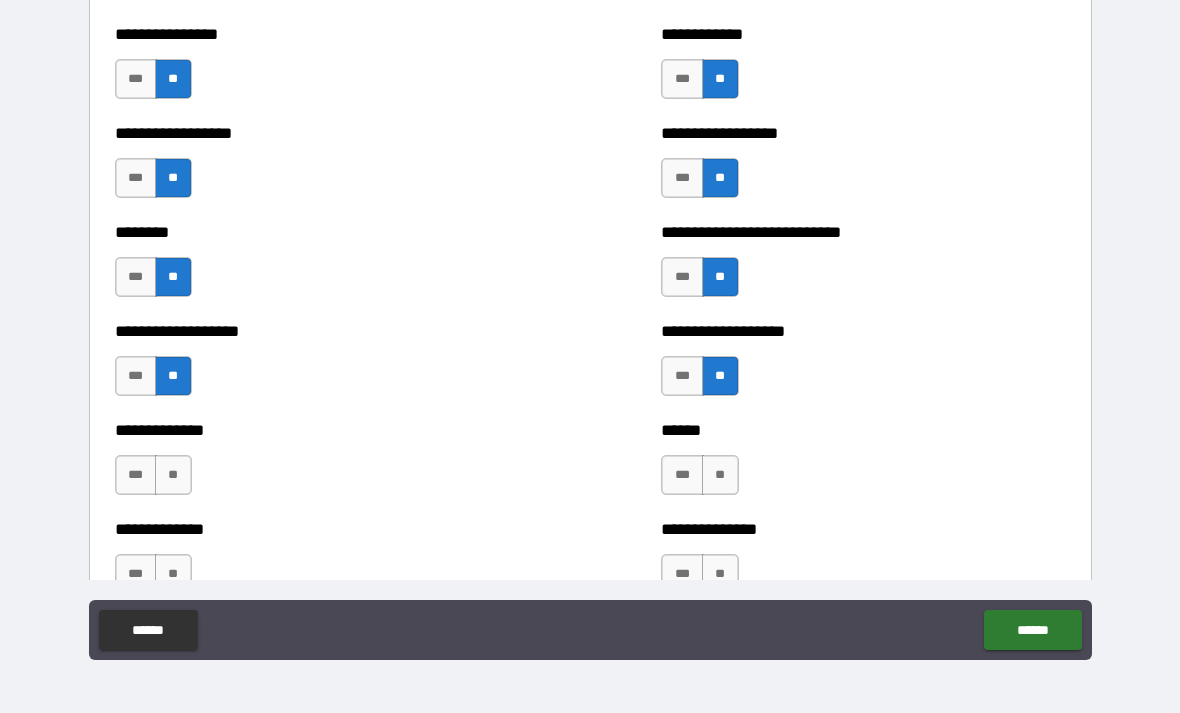 click on "**" at bounding box center (720, 475) 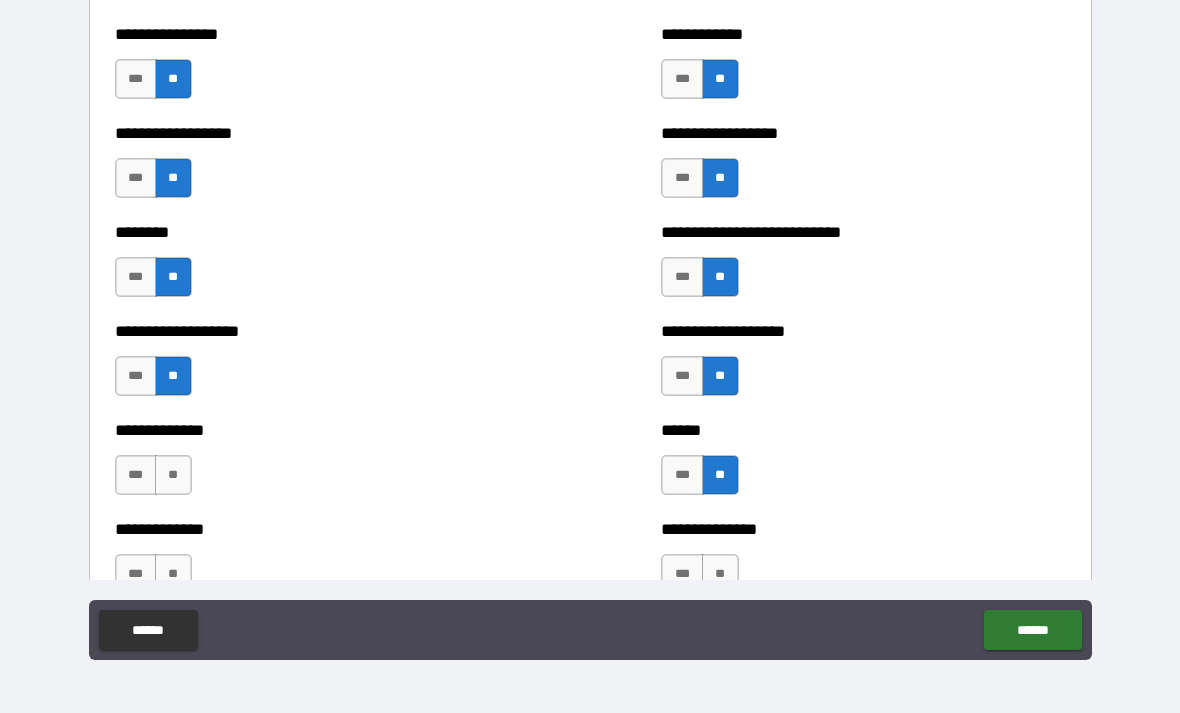 click on "**" at bounding box center (173, 475) 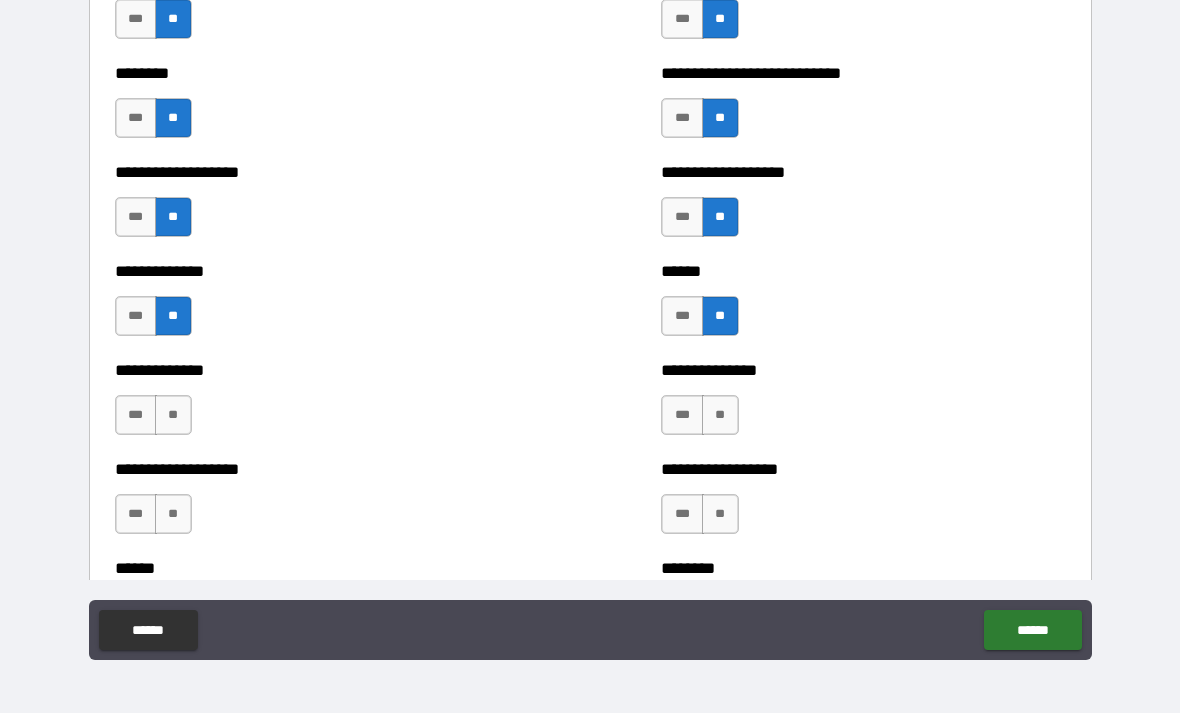 scroll, scrollTop: 4528, scrollLeft: 0, axis: vertical 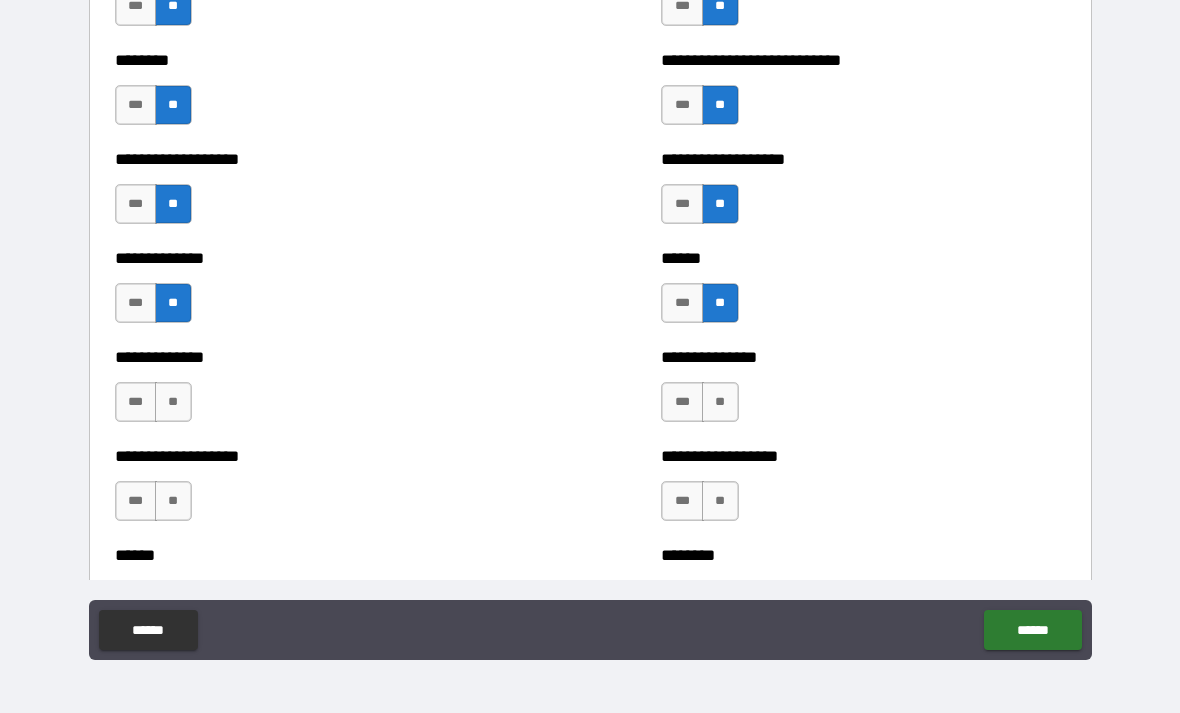 click on "**" at bounding box center (720, 402) 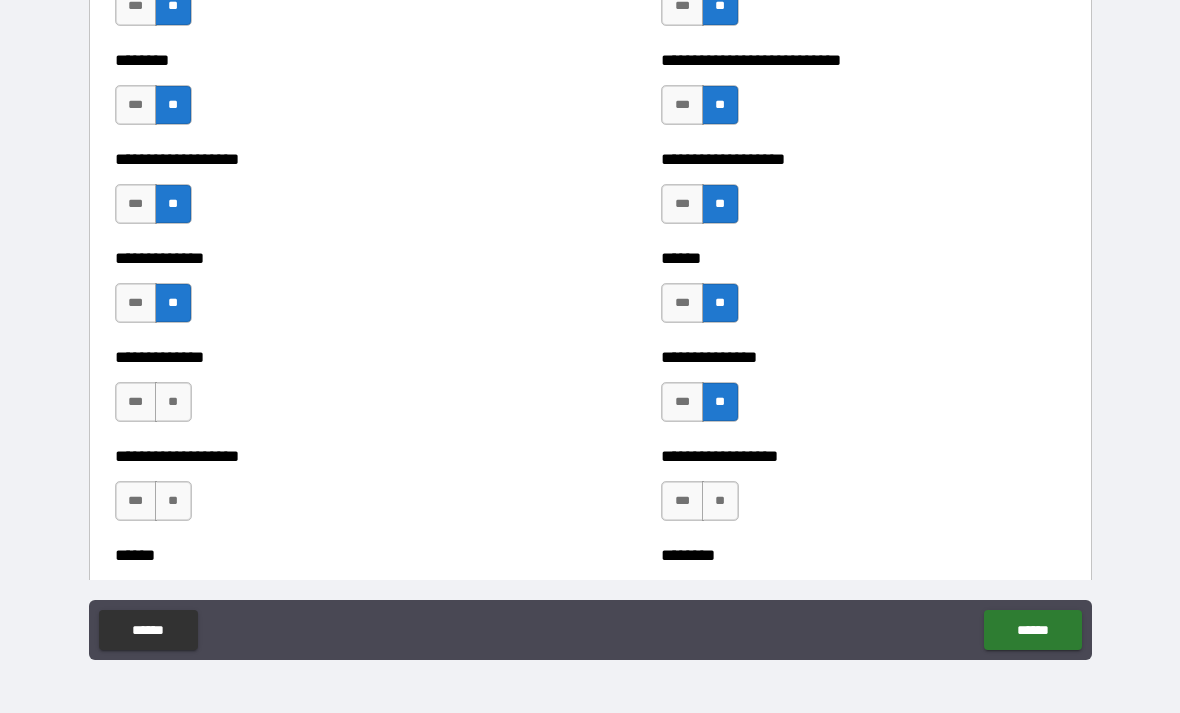 click on "**" at bounding box center (720, 501) 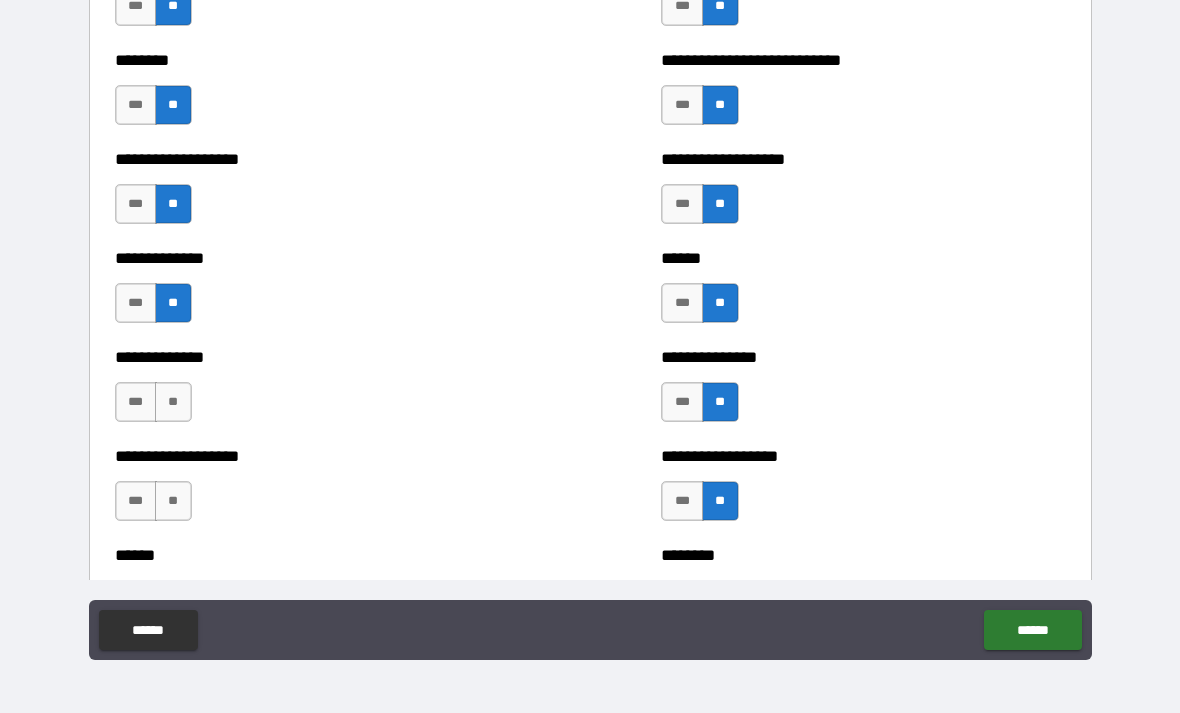 click on "**" at bounding box center [173, 402] 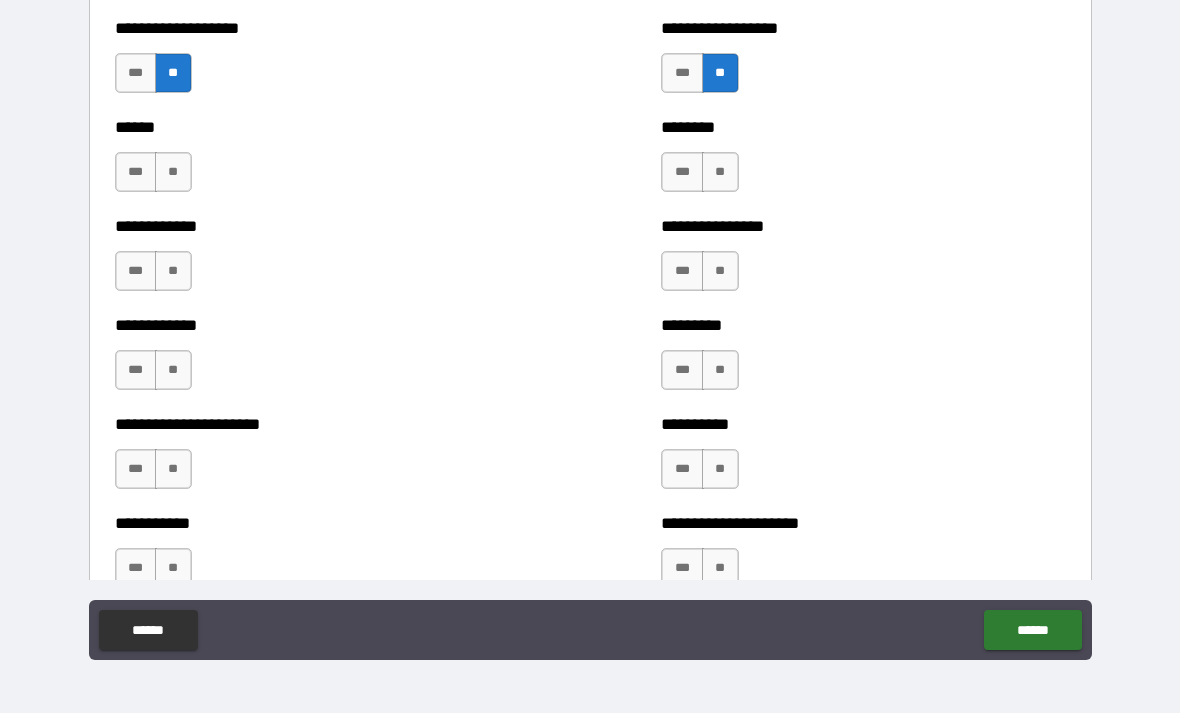 scroll, scrollTop: 4980, scrollLeft: 0, axis: vertical 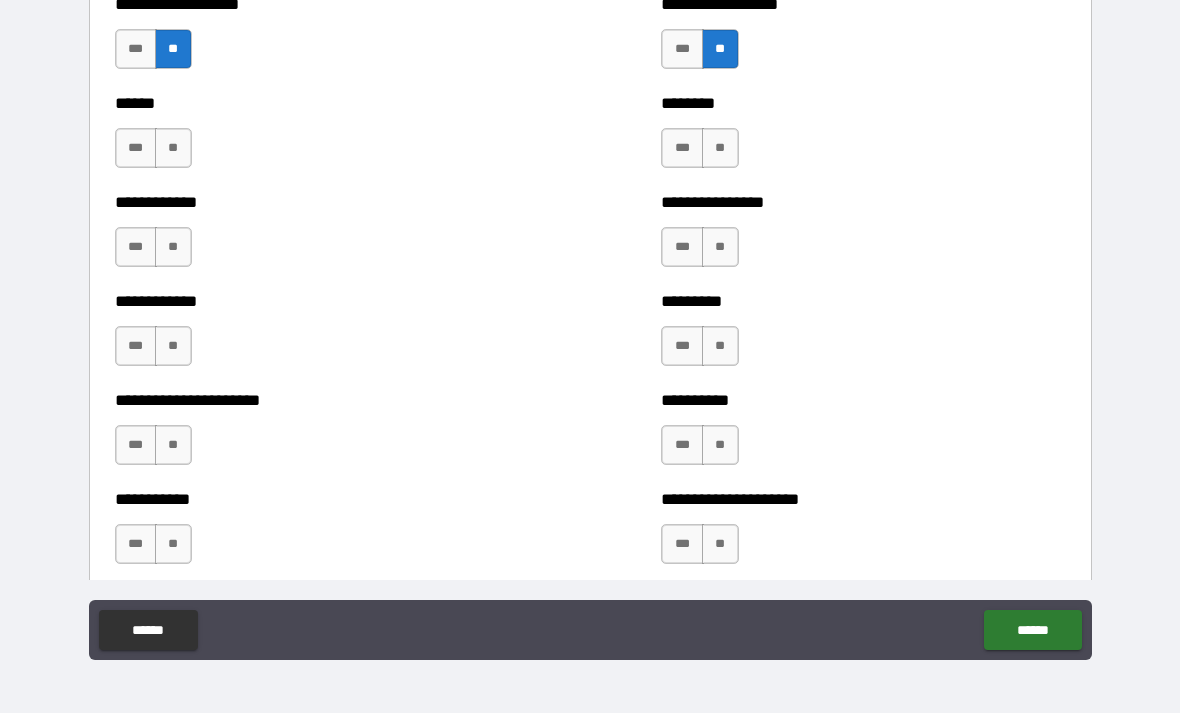 click on "**" at bounding box center (720, 346) 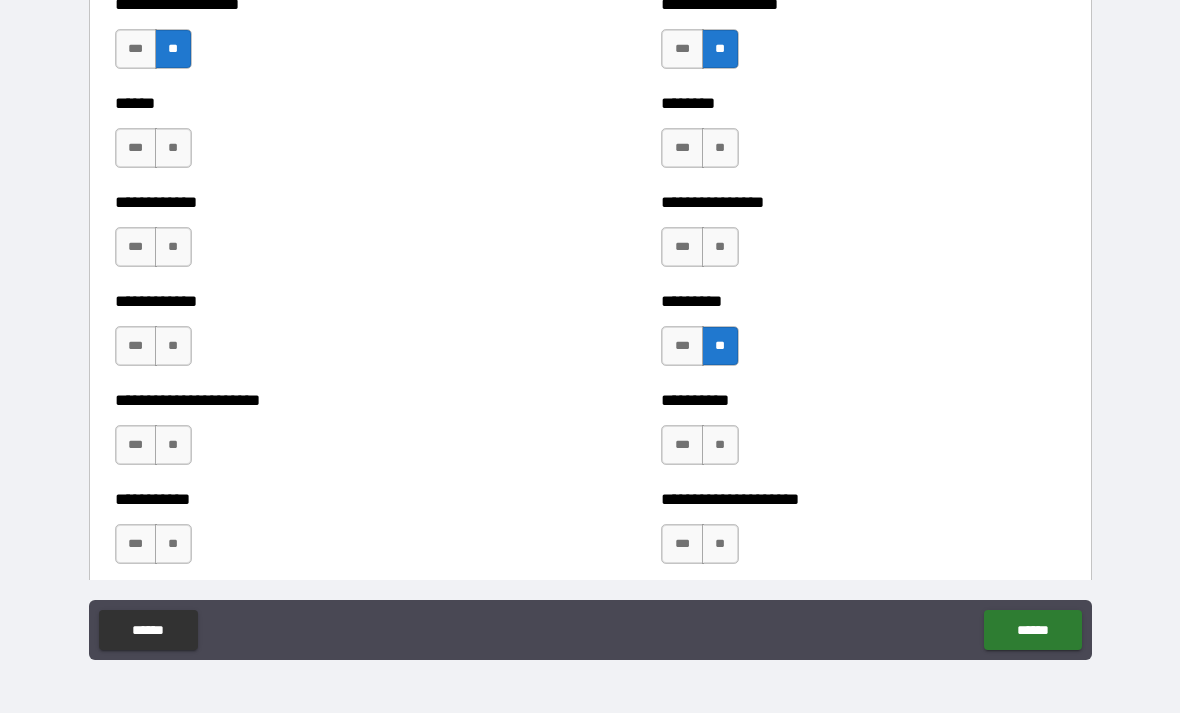 click on "**" at bounding box center [720, 247] 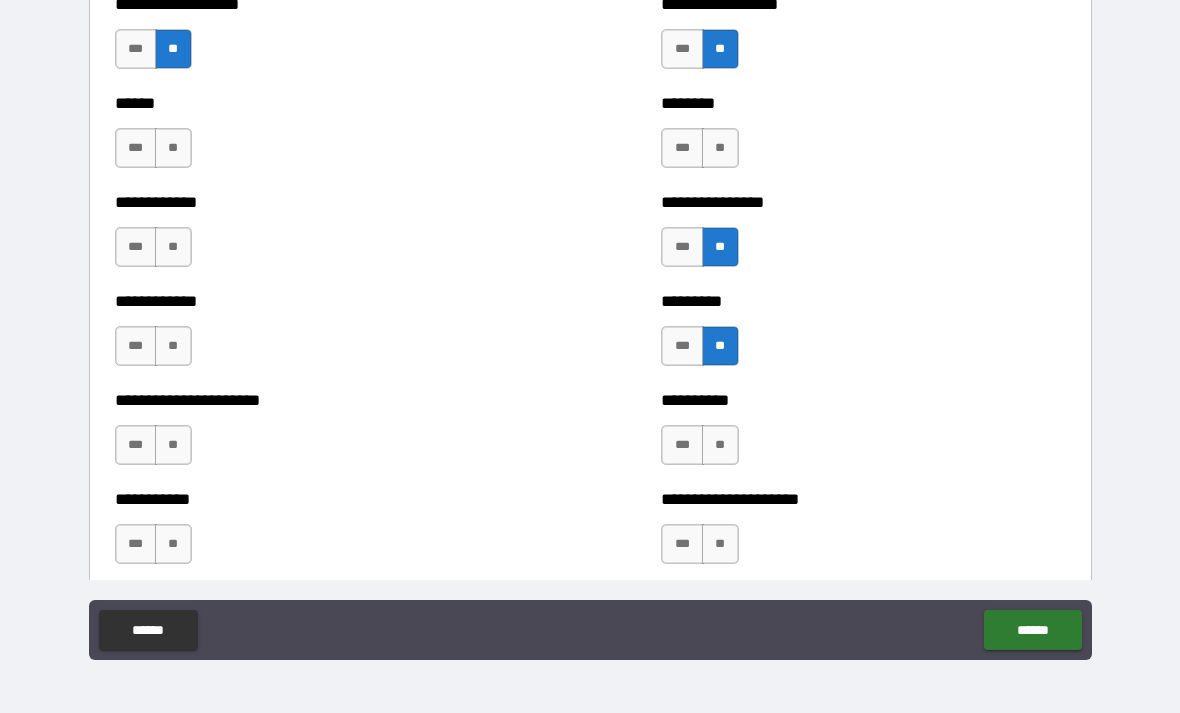 click on "**" at bounding box center (720, 148) 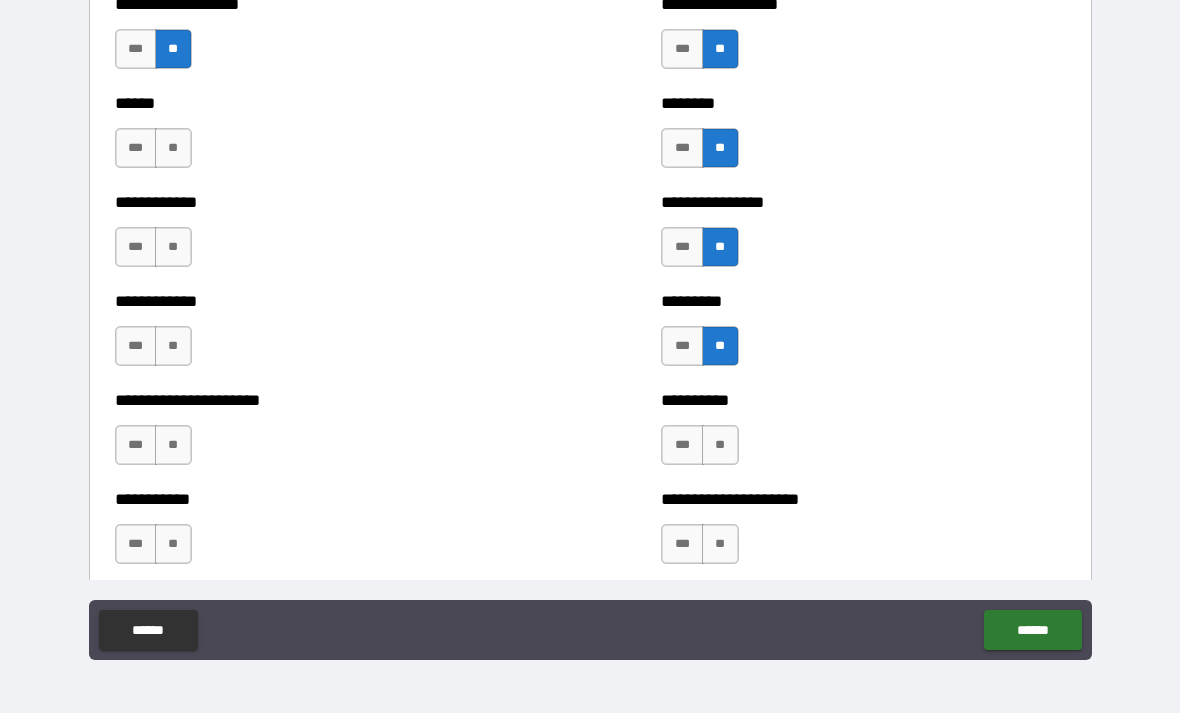 click on "**" at bounding box center (720, 445) 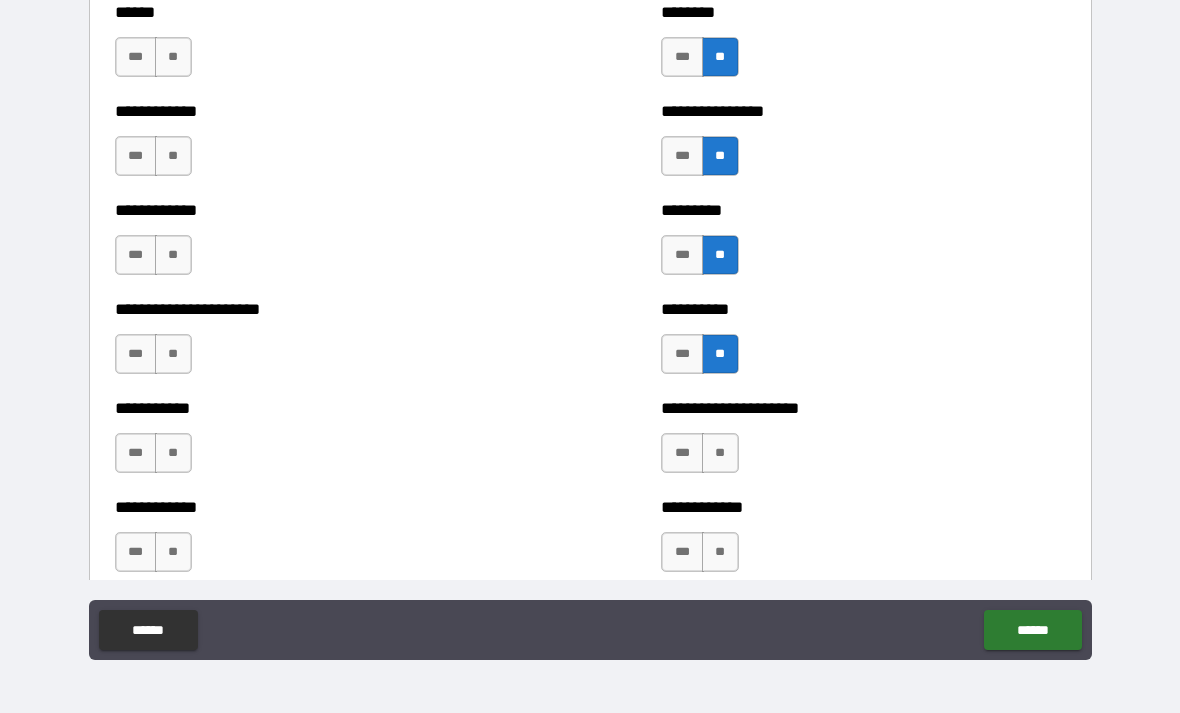 scroll, scrollTop: 5145, scrollLeft: 0, axis: vertical 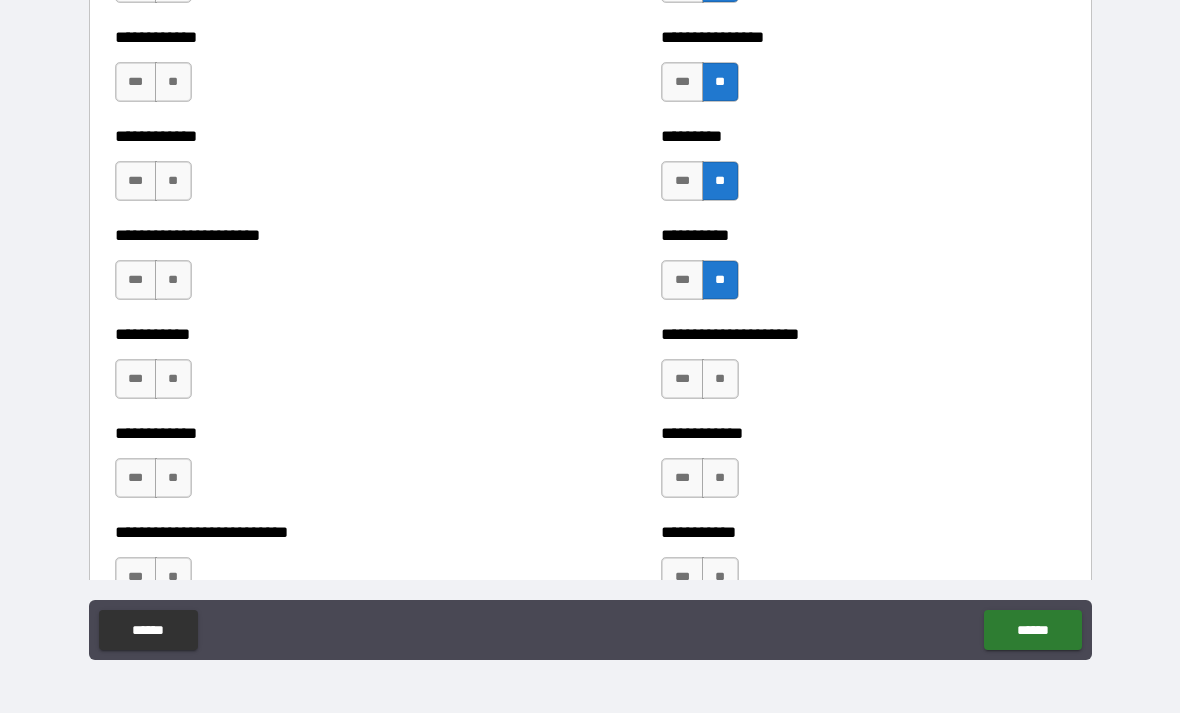 click on "**" at bounding box center [720, 379] 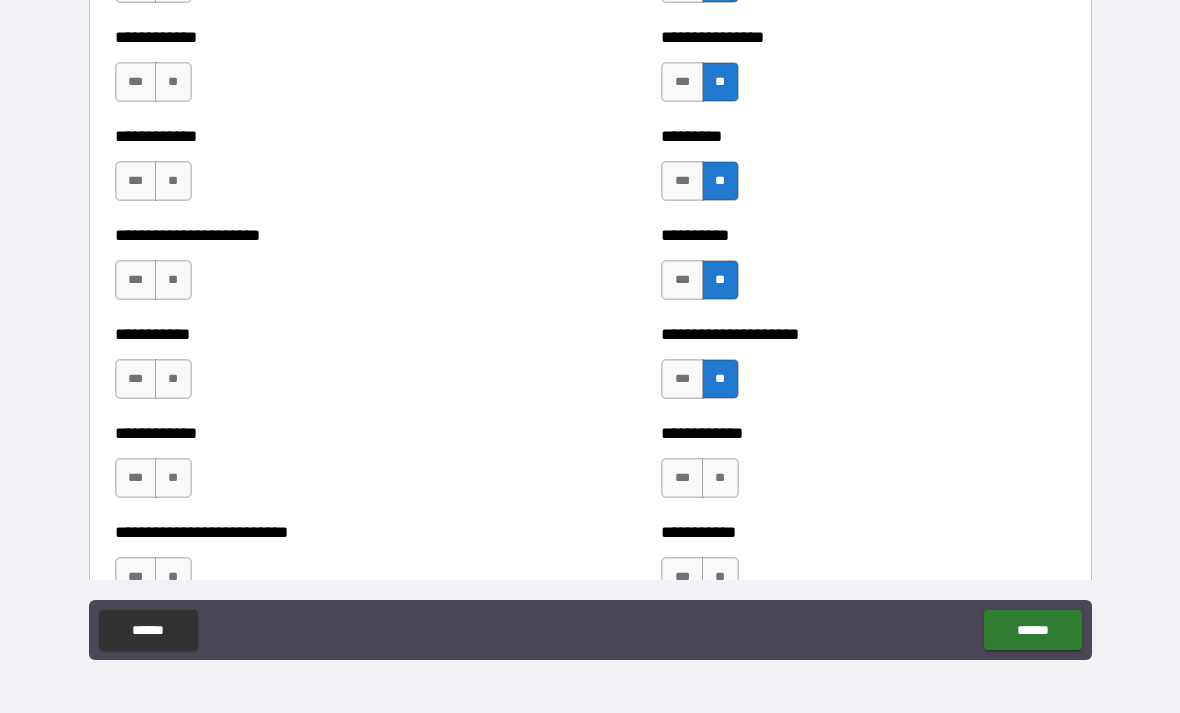 click on "**" at bounding box center [720, 478] 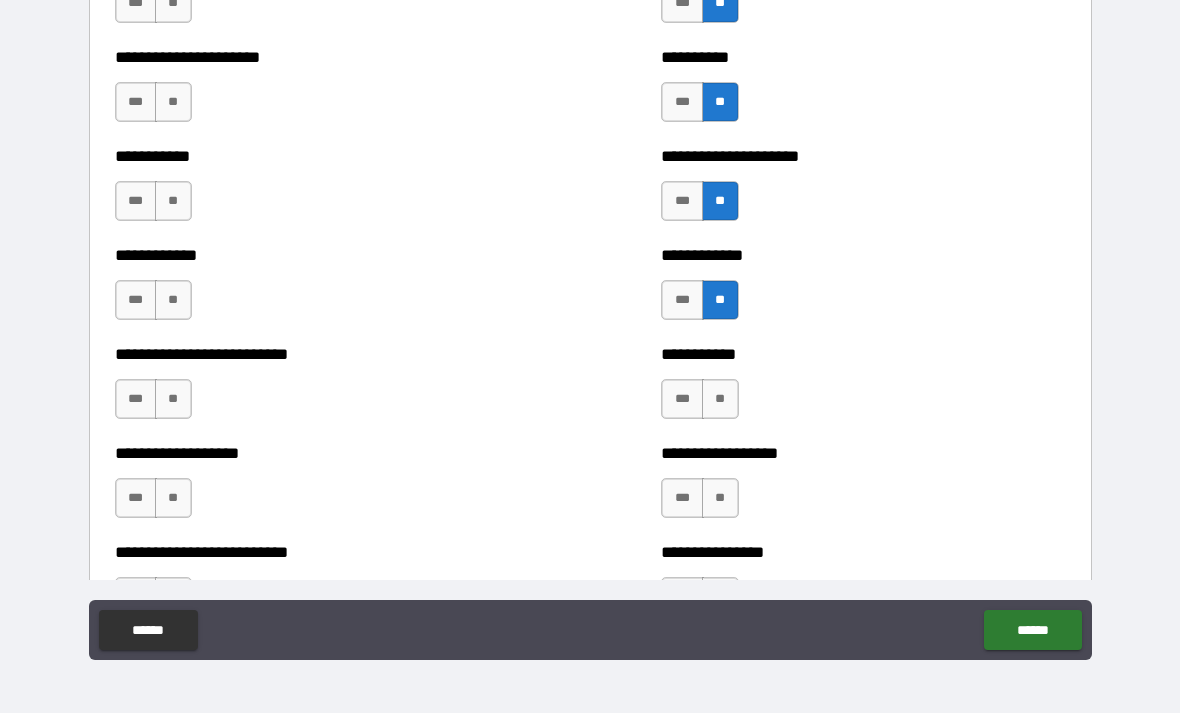 scroll, scrollTop: 5326, scrollLeft: 0, axis: vertical 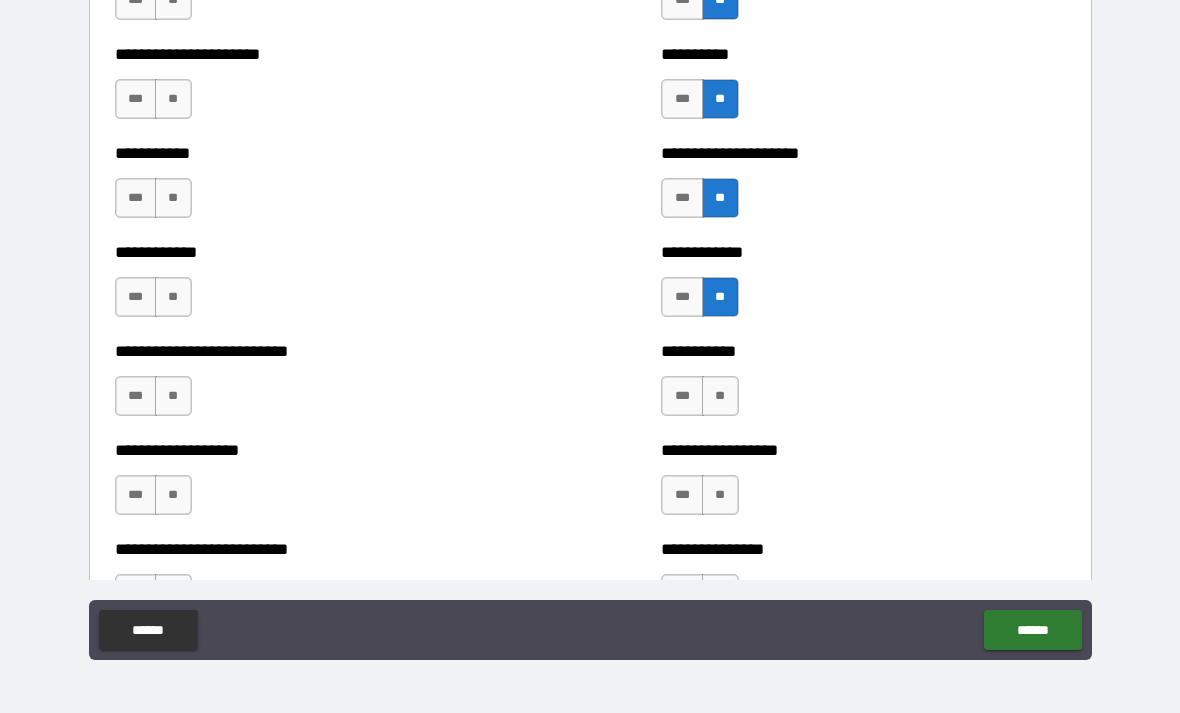click on "**" at bounding box center (720, 396) 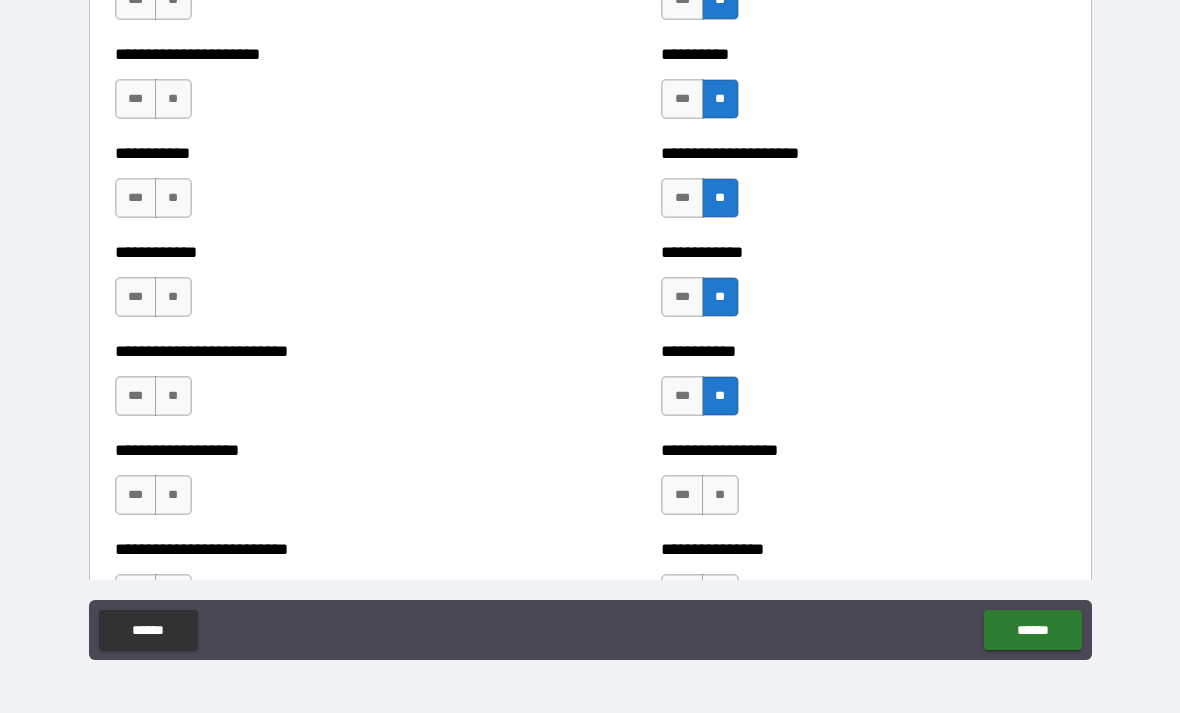 click on "**" at bounding box center (720, 495) 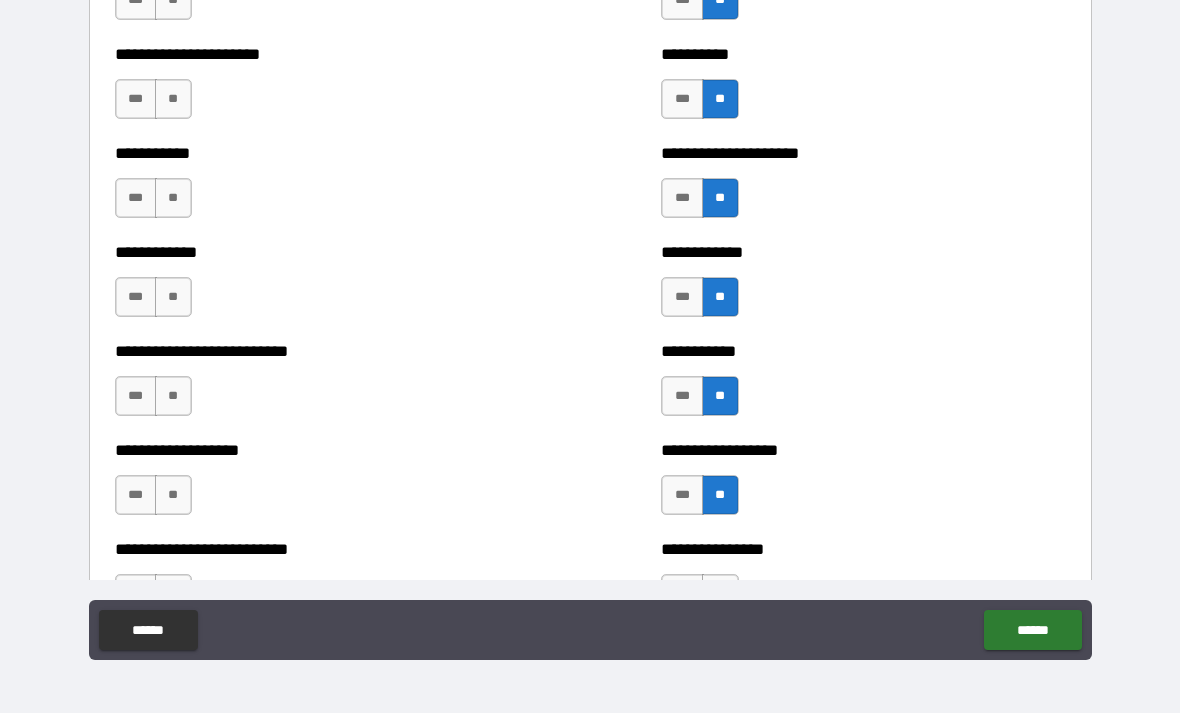 click on "**" at bounding box center (173, 99) 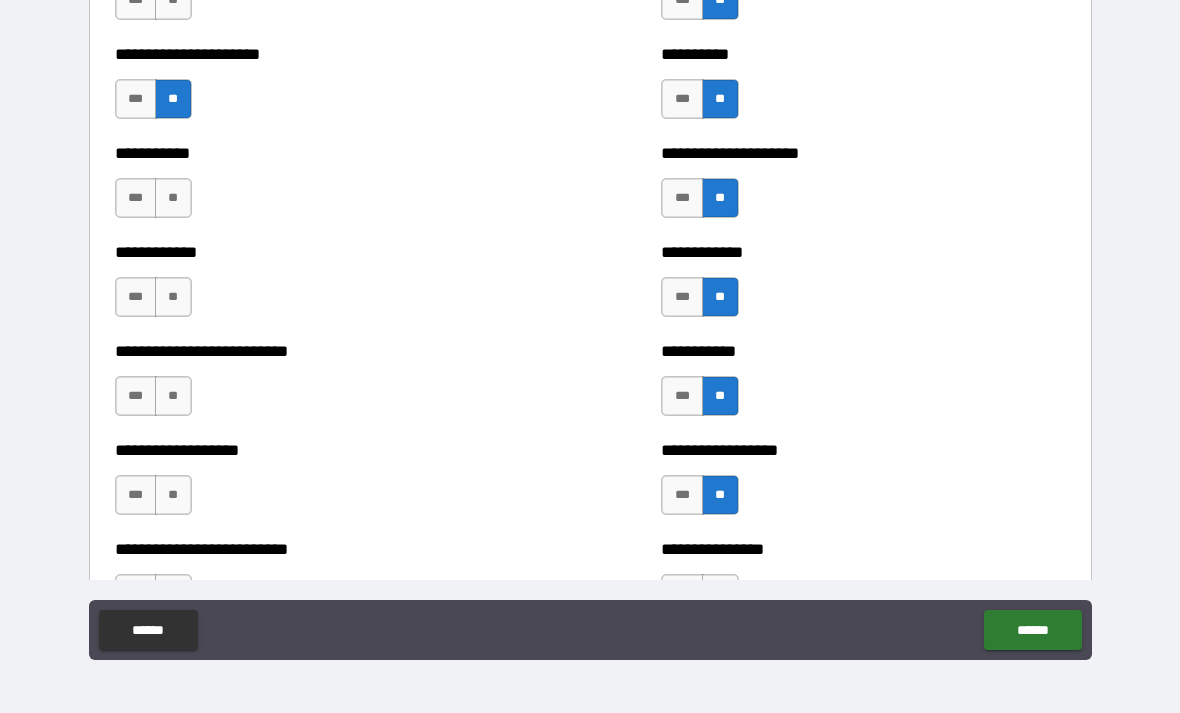 click on "**" at bounding box center (173, 198) 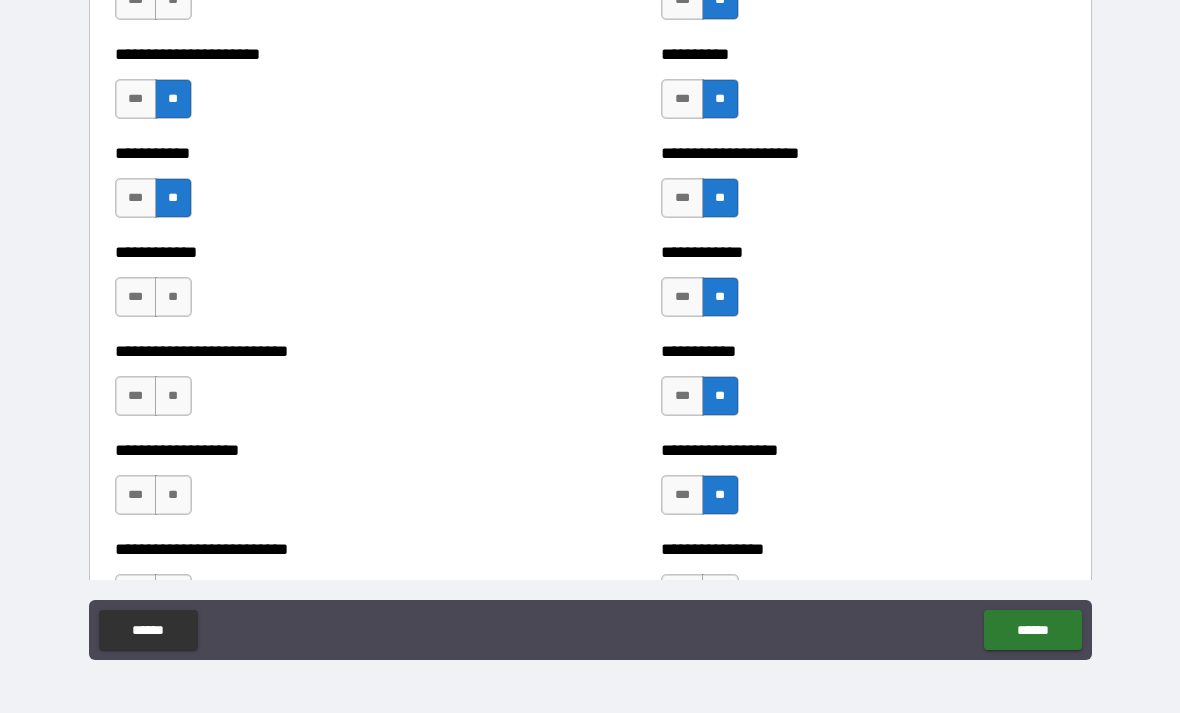 click on "**" at bounding box center [173, 297] 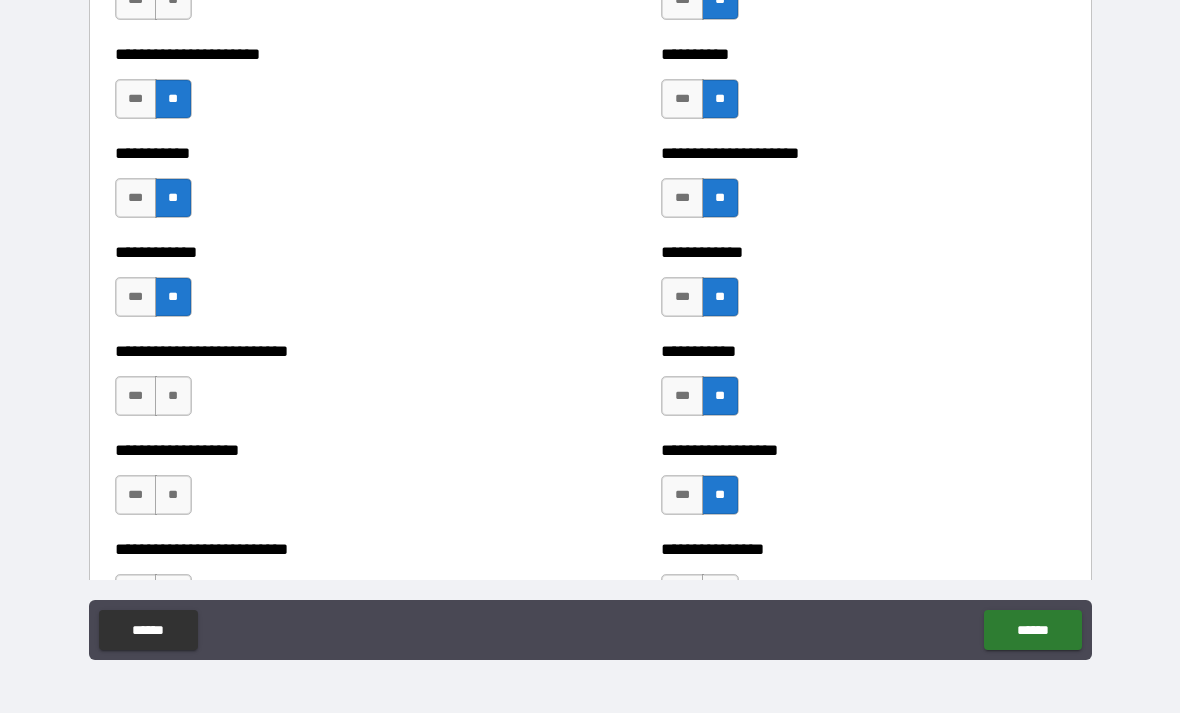 click on "**" at bounding box center (173, 396) 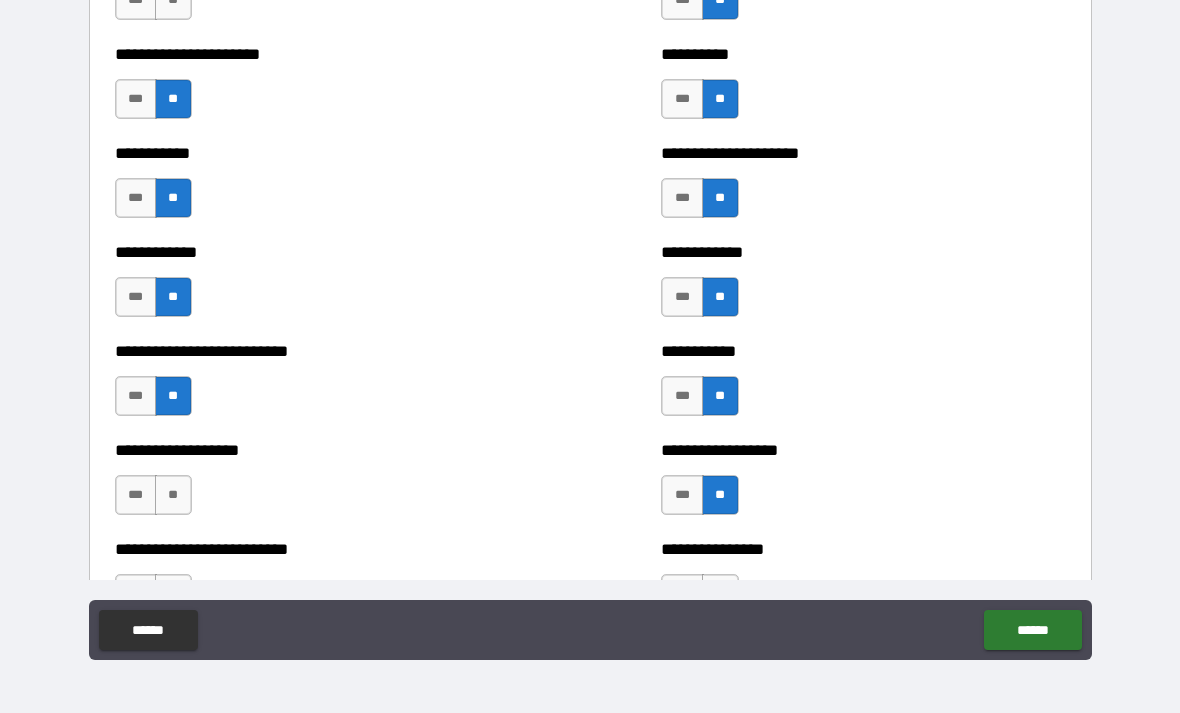 click on "**" at bounding box center (173, 495) 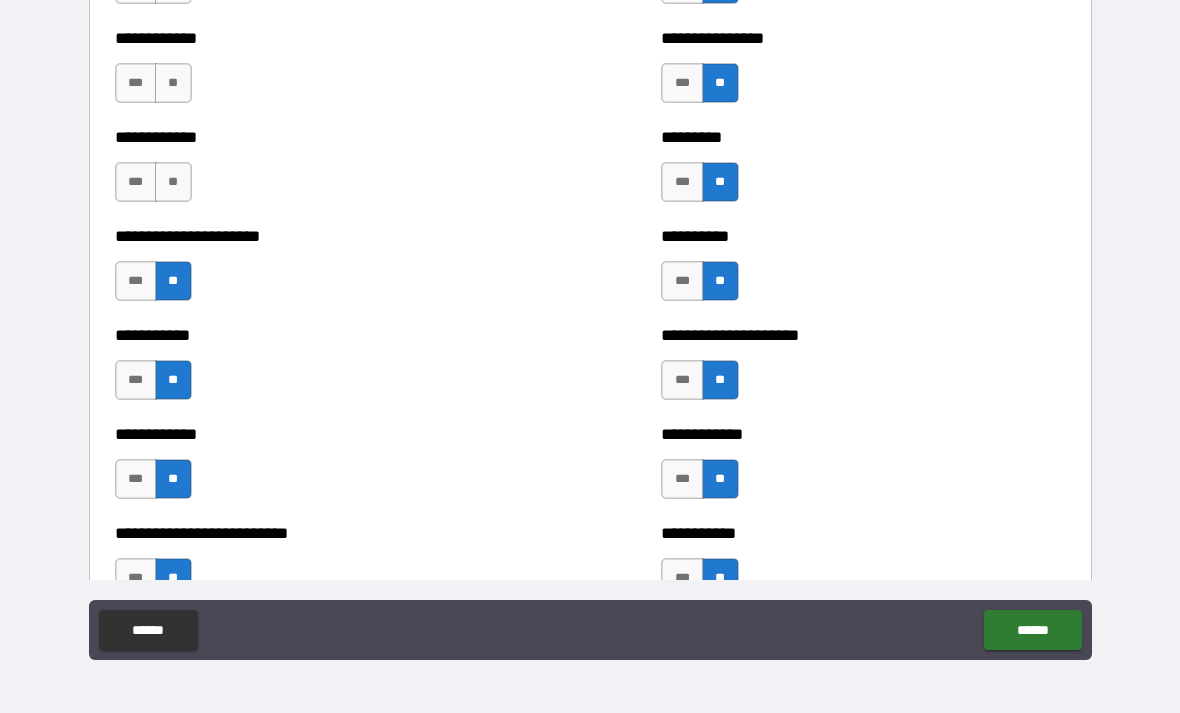click on "**" at bounding box center (173, 182) 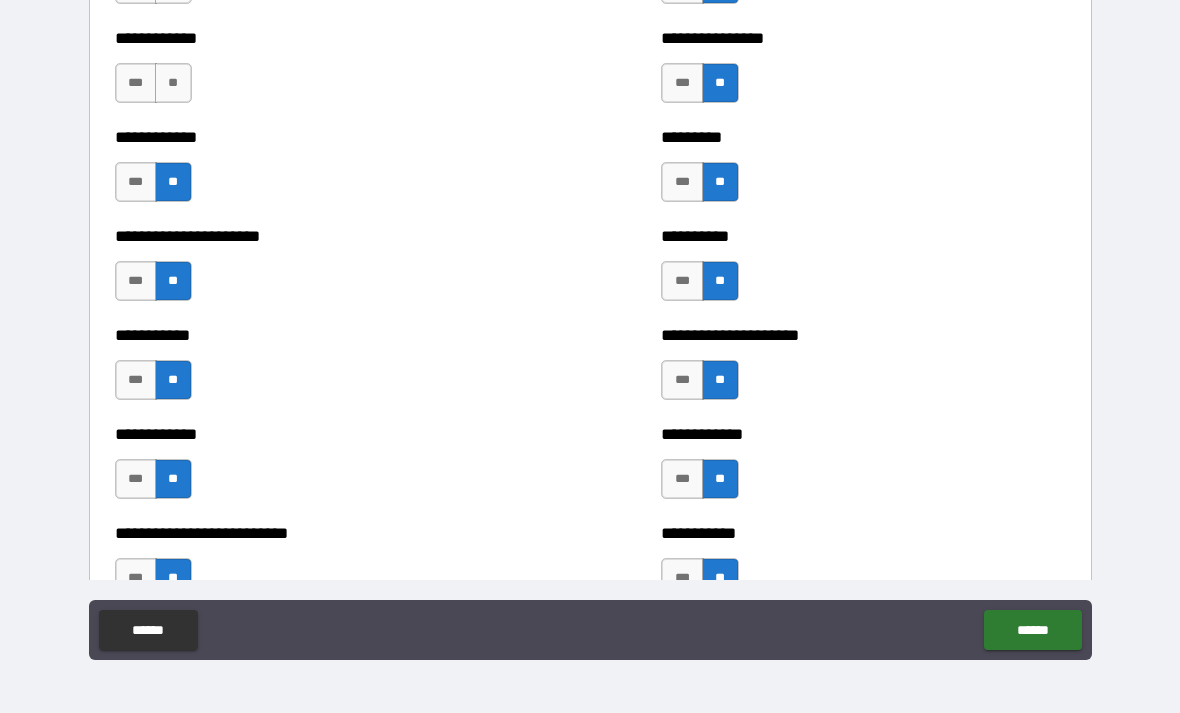 click on "**" at bounding box center (173, 83) 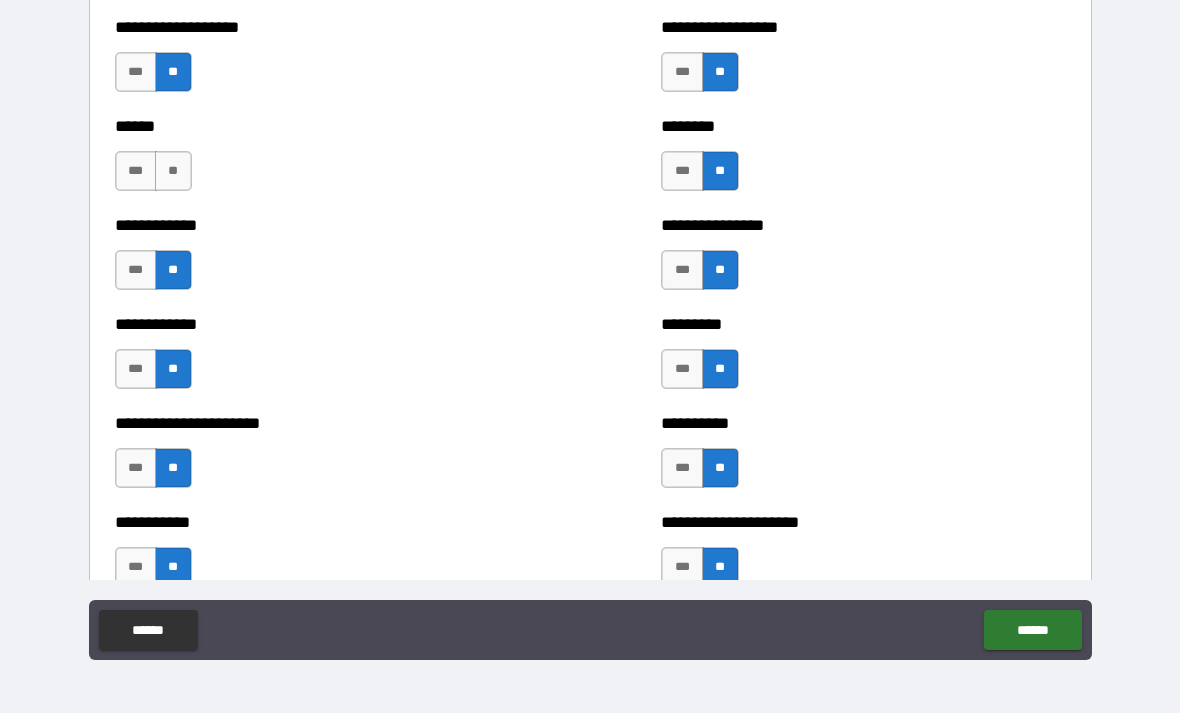 scroll, scrollTop: 4953, scrollLeft: 0, axis: vertical 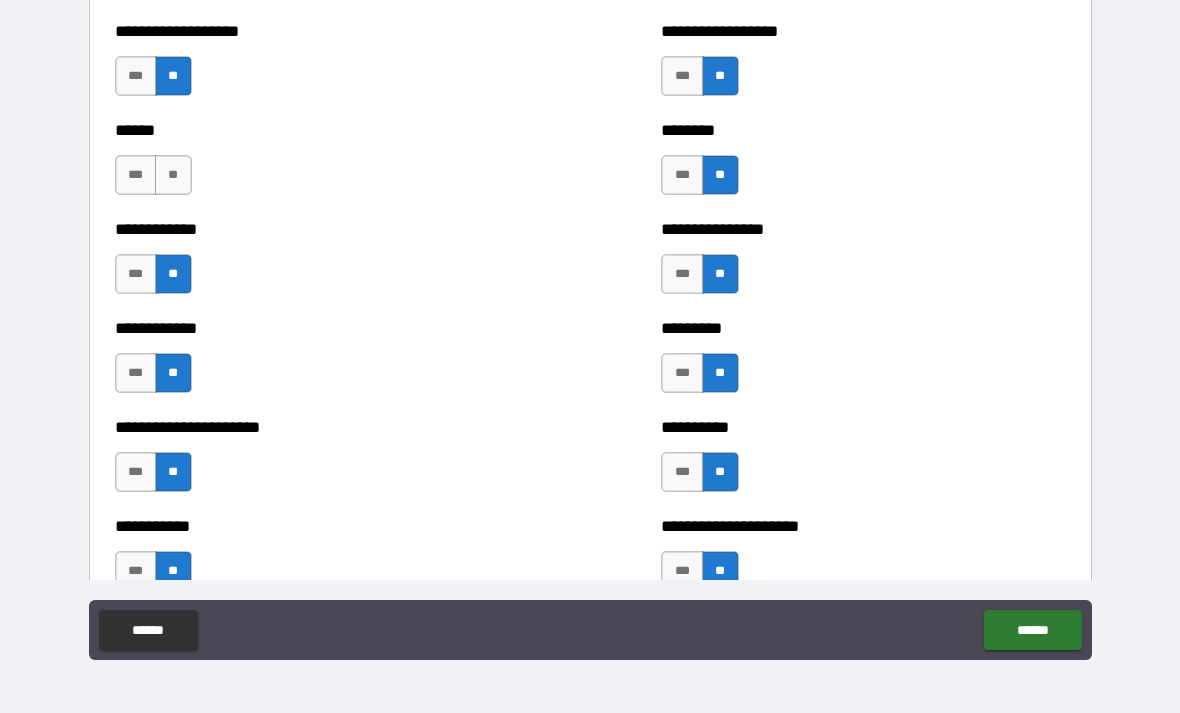click on "**" at bounding box center [173, 175] 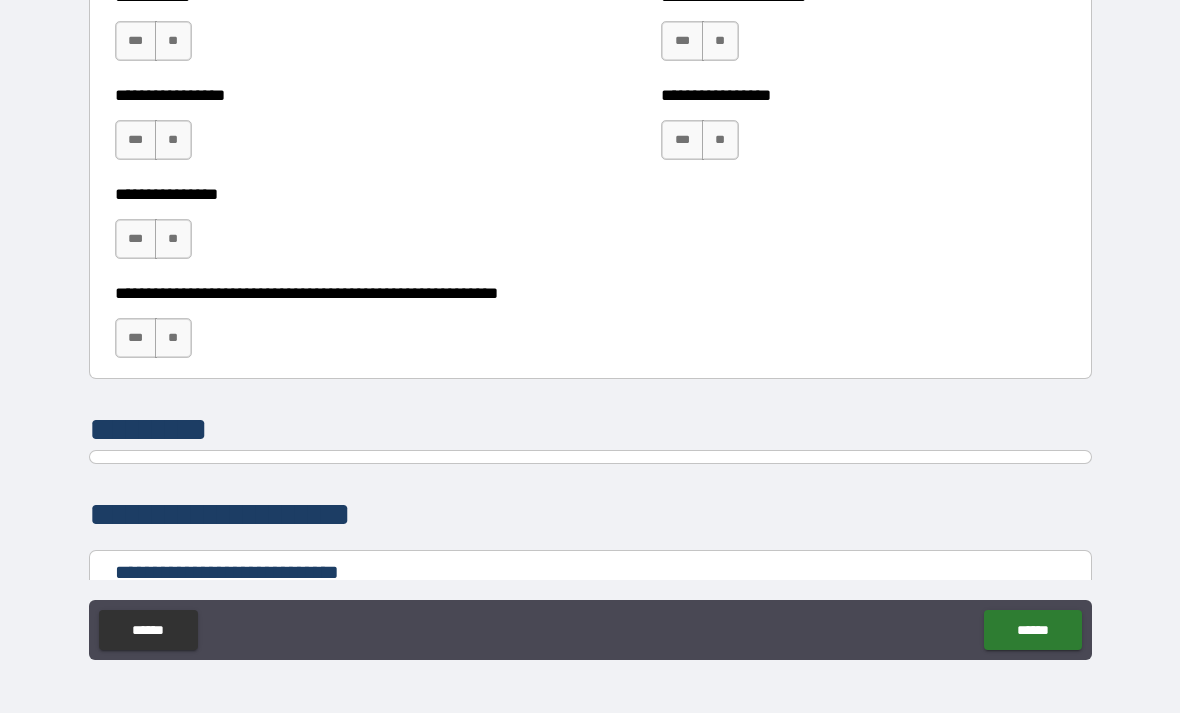 click on "**" at bounding box center (173, 338) 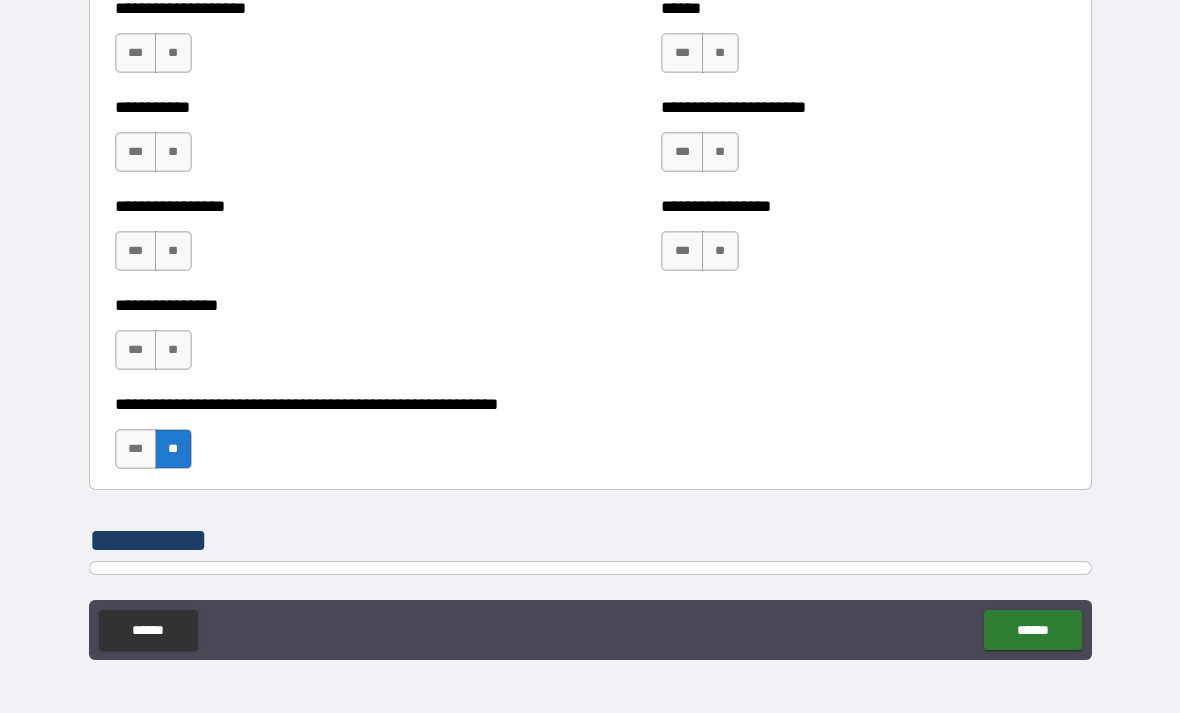 scroll, scrollTop: 5950, scrollLeft: 0, axis: vertical 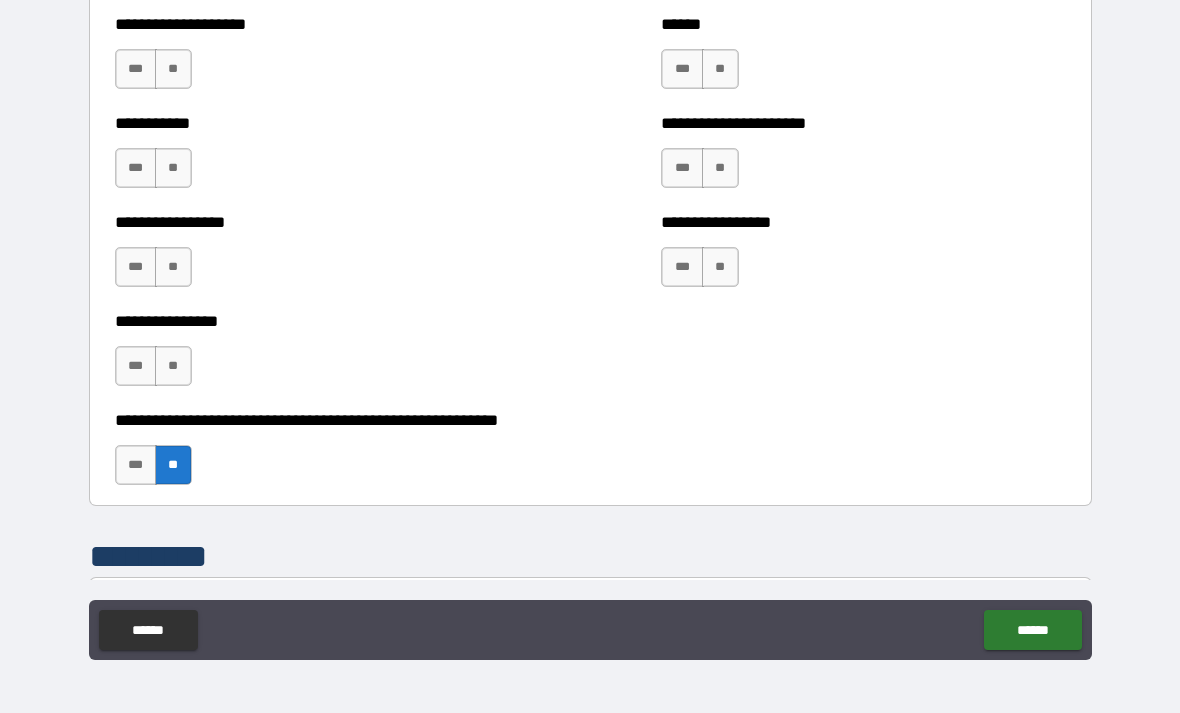 click on "**" at bounding box center [173, 366] 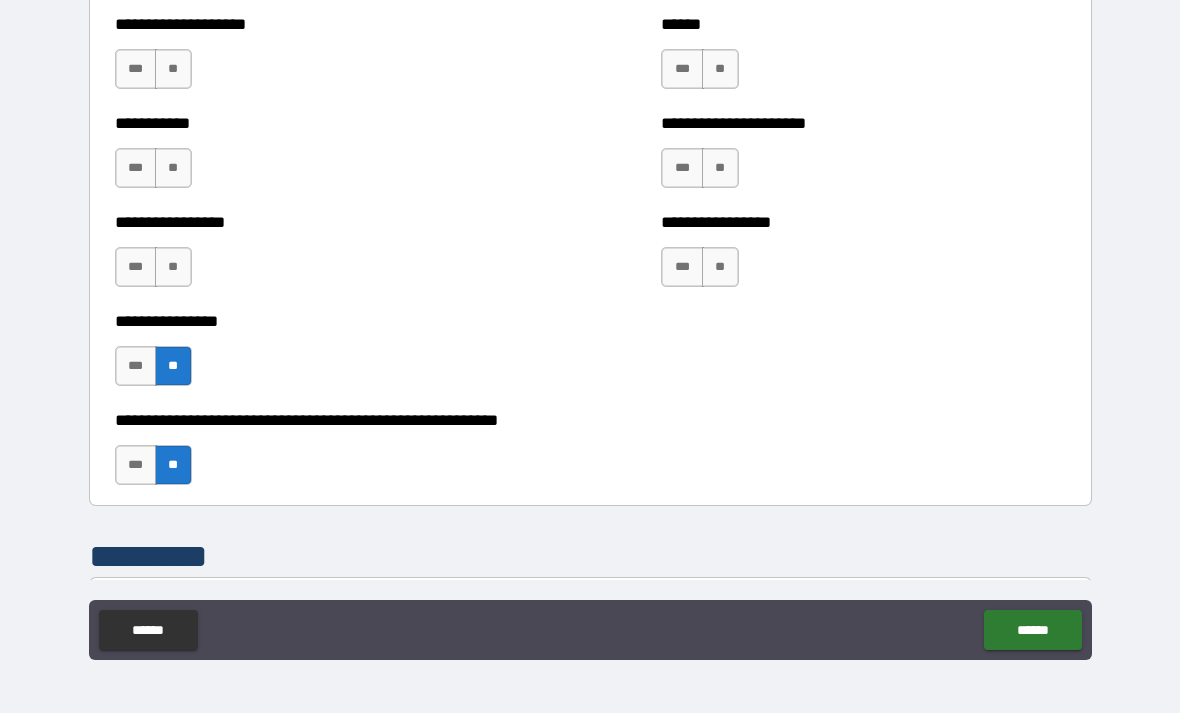 click on "**" at bounding box center [720, 267] 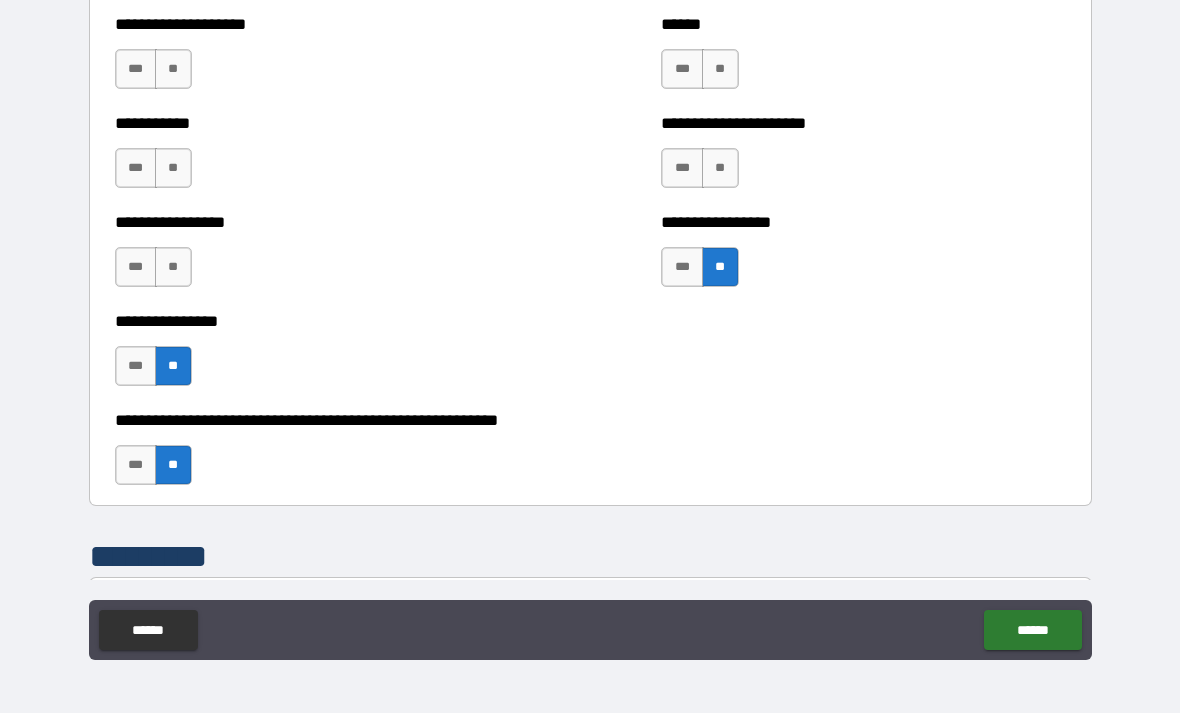 click on "**" at bounding box center [173, 267] 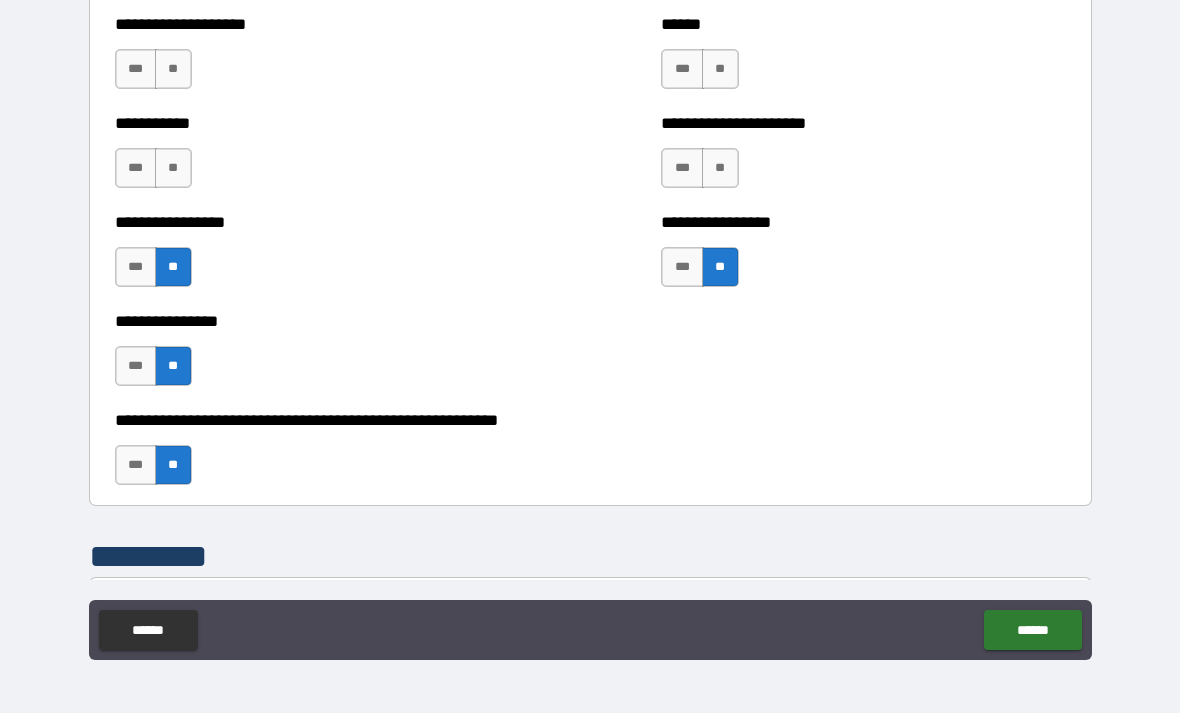 click on "**" at bounding box center (720, 168) 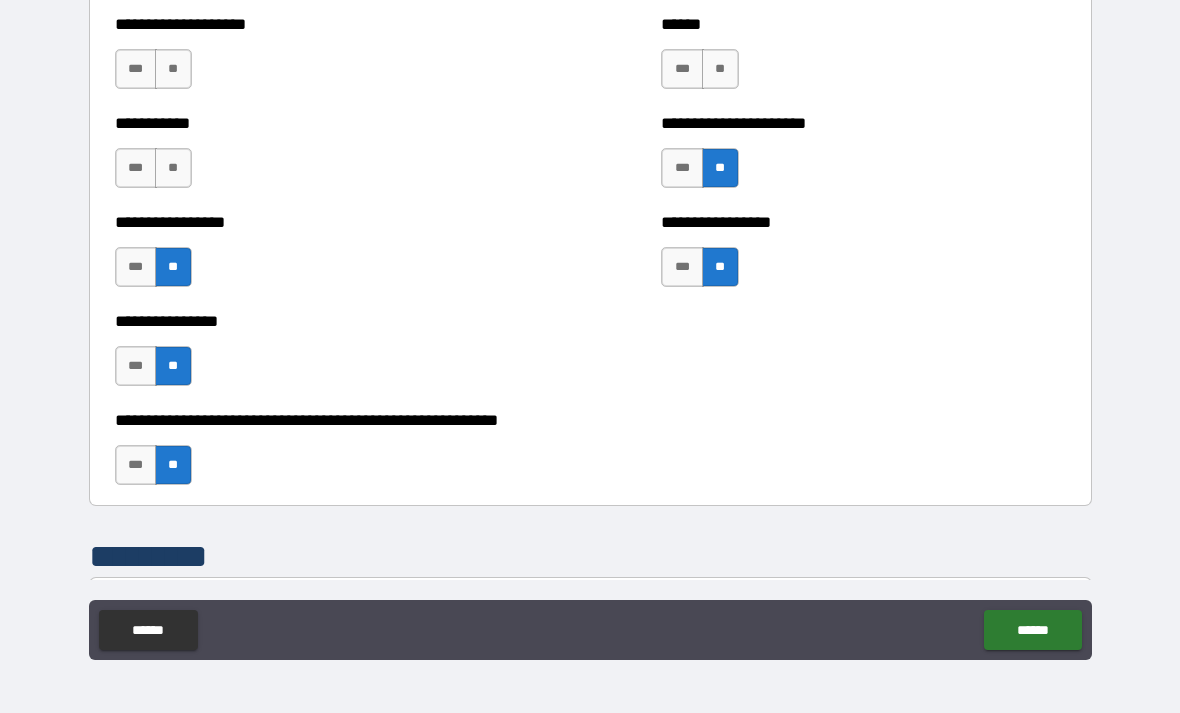 click on "**" at bounding box center [173, 168] 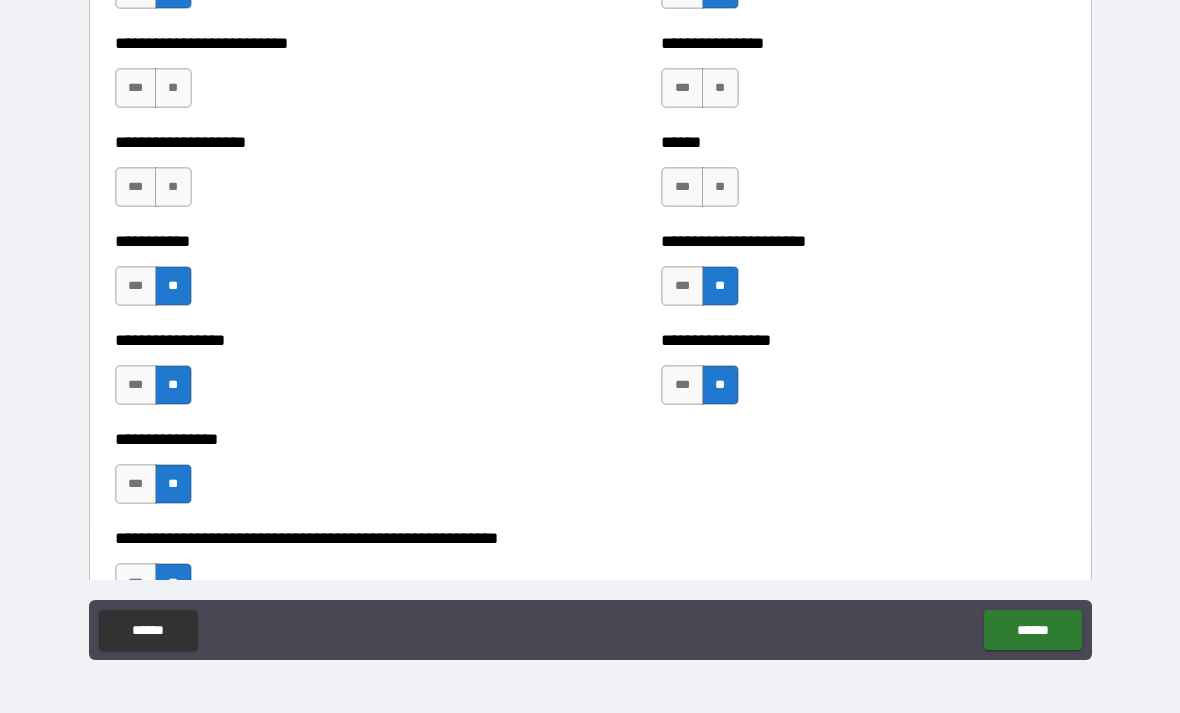 scroll, scrollTop: 5812, scrollLeft: 0, axis: vertical 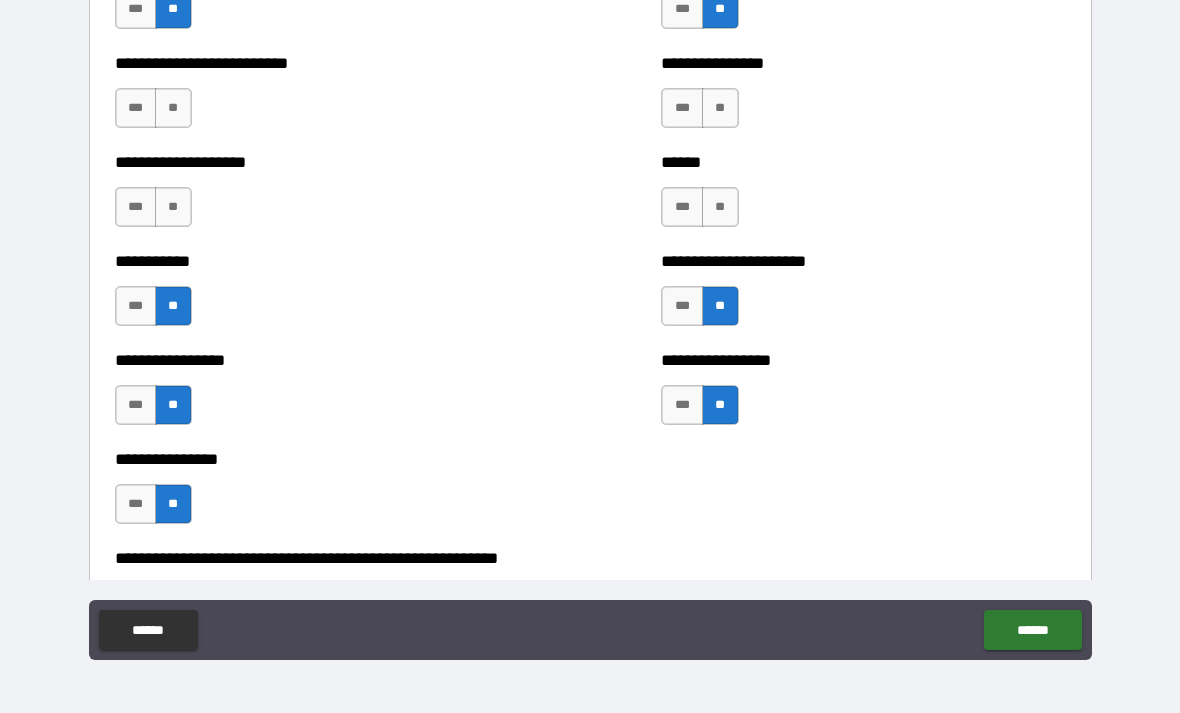 click on "**" at bounding box center [720, 207] 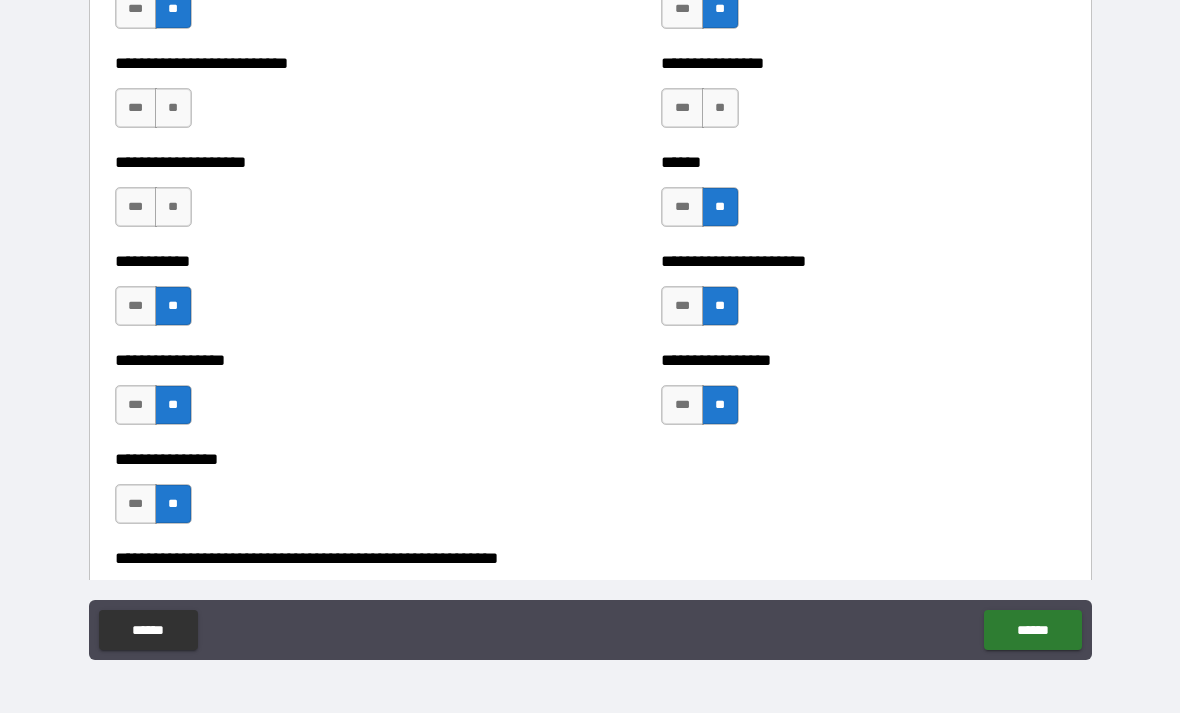 click on "**********" at bounding box center (317, 197) 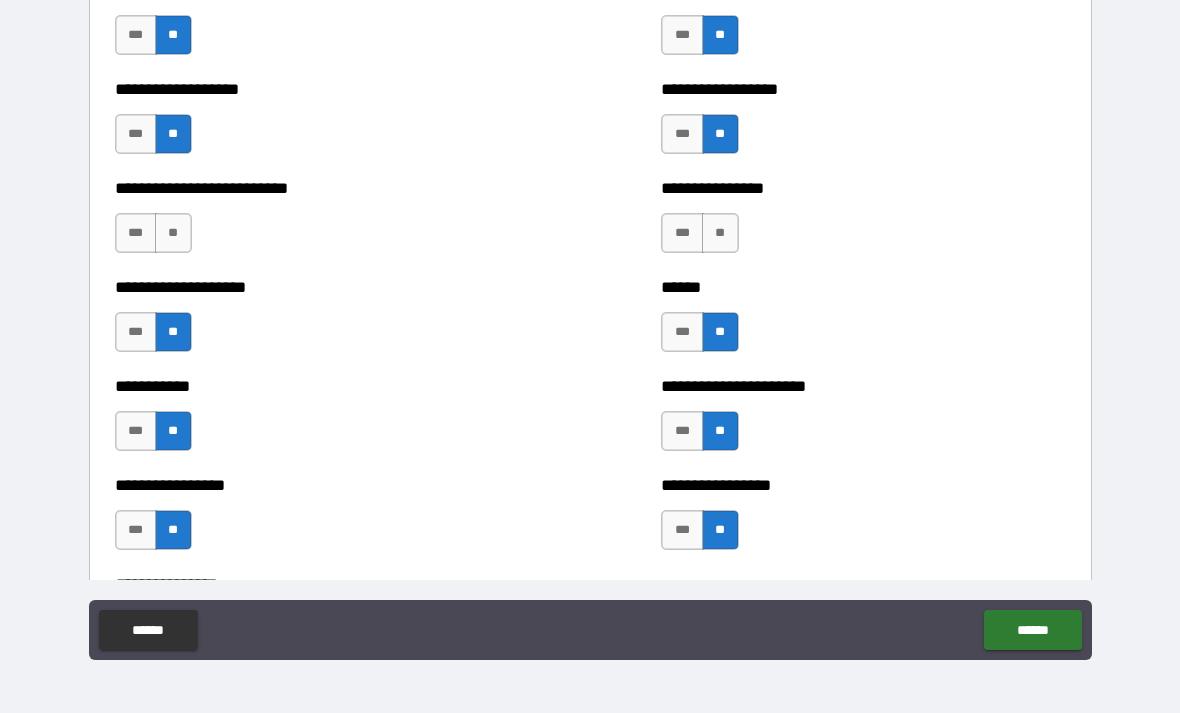 scroll, scrollTop: 5666, scrollLeft: 0, axis: vertical 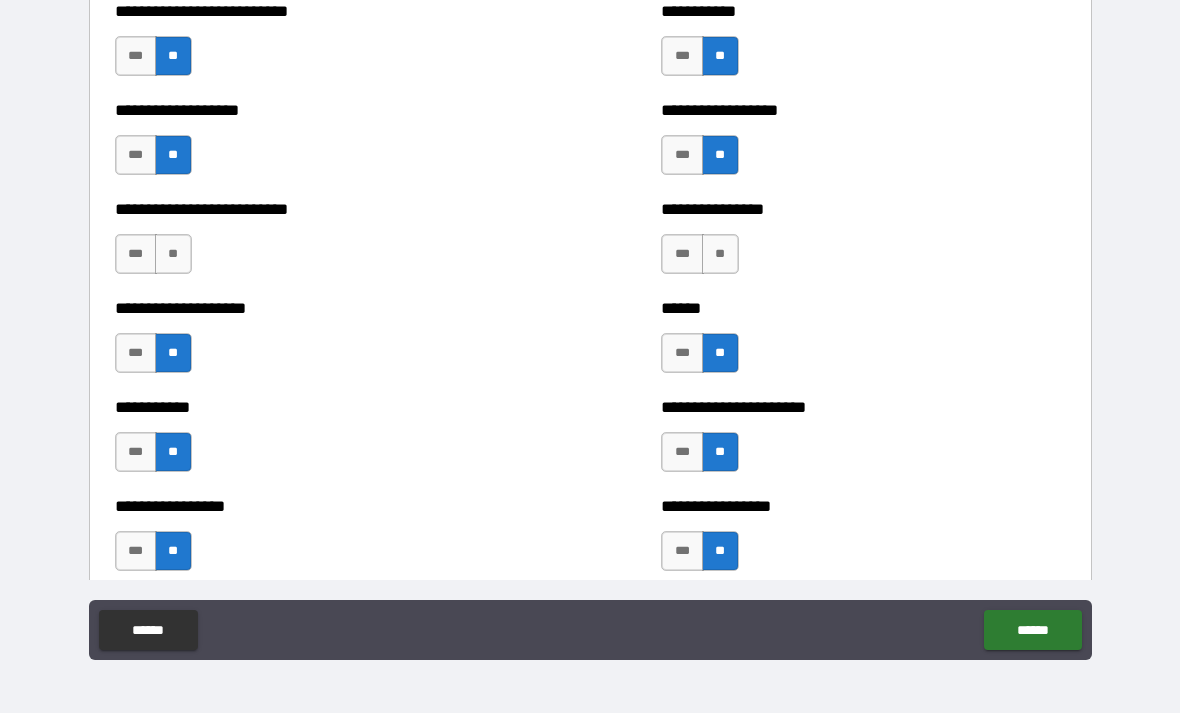 click on "**" at bounding box center (720, 254) 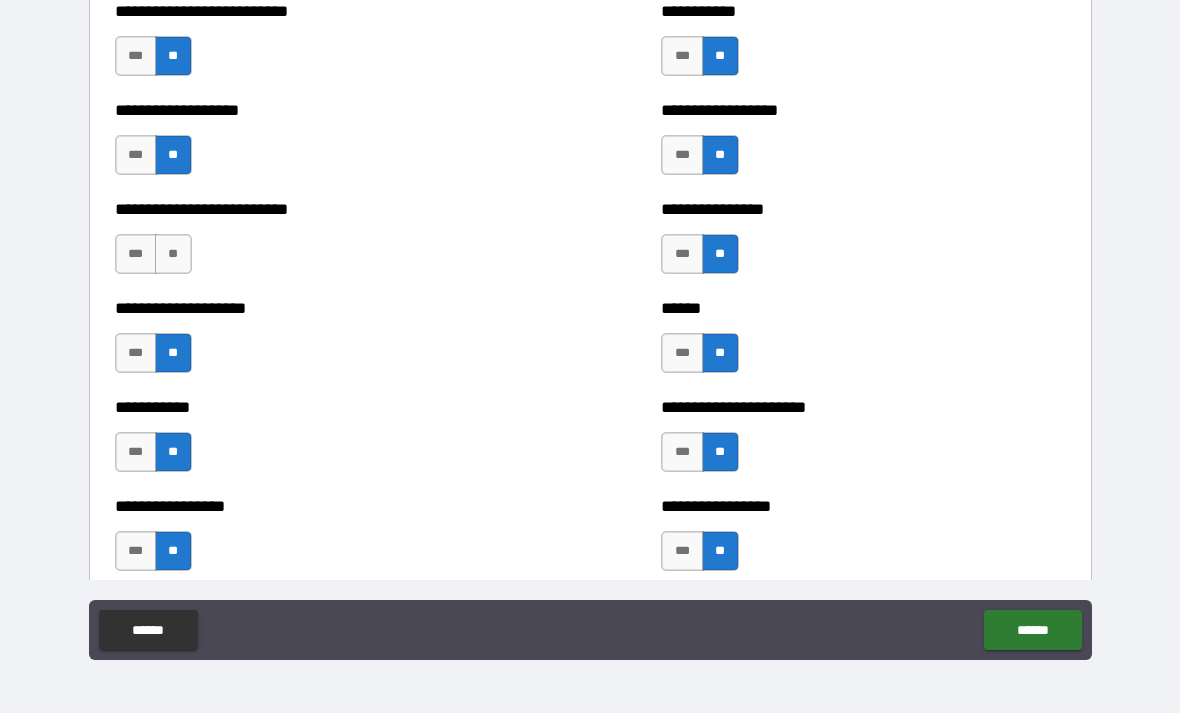 click on "**" at bounding box center (173, 254) 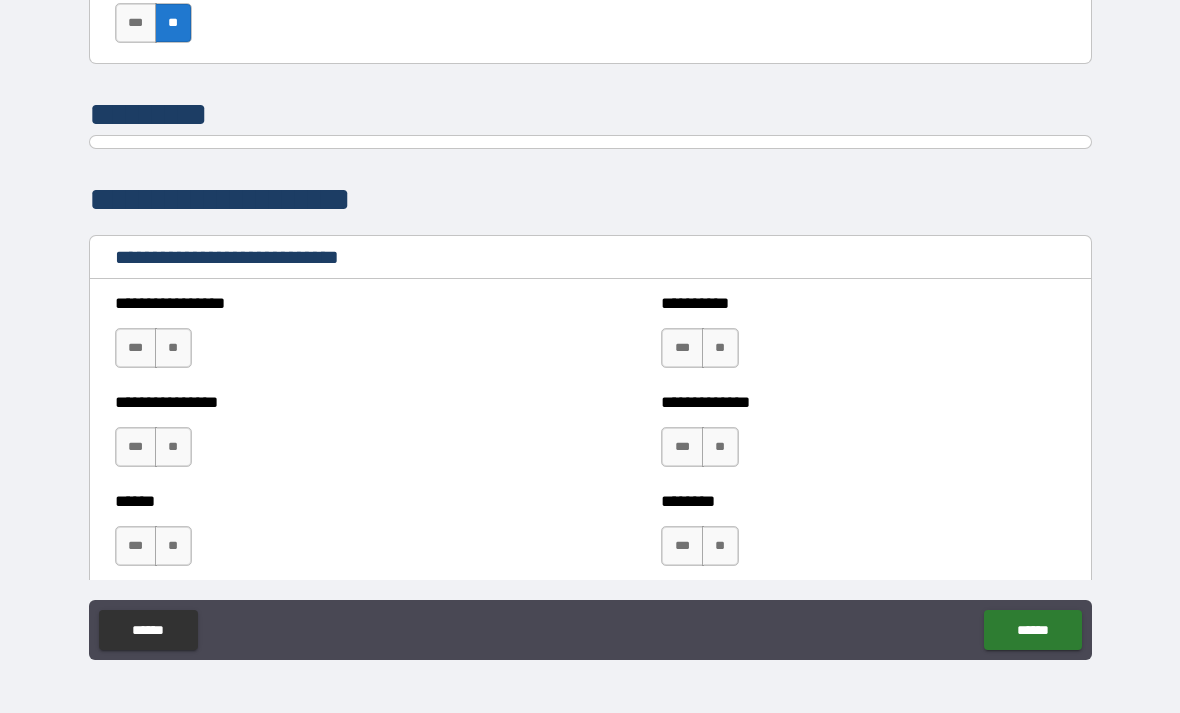 scroll, scrollTop: 6428, scrollLeft: 0, axis: vertical 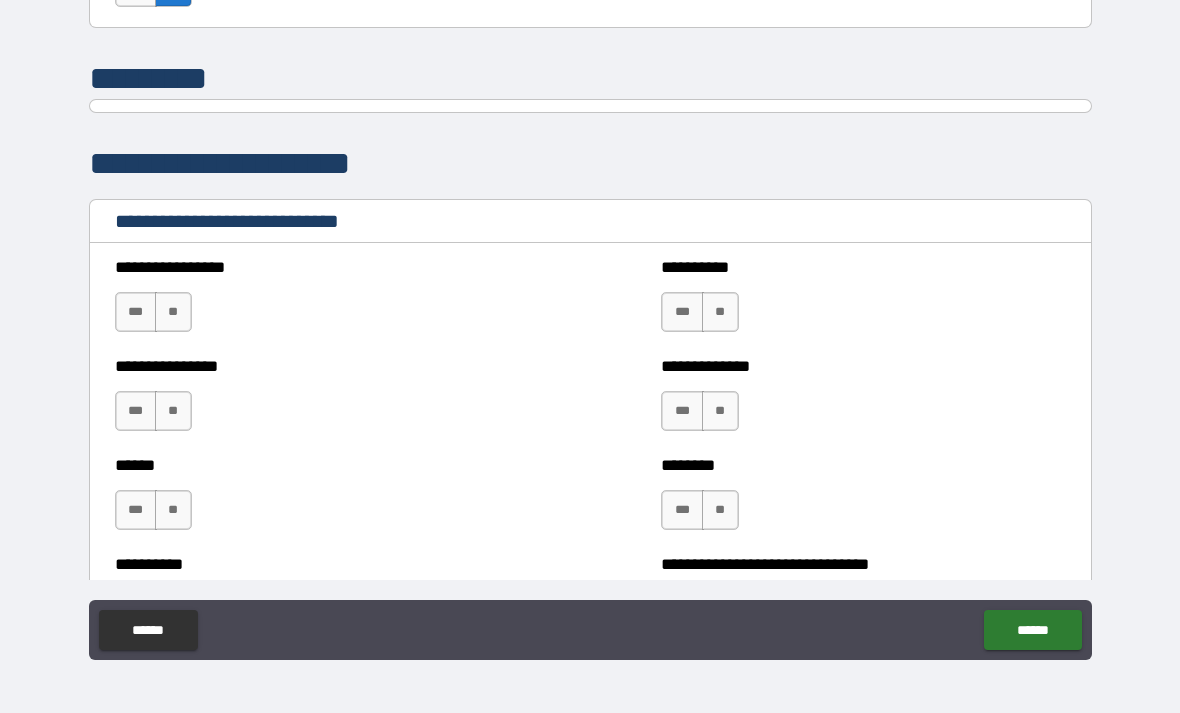 click on "**" at bounding box center [173, 312] 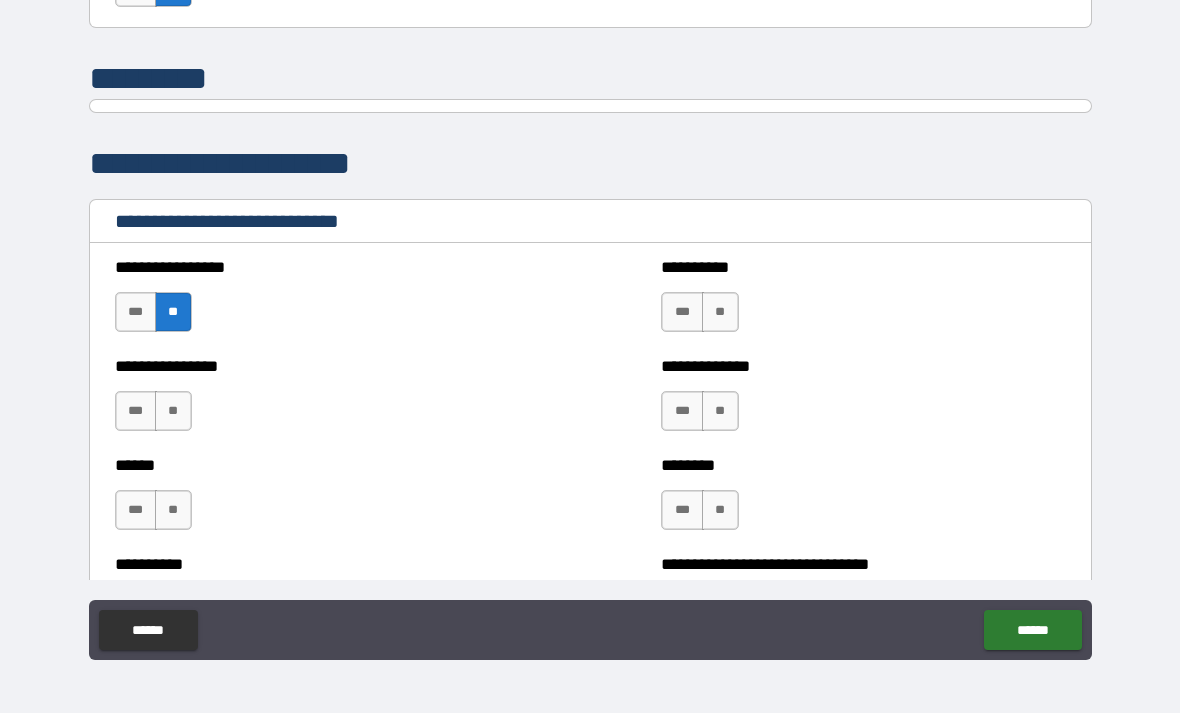 click on "**" at bounding box center (720, 312) 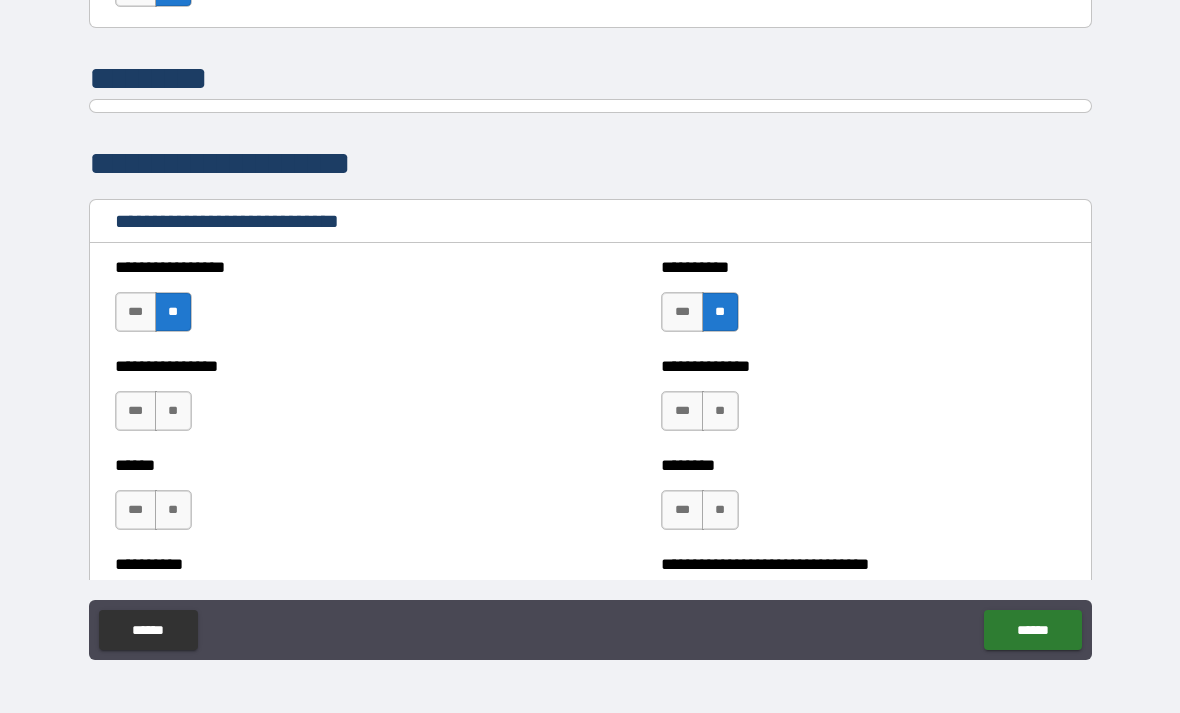 click on "**" at bounding box center [173, 411] 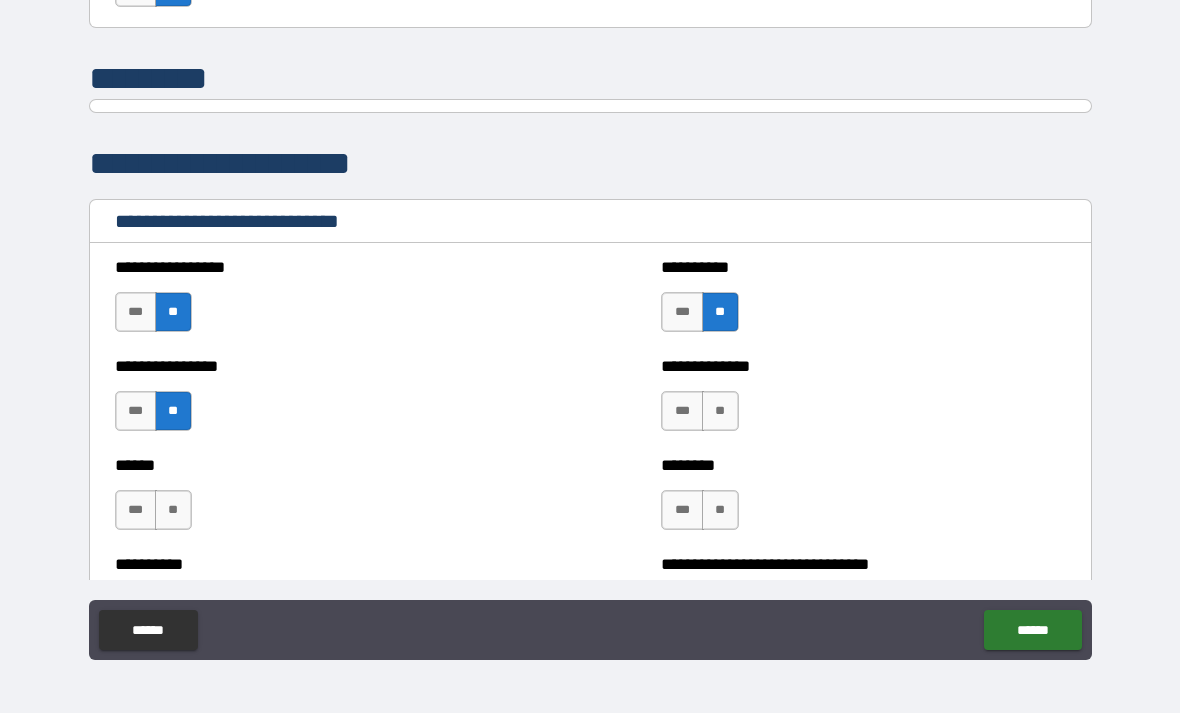click on "**" at bounding box center [720, 411] 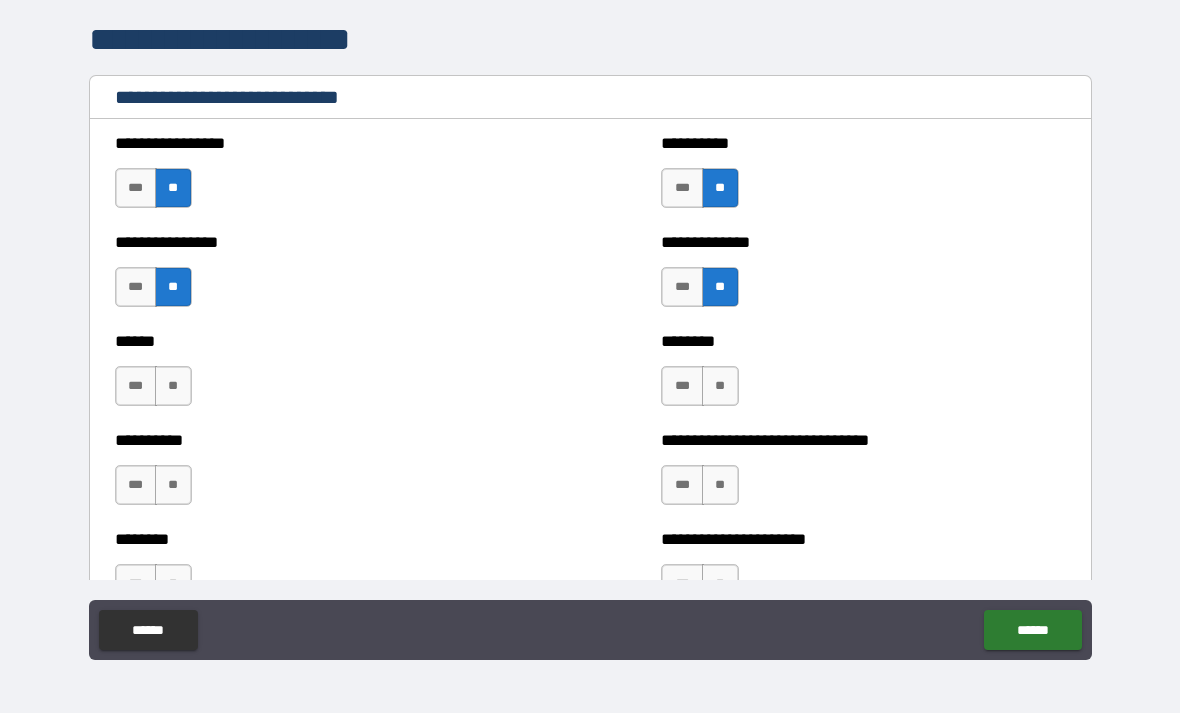 scroll, scrollTop: 6562, scrollLeft: 0, axis: vertical 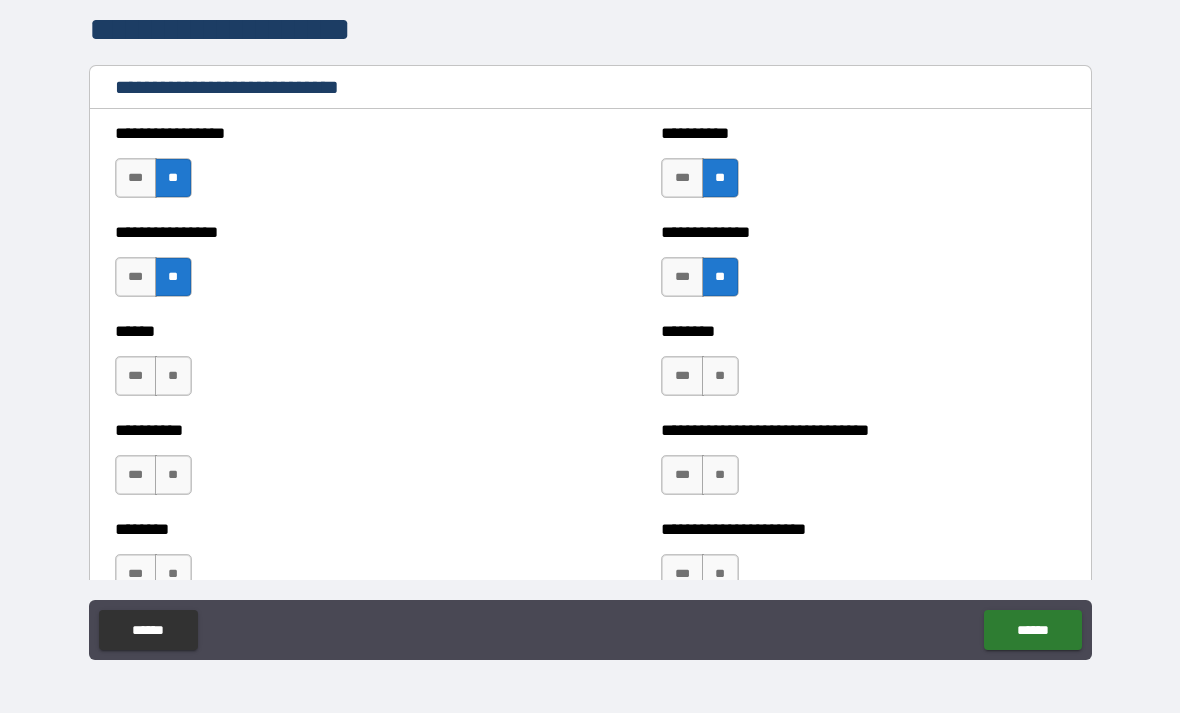 click on "**" at bounding box center (173, 376) 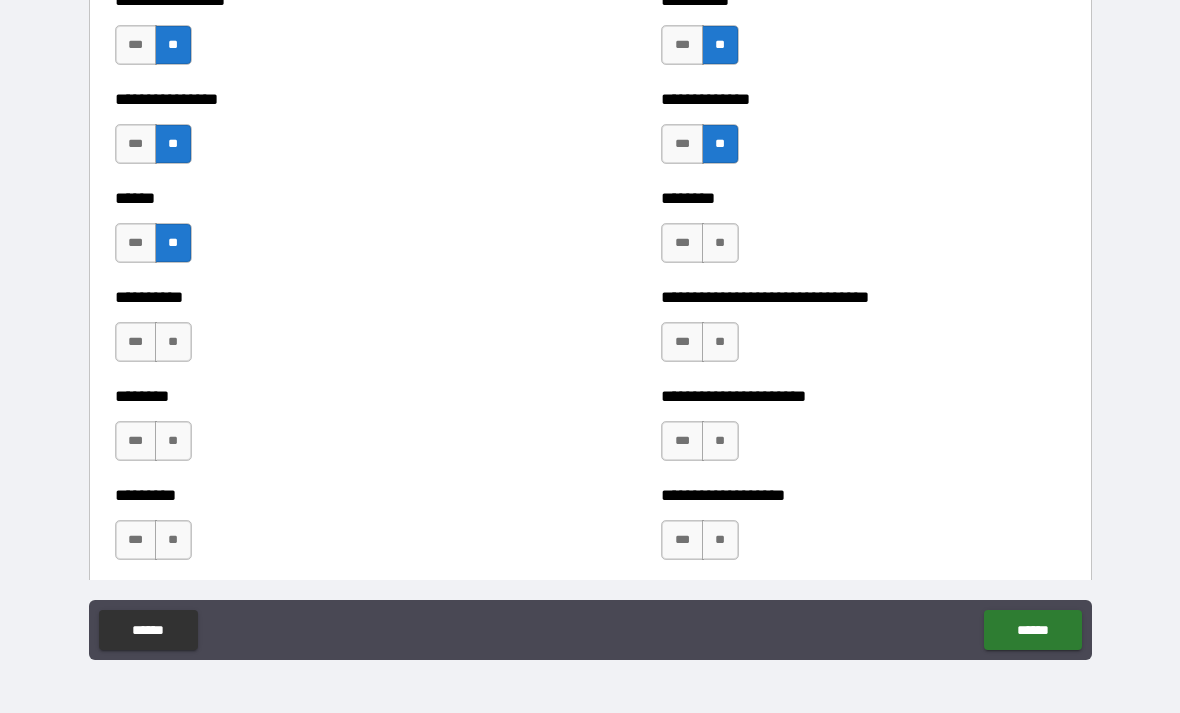 scroll, scrollTop: 6696, scrollLeft: 0, axis: vertical 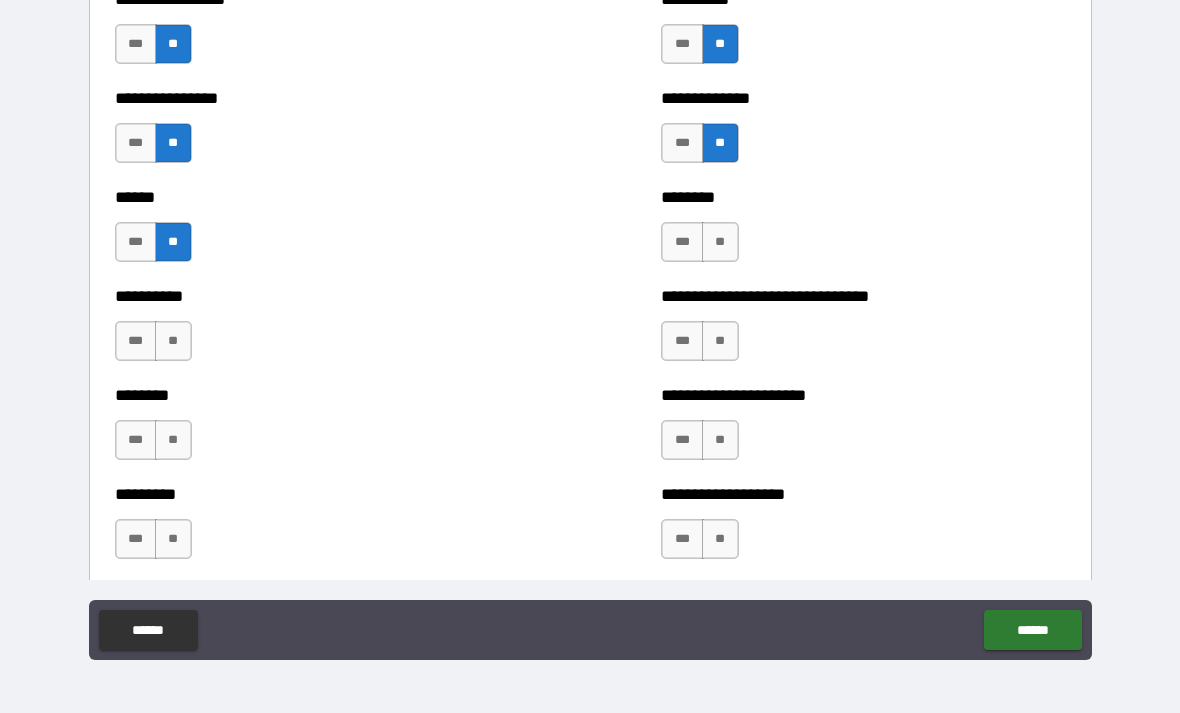 click on "**" at bounding box center (720, 242) 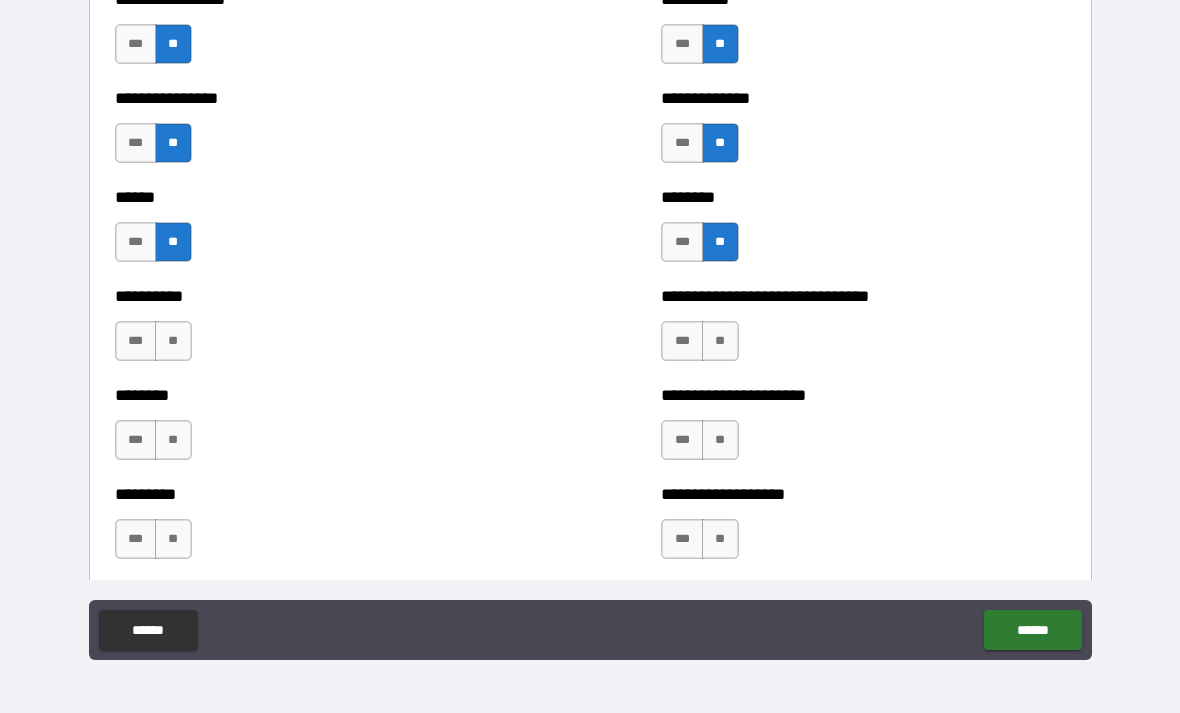 click on "**" at bounding box center [720, 341] 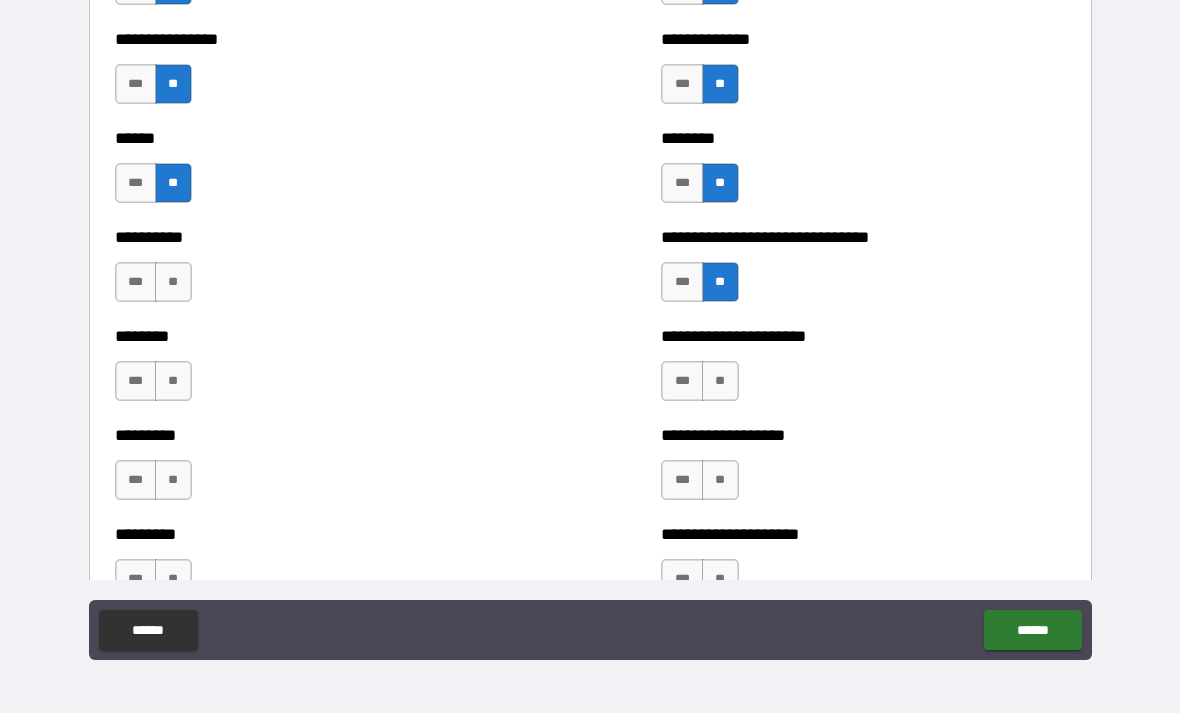 scroll, scrollTop: 6766, scrollLeft: 0, axis: vertical 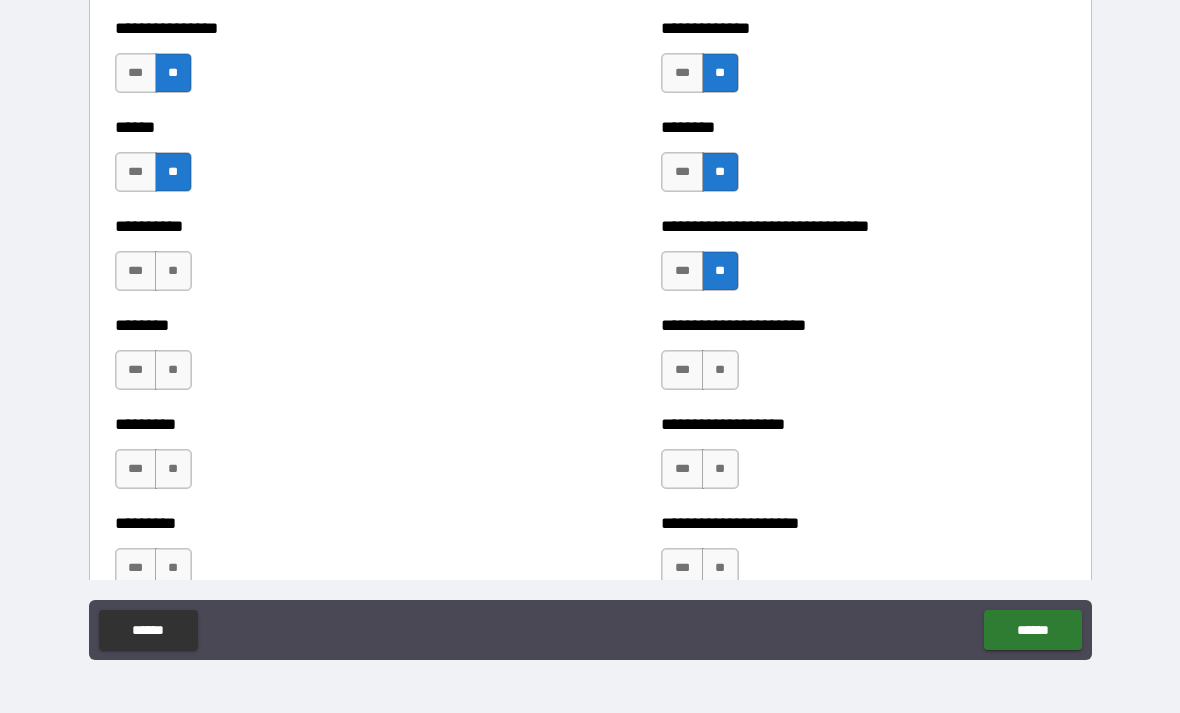 click on "**" at bounding box center (720, 370) 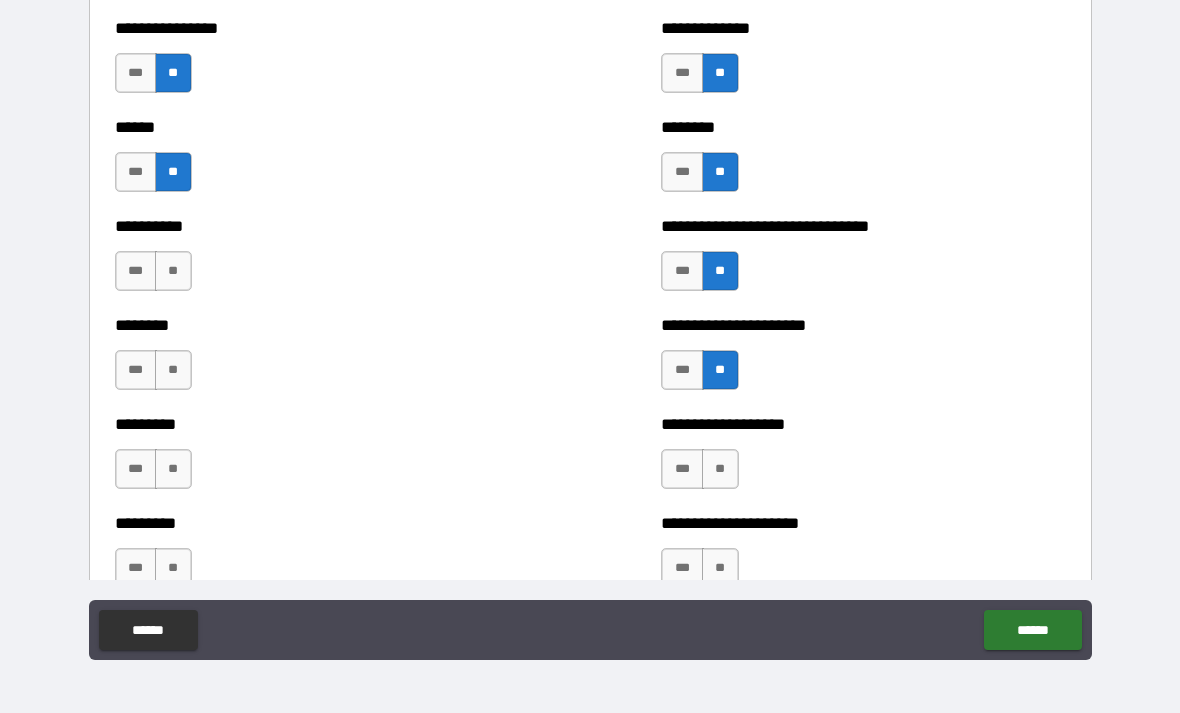 click on "**" at bounding box center (173, 271) 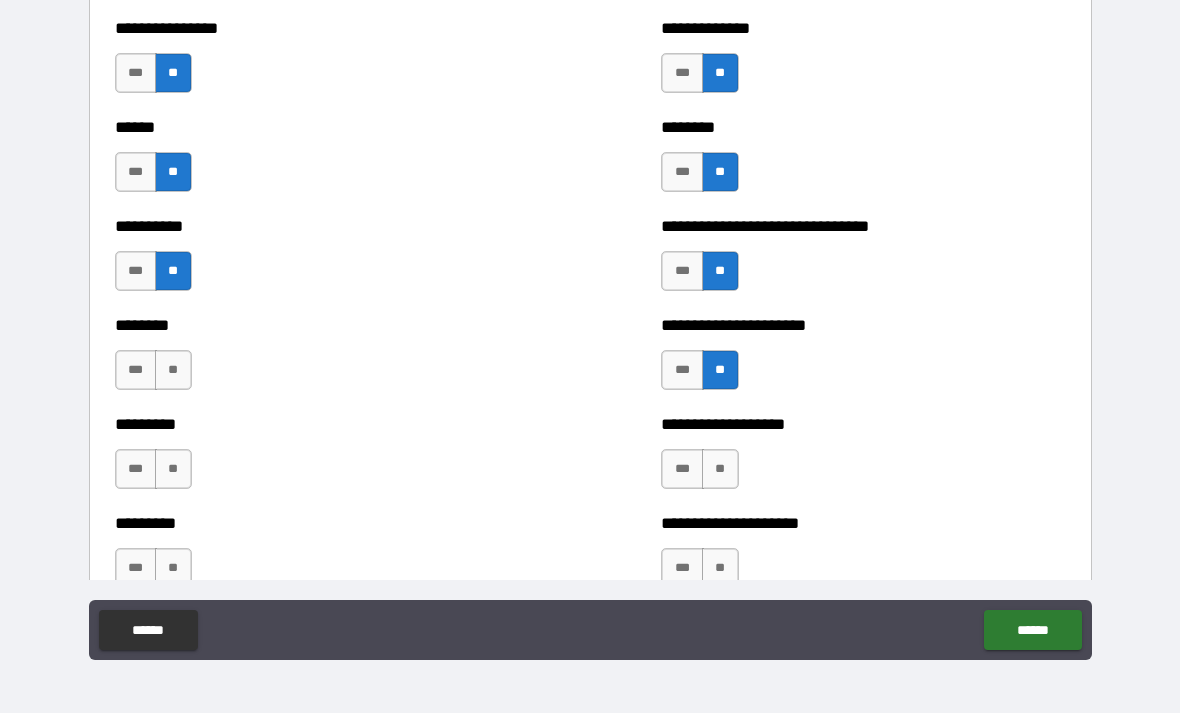 click on "**" at bounding box center (173, 370) 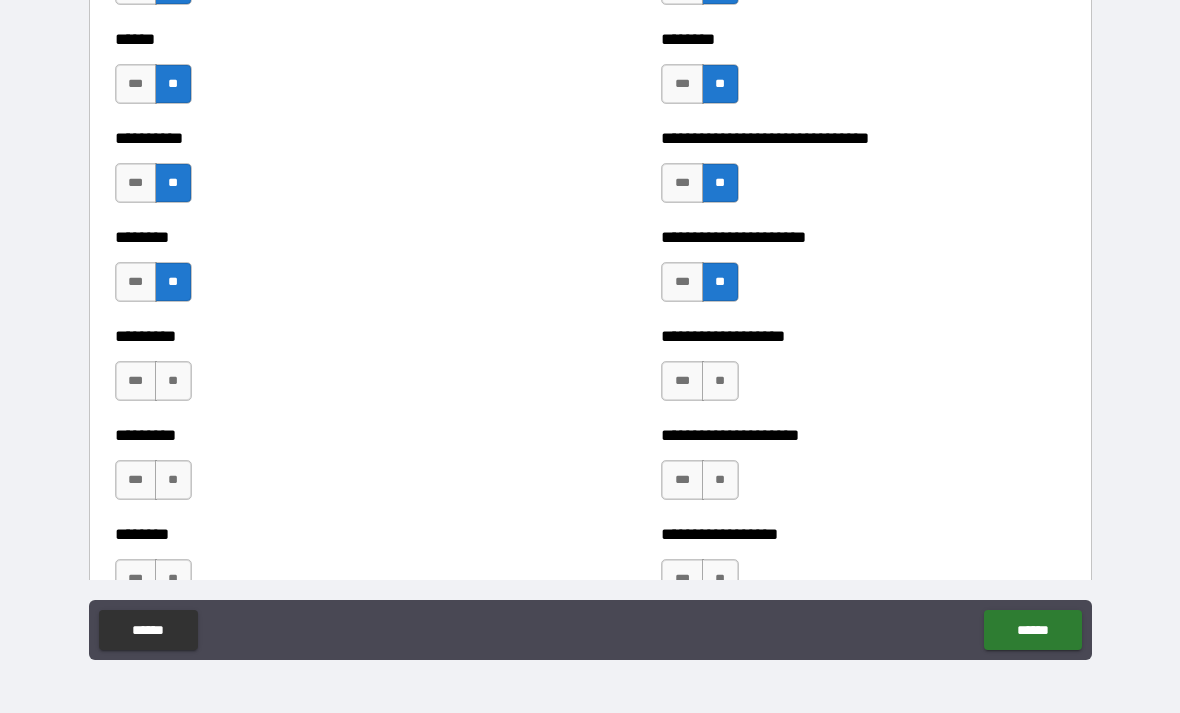 scroll, scrollTop: 6908, scrollLeft: 0, axis: vertical 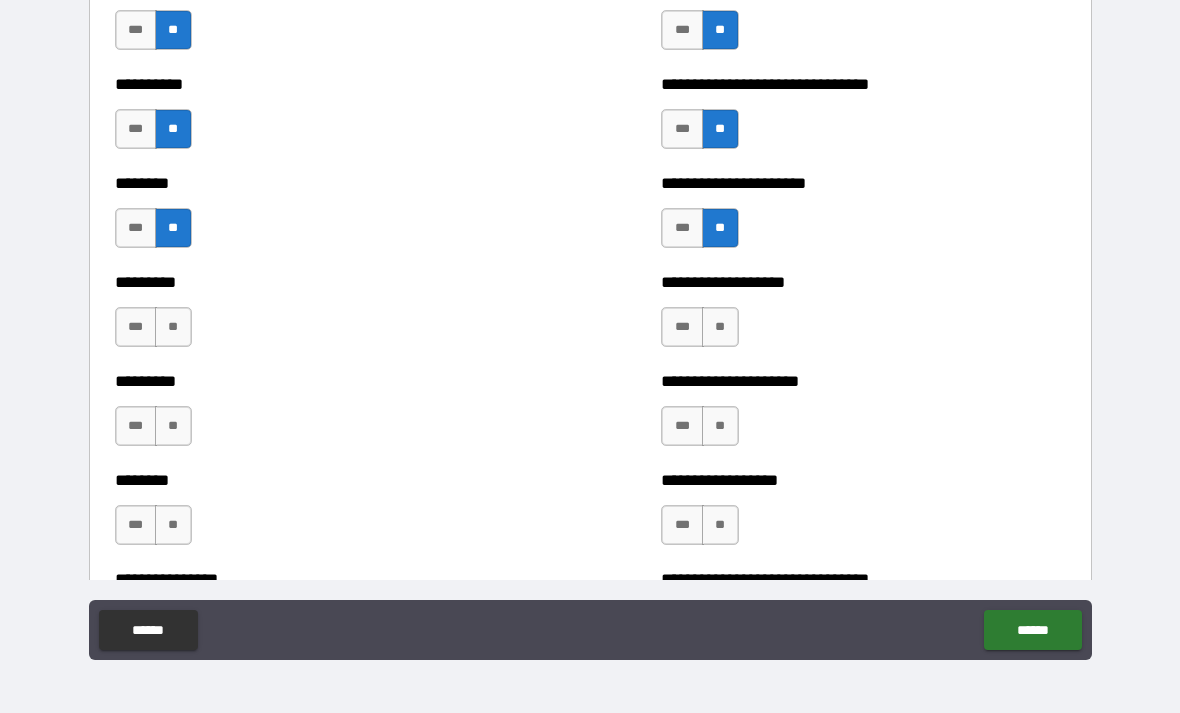 click on "**" at bounding box center (173, 327) 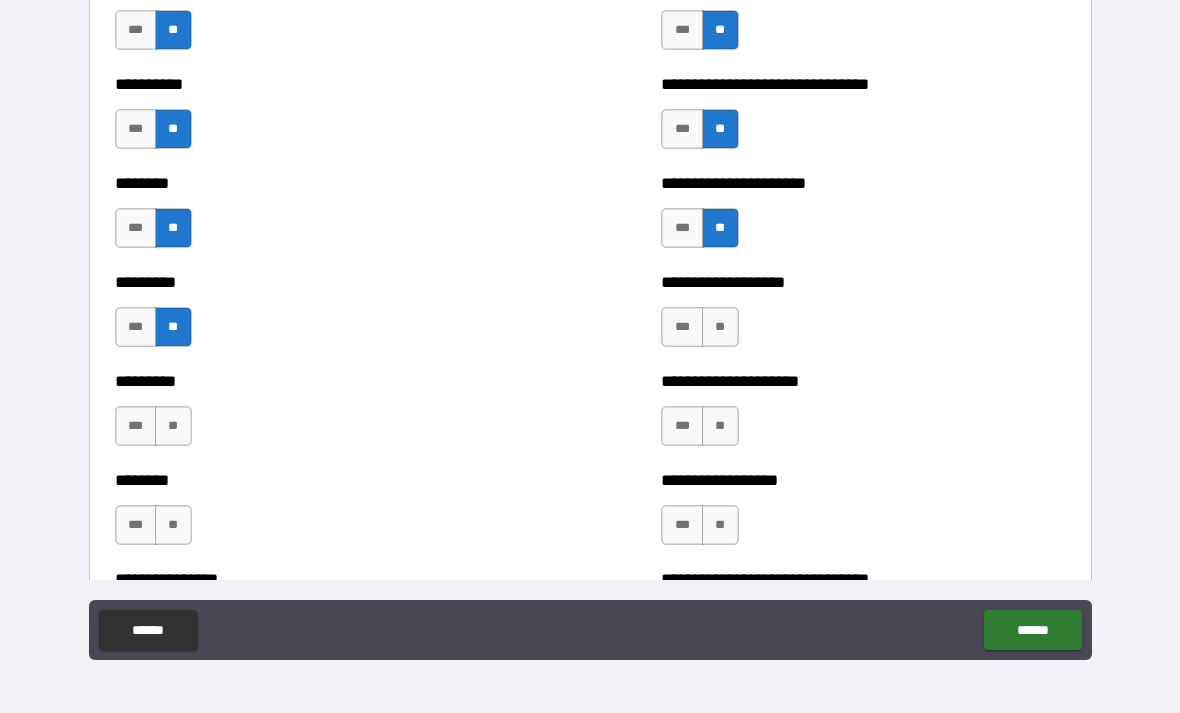 click on "**" at bounding box center (720, 327) 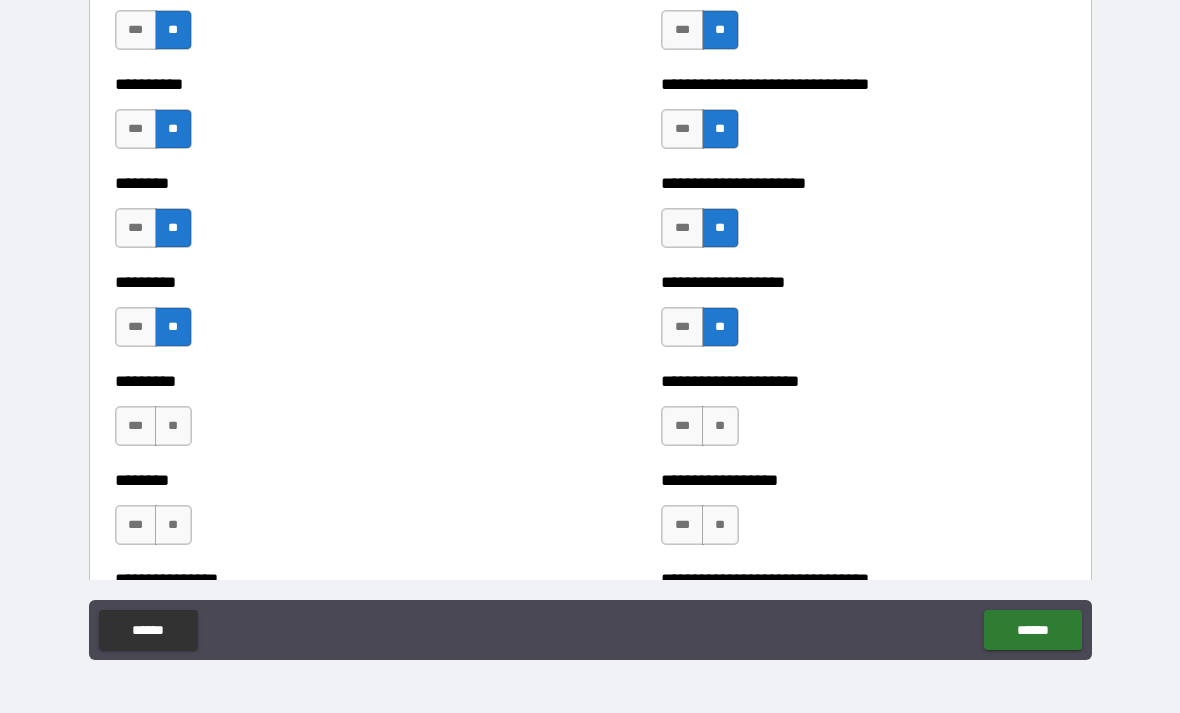 click on "**" at bounding box center [173, 426] 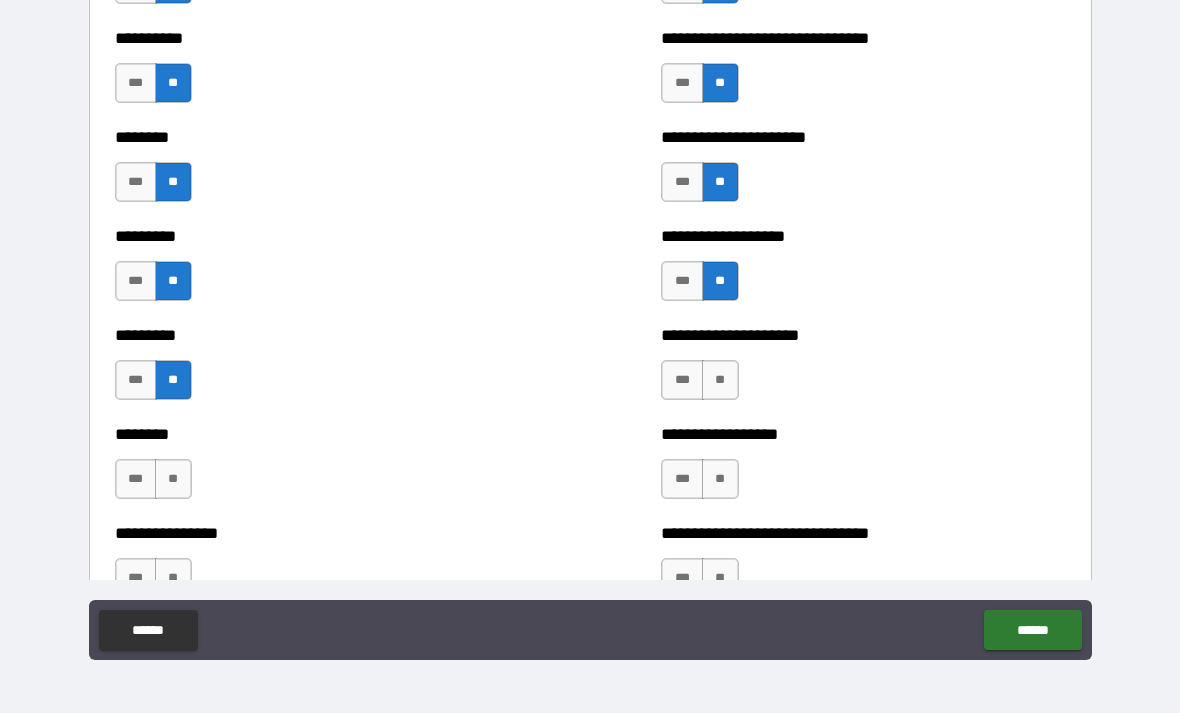 scroll, scrollTop: 6957, scrollLeft: 0, axis: vertical 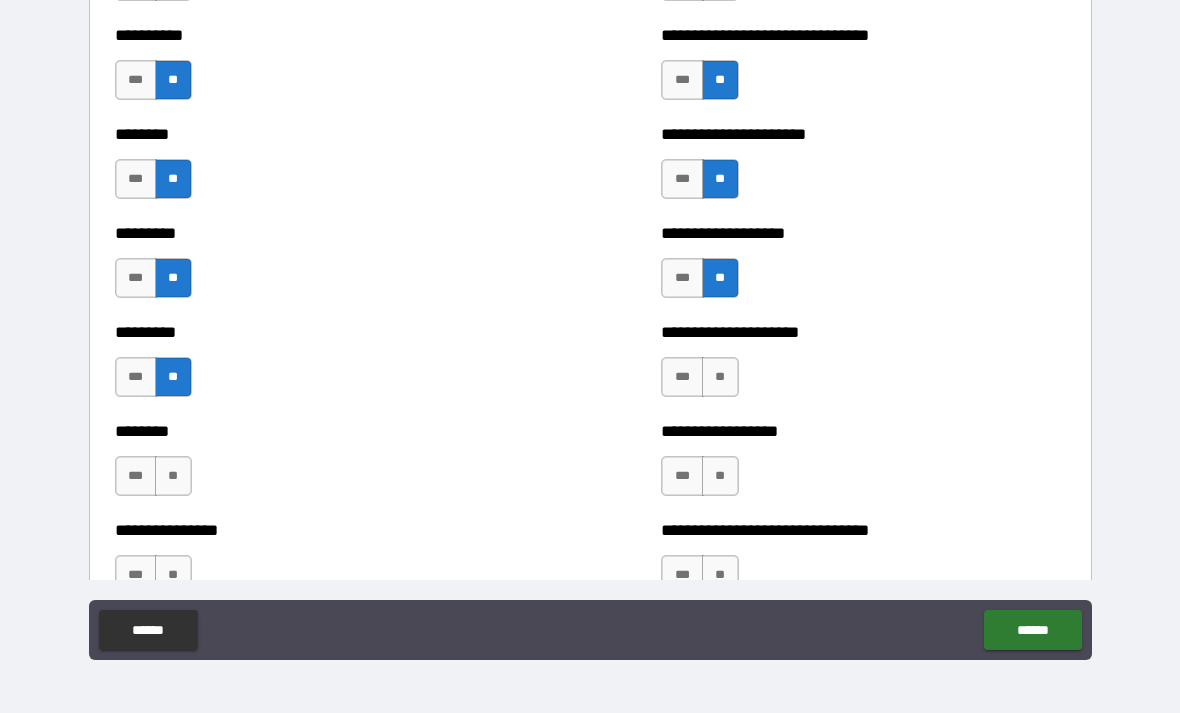 click on "**" at bounding box center [173, 476] 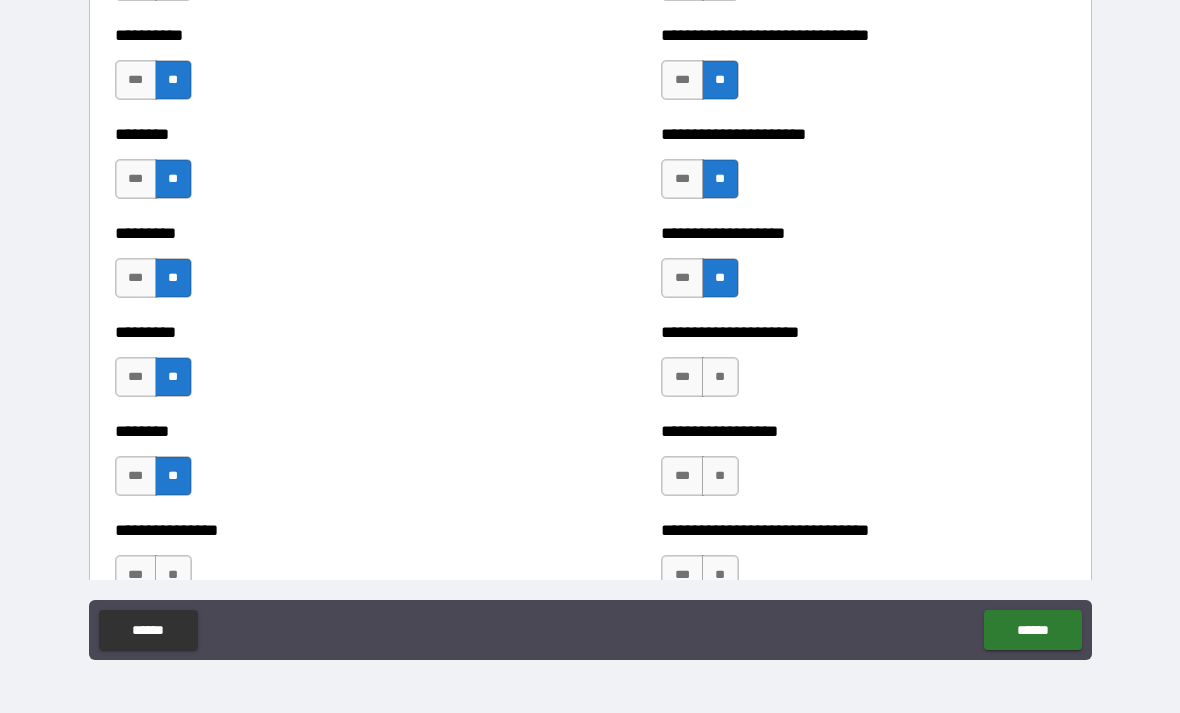 click on "**********" at bounding box center (863, 367) 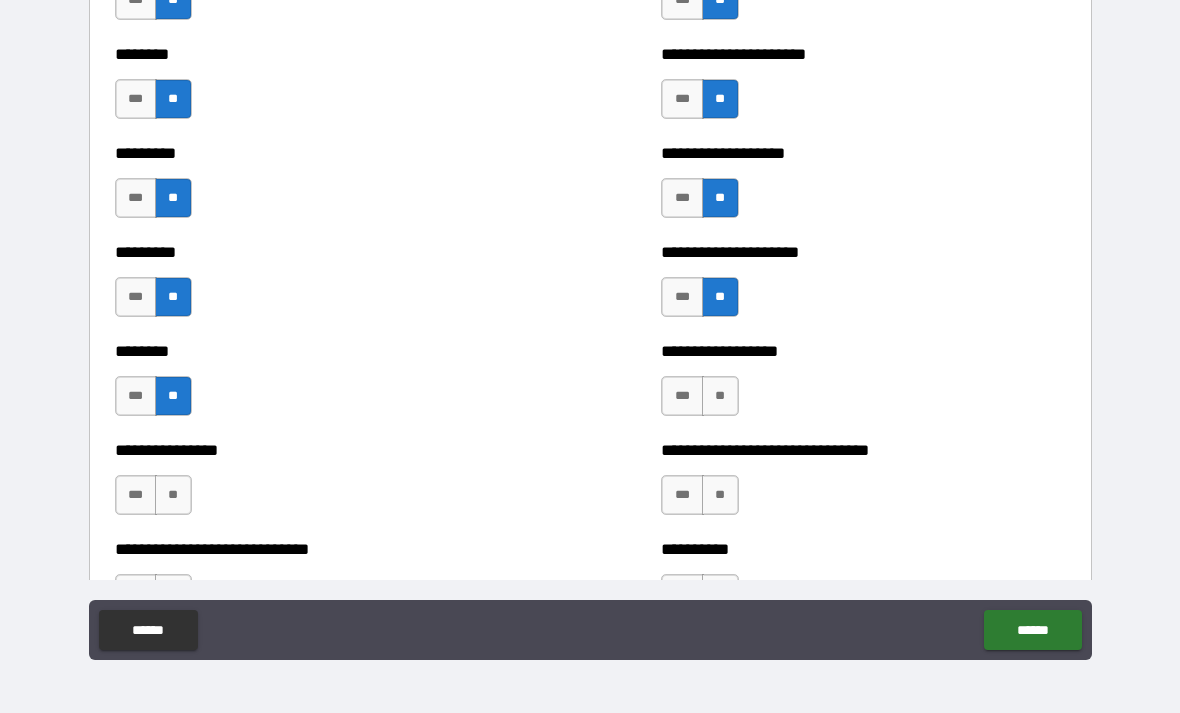 scroll, scrollTop: 7054, scrollLeft: 0, axis: vertical 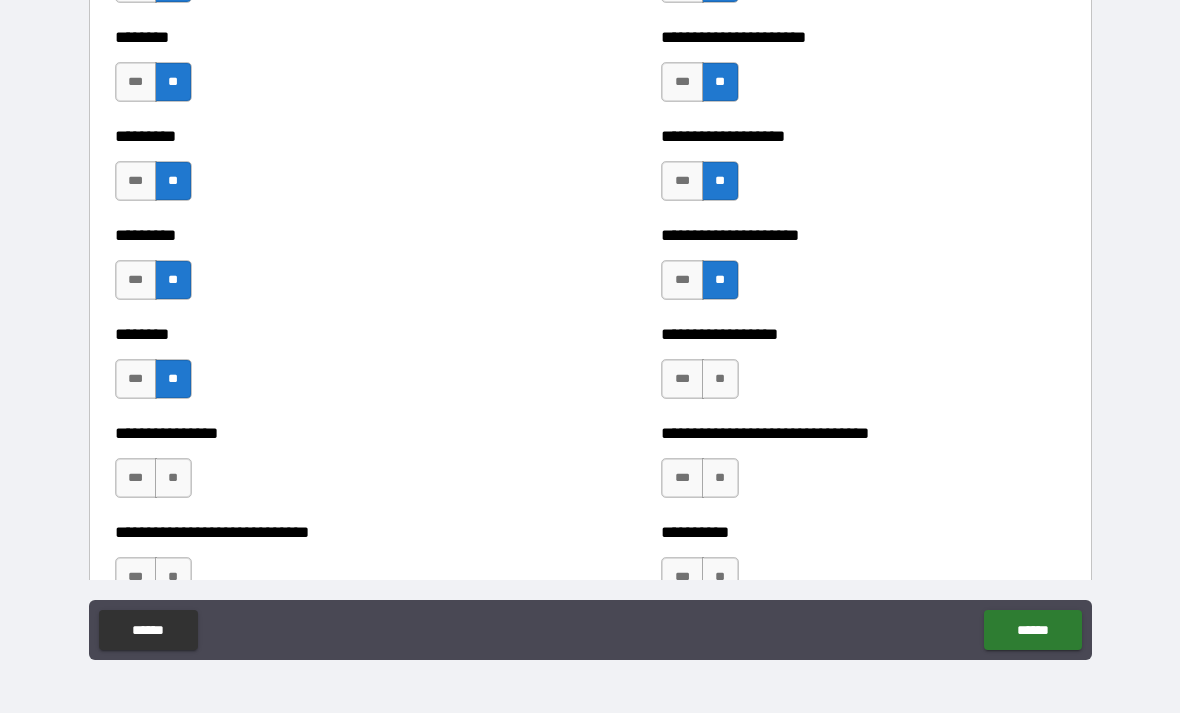 click on "**" at bounding box center [720, 379] 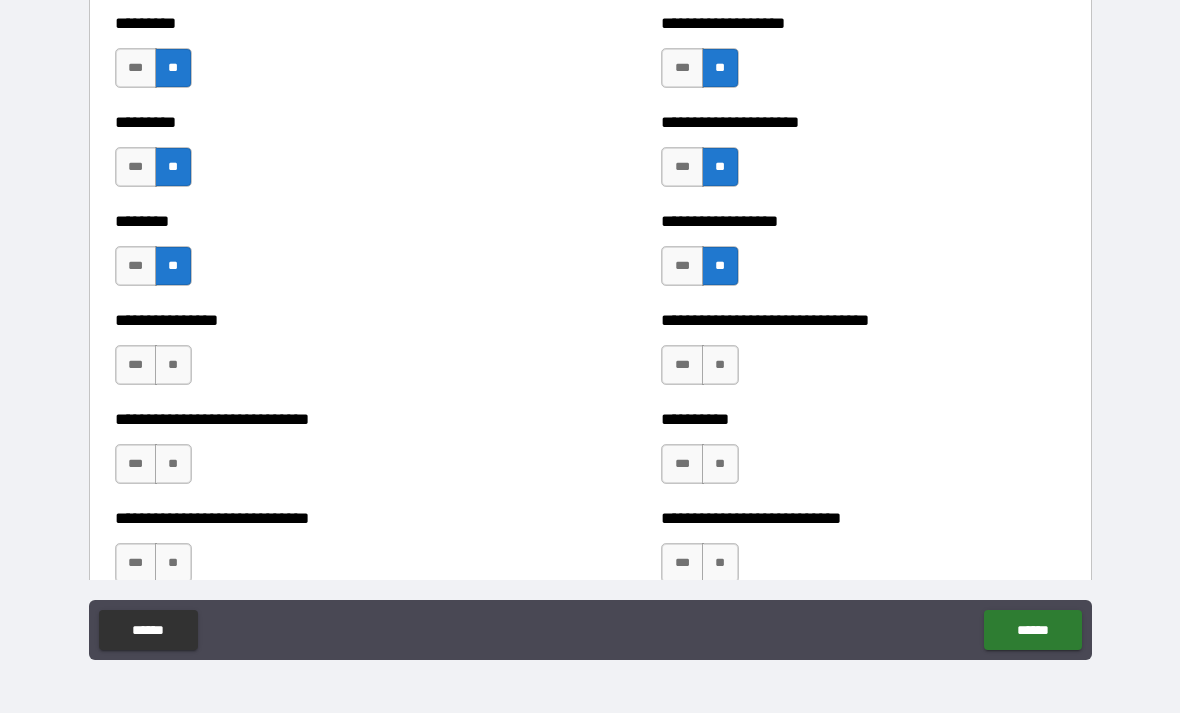 scroll, scrollTop: 7172, scrollLeft: 0, axis: vertical 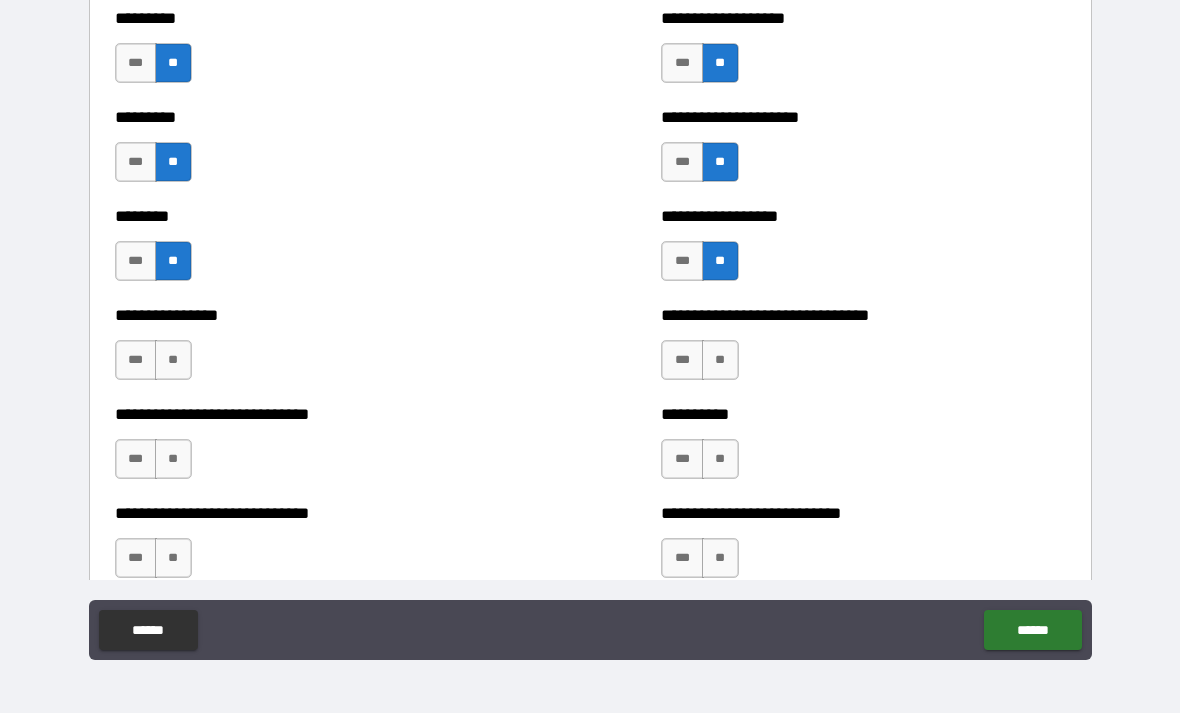 click on "**" at bounding box center [720, 360] 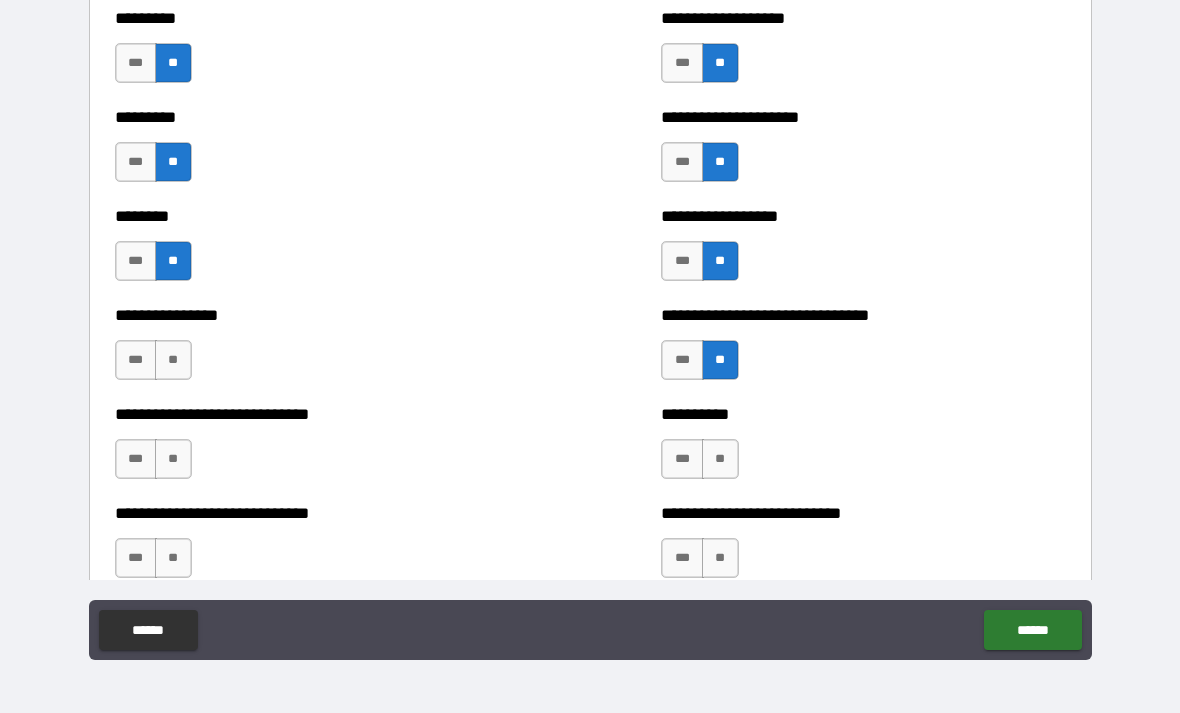 click on "**" at bounding box center (173, 360) 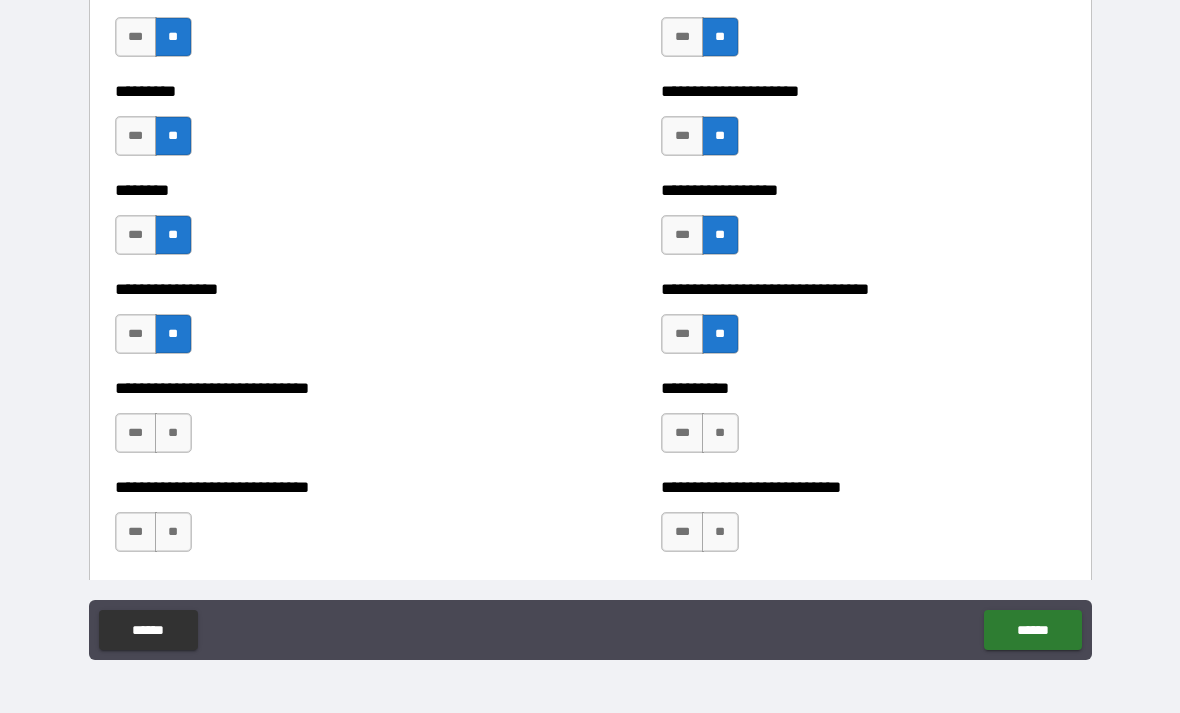 scroll, scrollTop: 7204, scrollLeft: 0, axis: vertical 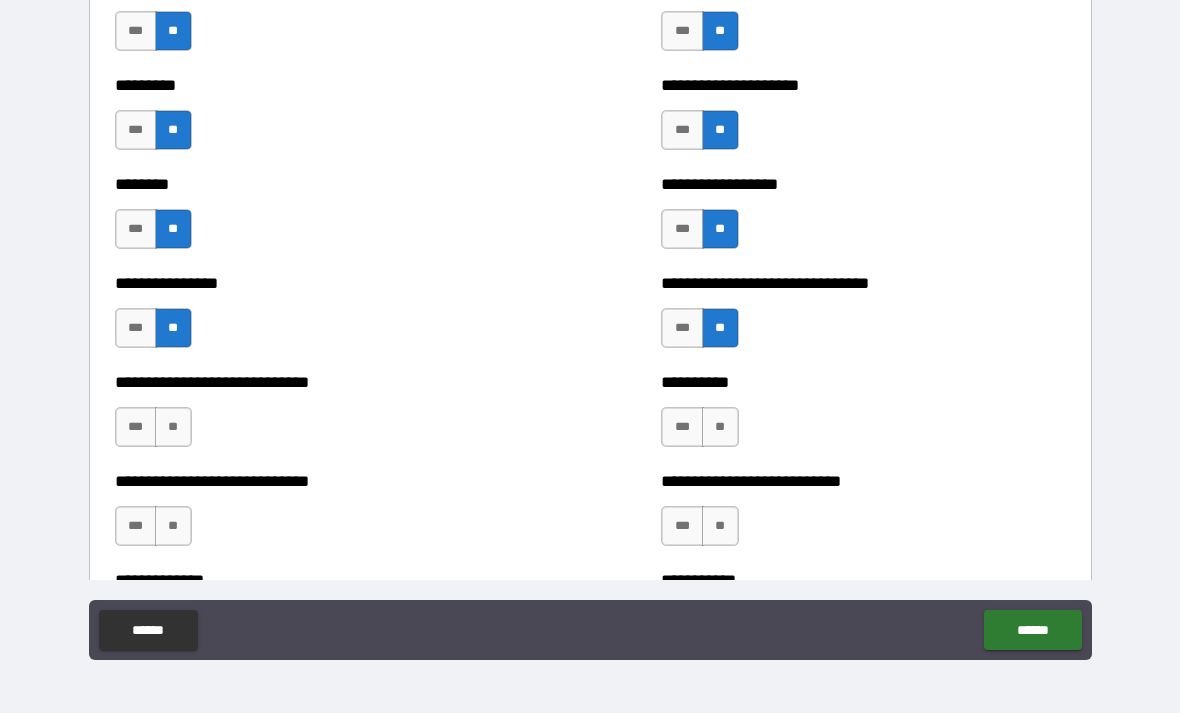 click on "**" at bounding box center (173, 427) 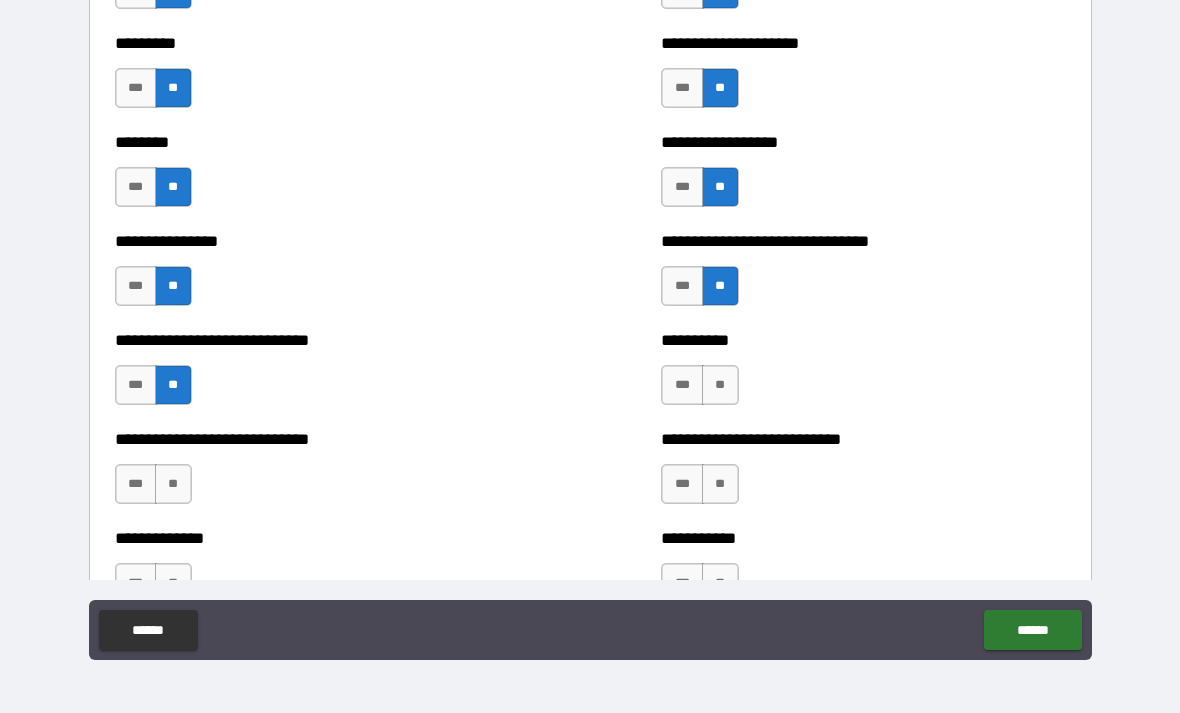 scroll, scrollTop: 7248, scrollLeft: 0, axis: vertical 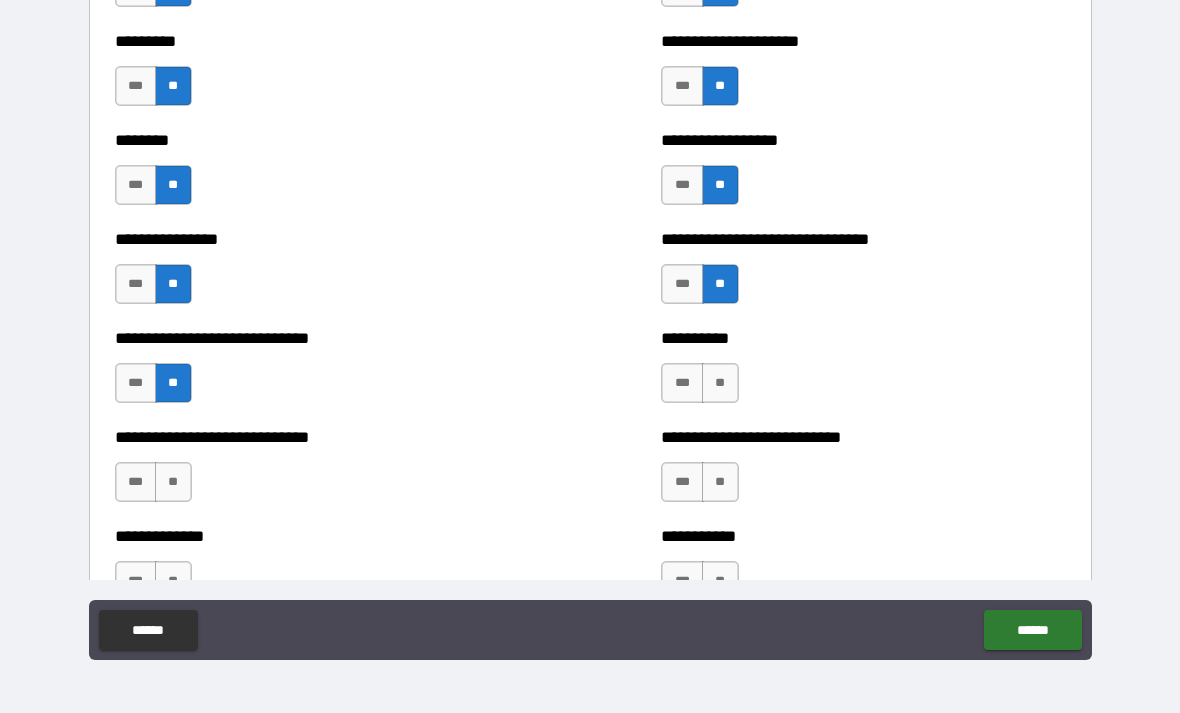 click on "**" at bounding box center (720, 383) 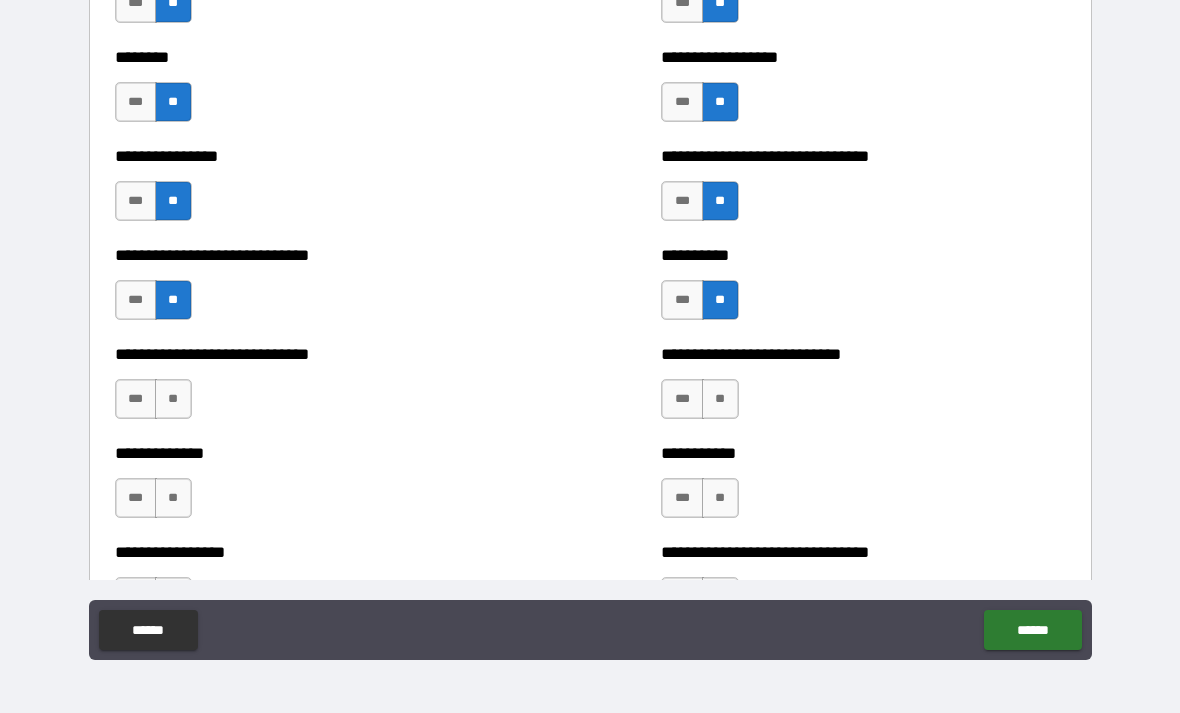 scroll, scrollTop: 7363, scrollLeft: 0, axis: vertical 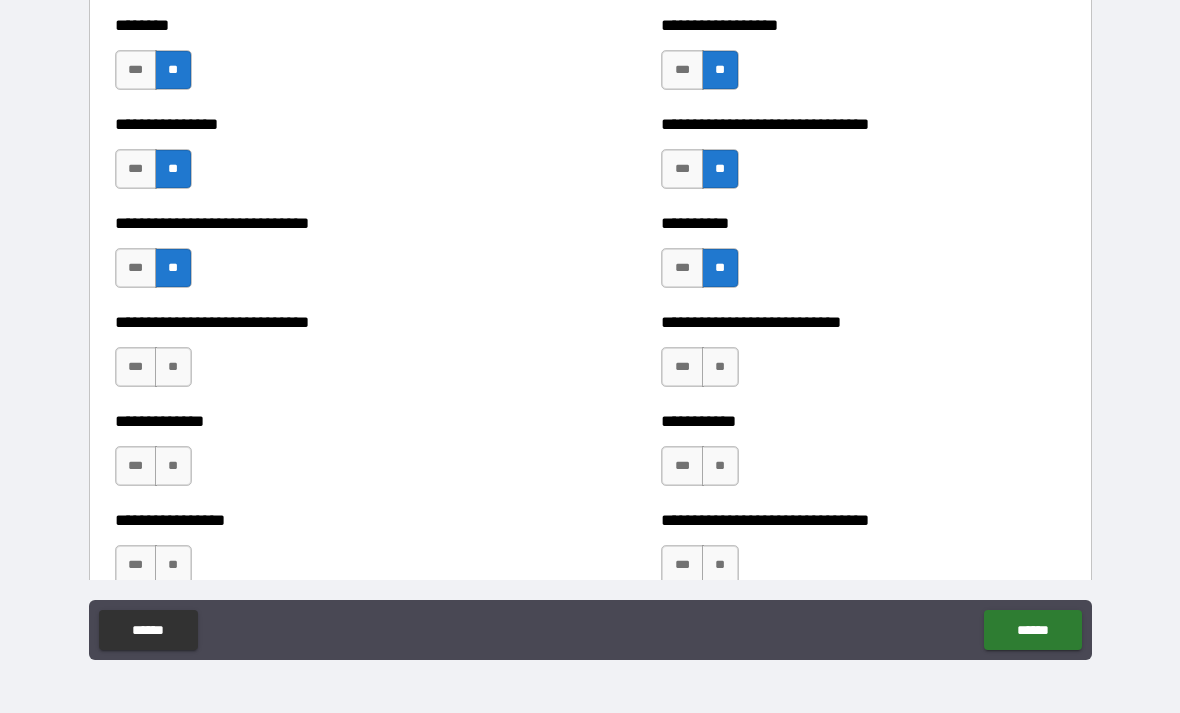 click on "**" at bounding box center (720, 367) 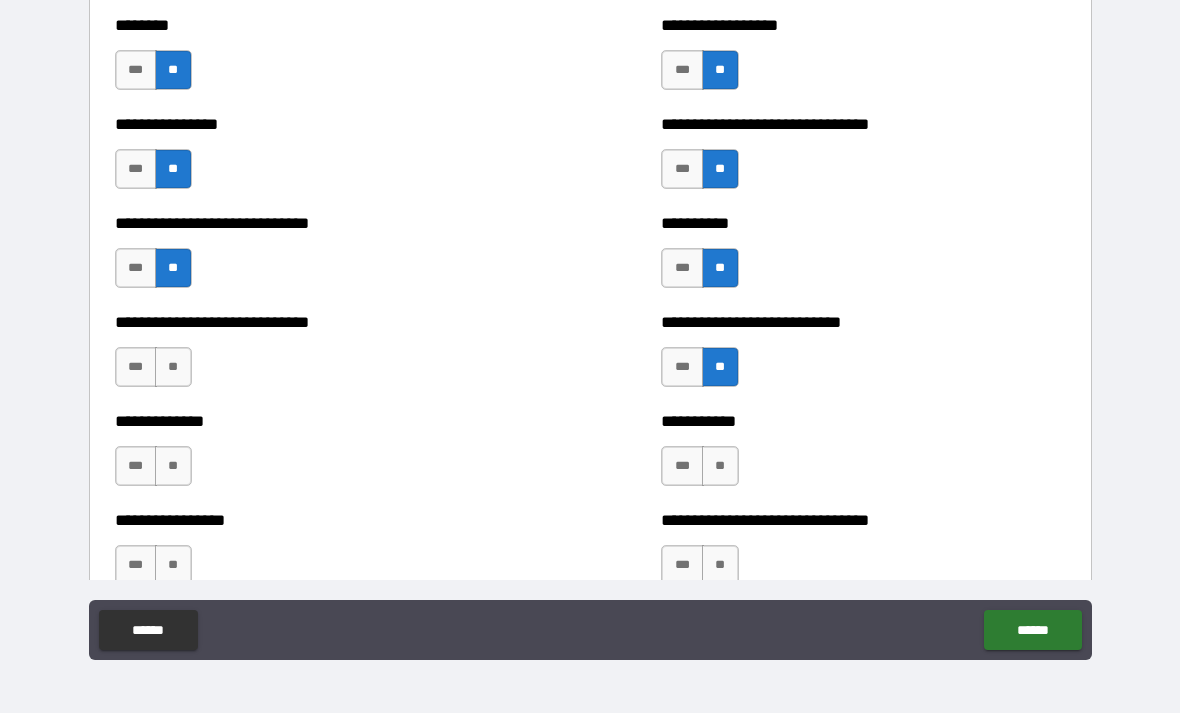 click on "**" at bounding box center [720, 466] 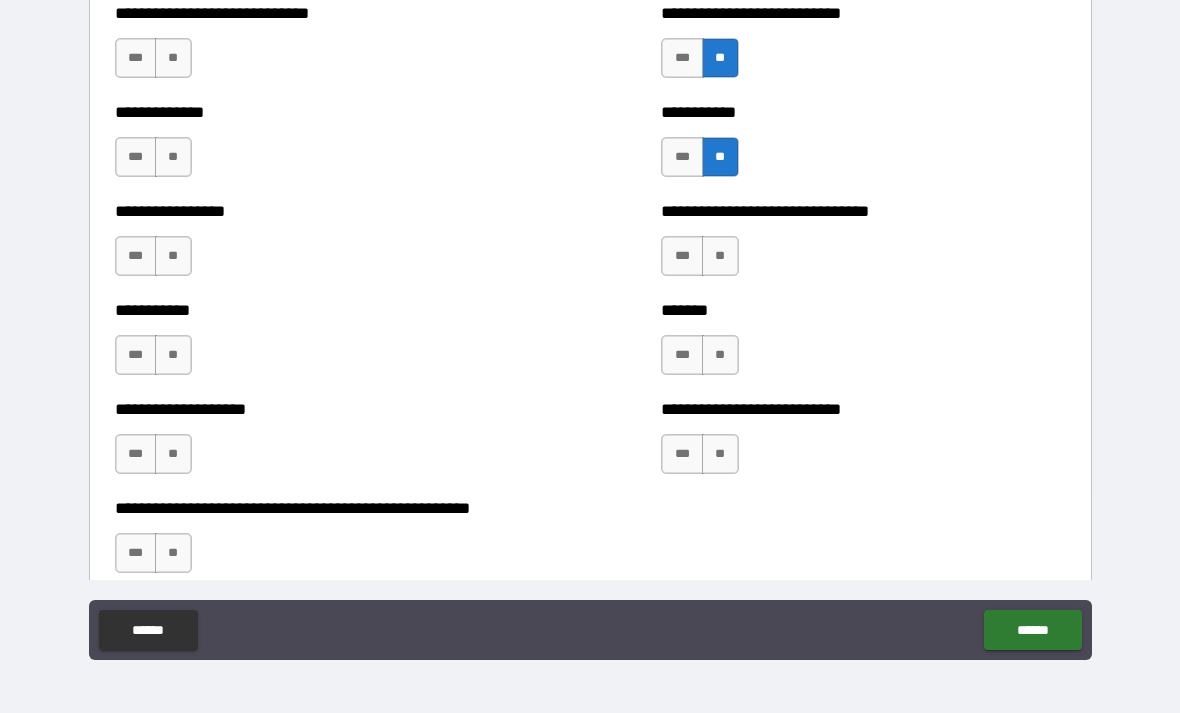 scroll, scrollTop: 7711, scrollLeft: 0, axis: vertical 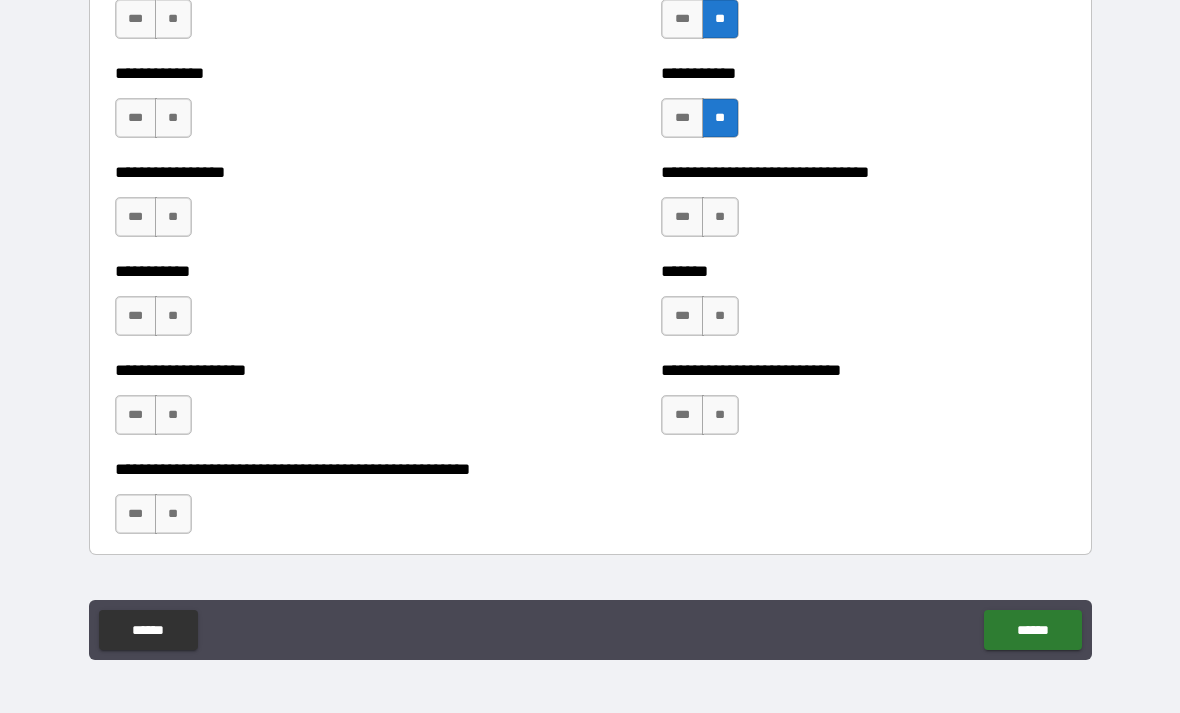 click on "**" at bounding box center [720, 415] 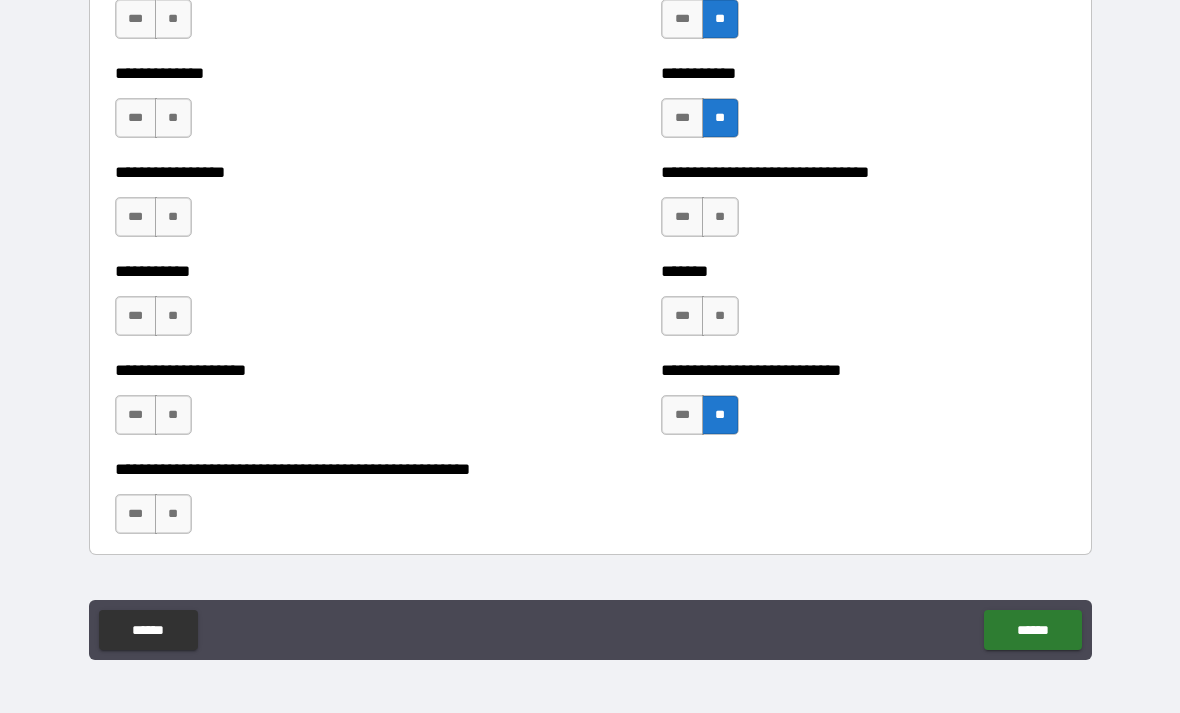 click on "**" at bounding box center (720, 316) 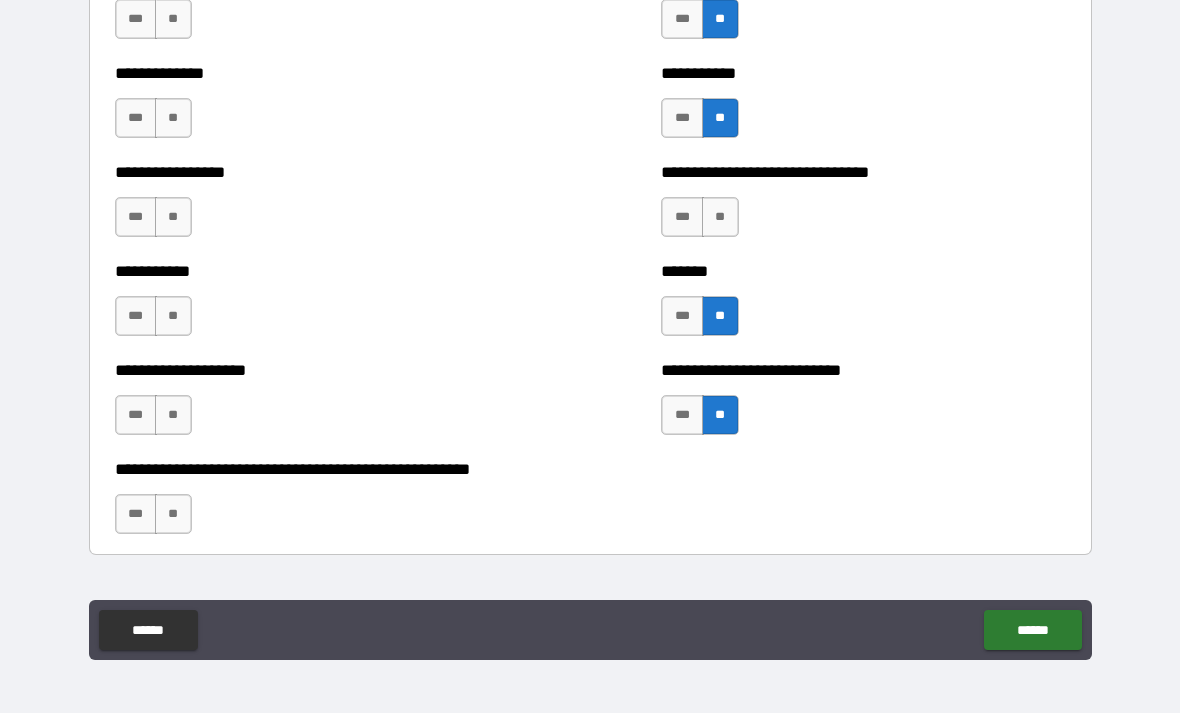 click on "**" at bounding box center [173, 415] 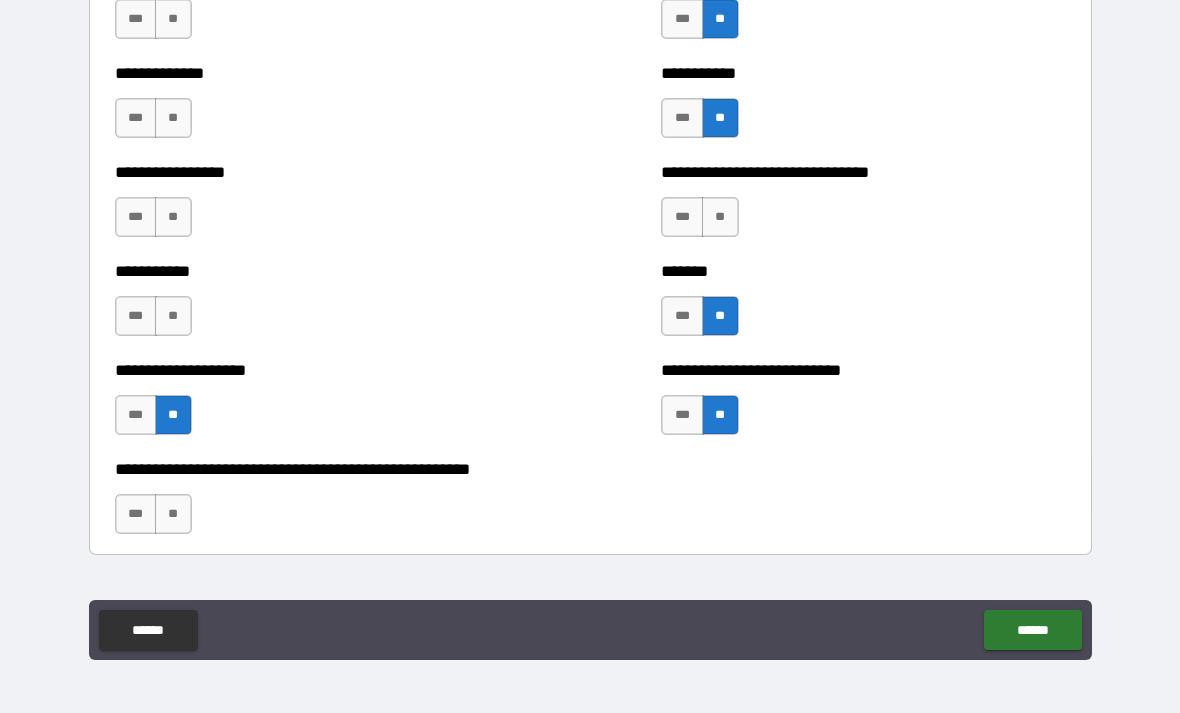 click on "**" at bounding box center (173, 316) 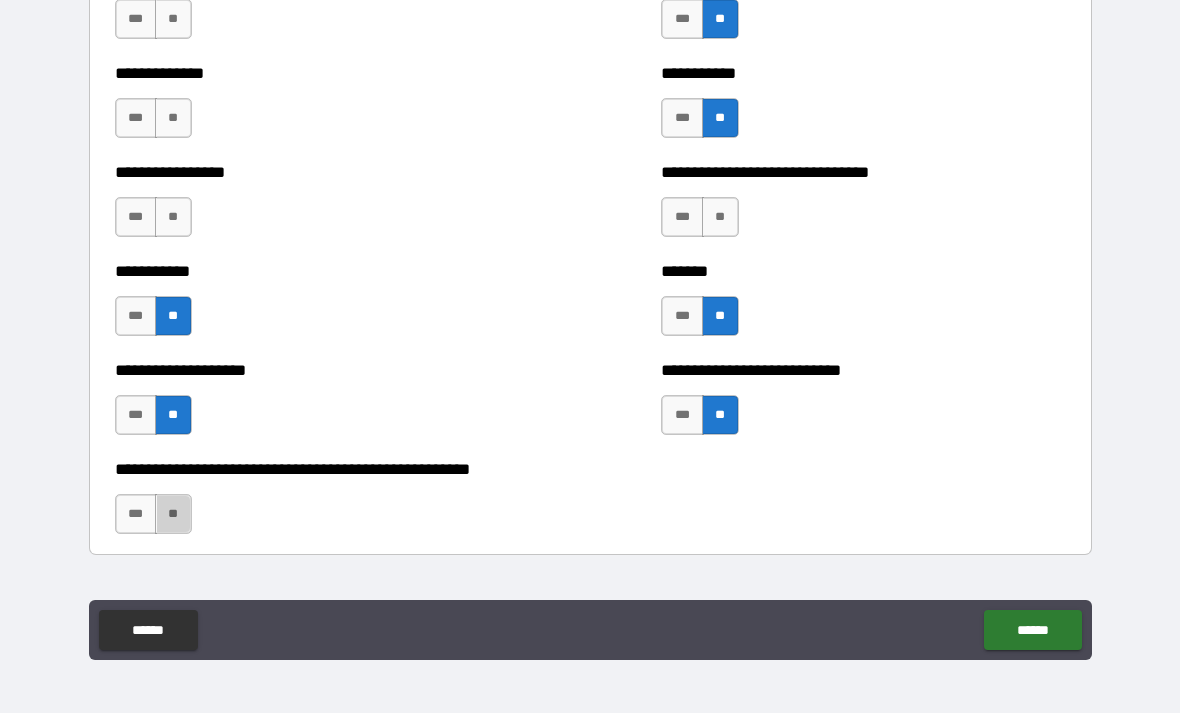 click on "**" at bounding box center [173, 514] 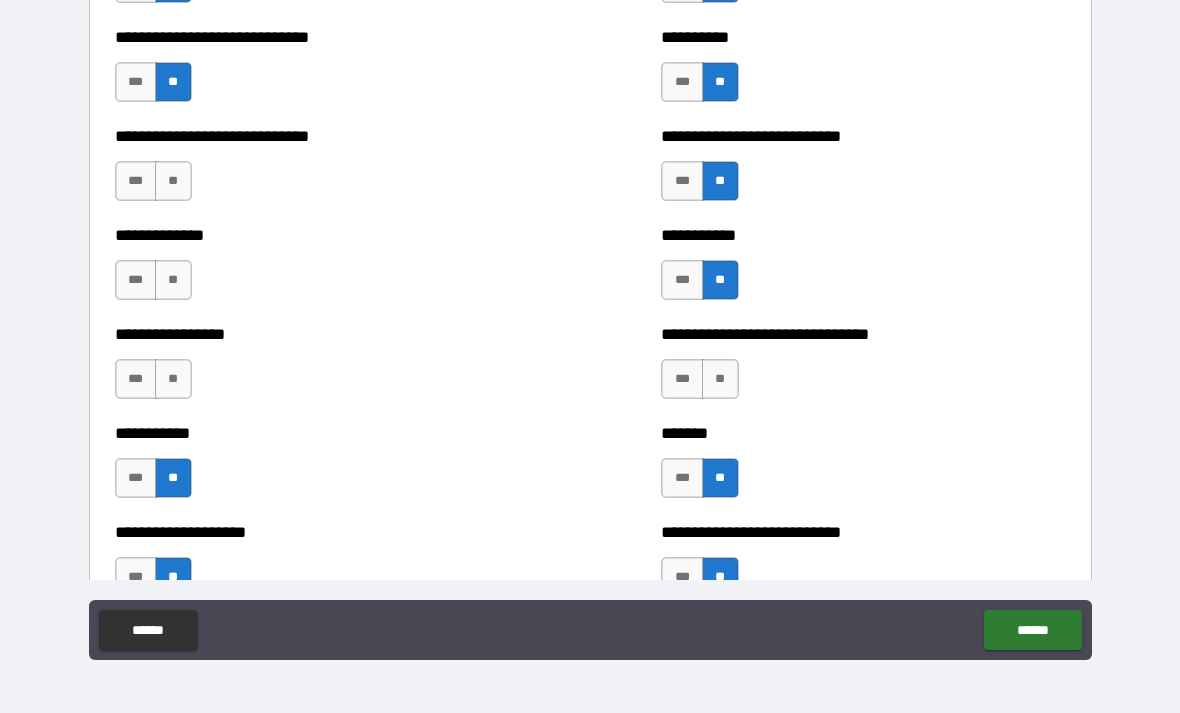 click on "***" at bounding box center (136, 379) 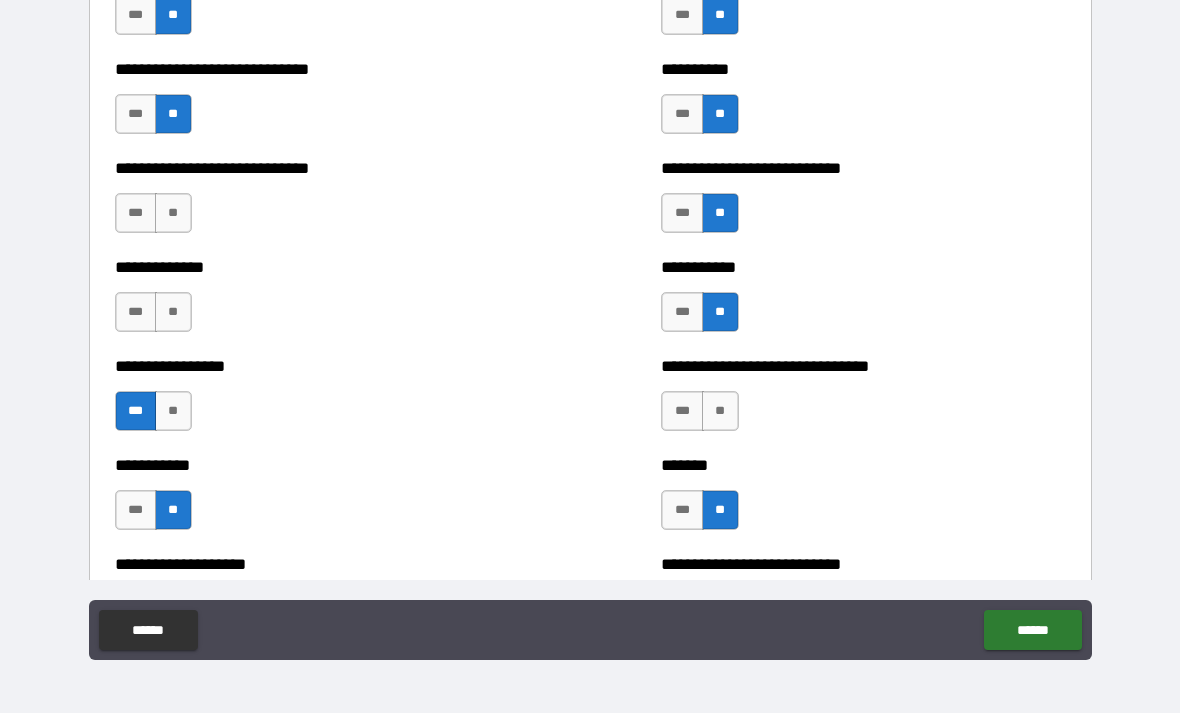 scroll, scrollTop: 7516, scrollLeft: 0, axis: vertical 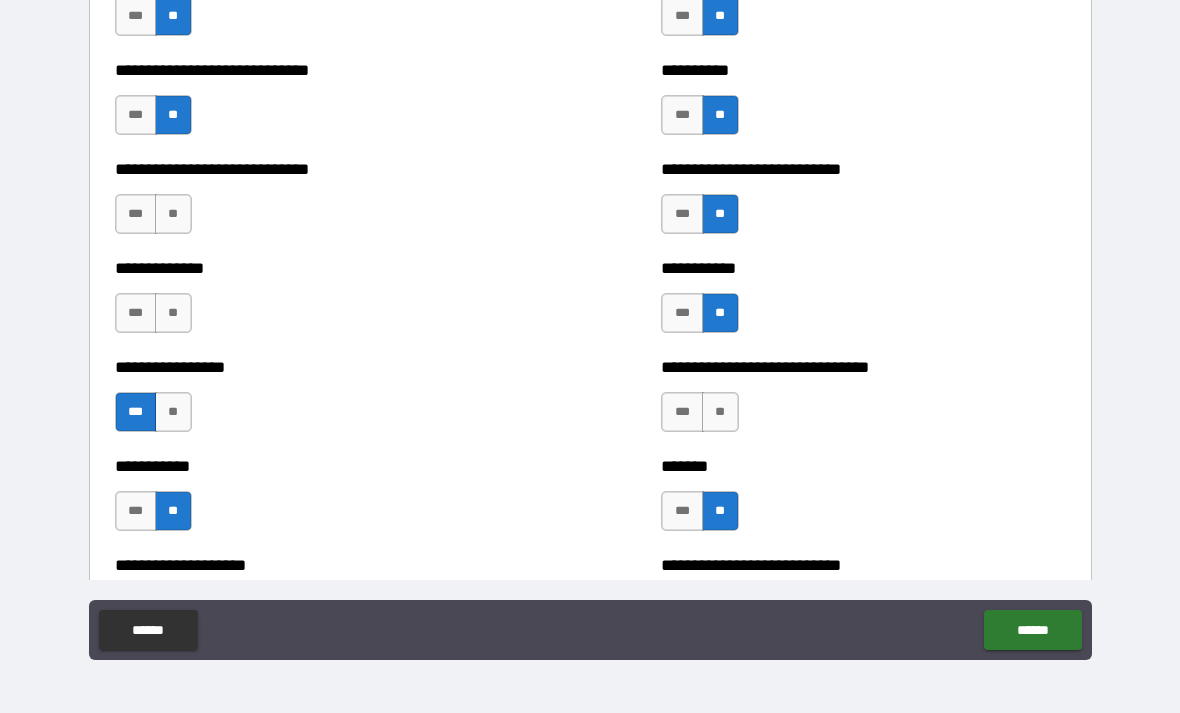 click on "**" at bounding box center [173, 313] 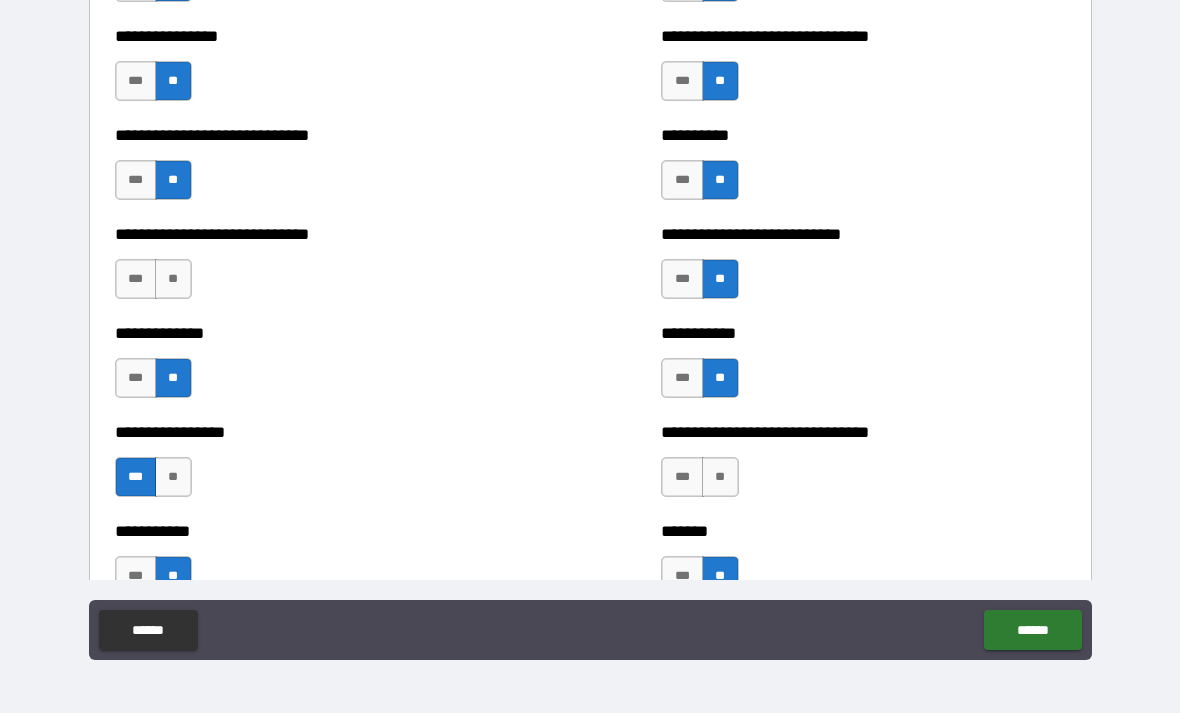 click on "**" at bounding box center (173, 279) 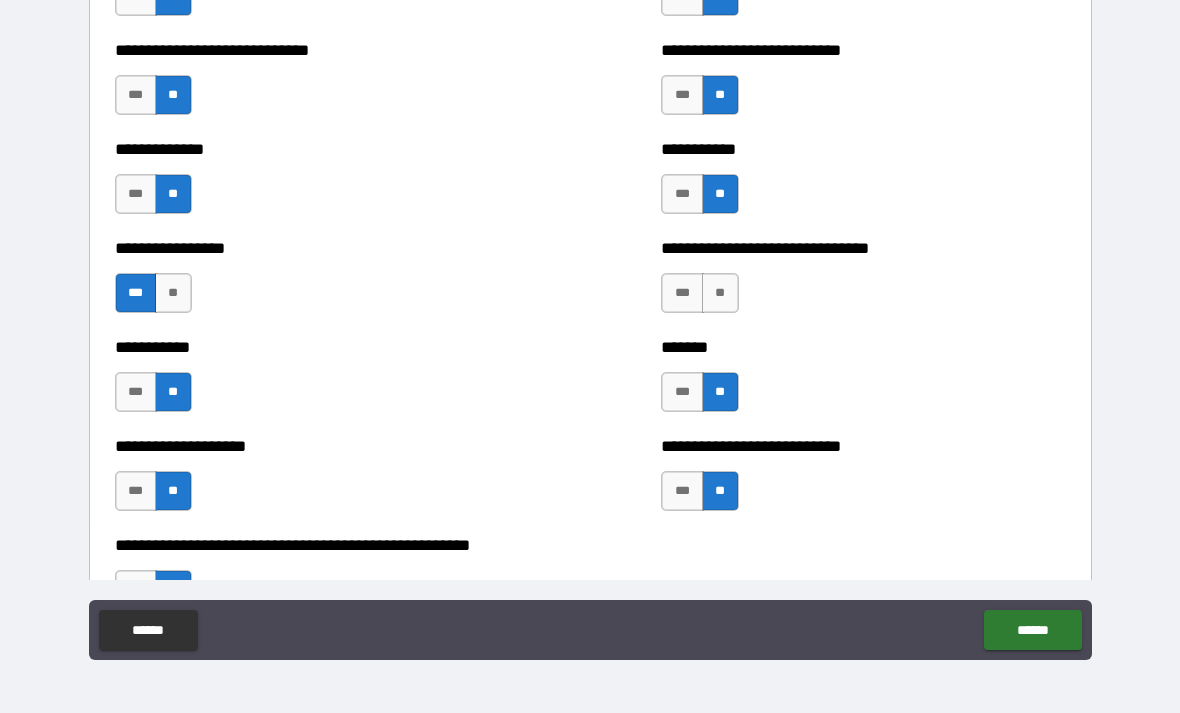 scroll, scrollTop: 7650, scrollLeft: 0, axis: vertical 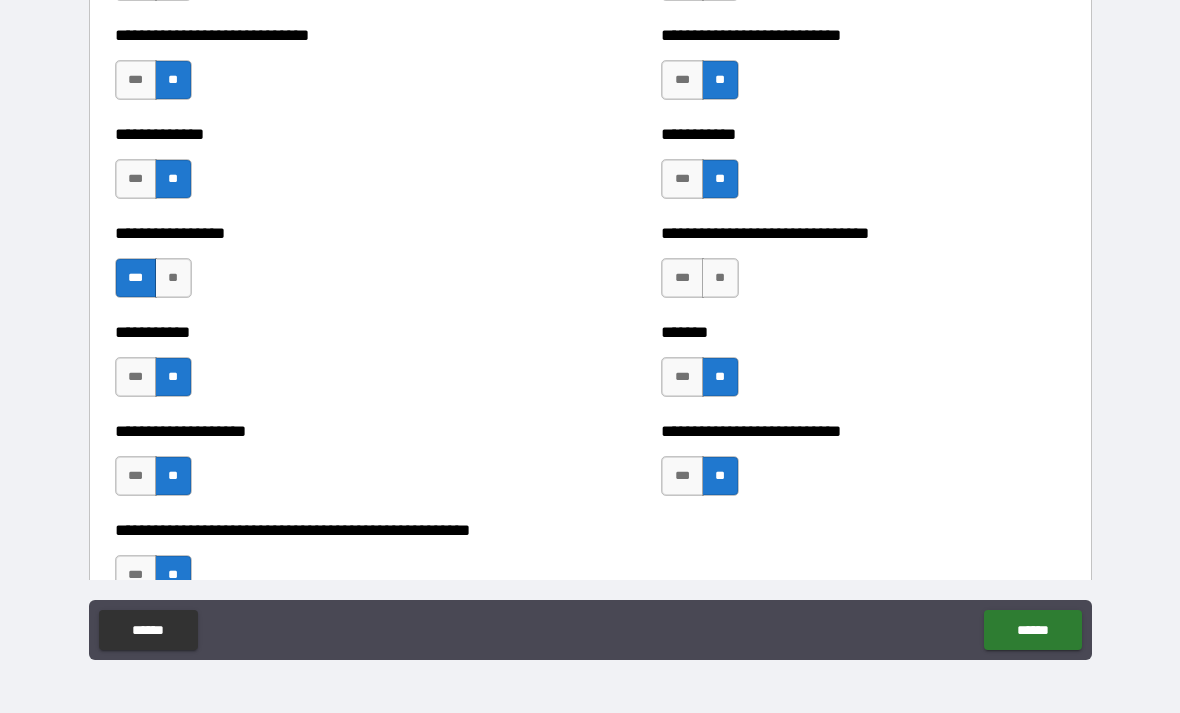 click on "**" at bounding box center (720, 278) 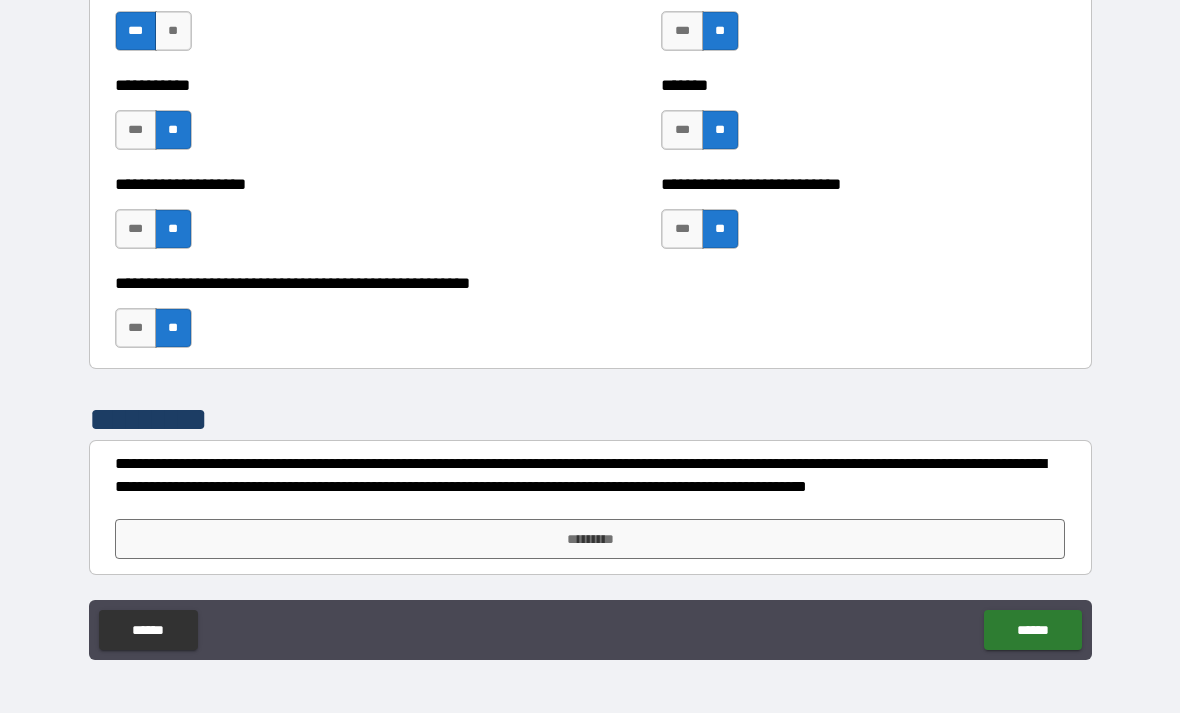 scroll, scrollTop: 7897, scrollLeft: 0, axis: vertical 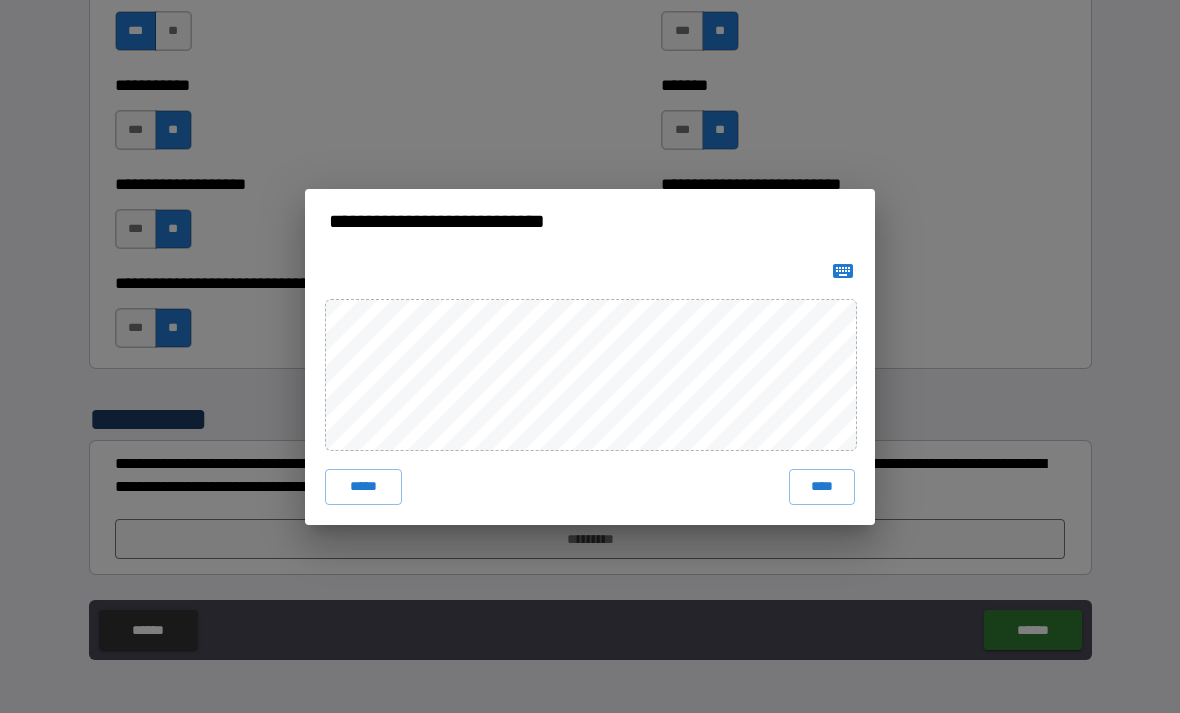 click on "*****" at bounding box center (363, 487) 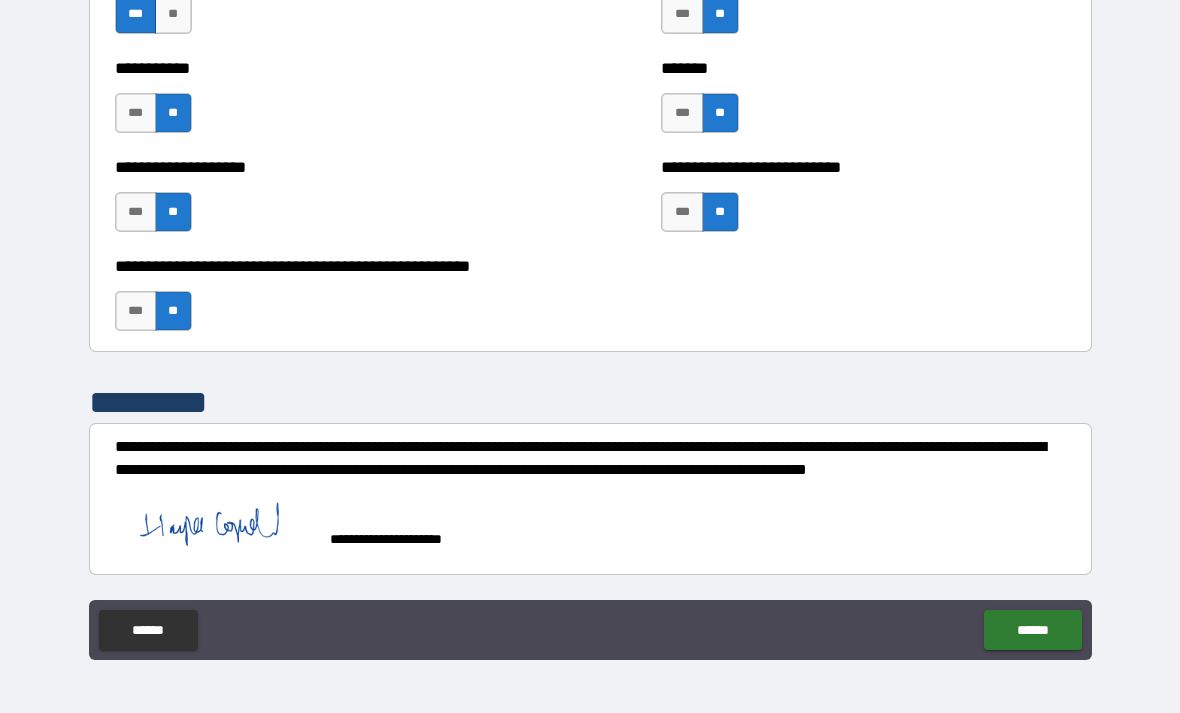 scroll, scrollTop: 7915, scrollLeft: 0, axis: vertical 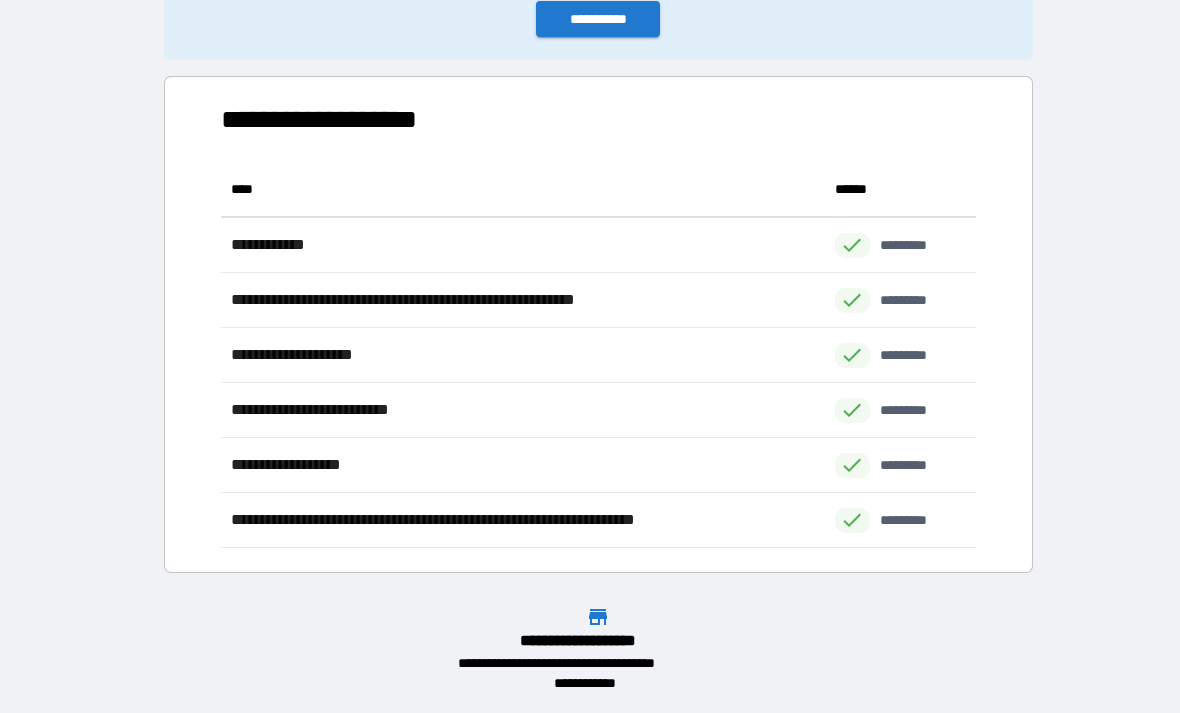 click on "**********" at bounding box center [598, -44] 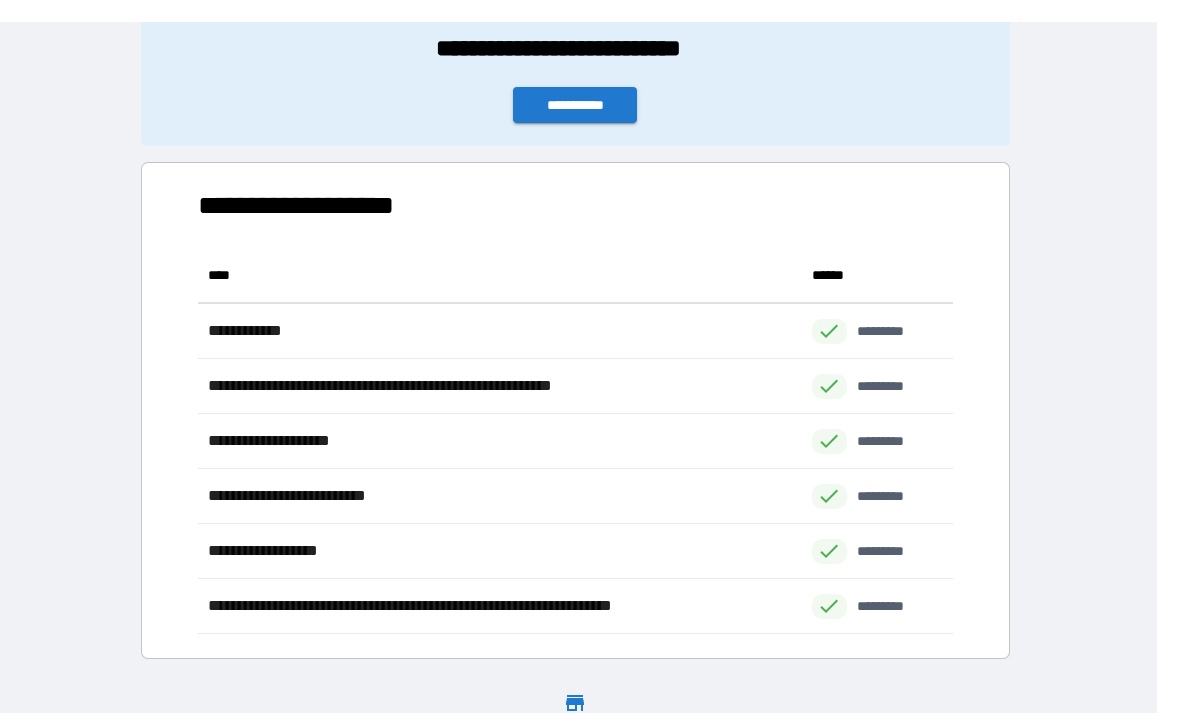 scroll, scrollTop: 26, scrollLeft: 0, axis: vertical 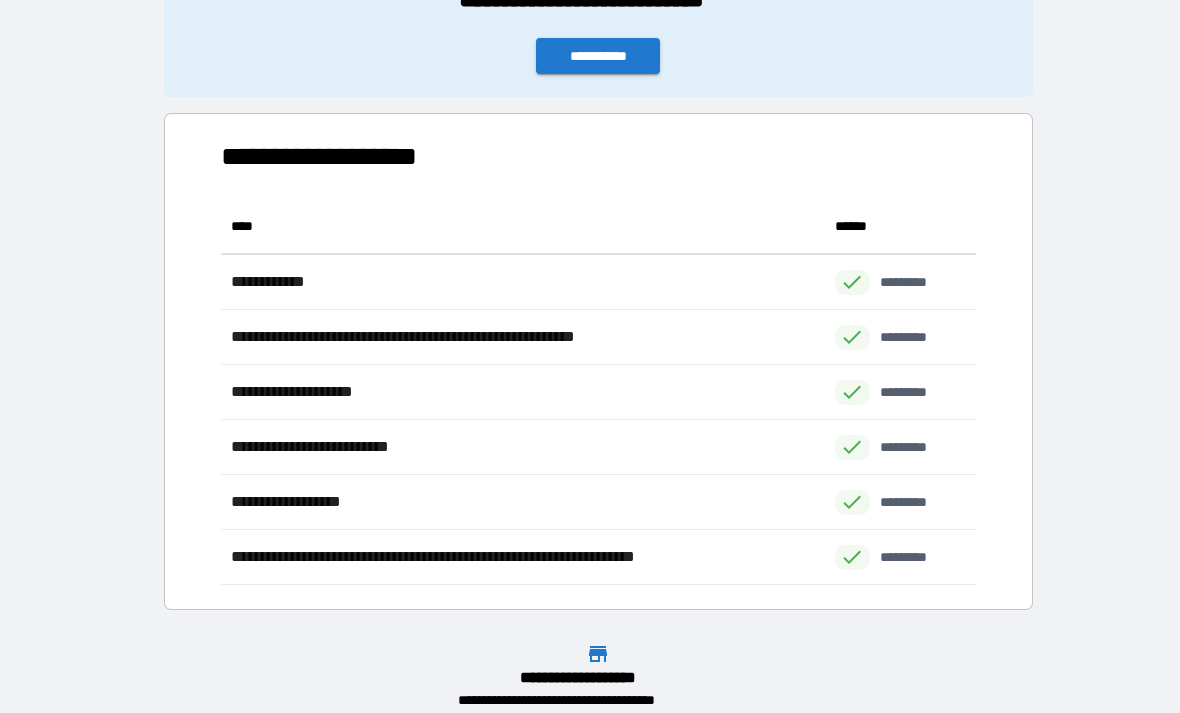 click on "**********" at bounding box center (598, 57) 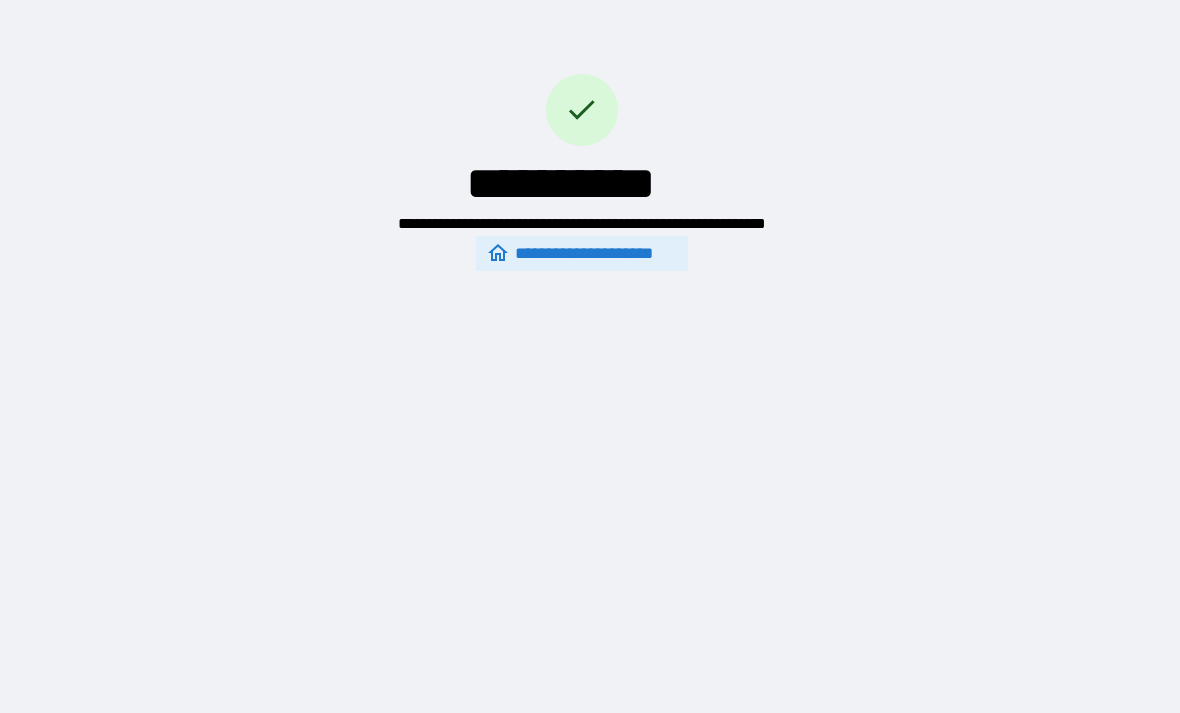 click on "**********" at bounding box center [590, 361] 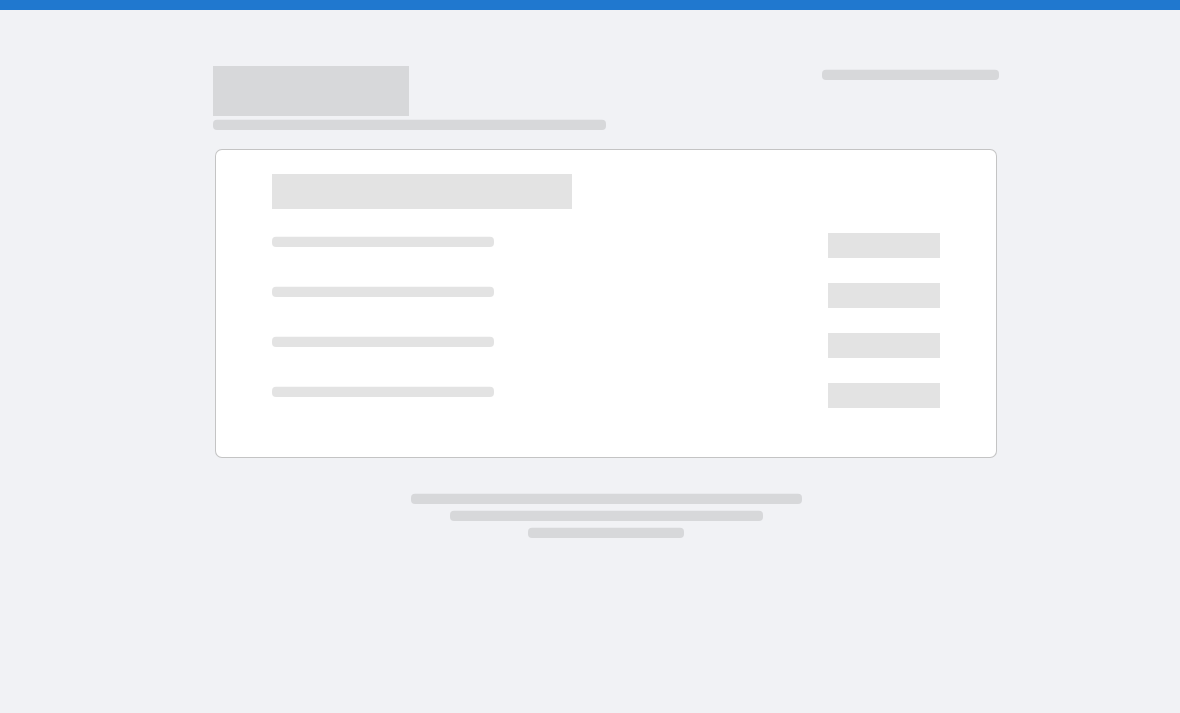 scroll, scrollTop: 0, scrollLeft: 0, axis: both 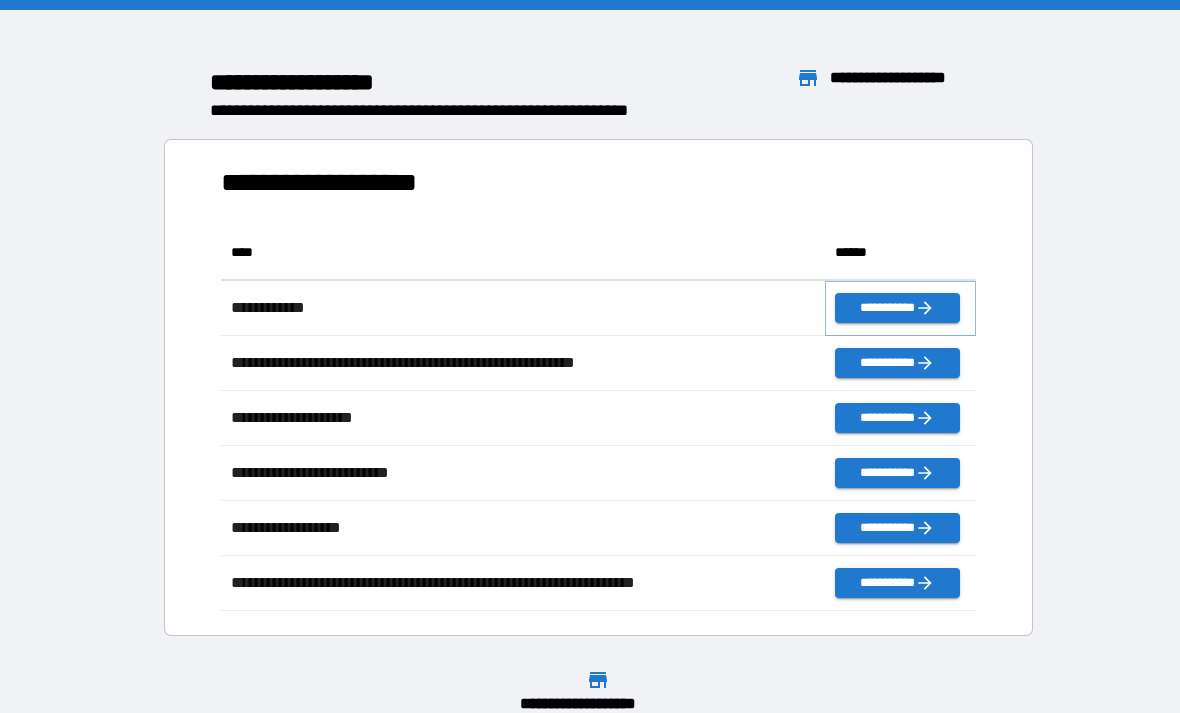 click on "**********" at bounding box center [897, 308] 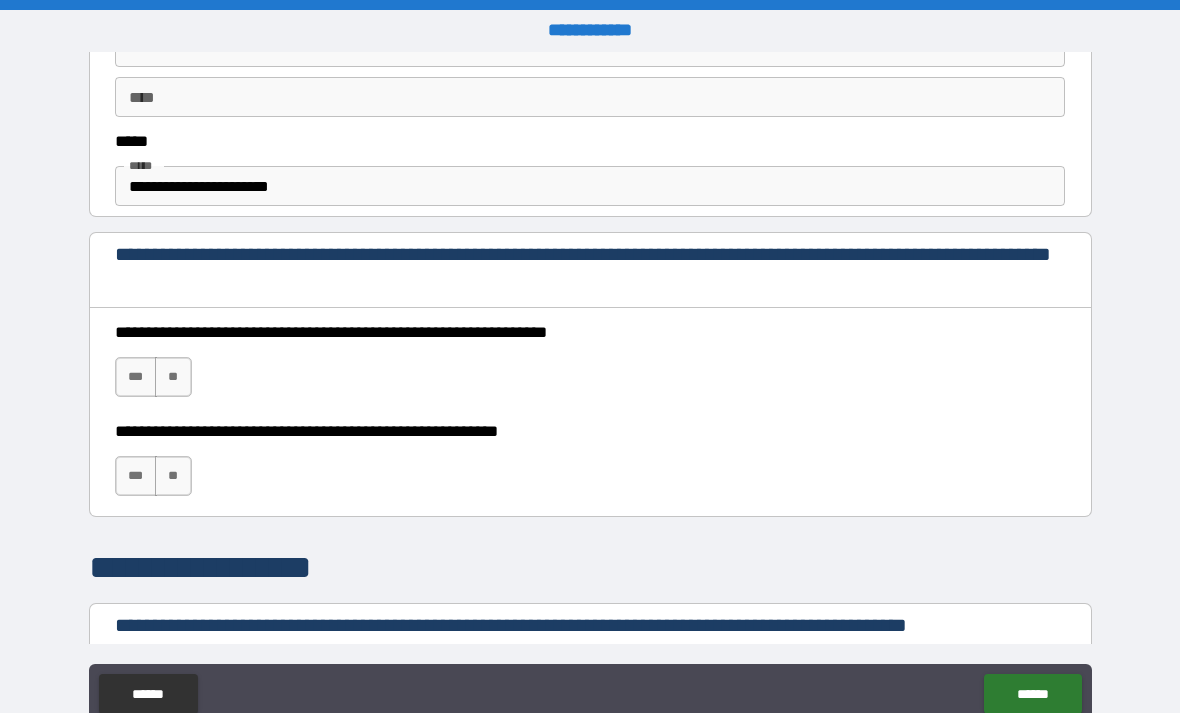 scroll, scrollTop: 1178, scrollLeft: 0, axis: vertical 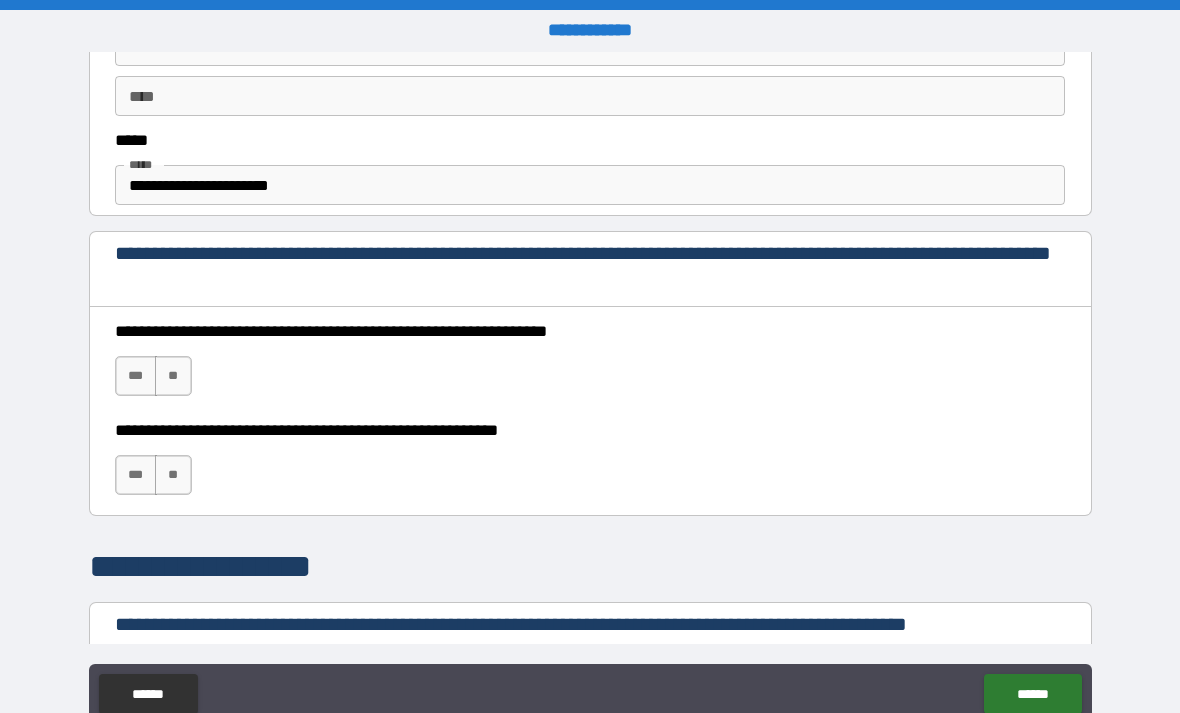 click on "***" at bounding box center [136, 376] 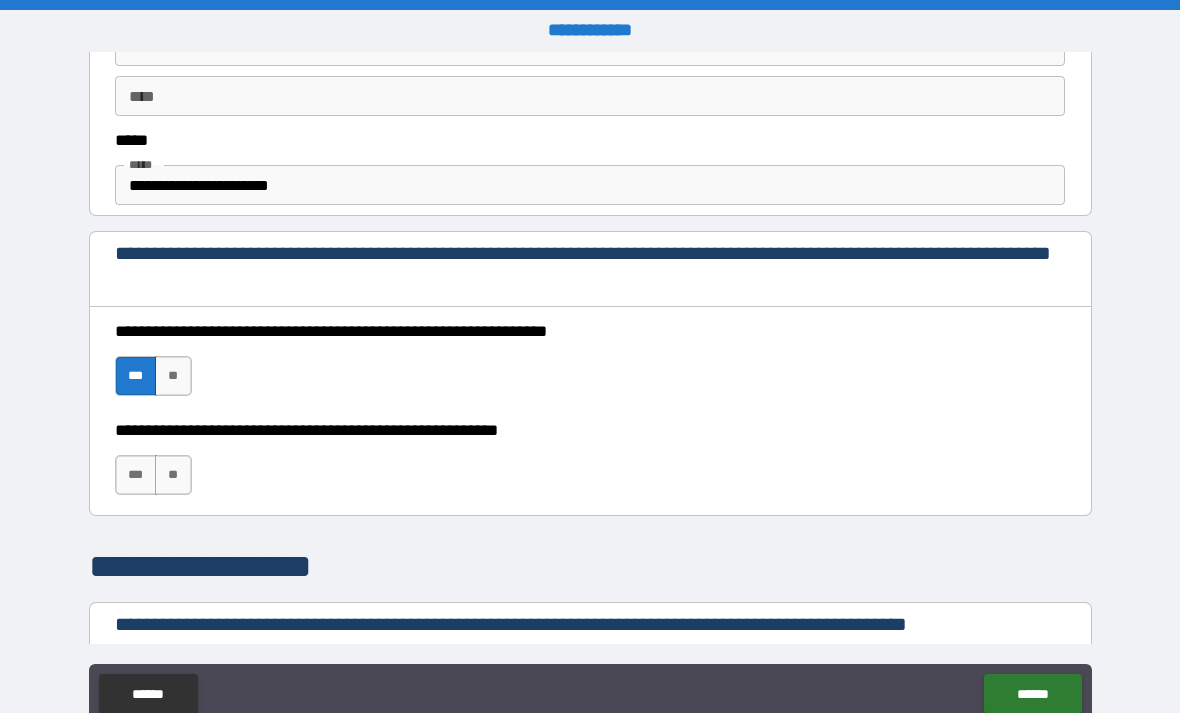 click on "***" at bounding box center (136, 475) 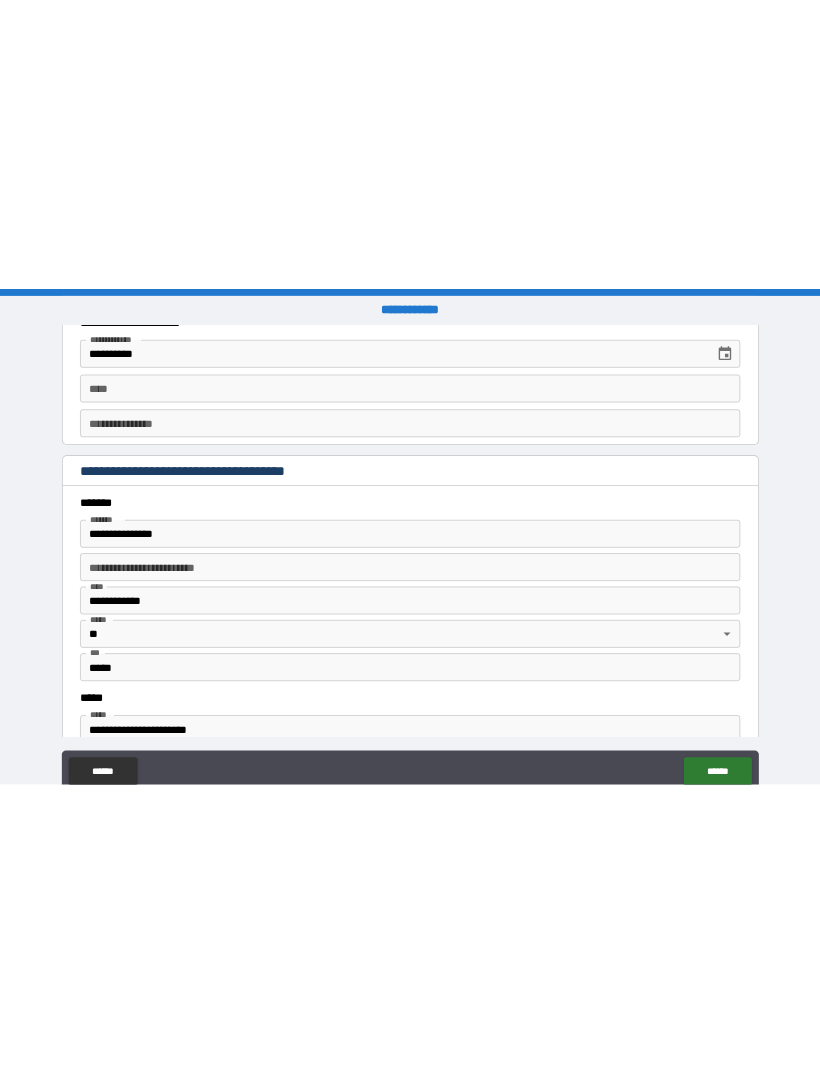 scroll, scrollTop: 2151, scrollLeft: 0, axis: vertical 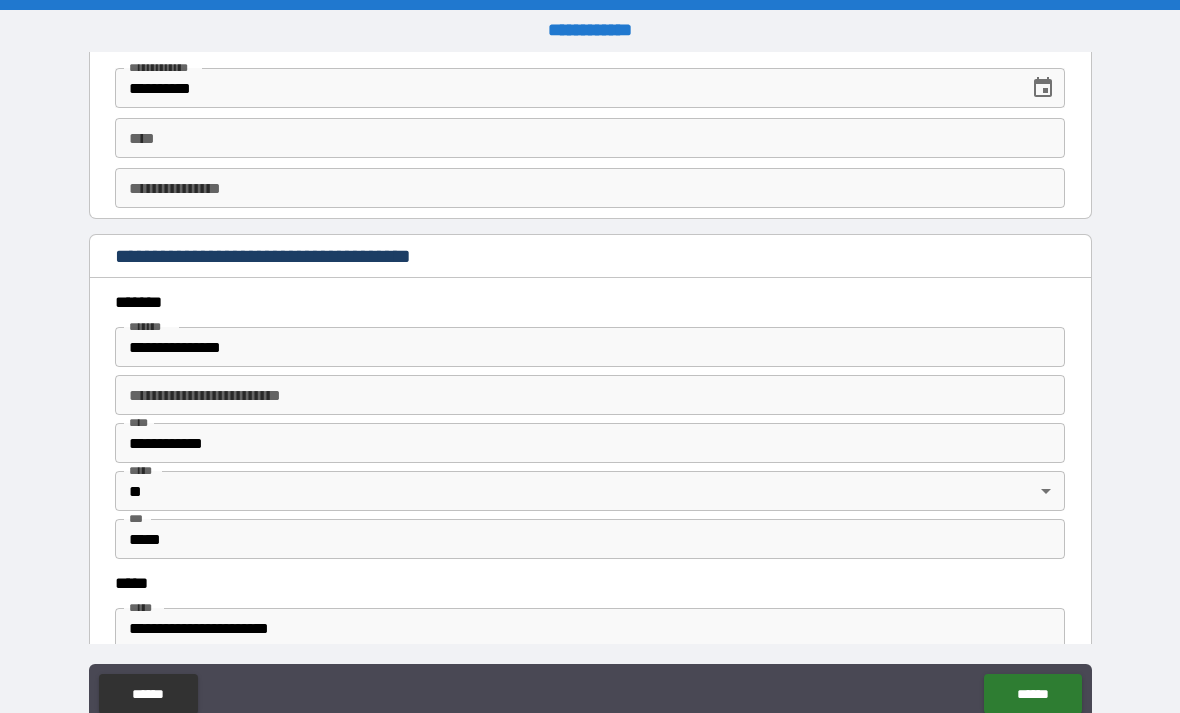 click on "****" at bounding box center [590, 138] 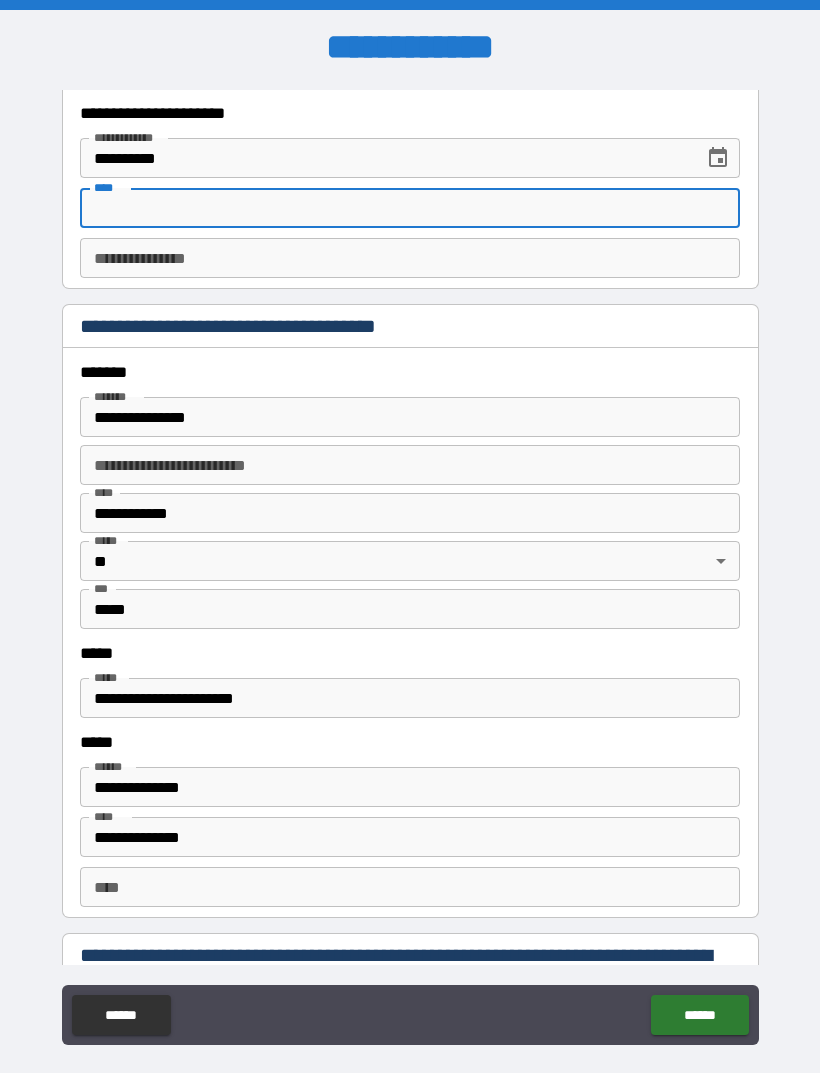 click on "****" at bounding box center (410, 208) 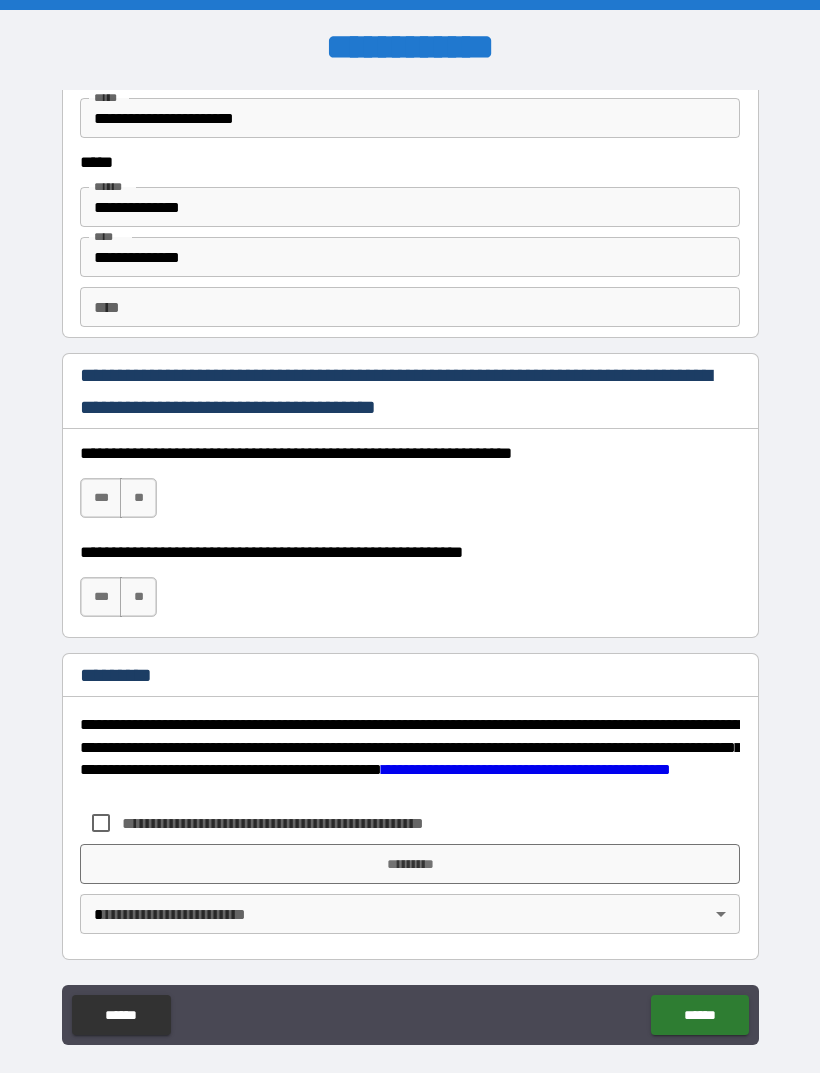 scroll, scrollTop: 2731, scrollLeft: 0, axis: vertical 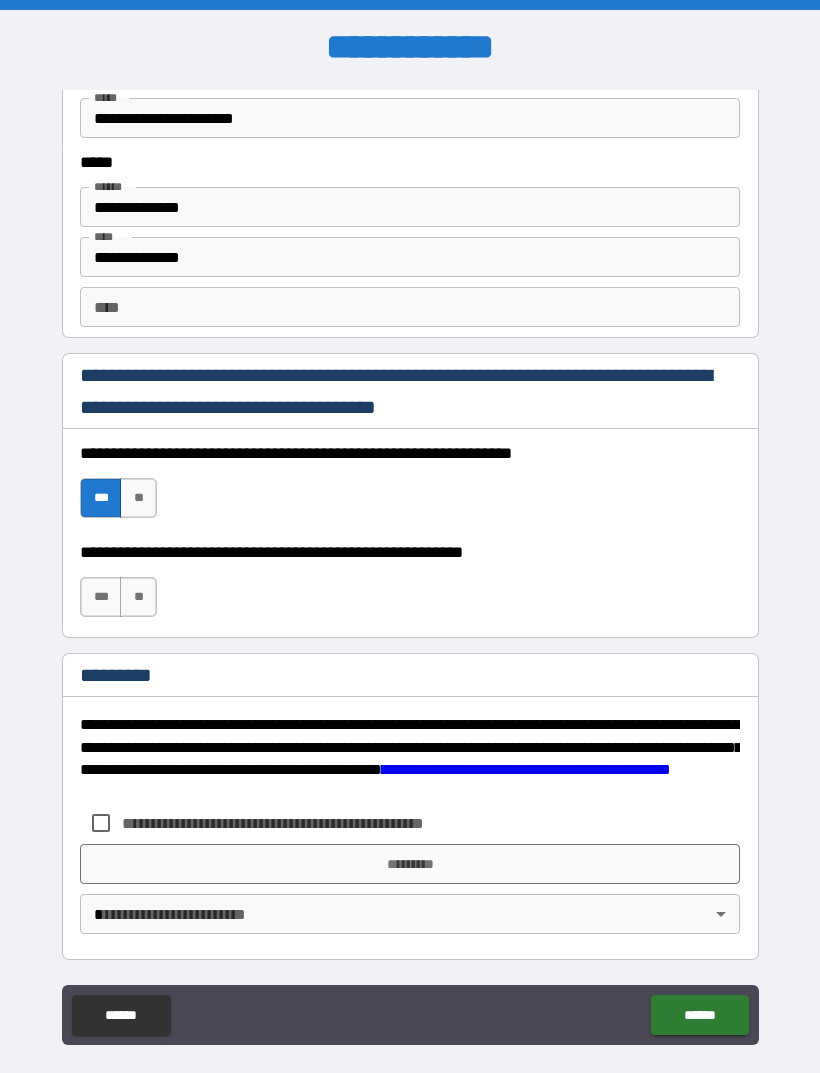 click on "***" at bounding box center [101, 597] 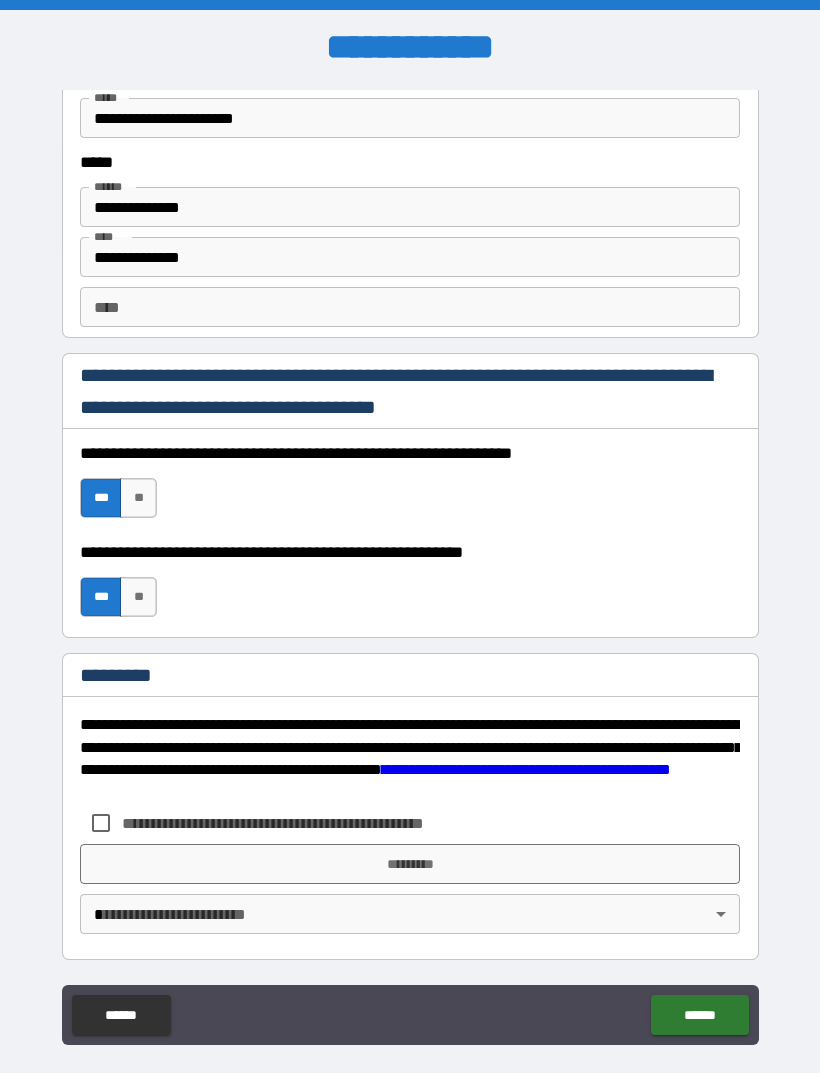 scroll, scrollTop: 2731, scrollLeft: 0, axis: vertical 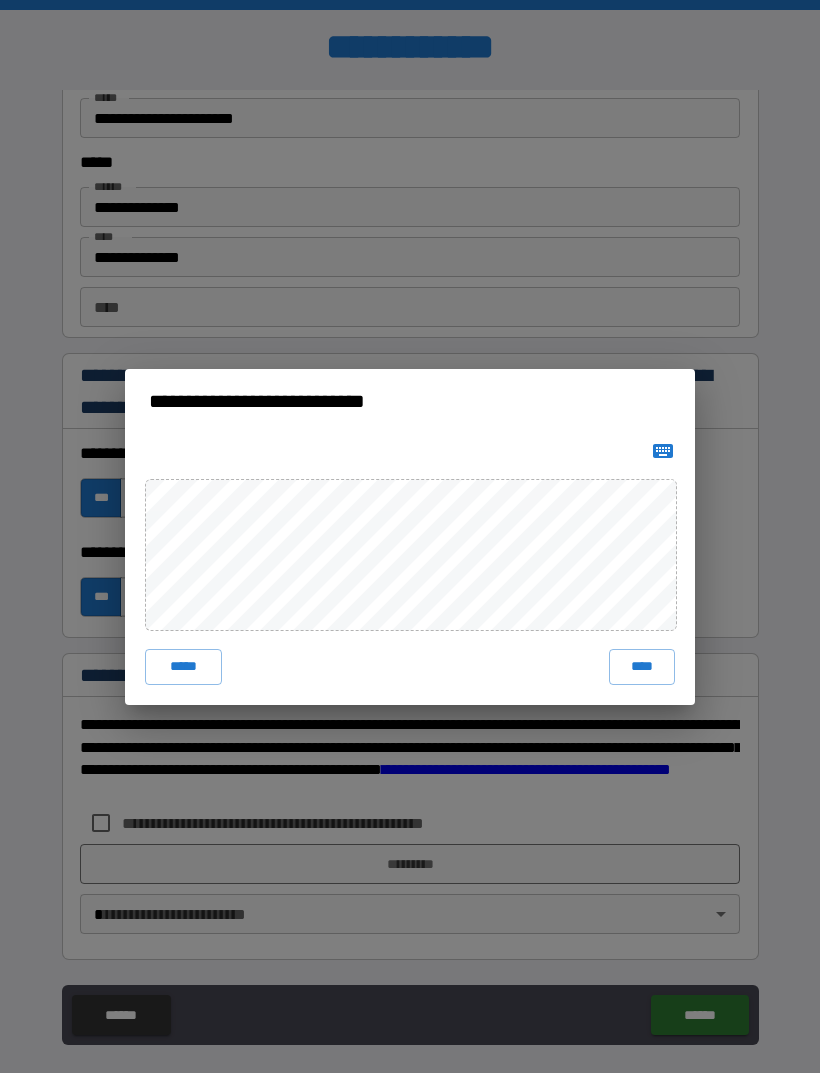 click on "****" at bounding box center [642, 667] 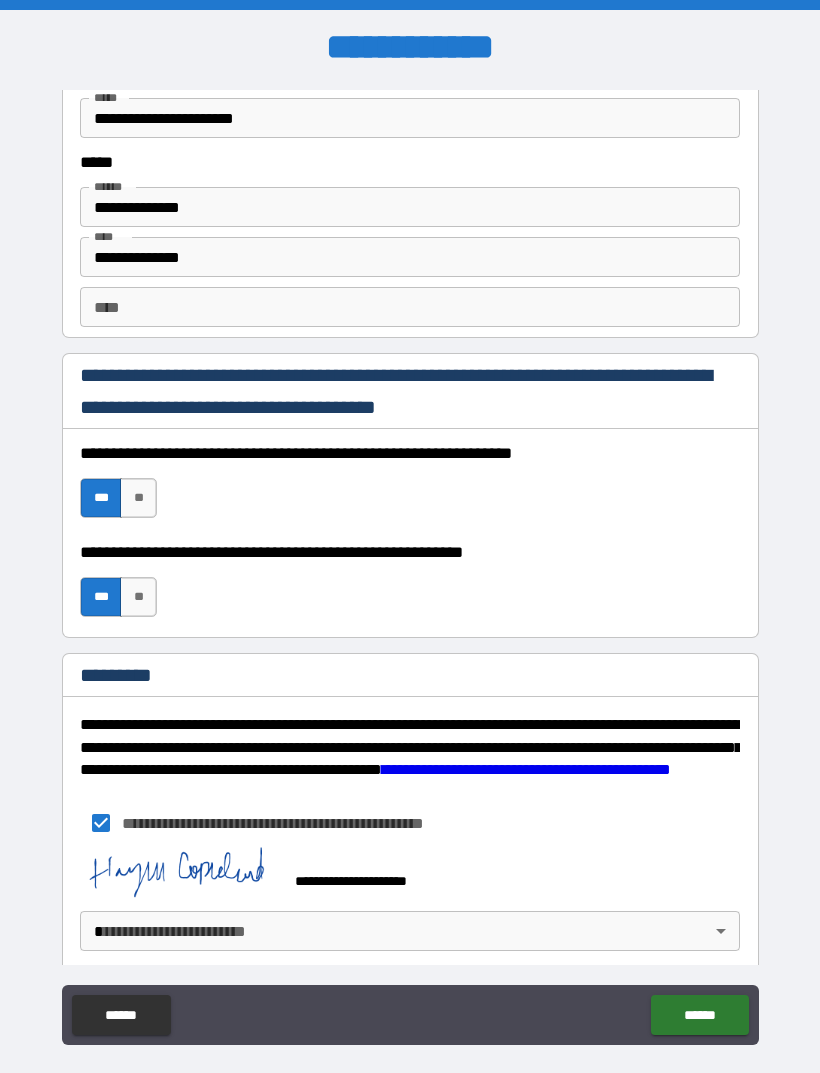 click on "**********" at bounding box center (410, 568) 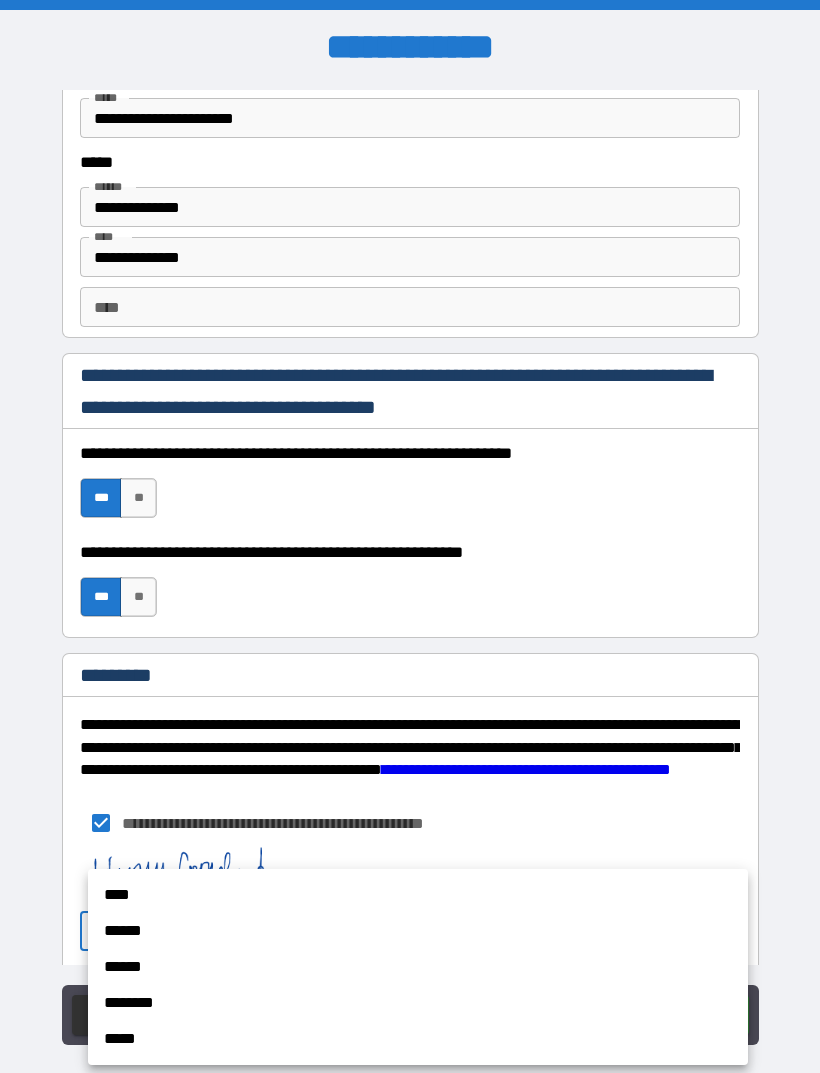 click on "******" at bounding box center (418, 931) 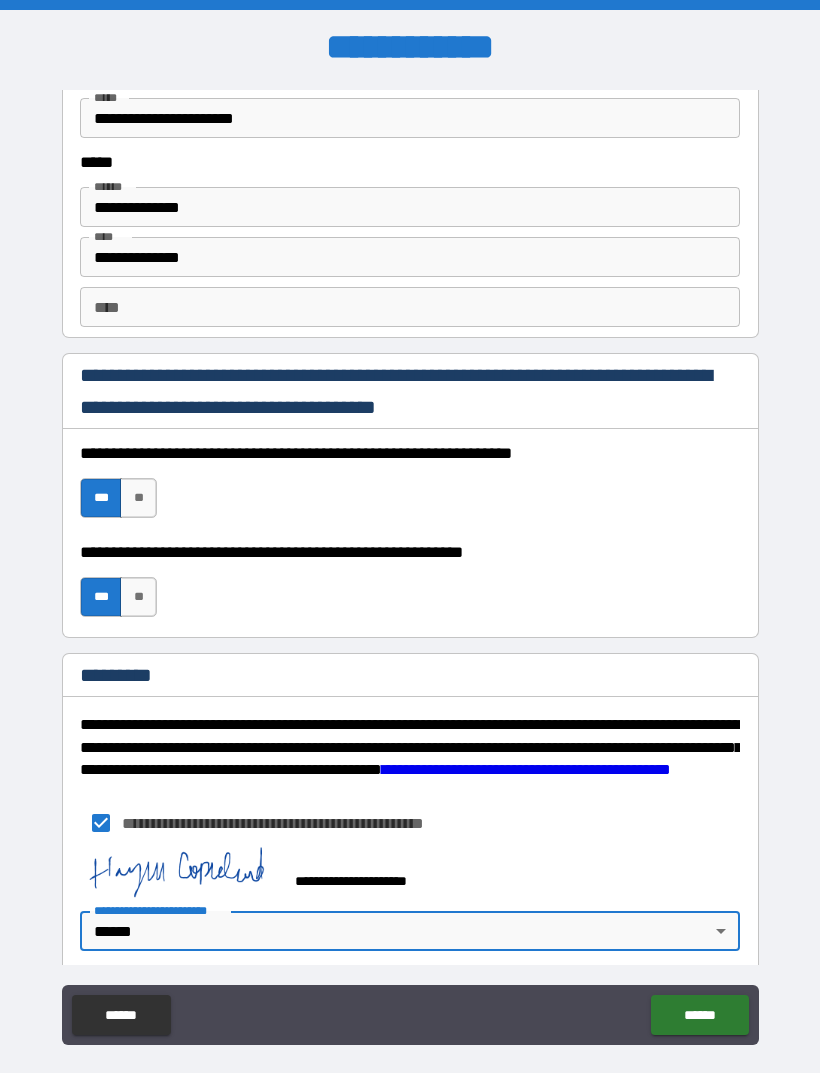 click on "******" at bounding box center (699, 1015) 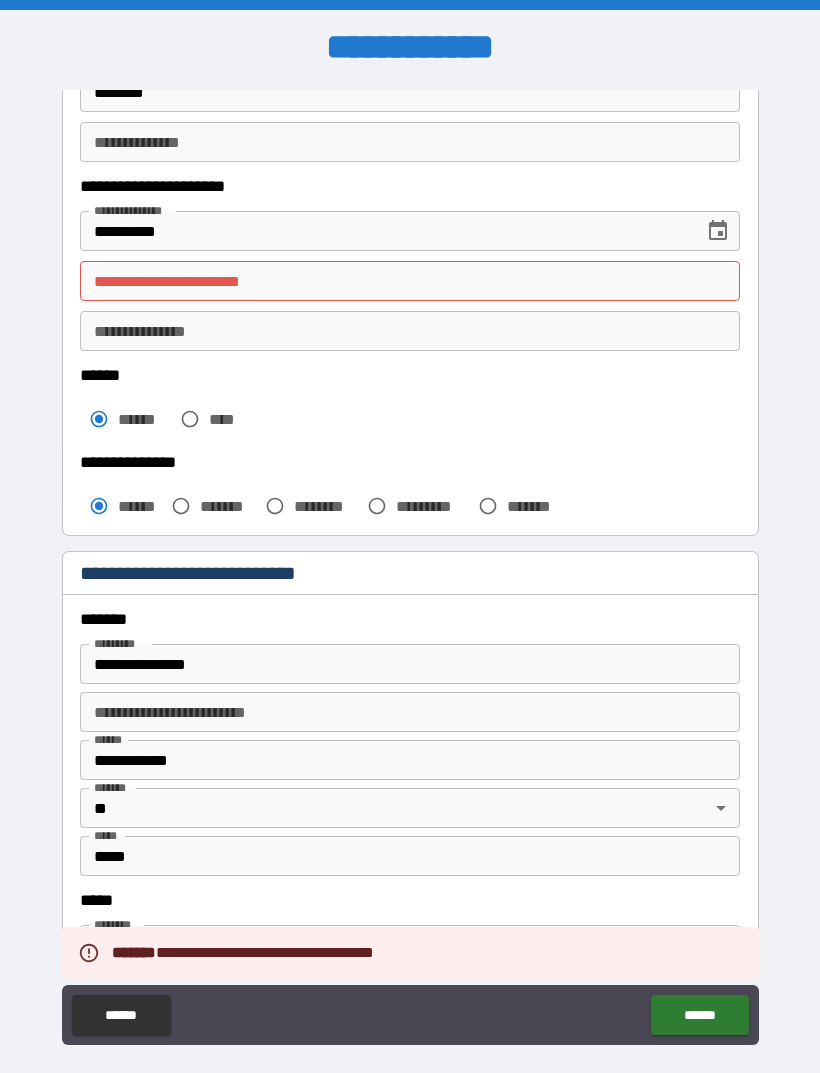 scroll, scrollTop: 72, scrollLeft: 0, axis: vertical 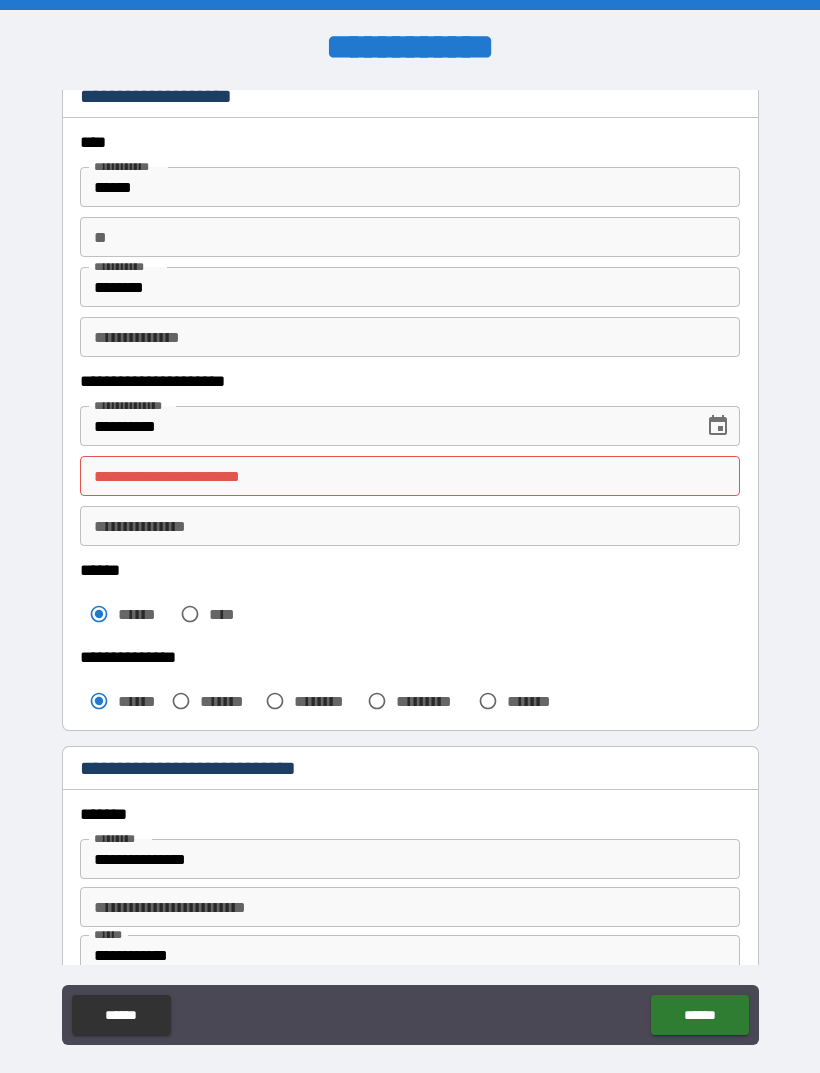 click on "**********" at bounding box center [410, 476] 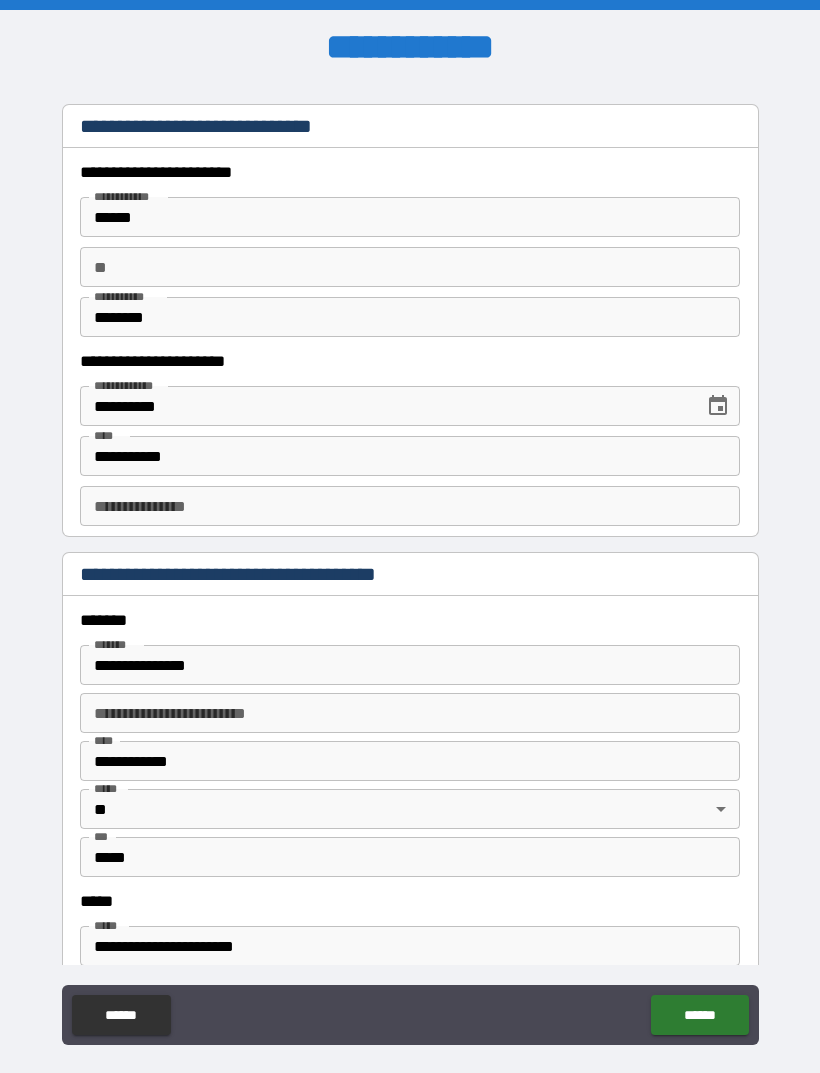 scroll, scrollTop: 1925, scrollLeft: 0, axis: vertical 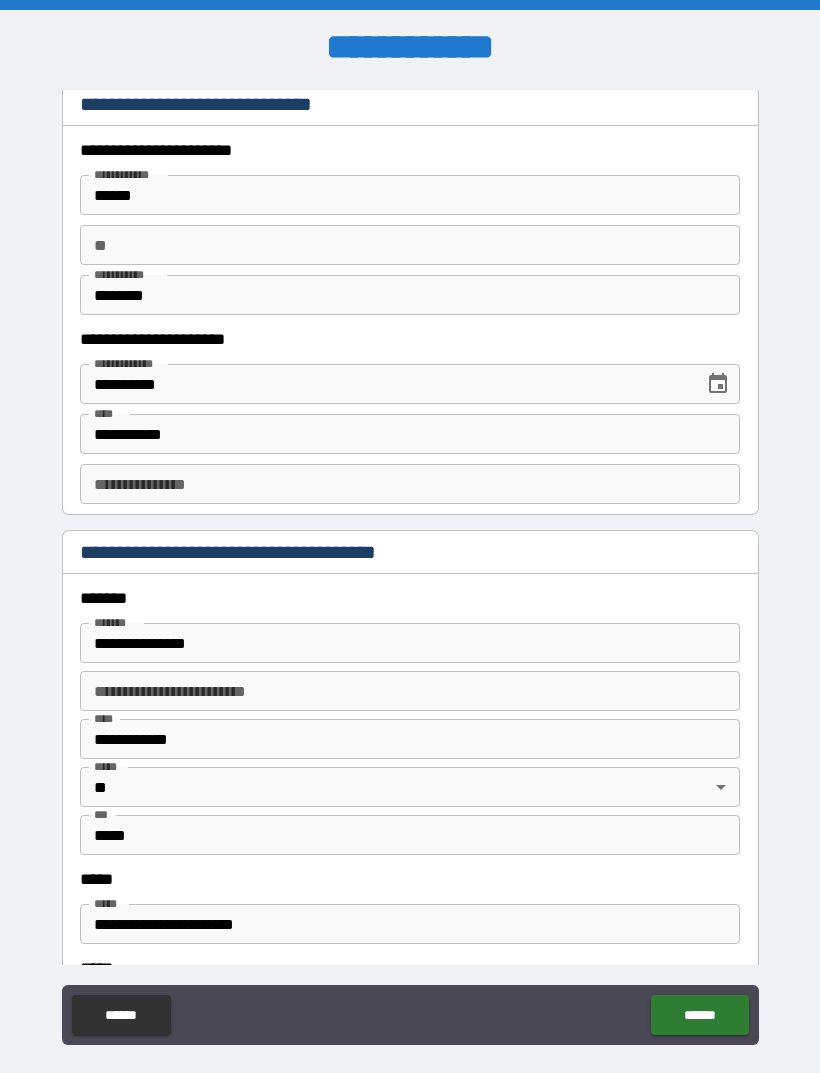 click on "**********" at bounding box center (410, 434) 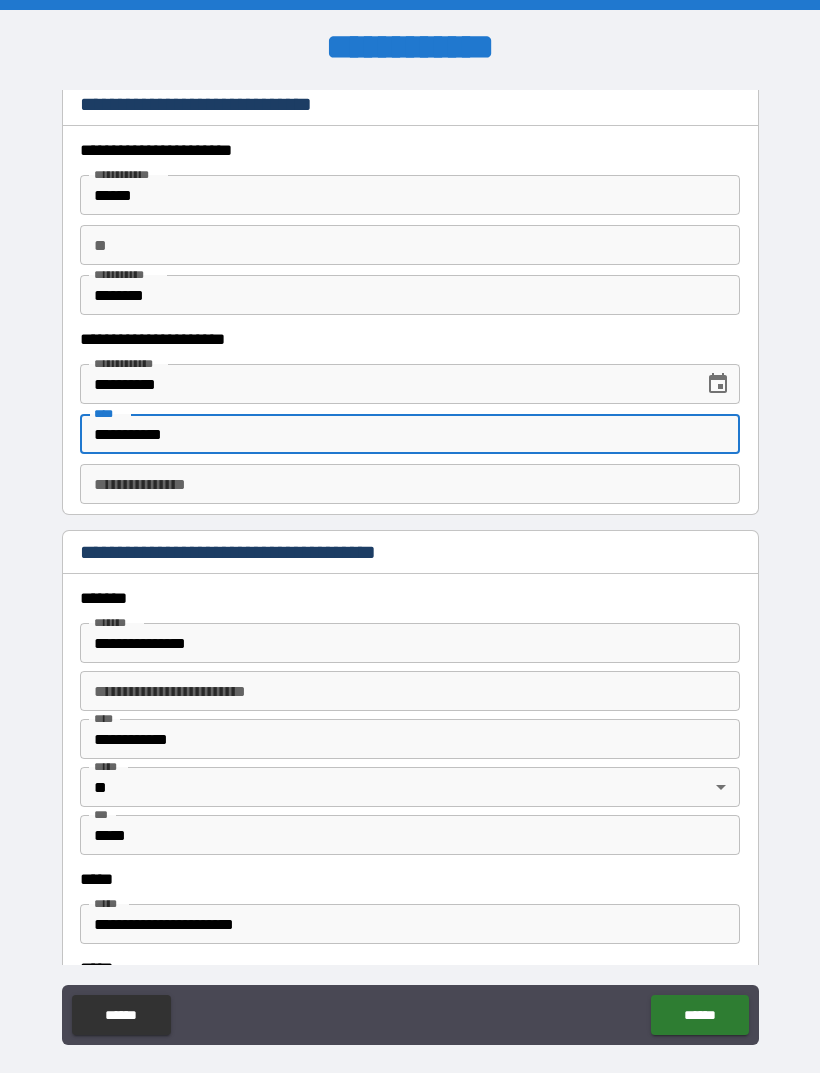 click on "**********" at bounding box center (410, 434) 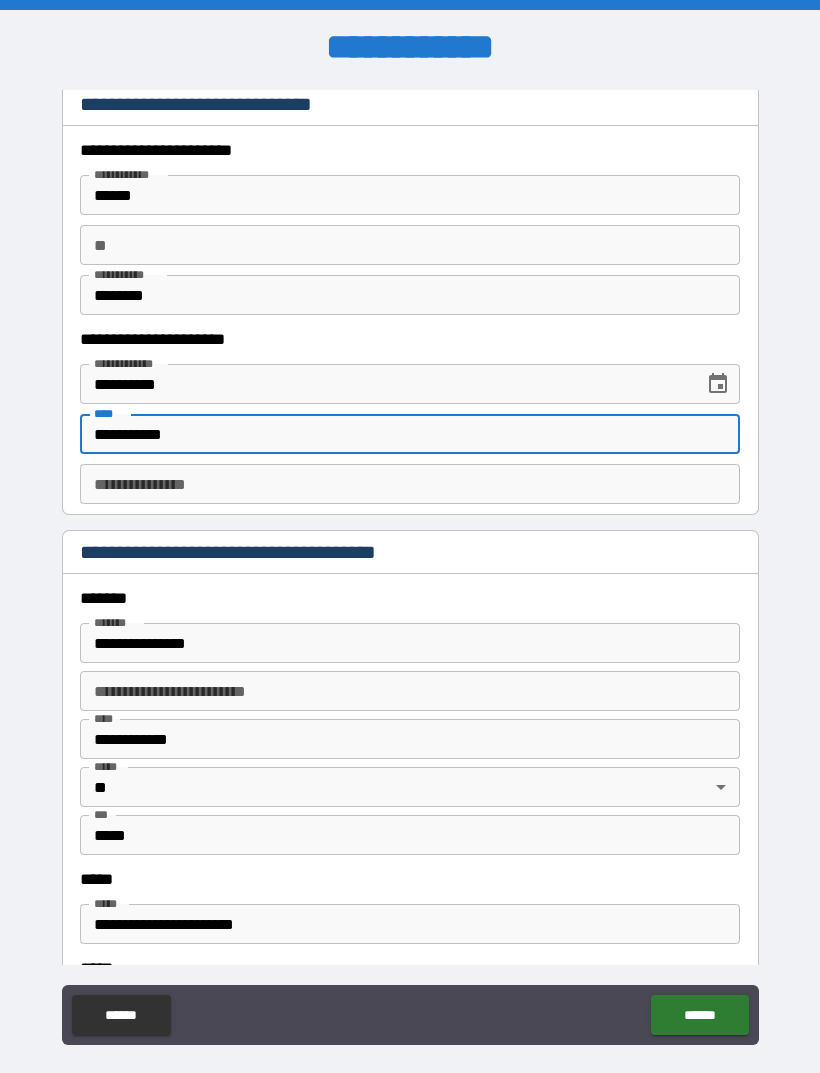 click on "**********" at bounding box center (410, 434) 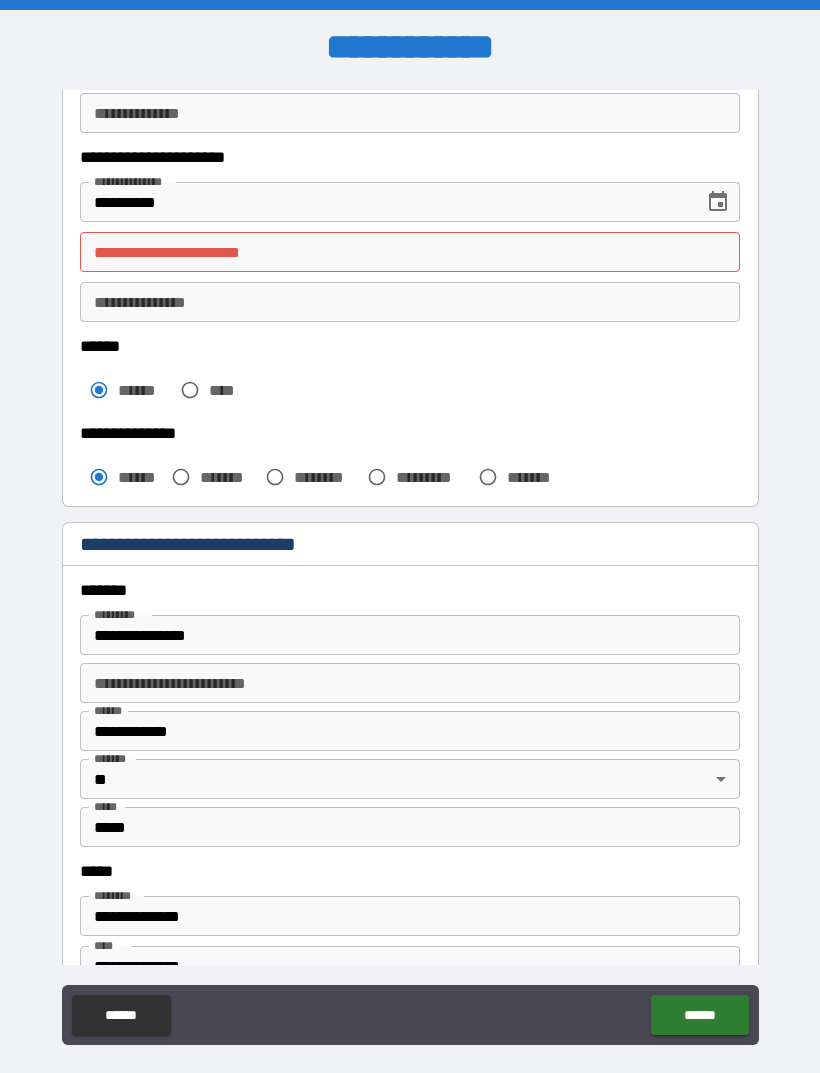 scroll, scrollTop: 263, scrollLeft: 0, axis: vertical 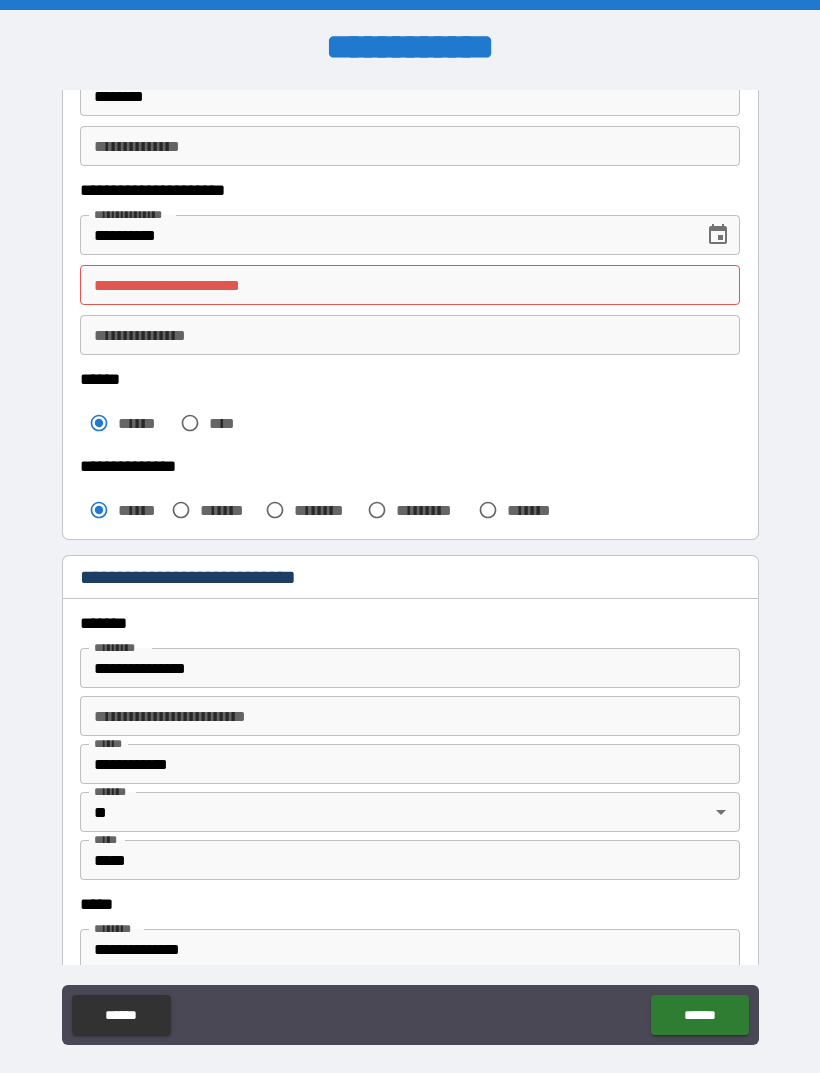 click on "**********" at bounding box center [410, 285] 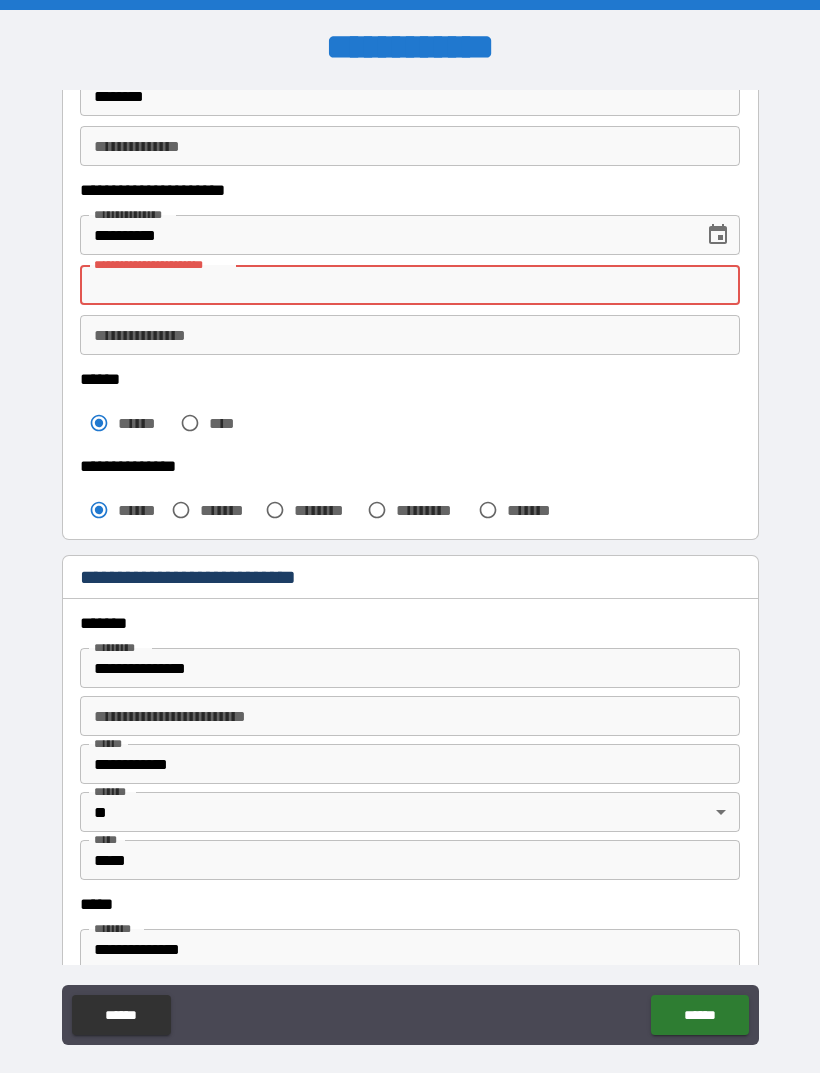 click on "**********" at bounding box center (410, 285) 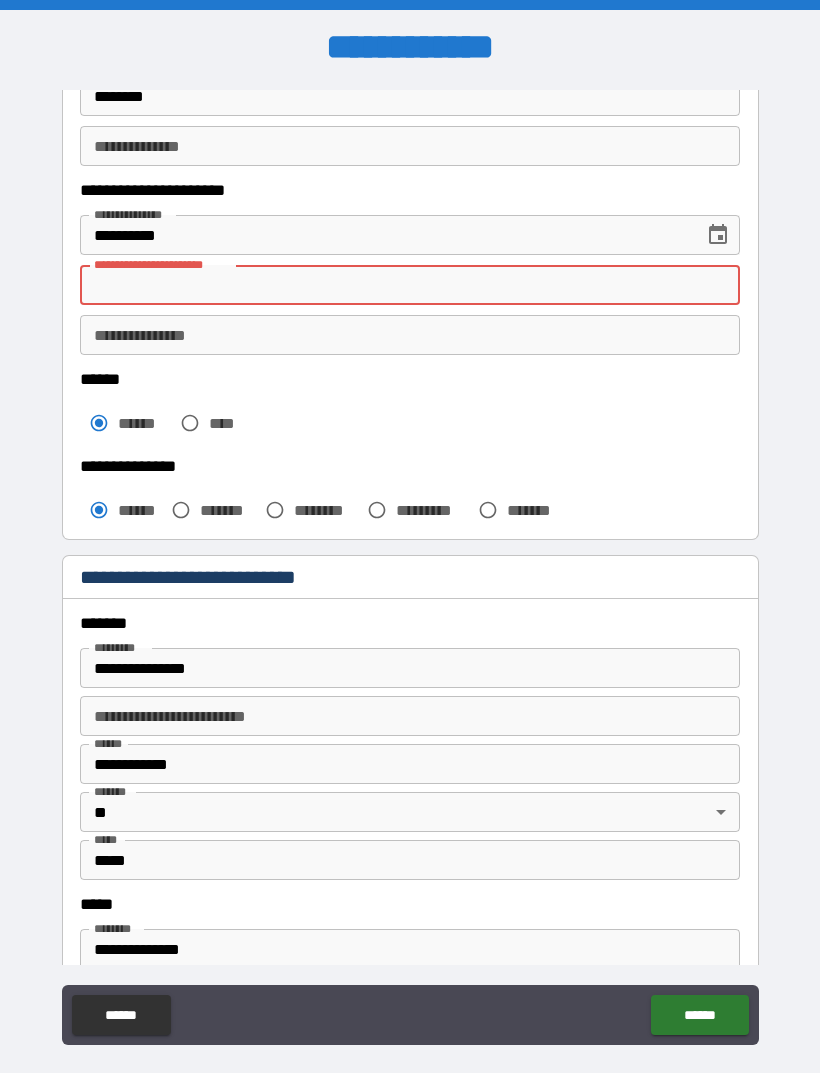 click on "**********" at bounding box center [410, 285] 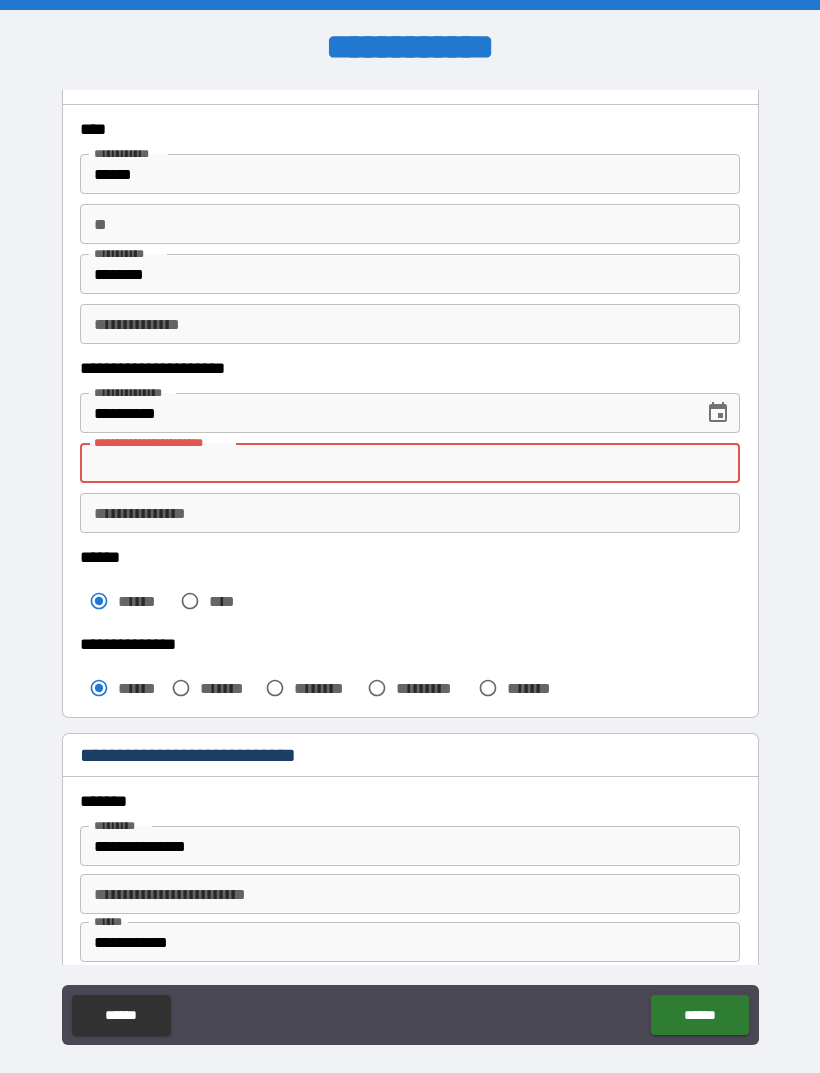 scroll, scrollTop: 76, scrollLeft: 0, axis: vertical 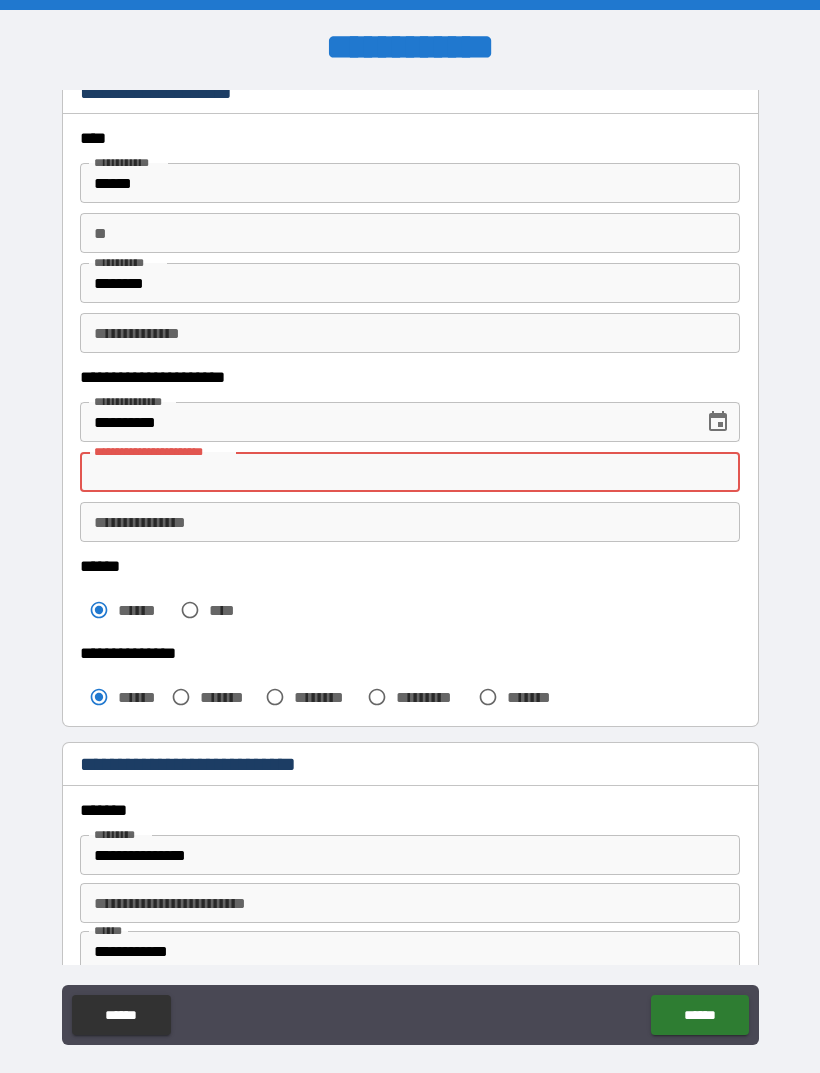paste on "*" 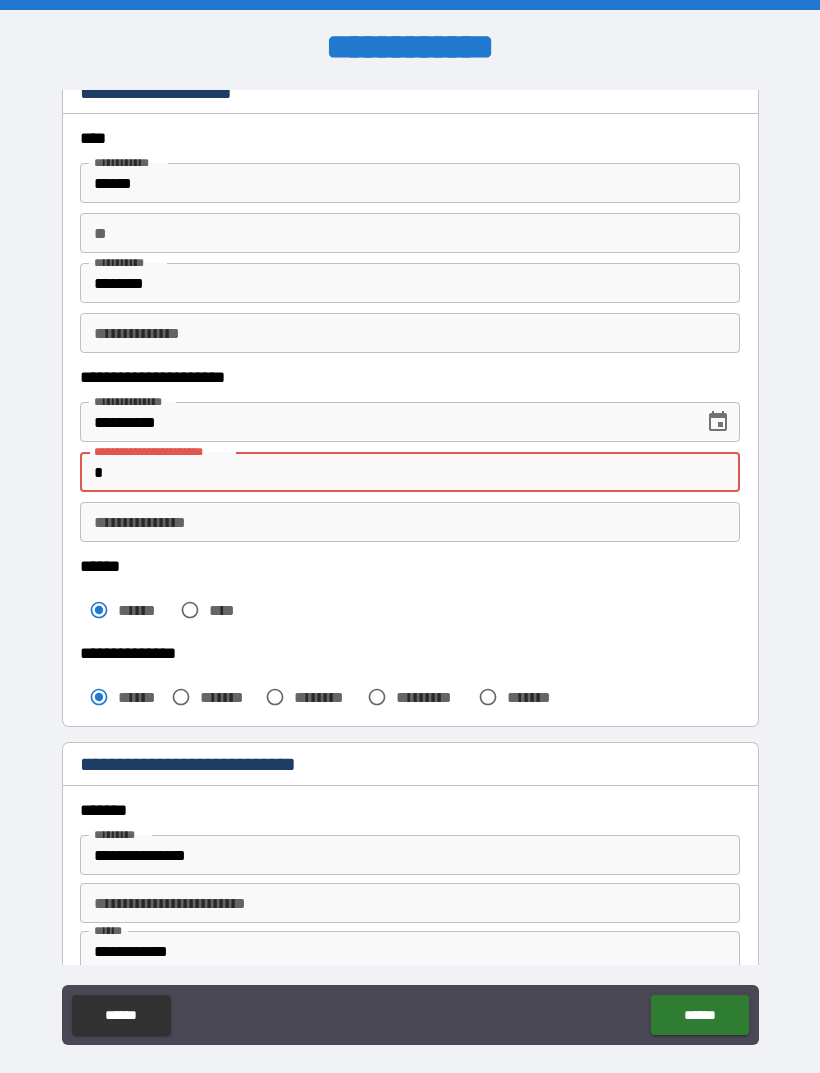 type on "**********" 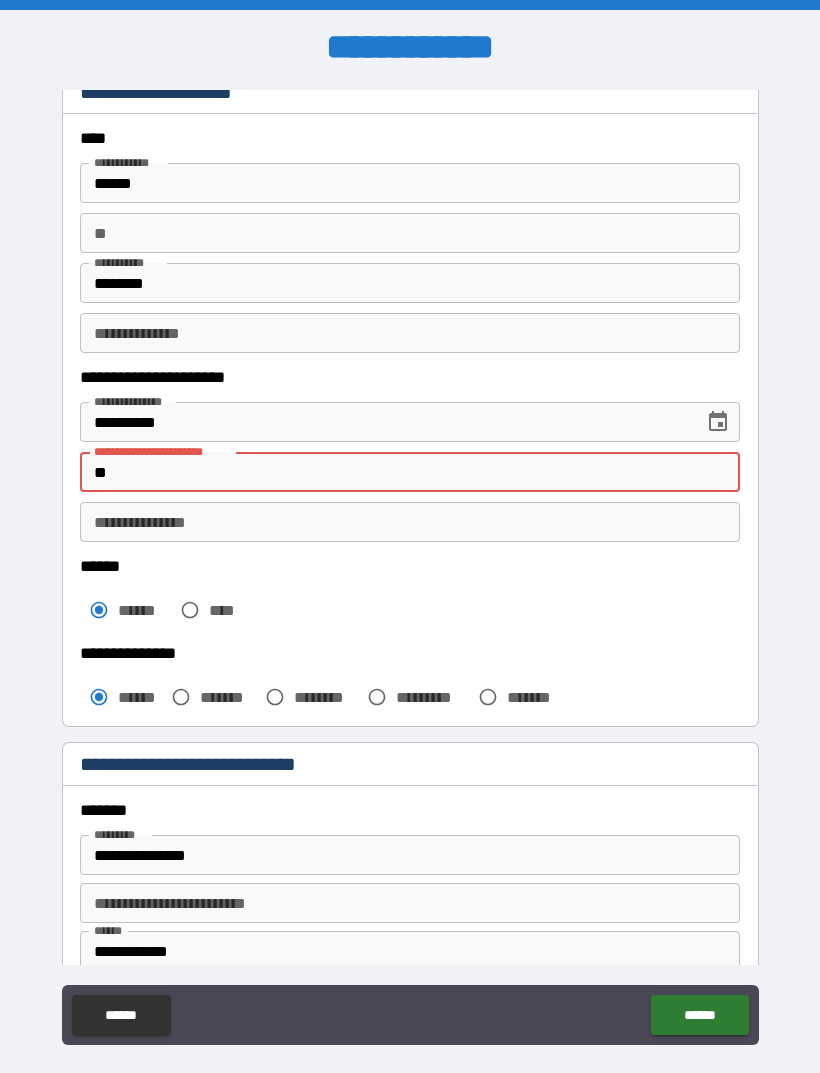 type on "****" 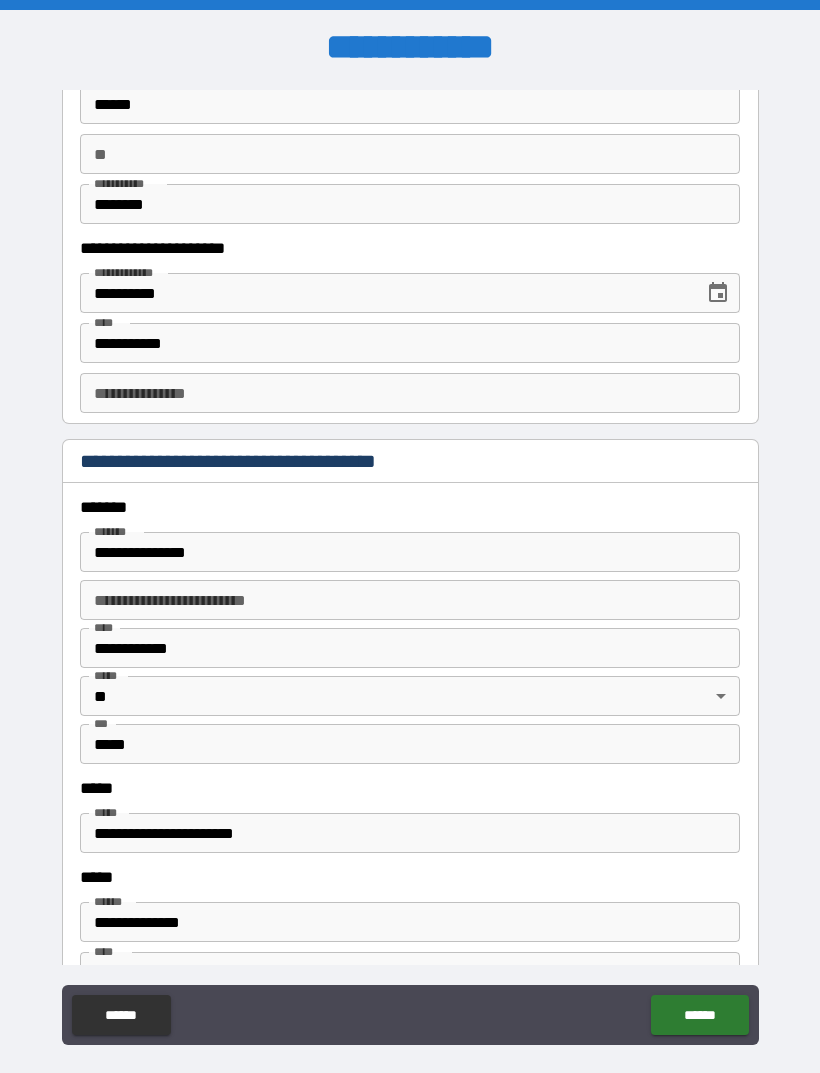 scroll, scrollTop: 2036, scrollLeft: 0, axis: vertical 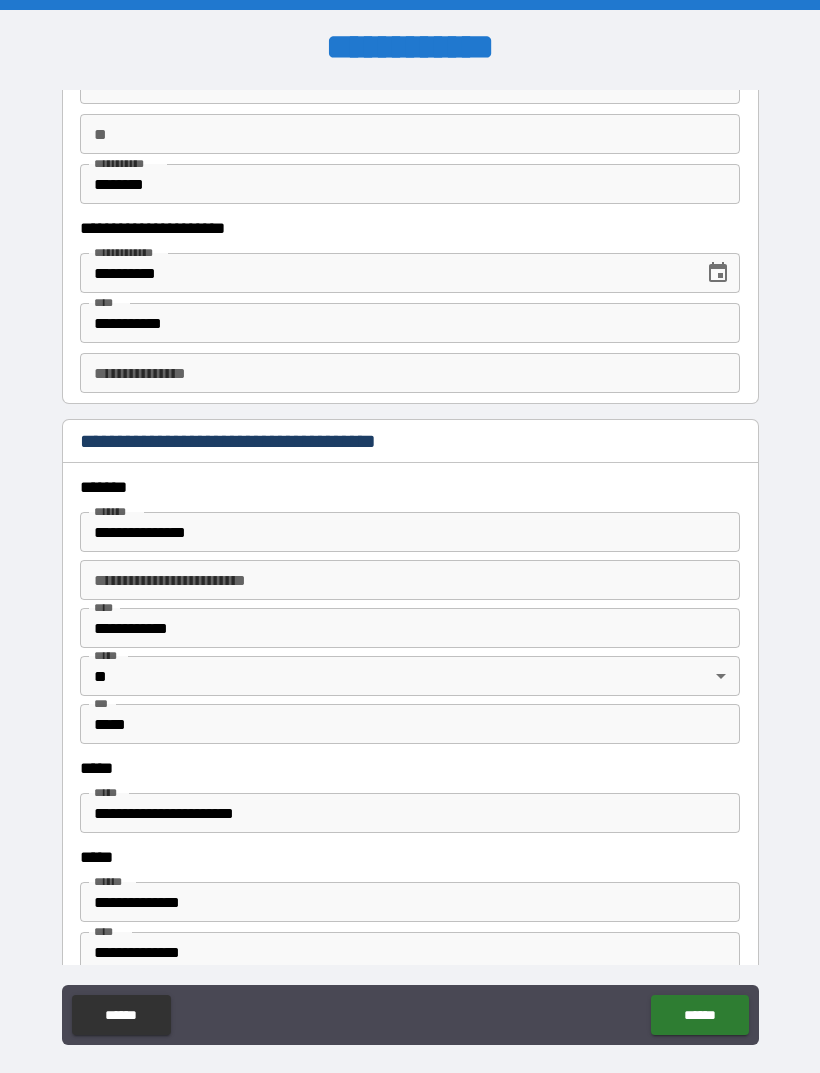 click on "**********" at bounding box center (410, 323) 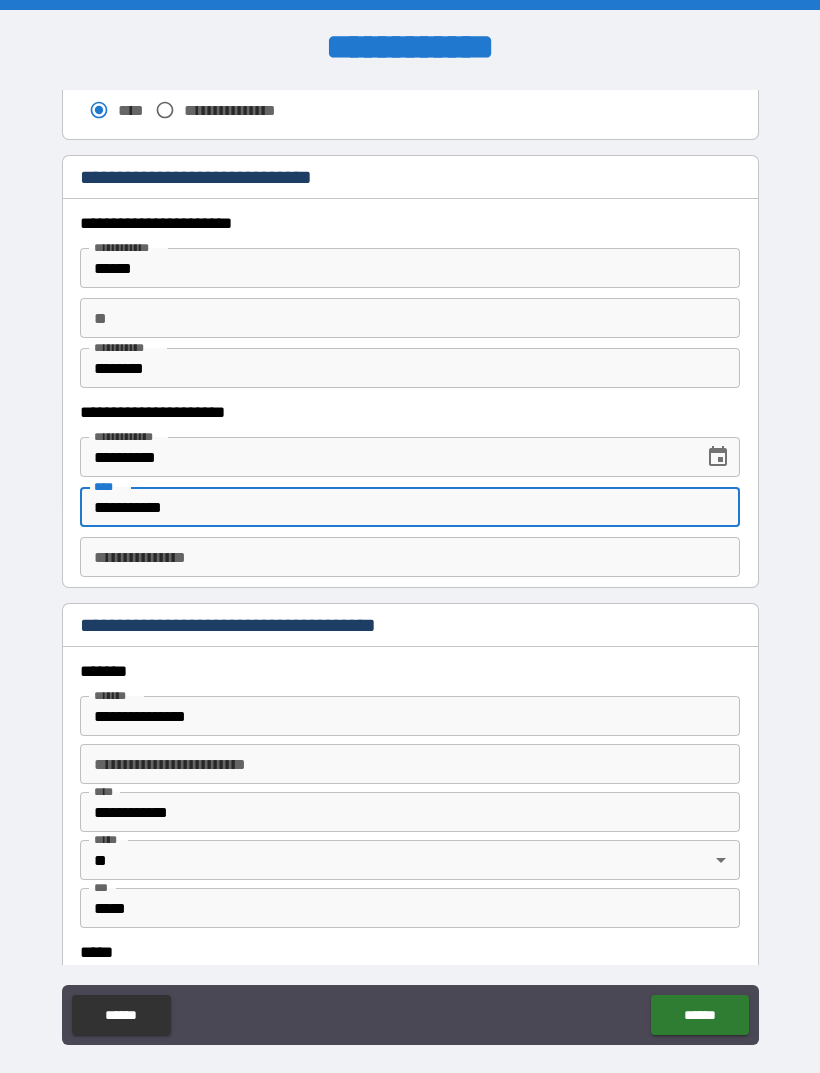 scroll, scrollTop: 1853, scrollLeft: 0, axis: vertical 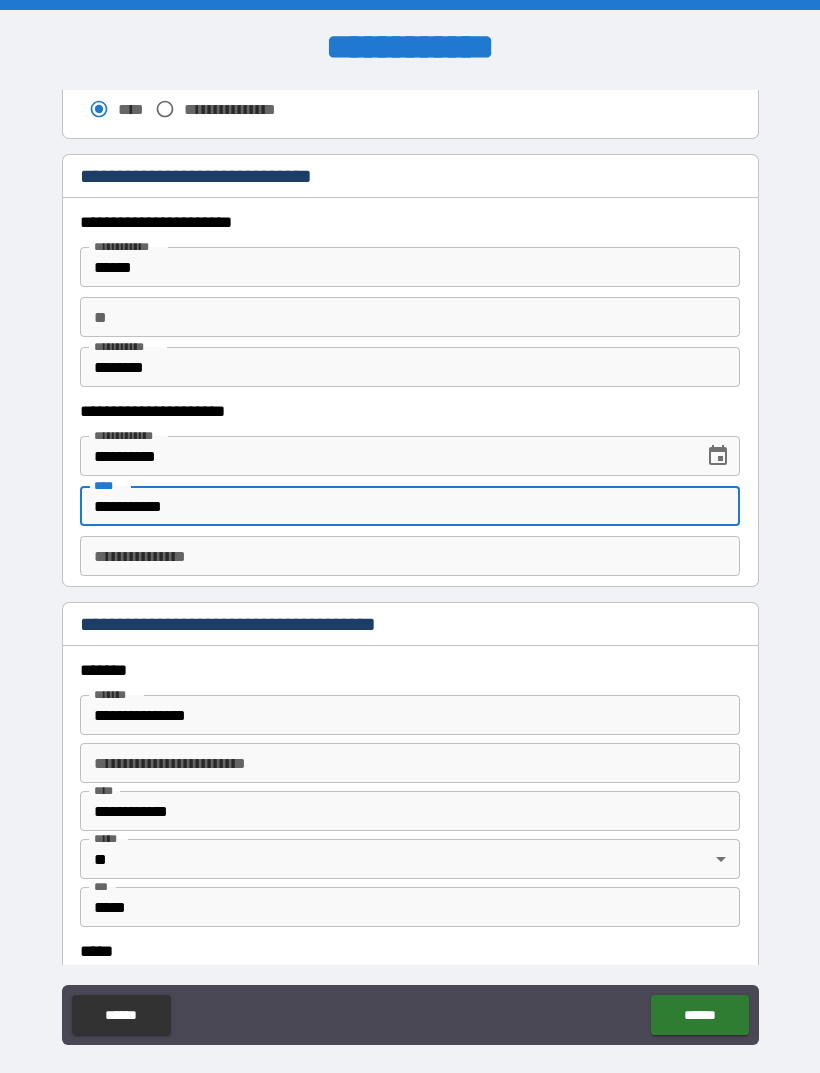 click on "**********" at bounding box center [385, 456] 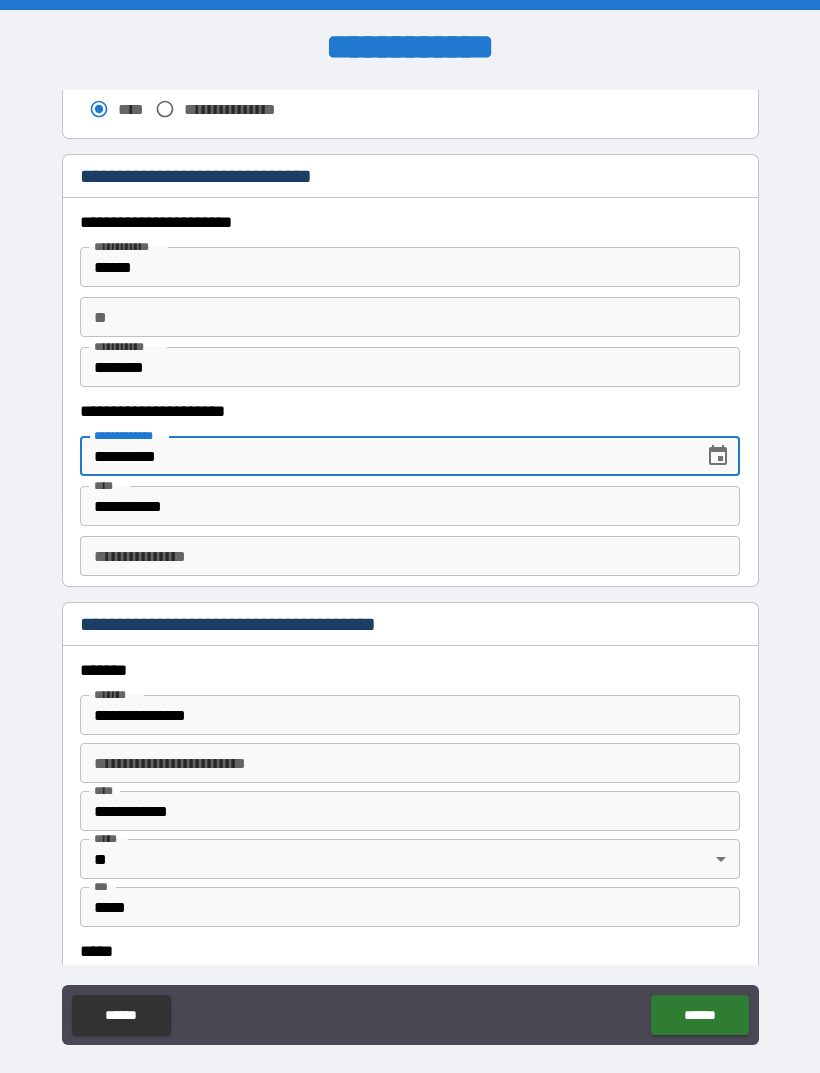 click on "**********" at bounding box center [410, 506] 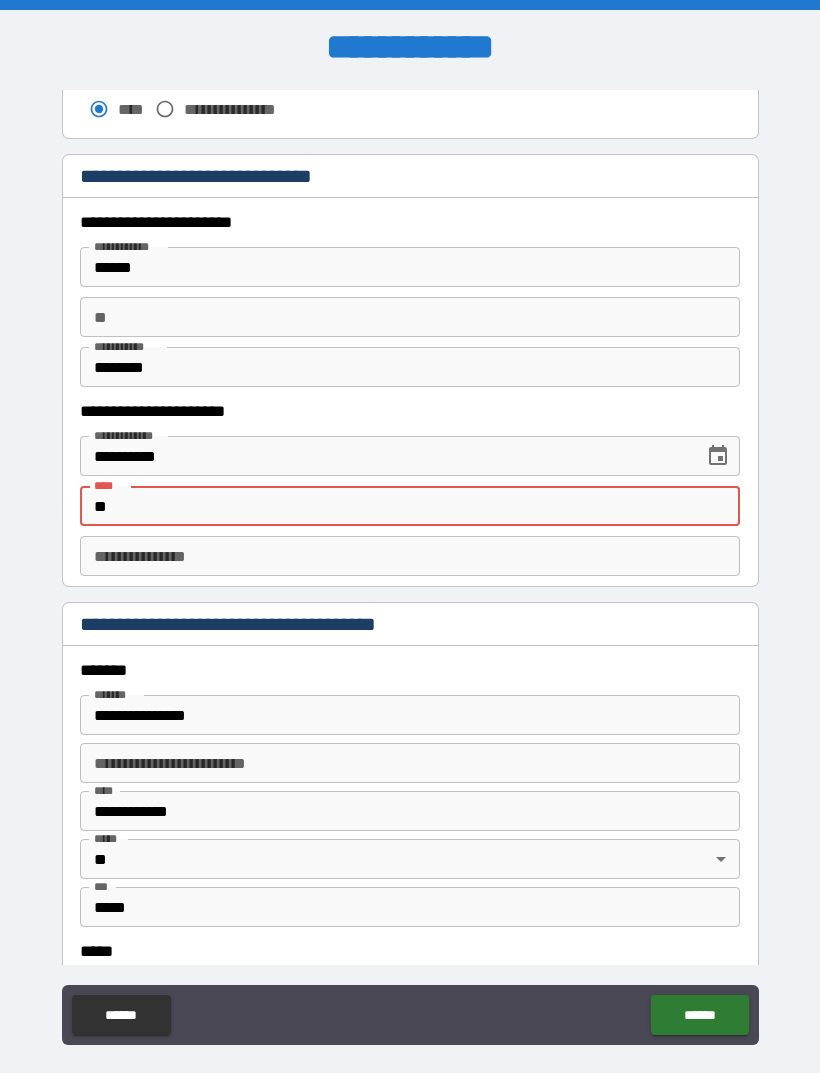 type on "*" 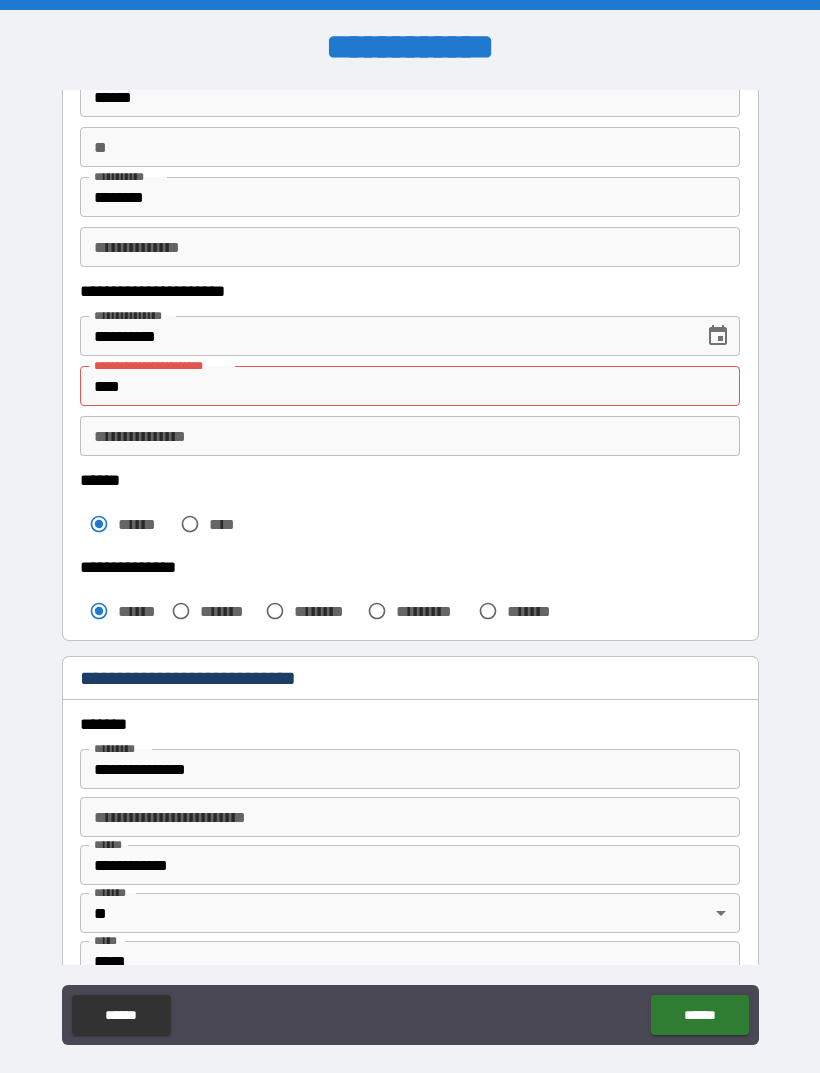 scroll, scrollTop: 129, scrollLeft: 0, axis: vertical 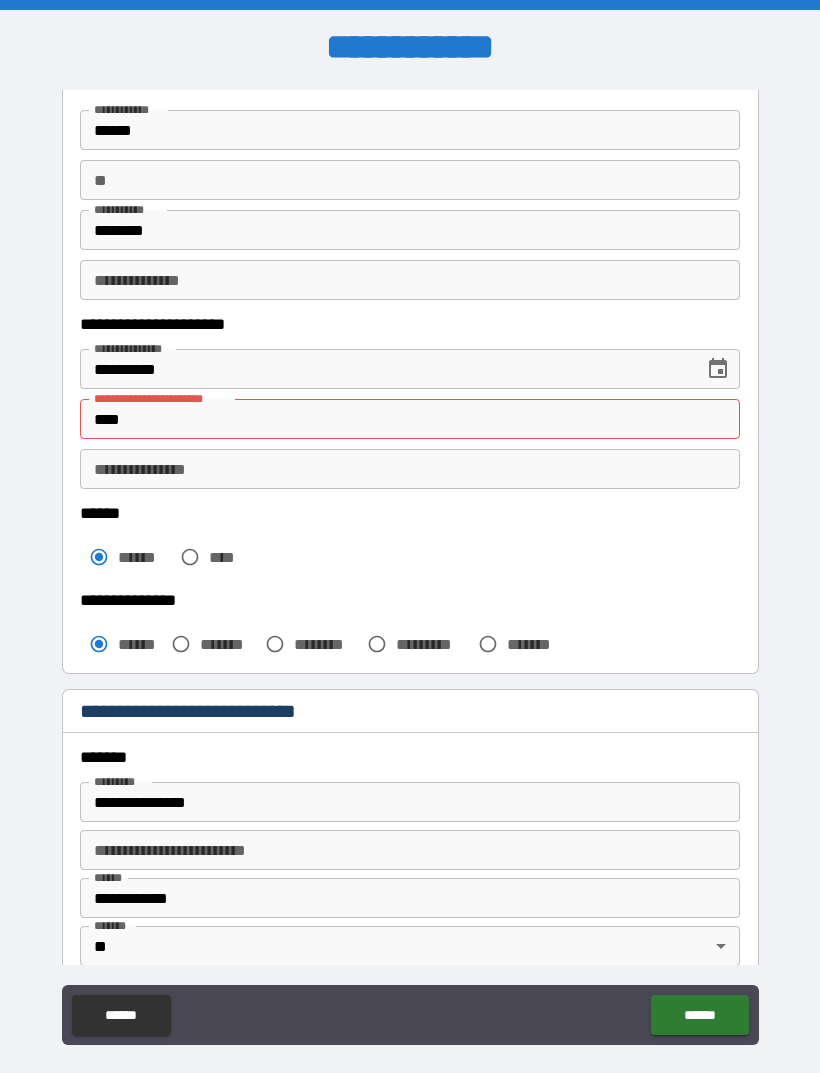 type 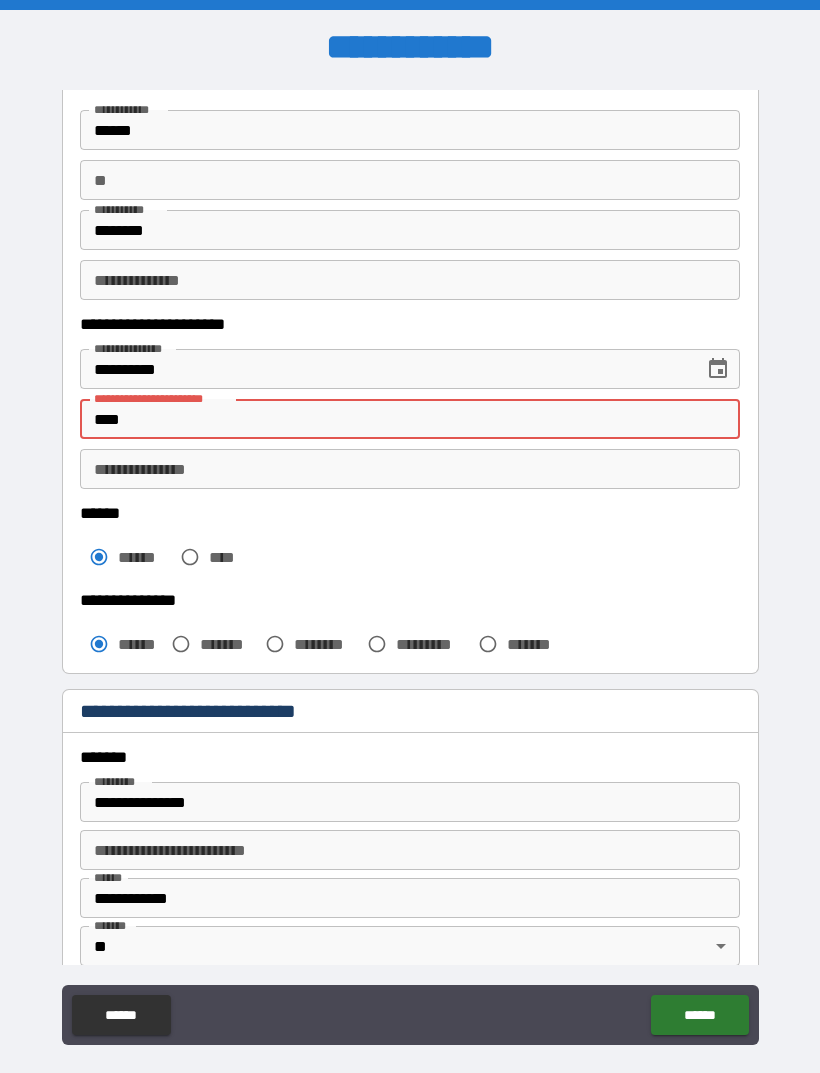 click on "****" at bounding box center (410, 419) 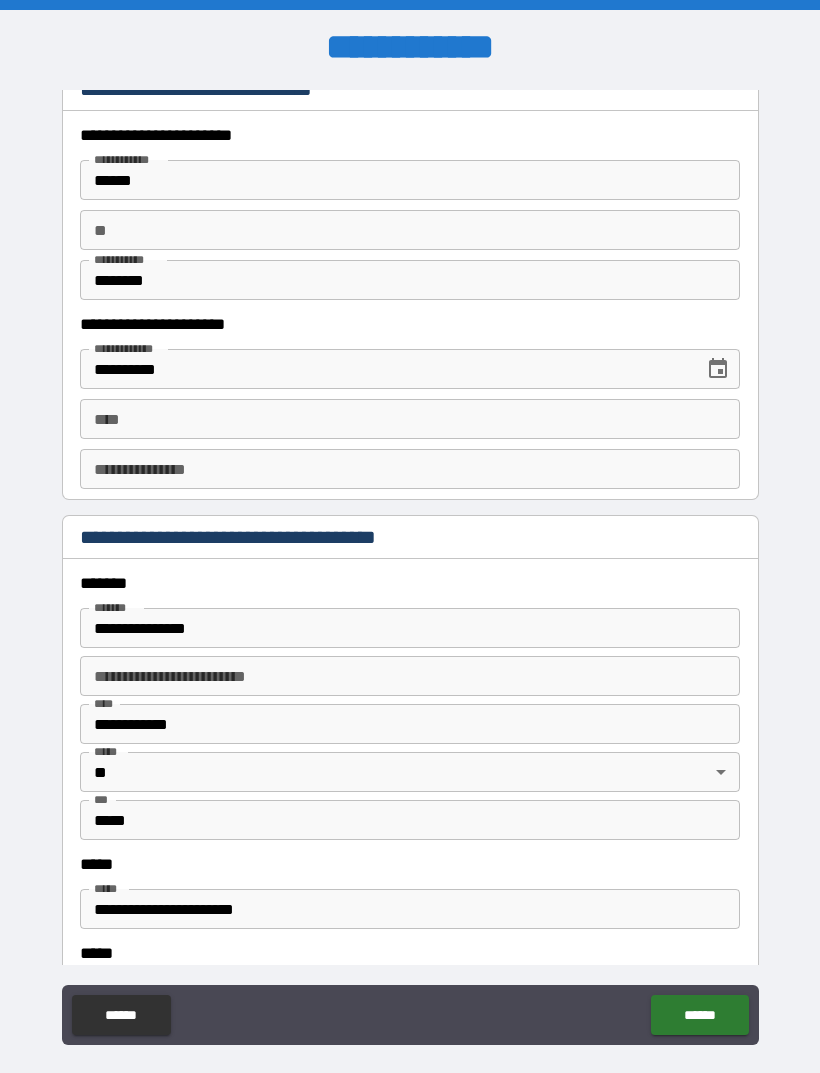 scroll, scrollTop: 1945, scrollLeft: 0, axis: vertical 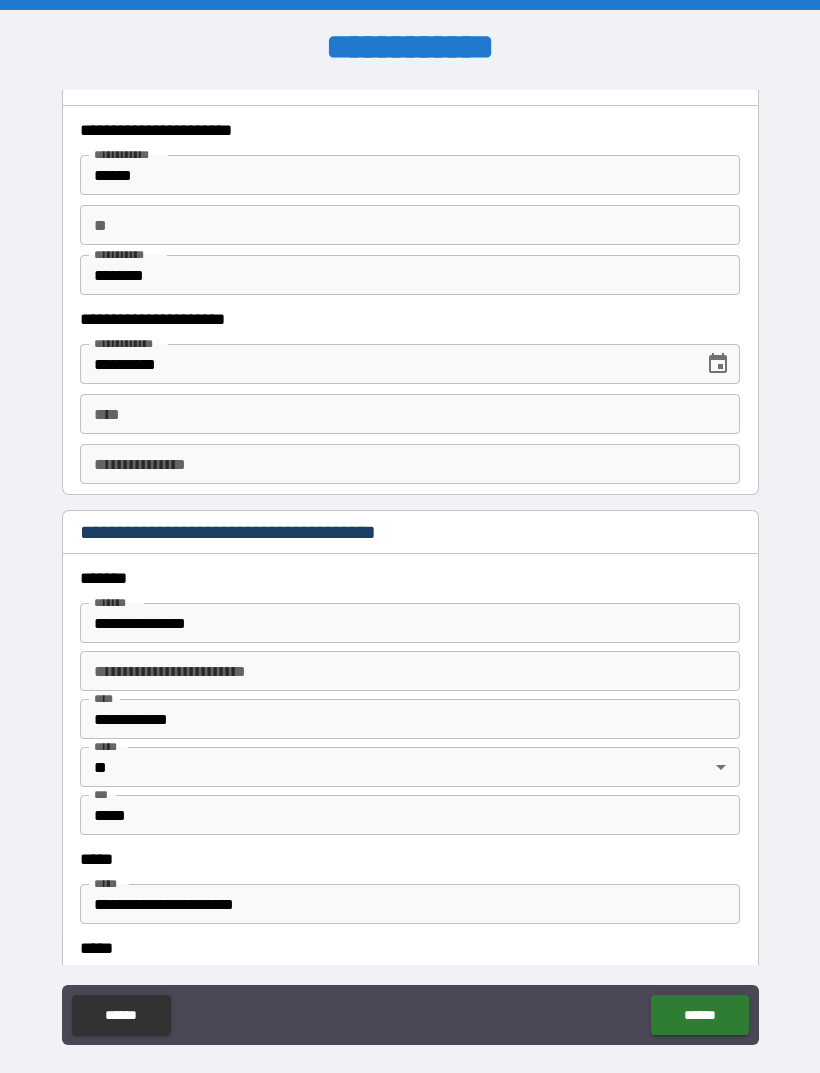 type on "**********" 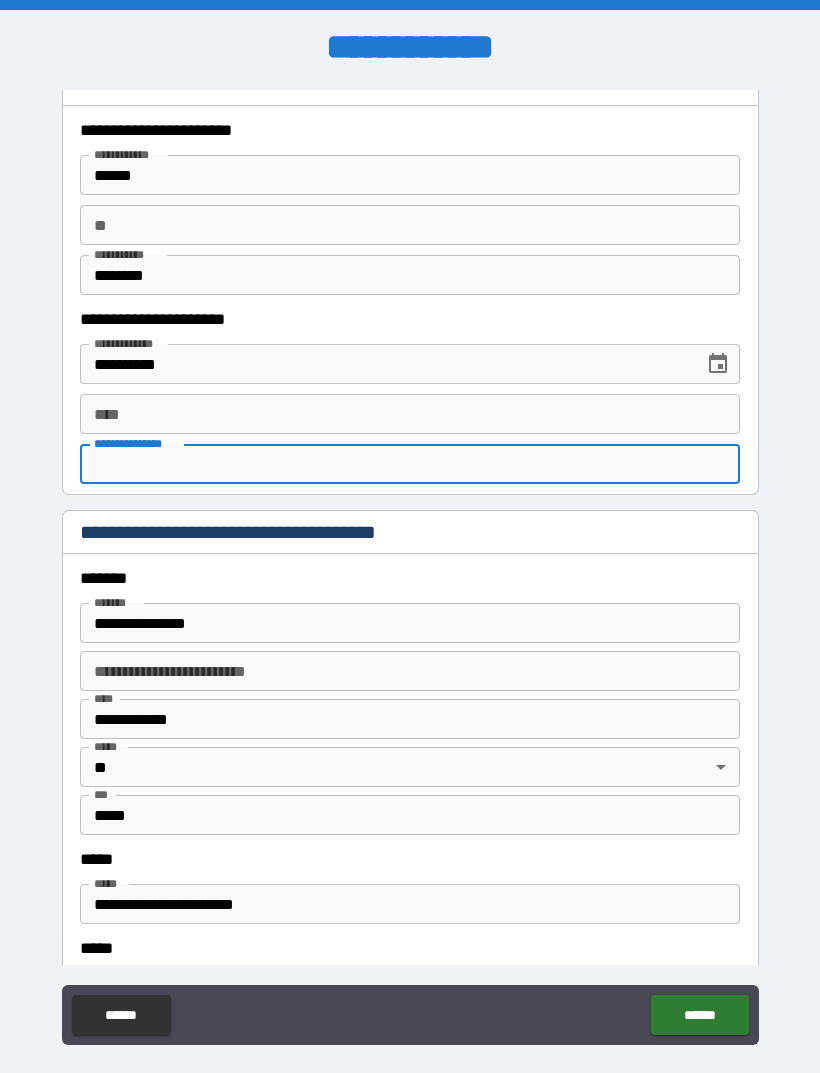 type on "*" 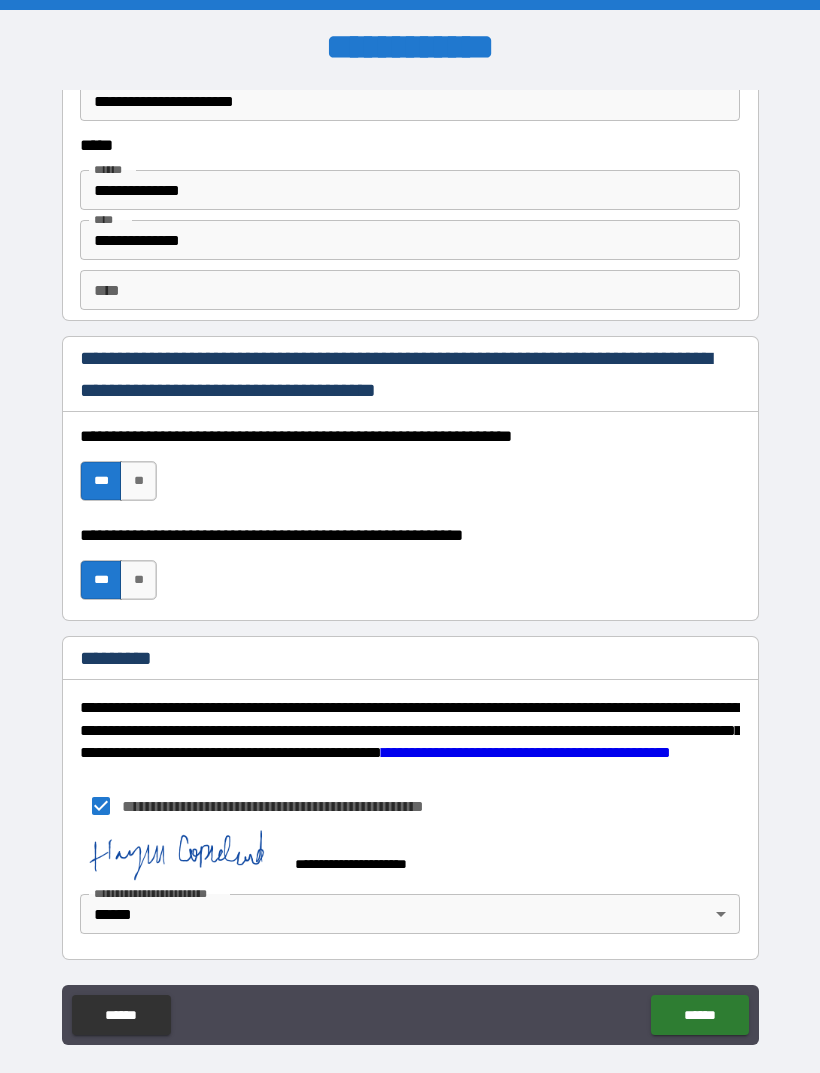 scroll, scrollTop: 2748, scrollLeft: 0, axis: vertical 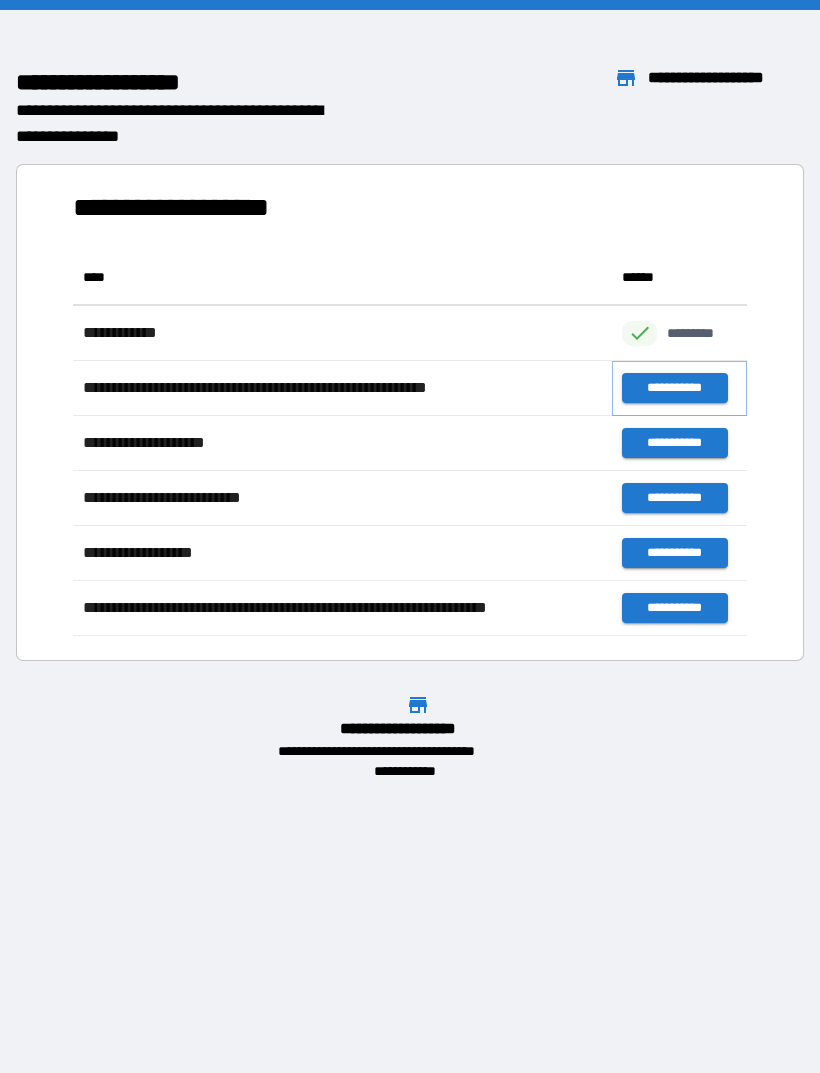 click on "**********" at bounding box center (674, 388) 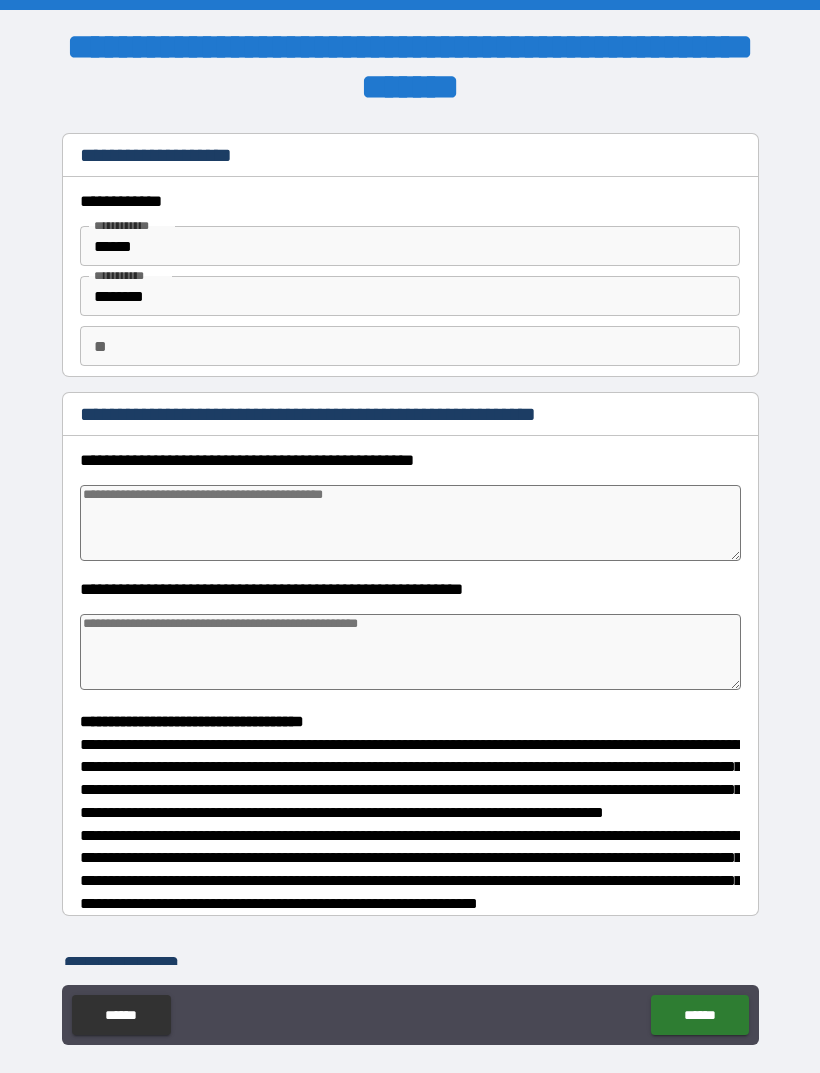 click at bounding box center [410, 523] 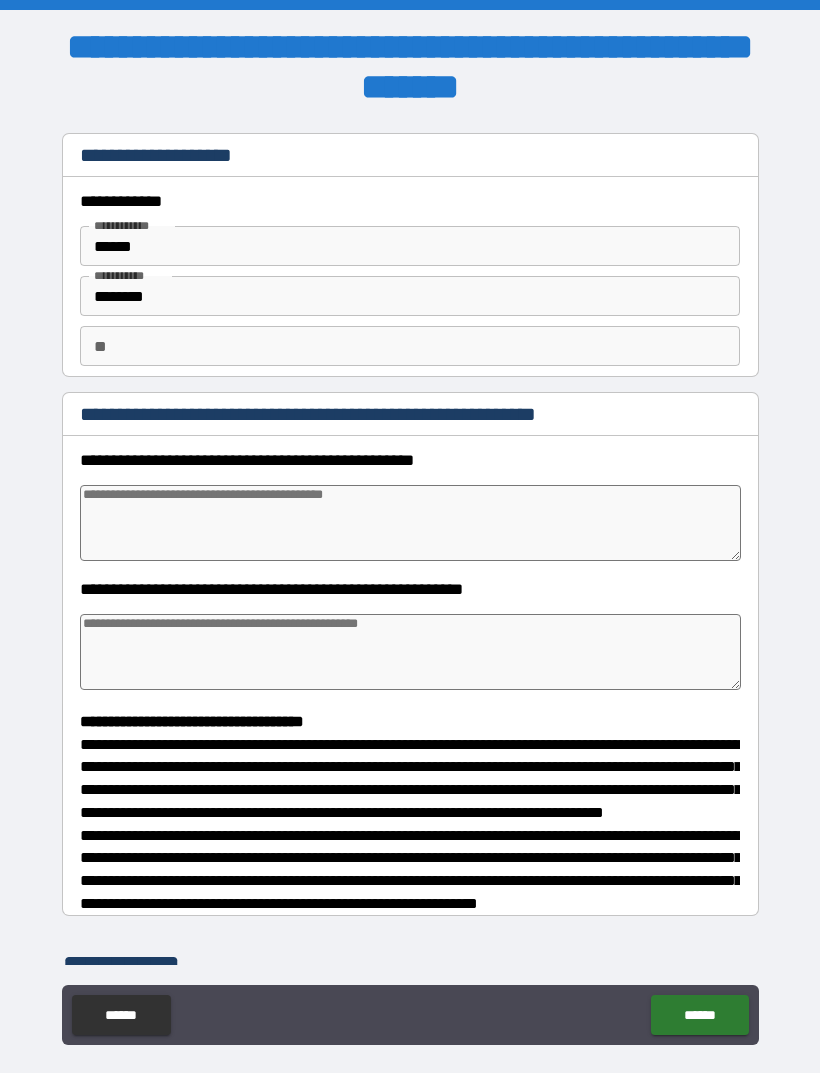 type on "*" 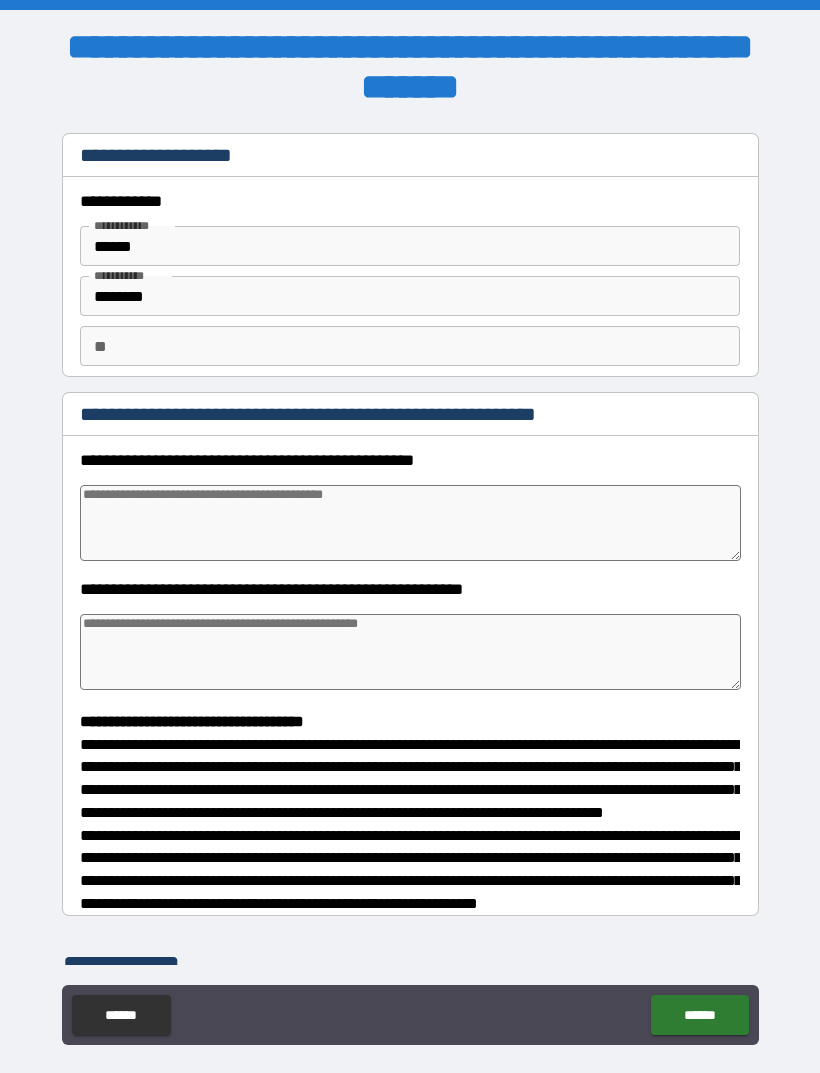 type on "*" 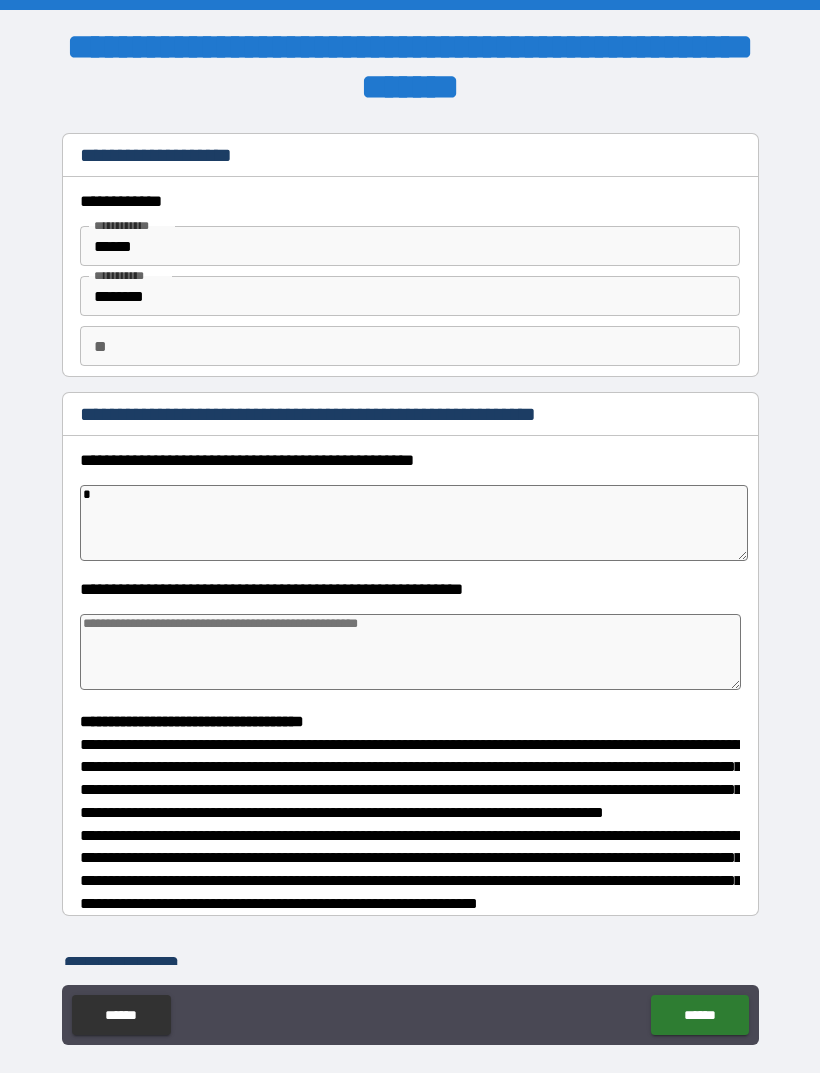 type on "*" 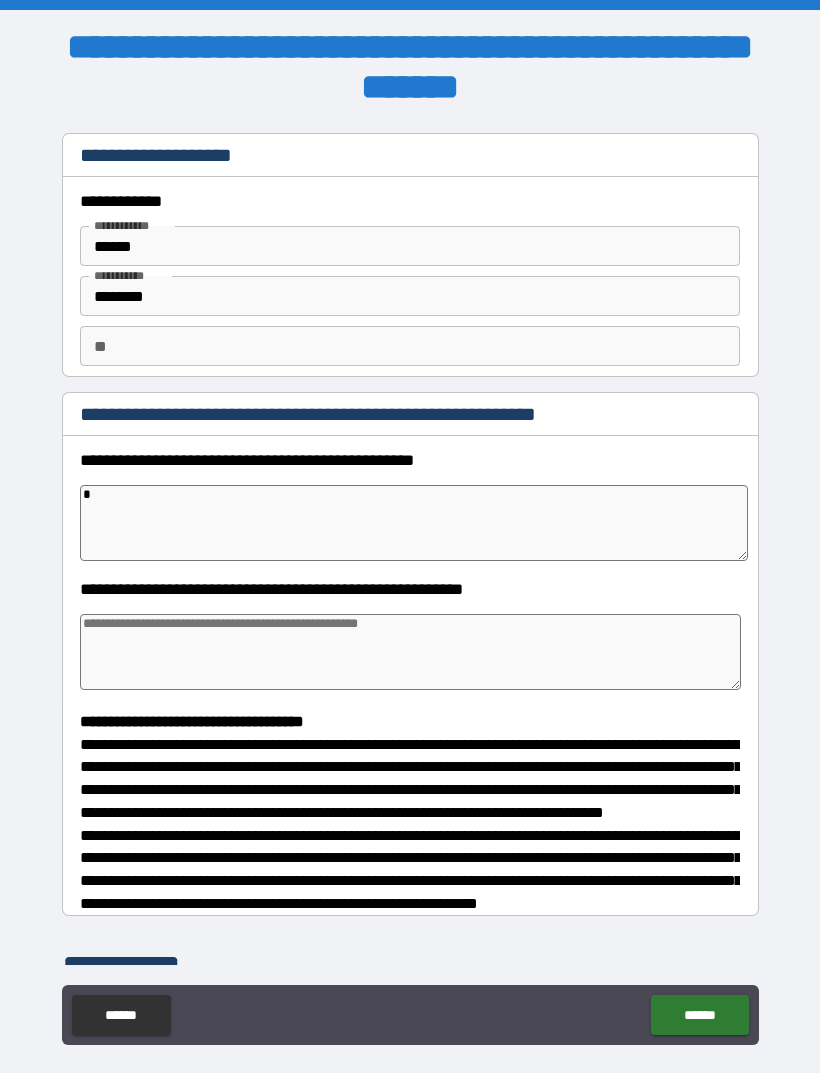 type on "*" 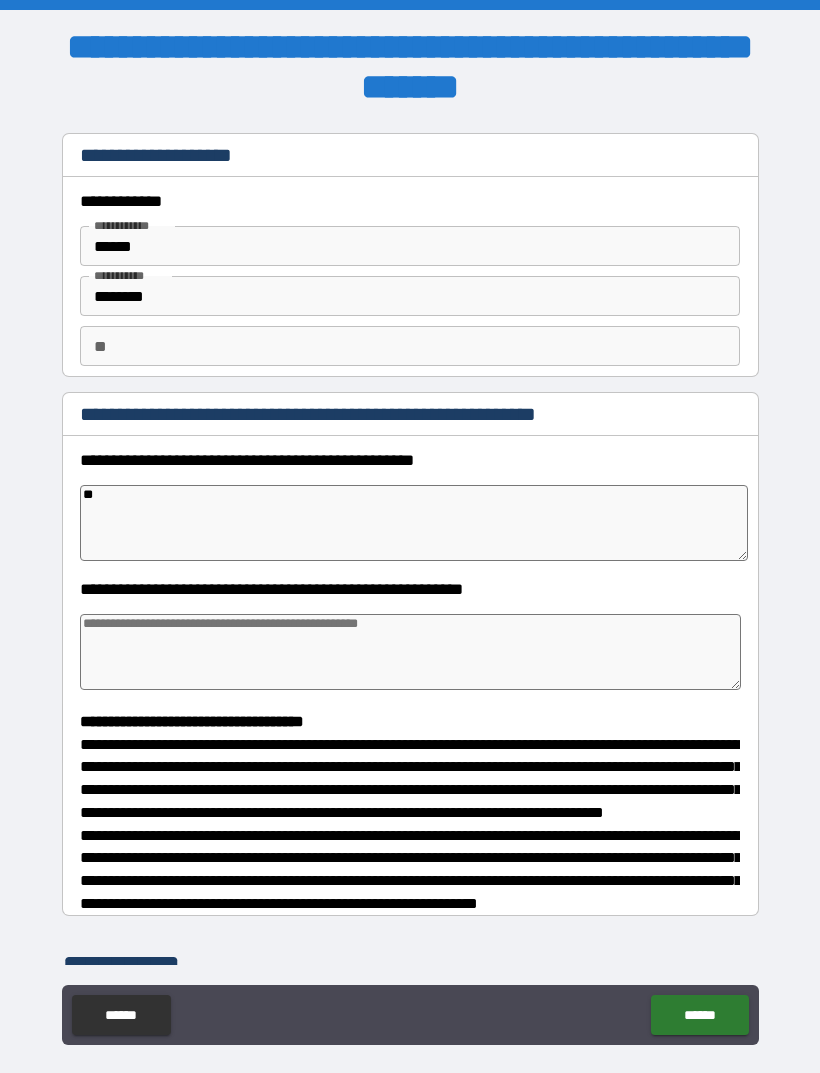 type on "***" 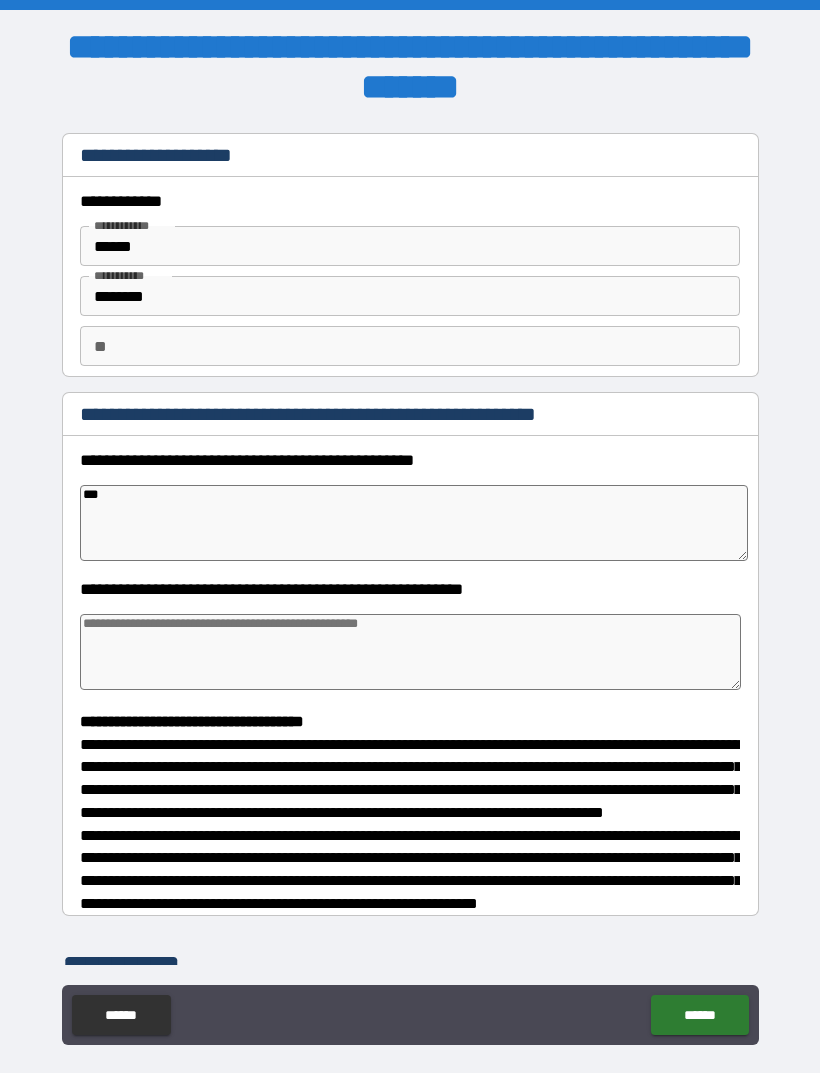 type on "*" 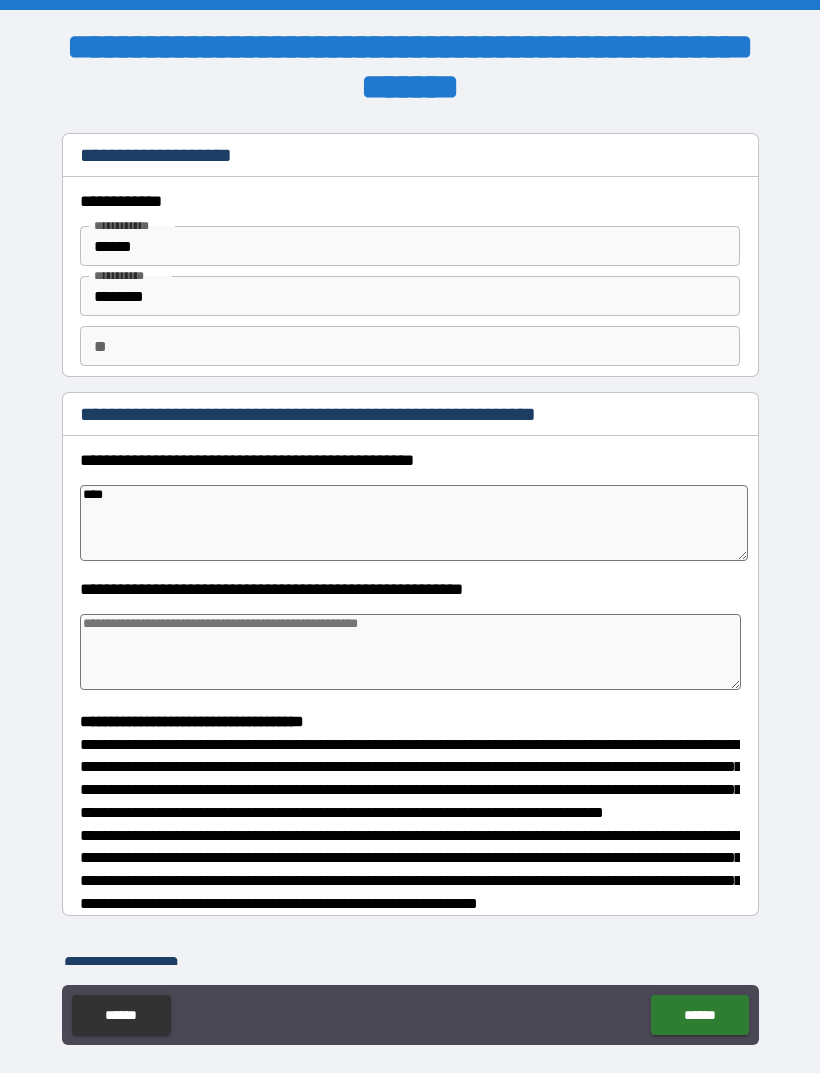 type on "*" 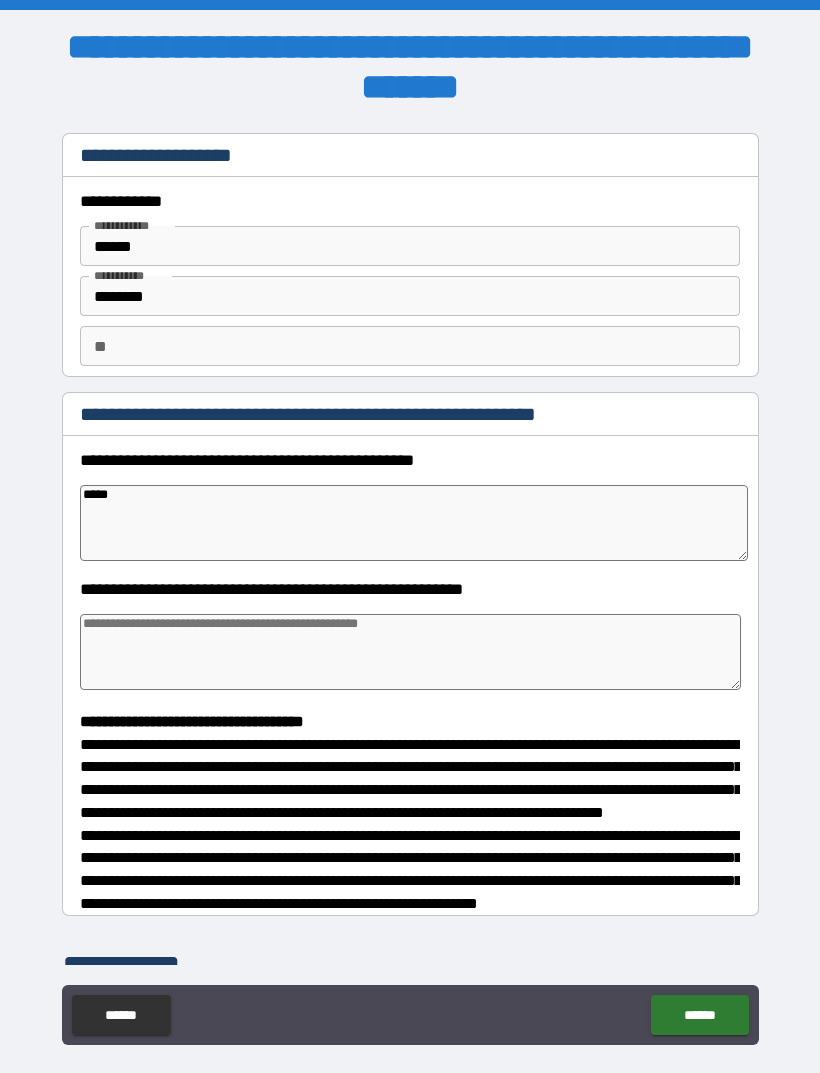 type on "******" 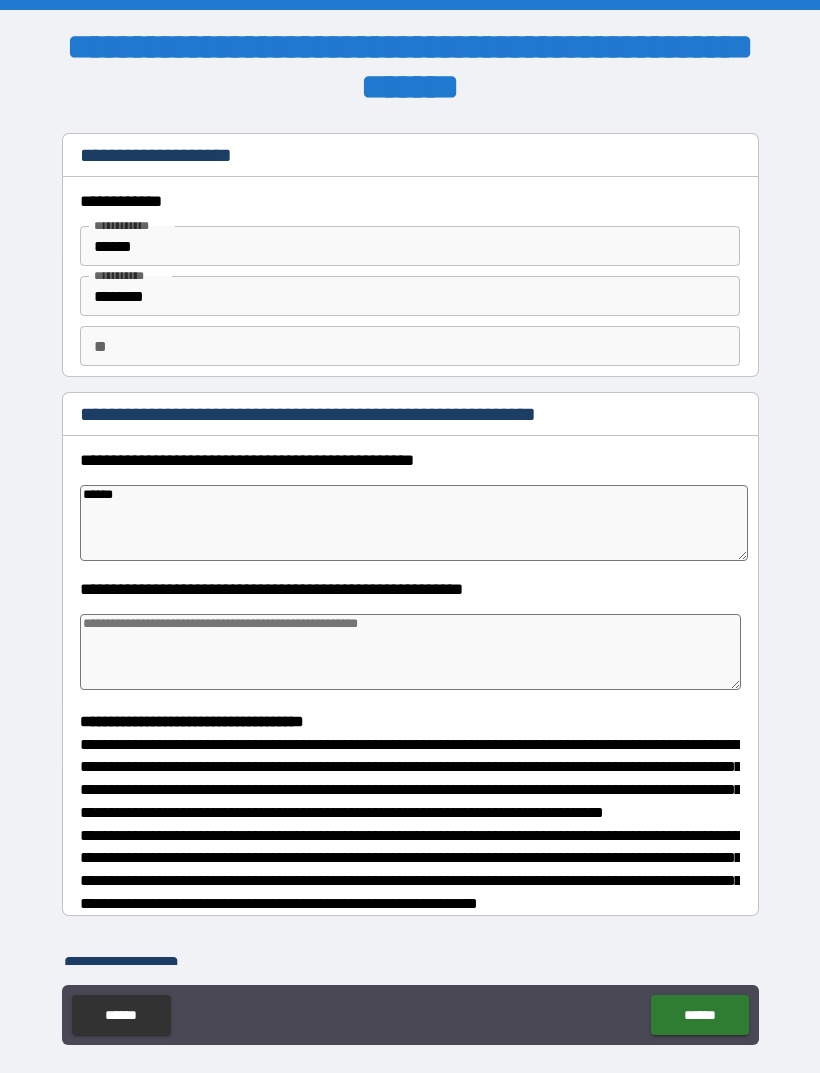 type on "*" 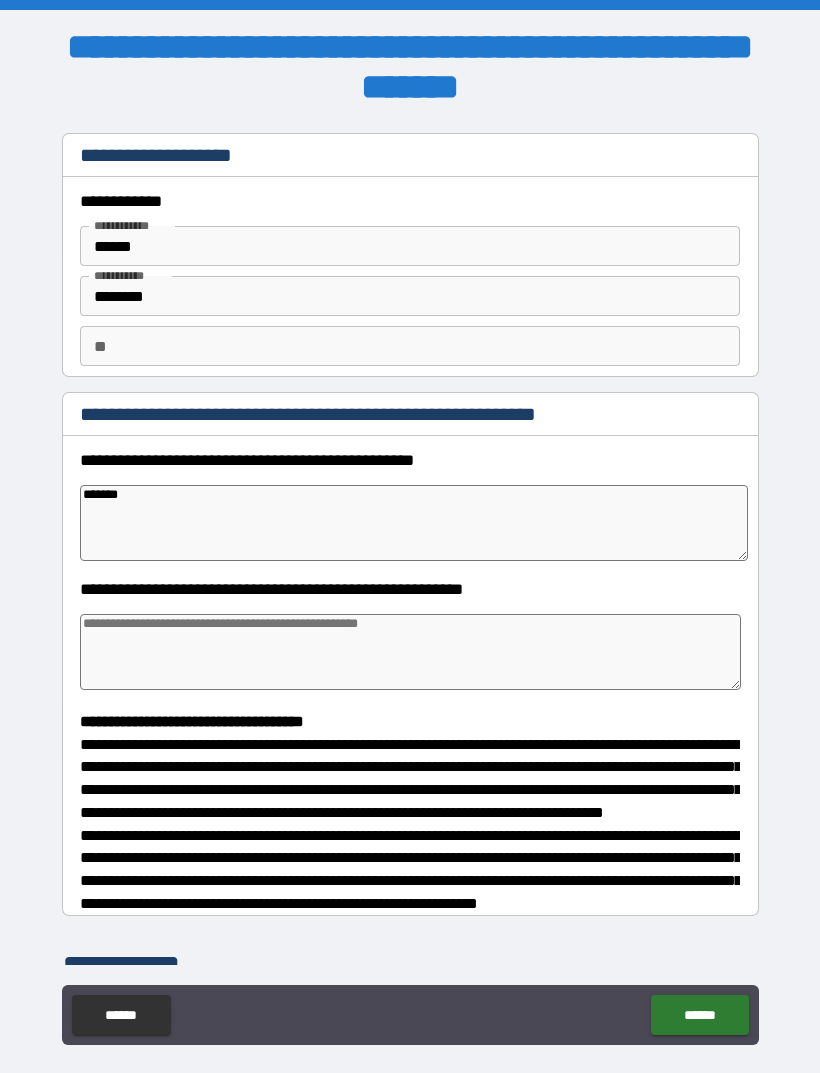 type on "*" 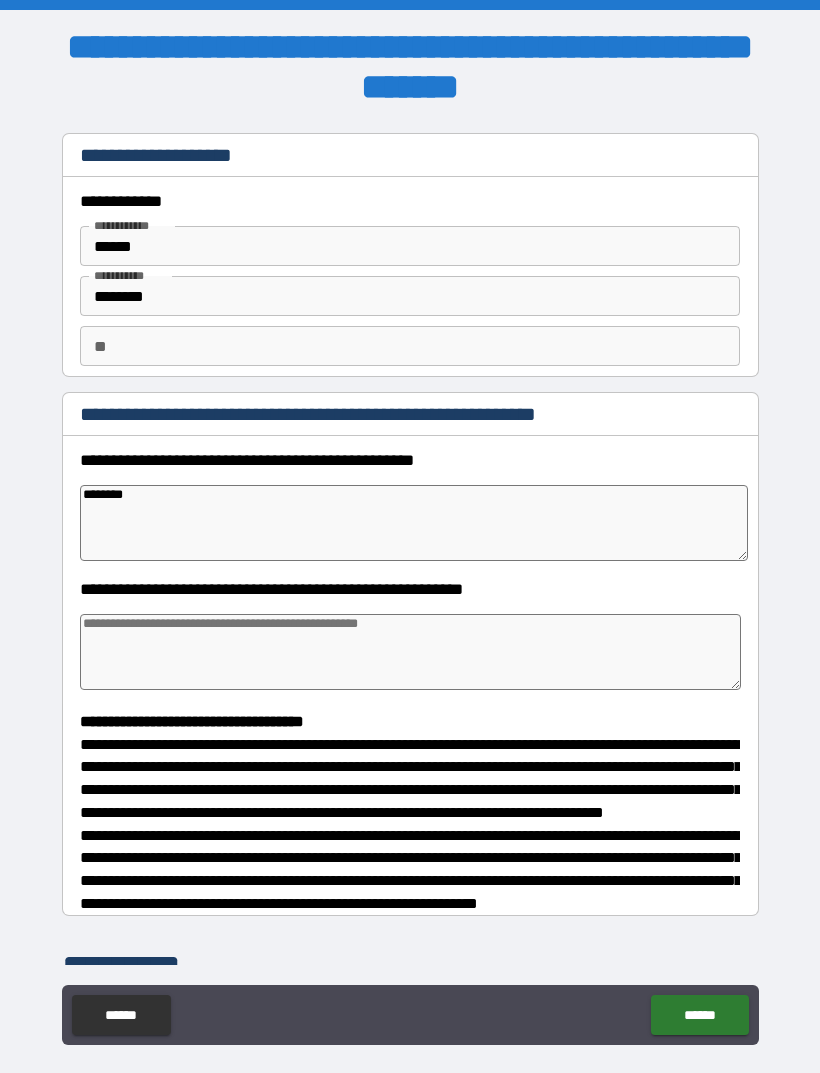 type on "*" 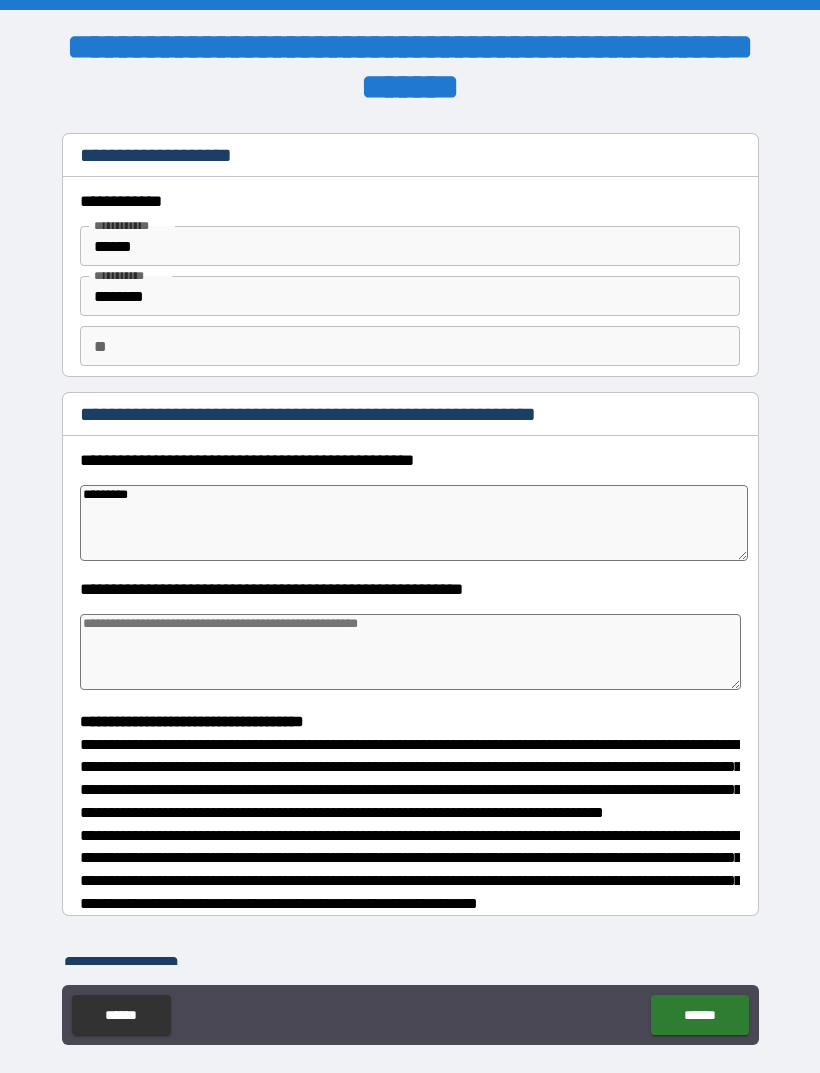 type on "*" 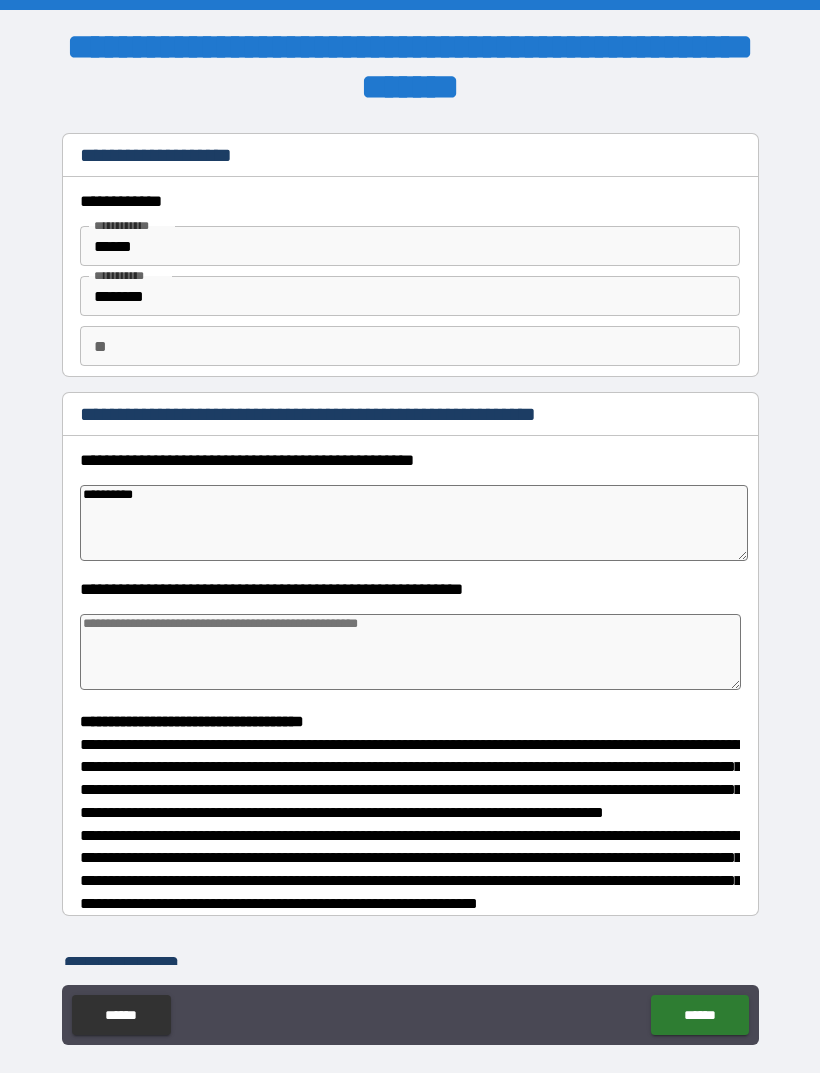 type on "*" 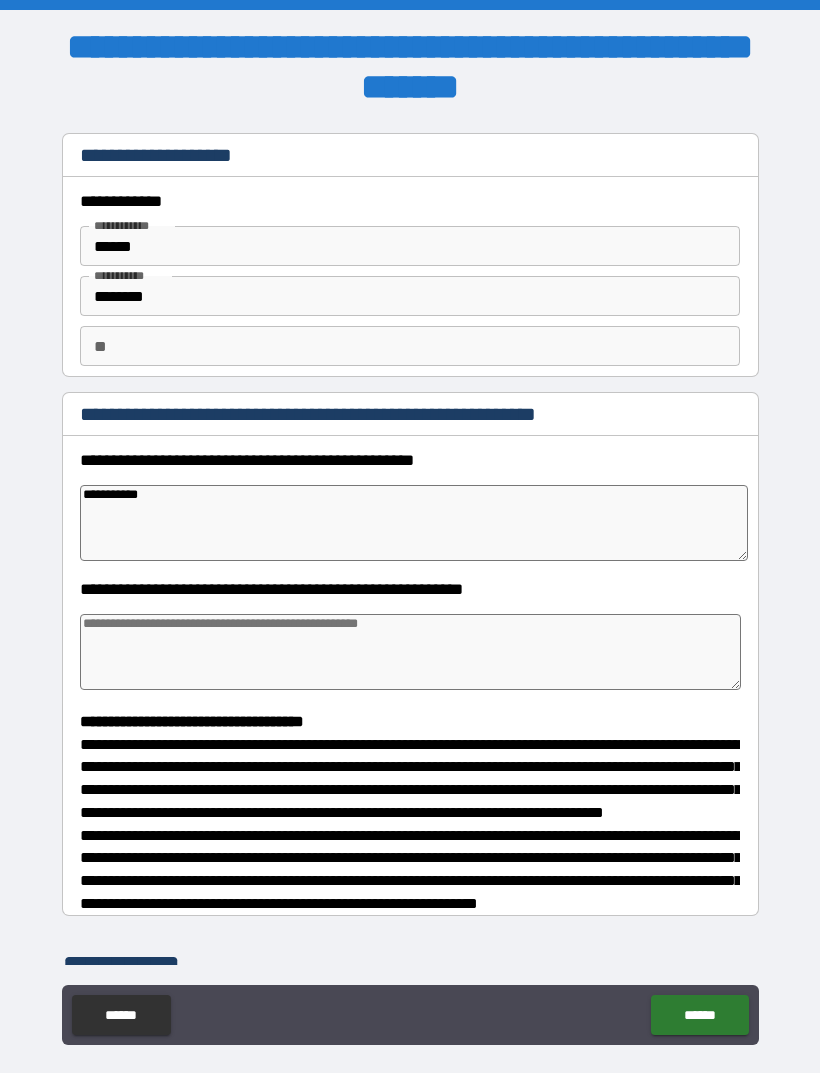 type on "**********" 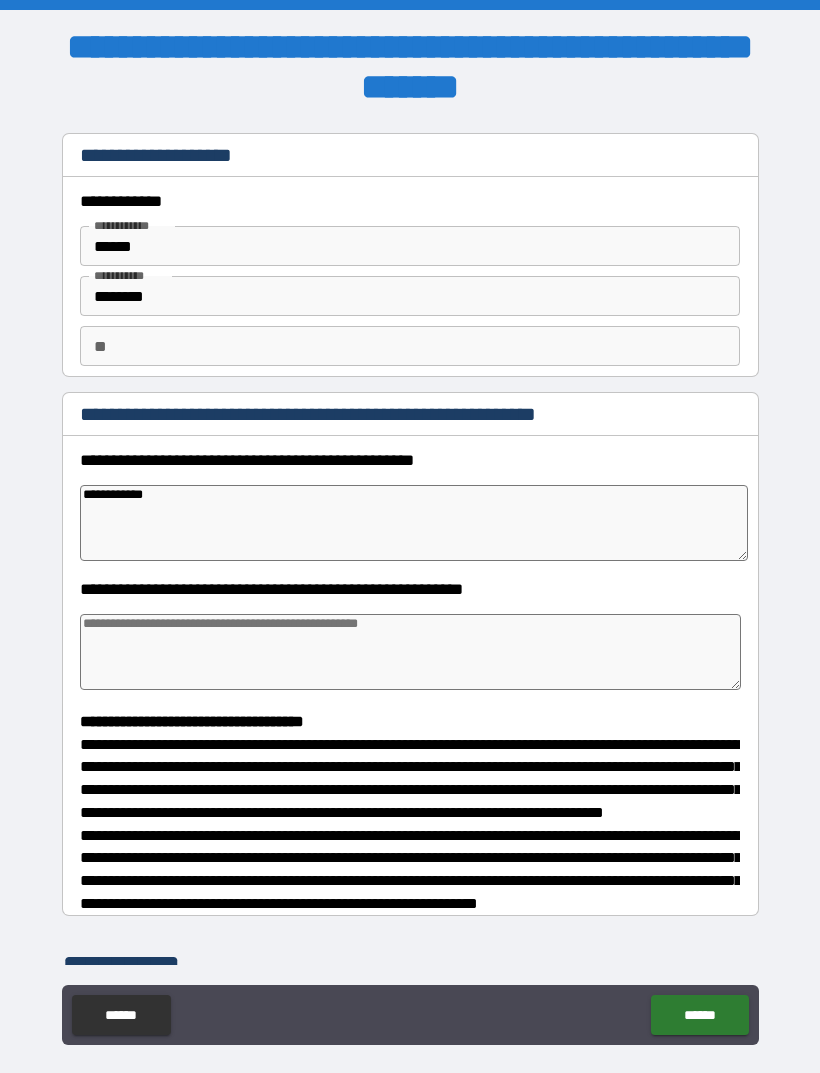 type on "*" 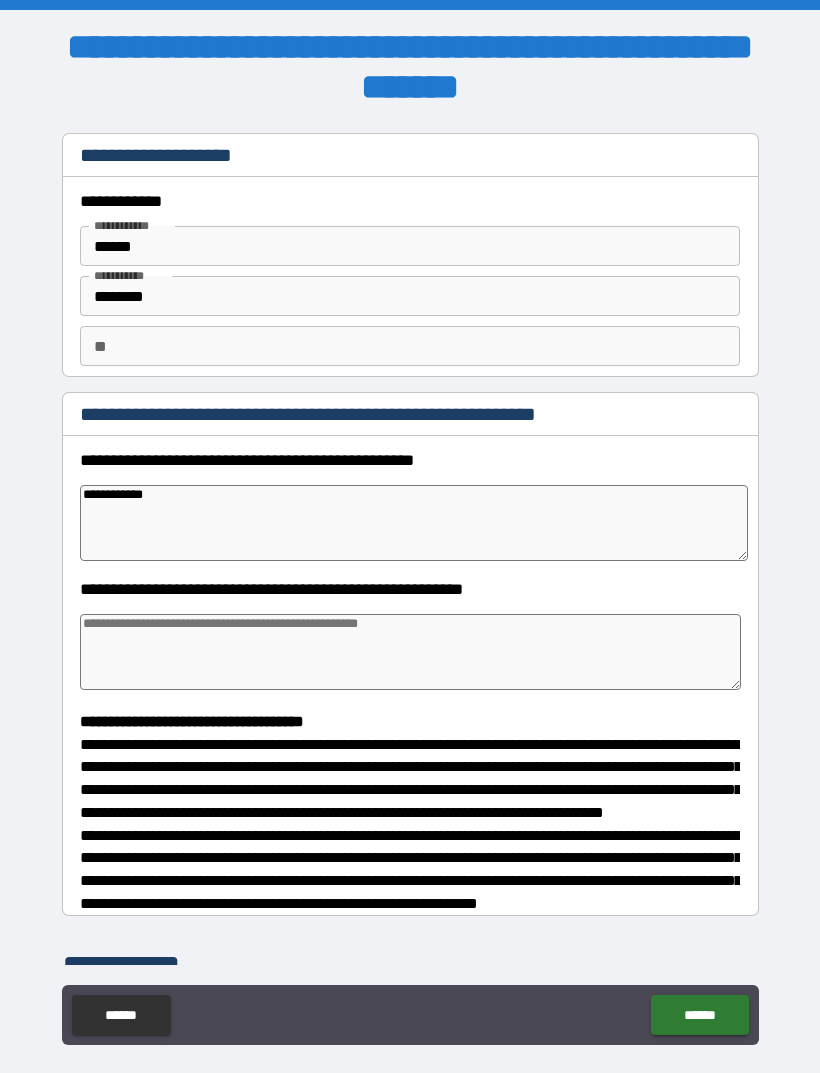 type on "*" 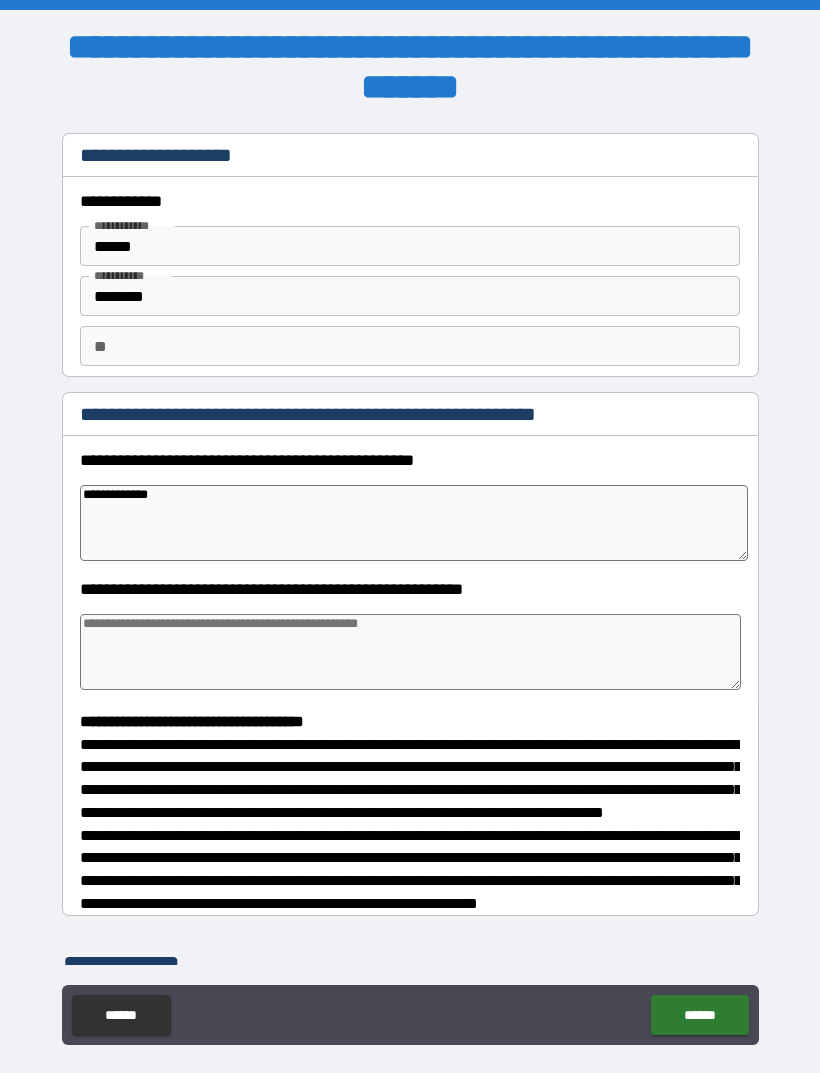 type on "*" 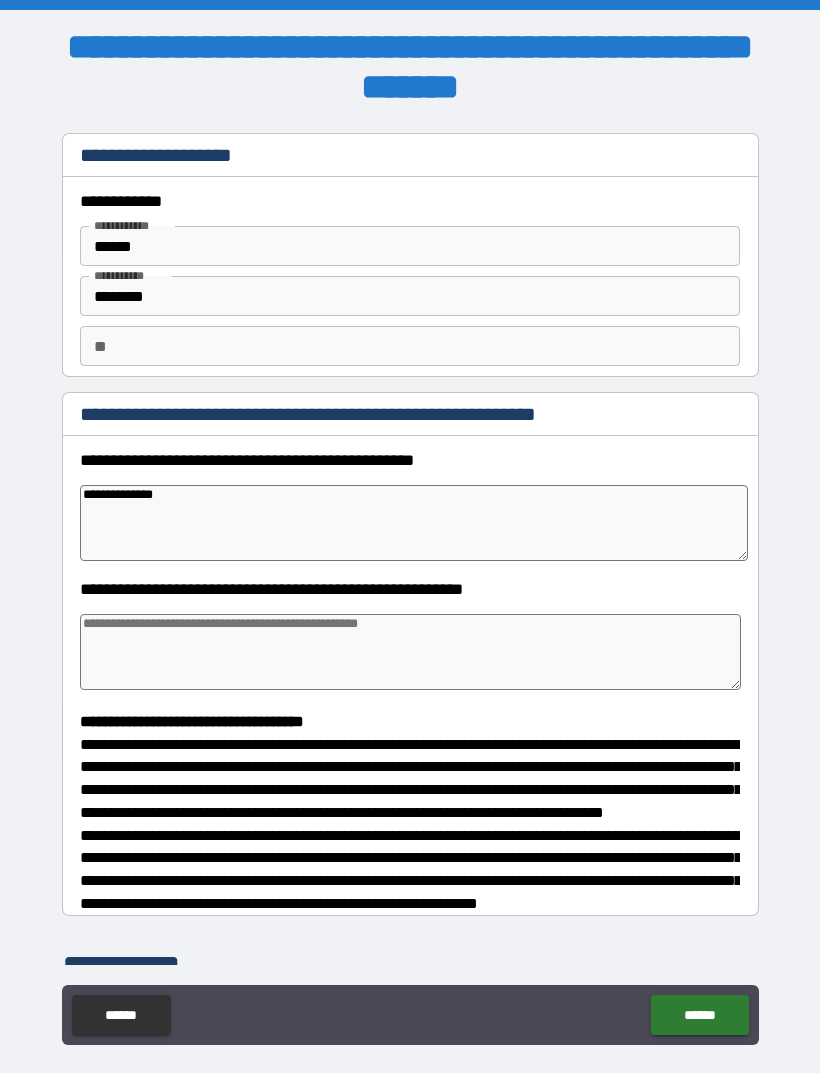 type on "*" 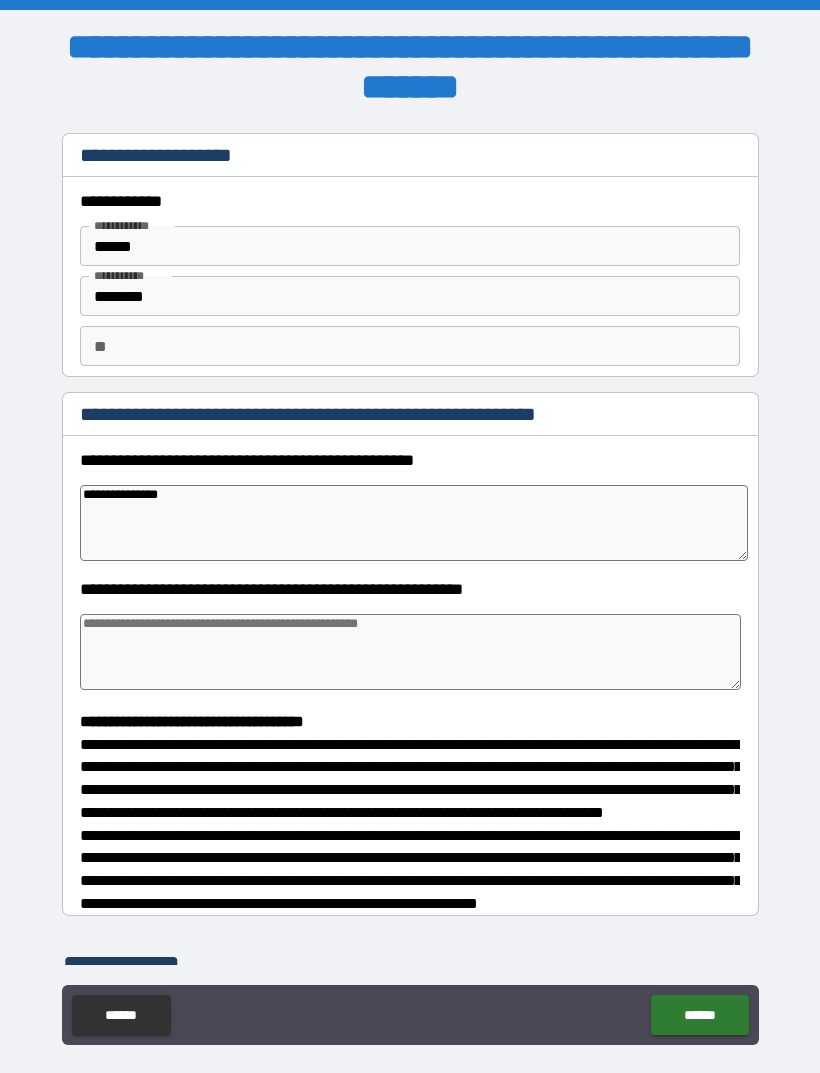 type on "*" 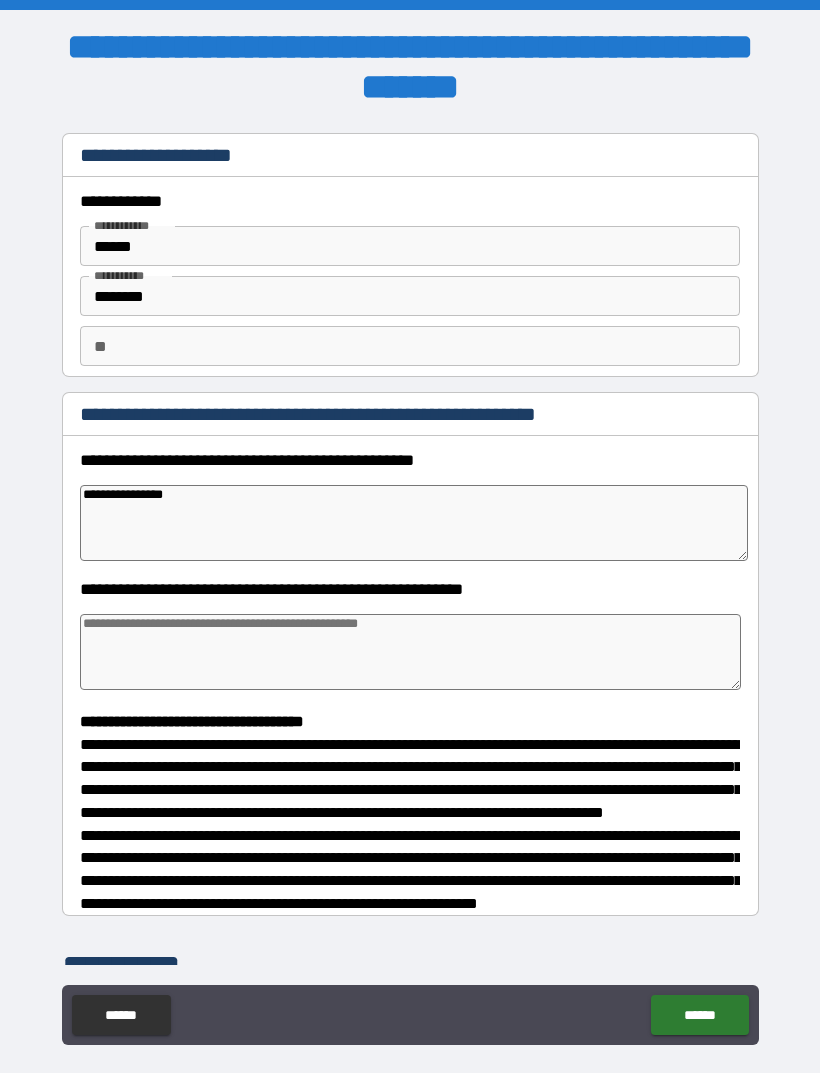 type on "*" 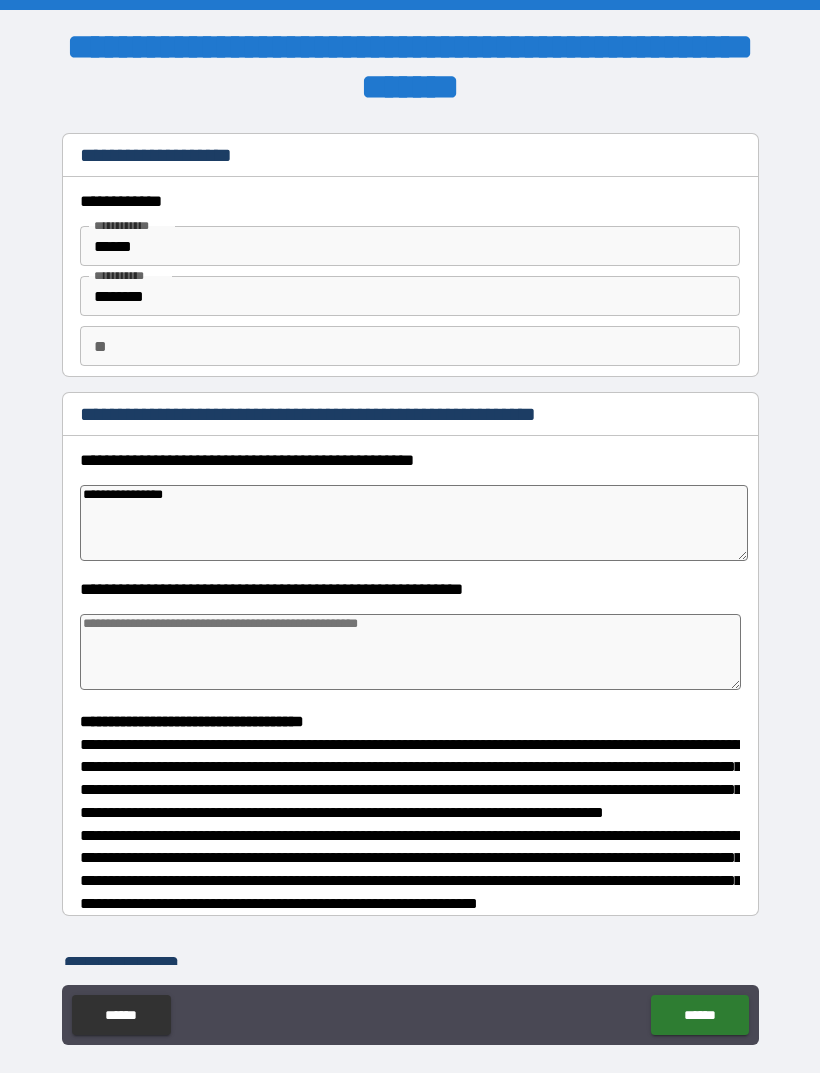 type on "**********" 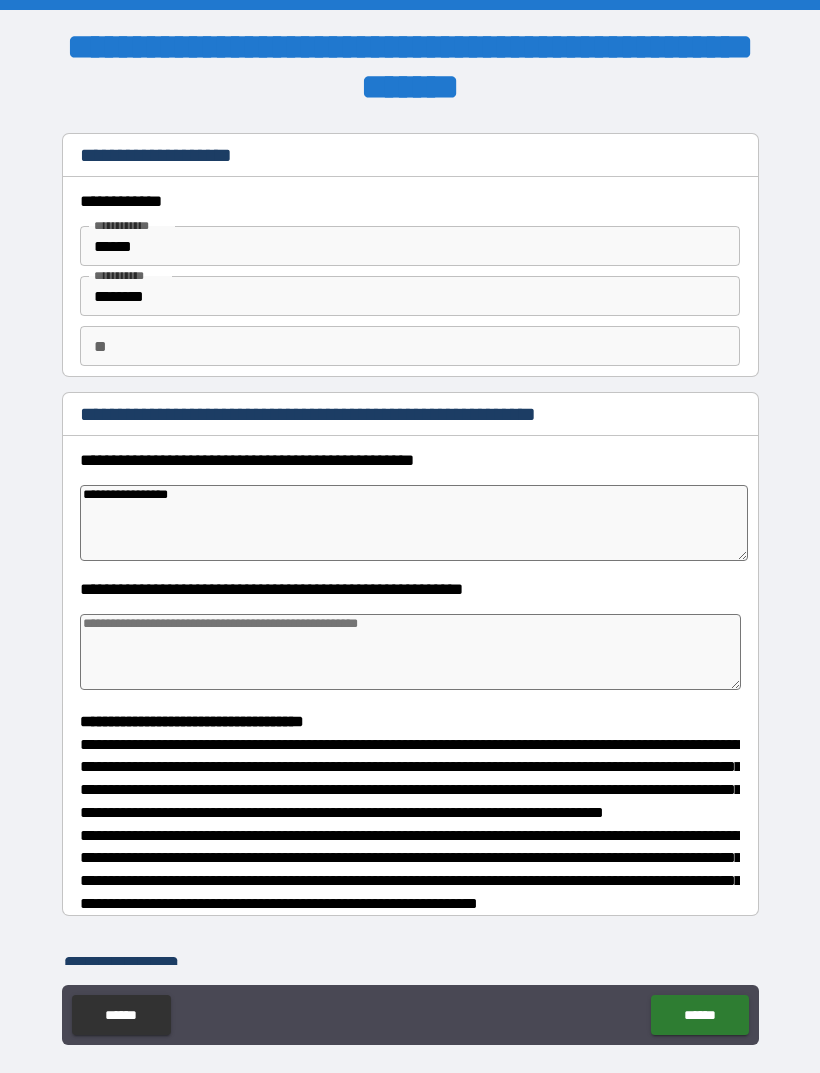 type on "*" 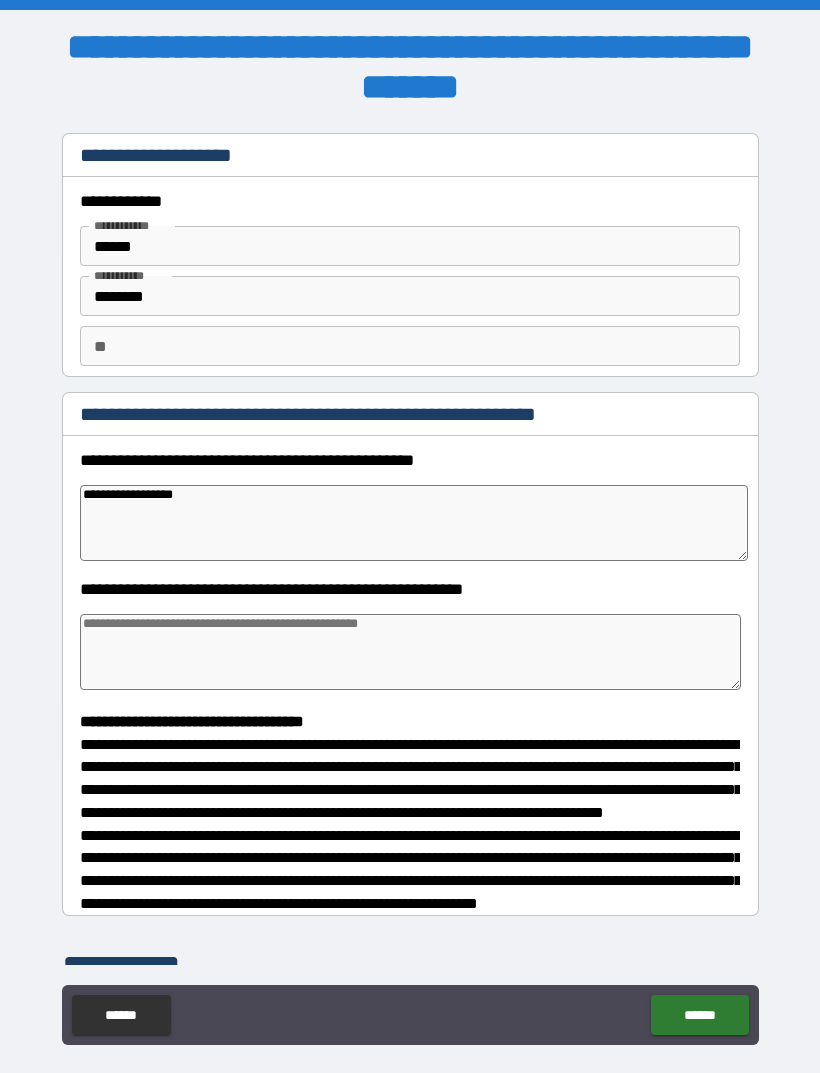 type on "**********" 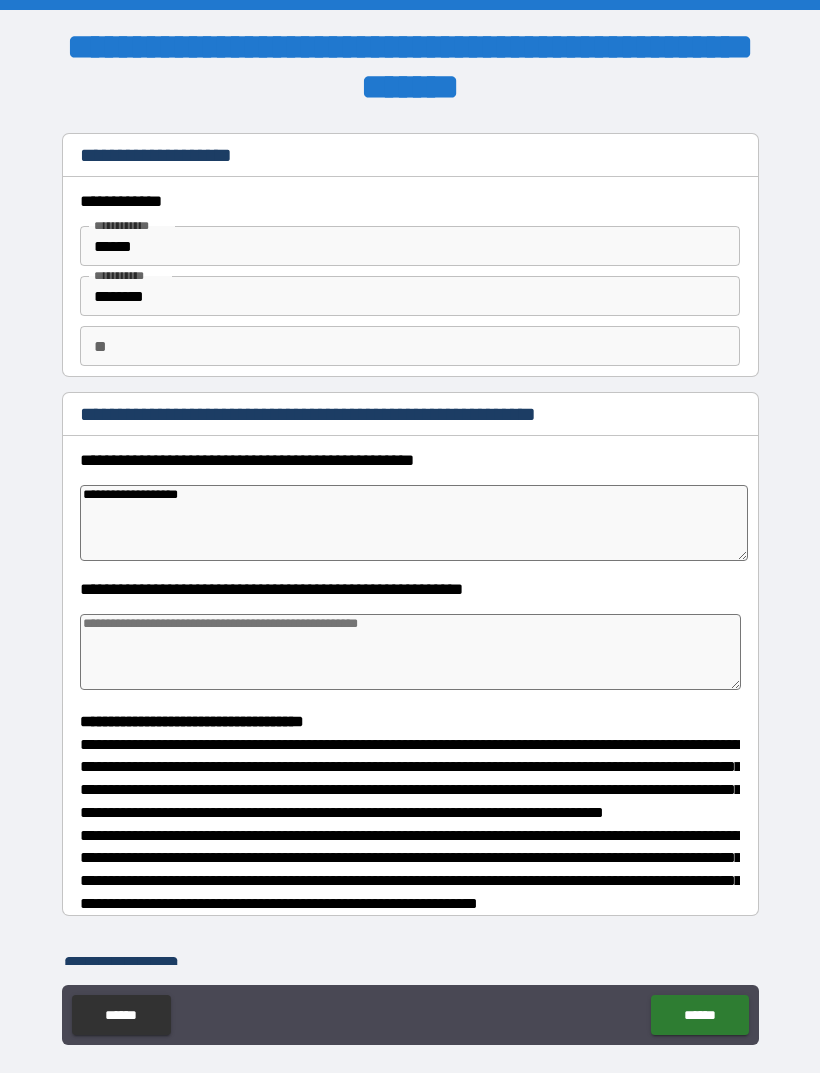 type on "*" 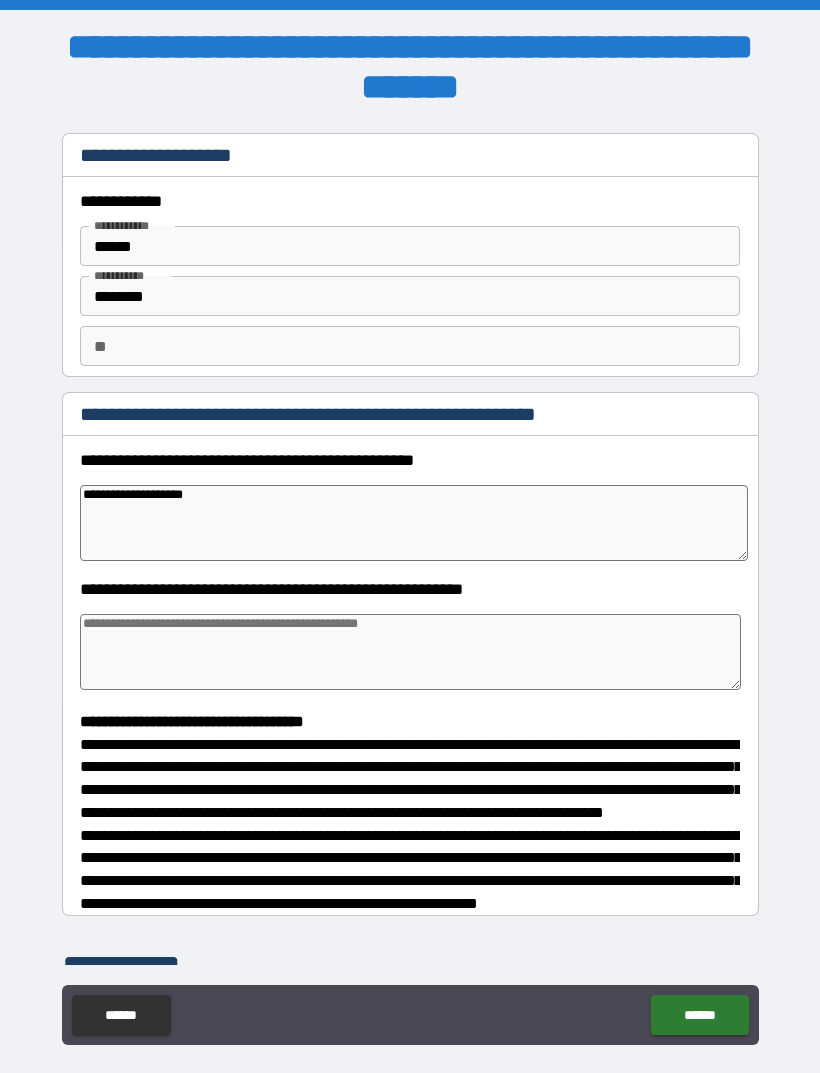 type on "*" 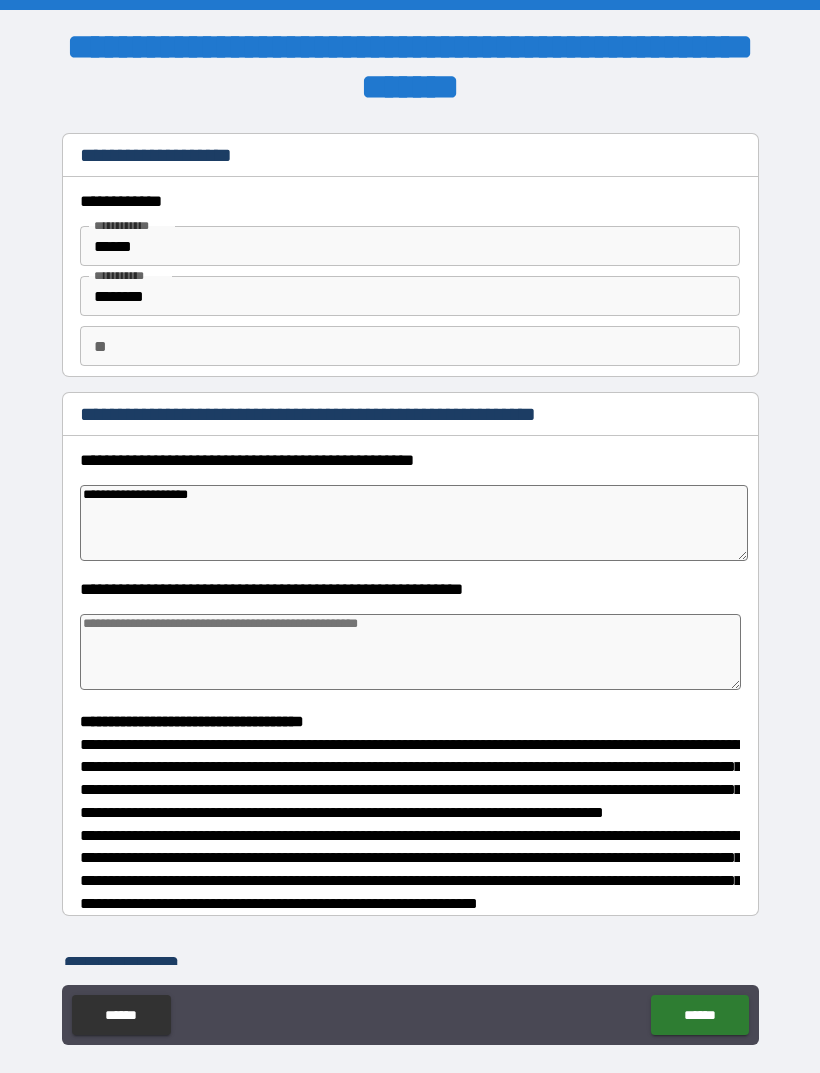 type on "*" 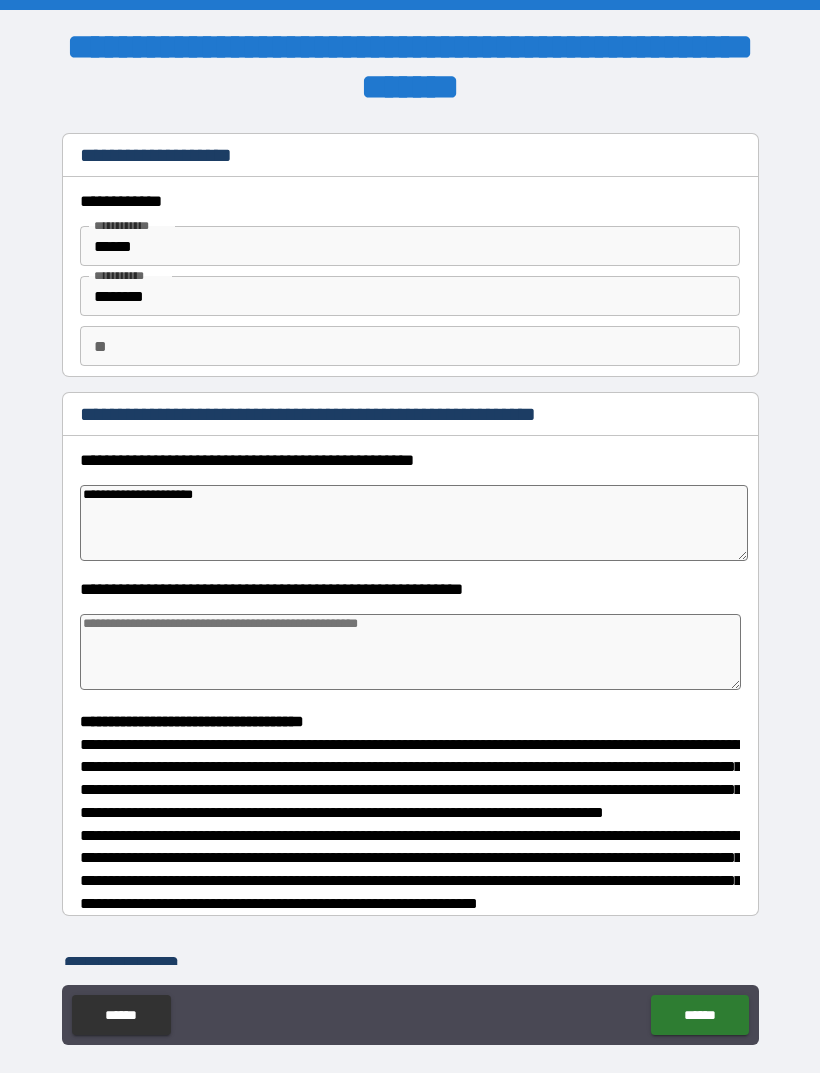 type on "*" 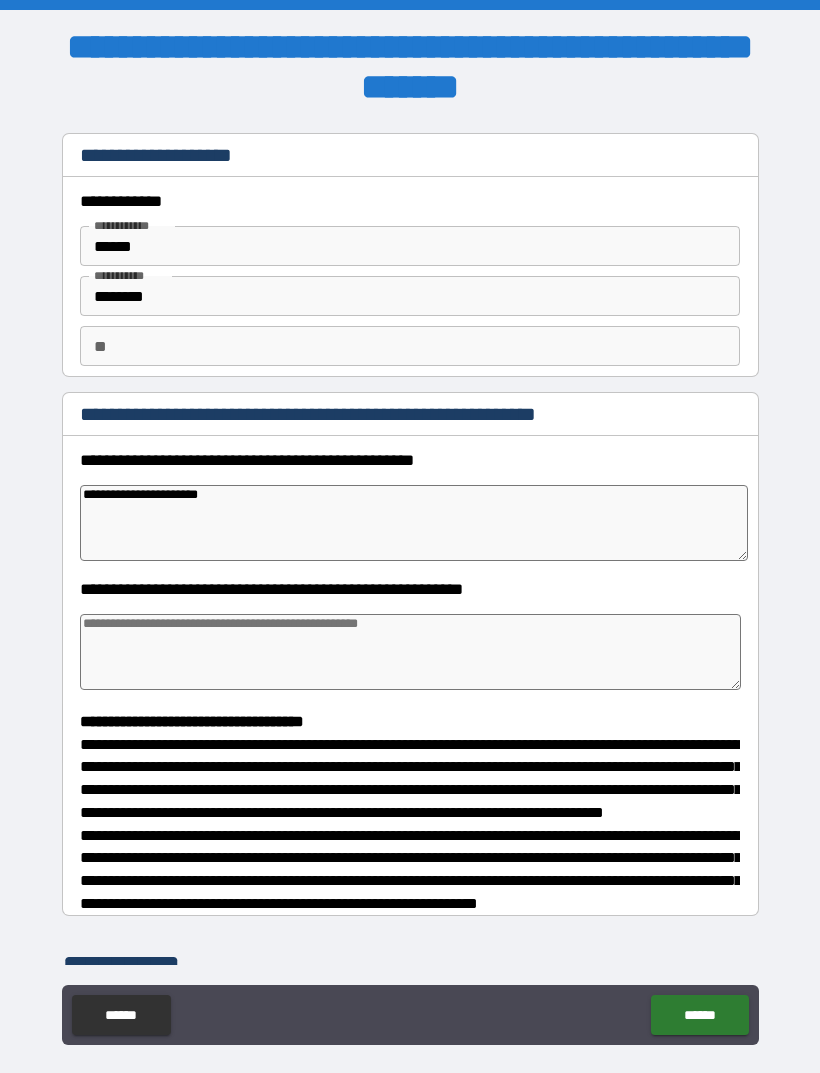 type on "*" 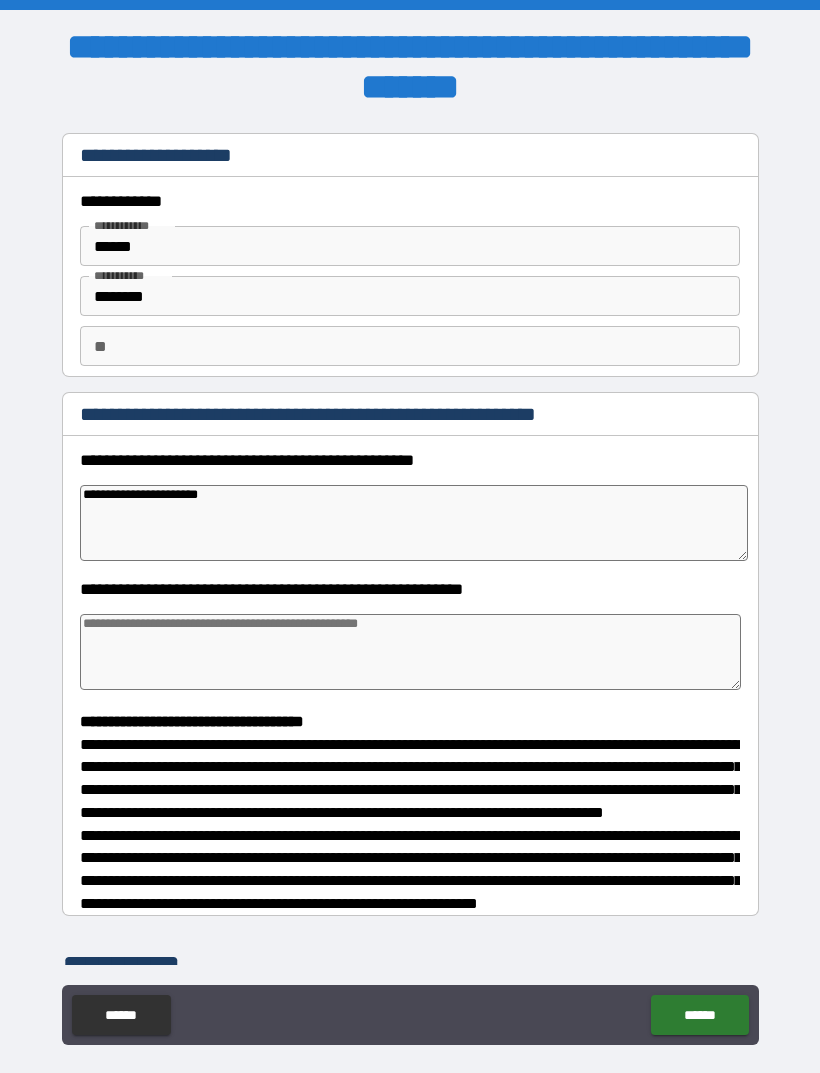 type on "**********" 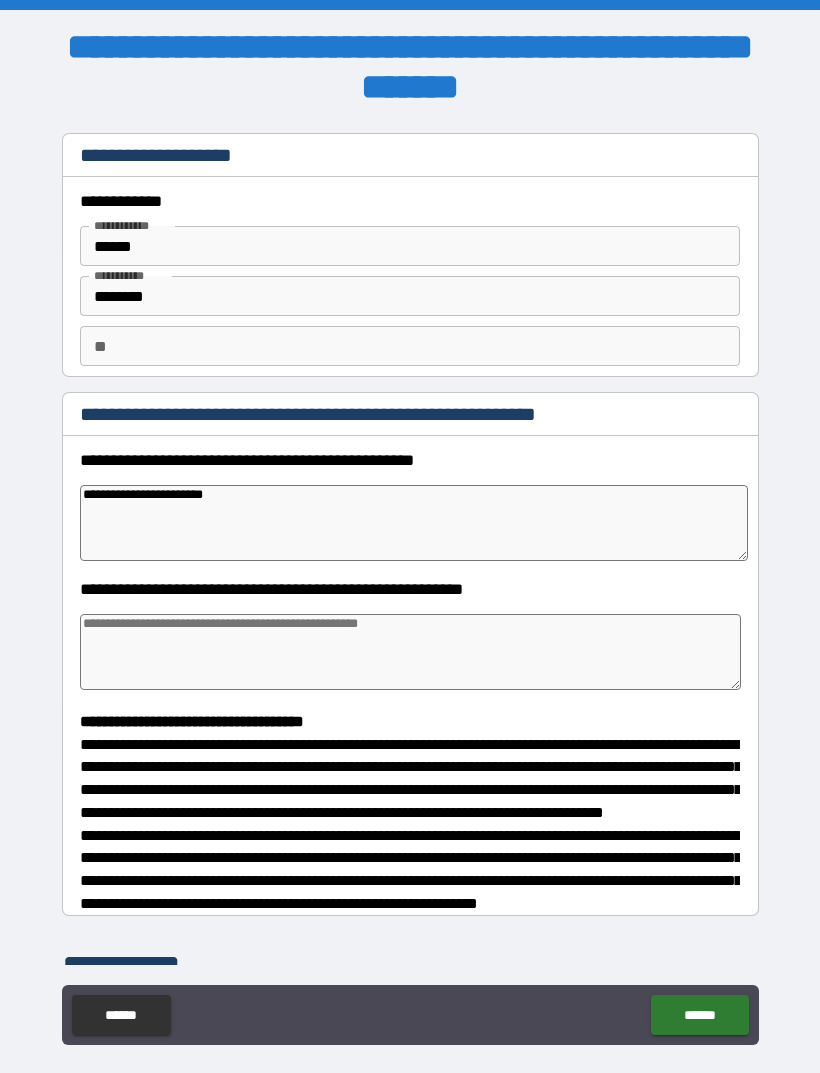type on "*" 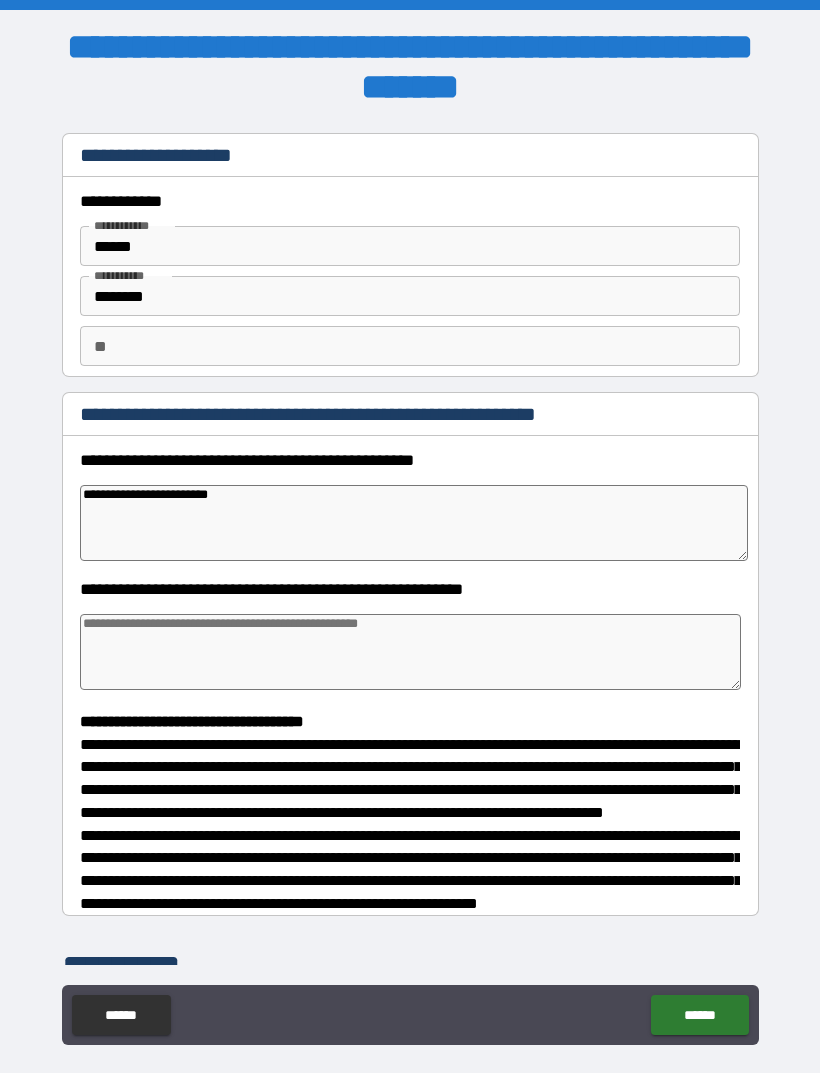 type on "*" 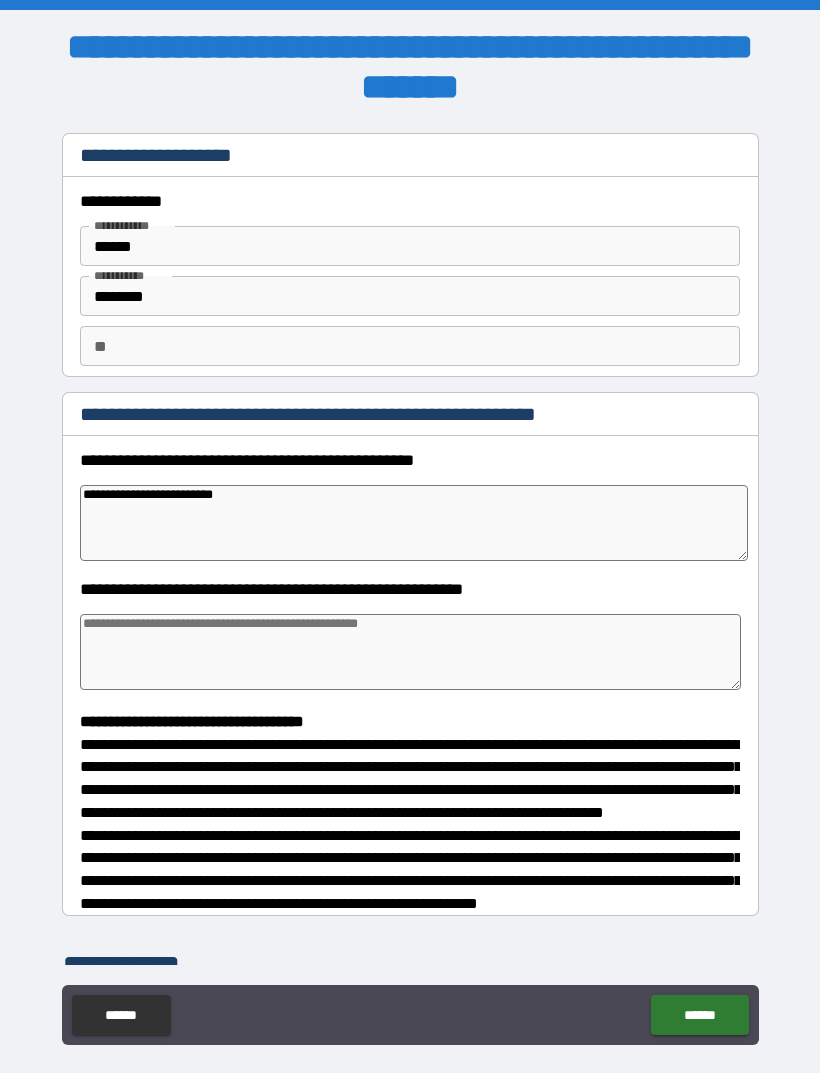 type on "*" 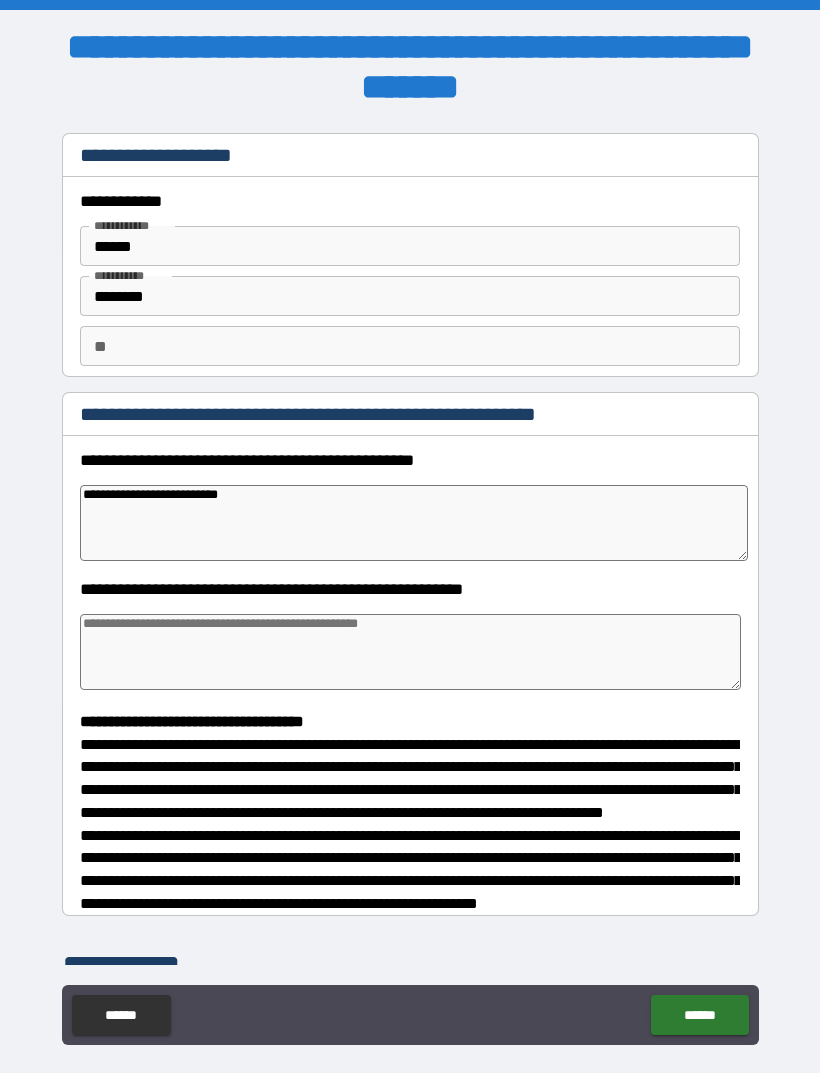 type on "*" 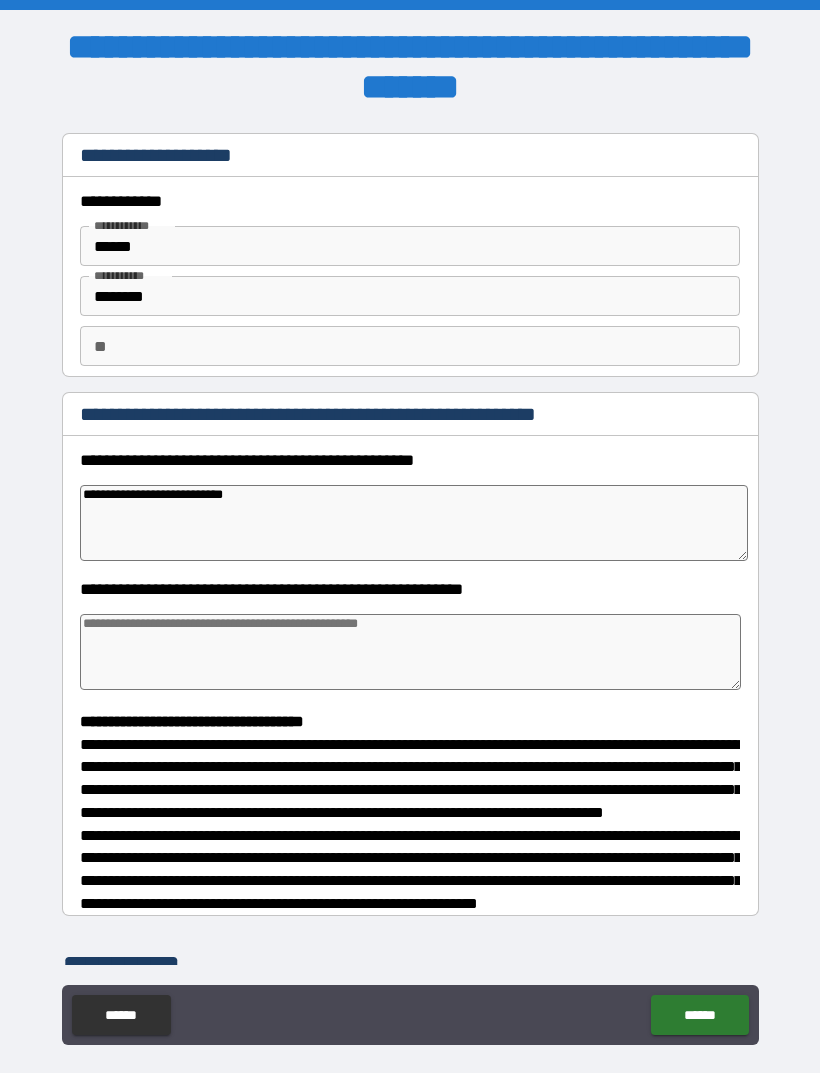 type on "*" 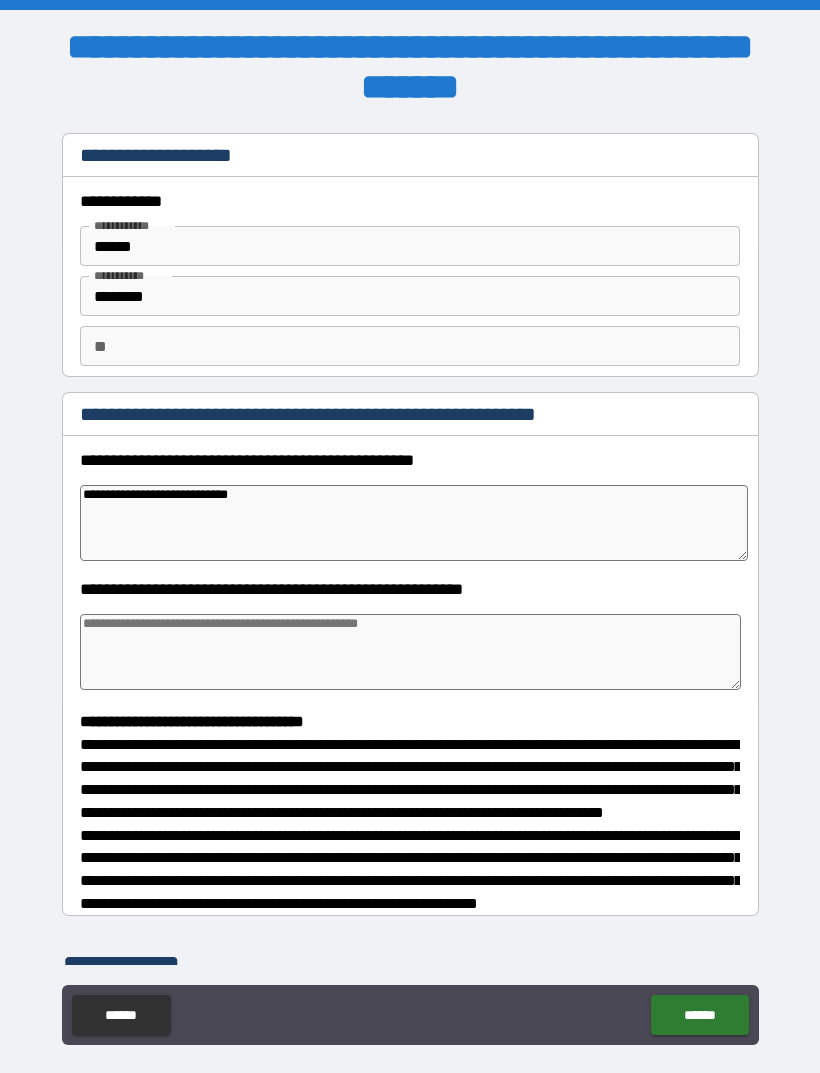 type on "*" 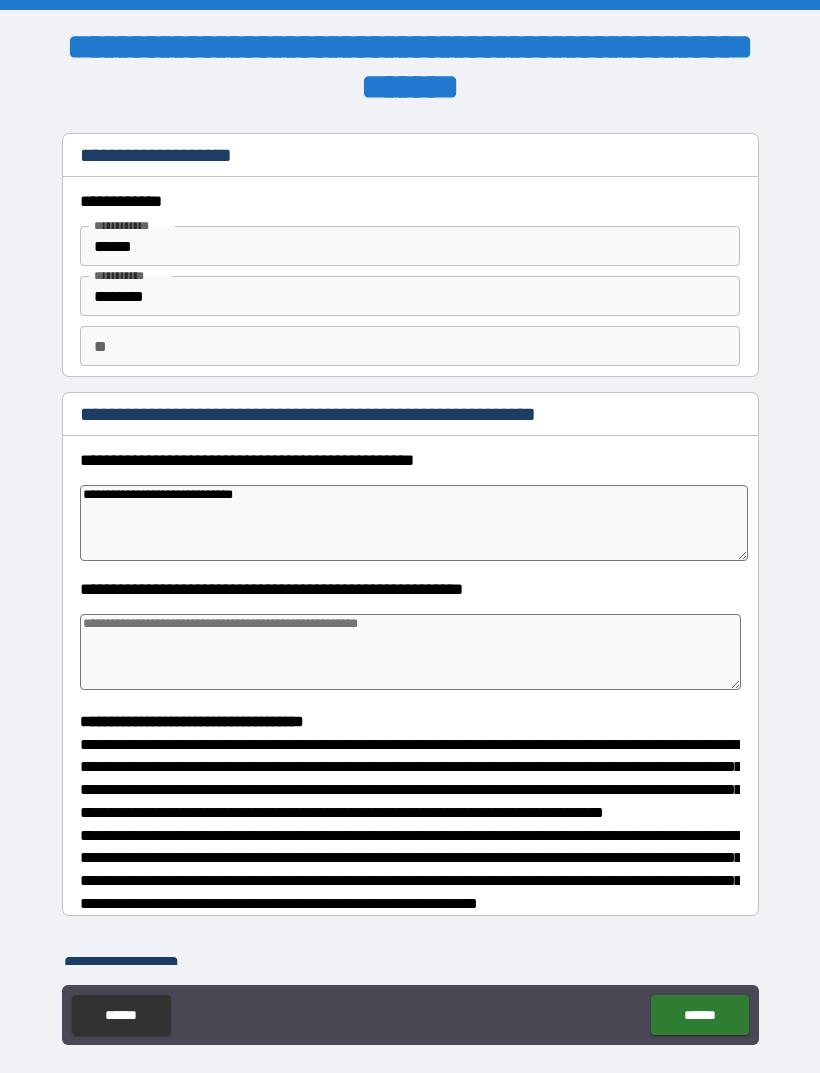 type on "*" 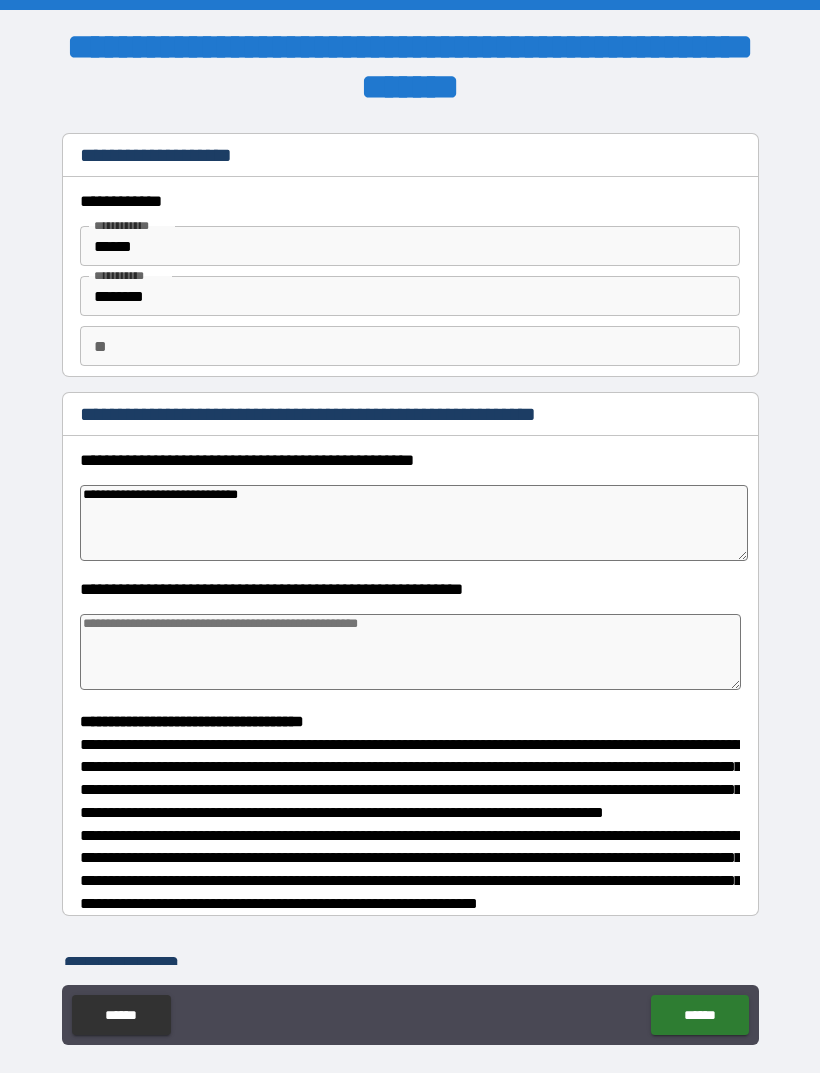 type on "*" 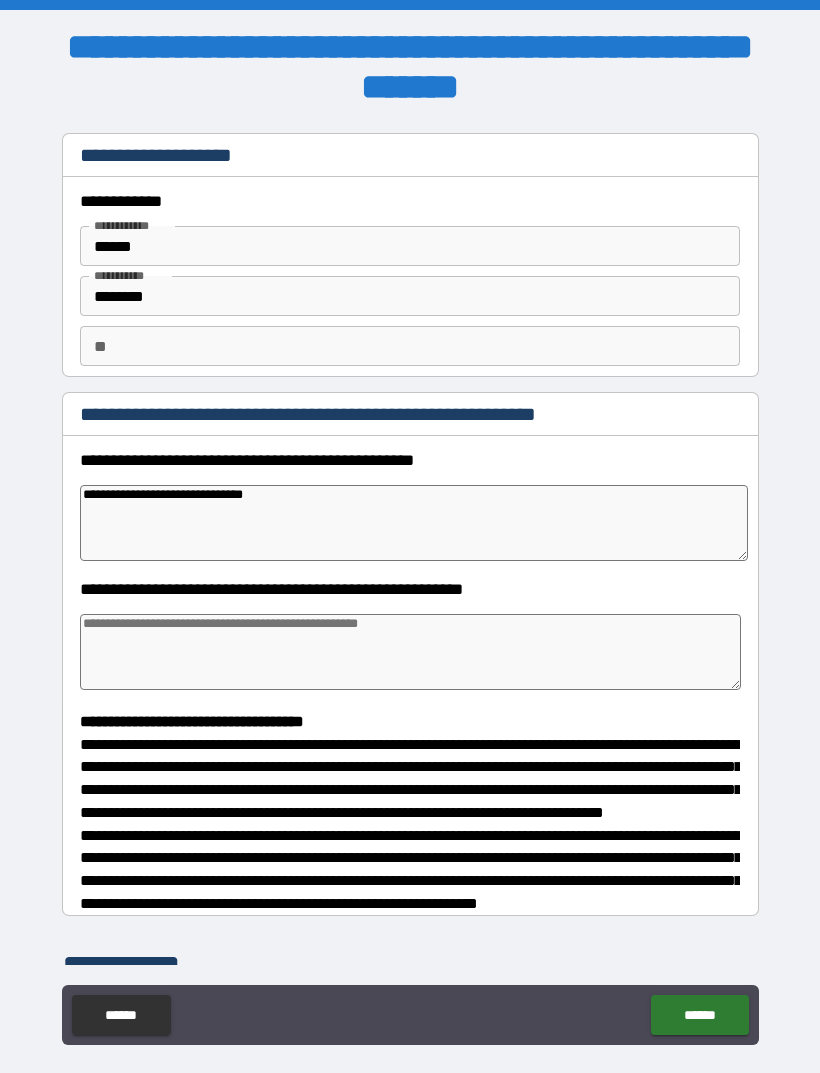 type on "*" 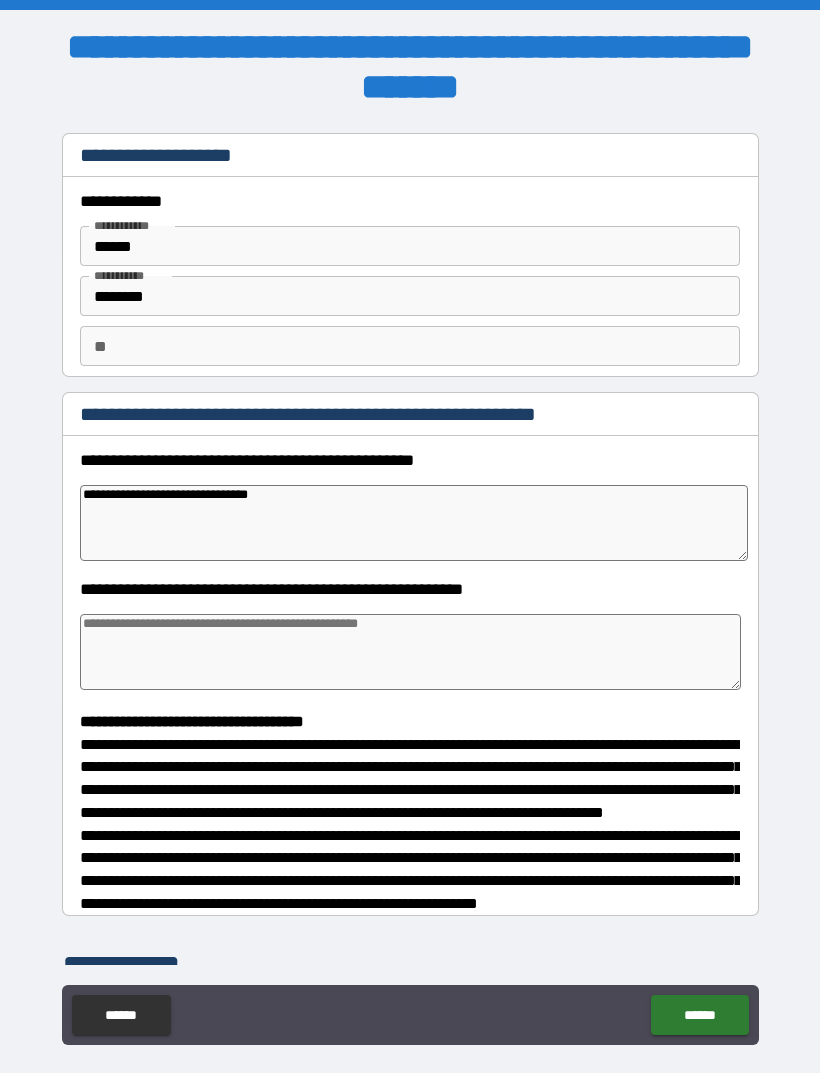 type on "*" 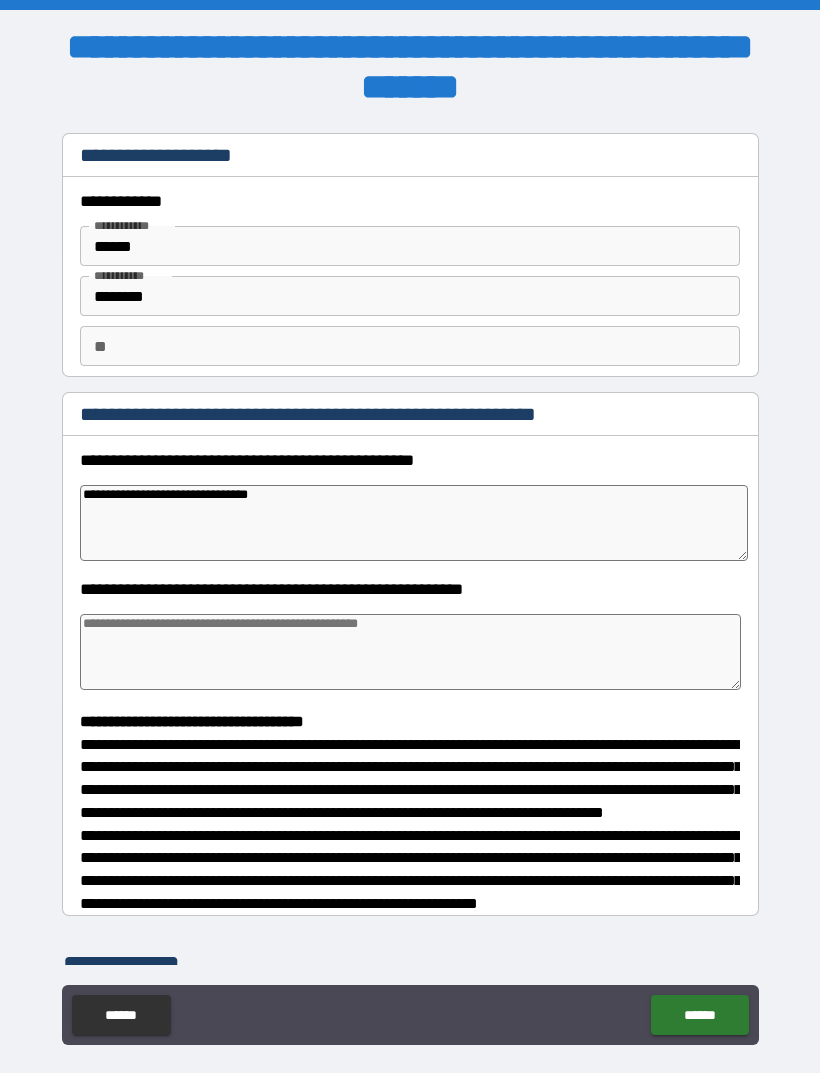 type on "*" 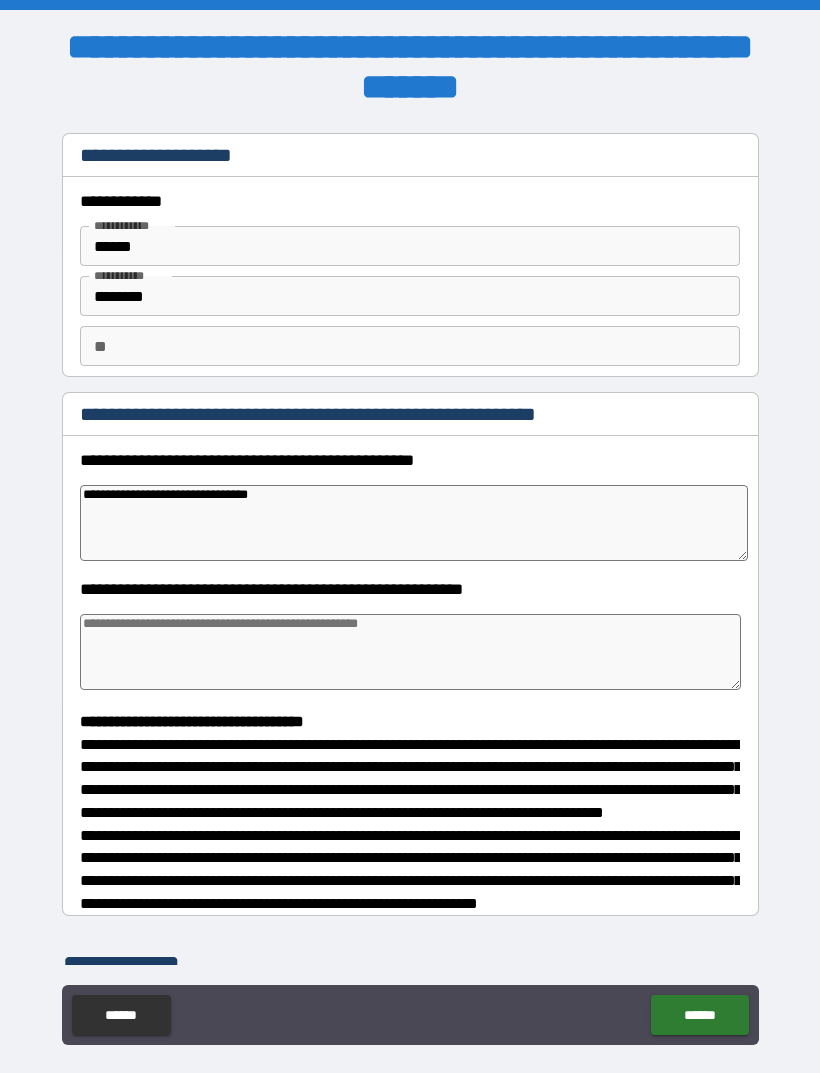 type on "*" 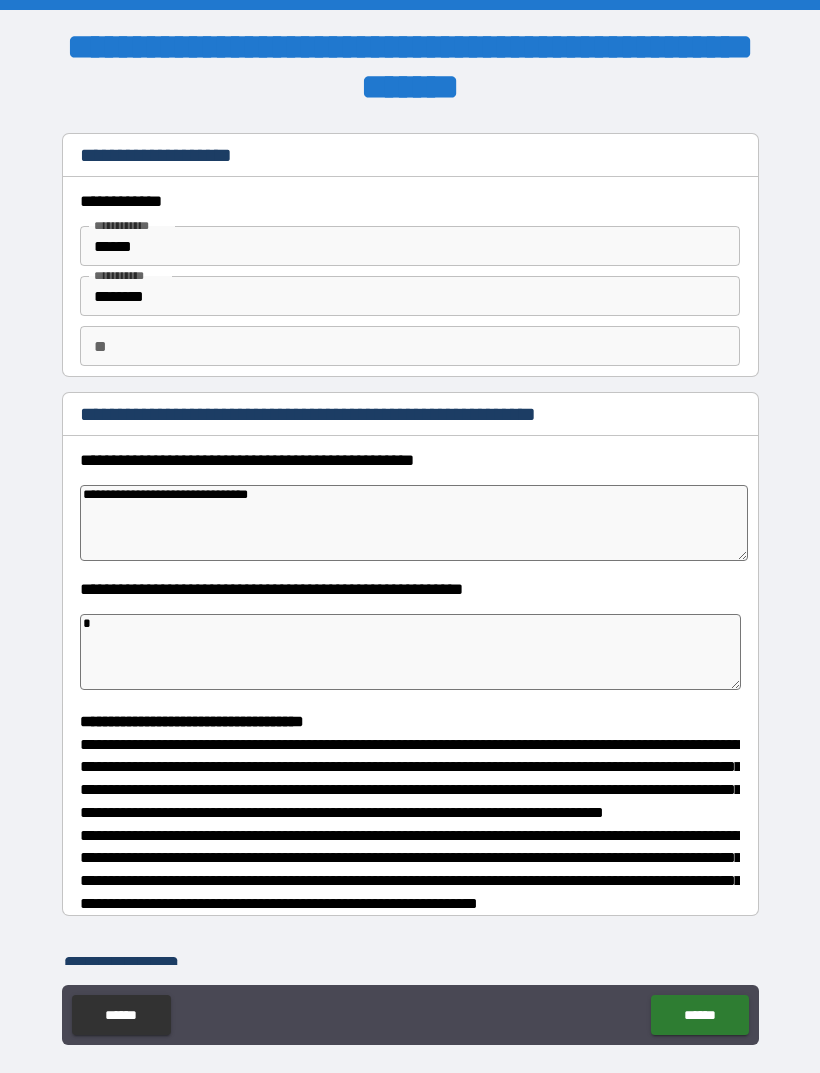 type on "**" 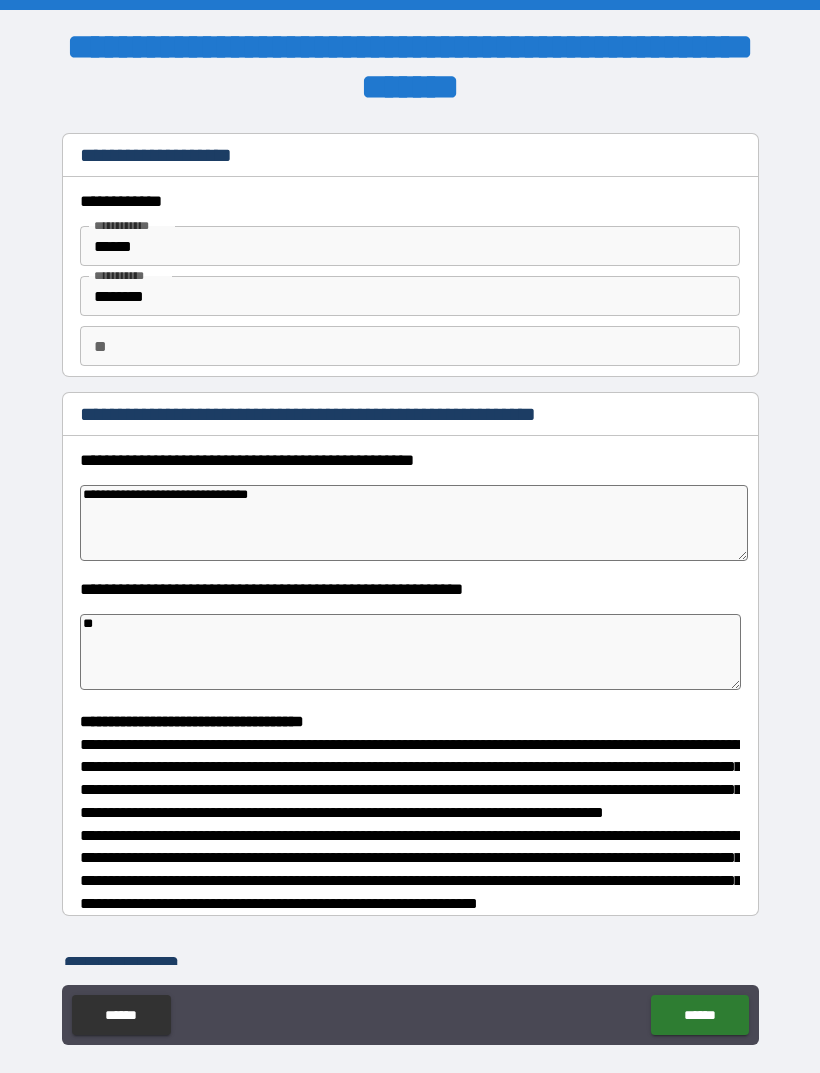 type on "*" 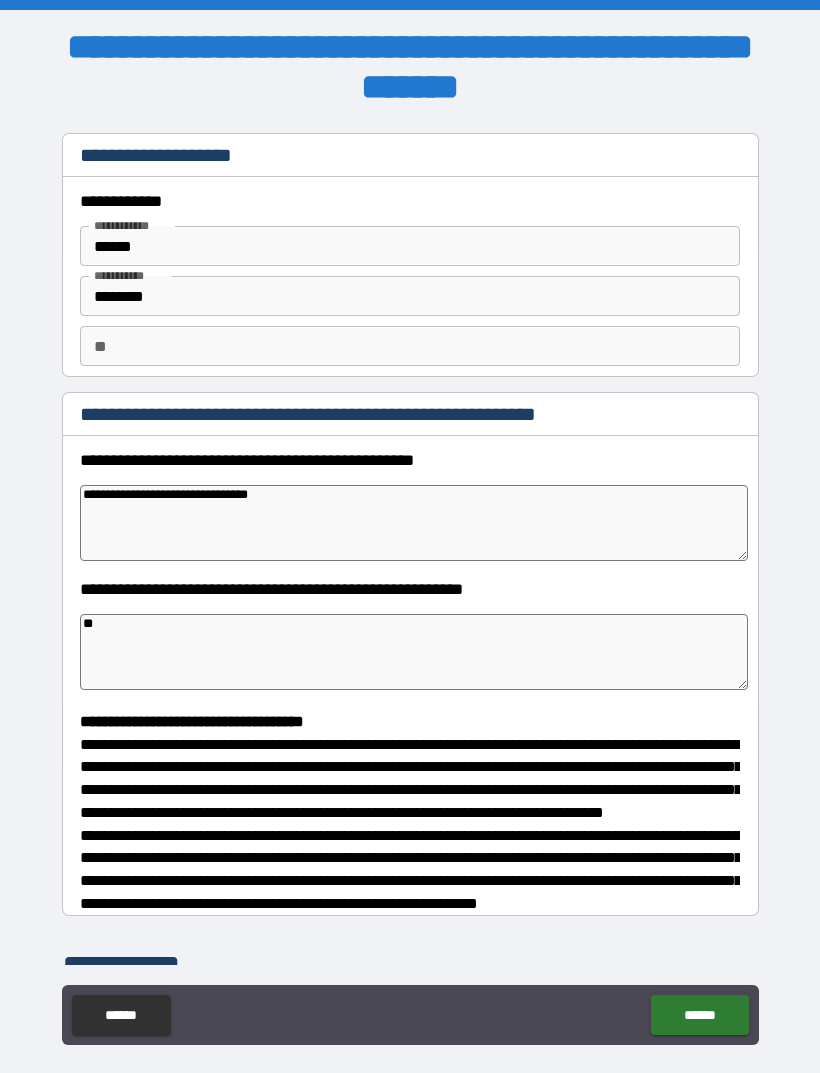 type on "*" 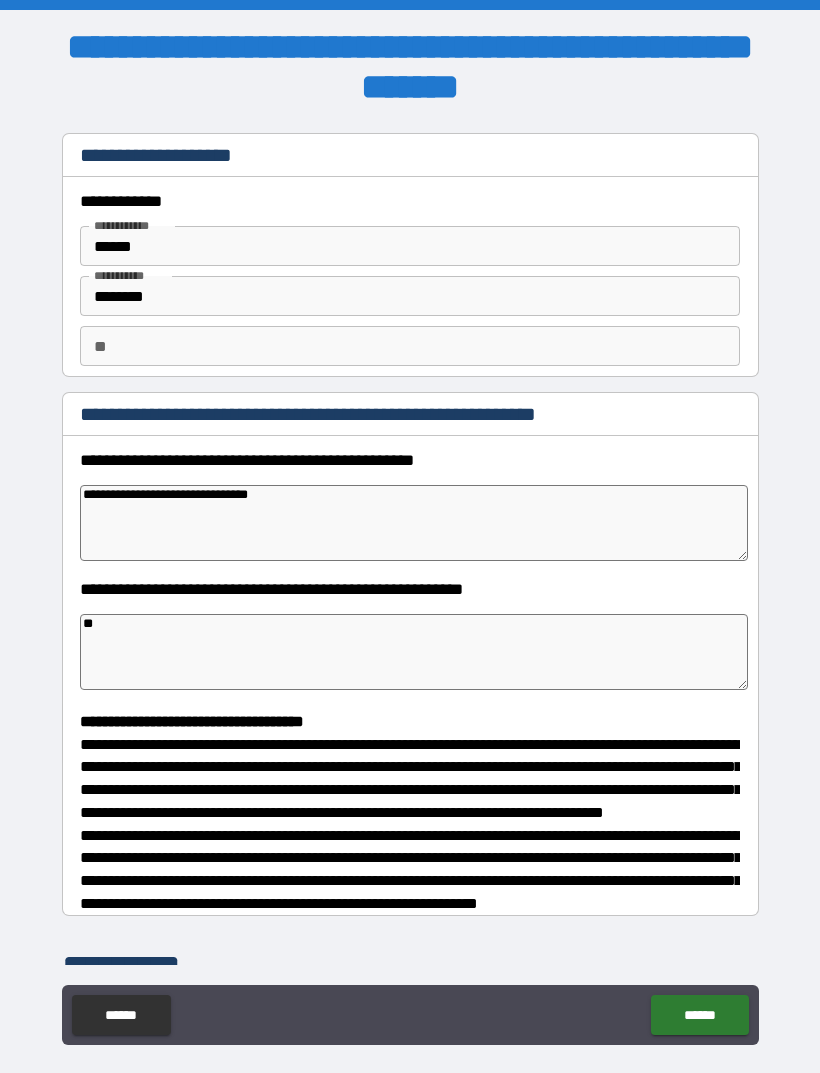 type on "***" 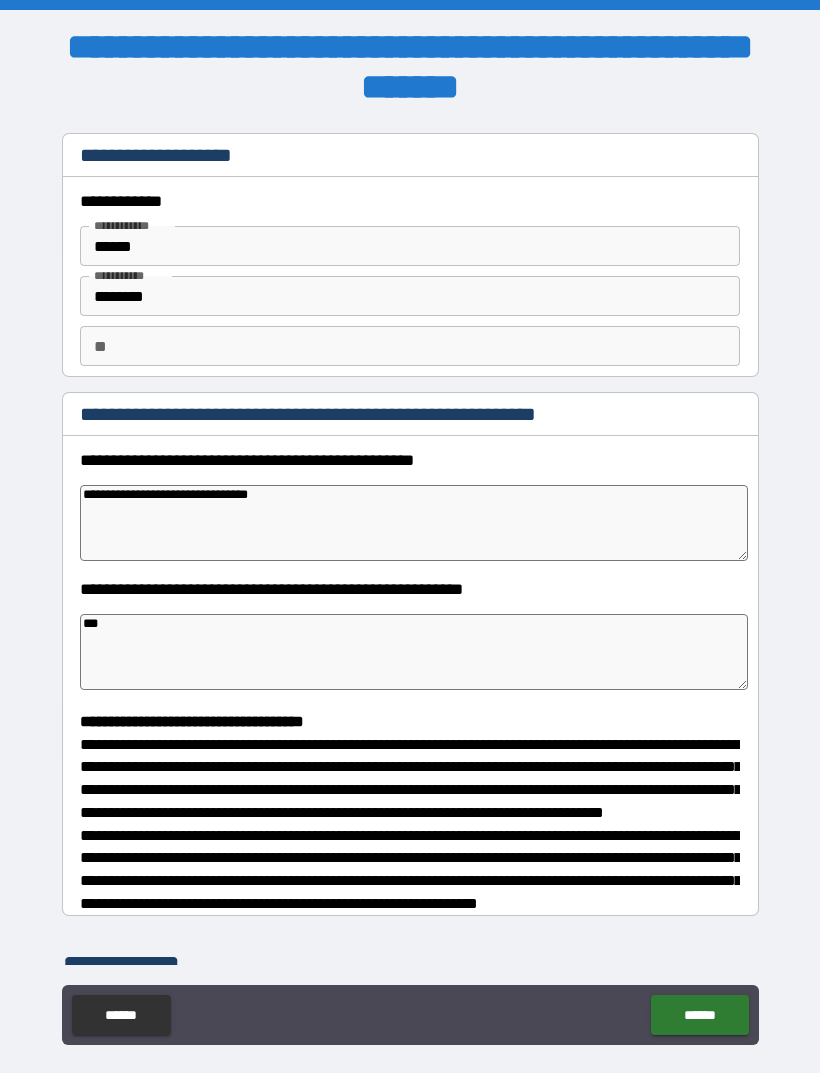 type on "*" 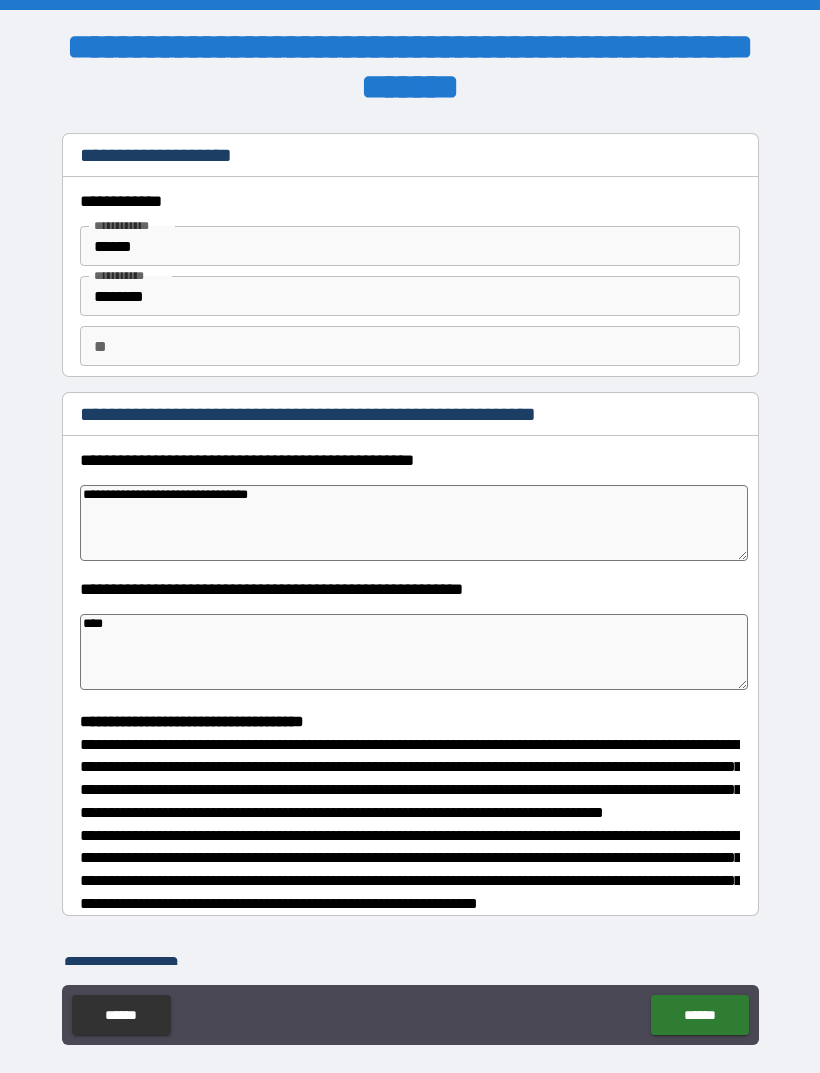 type on "*" 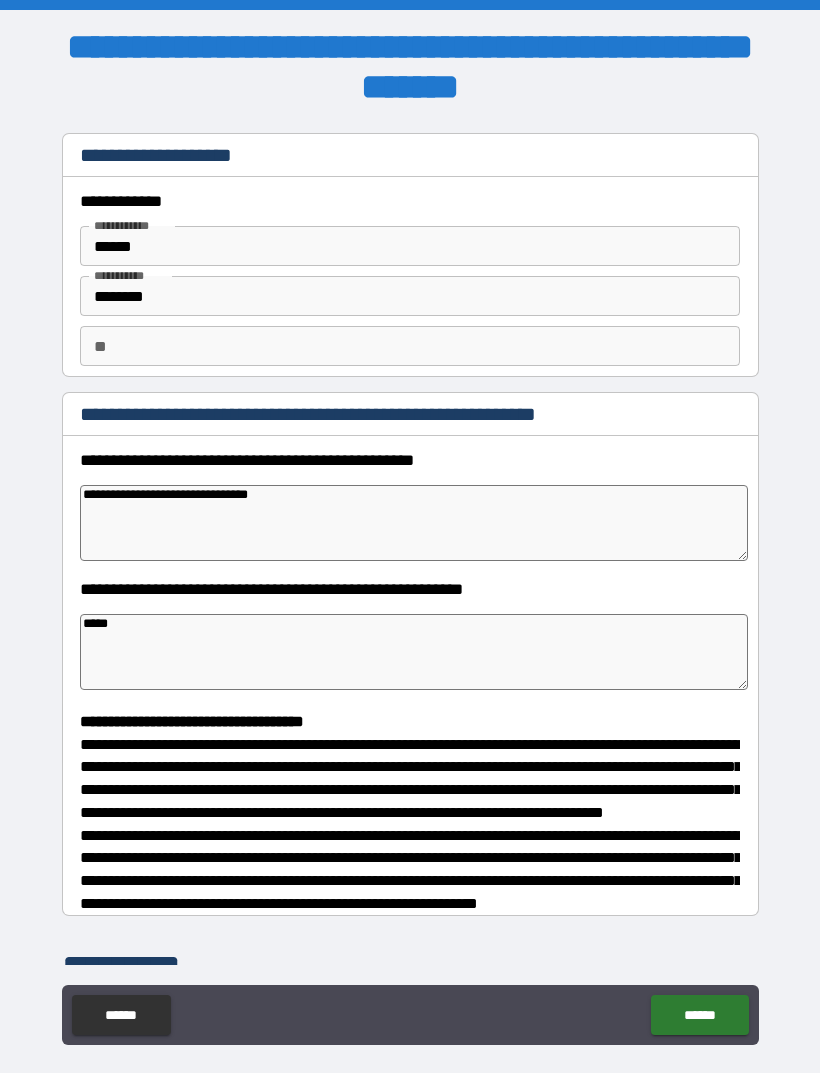 type on "*" 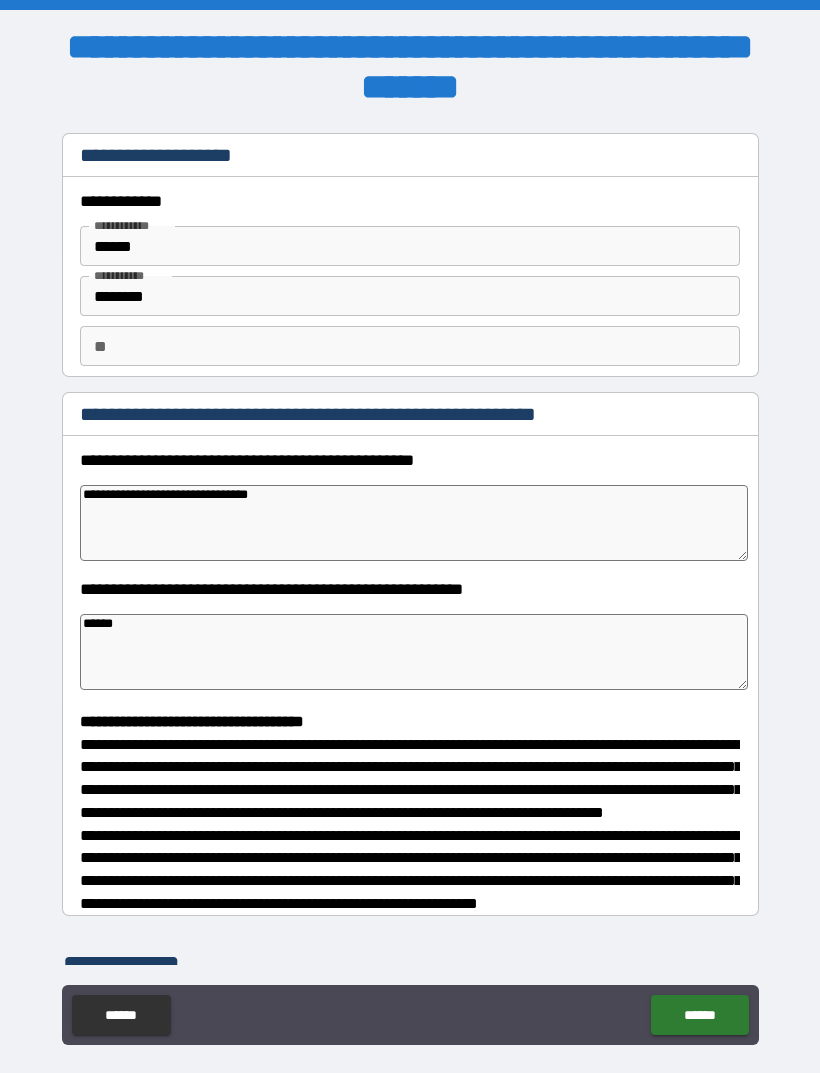 type on "******" 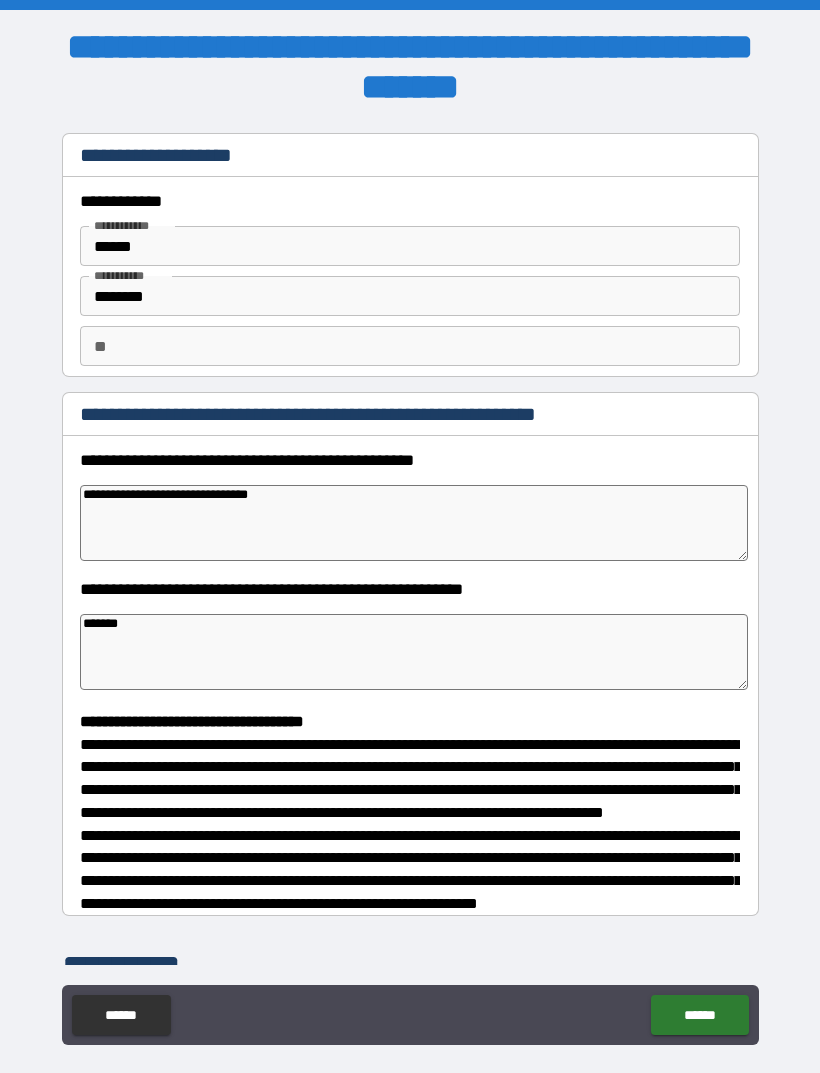 type on "*" 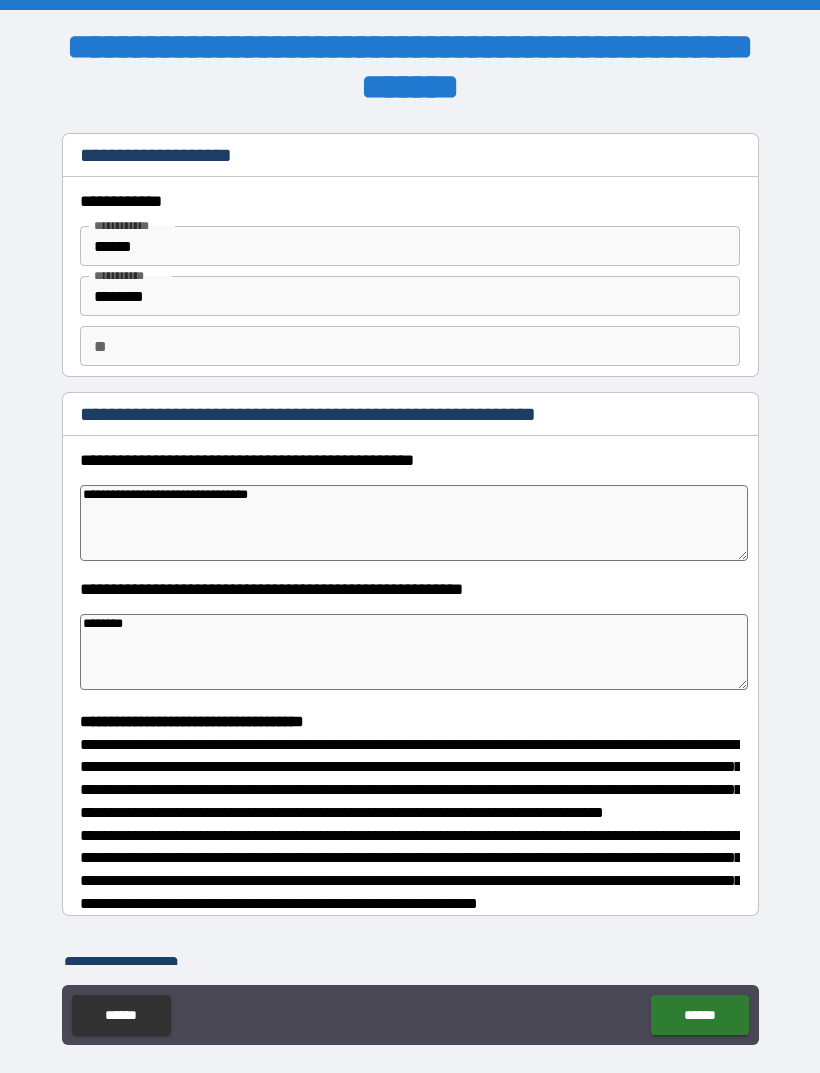 type on "*" 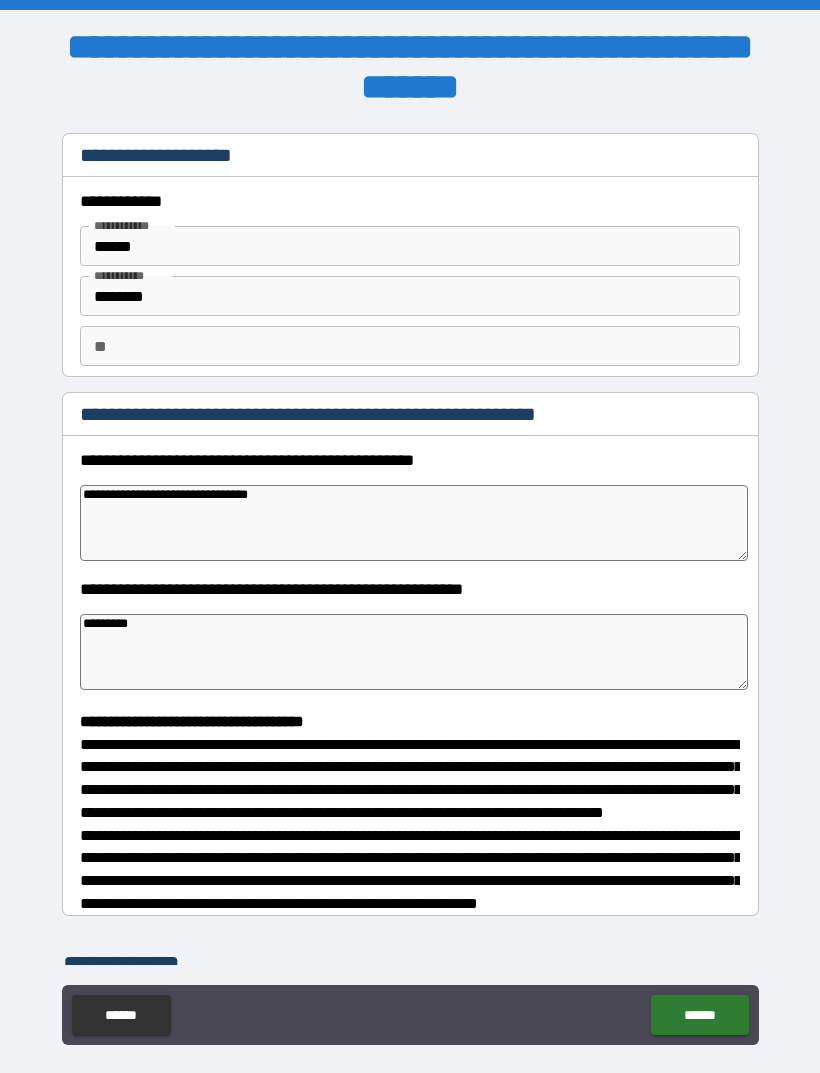 type on "**********" 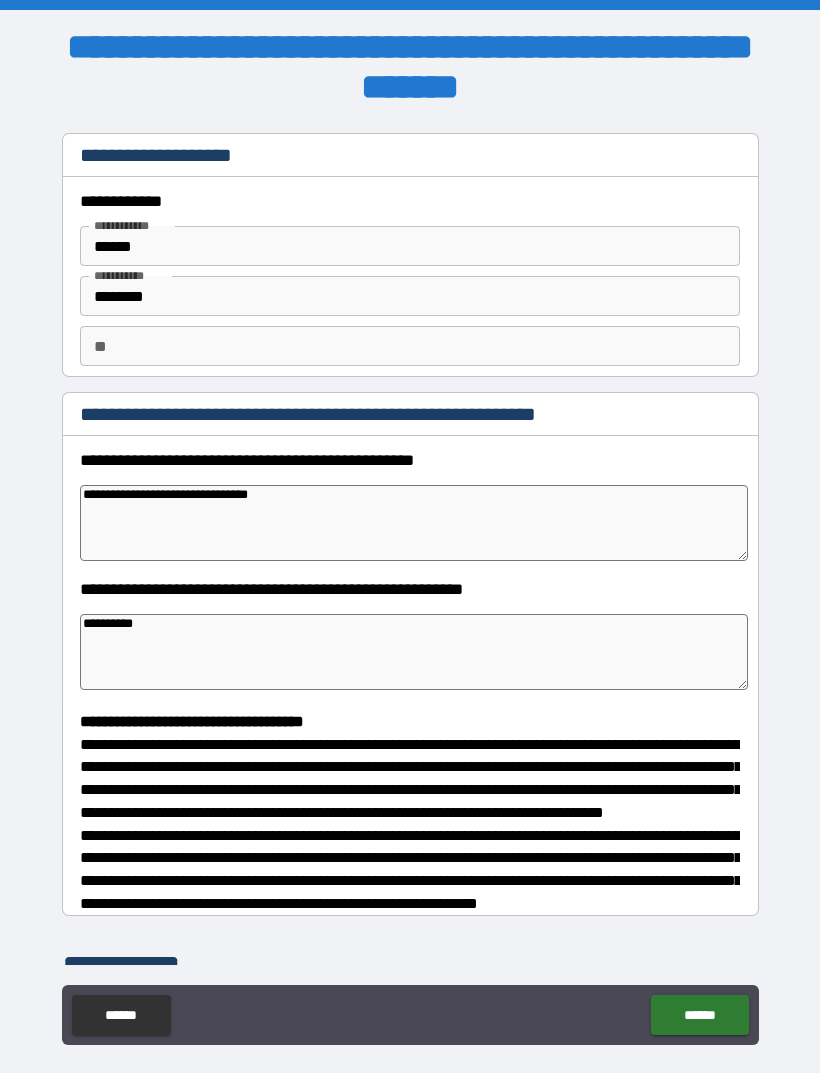 type on "*" 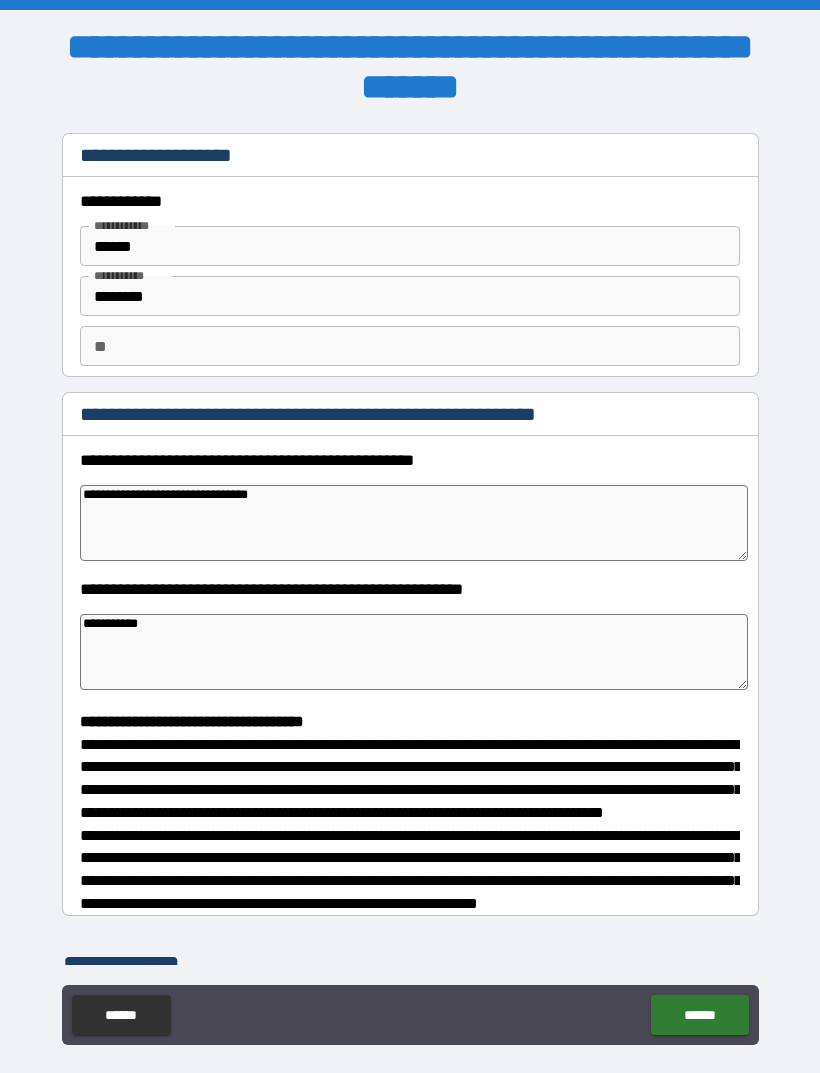 type on "*" 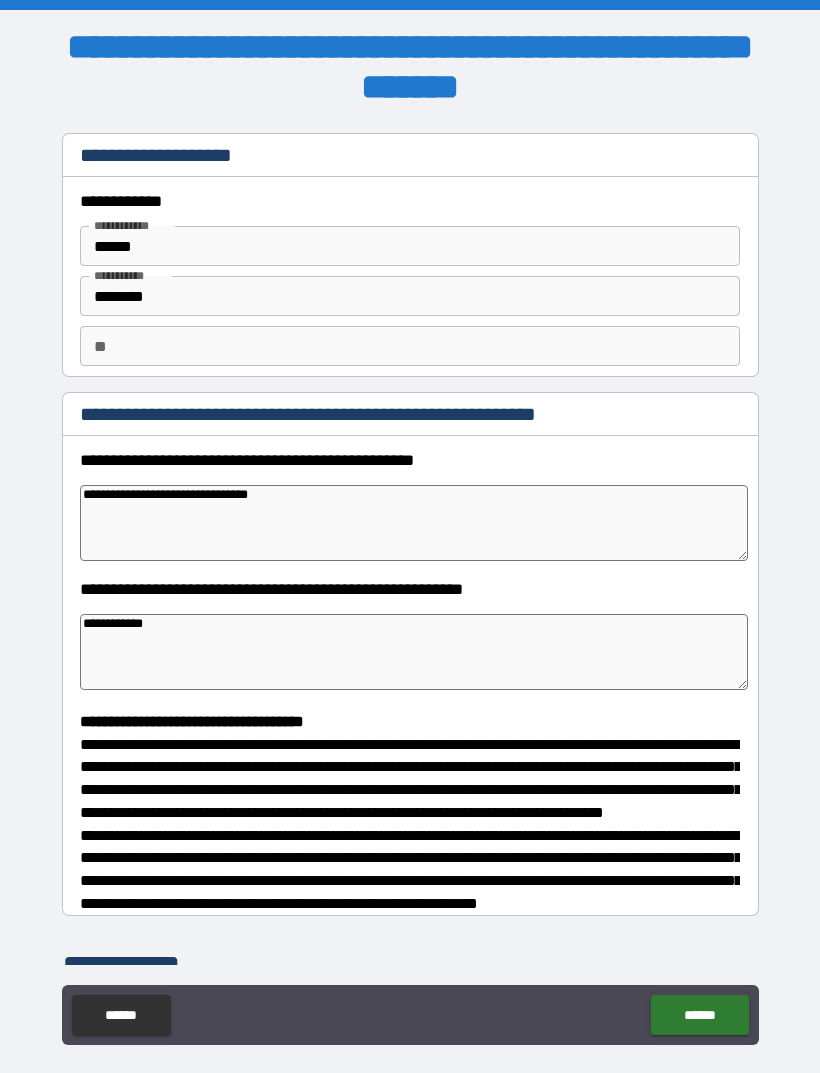 type on "*" 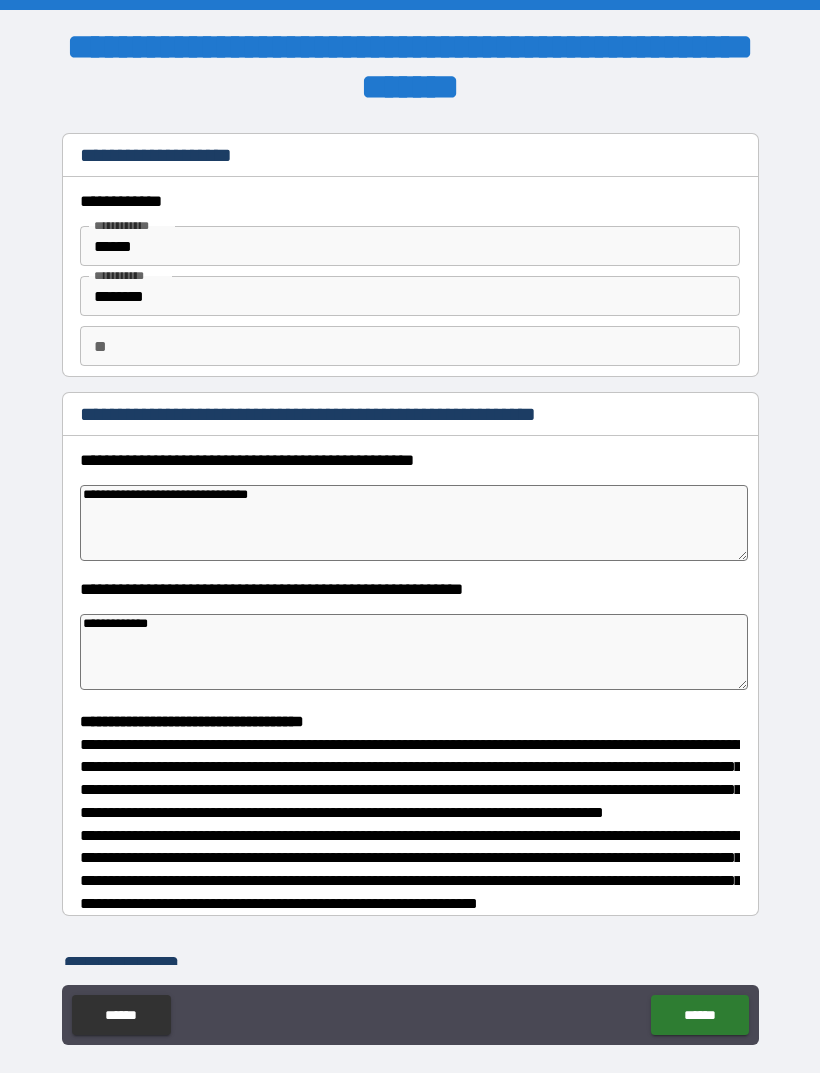 type on "*" 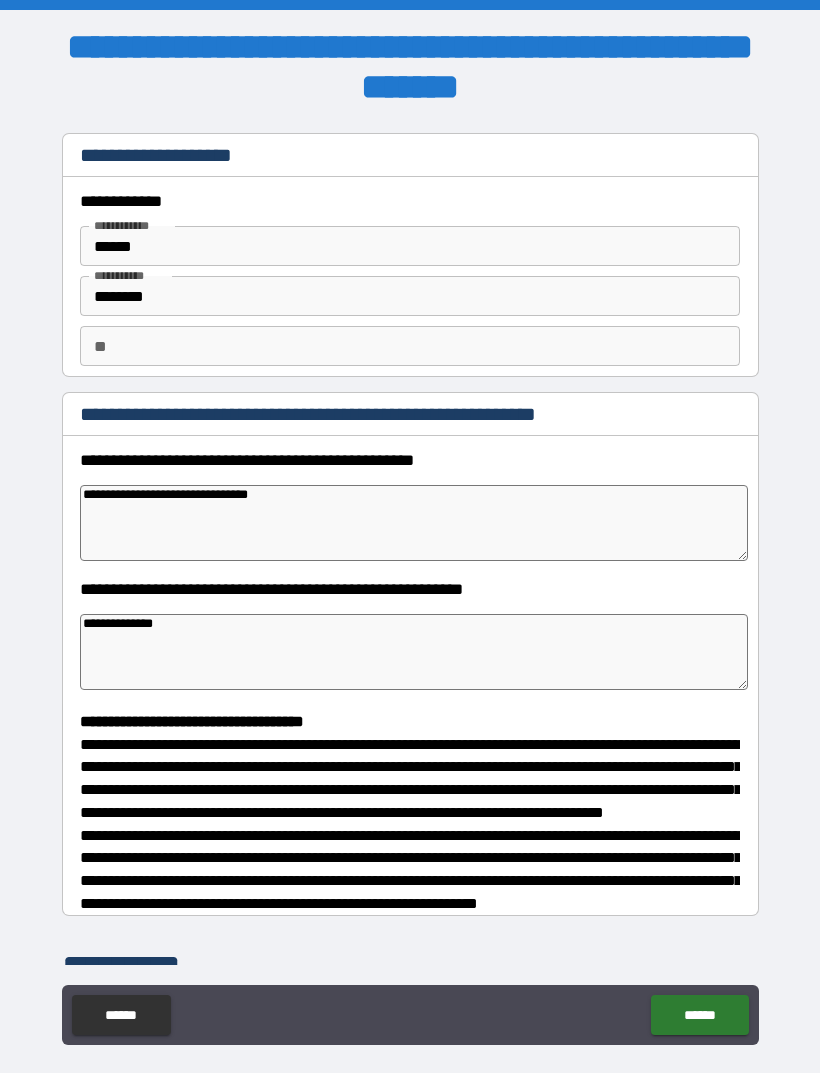 type 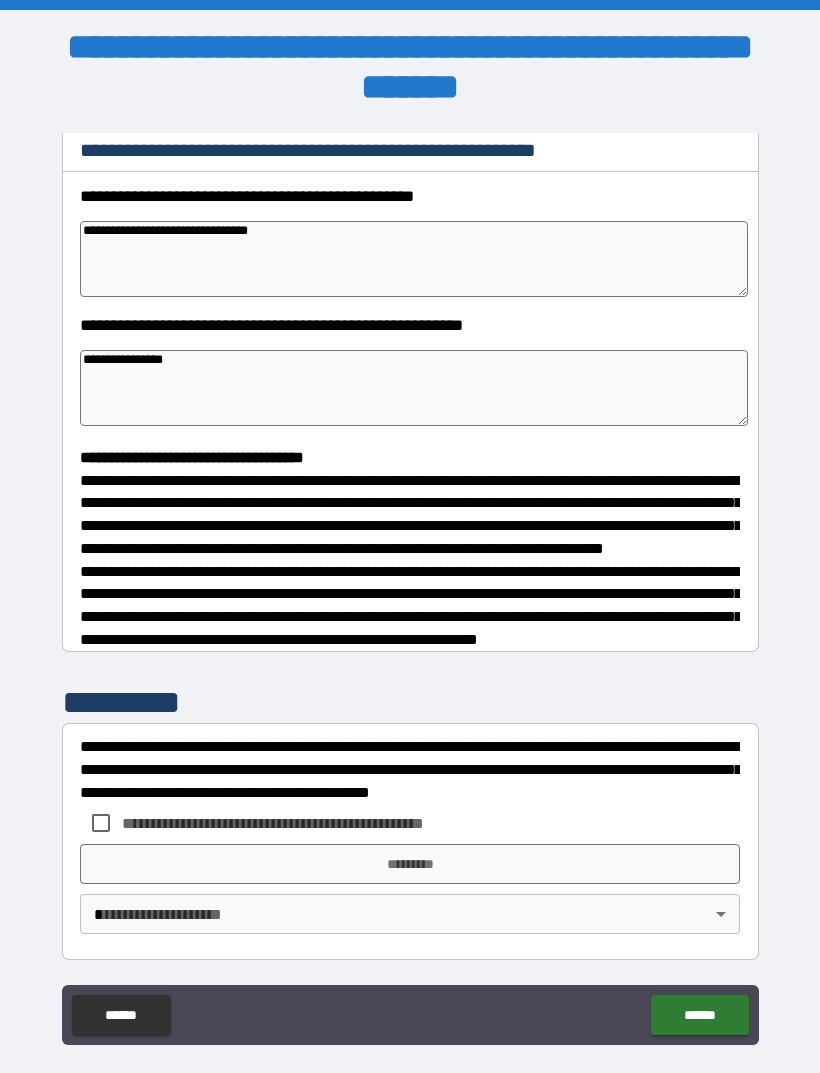 click on "**********" at bounding box center (410, 571) 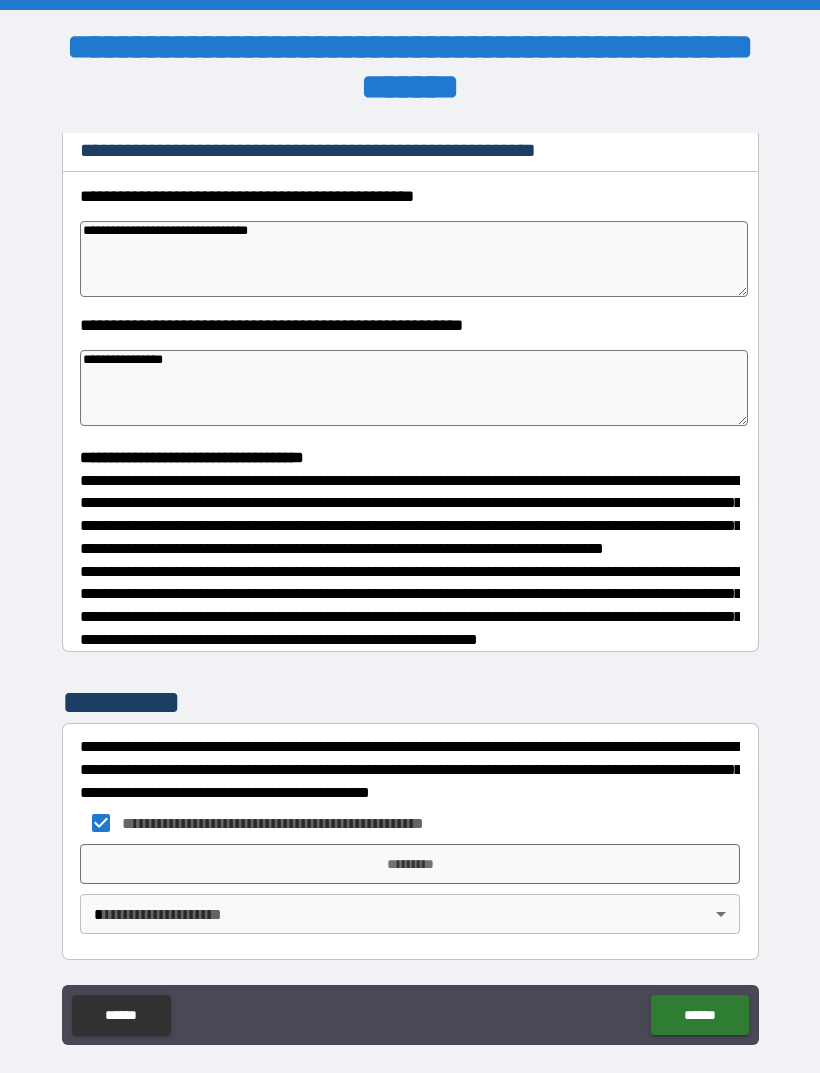 click on "*********" at bounding box center (410, 864) 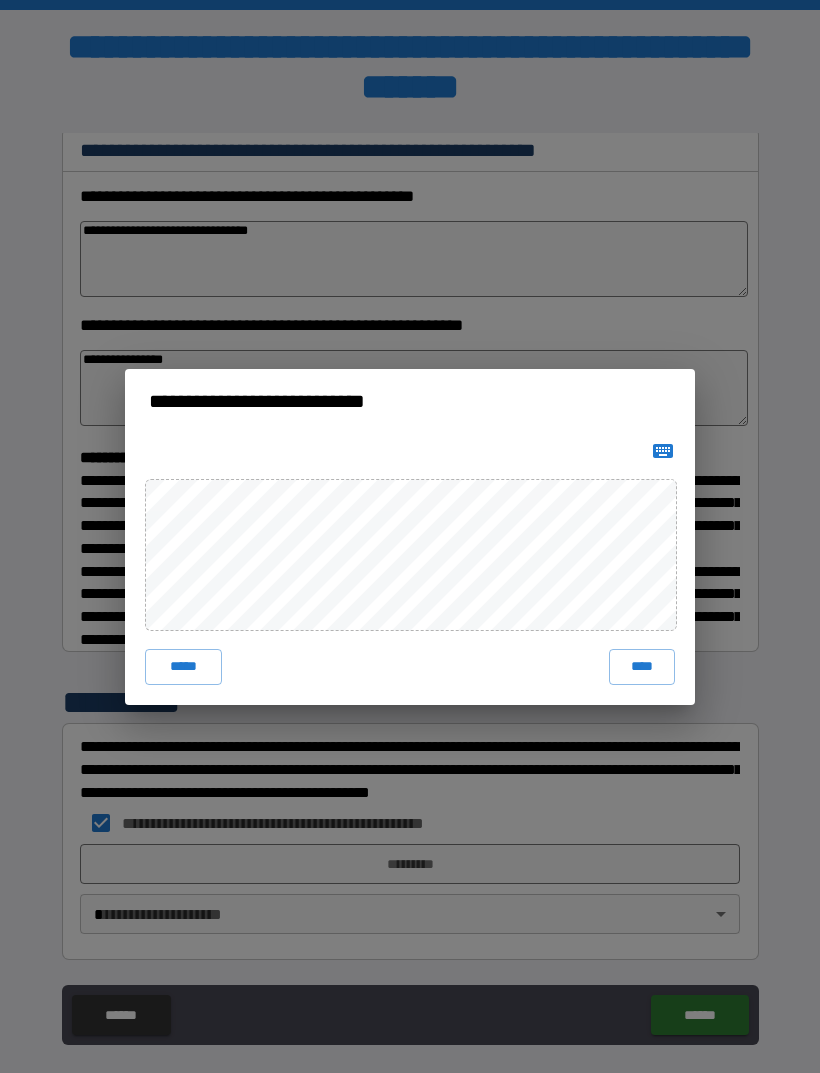 click on "*****" at bounding box center [183, 667] 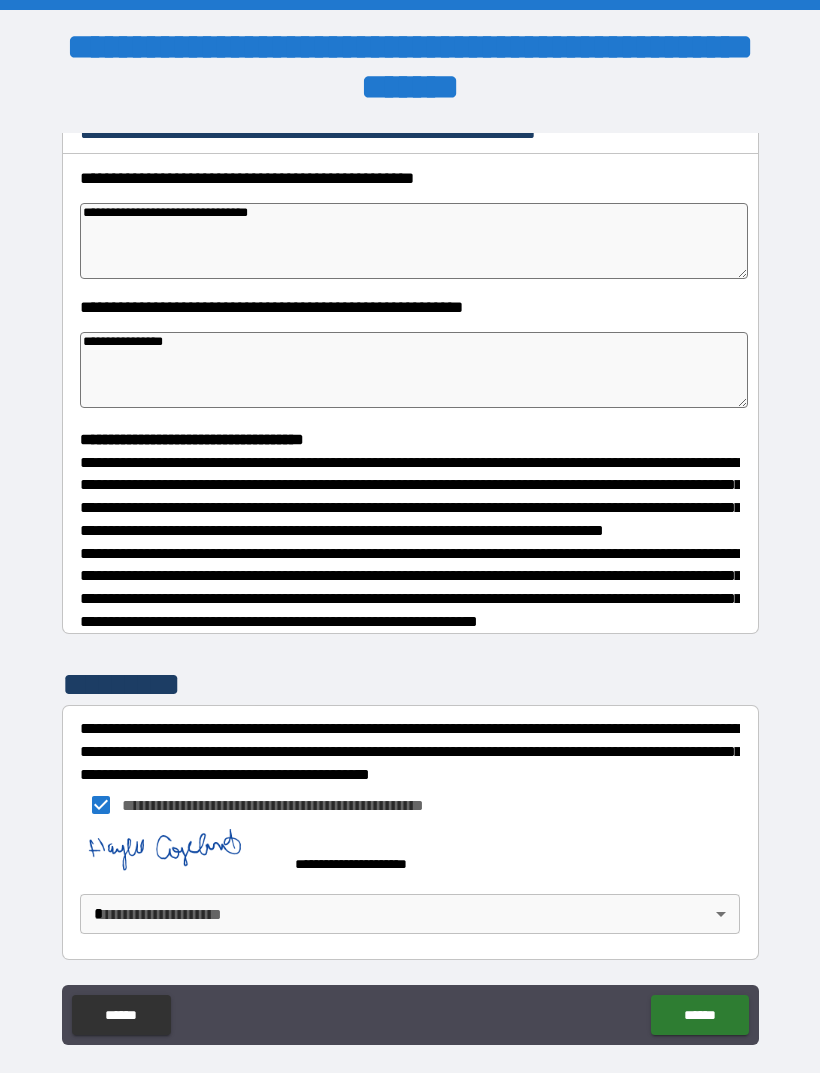 click on "**********" at bounding box center [410, 568] 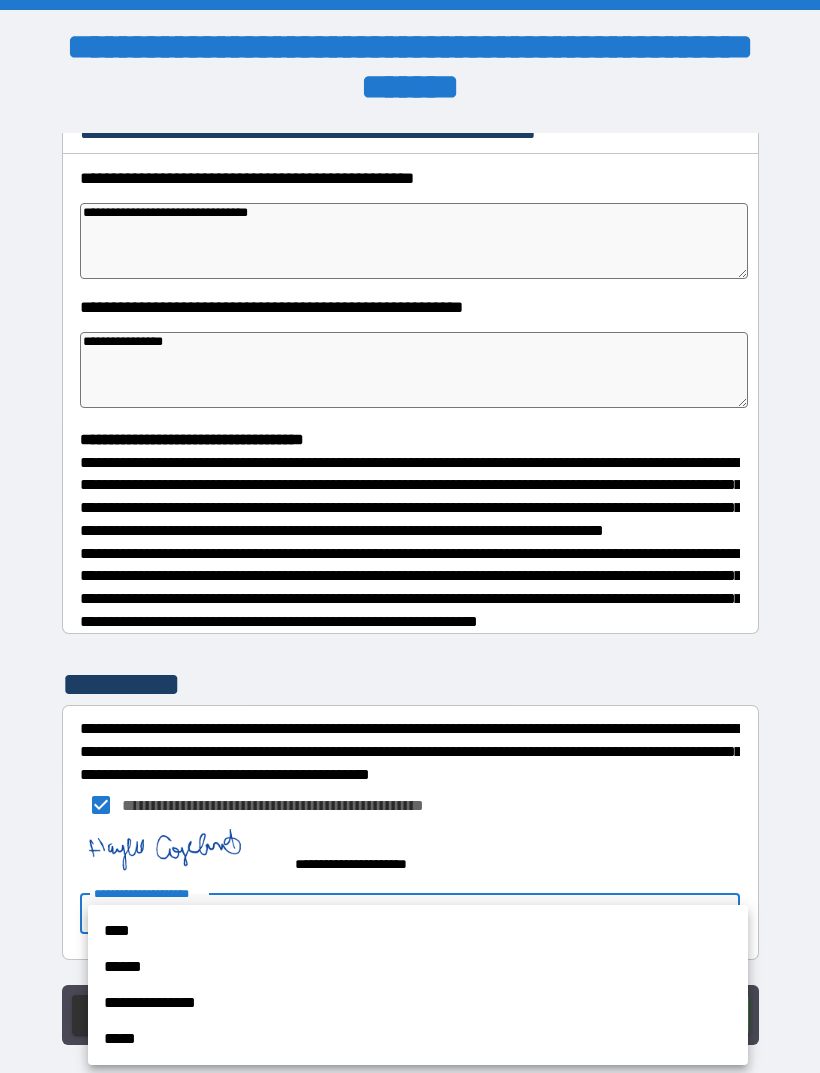 click on "******" at bounding box center [418, 967] 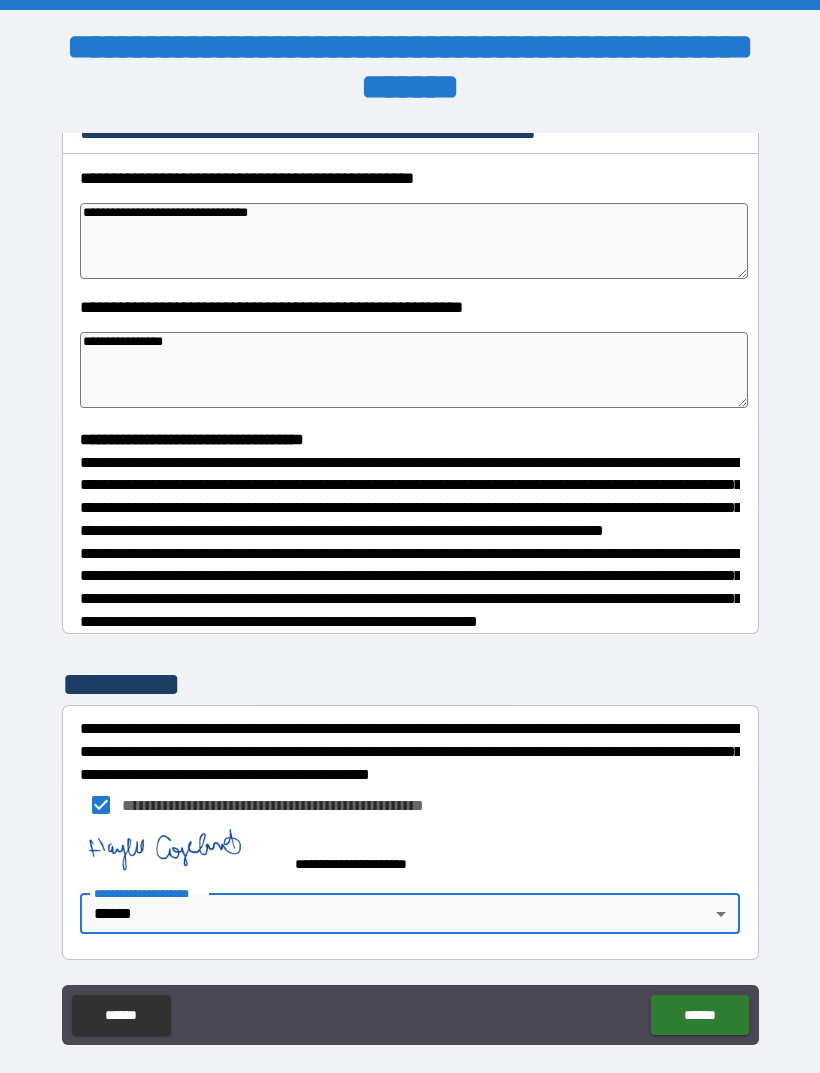 click on "******" 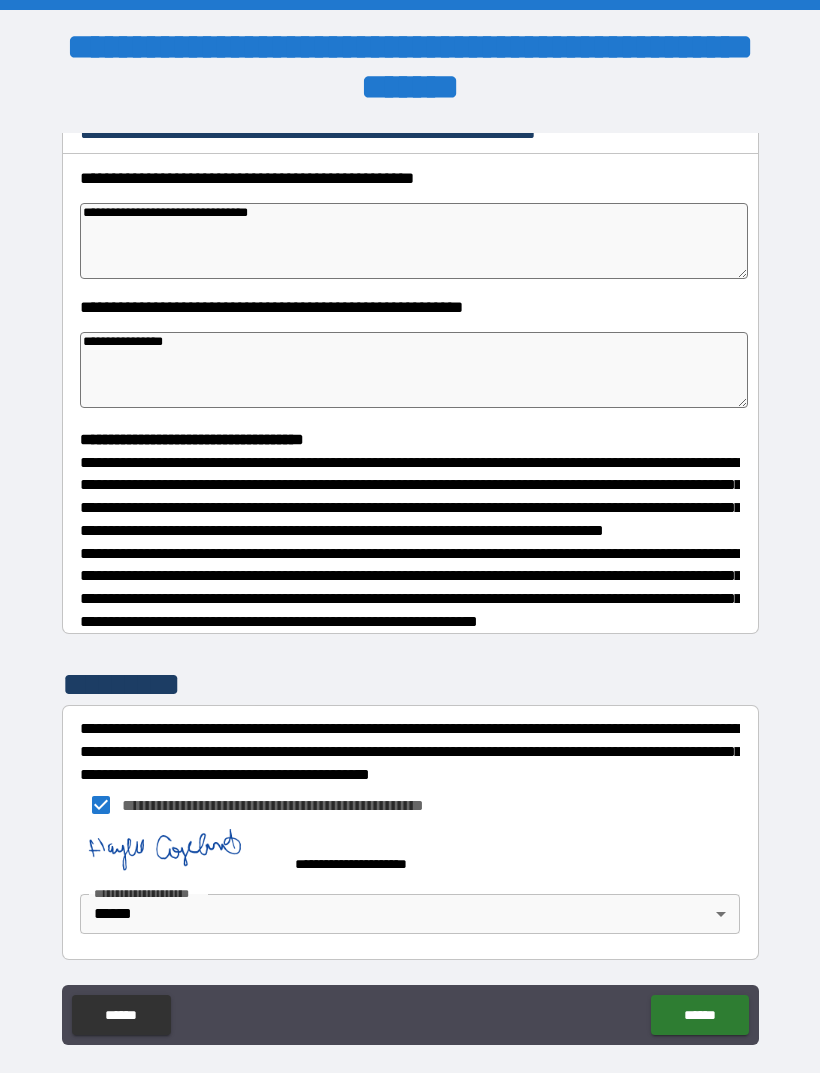 click on "**********" at bounding box center [148, 893] 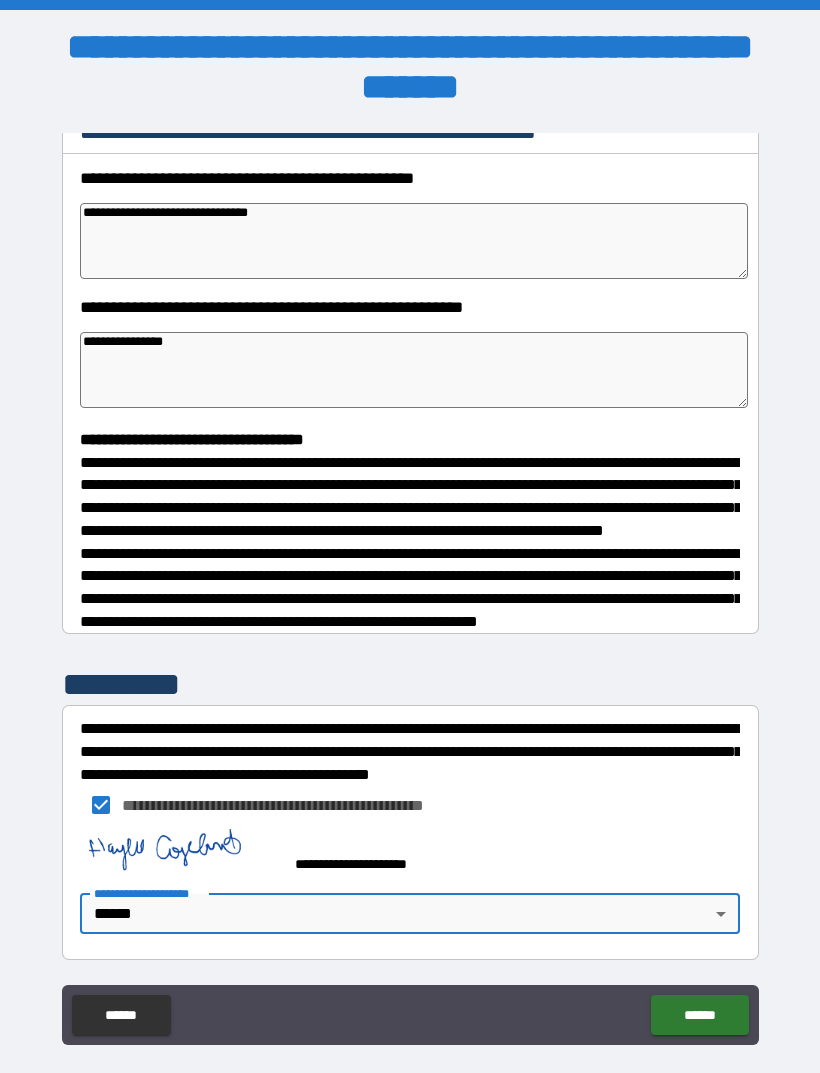 click on "**********" at bounding box center (410, 568) 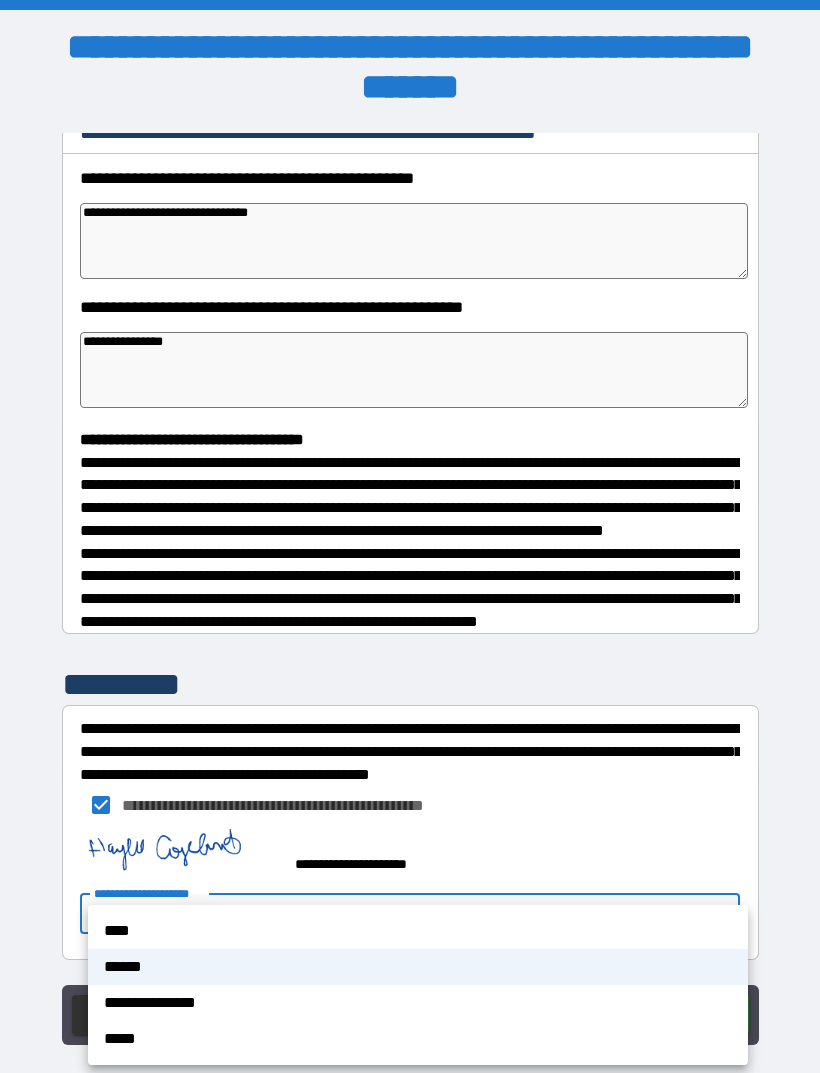 click on "**********" at bounding box center (418, 1003) 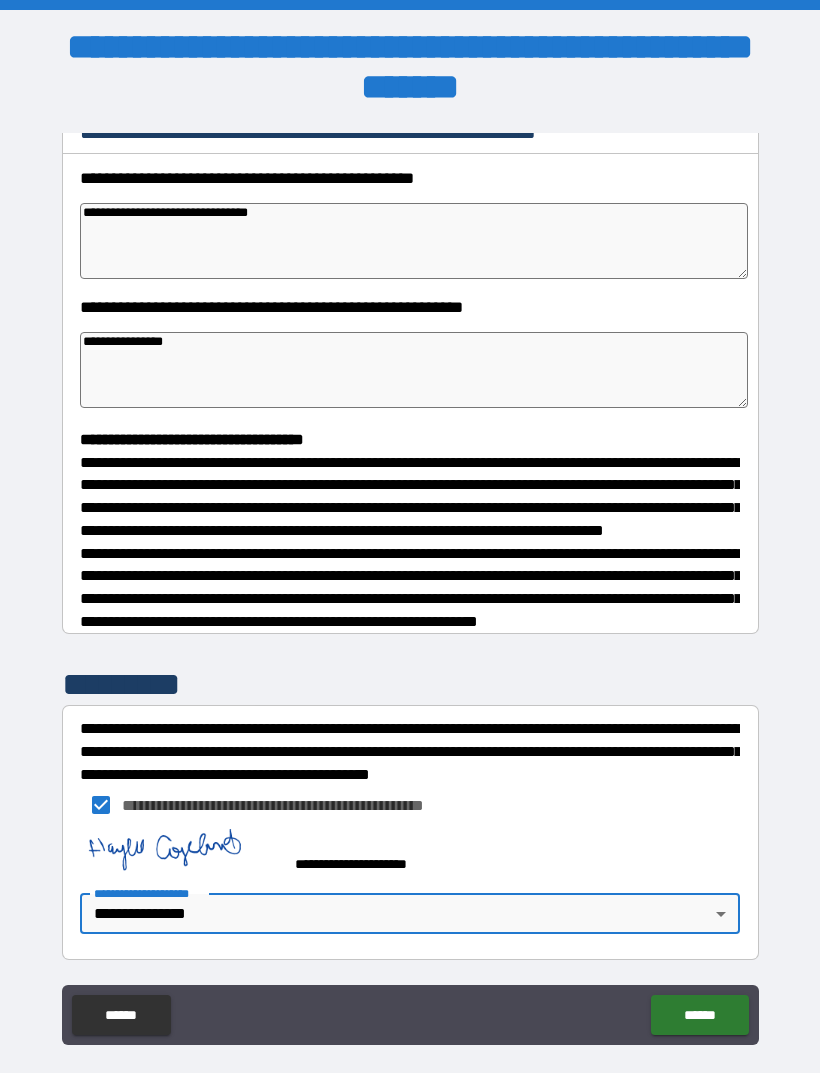 click on "******" at bounding box center [699, 1015] 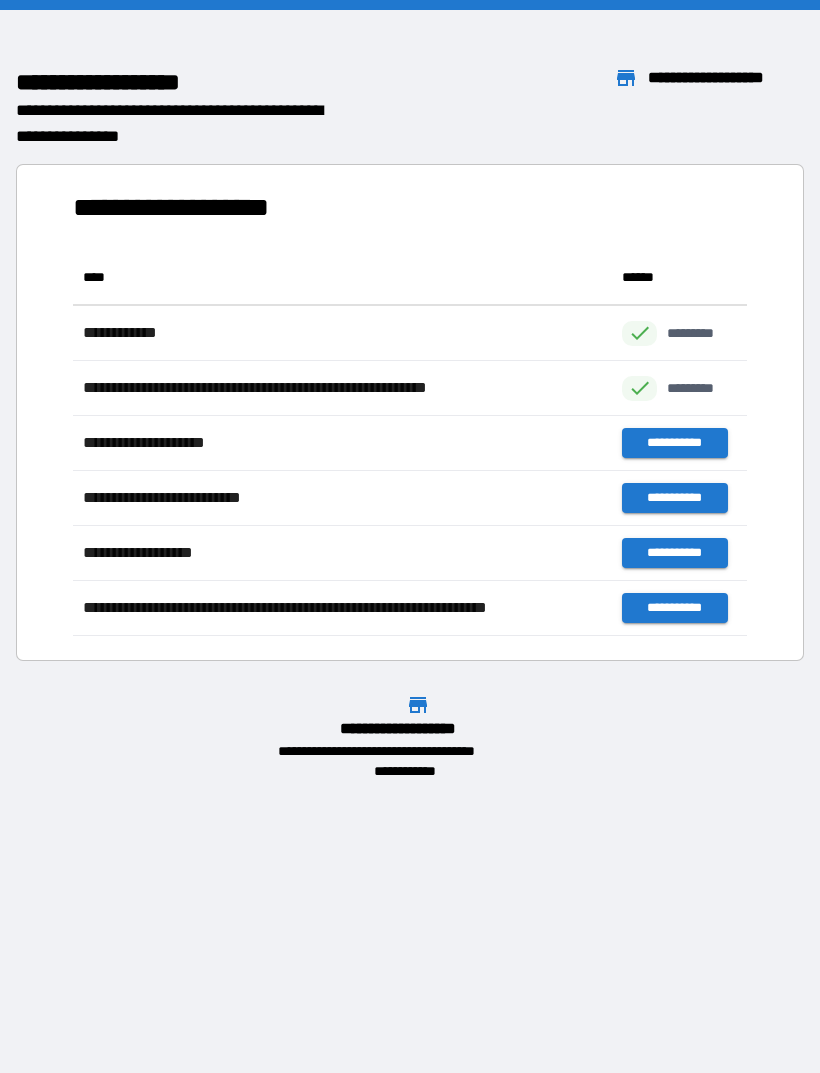 scroll, scrollTop: 1, scrollLeft: 1, axis: both 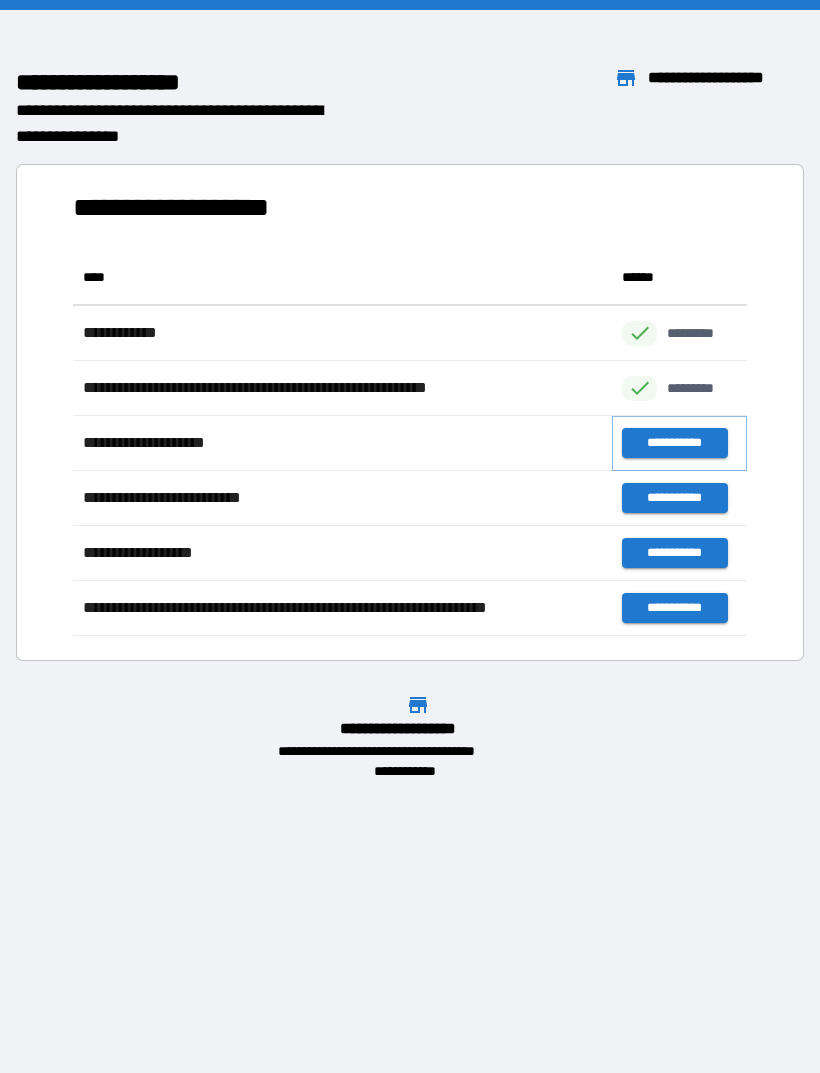 click on "**********" at bounding box center [674, 443] 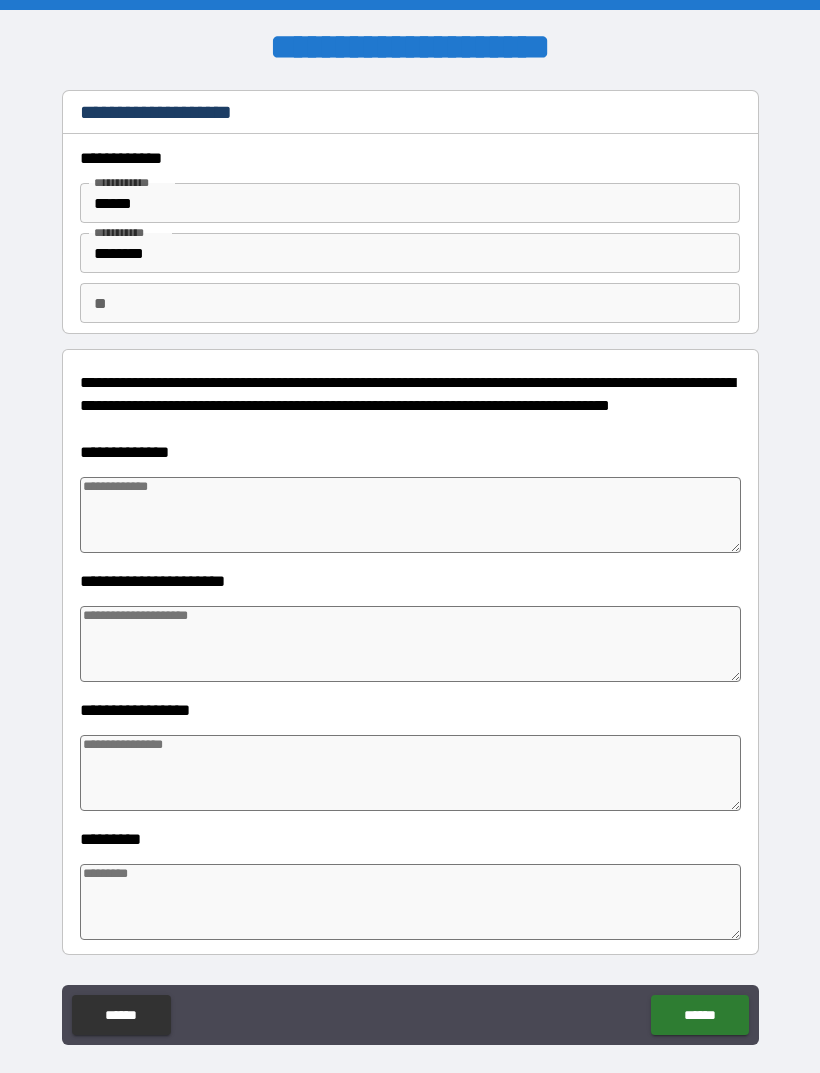 click at bounding box center [410, 515] 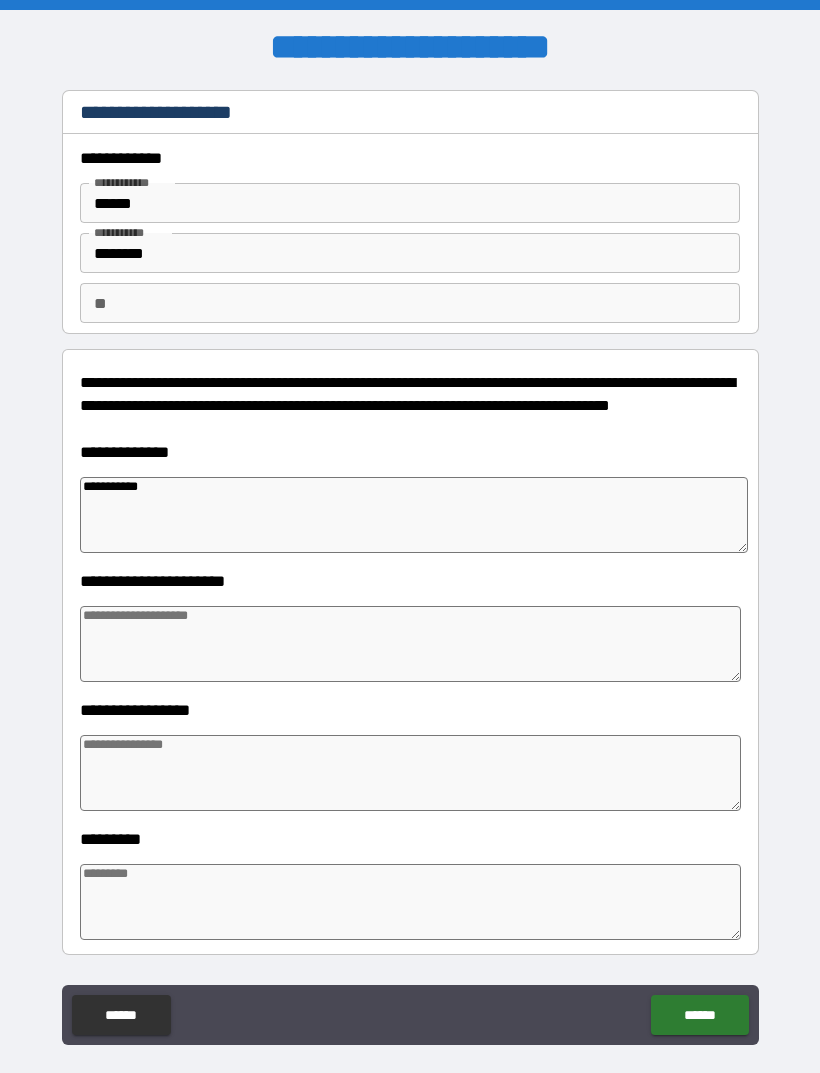 click at bounding box center [410, 644] 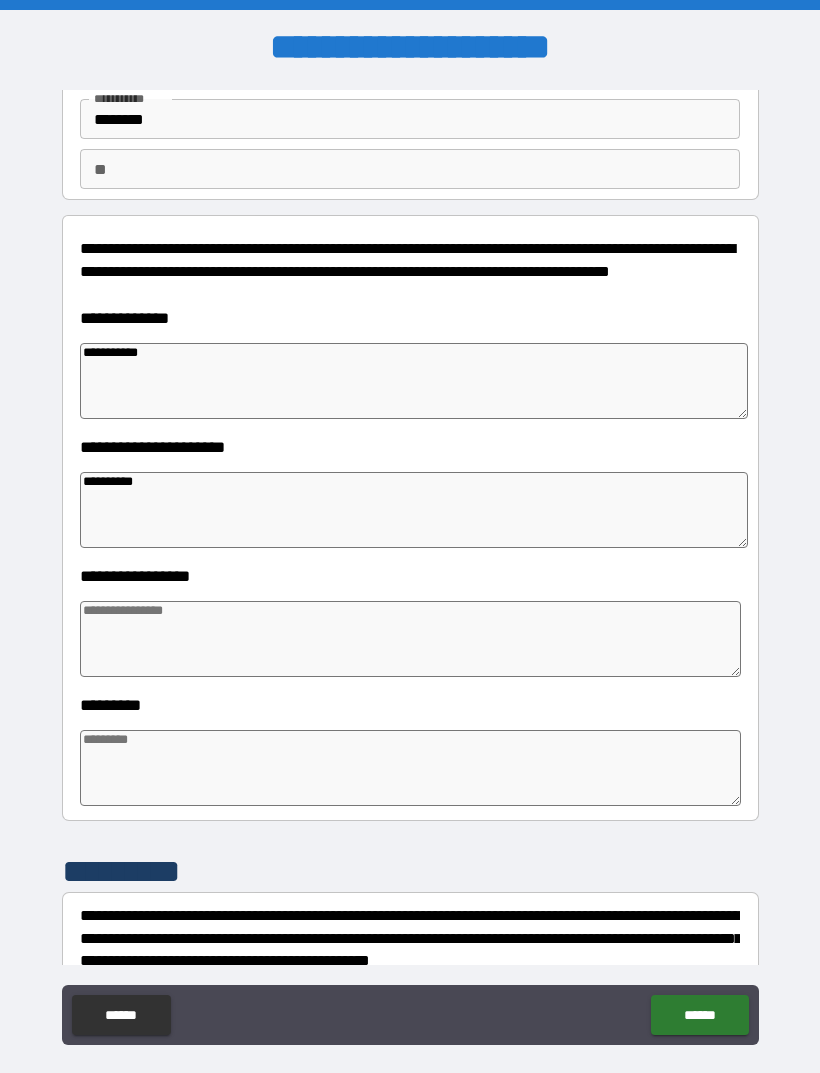 scroll, scrollTop: 171, scrollLeft: 0, axis: vertical 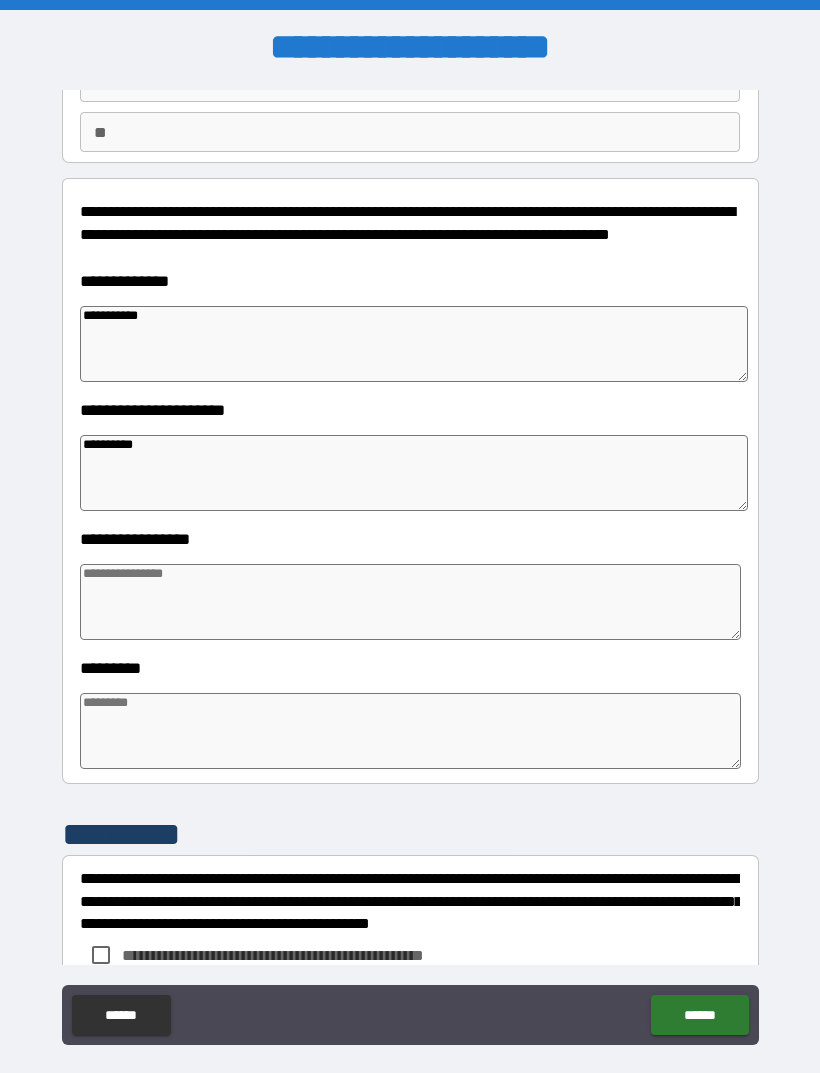 click at bounding box center [410, 602] 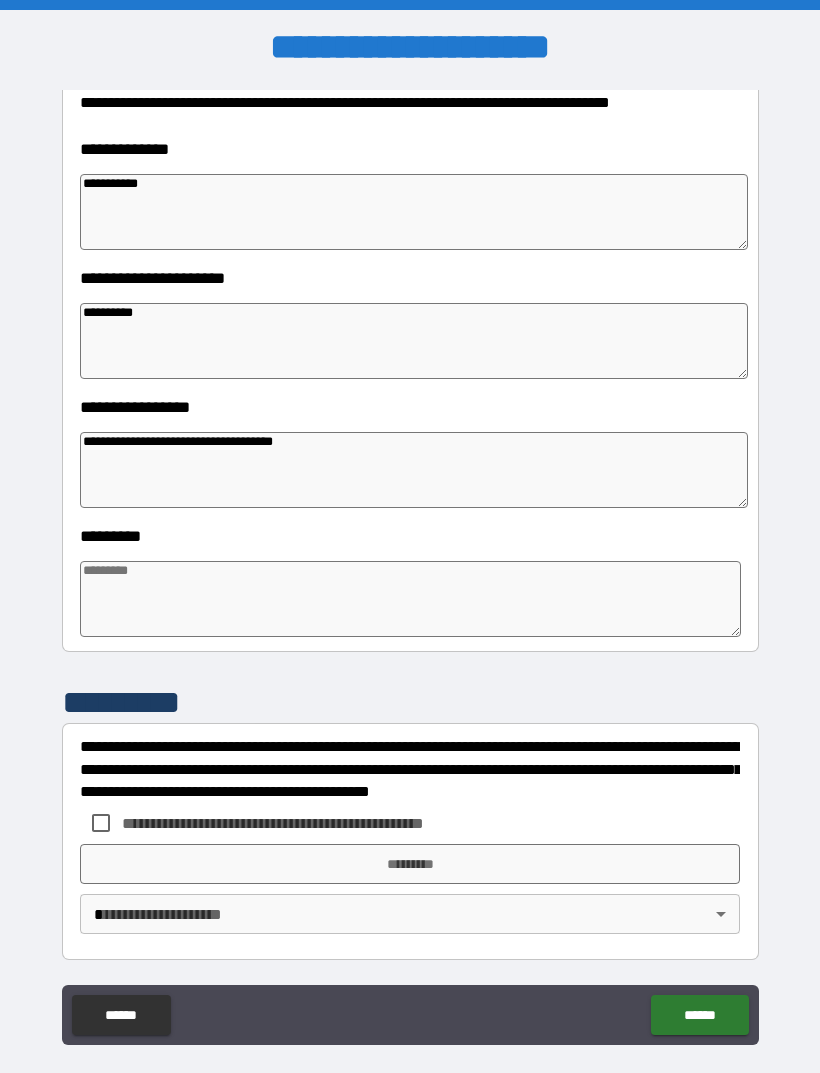 scroll, scrollTop: 303, scrollLeft: 0, axis: vertical 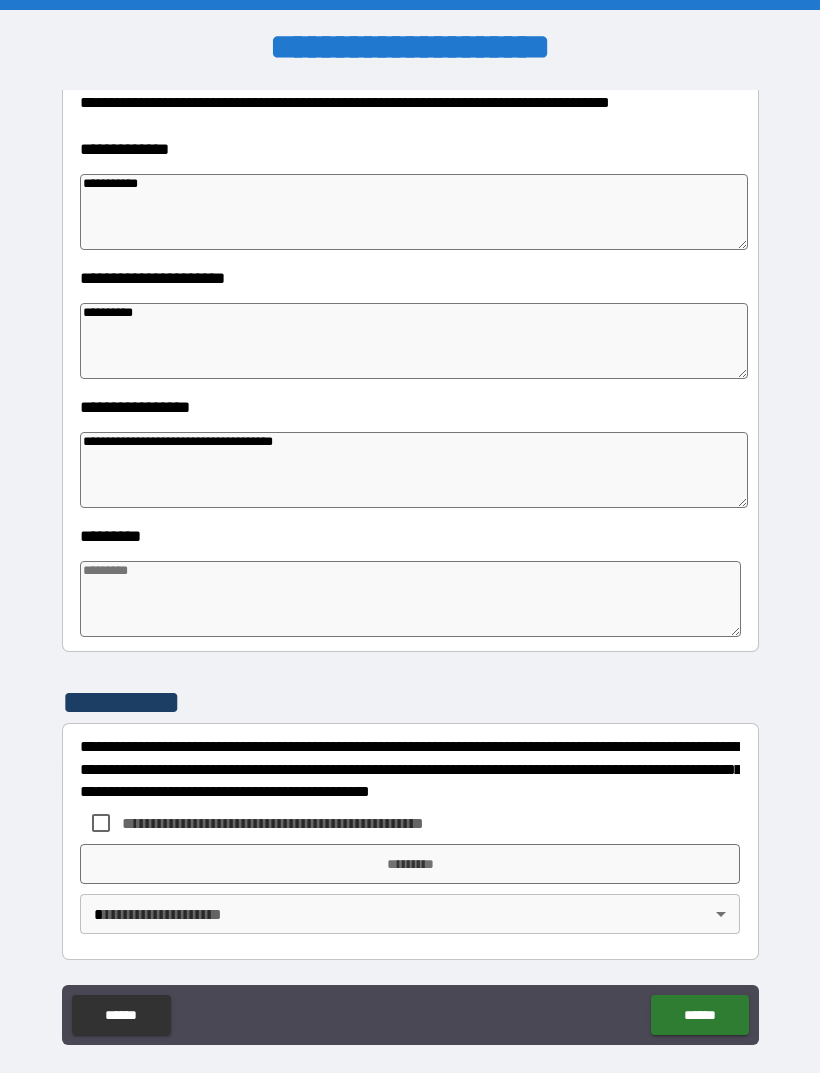 click at bounding box center [410, 599] 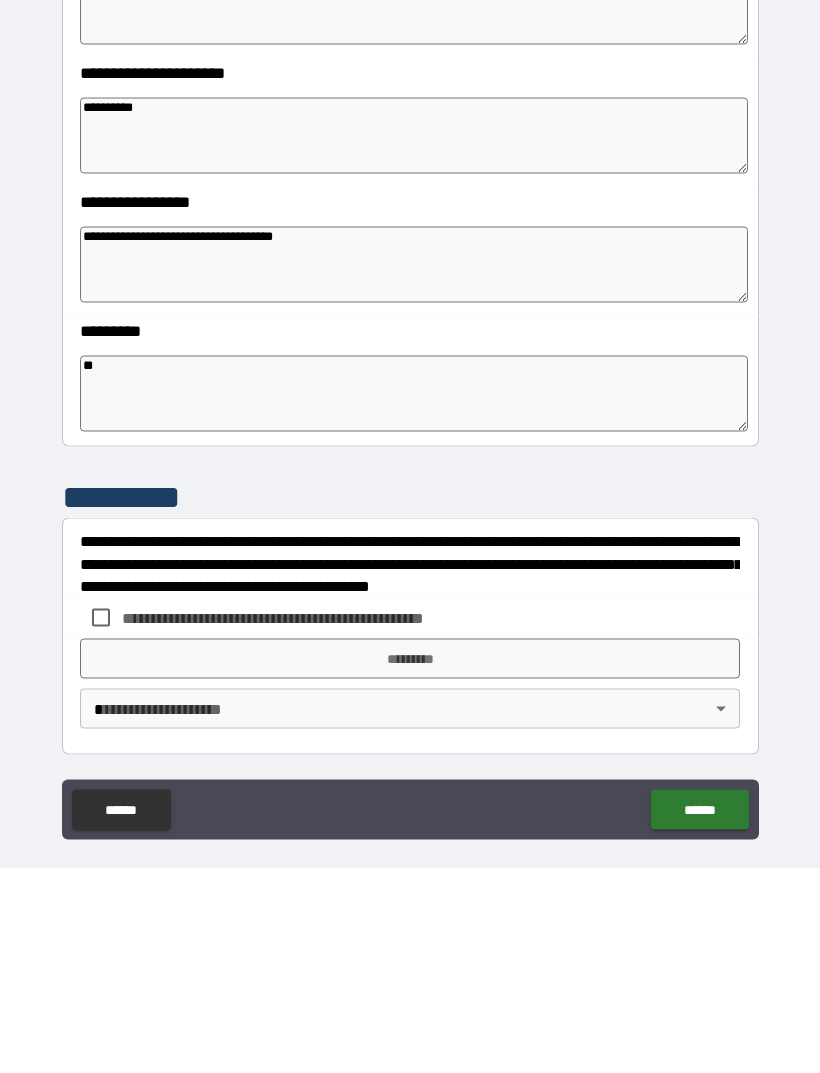 click on "**********" at bounding box center [285, 823] 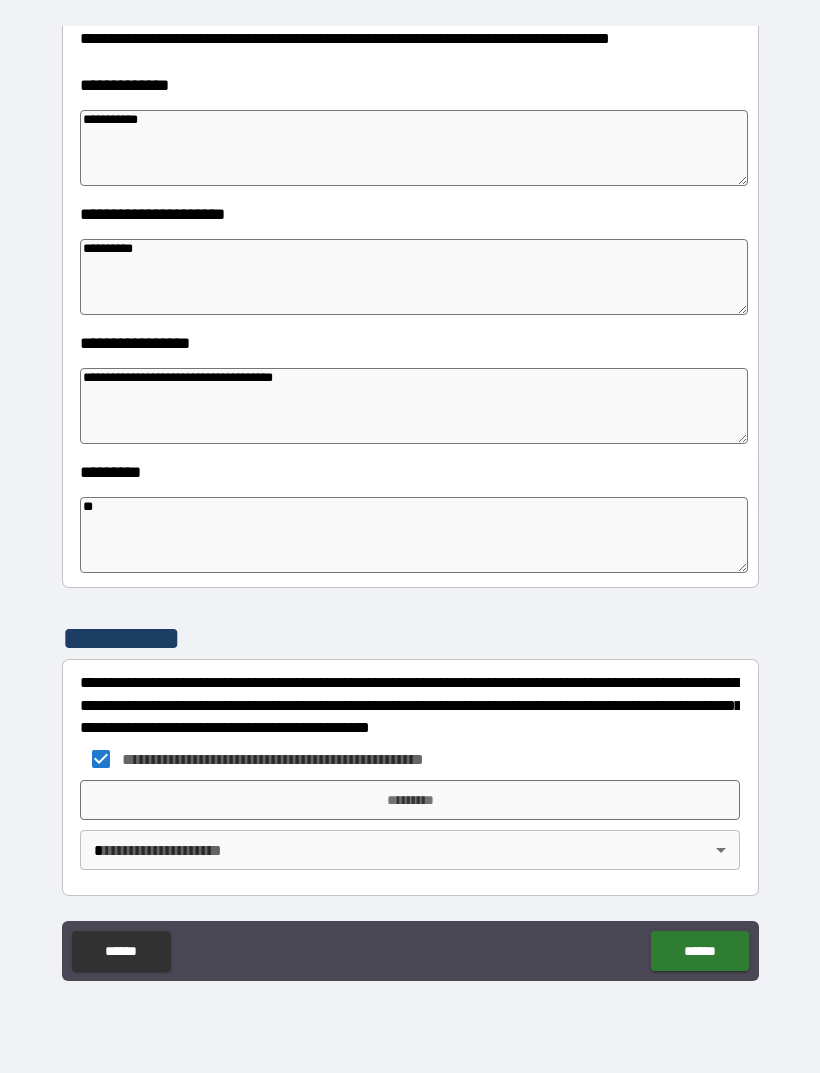 click on "*********" at bounding box center [410, 800] 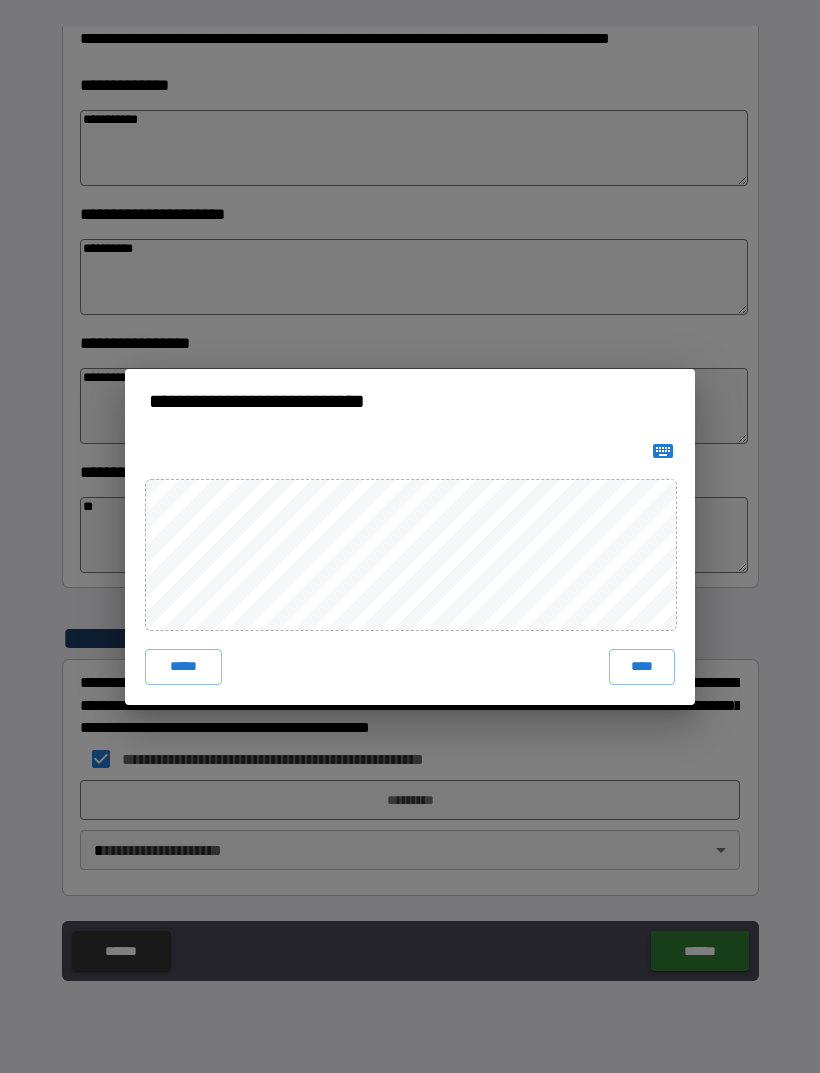 click on "****" at bounding box center [642, 667] 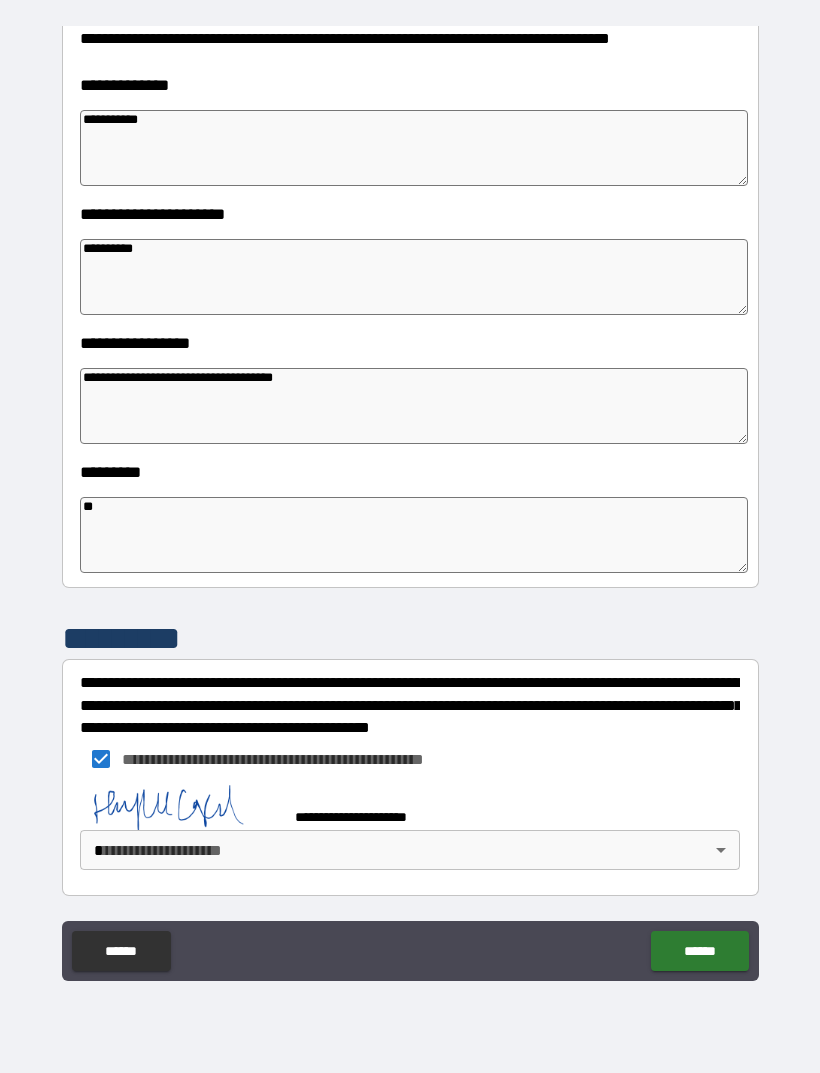 scroll, scrollTop: 293, scrollLeft: 0, axis: vertical 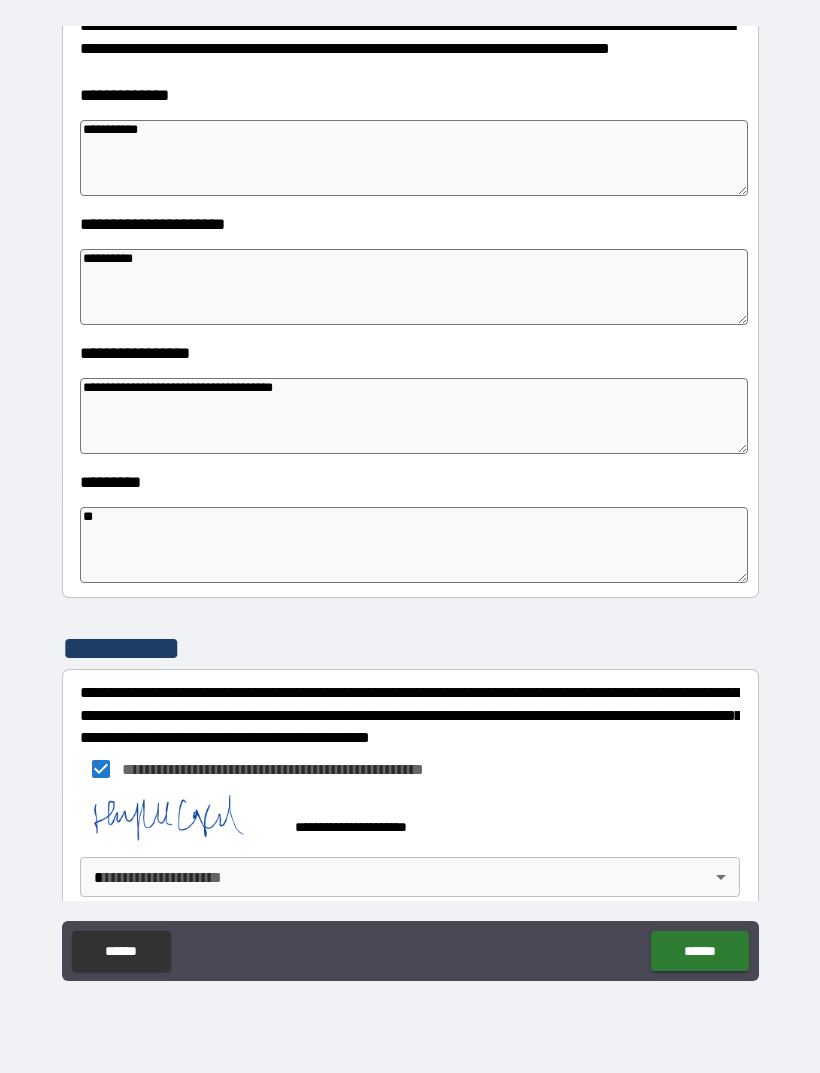 click on "******   ******" at bounding box center (410, 953) 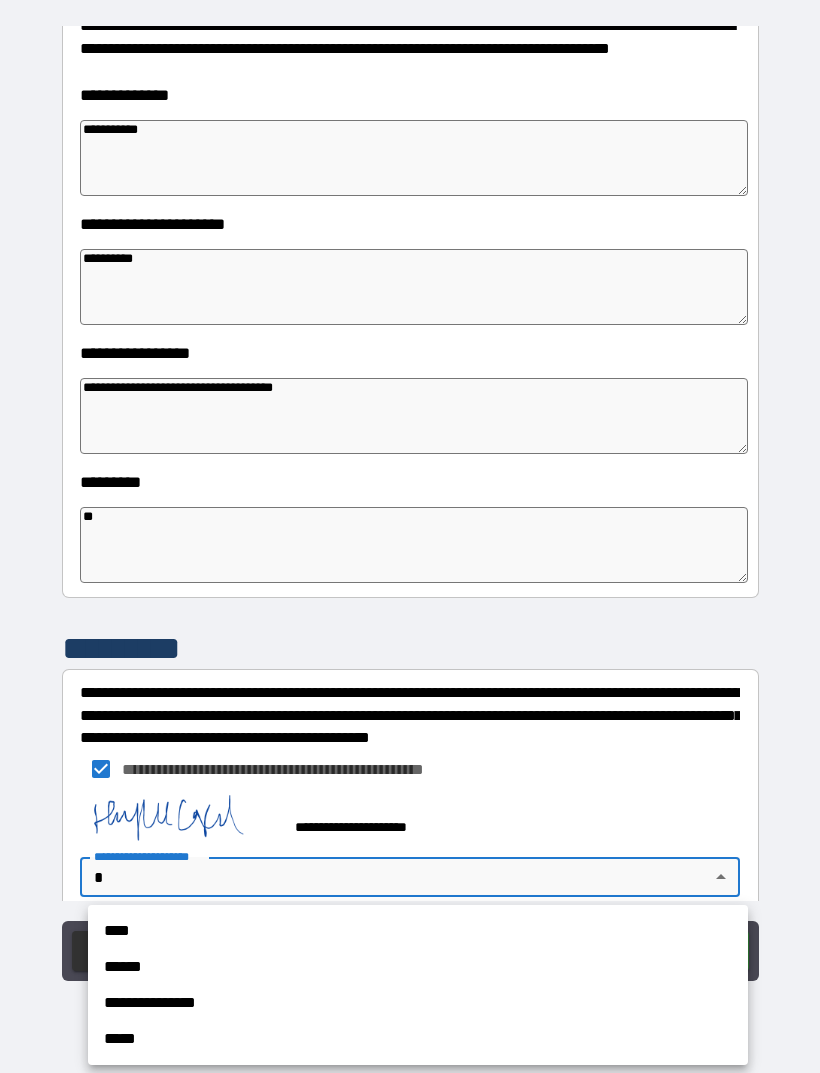 click on "**********" at bounding box center (418, 1003) 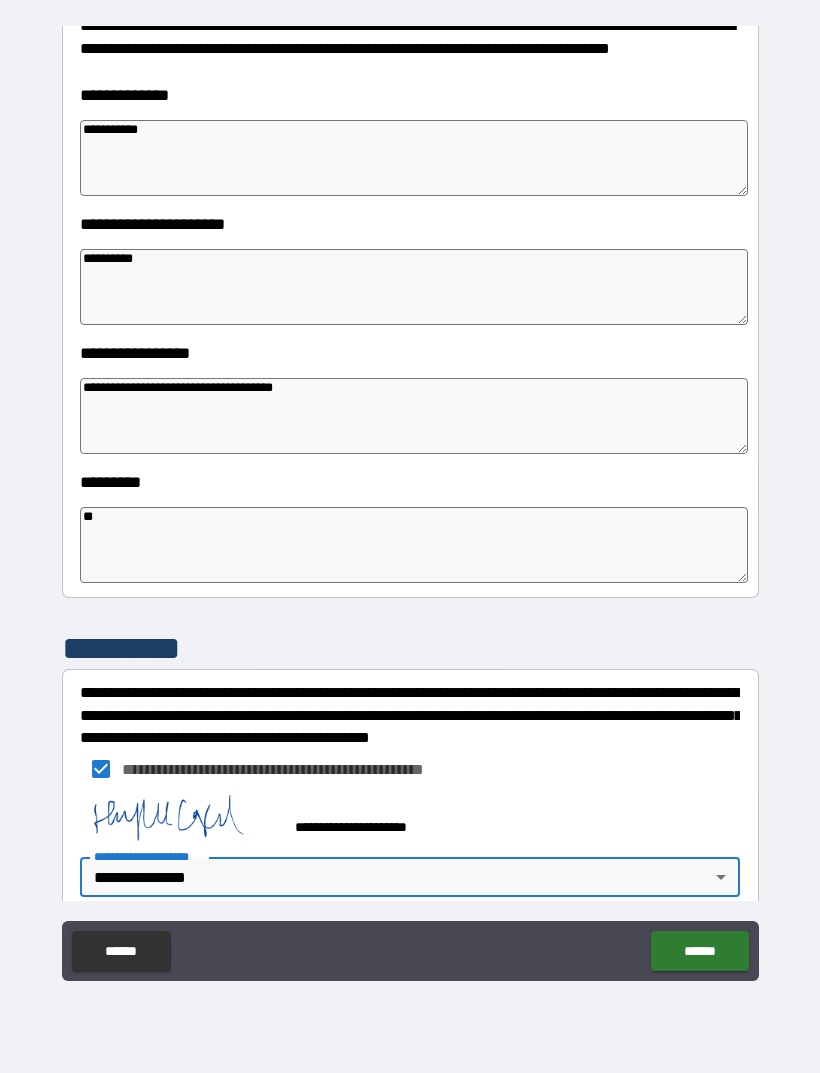 click on "******" at bounding box center [699, 951] 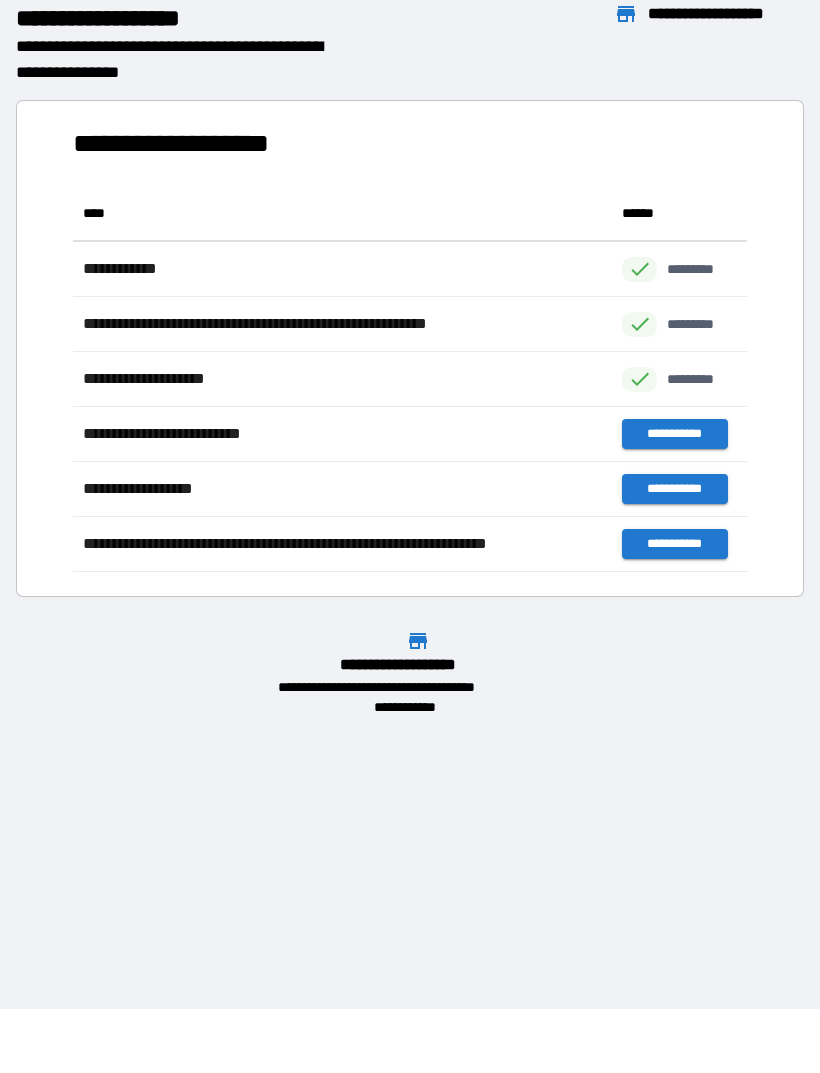 scroll, scrollTop: 386, scrollLeft: 674, axis: both 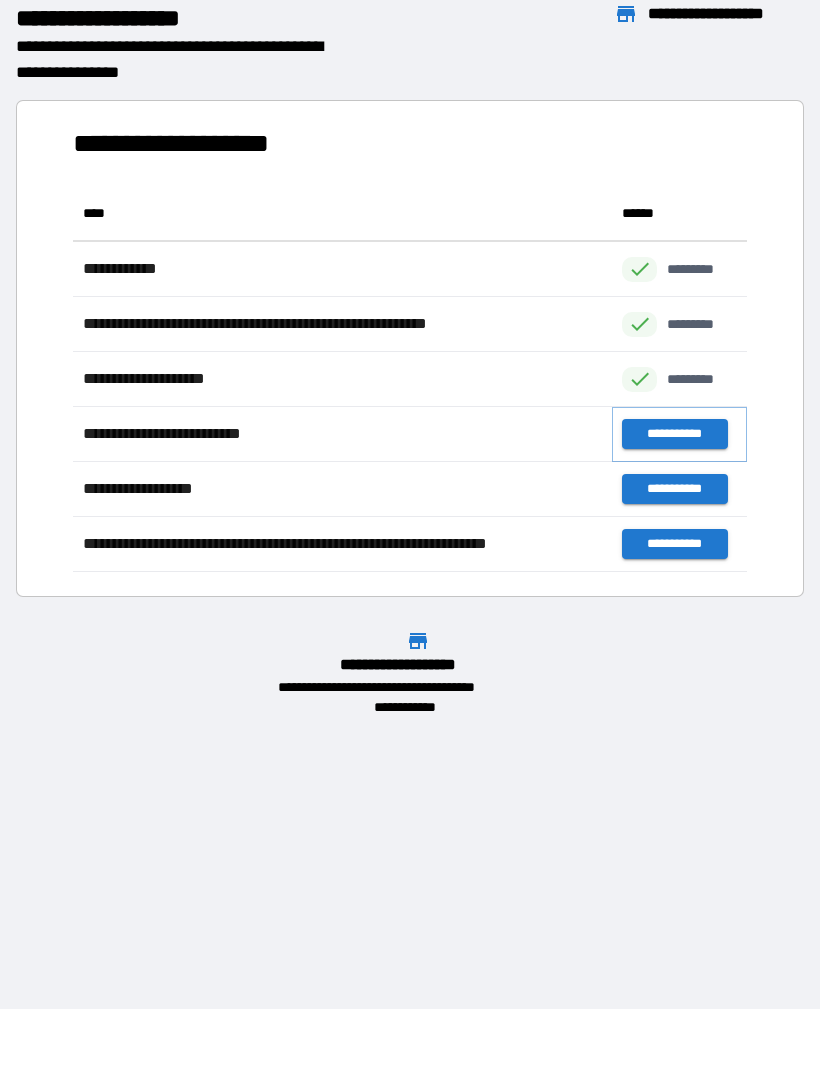 click on "**********" at bounding box center [674, 434] 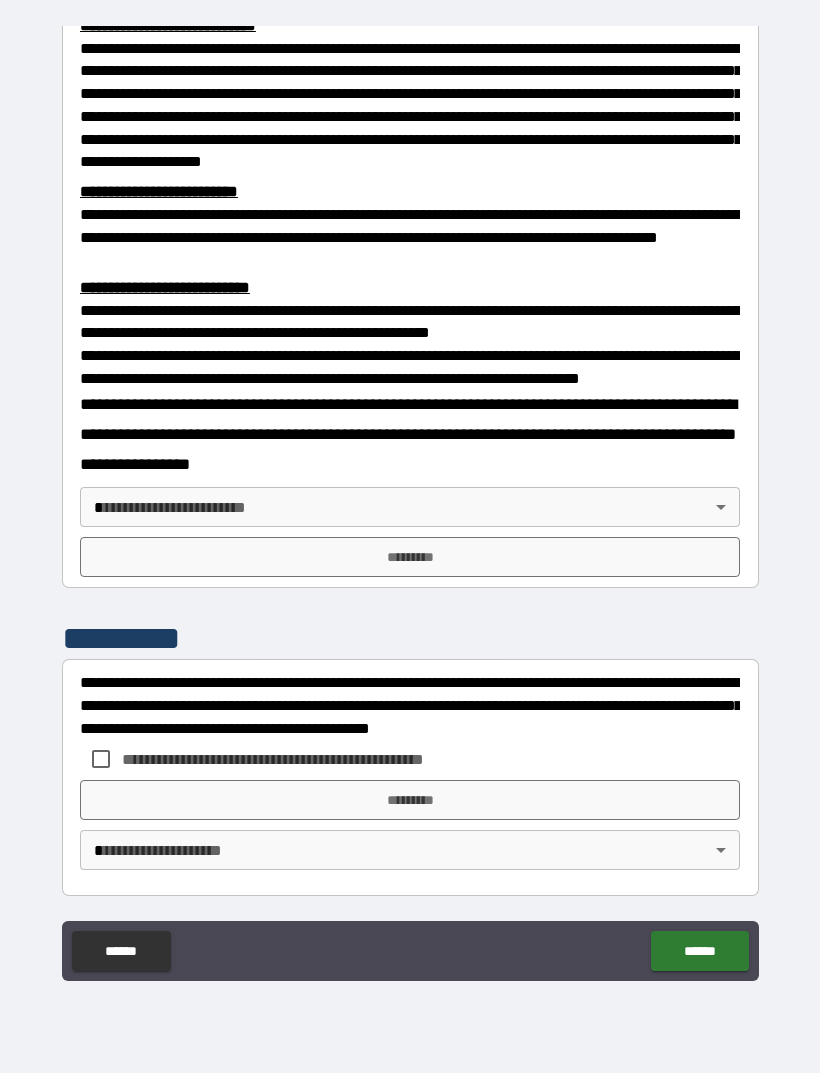 scroll, scrollTop: 549, scrollLeft: 0, axis: vertical 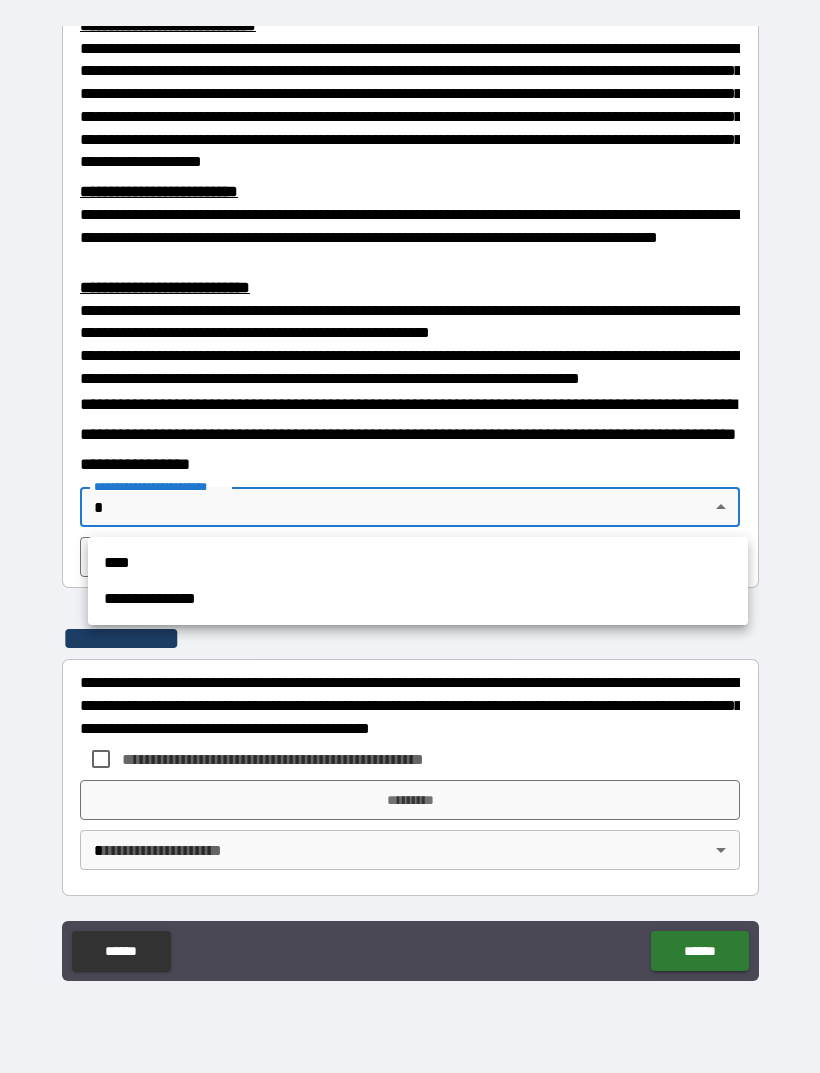click on "****" at bounding box center [418, 563] 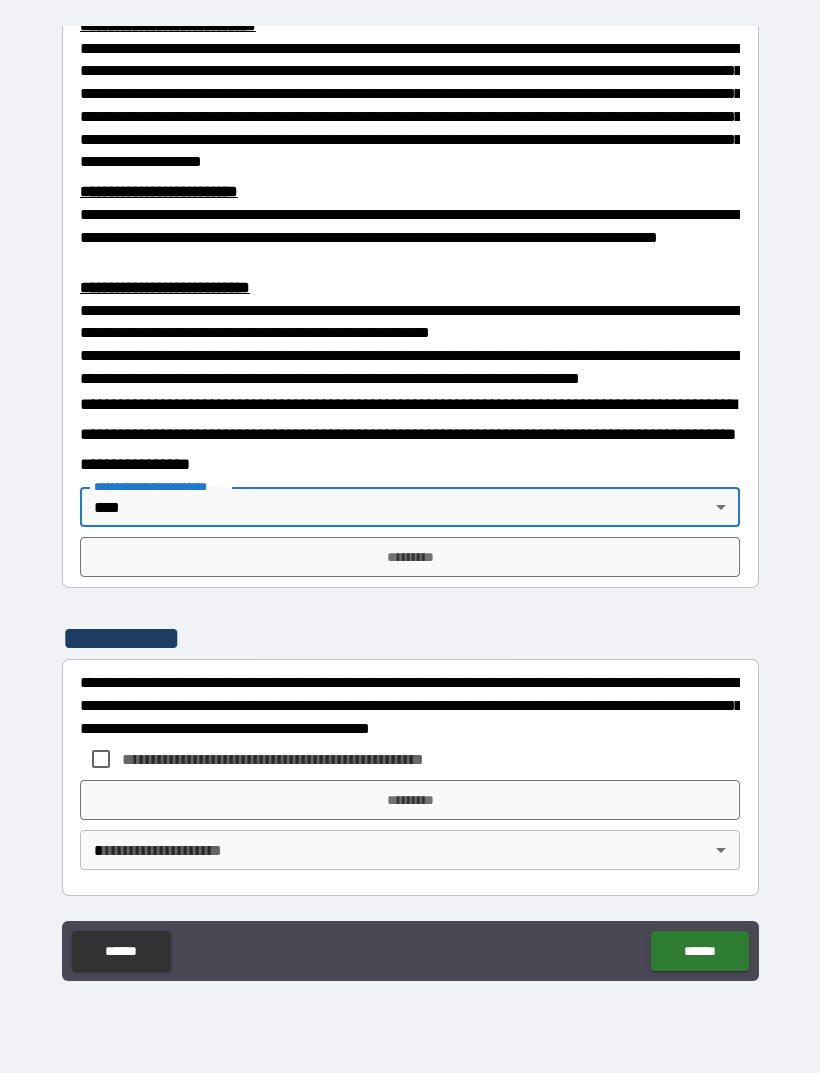 click on "**********" at bounding box center (410, 504) 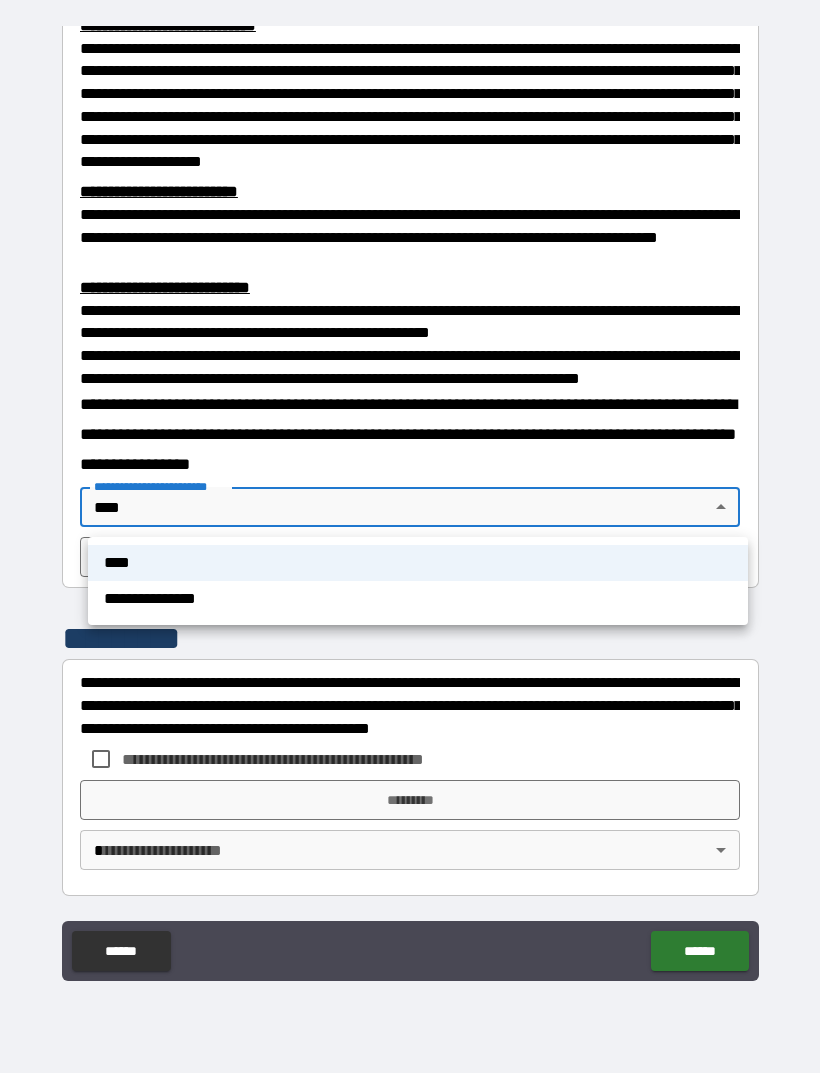 click on "**********" at bounding box center [418, 599] 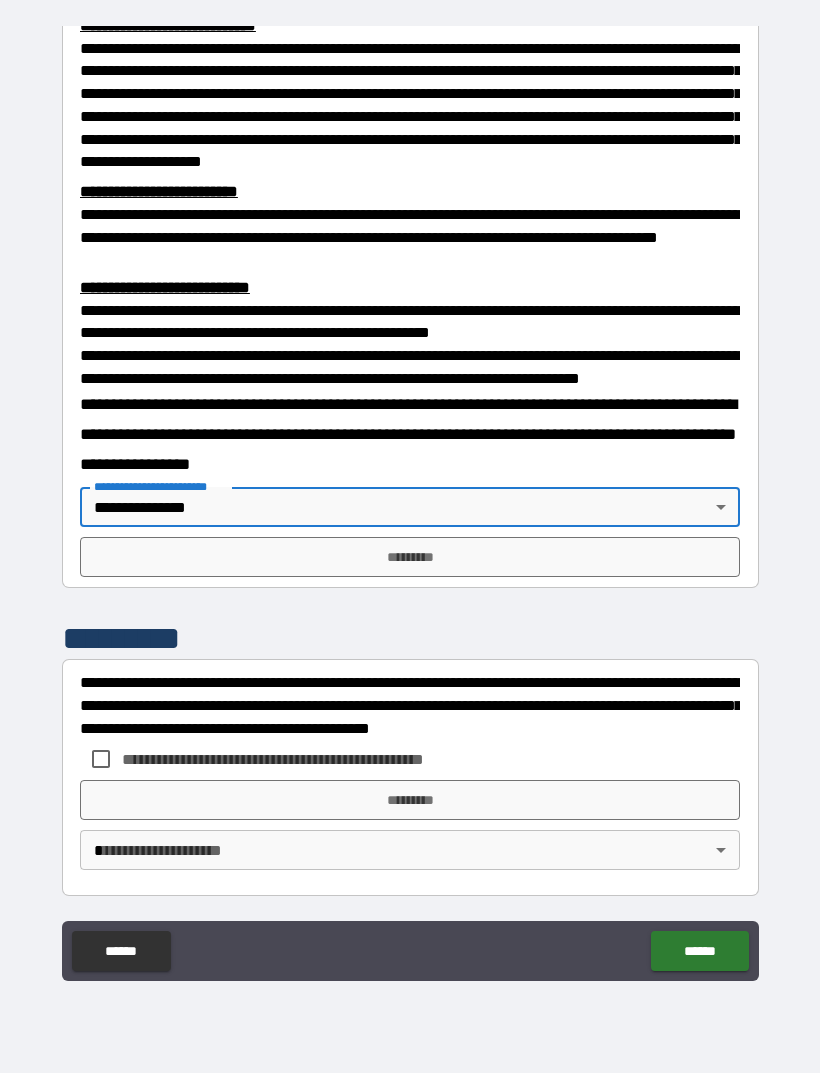 click on "*********" at bounding box center (410, 557) 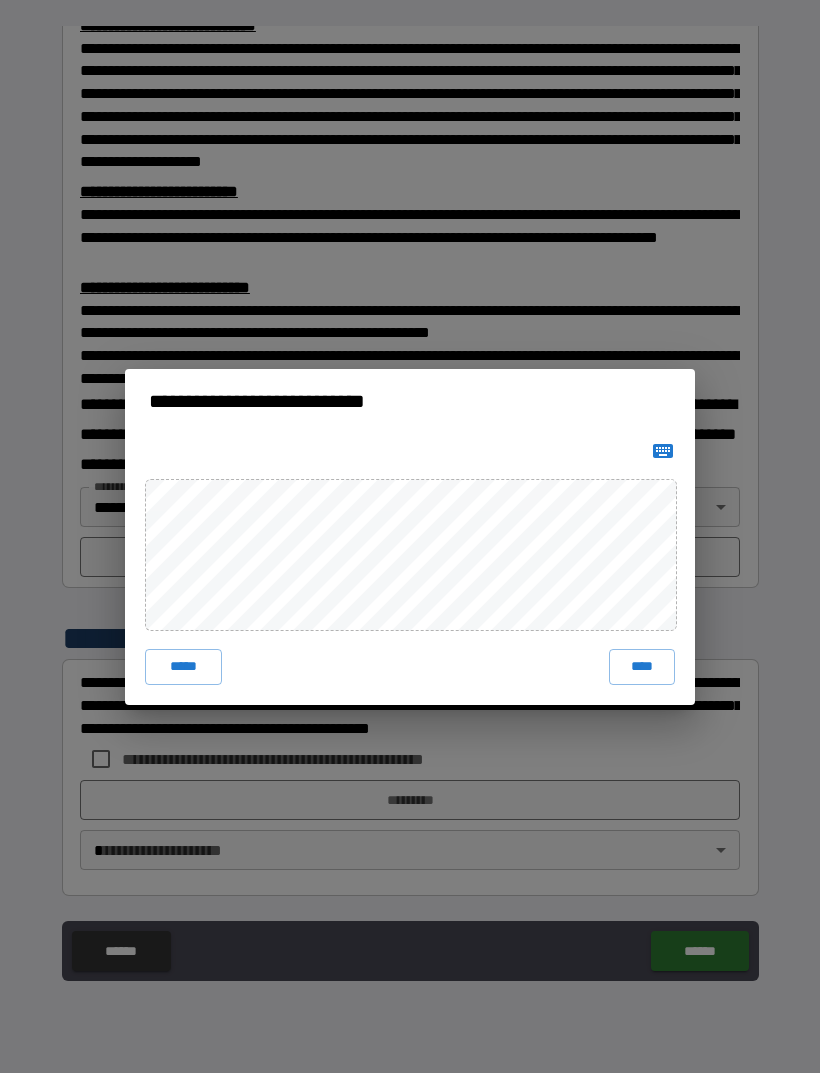 click on "****" at bounding box center [642, 667] 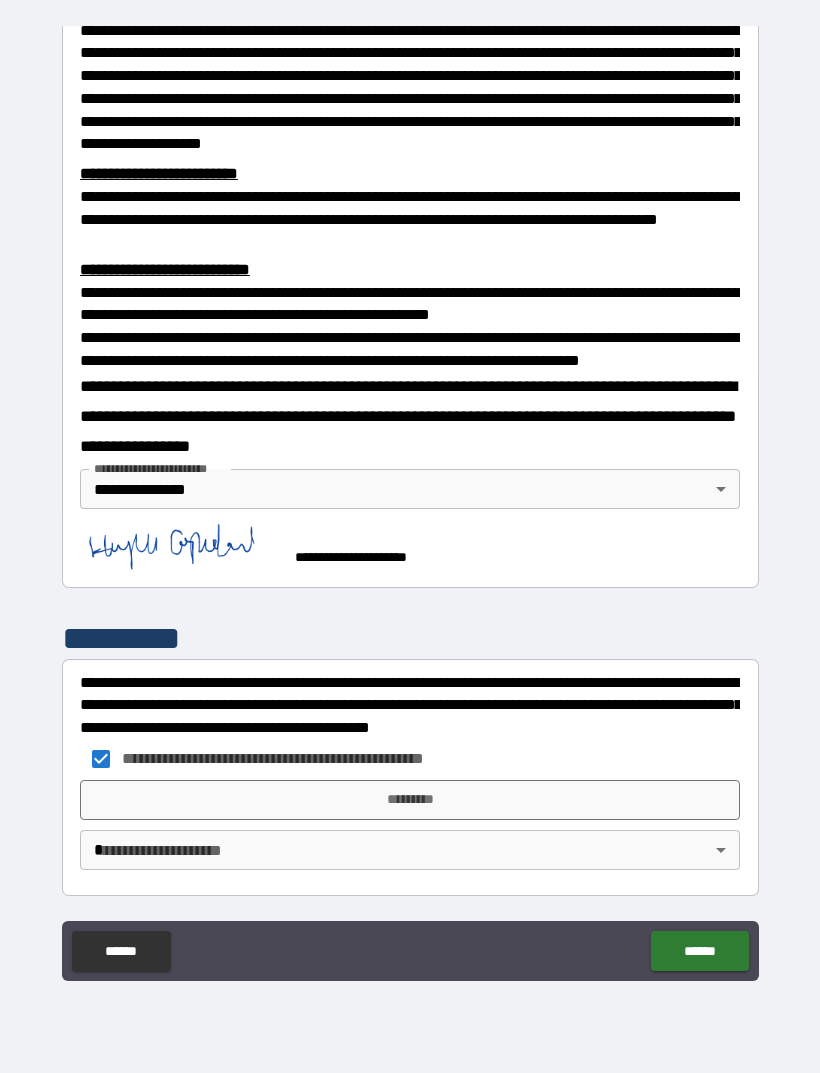 click on "*********" at bounding box center [410, 800] 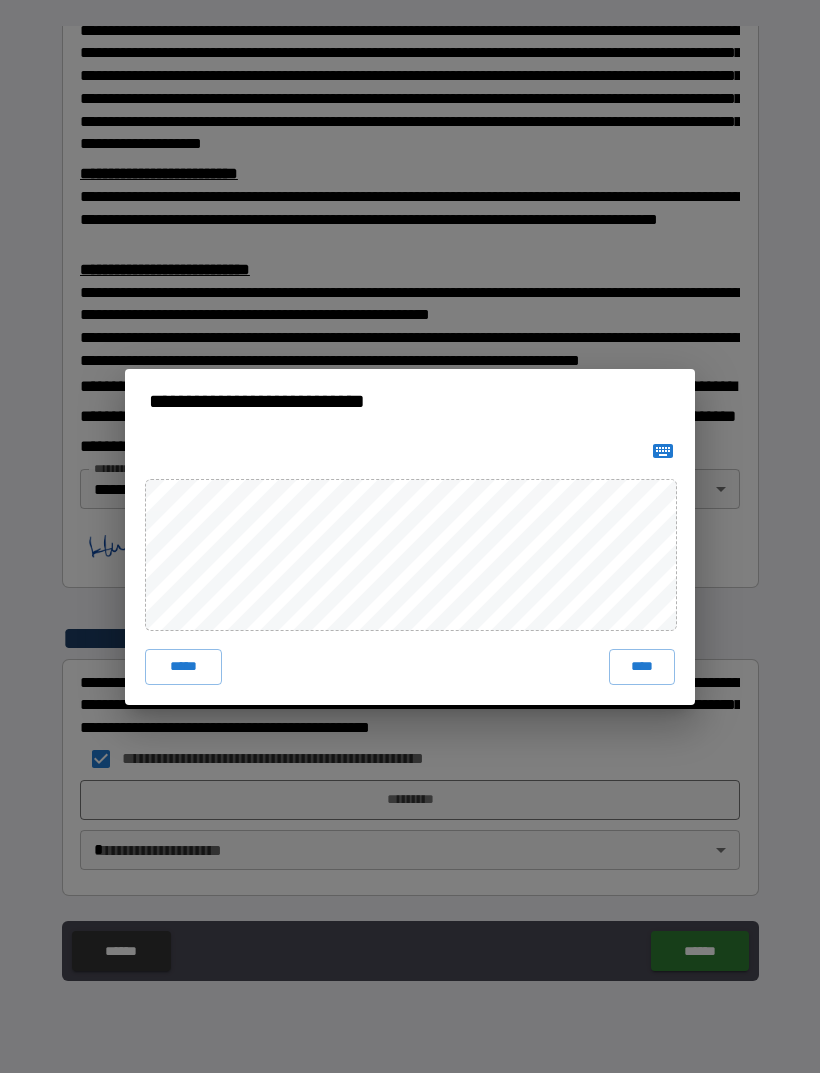 click 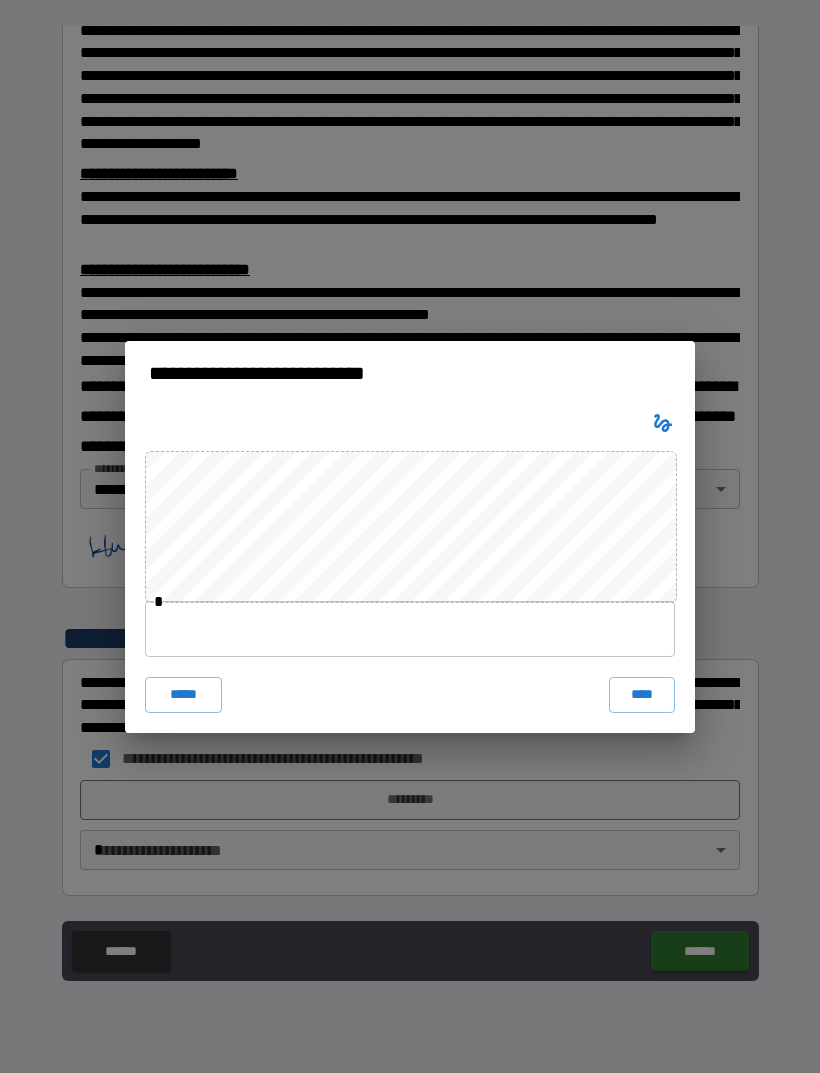 click at bounding box center [410, 629] 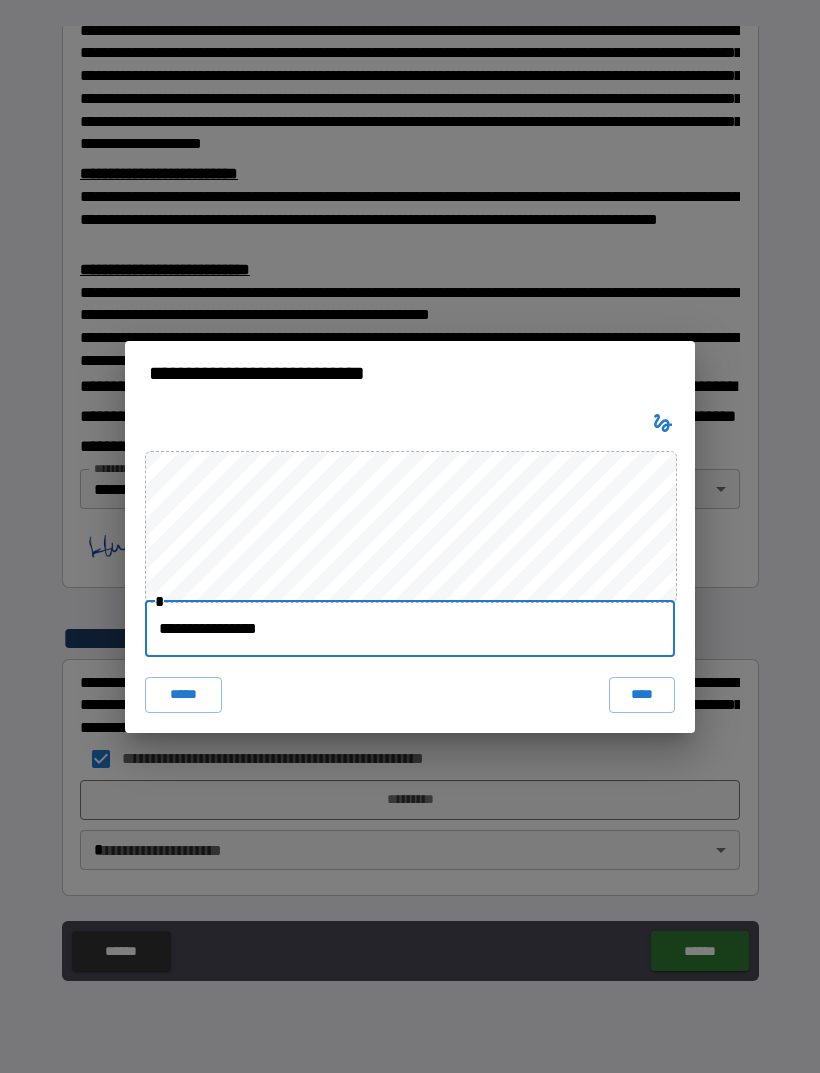 click on "****" at bounding box center [642, 695] 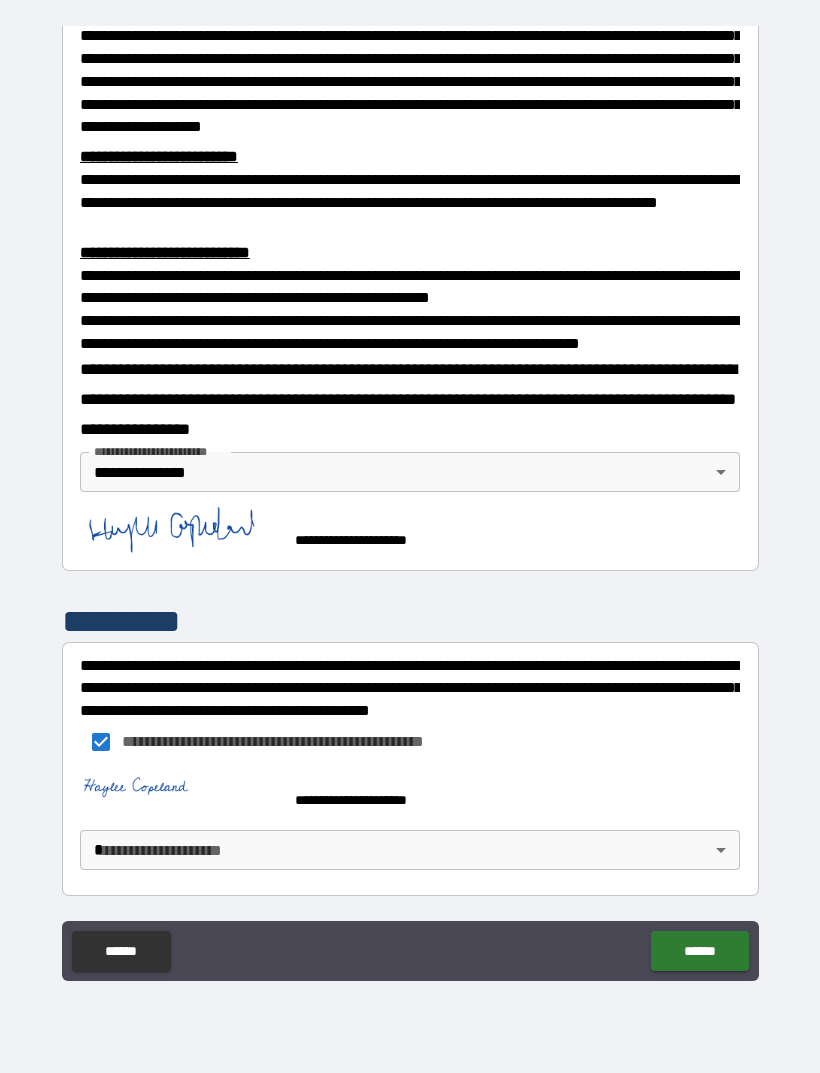 click on "**********" at bounding box center (410, 504) 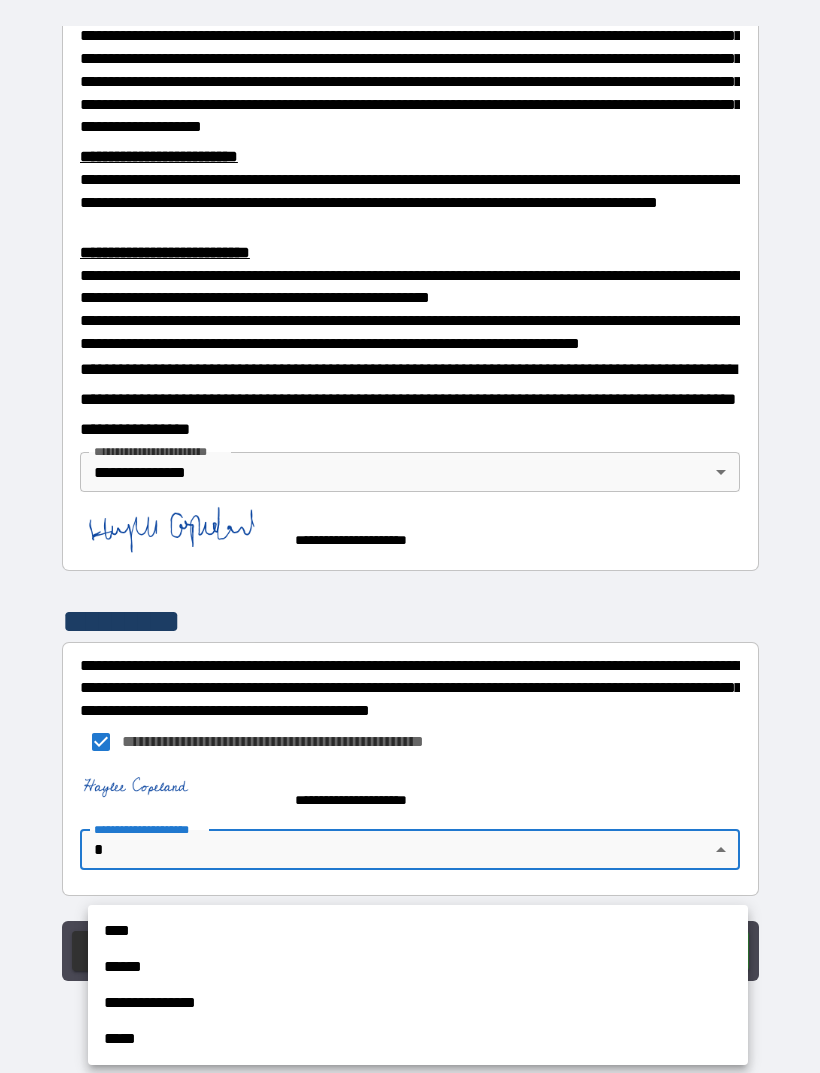 click at bounding box center (410, 536) 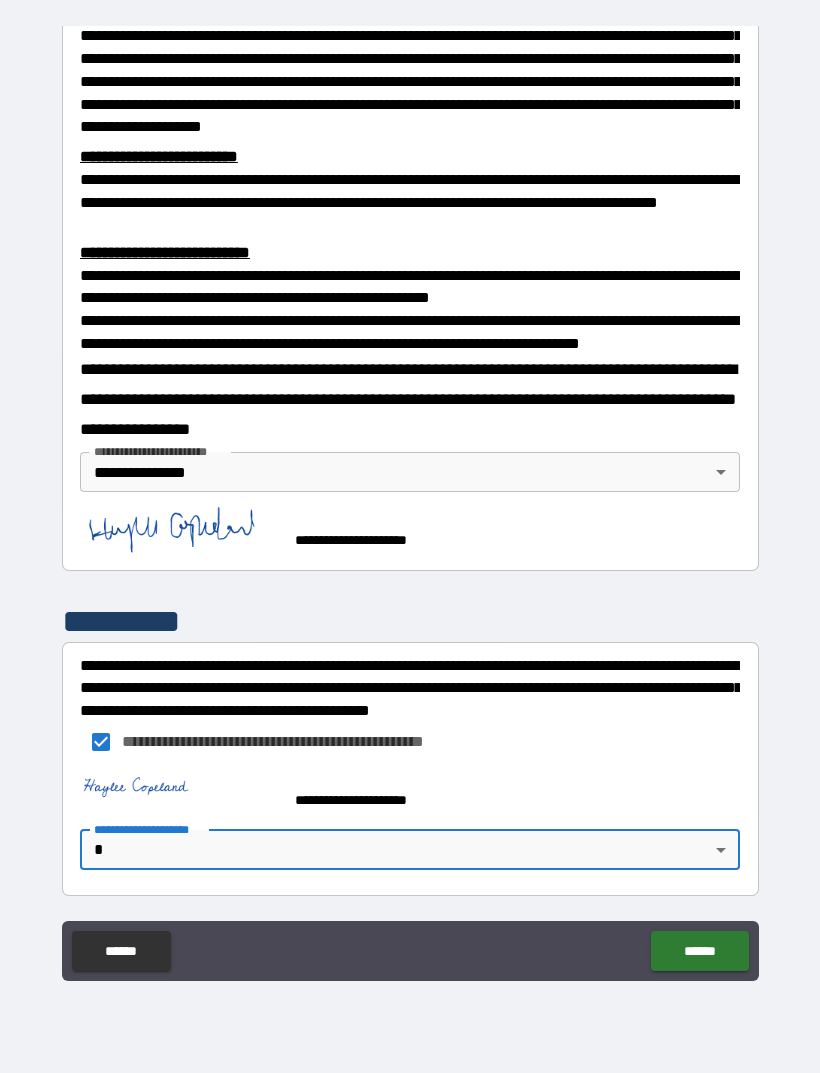 click at bounding box center [180, 530] 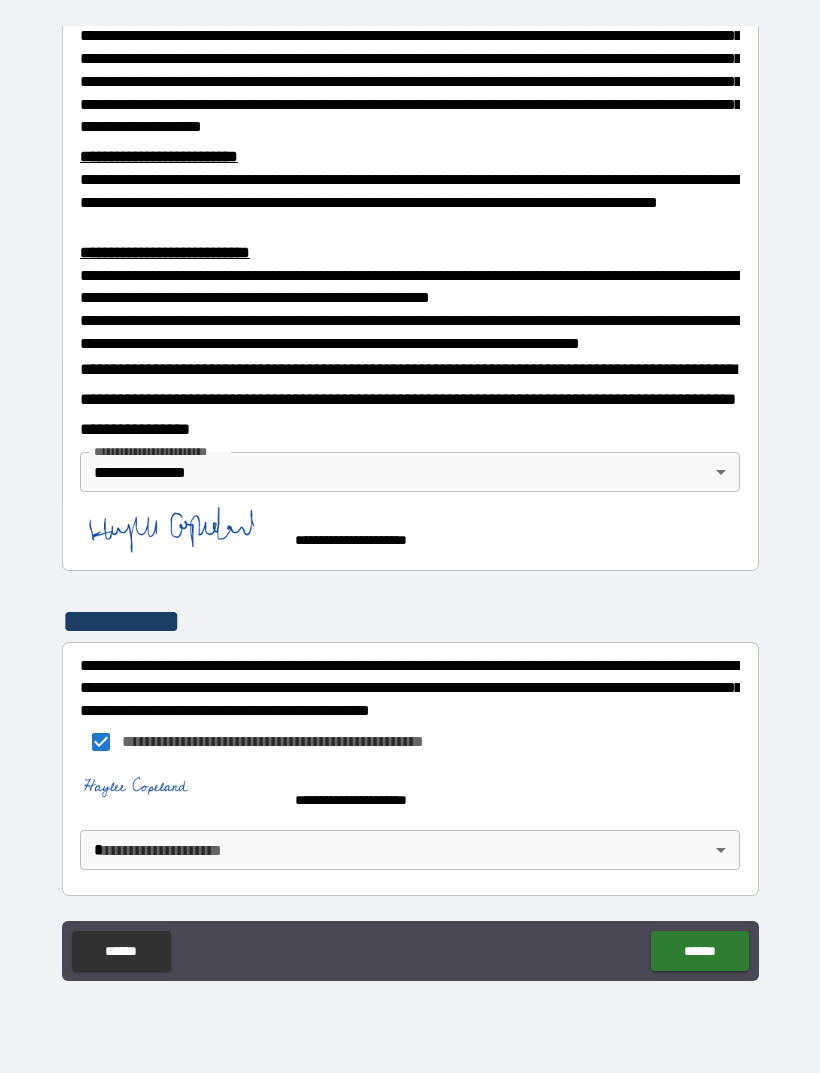 click at bounding box center [180, 530] 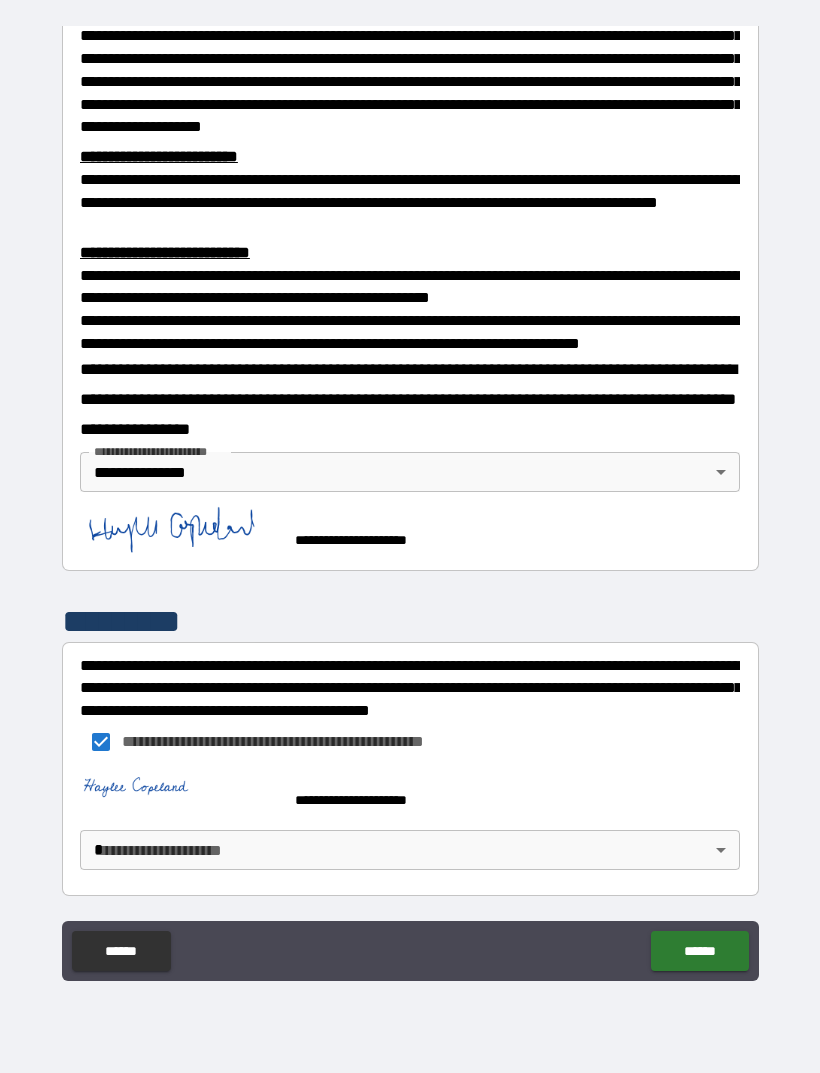scroll, scrollTop: 583, scrollLeft: 0, axis: vertical 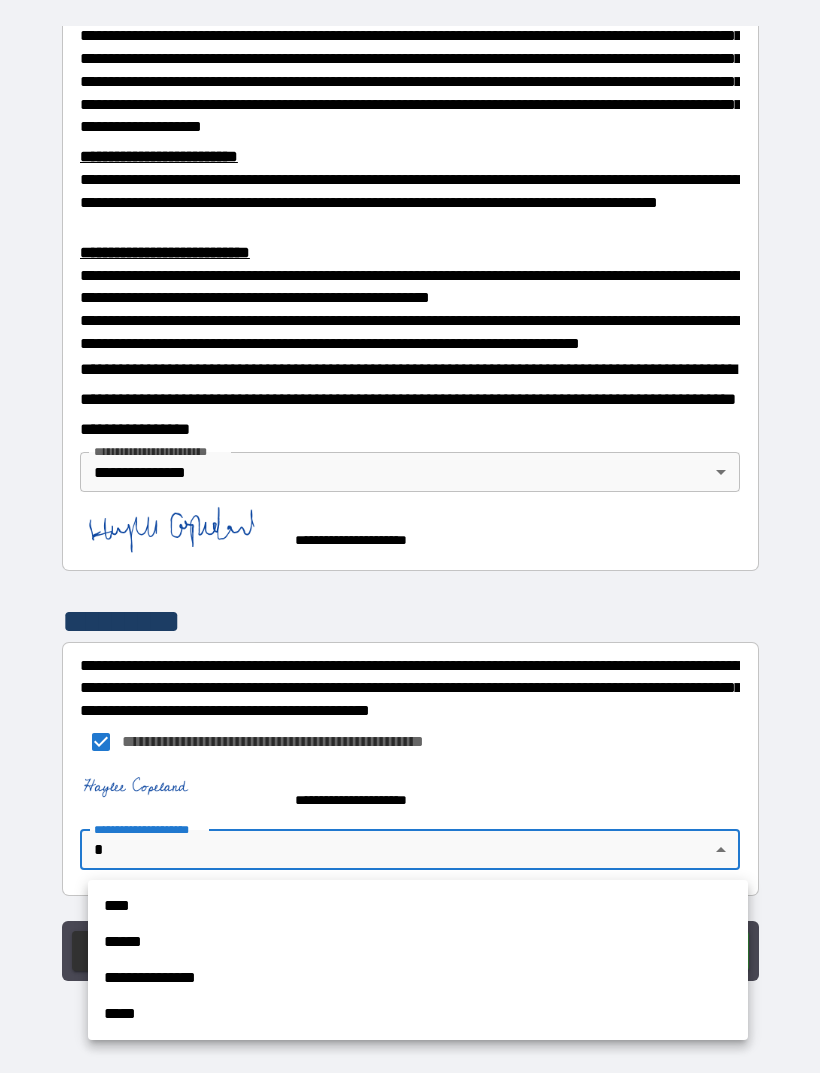 click on "**********" at bounding box center (418, 978) 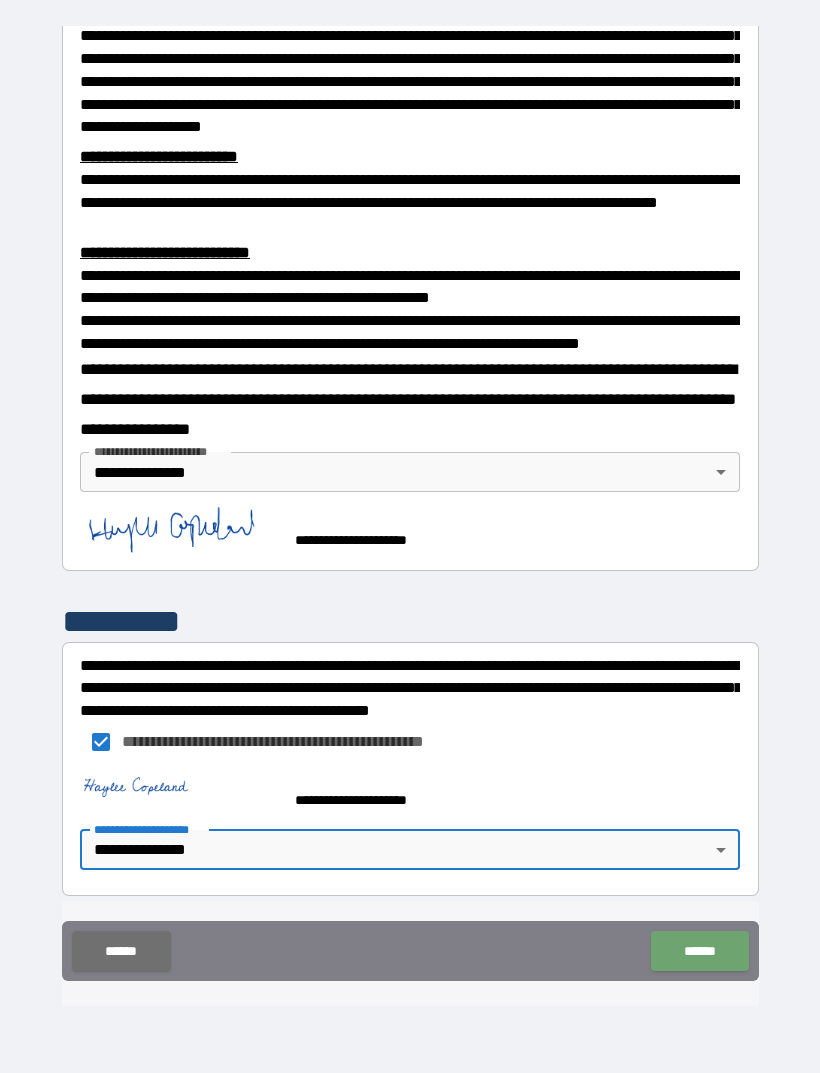 click on "******" at bounding box center [699, 951] 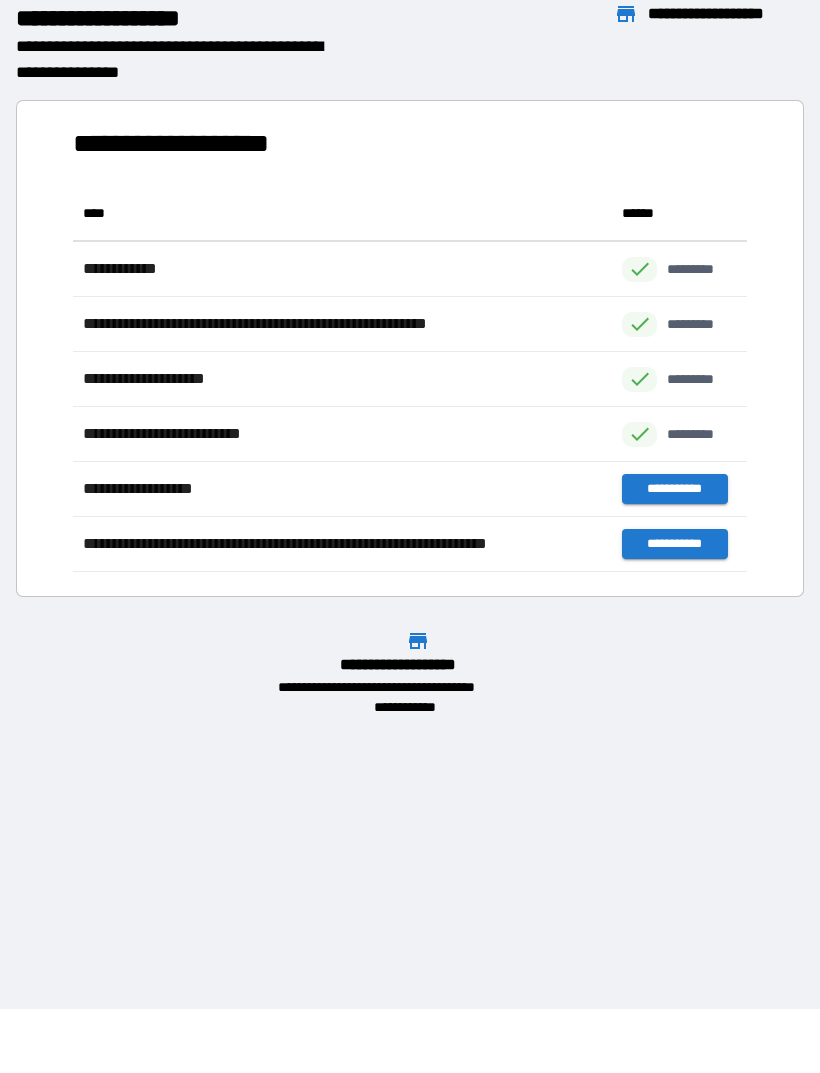 scroll, scrollTop: 386, scrollLeft: 674, axis: both 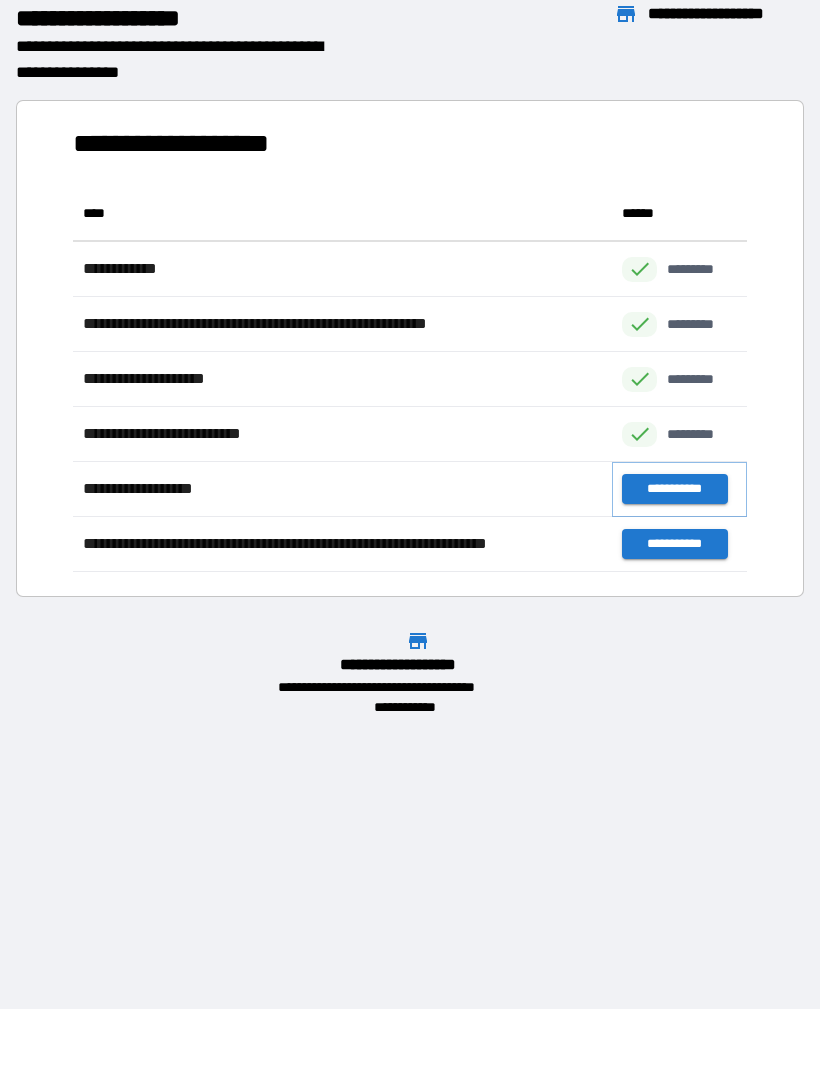 click on "**********" at bounding box center [674, 489] 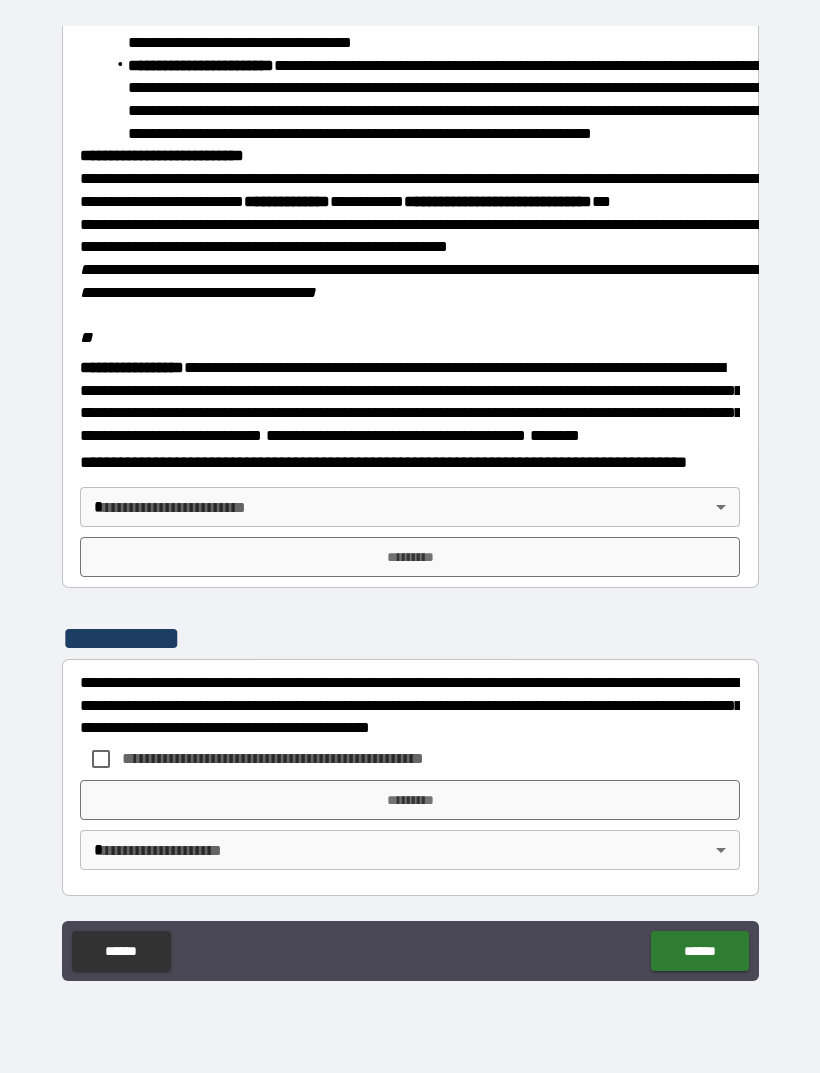 scroll, scrollTop: 2234, scrollLeft: 0, axis: vertical 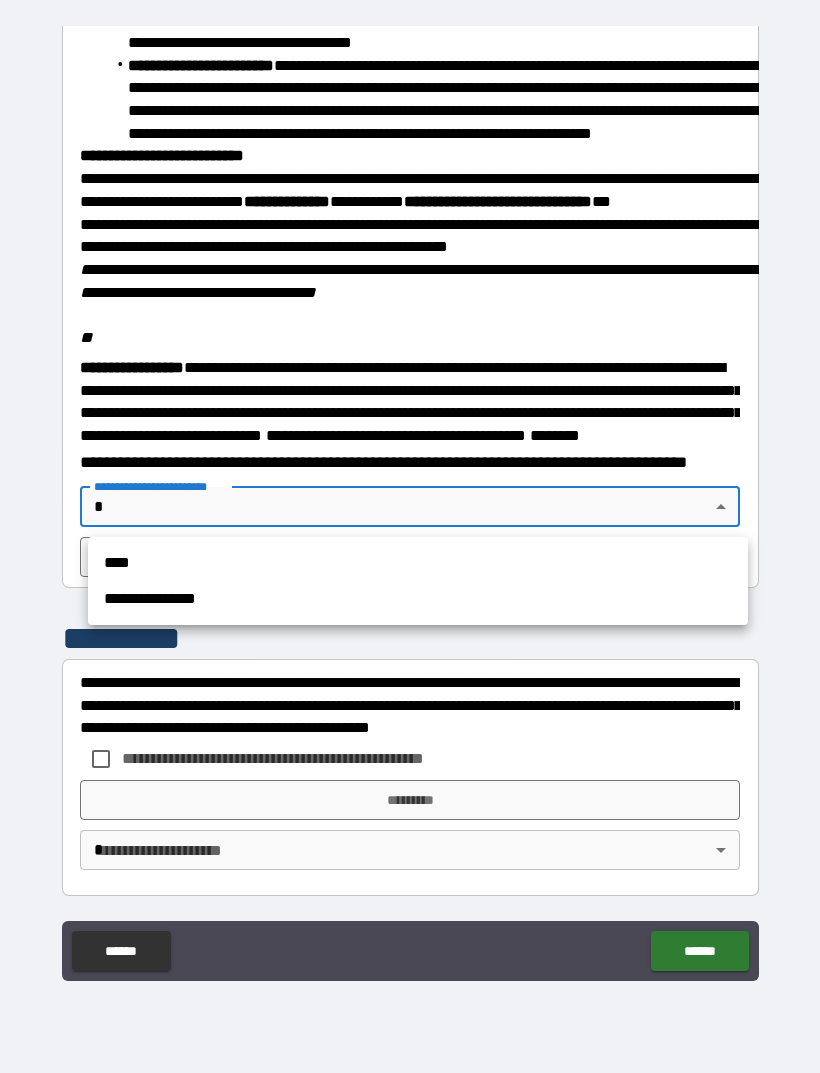click on "**********" at bounding box center (418, 599) 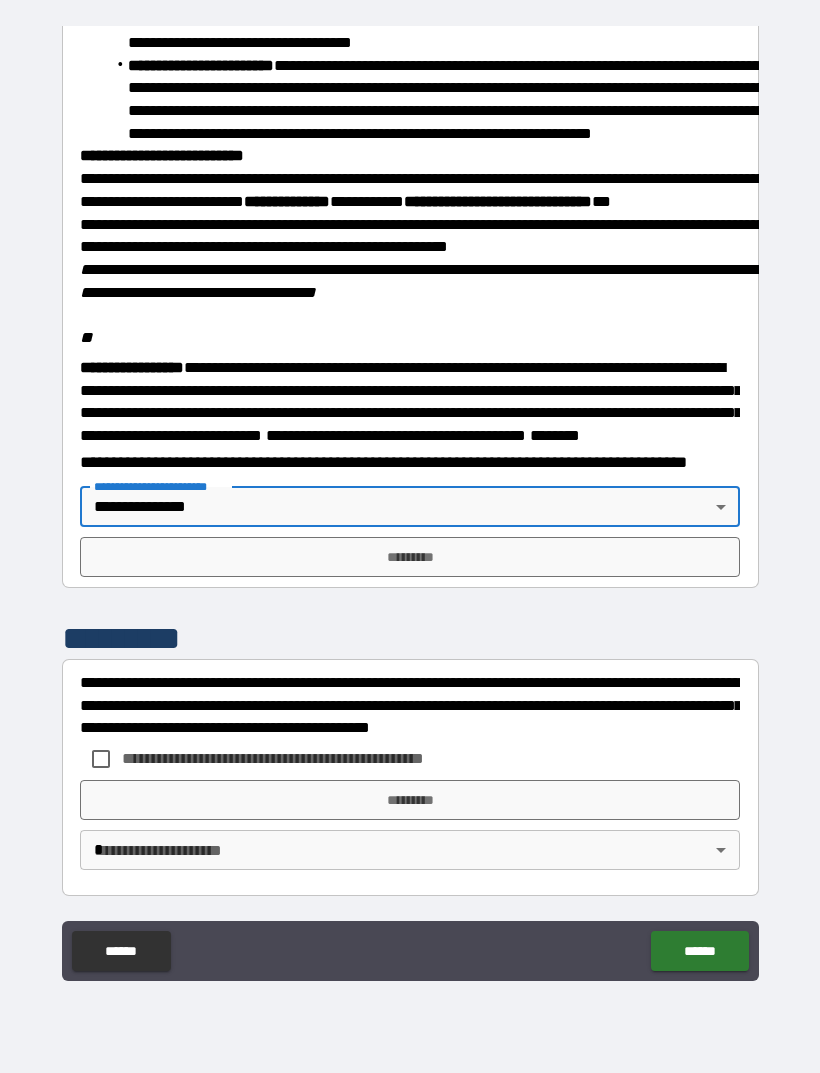 click on "*********" at bounding box center (410, 557) 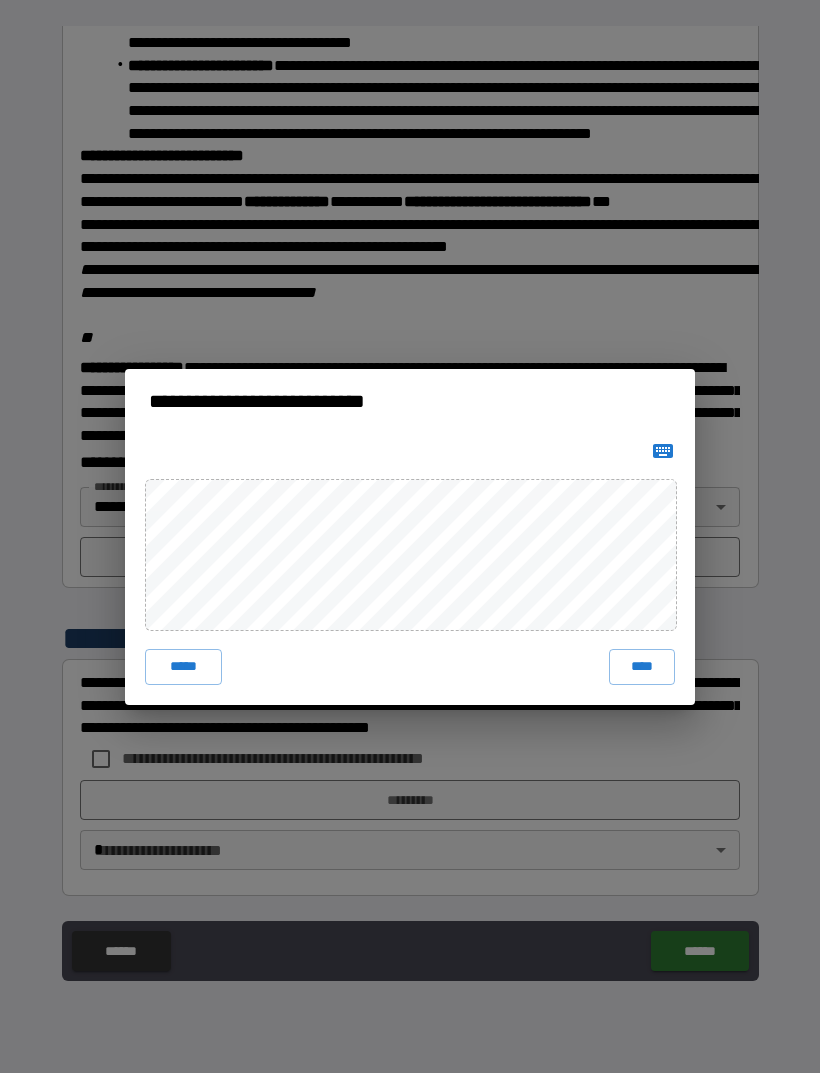click on "*****" at bounding box center (183, 667) 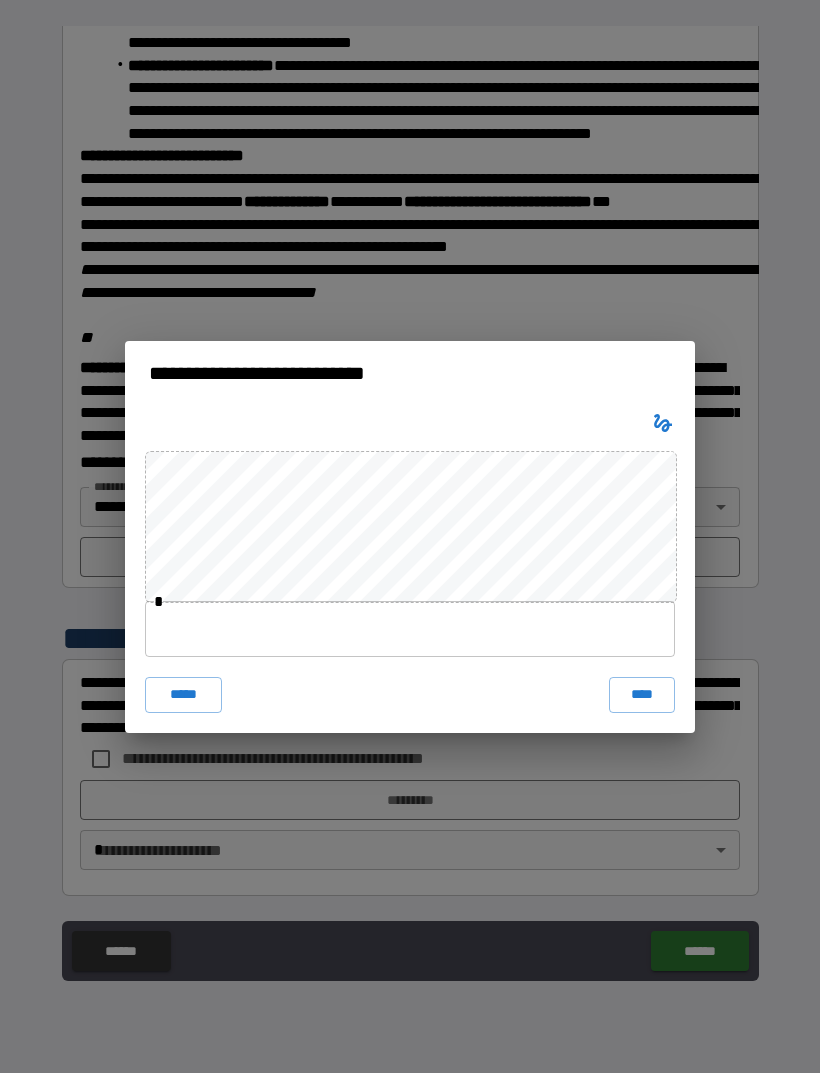 click at bounding box center (410, 629) 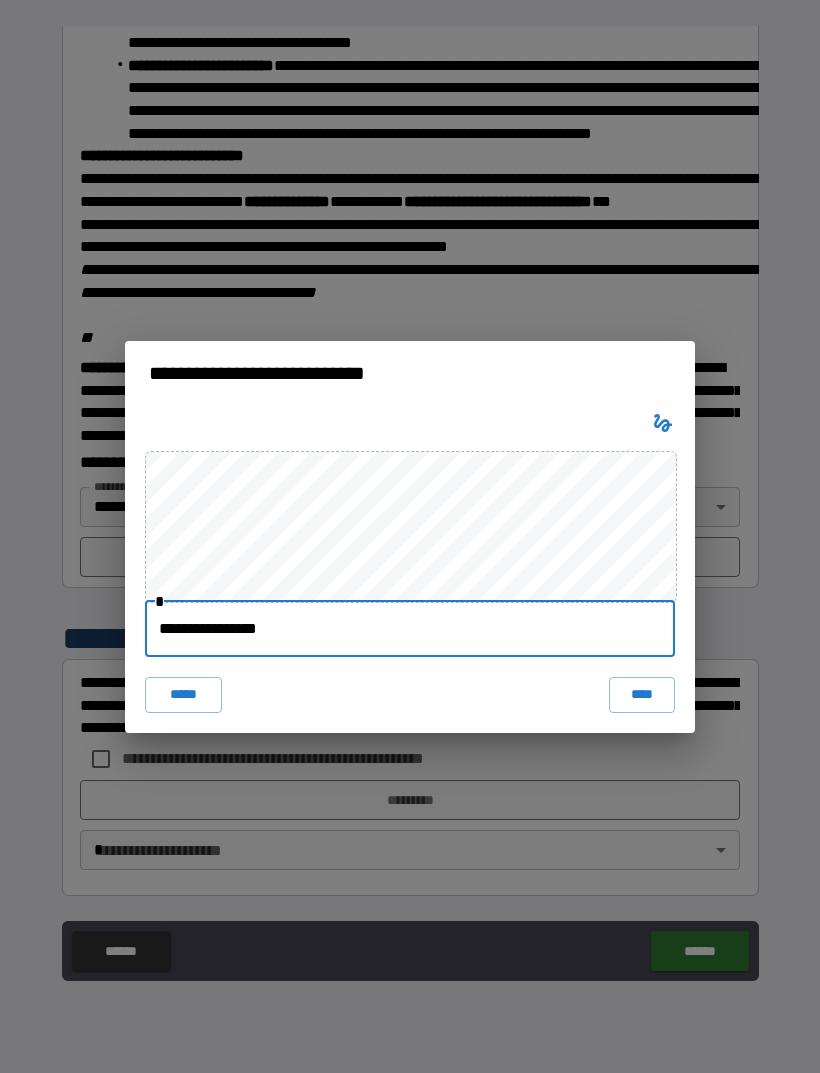 click on "****" at bounding box center [642, 695] 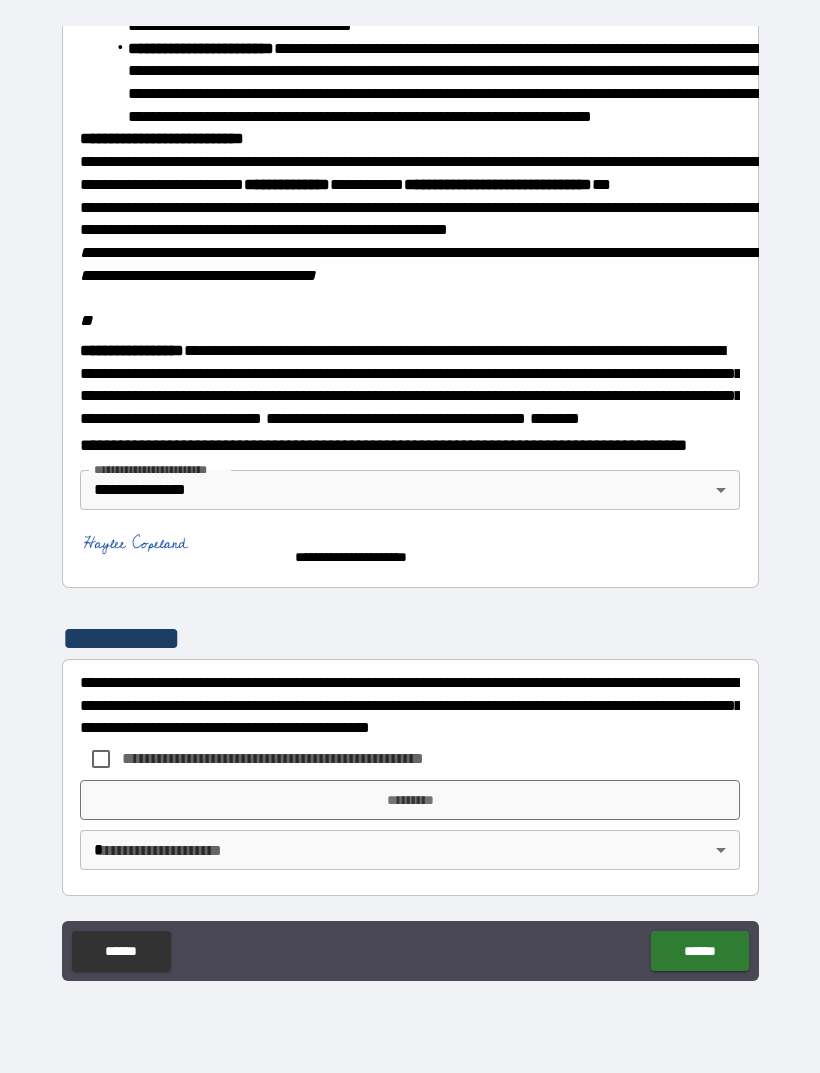 click on "*********" at bounding box center [410, 800] 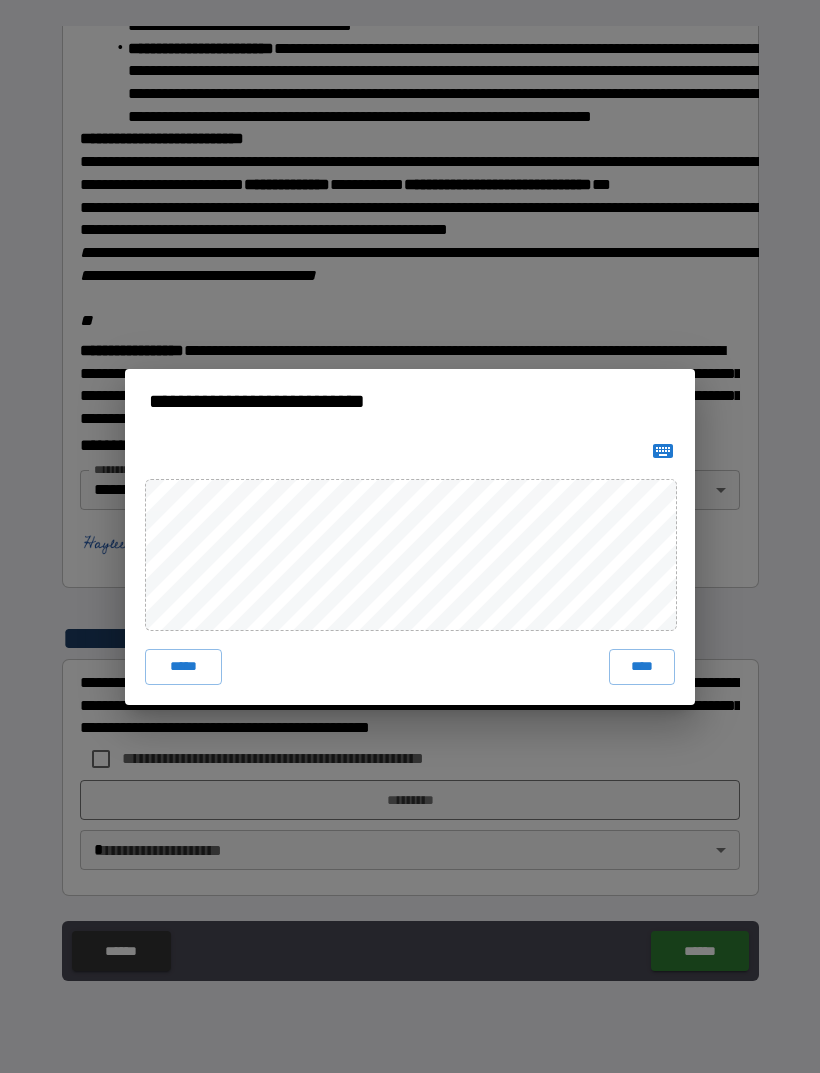 click 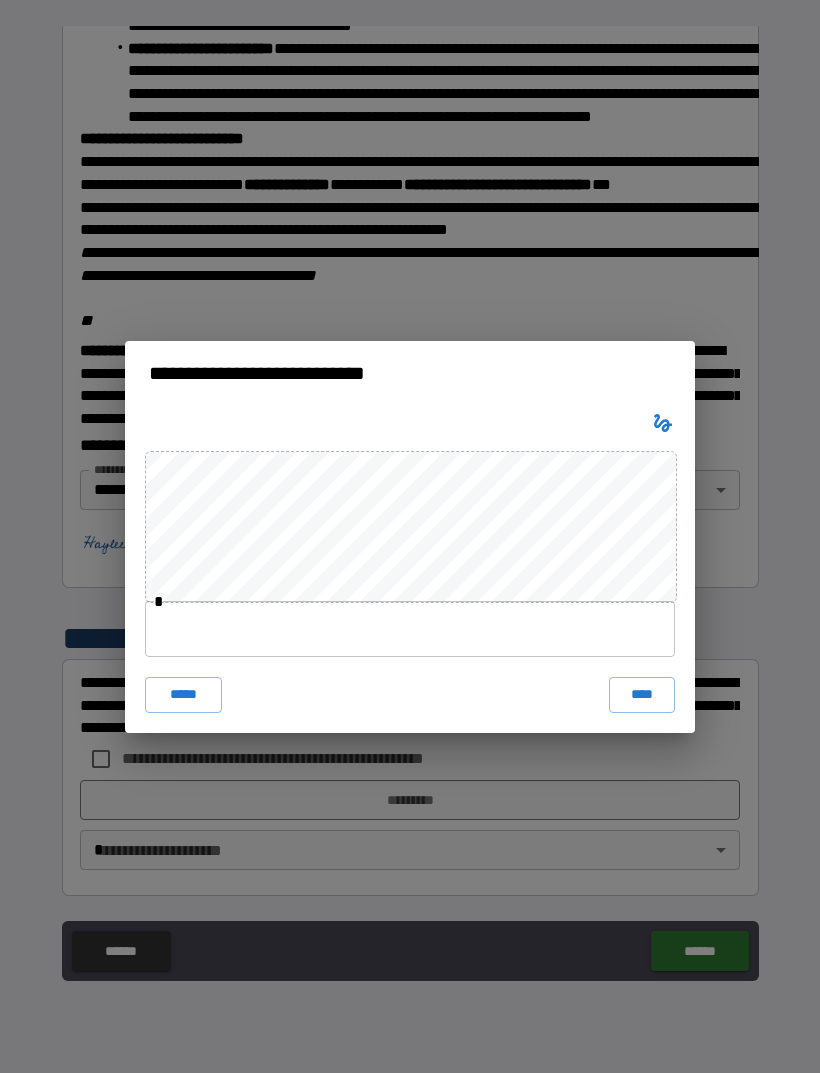 click at bounding box center [410, 629] 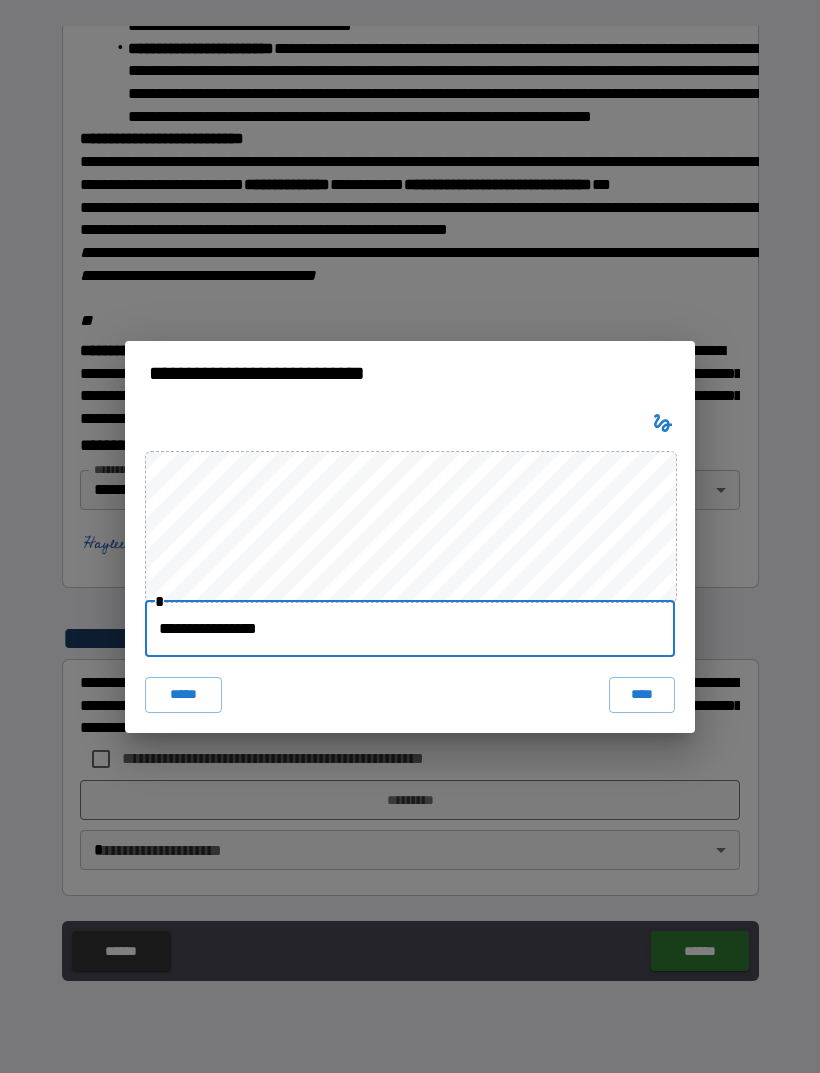 click on "****" at bounding box center [642, 695] 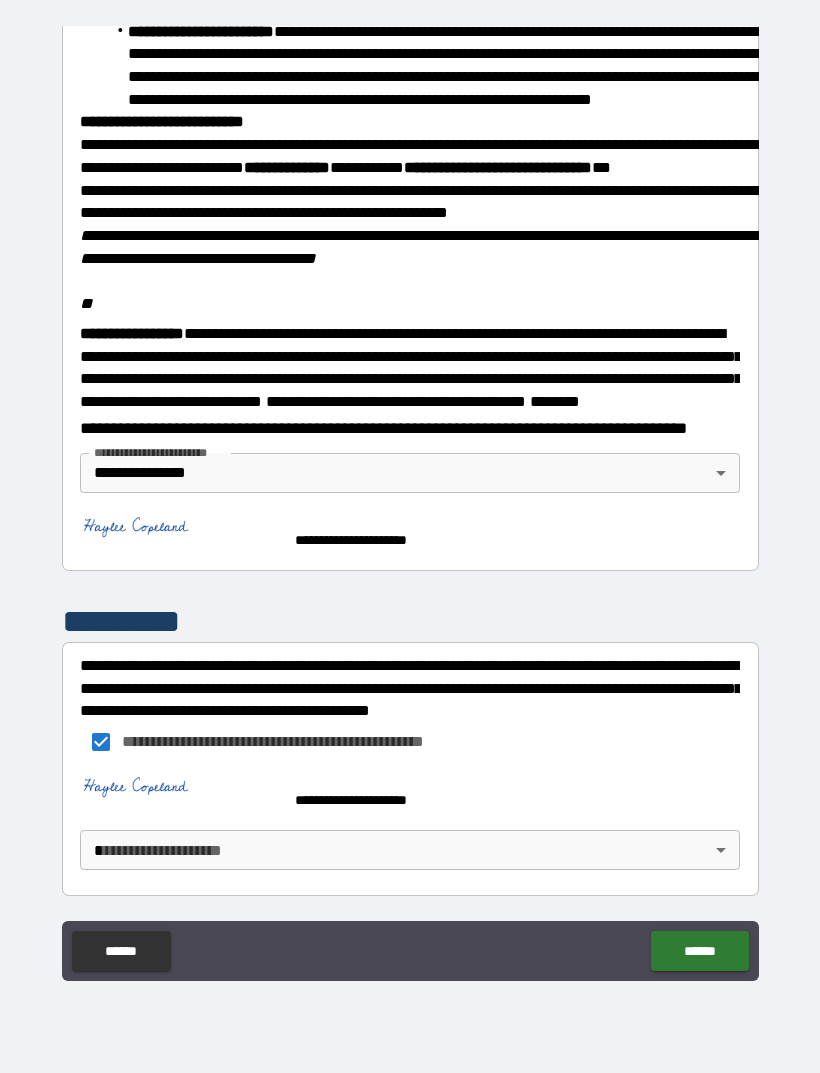 click on "**********" at bounding box center [410, 504] 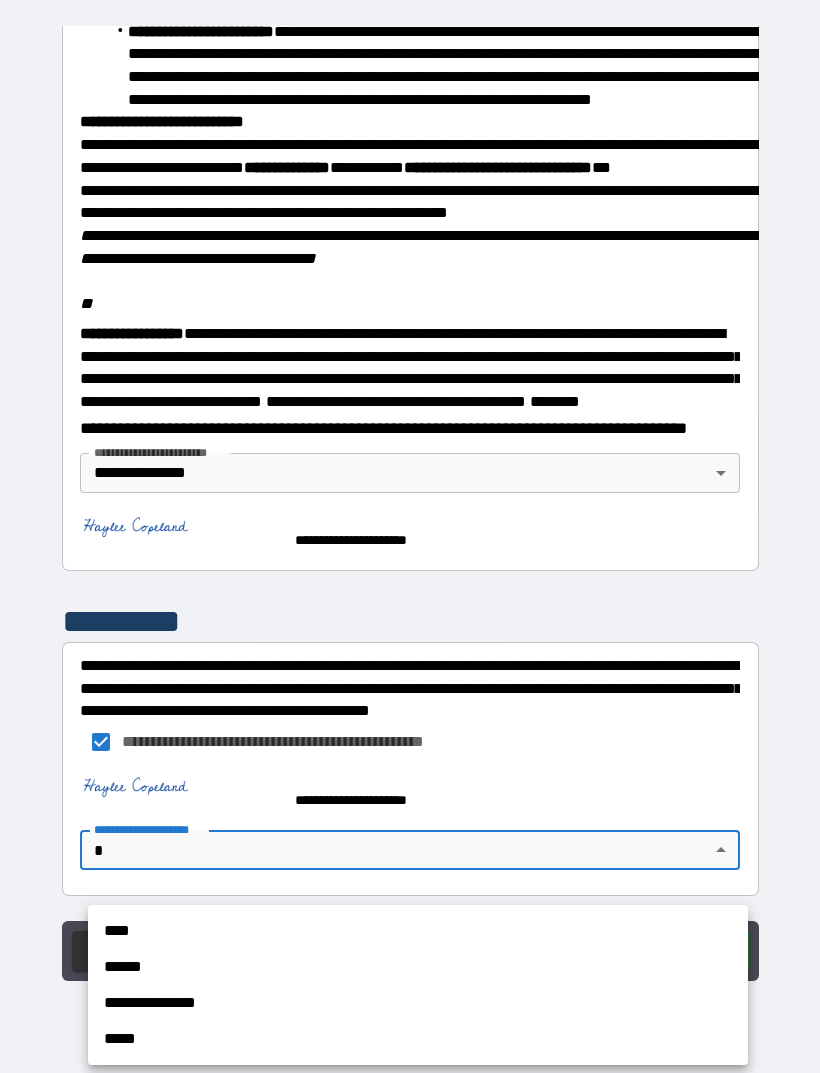click on "**********" at bounding box center [418, 1003] 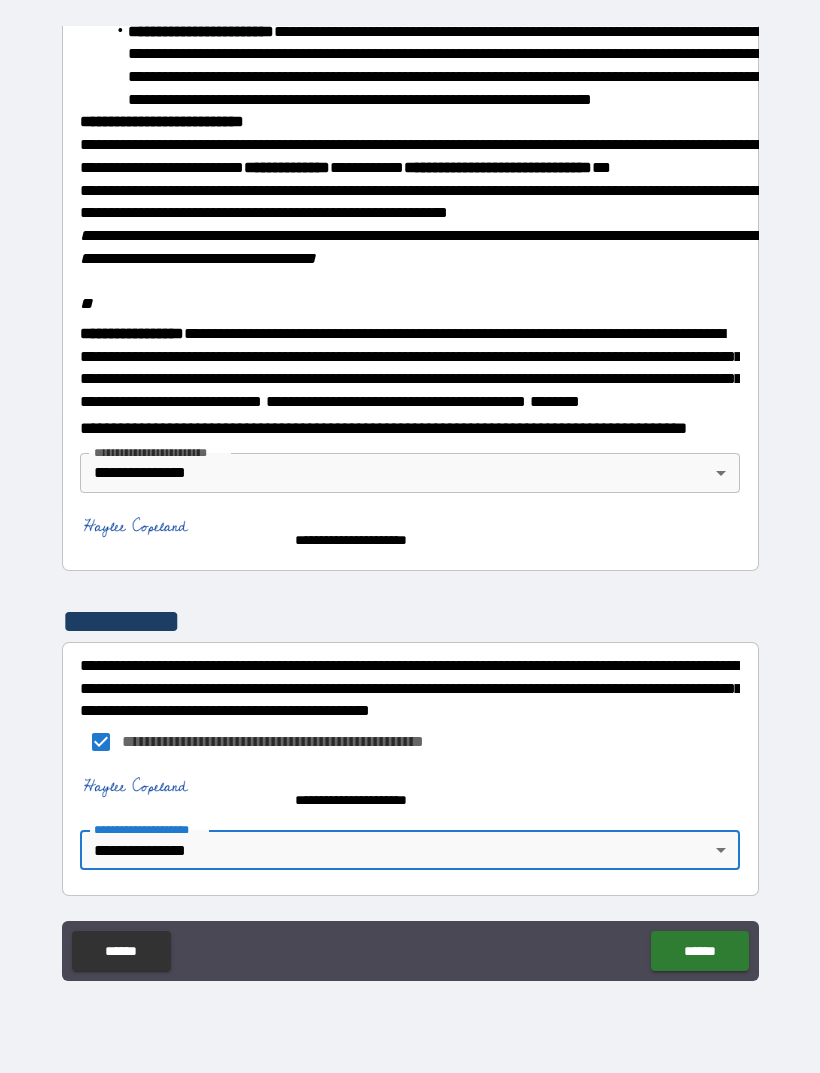 scroll, scrollTop: 2237, scrollLeft: 0, axis: vertical 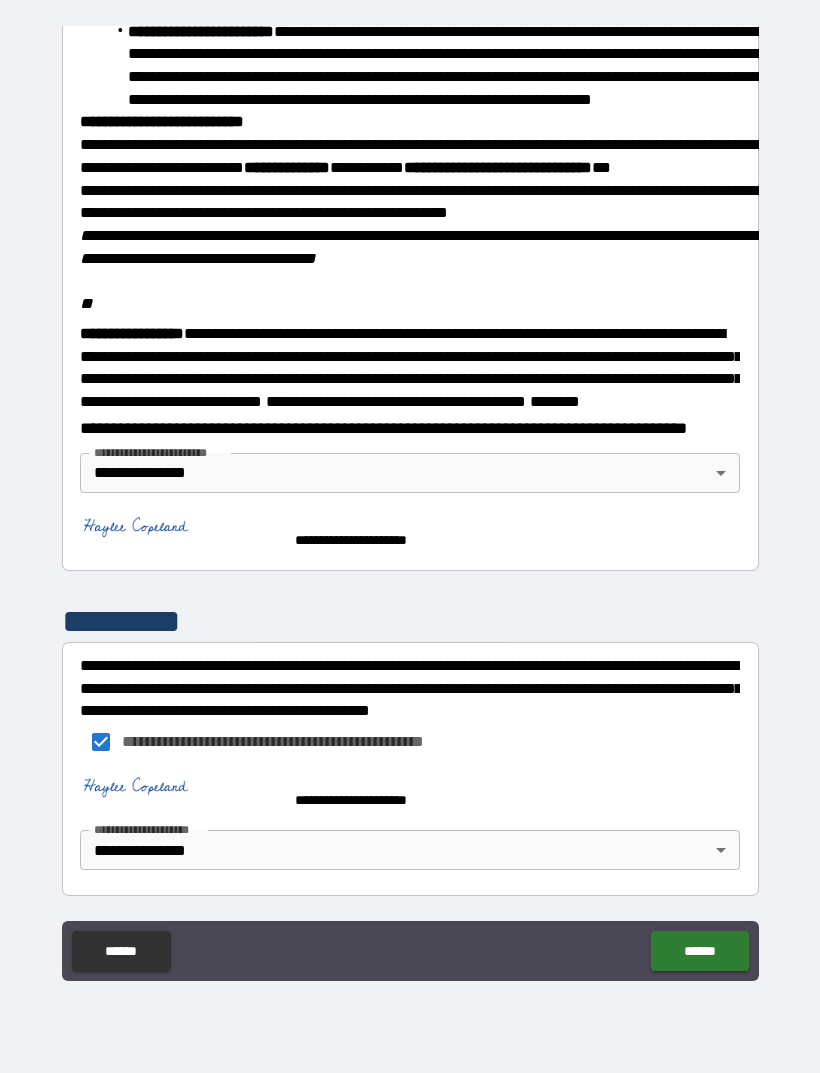 click on "******" at bounding box center (699, 951) 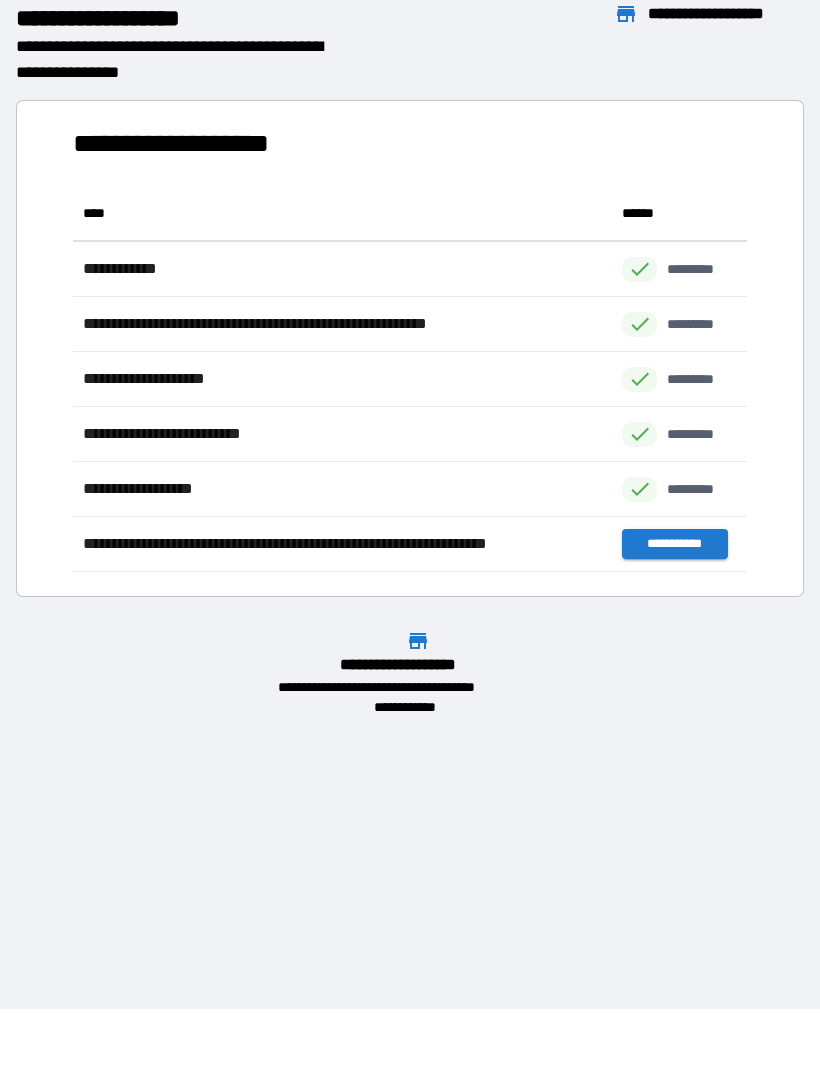 scroll, scrollTop: 386, scrollLeft: 674, axis: both 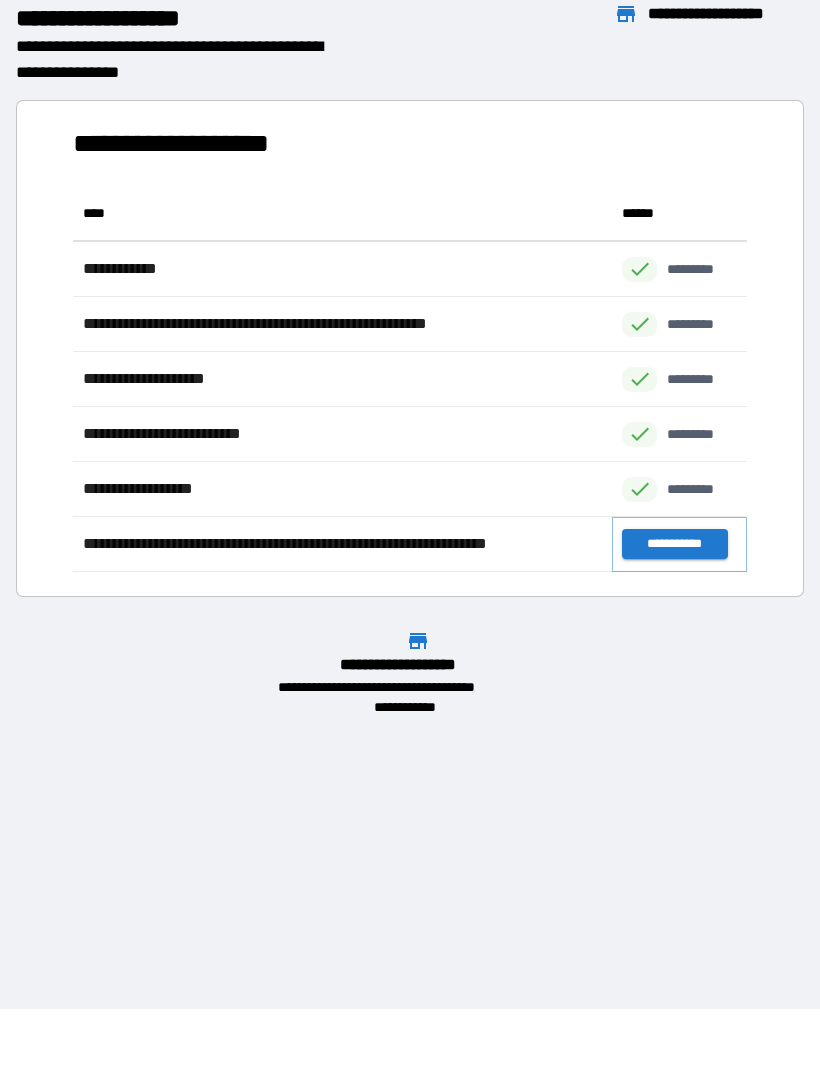 click on "**********" at bounding box center (674, 544) 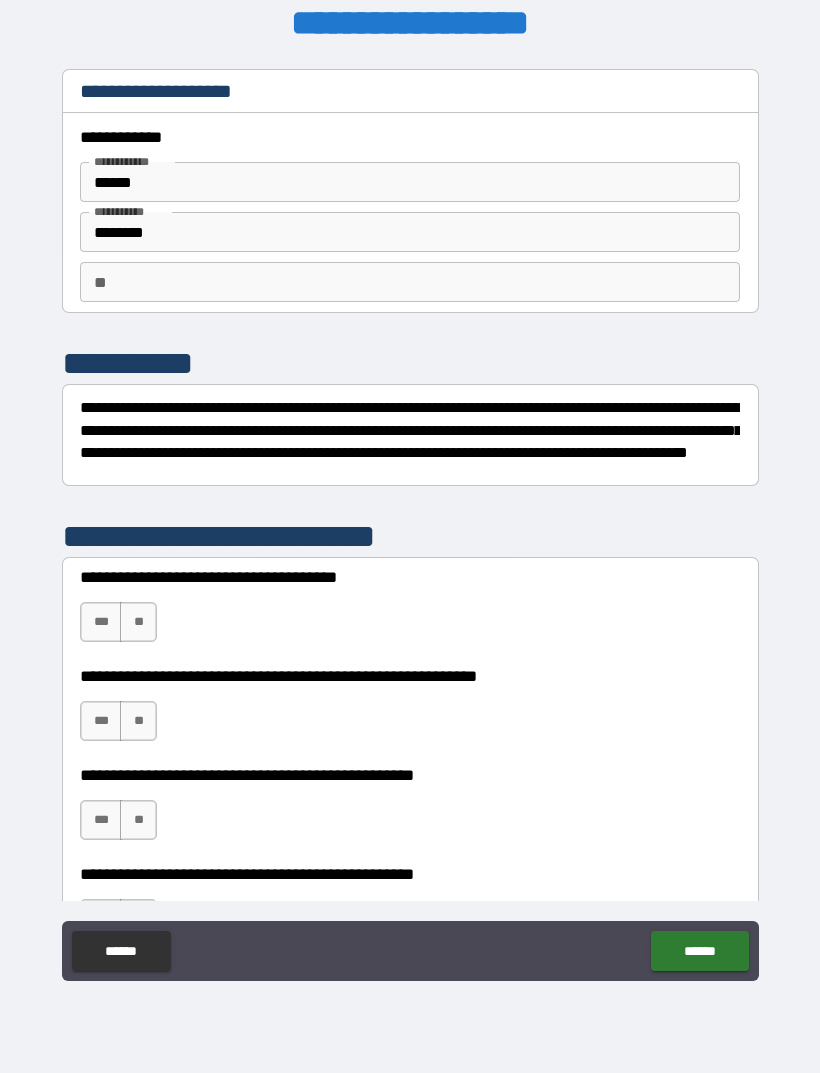 click on "**" at bounding box center [138, 622] 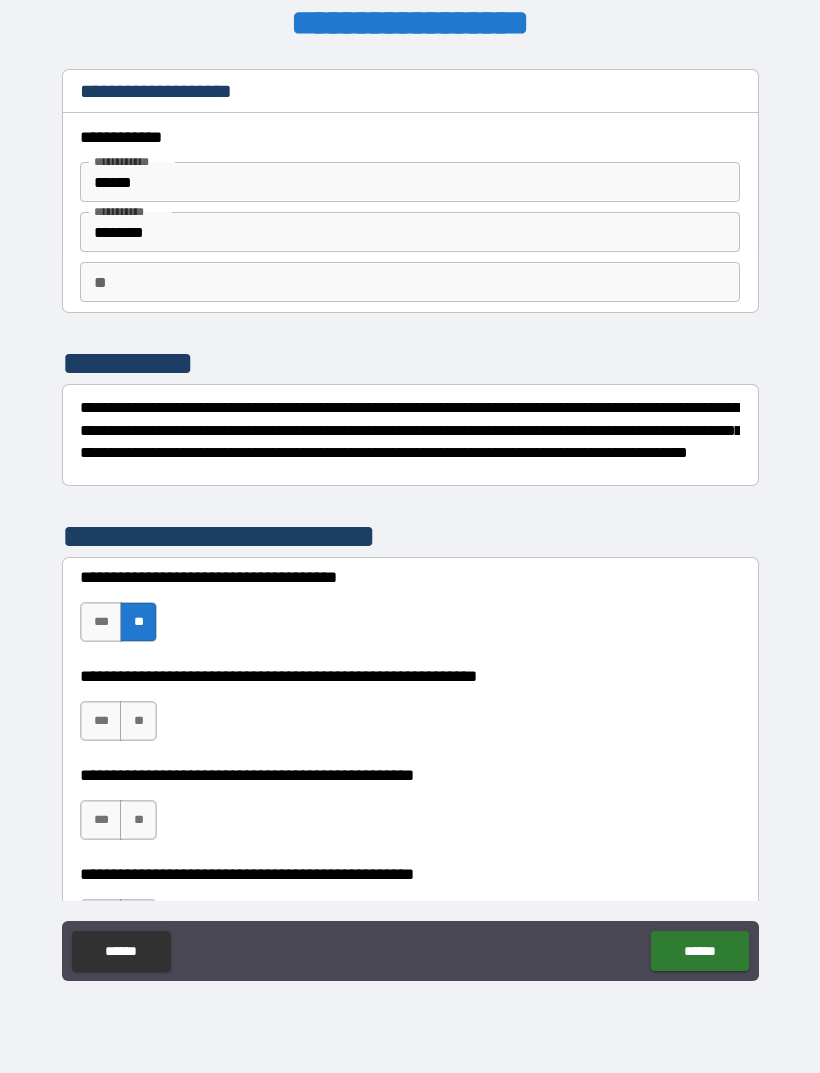 click on "**" at bounding box center [138, 721] 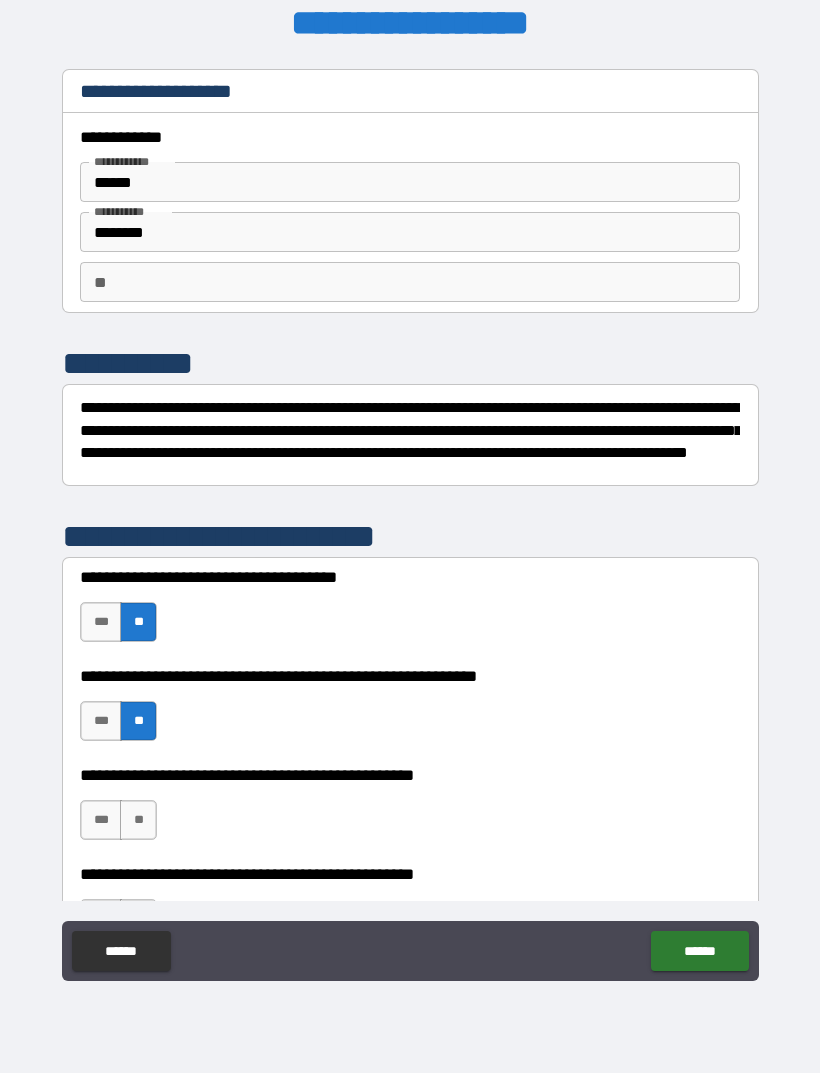 click on "**" at bounding box center [138, 820] 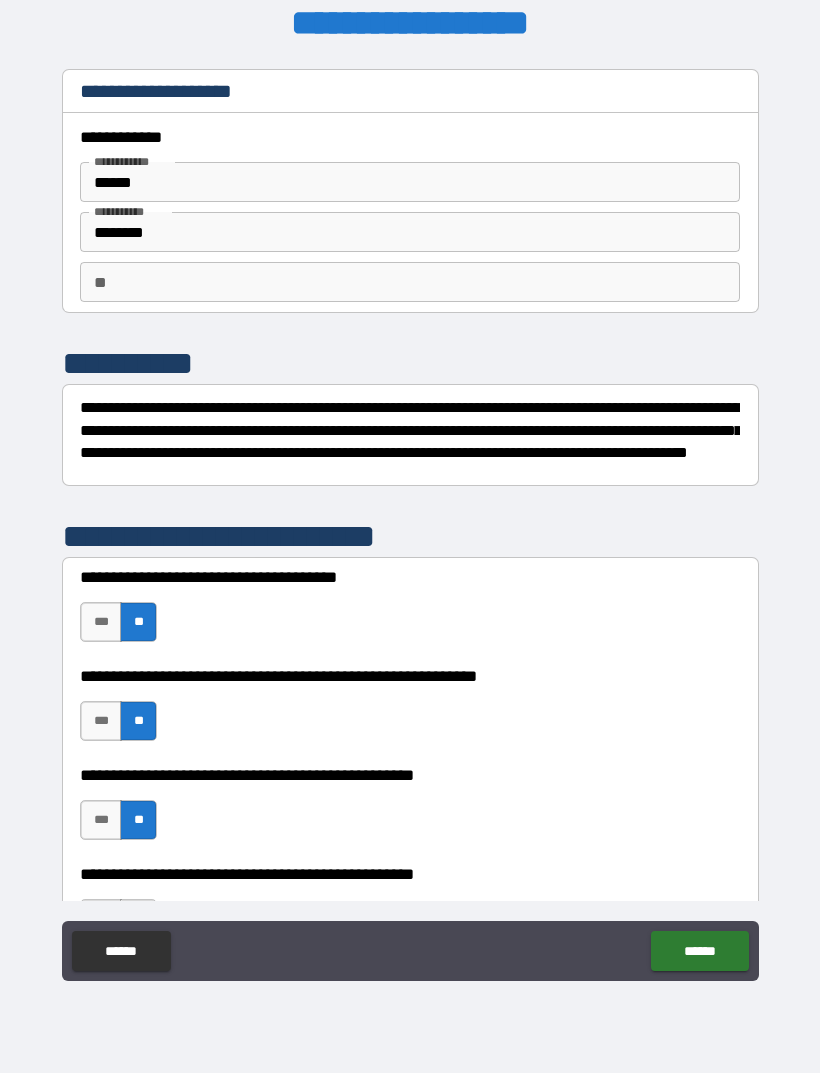 click on "***" at bounding box center [101, 622] 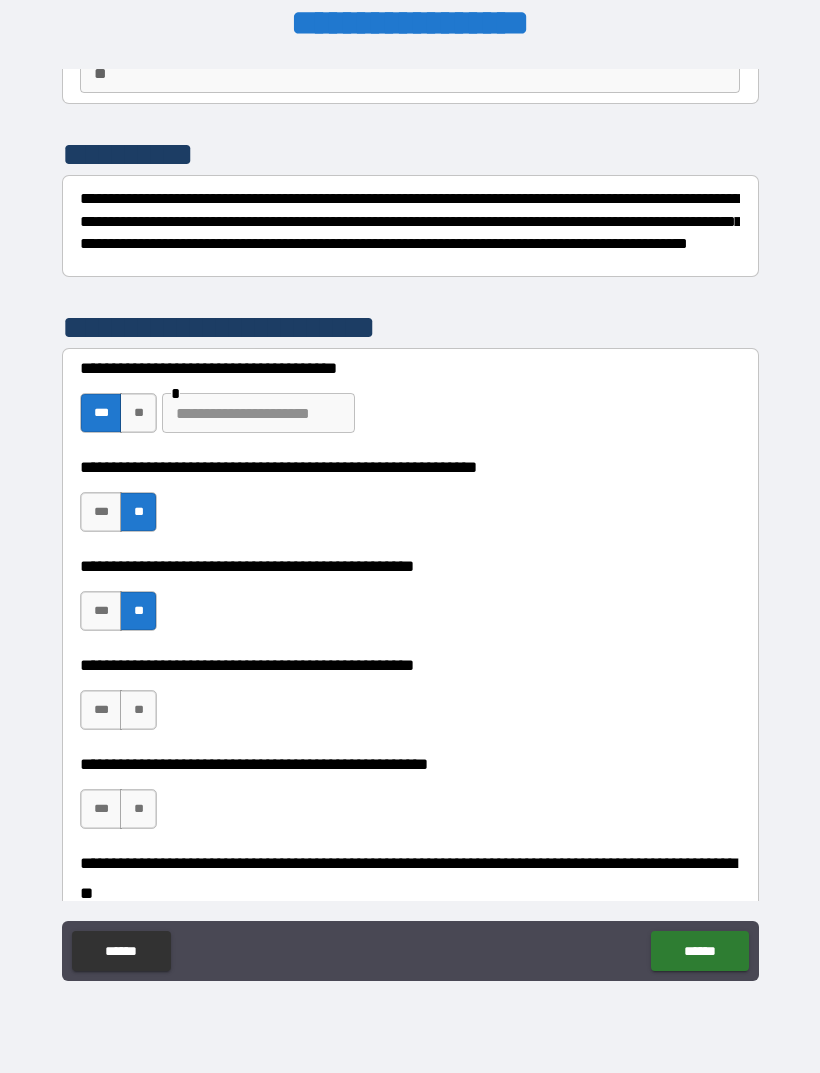 click on "**" at bounding box center [138, 710] 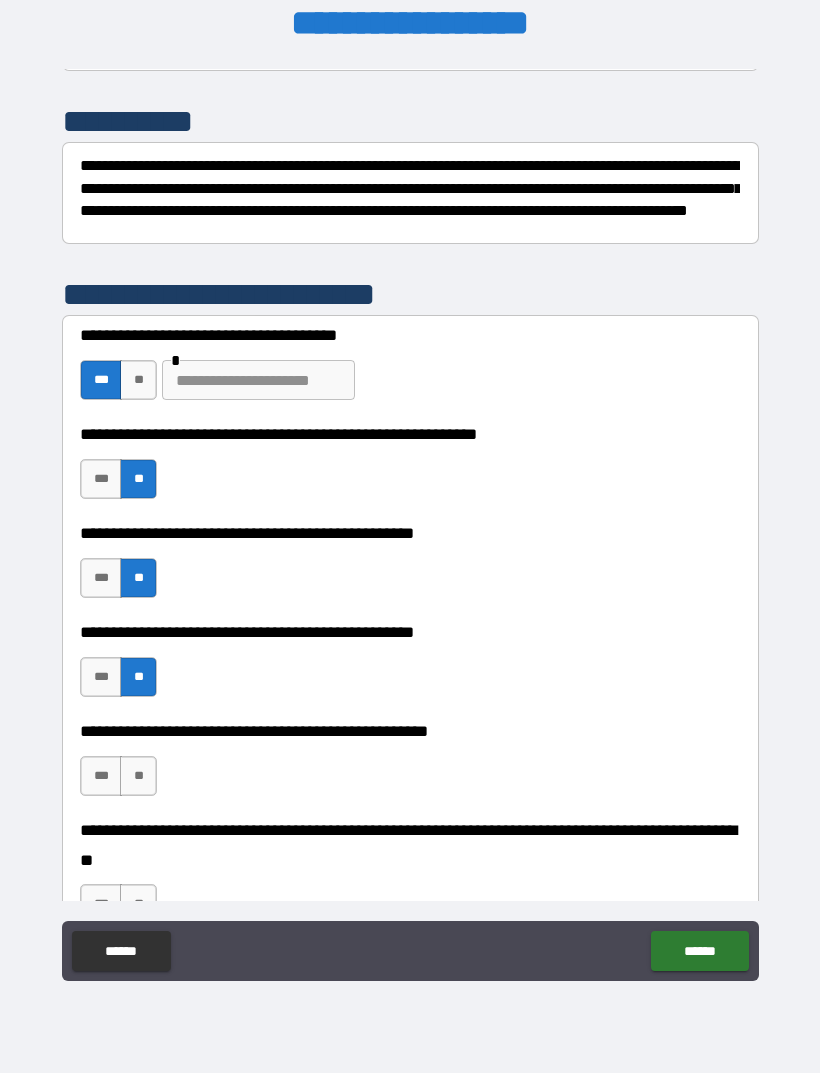 click on "**" at bounding box center [138, 776] 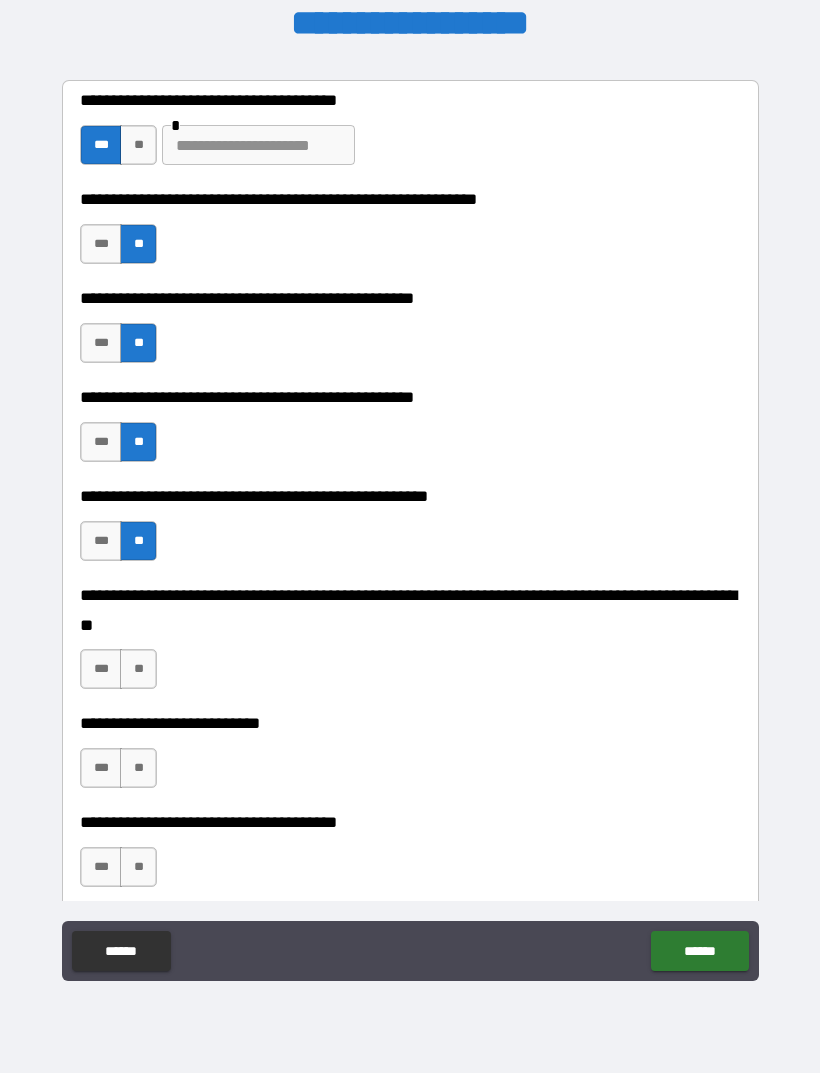 scroll, scrollTop: 495, scrollLeft: 0, axis: vertical 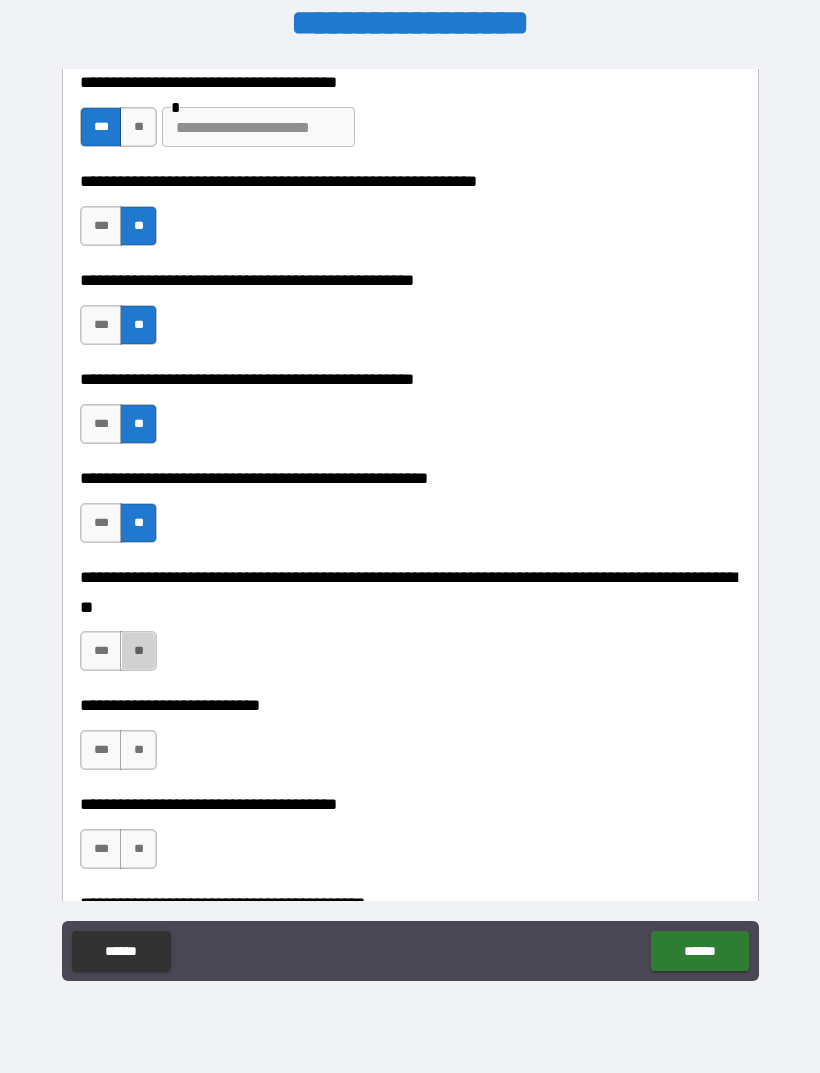 click on "**" at bounding box center [138, 651] 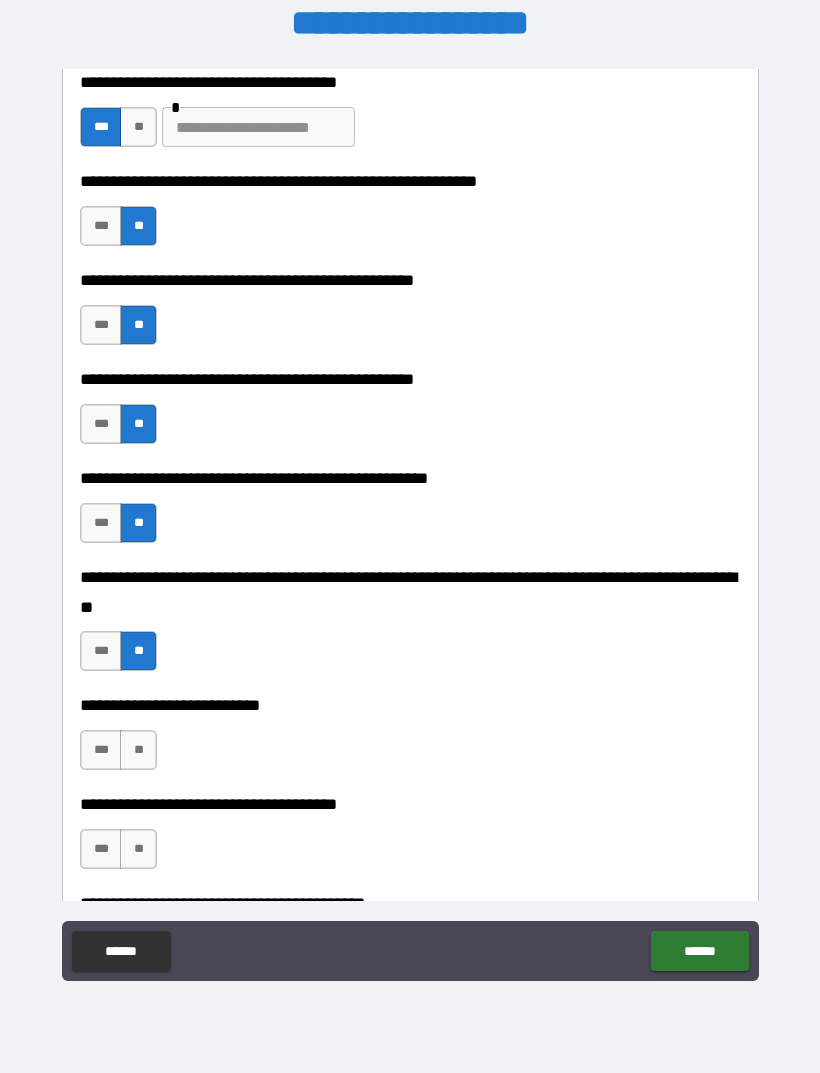 click on "**" at bounding box center [138, 750] 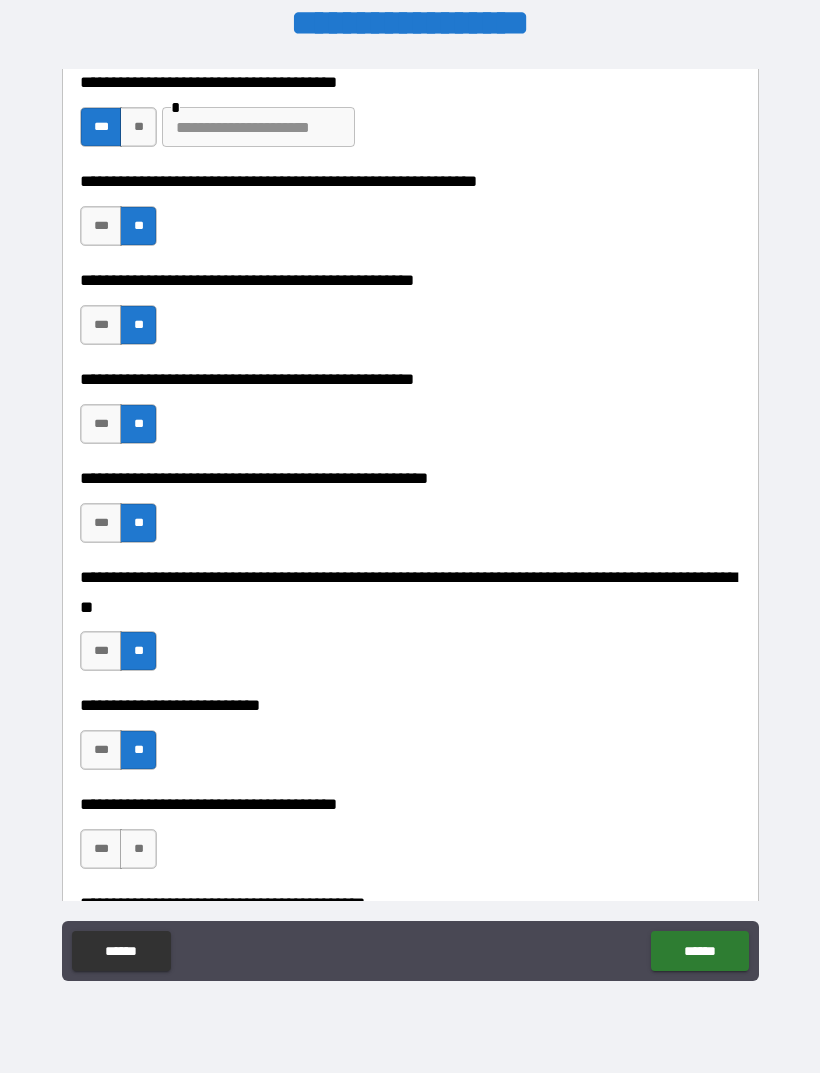 click on "**" at bounding box center (138, 849) 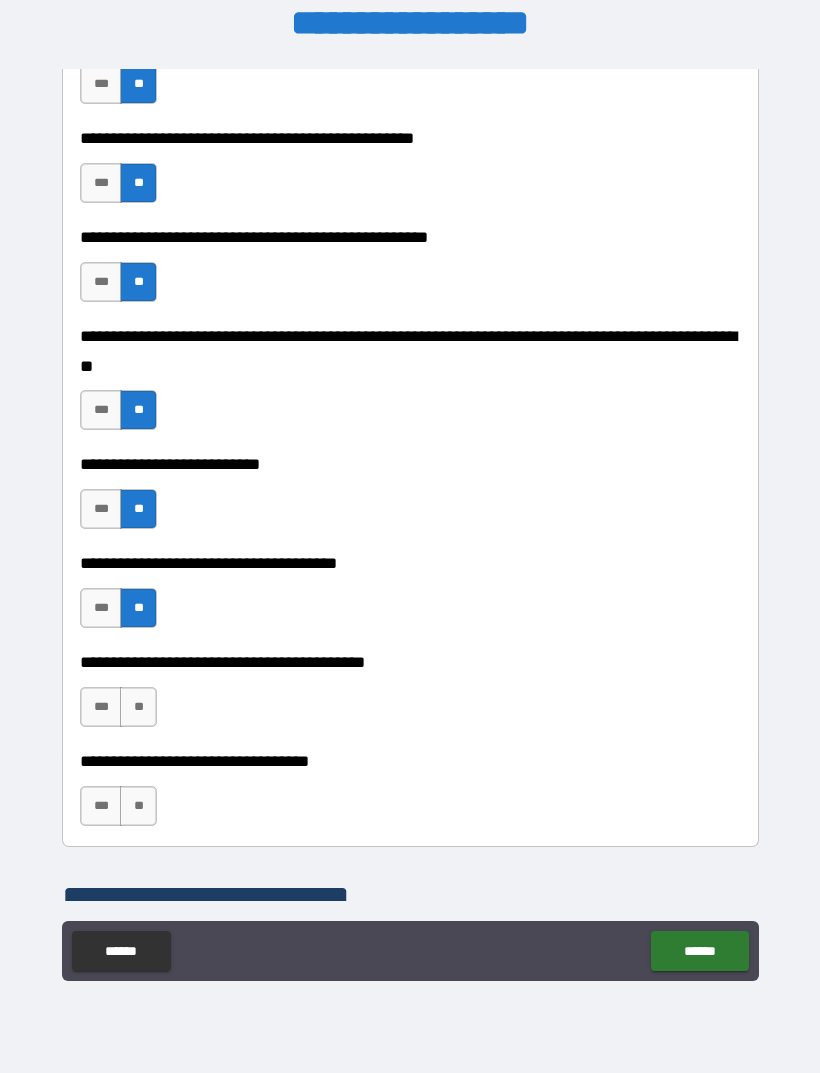 scroll, scrollTop: 926, scrollLeft: 0, axis: vertical 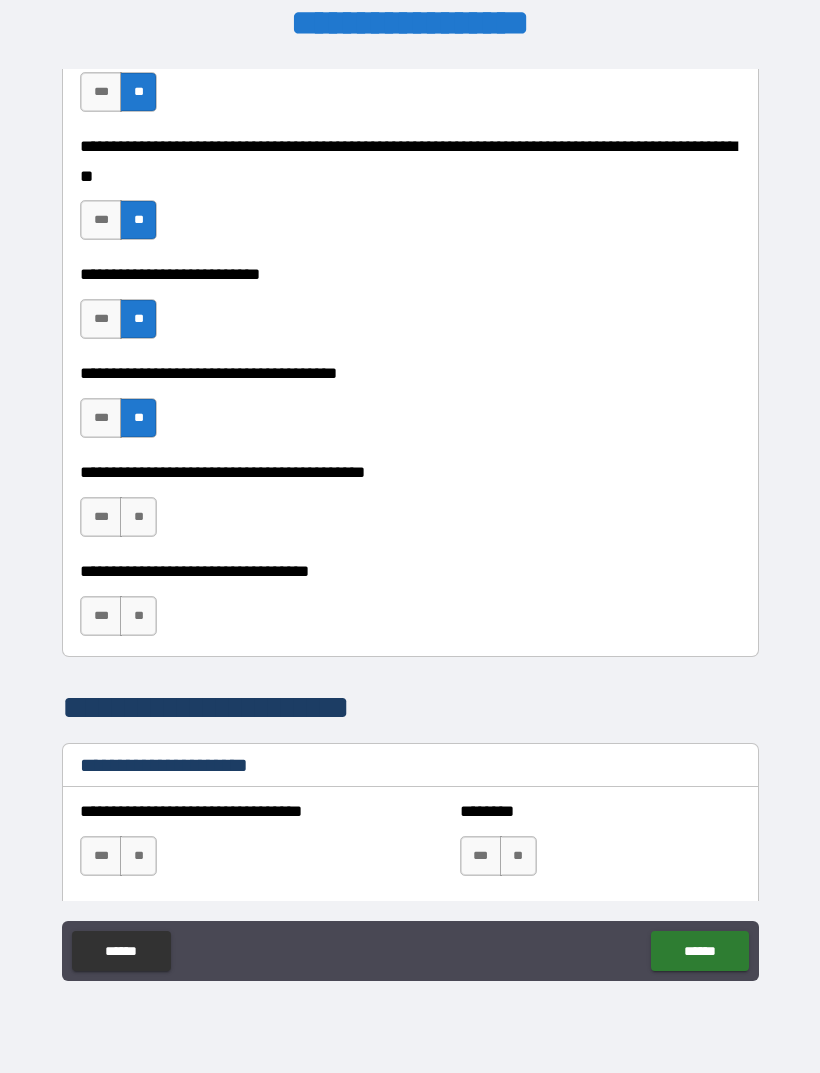 click on "**" at bounding box center [138, 517] 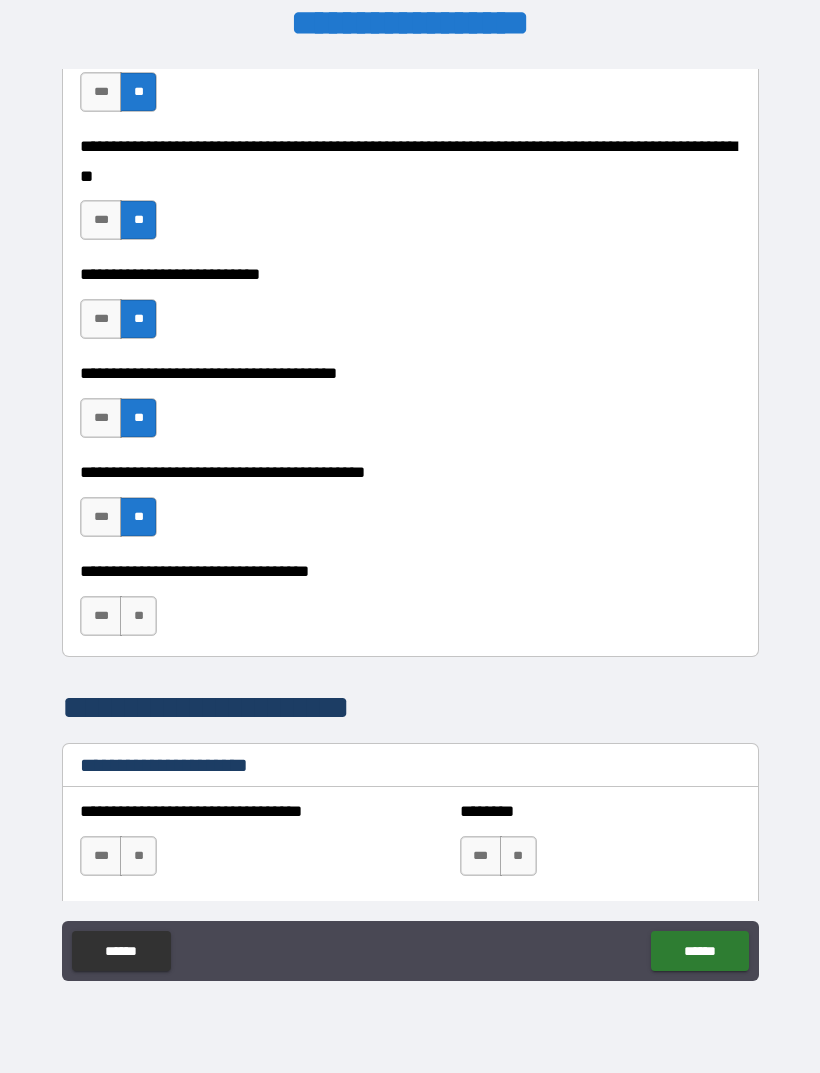 click on "**" at bounding box center [138, 616] 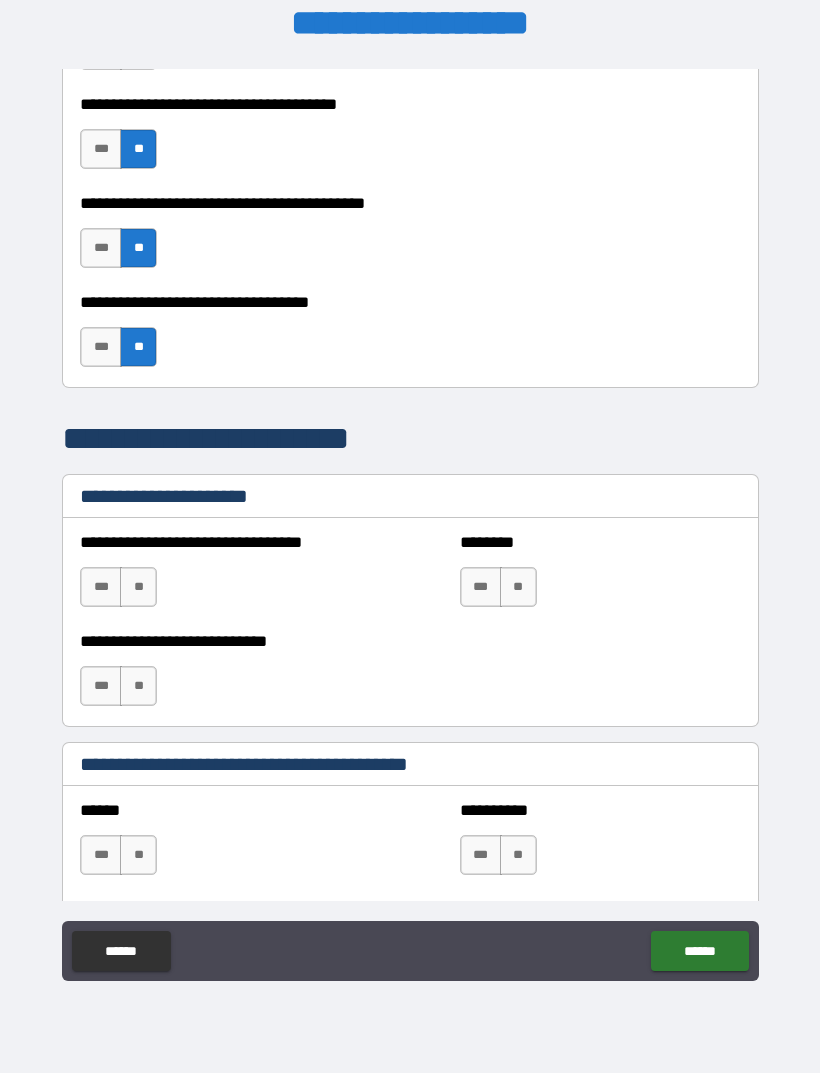 scroll, scrollTop: 1236, scrollLeft: 0, axis: vertical 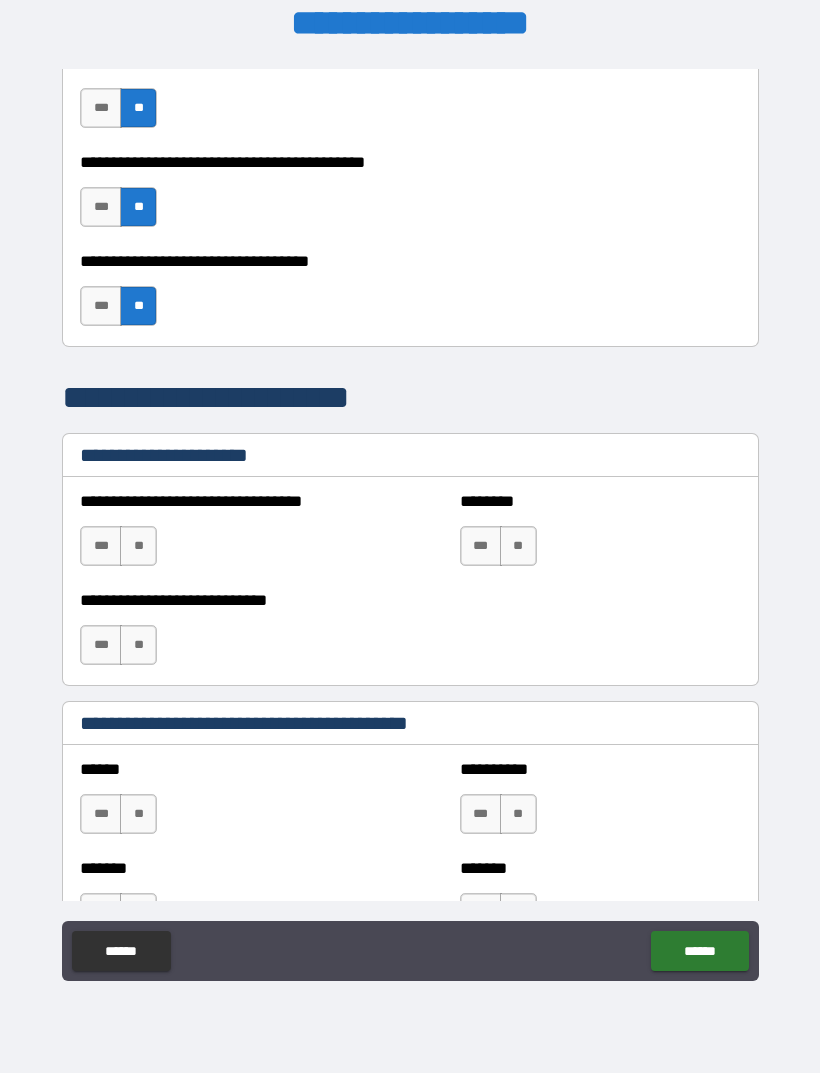 click on "**" at bounding box center [518, 546] 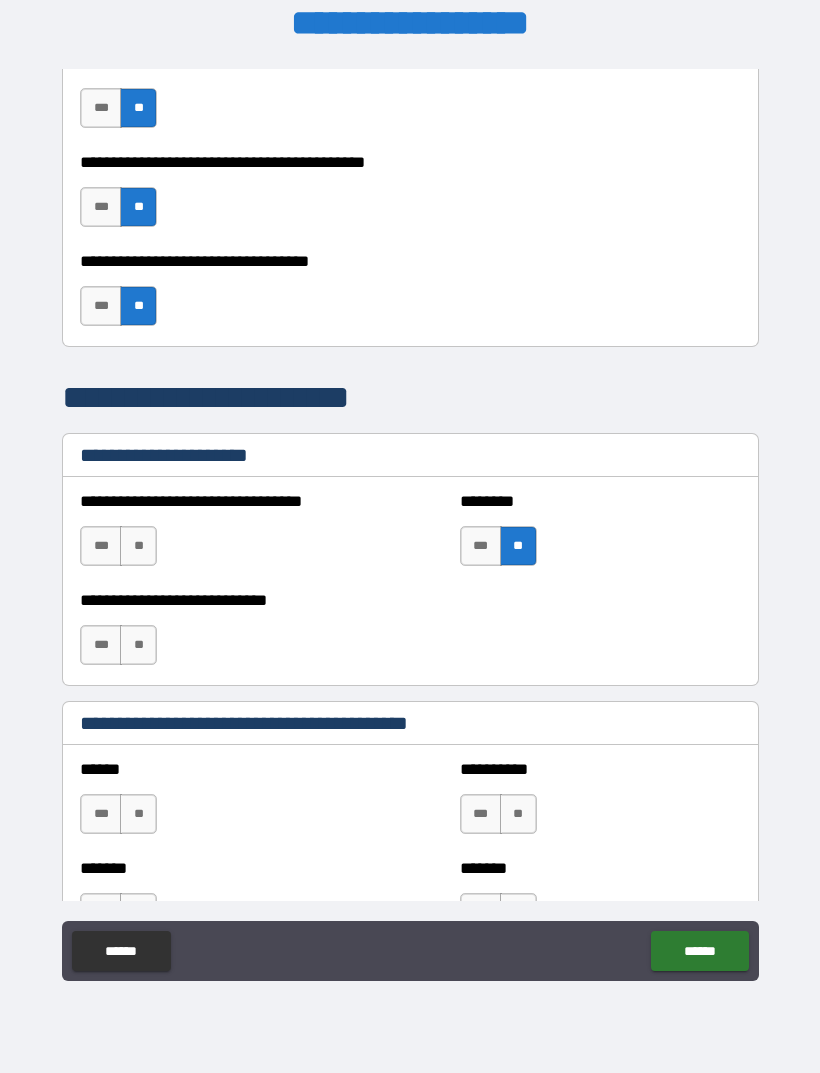 click on "**" at bounding box center (138, 546) 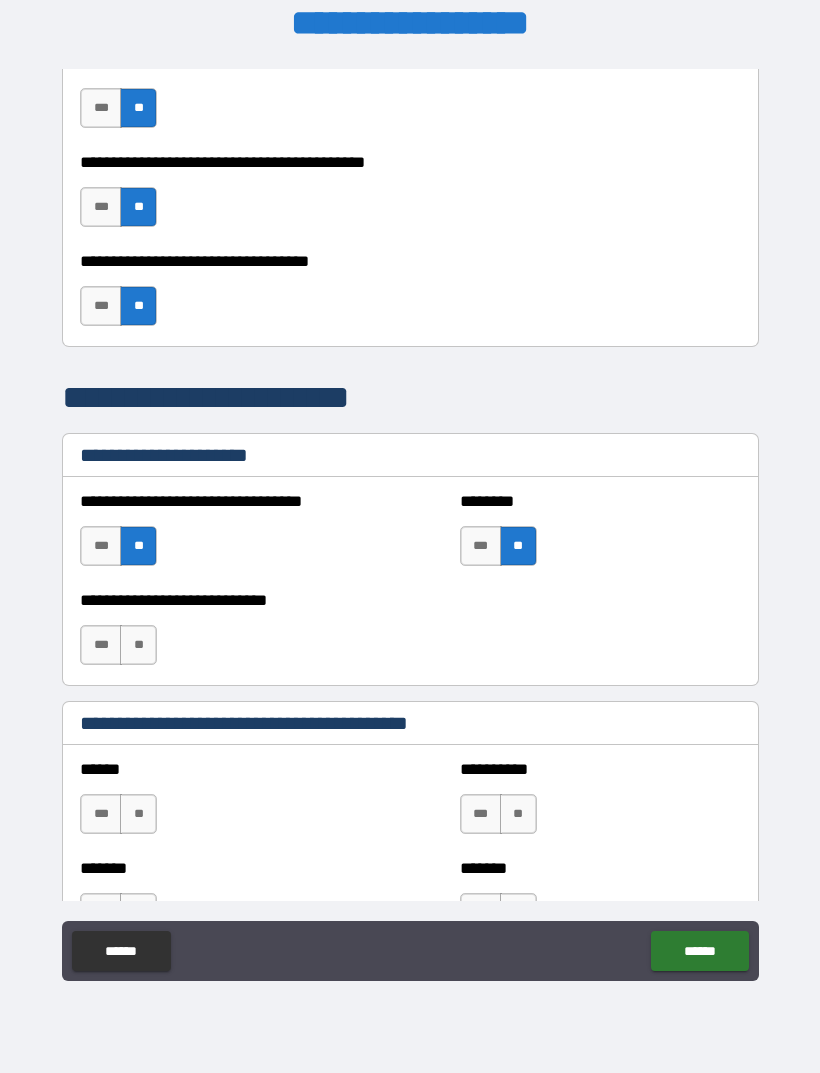 click on "**" at bounding box center (138, 645) 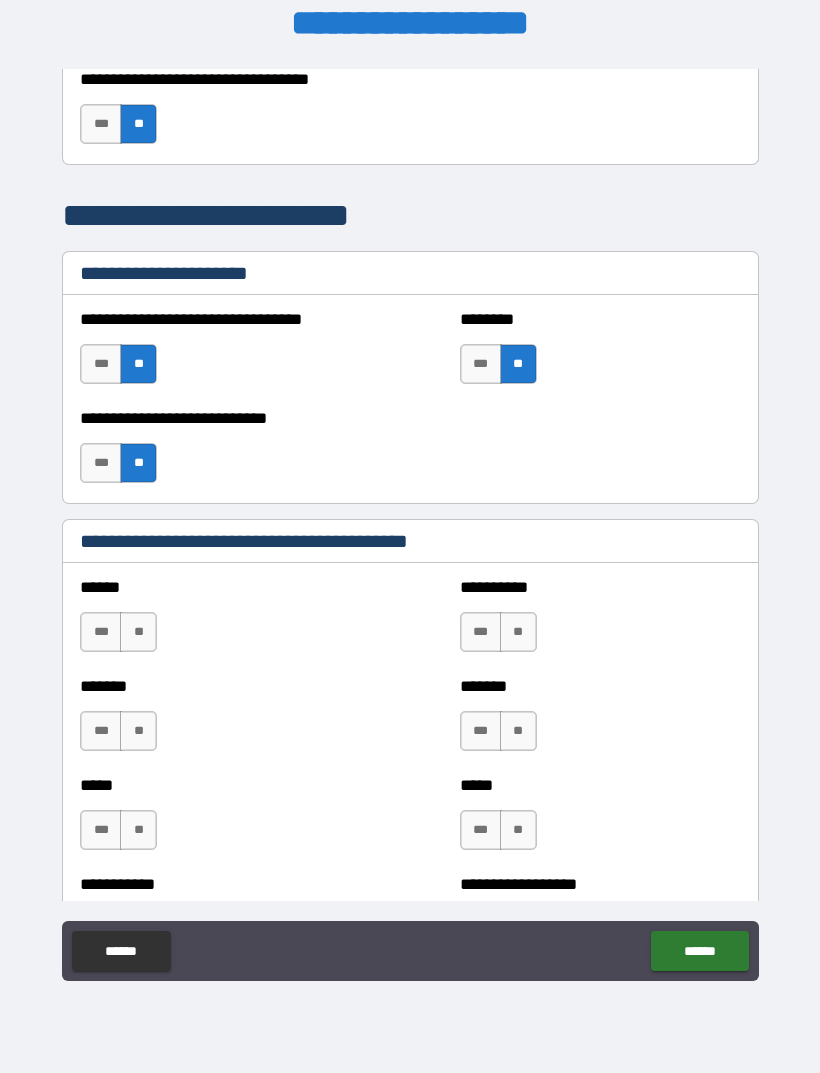 scroll, scrollTop: 1439, scrollLeft: 0, axis: vertical 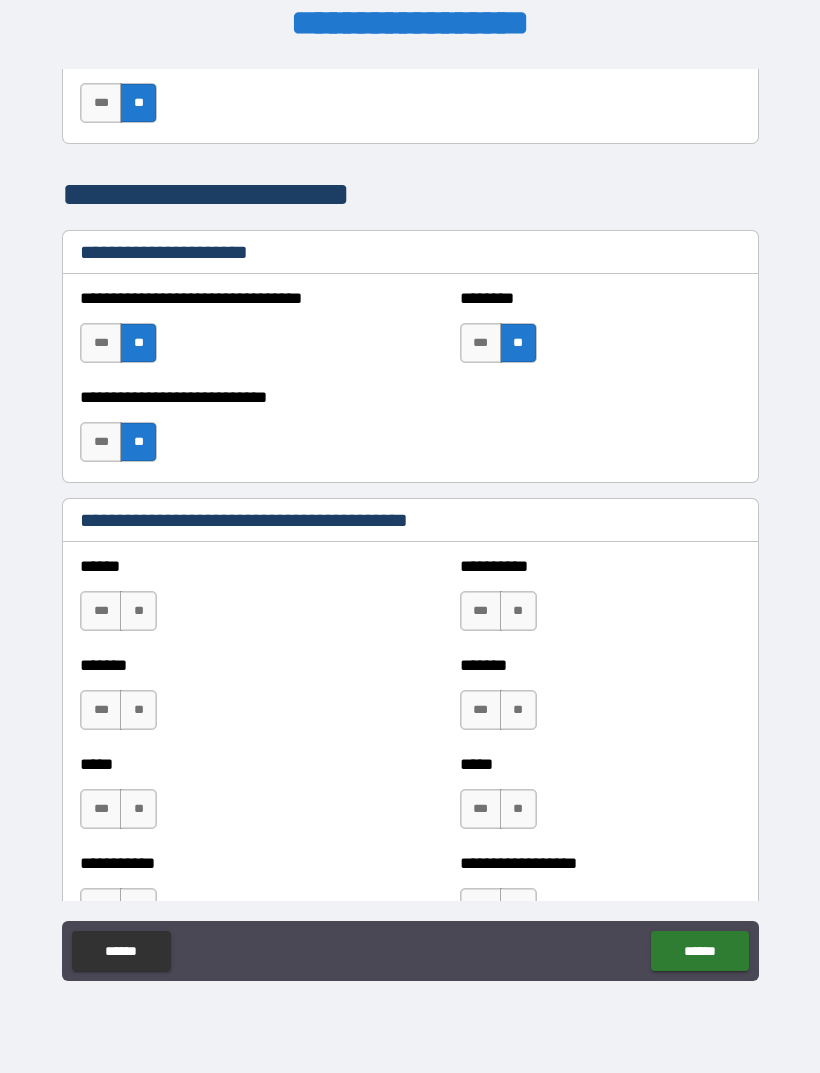 click on "**" at bounding box center (138, 611) 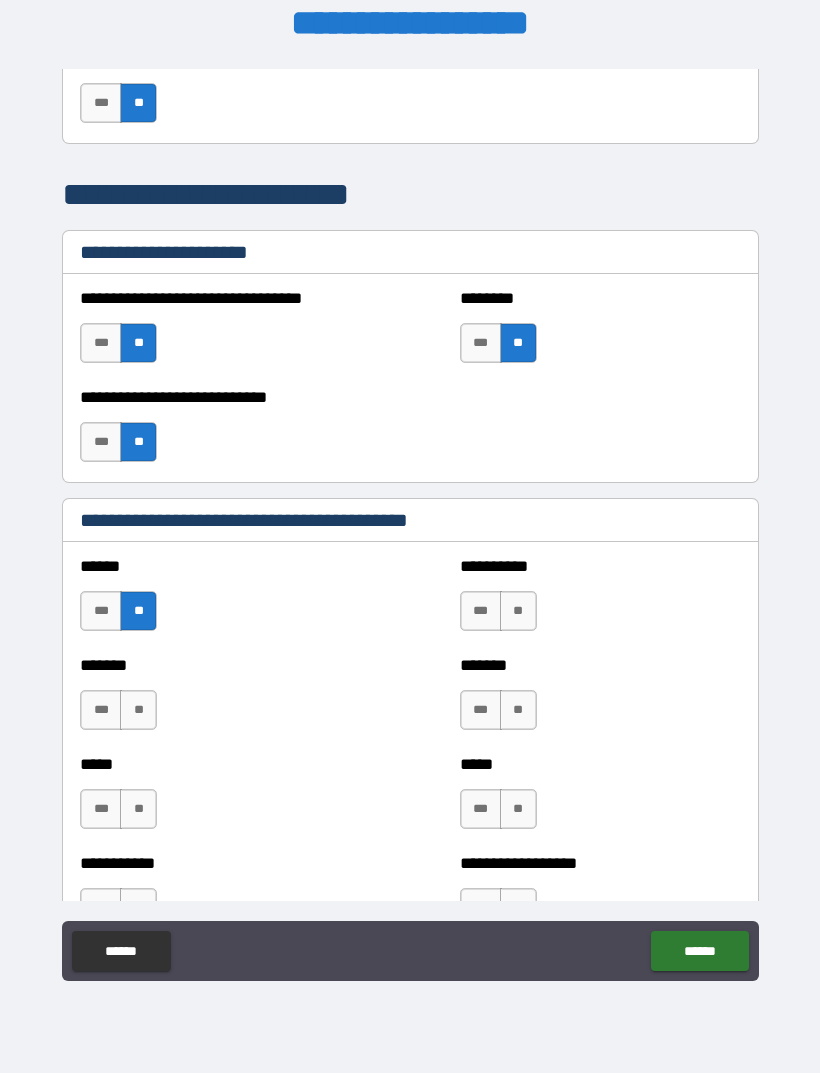 click on "**" at bounding box center (518, 611) 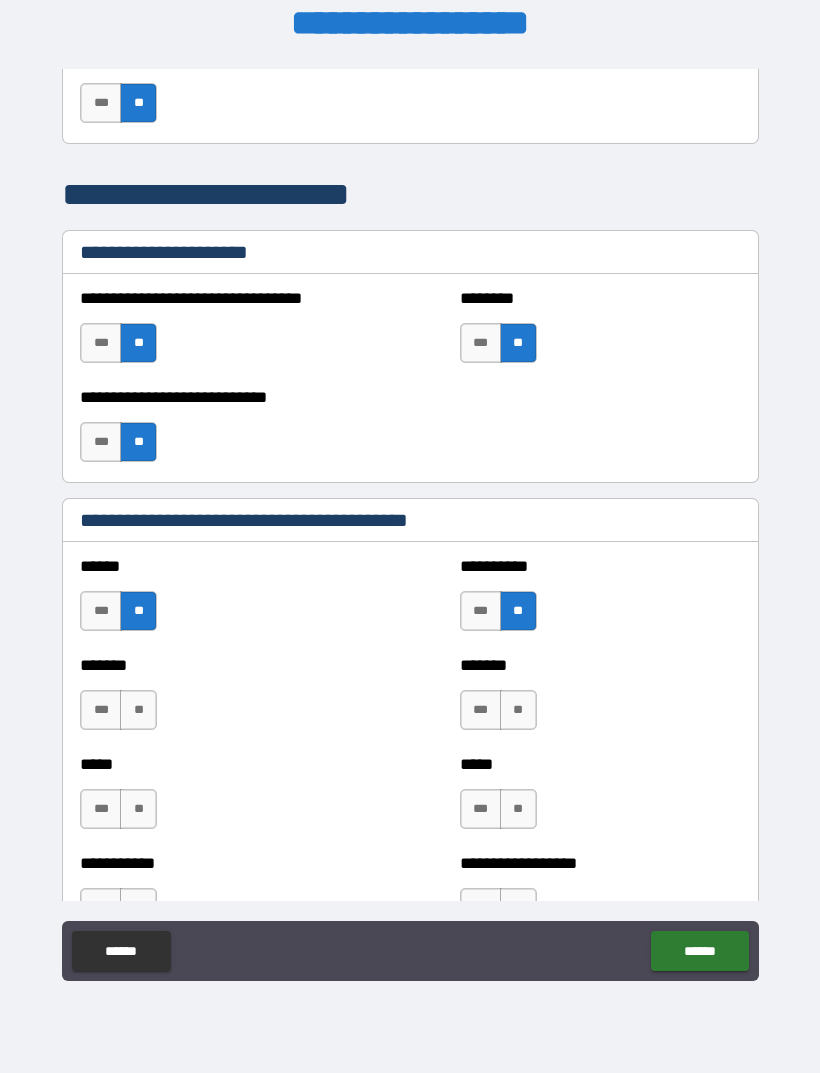 click on "**" at bounding box center (138, 710) 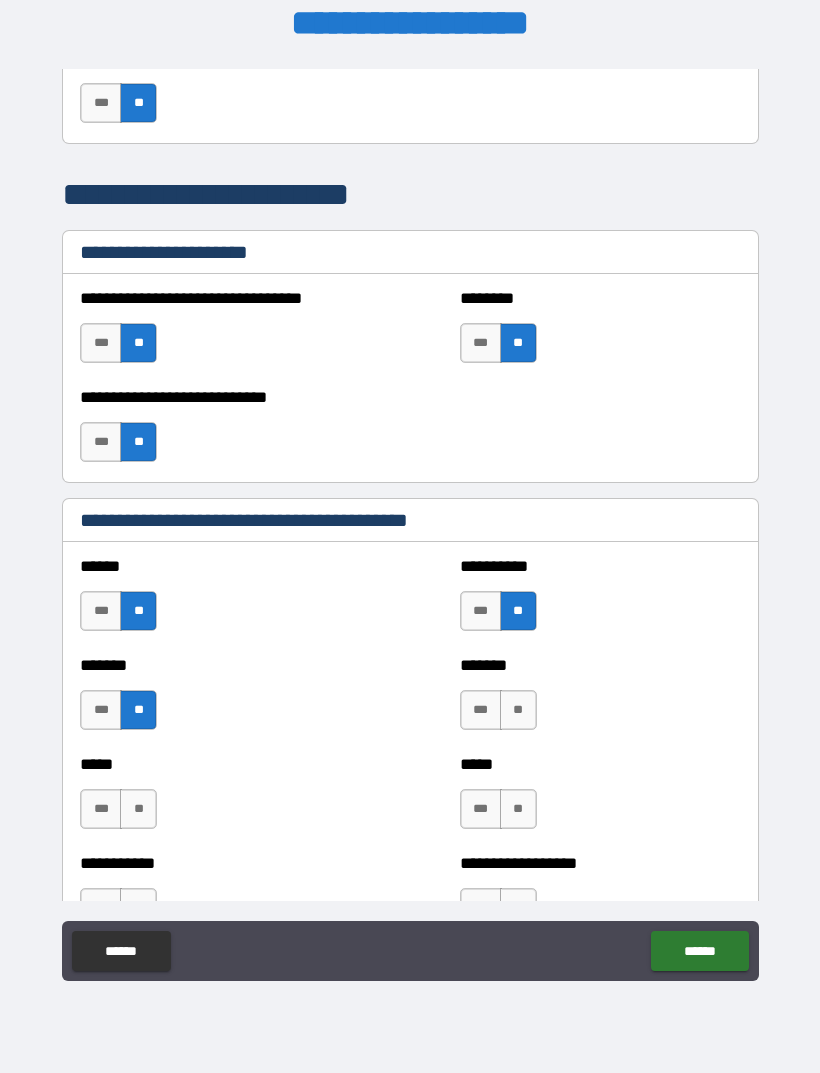 click on "**" at bounding box center (518, 710) 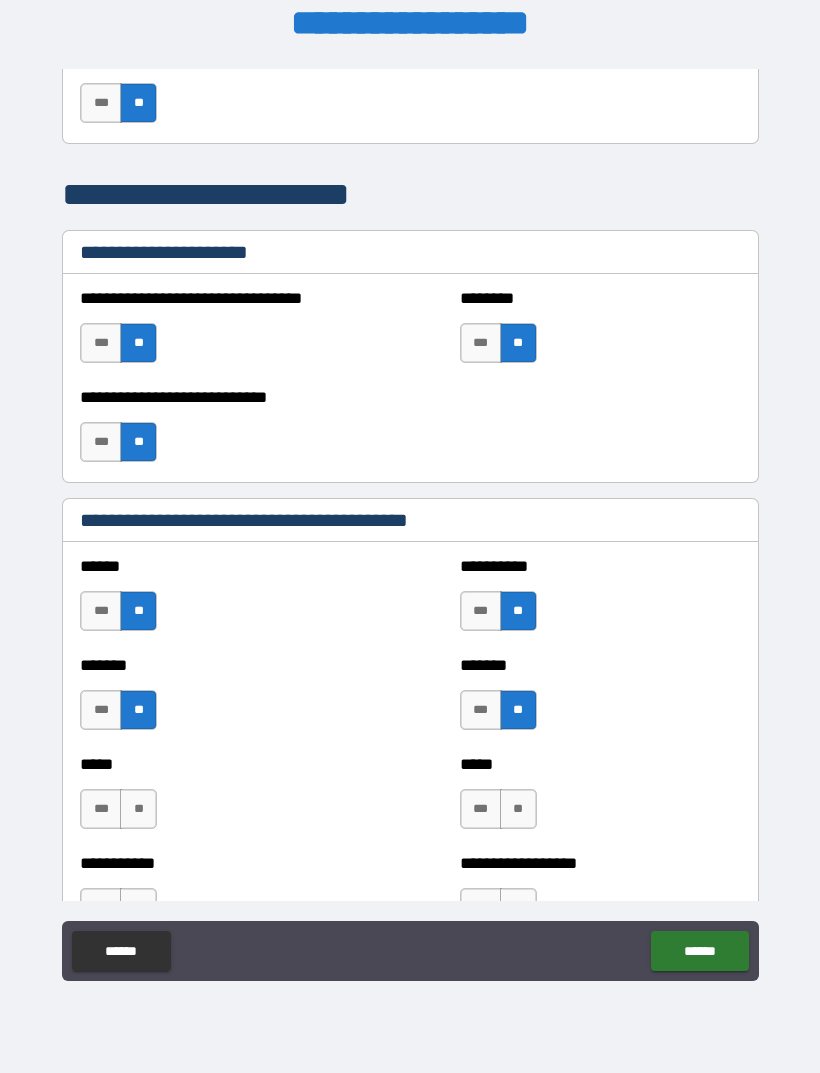 click on "**" at bounding box center [138, 809] 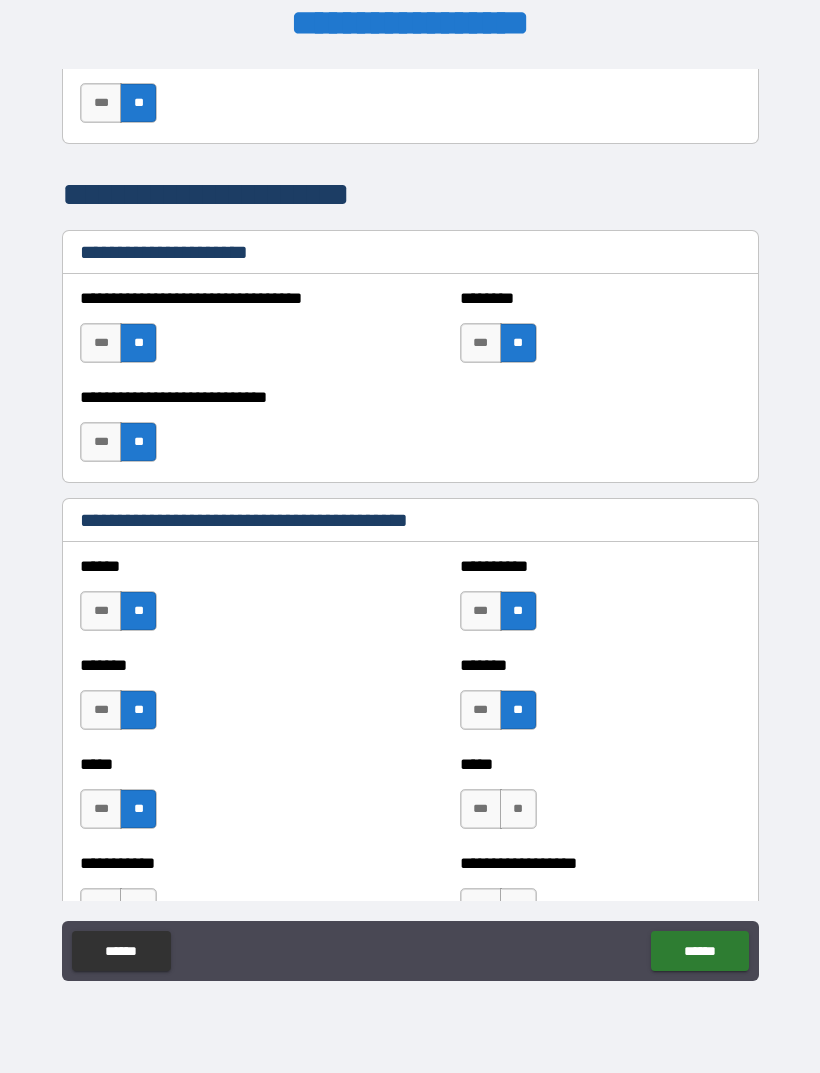 click on "**" at bounding box center [518, 809] 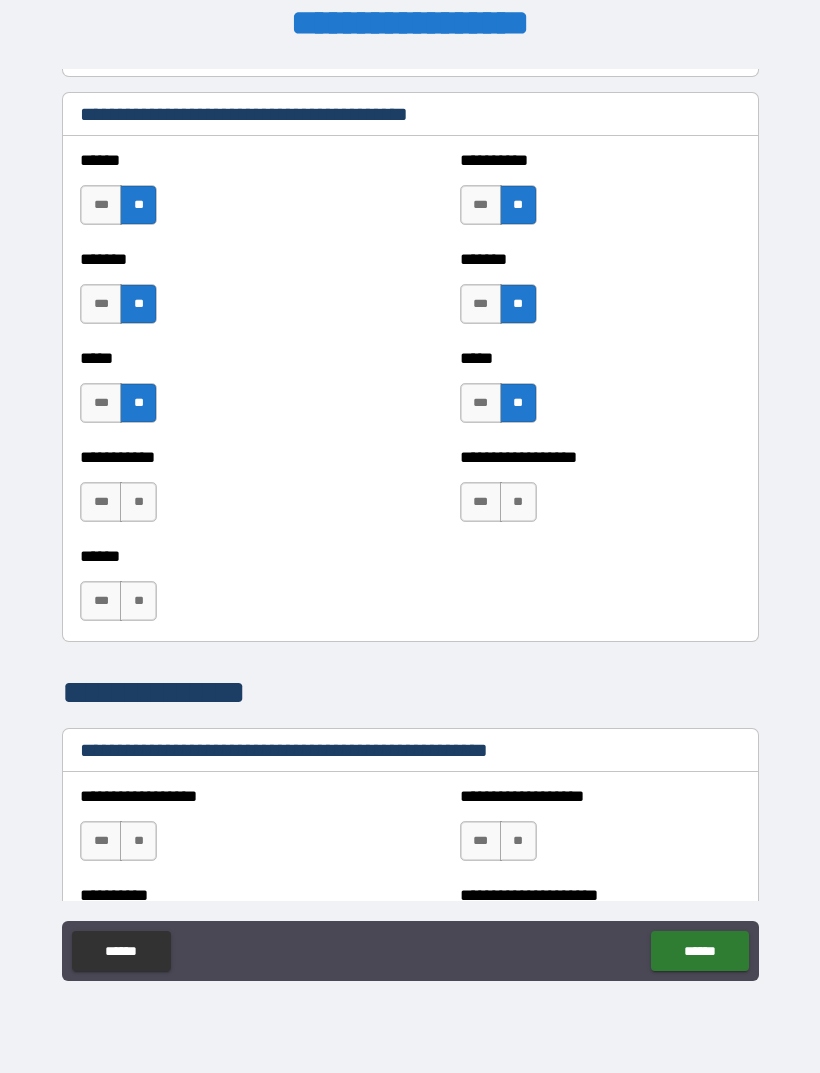 scroll, scrollTop: 1867, scrollLeft: 0, axis: vertical 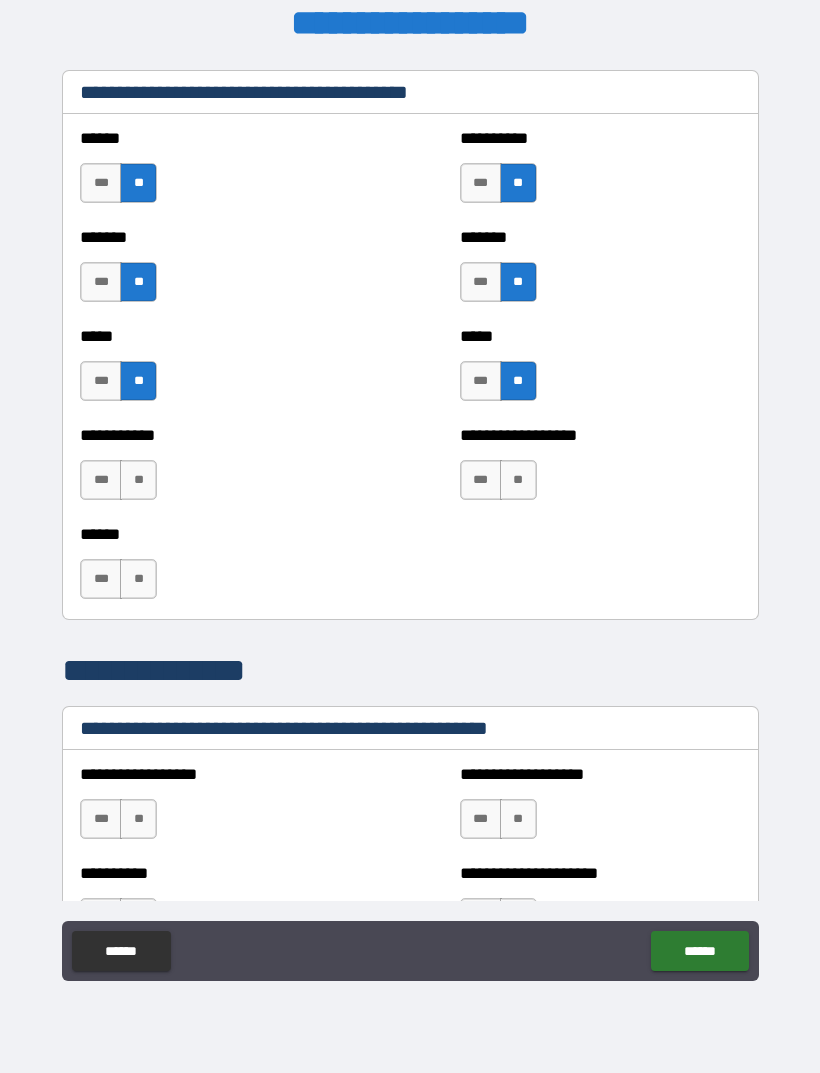 click on "**" at bounding box center [518, 480] 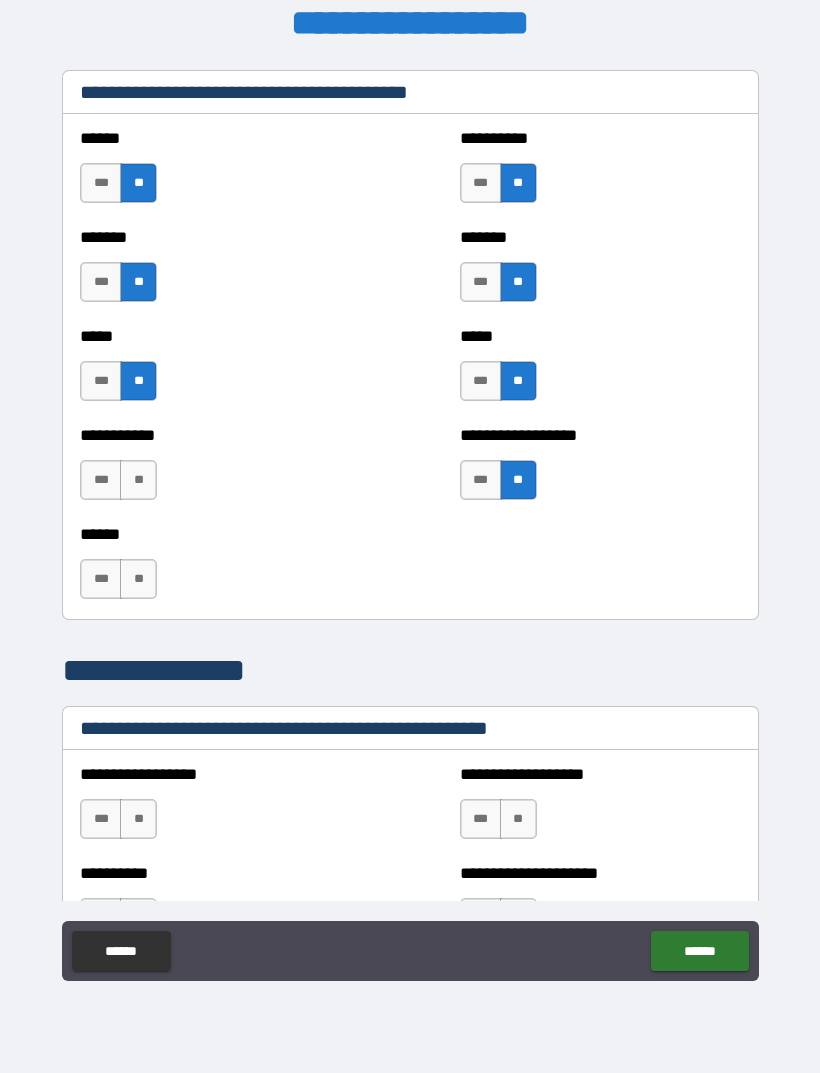 click on "**" at bounding box center (138, 480) 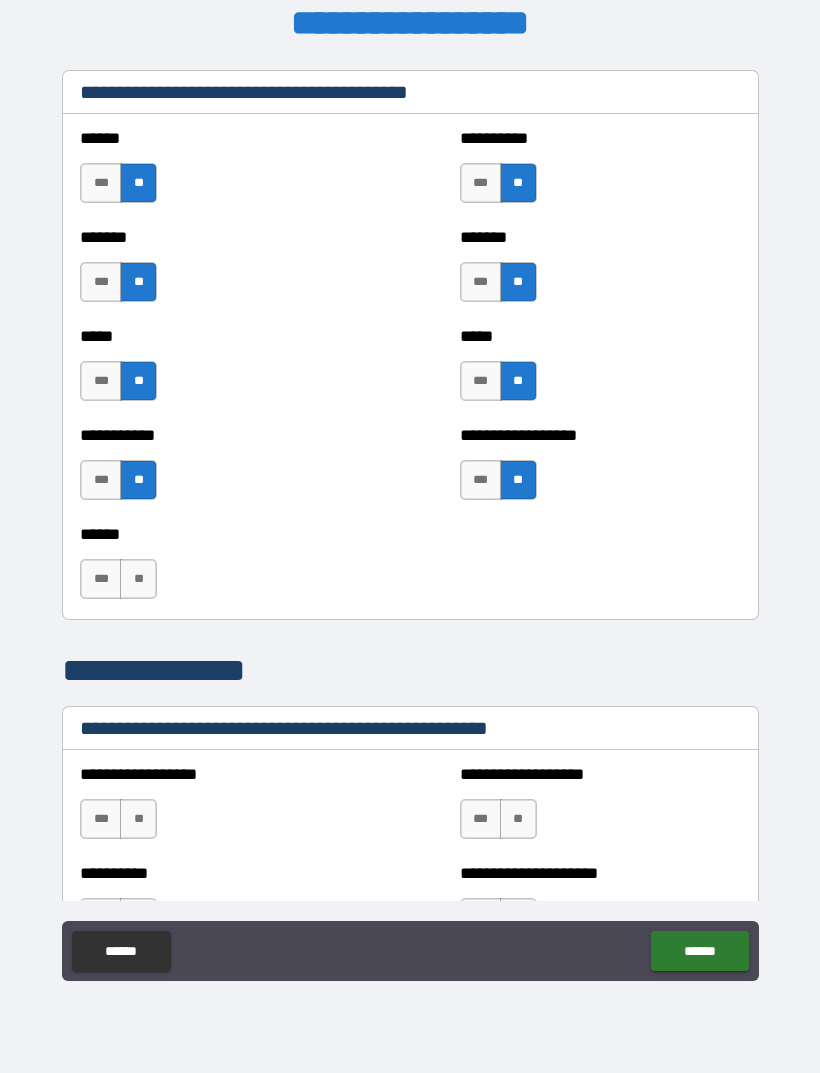 click on "**" at bounding box center (138, 579) 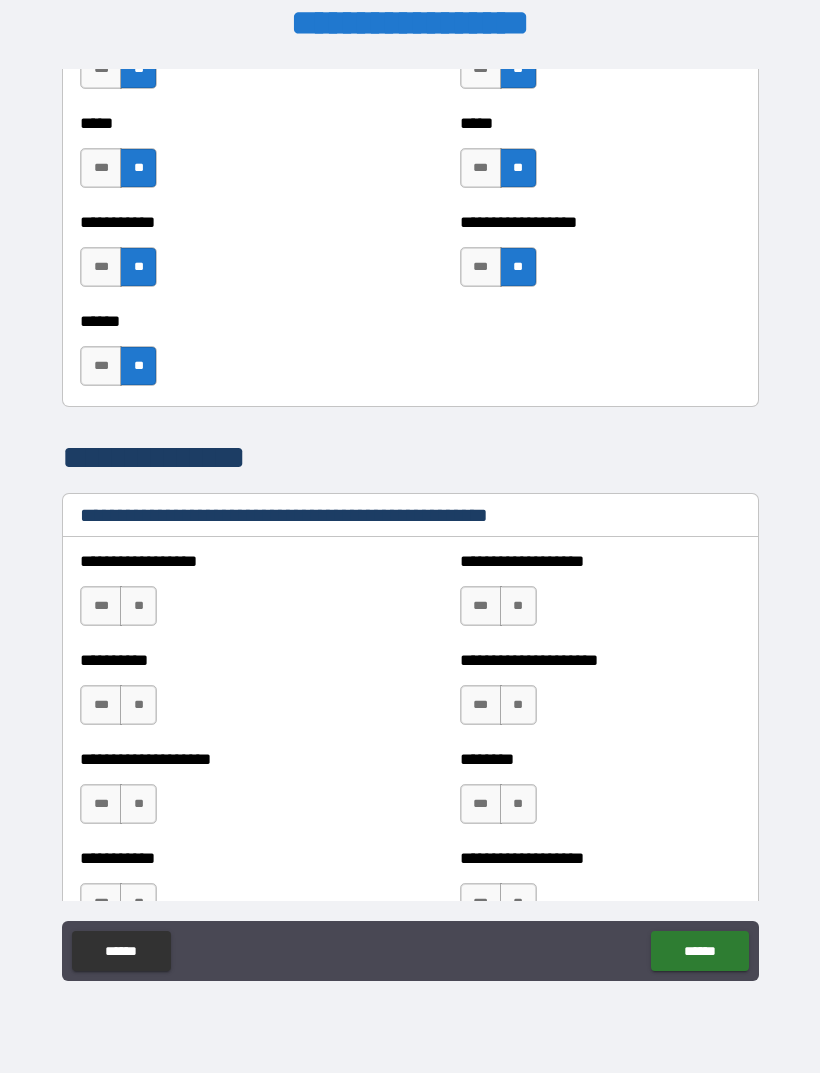 scroll, scrollTop: 2114, scrollLeft: 0, axis: vertical 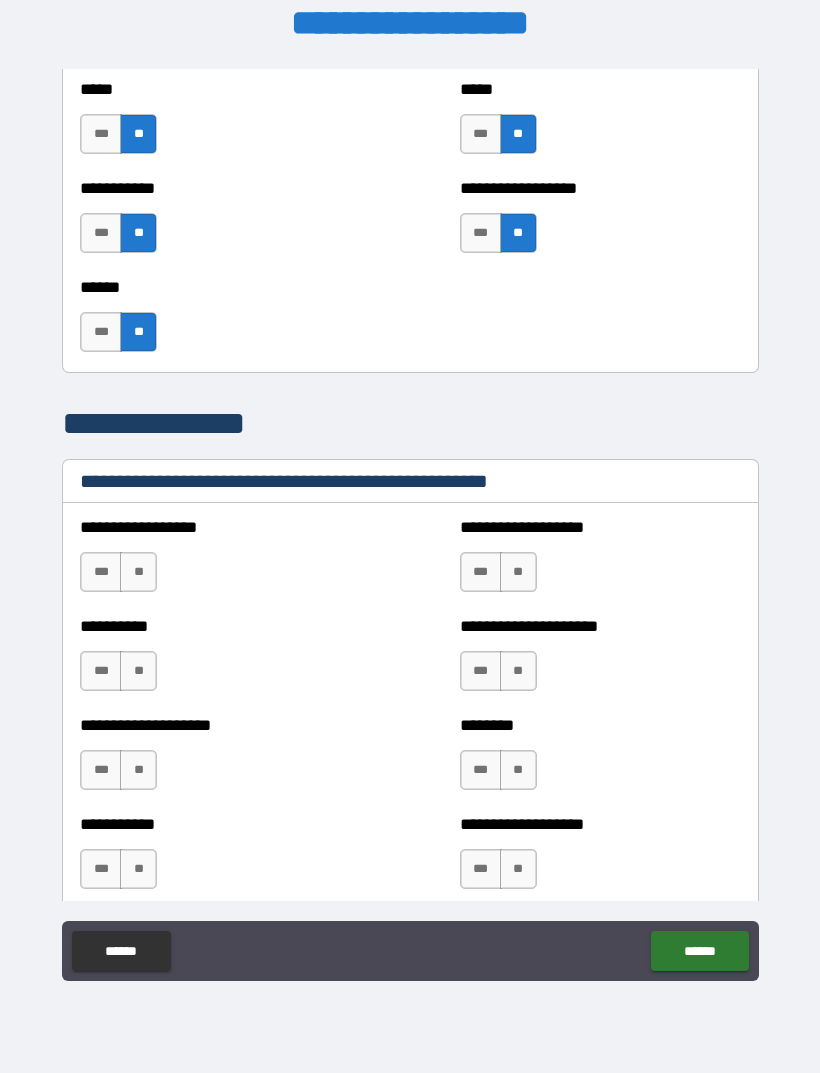 click on "**" at bounding box center [138, 572] 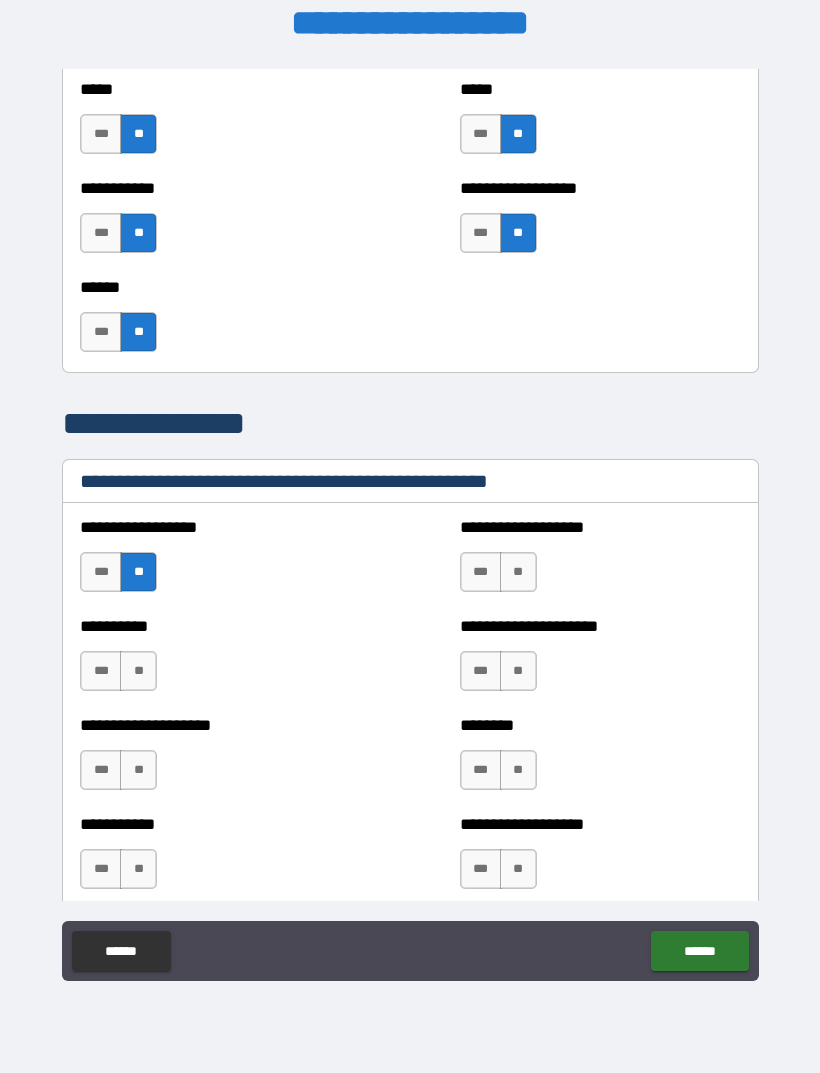 click on "**" at bounding box center (518, 572) 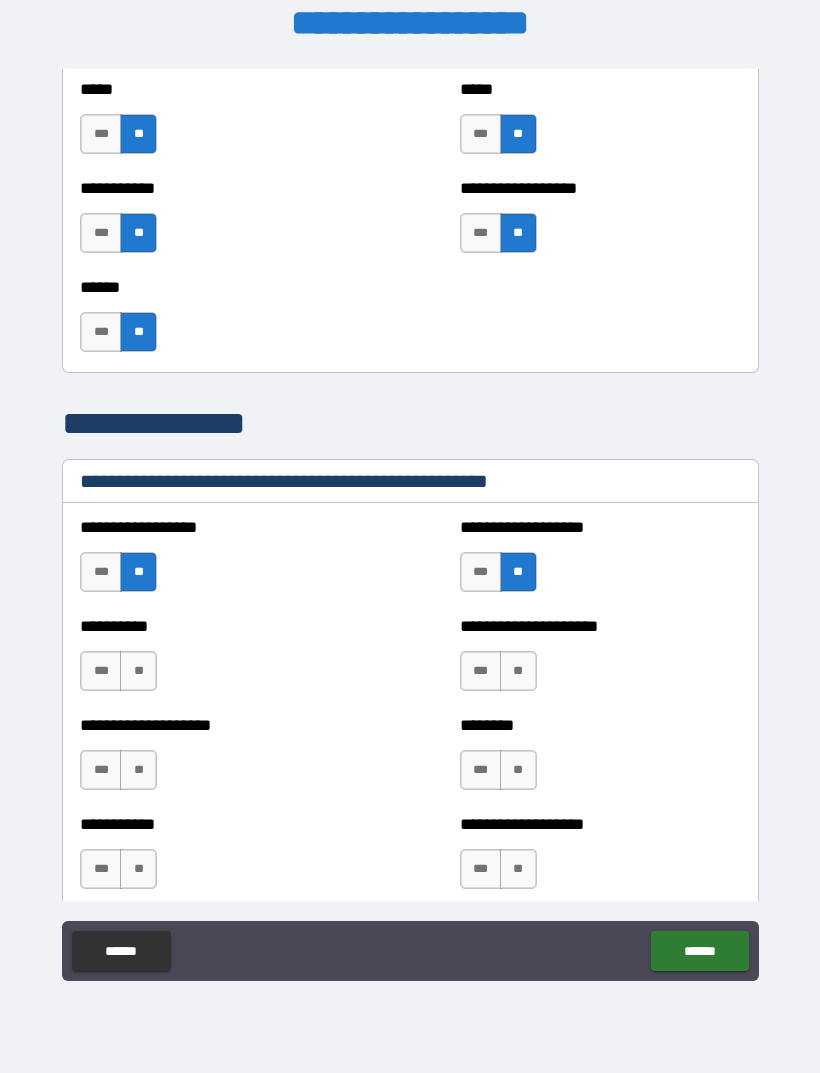 click on "**" at bounding box center (138, 671) 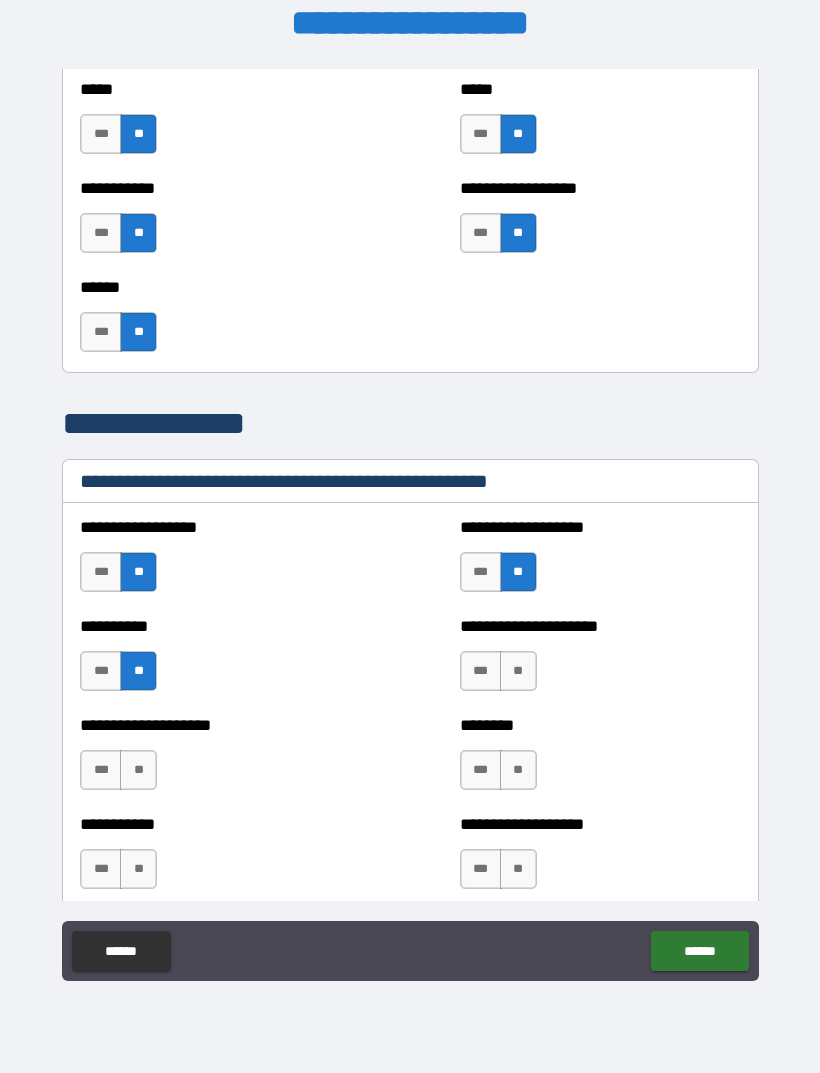 click on "**" at bounding box center (518, 671) 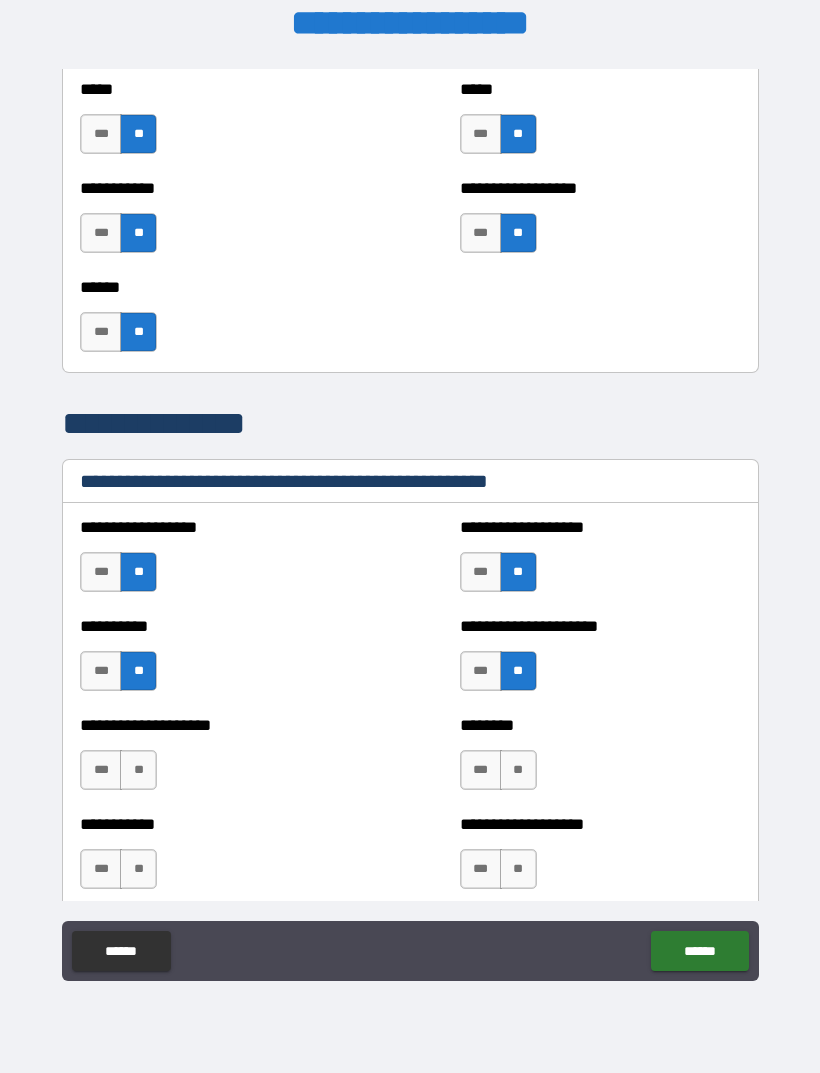 click on "*** **" at bounding box center [121, 775] 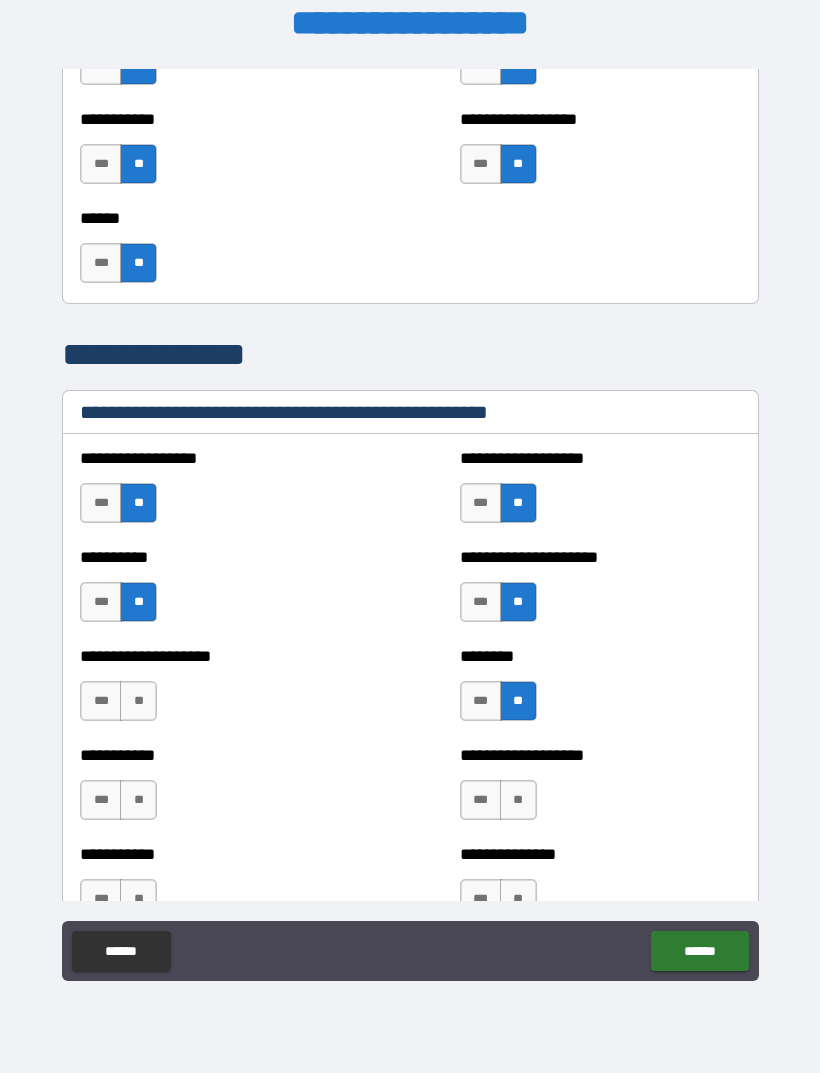 scroll, scrollTop: 2201, scrollLeft: 0, axis: vertical 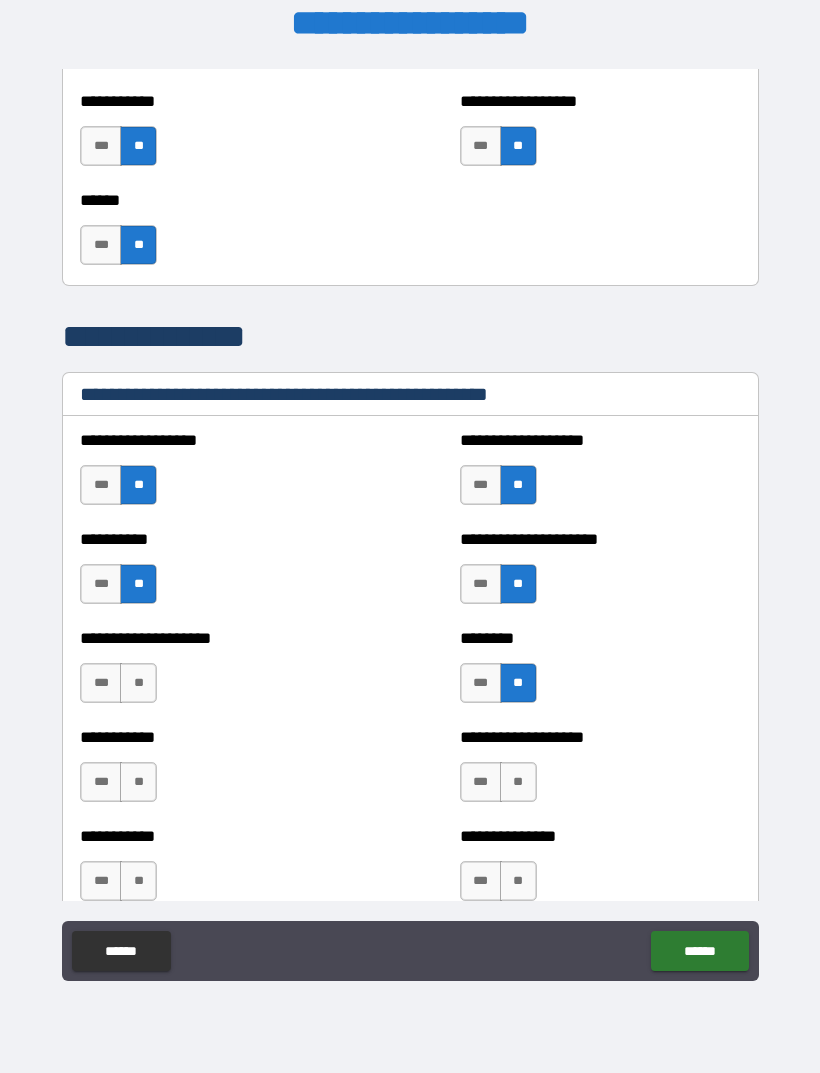 click on "**" at bounding box center [138, 683] 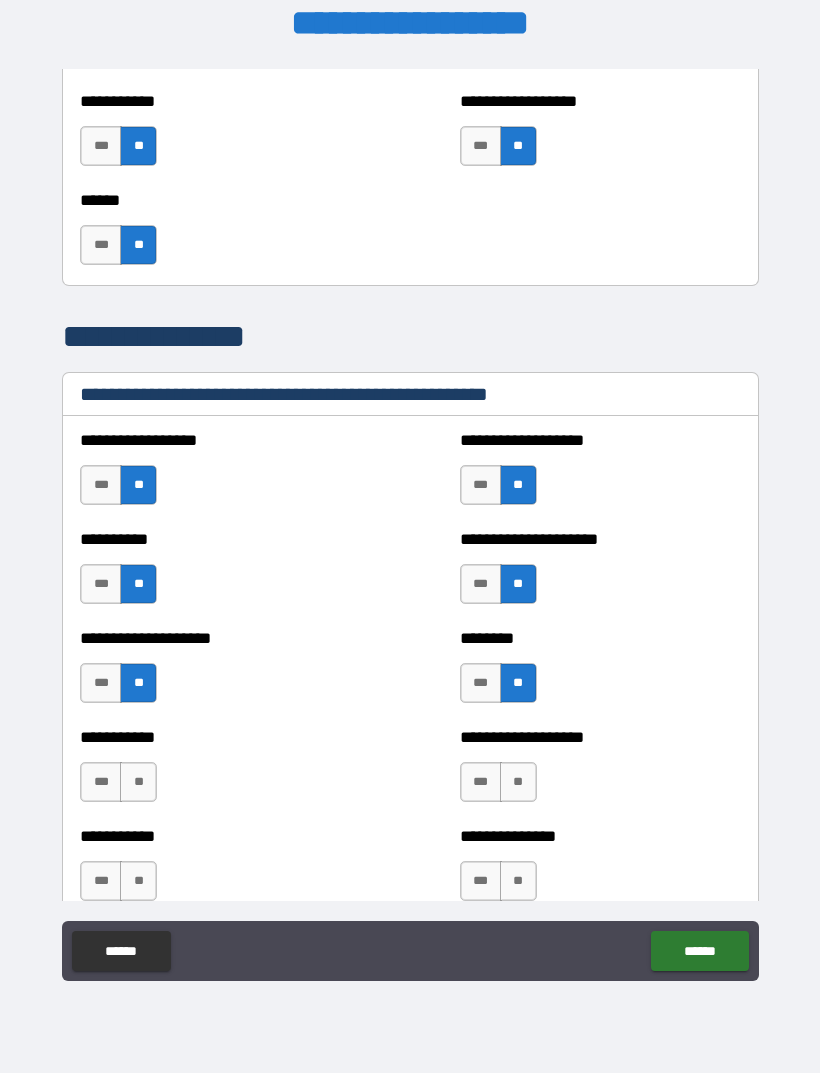 click on "**" at bounding box center (518, 782) 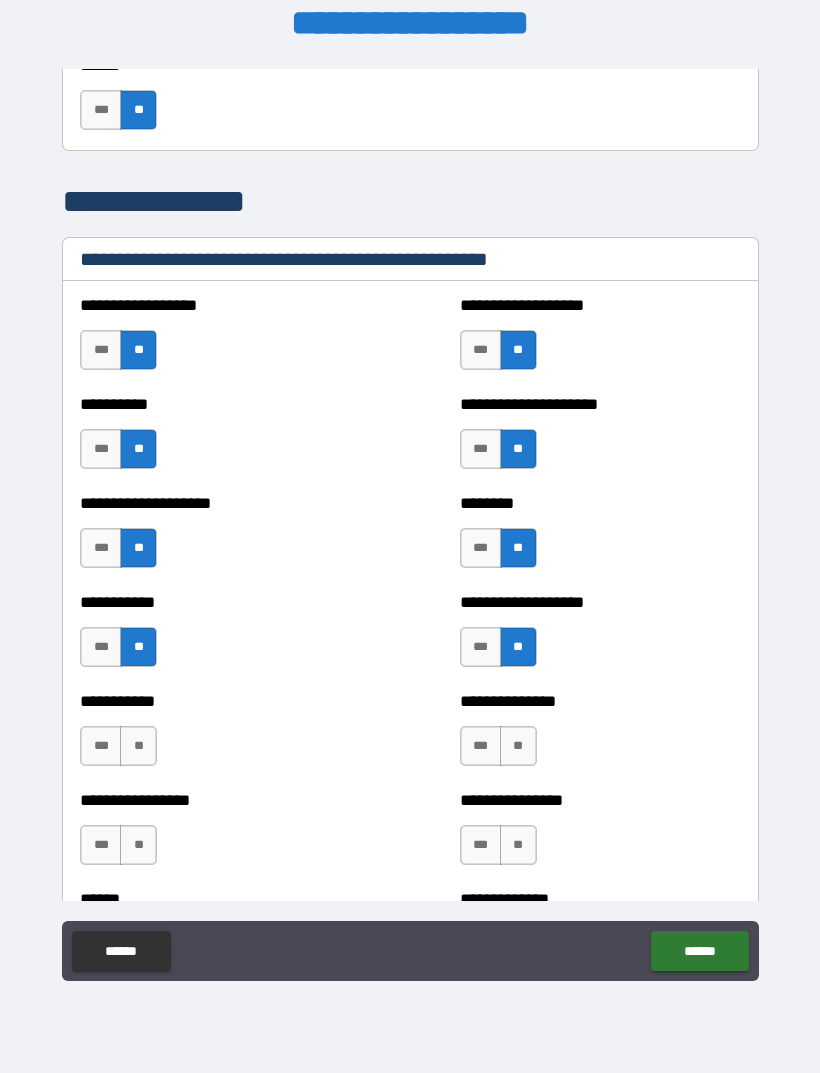scroll, scrollTop: 2340, scrollLeft: 0, axis: vertical 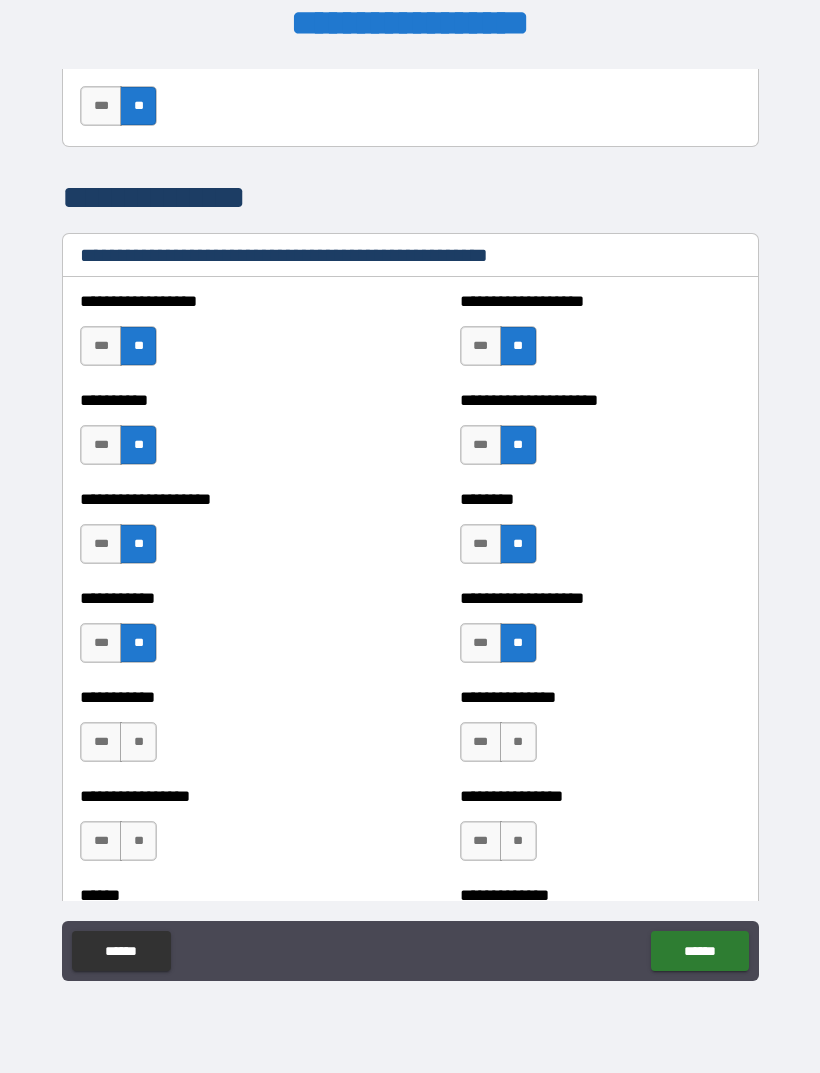 click on "**" at bounding box center (138, 742) 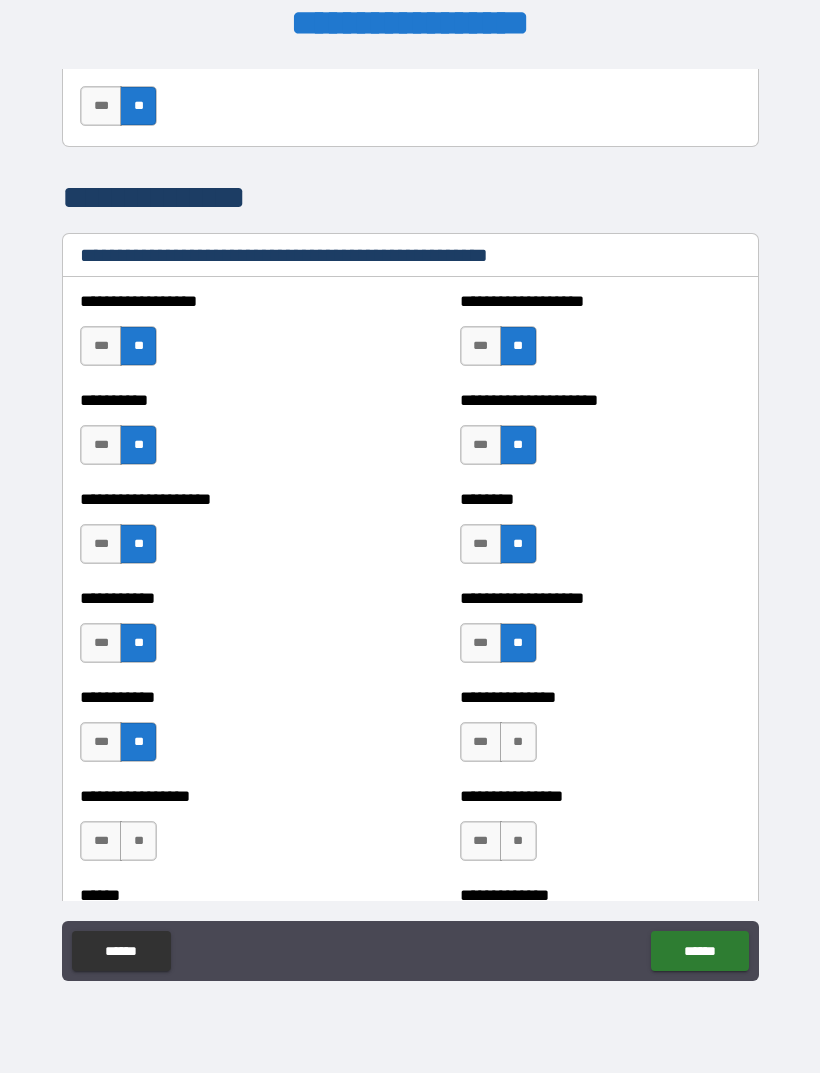 click on "**" at bounding box center [518, 742] 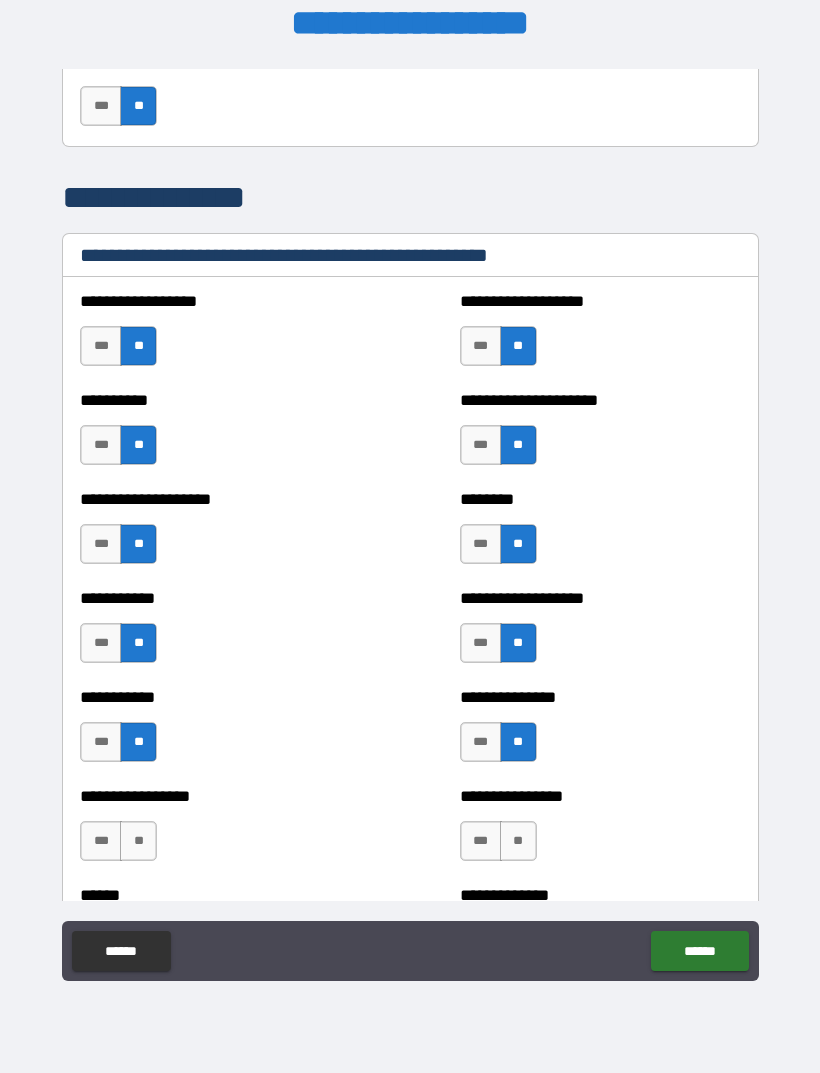 click on "**" at bounding box center [138, 841] 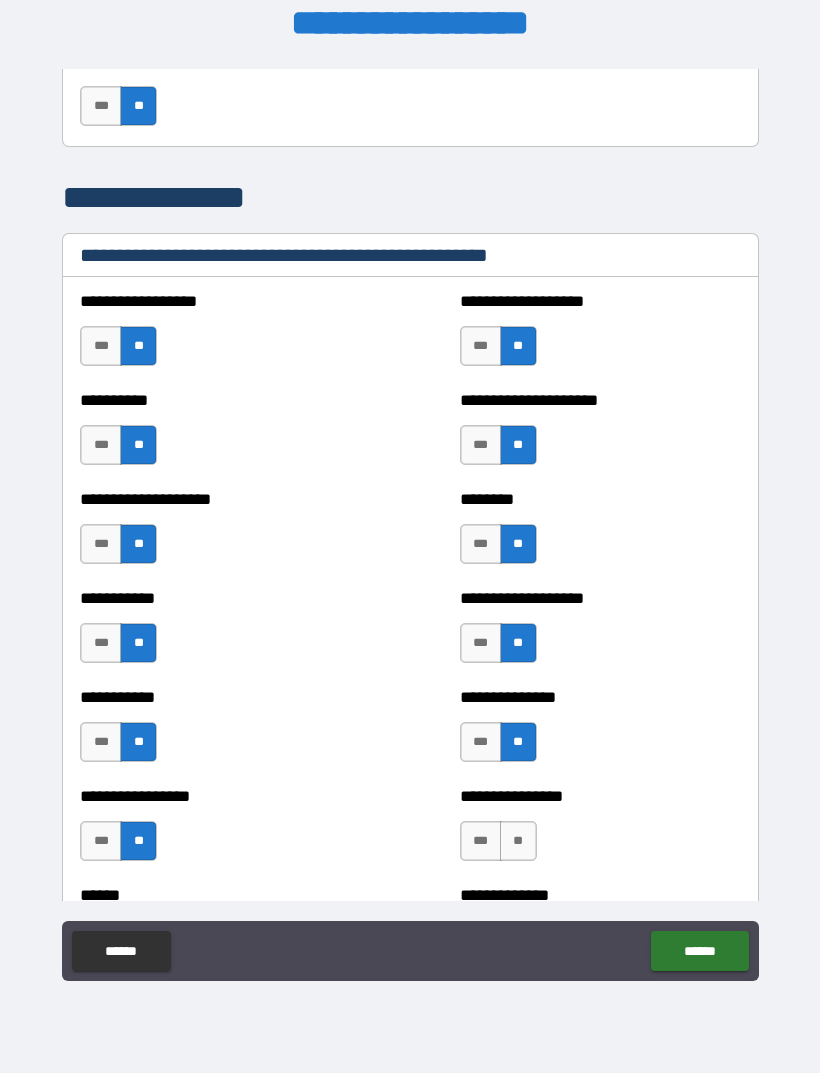 click on "**" at bounding box center [518, 841] 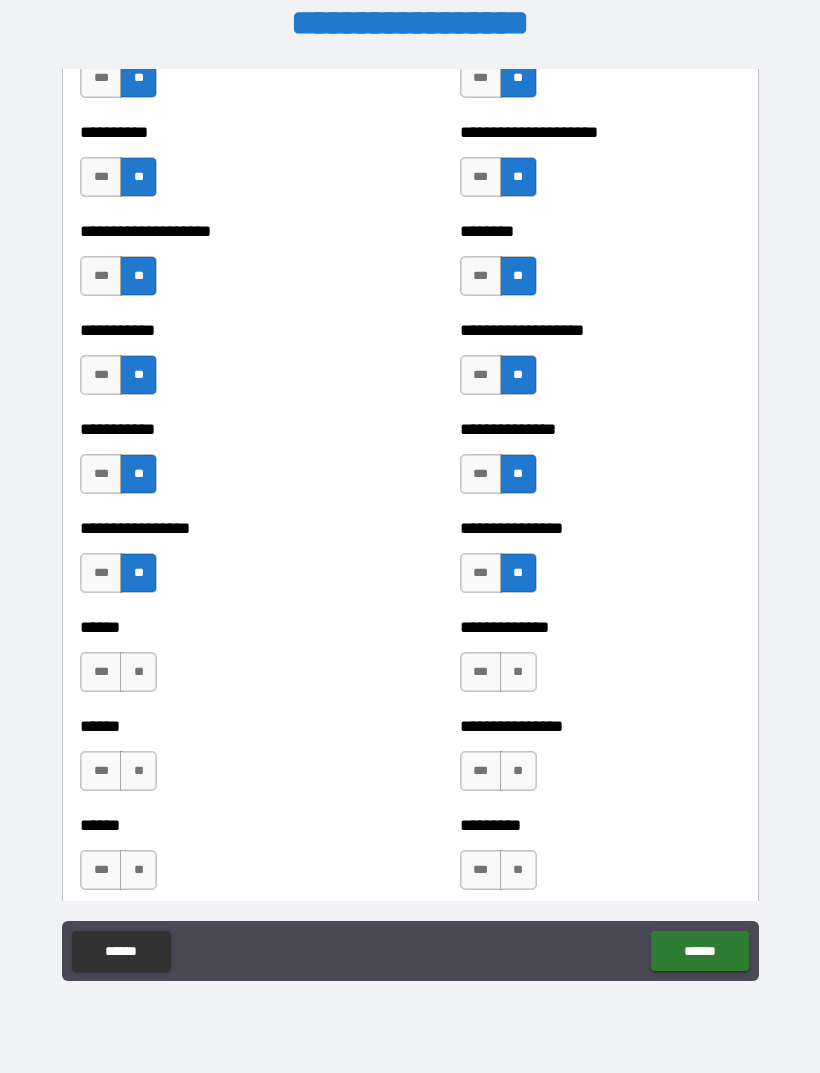 scroll, scrollTop: 2670, scrollLeft: 0, axis: vertical 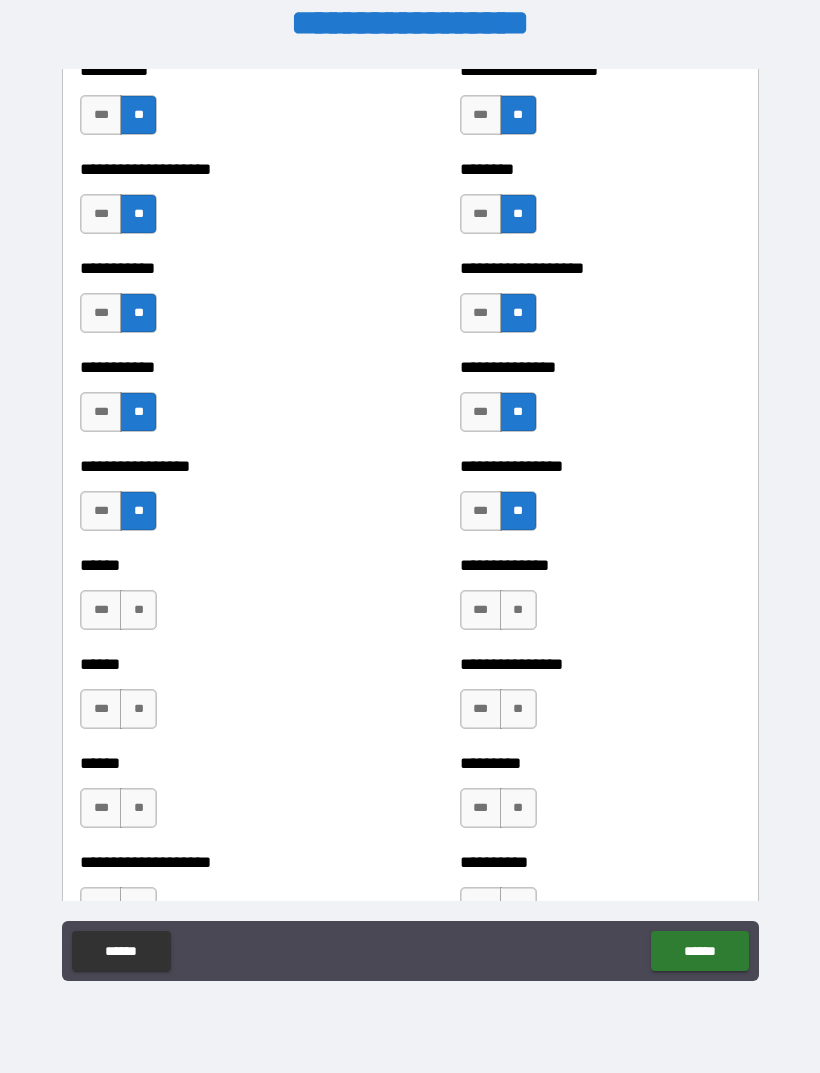 click on "**" at bounding box center (138, 610) 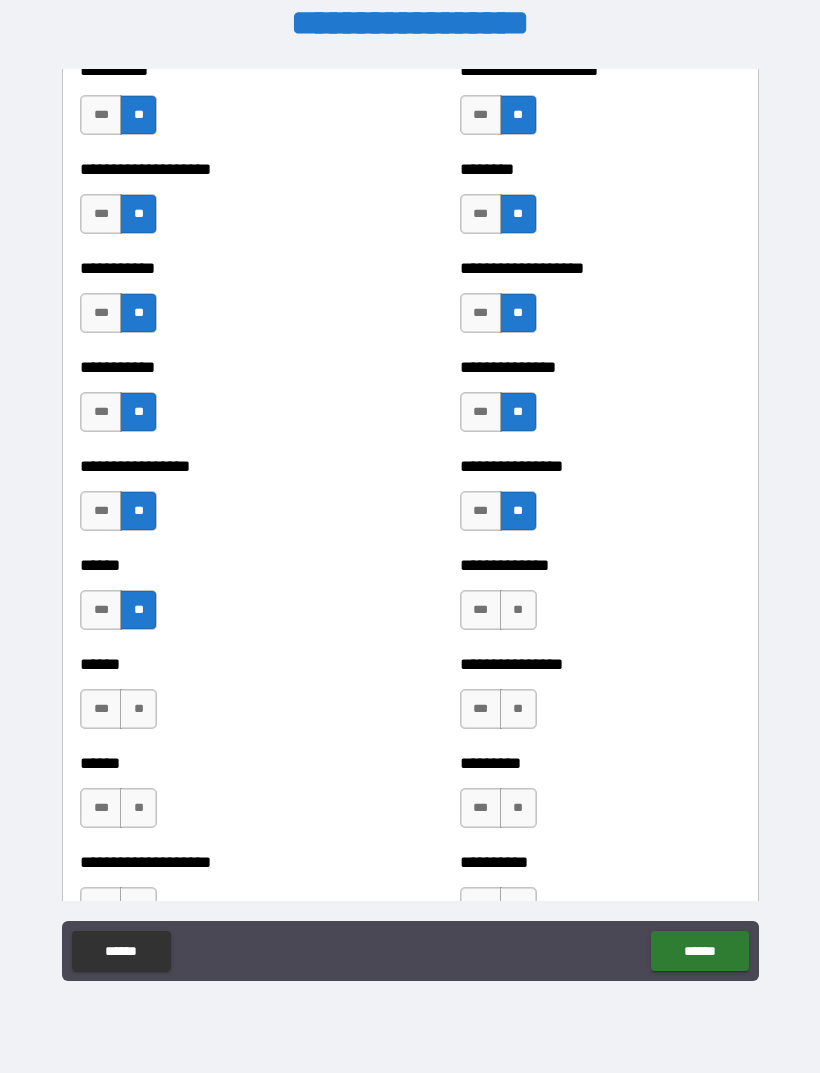 click on "**" at bounding box center [518, 610] 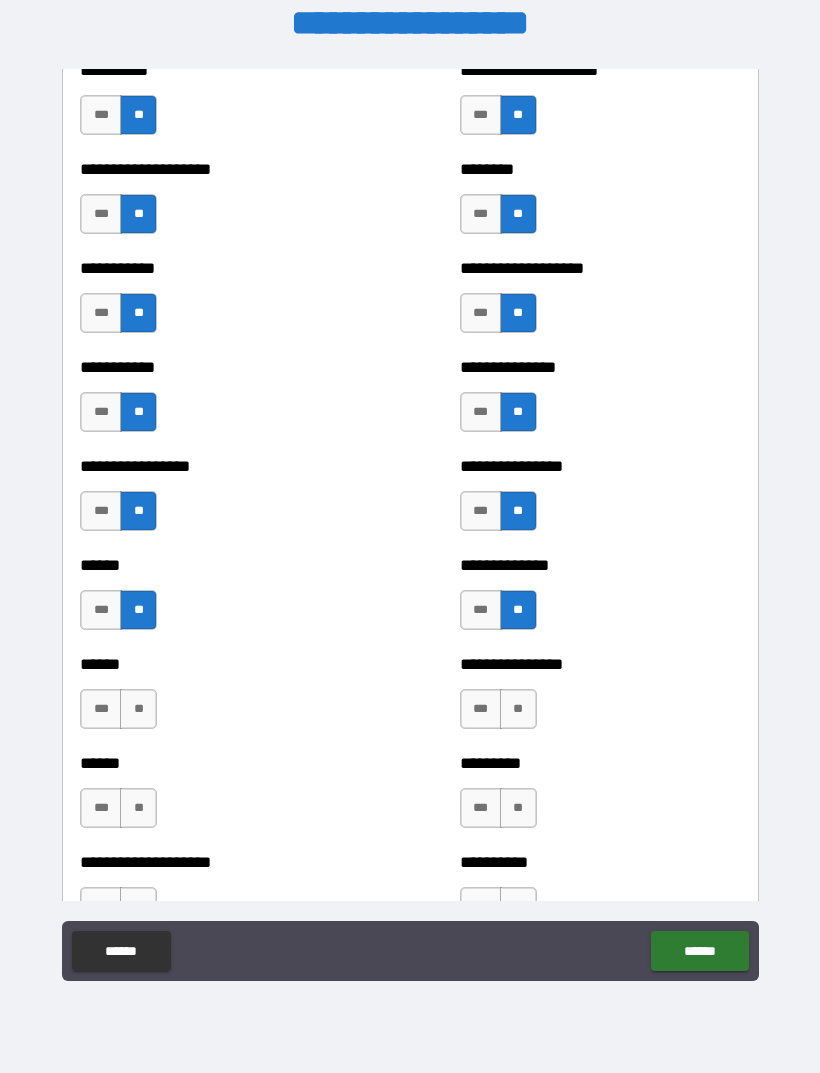 click on "**" at bounding box center (518, 709) 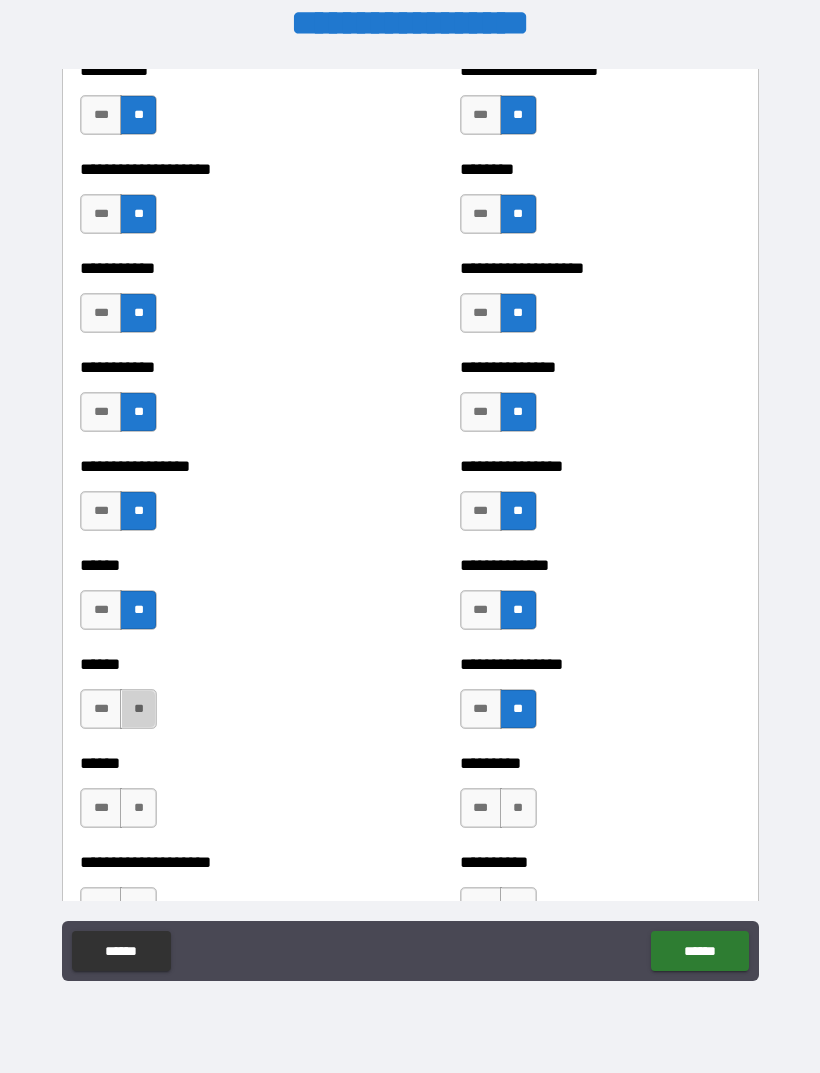 click on "**" at bounding box center [138, 709] 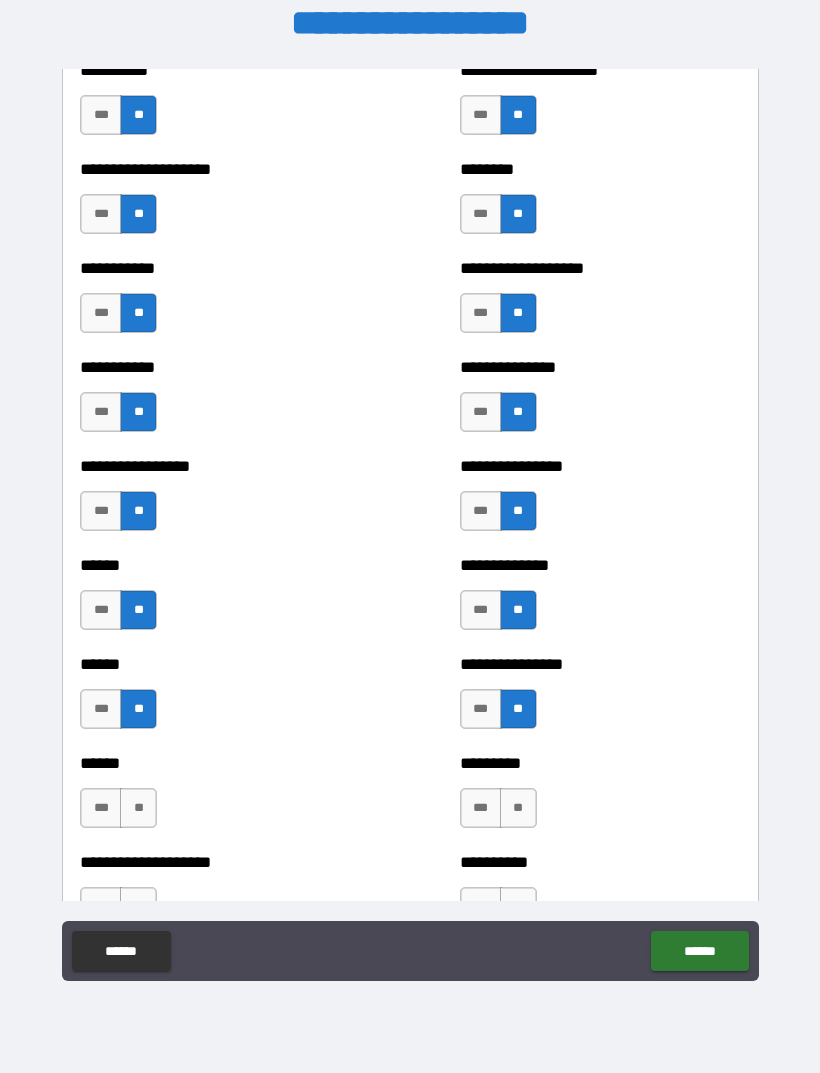 click on "**" at bounding box center [518, 808] 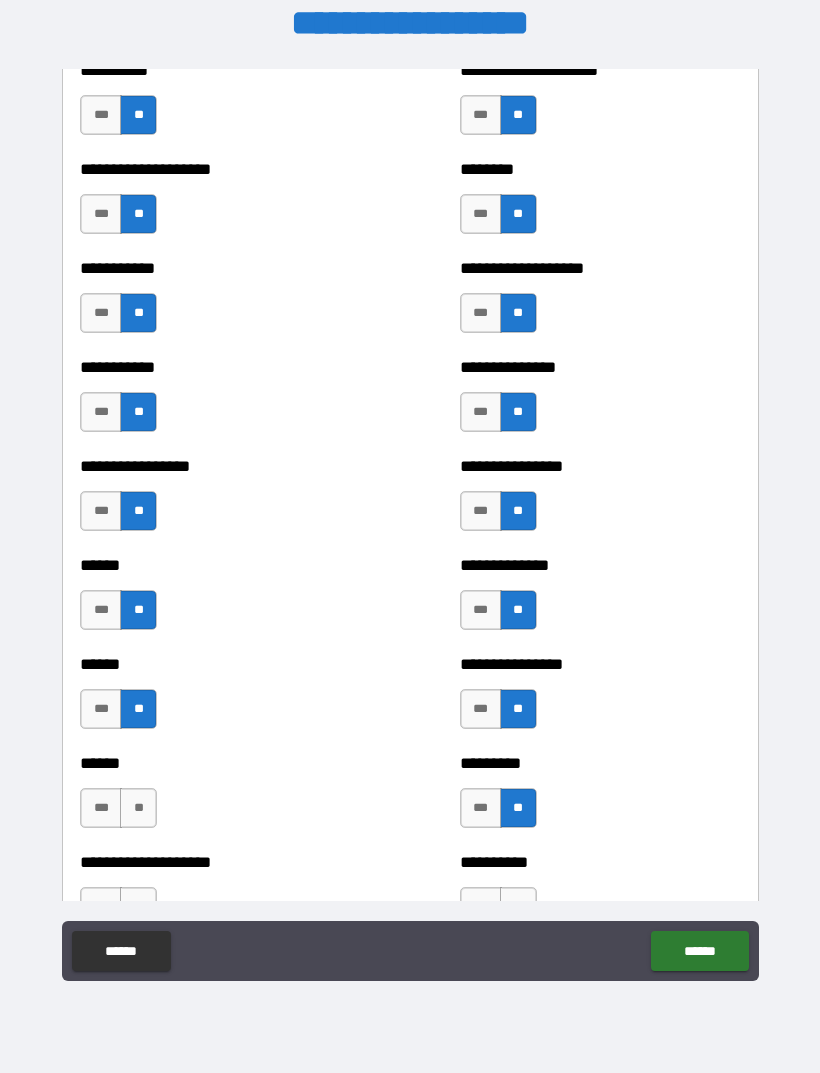 click on "**" at bounding box center (138, 808) 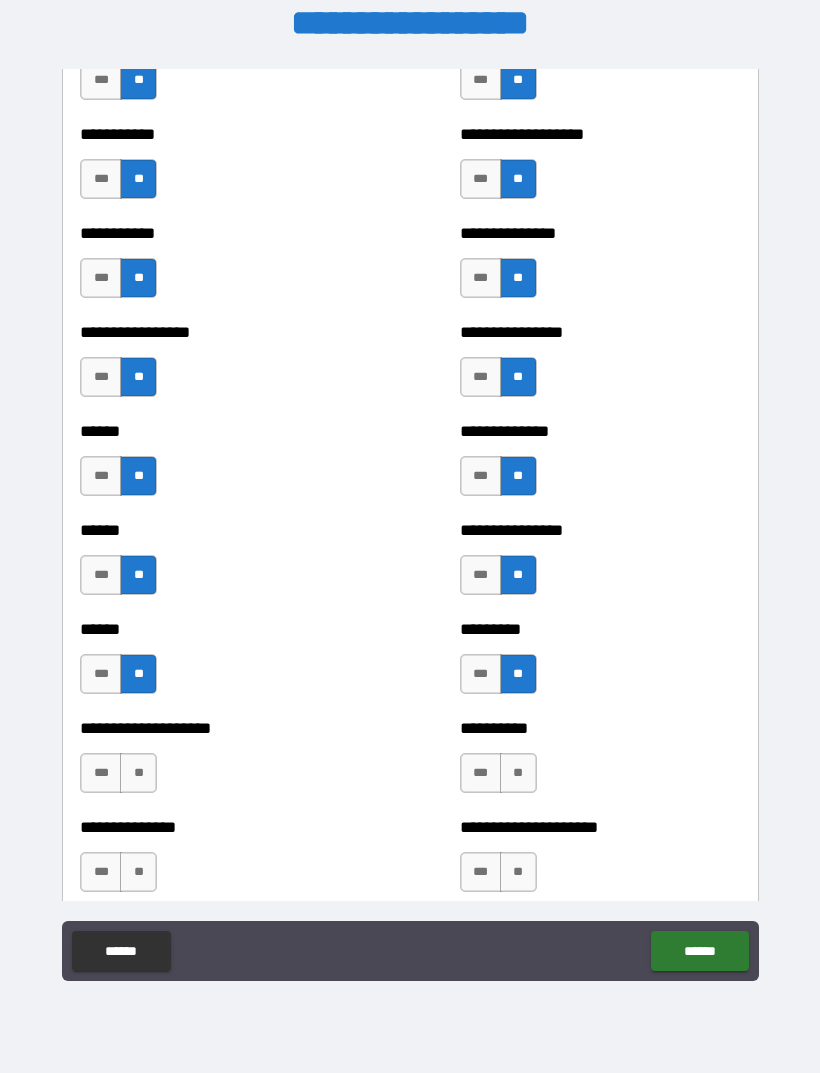 scroll, scrollTop: 3104, scrollLeft: 0, axis: vertical 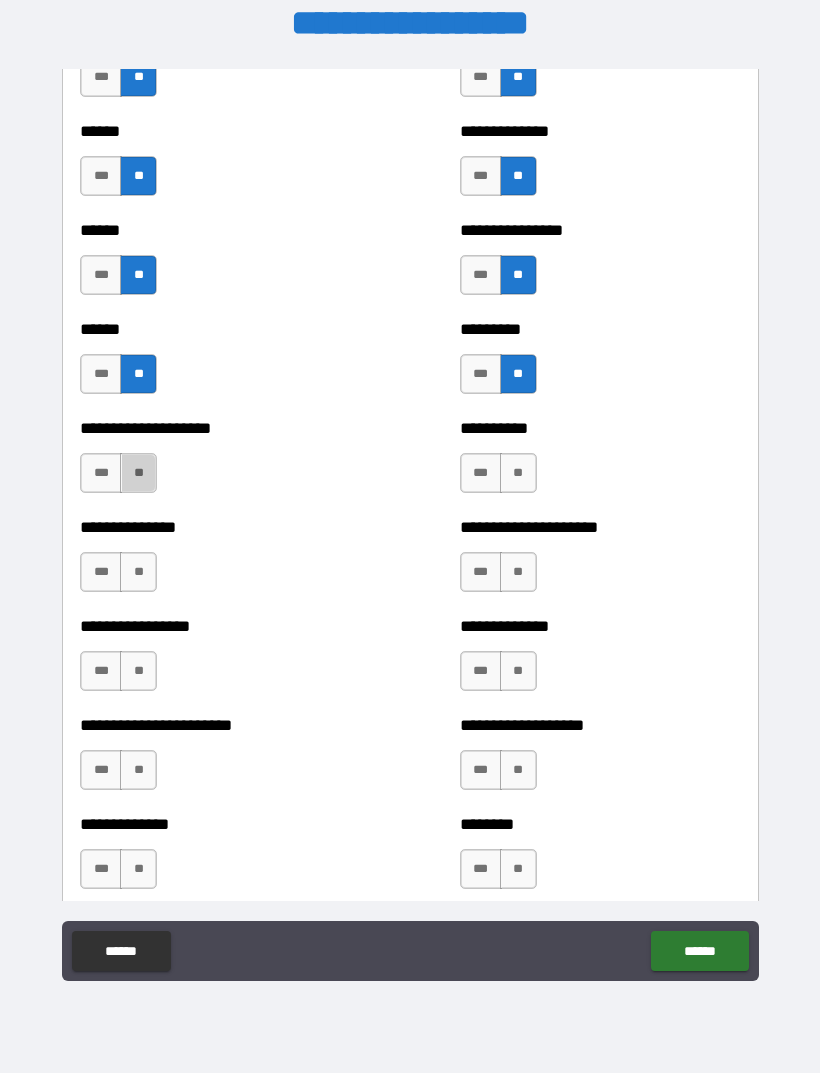 click on "**" at bounding box center (138, 473) 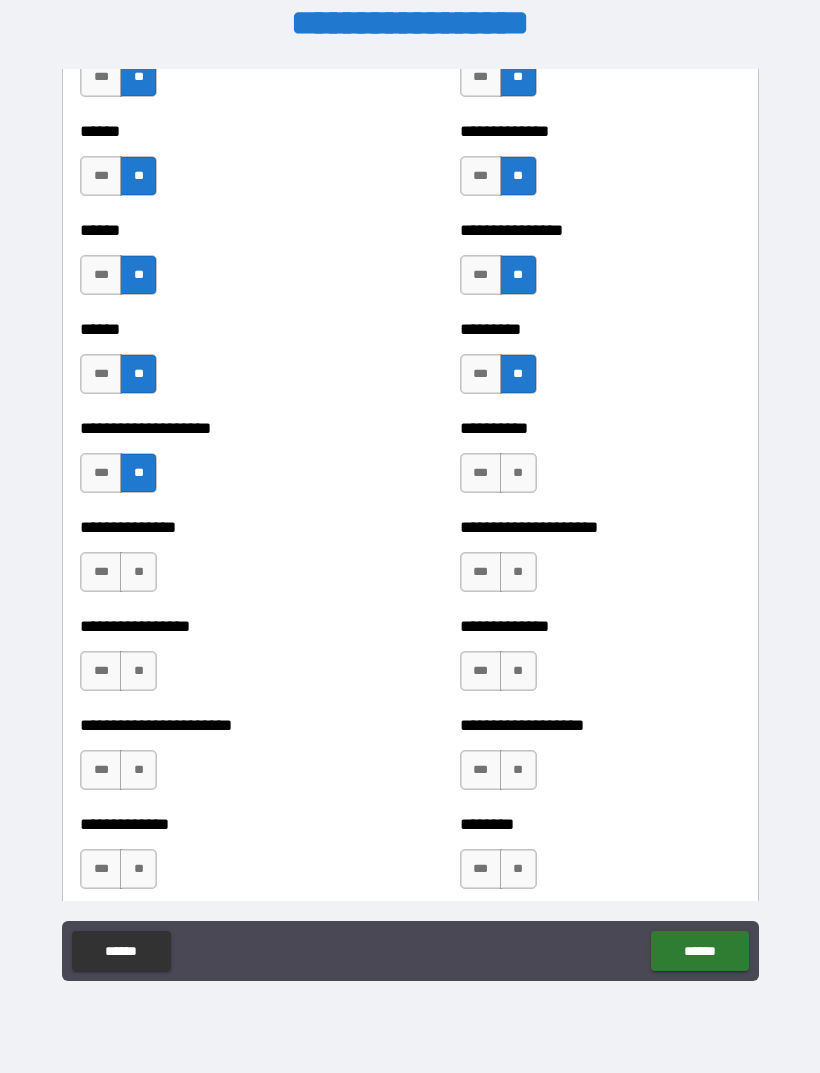 click on "**" at bounding box center [138, 572] 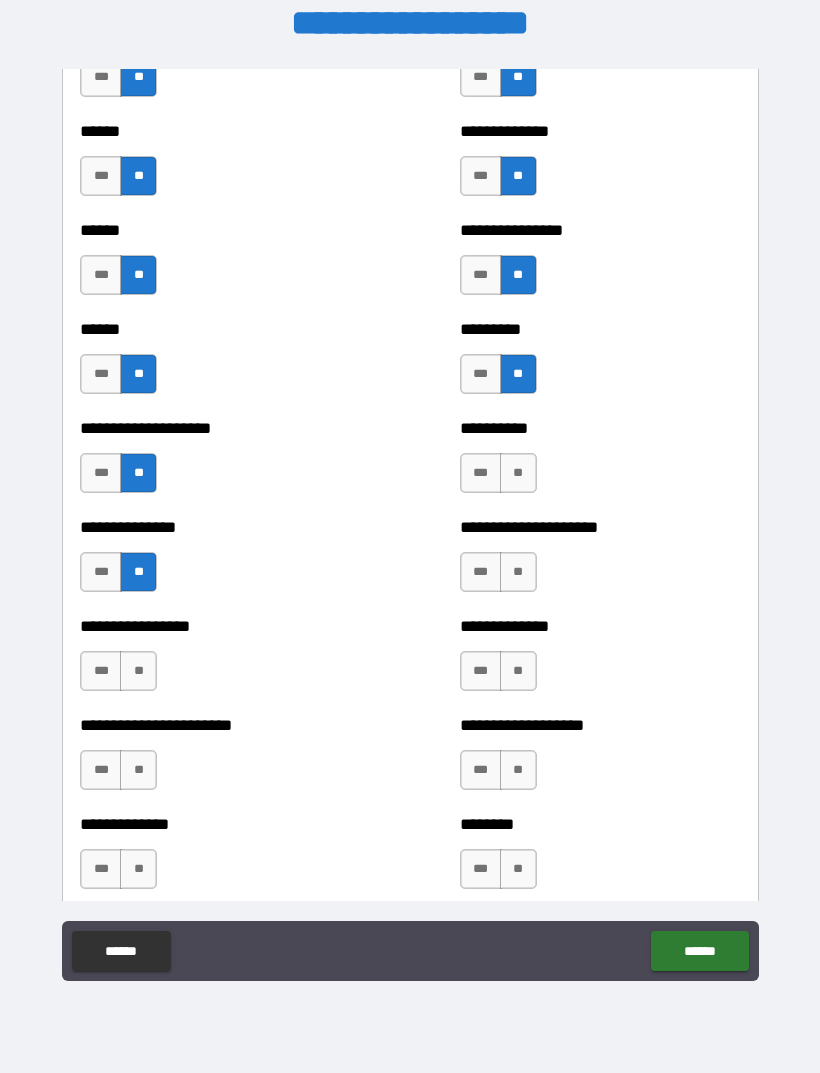 click on "**" at bounding box center [138, 671] 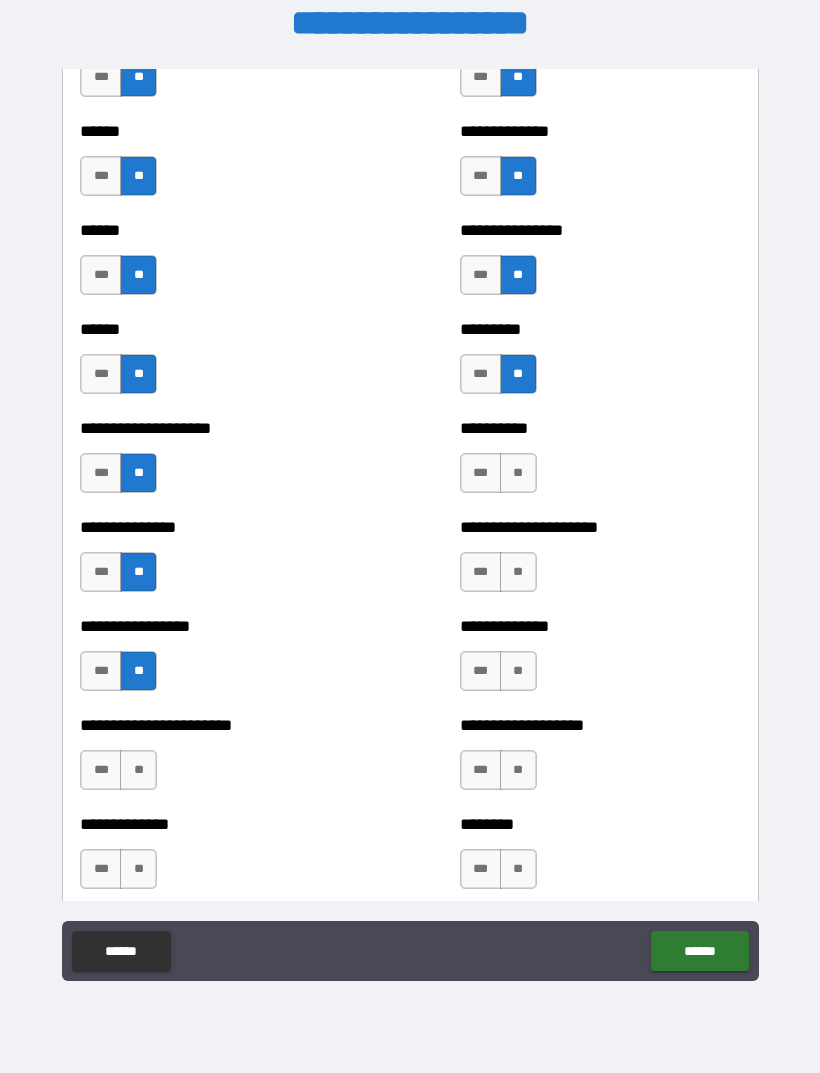 click on "**********" at bounding box center [220, 760] 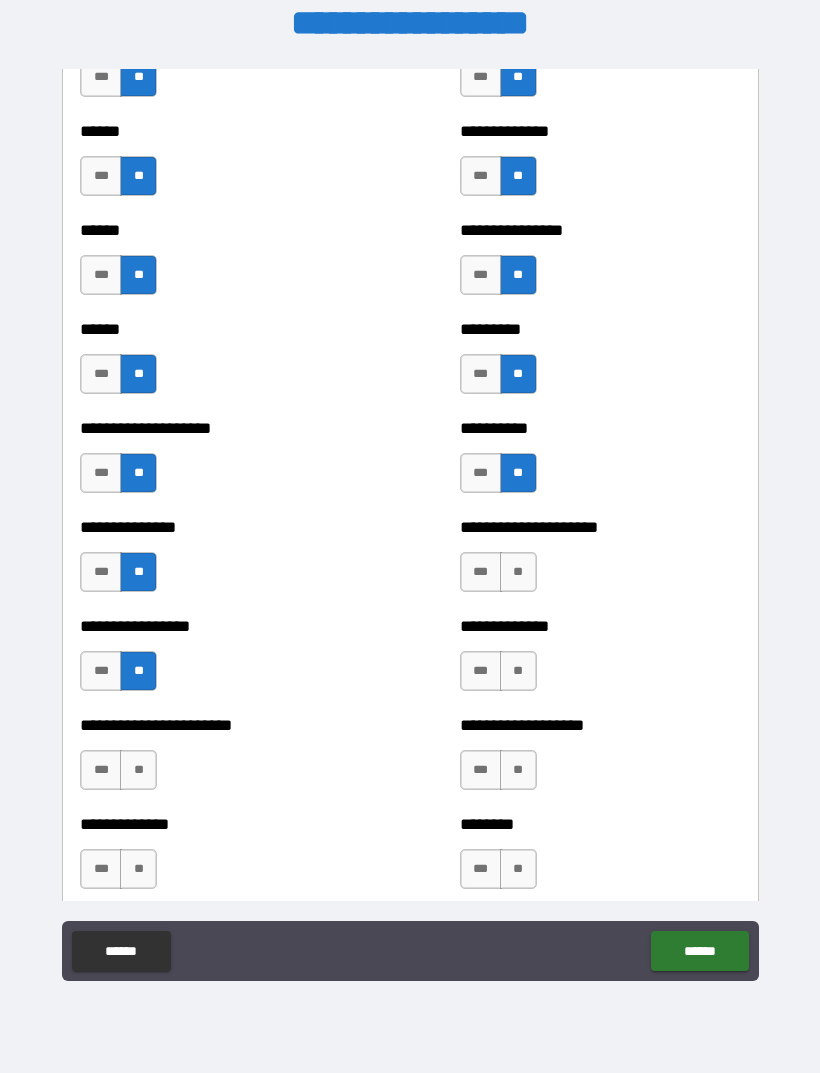 click on "**" at bounding box center [518, 572] 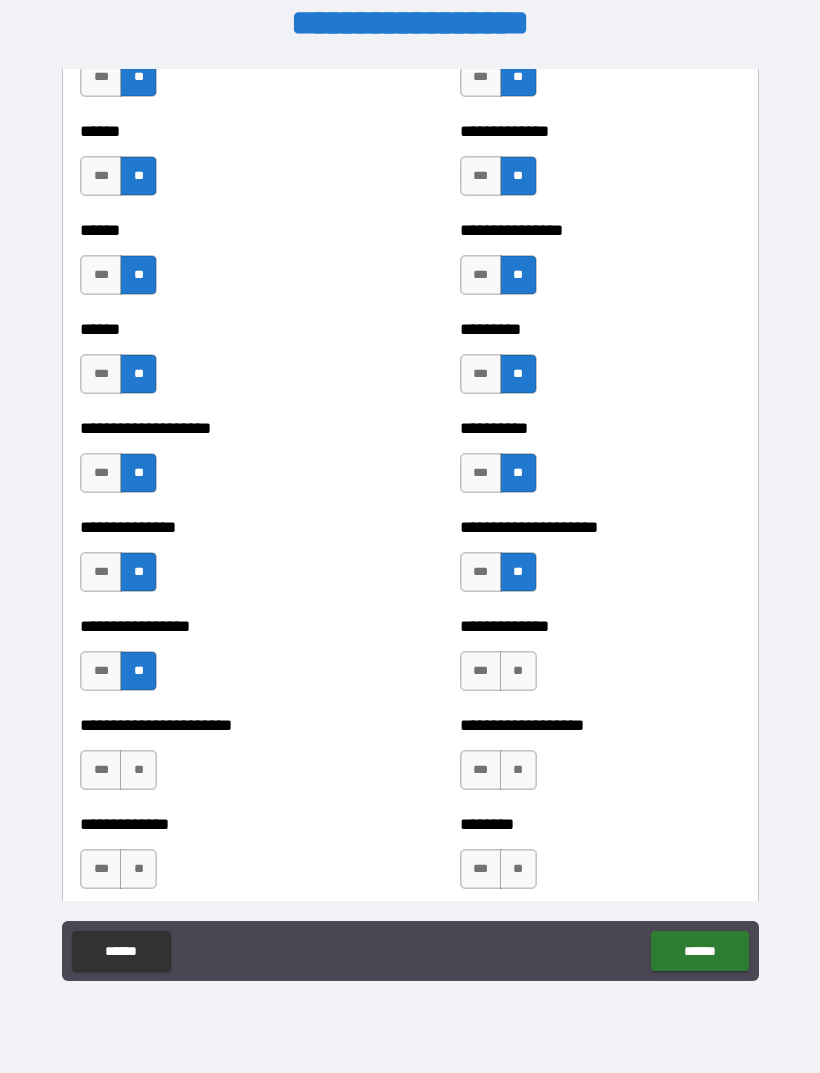 click on "**" at bounding box center [138, 770] 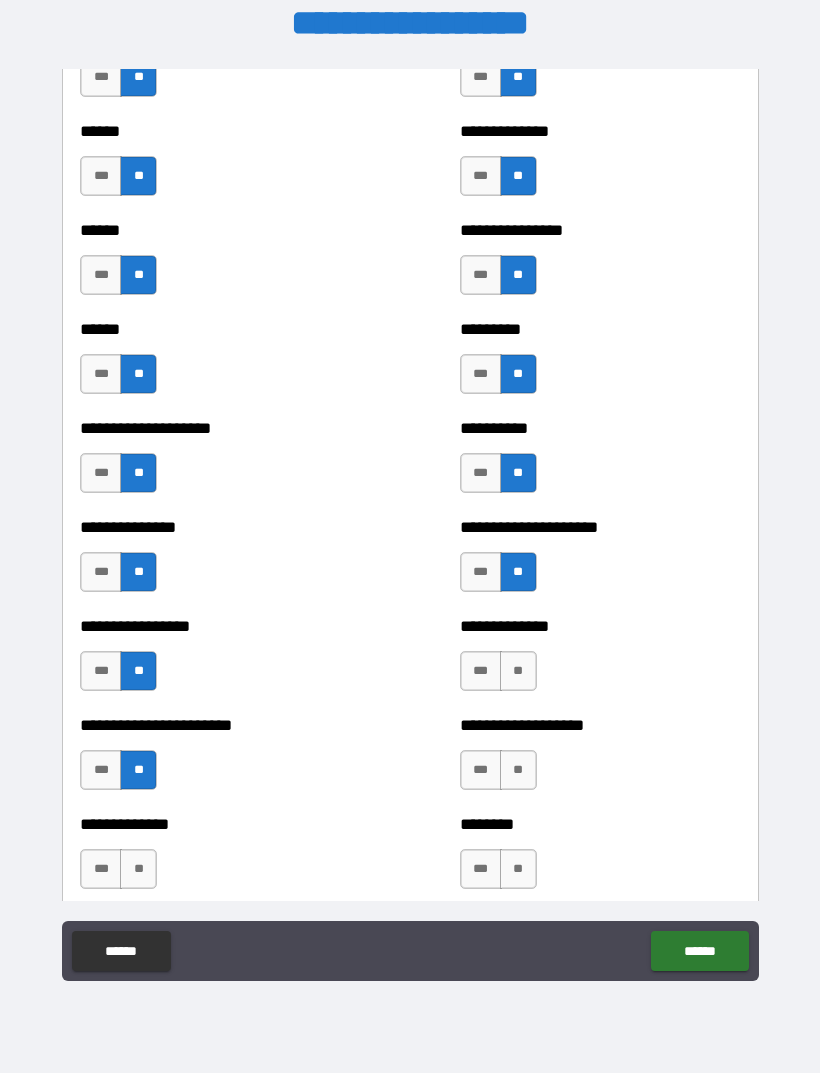 click on "**" at bounding box center [518, 671] 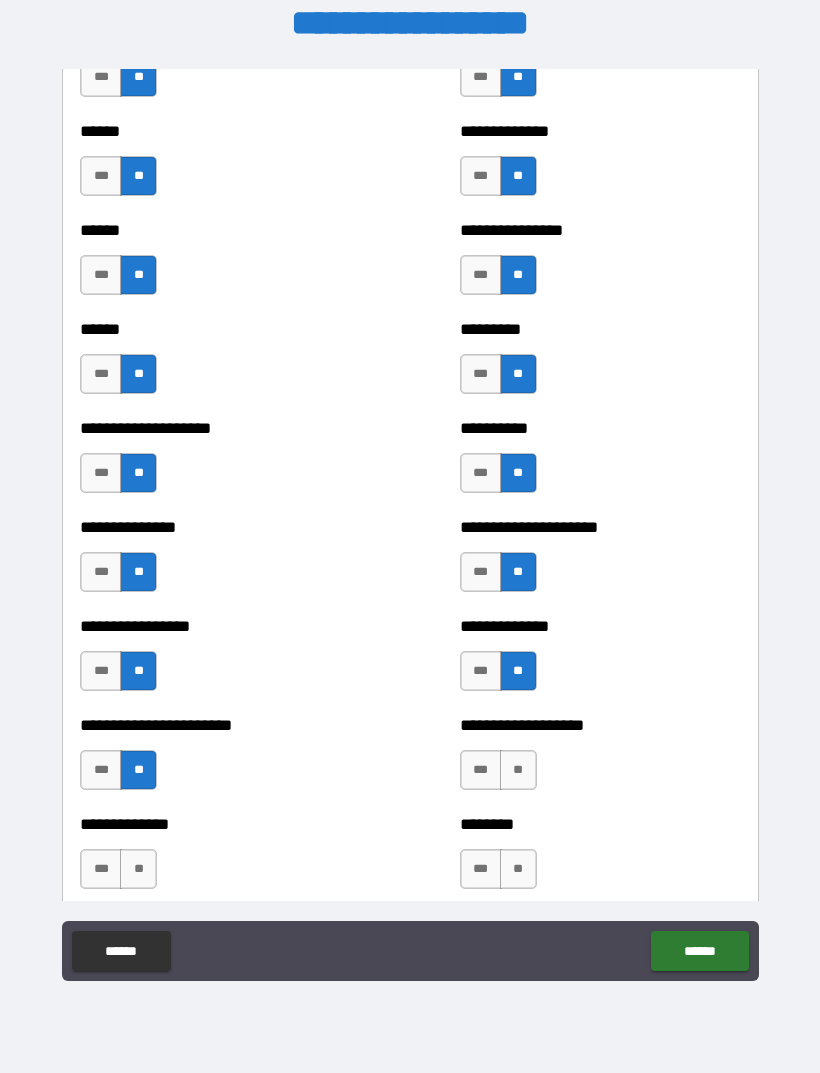 click on "**" at bounding box center [518, 770] 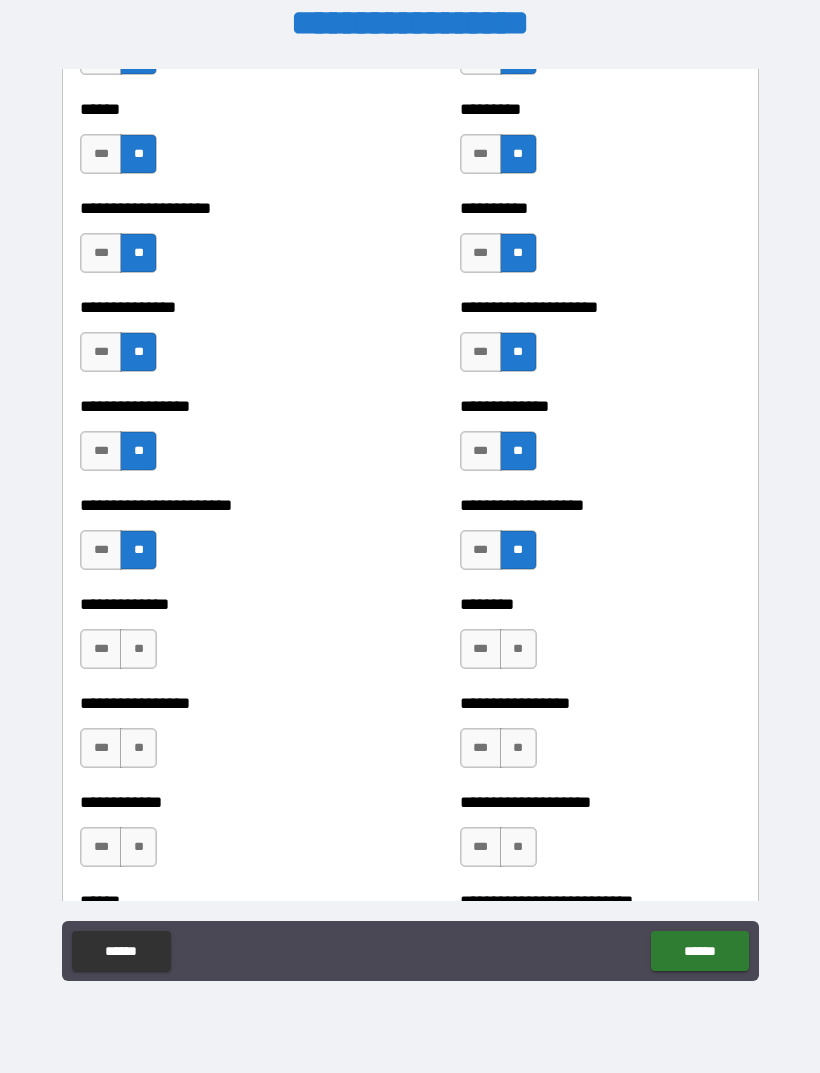 scroll, scrollTop: 3355, scrollLeft: 0, axis: vertical 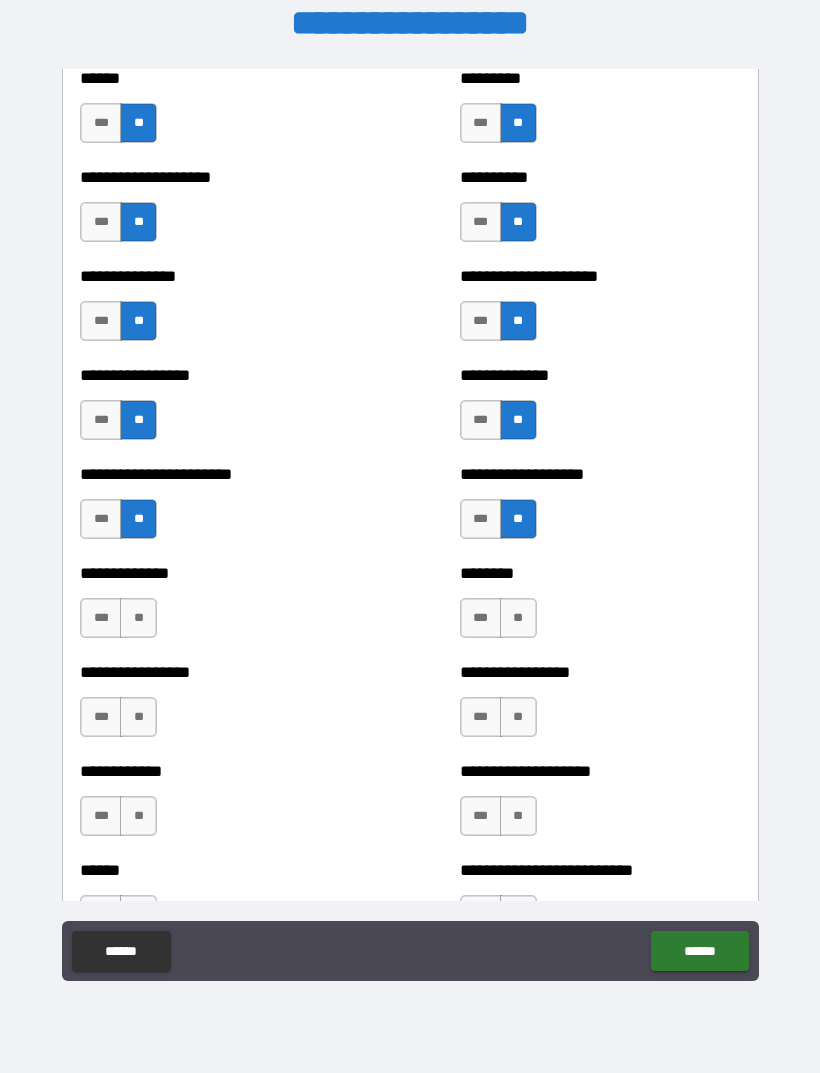click on "**" at bounding box center [518, 618] 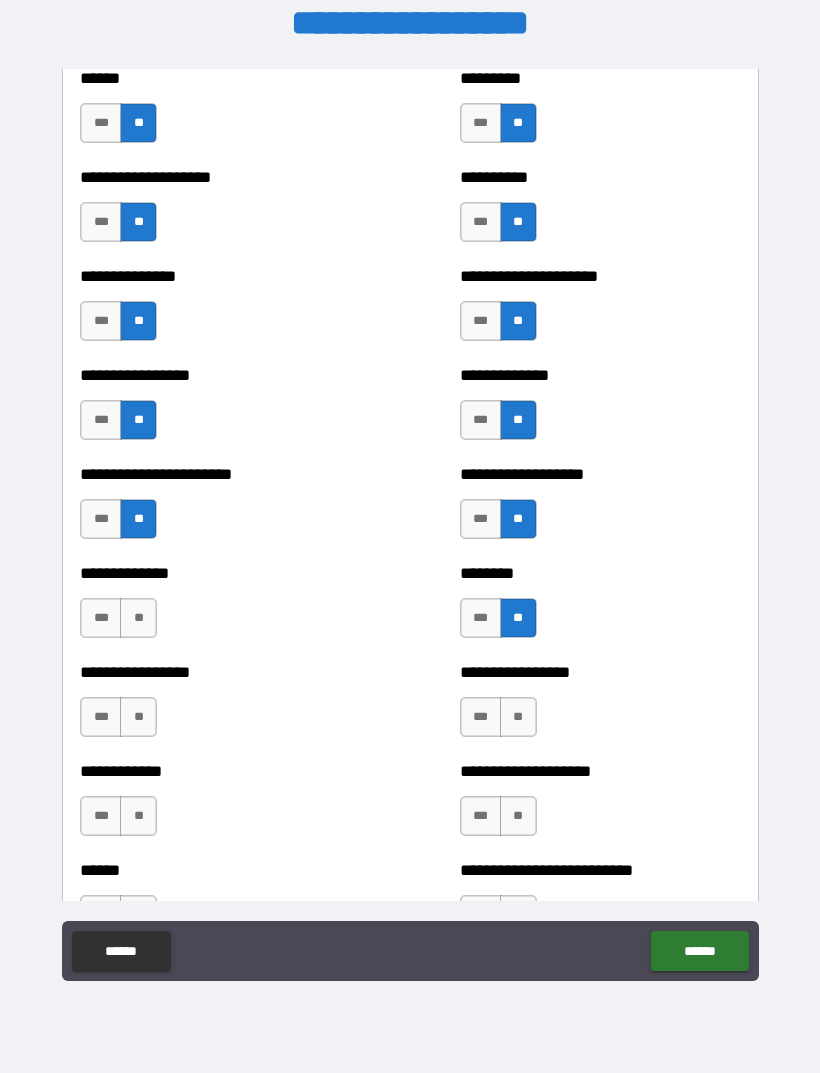 click on "**" at bounding box center [138, 618] 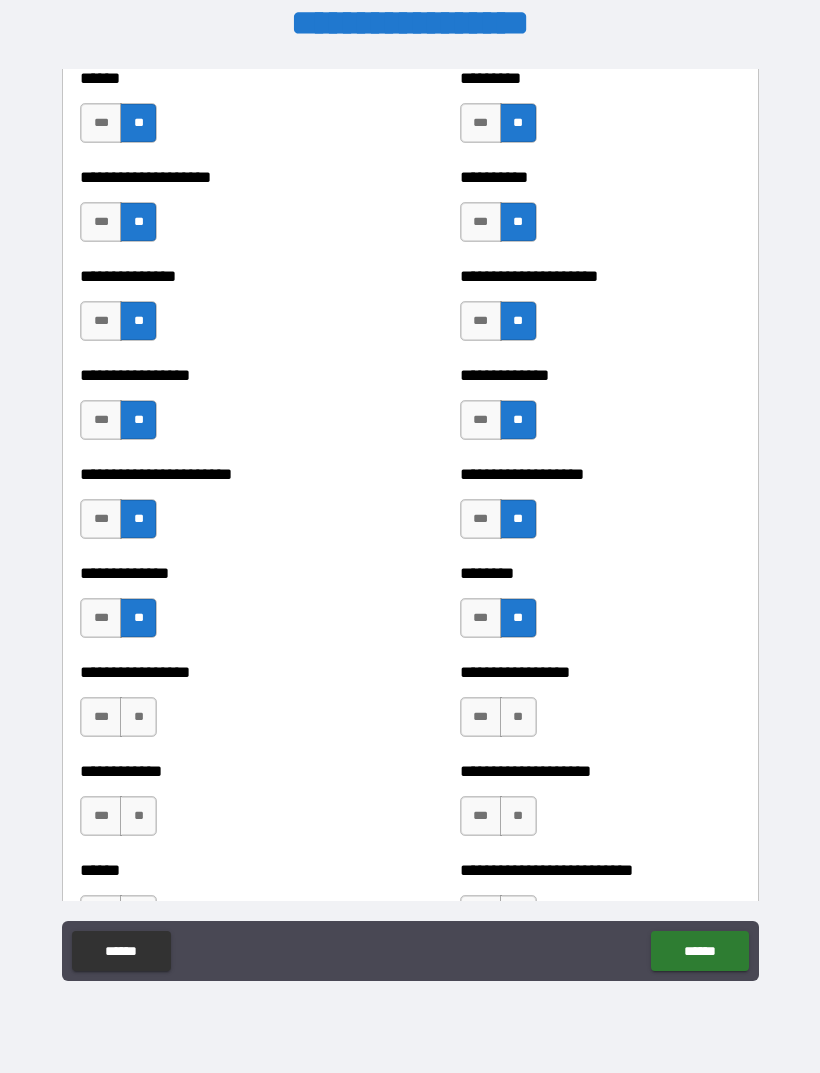 click on "**" at bounding box center (518, 717) 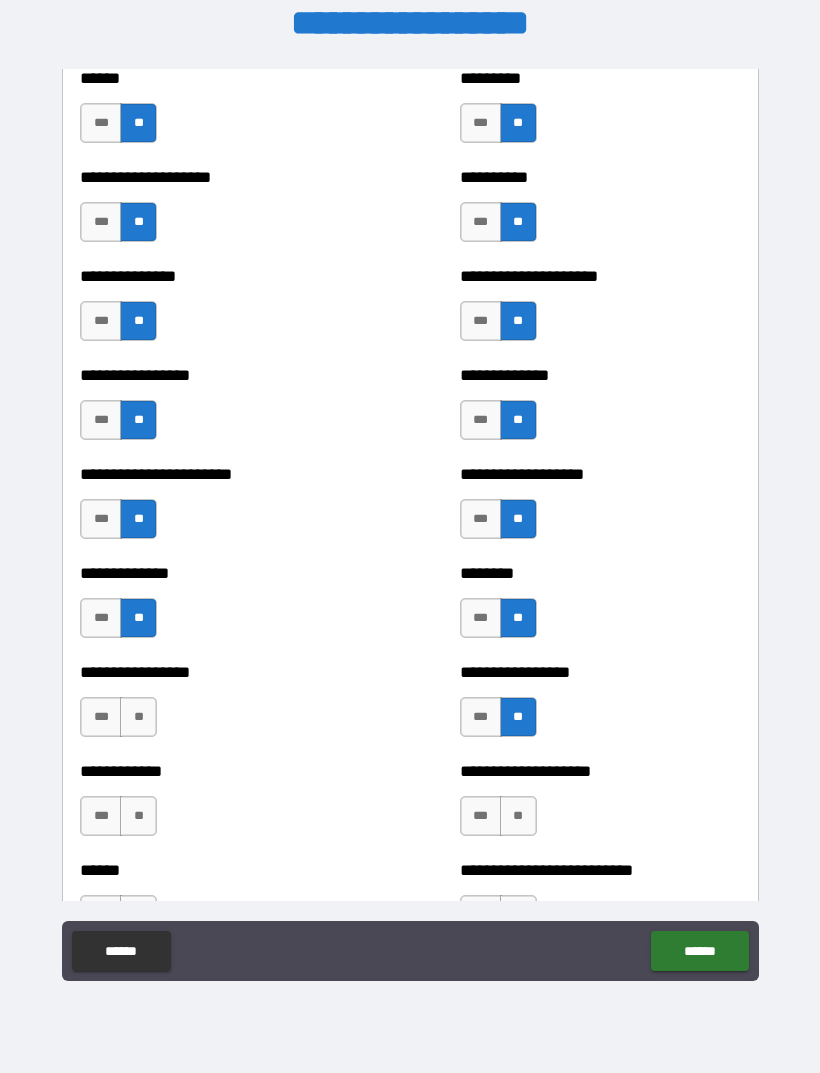 click on "**" at bounding box center [138, 717] 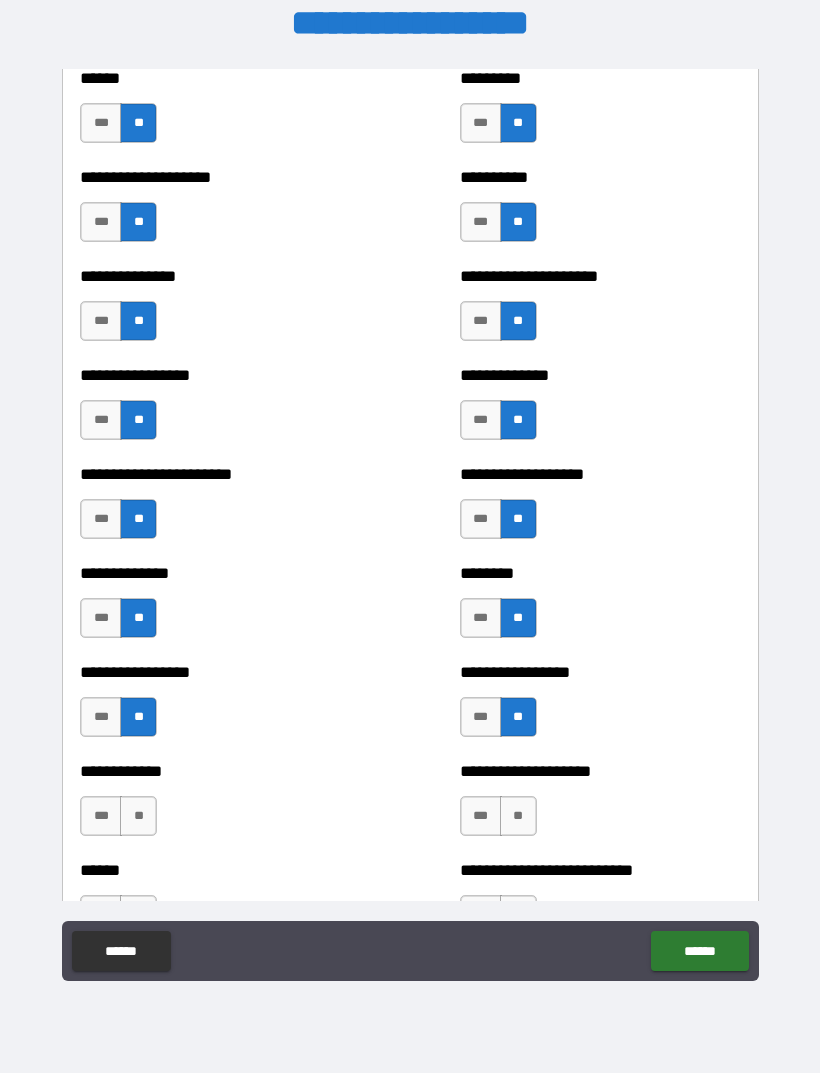 click on "**" at bounding box center [518, 816] 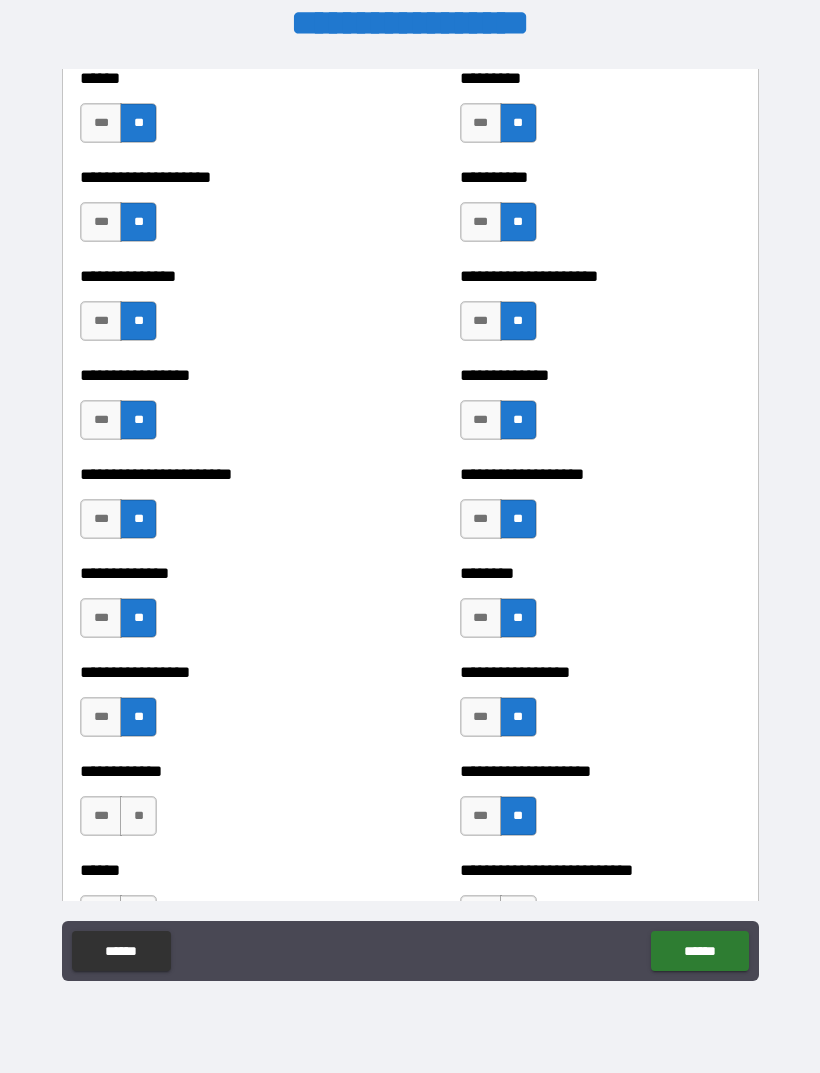 click on "**" at bounding box center [138, 816] 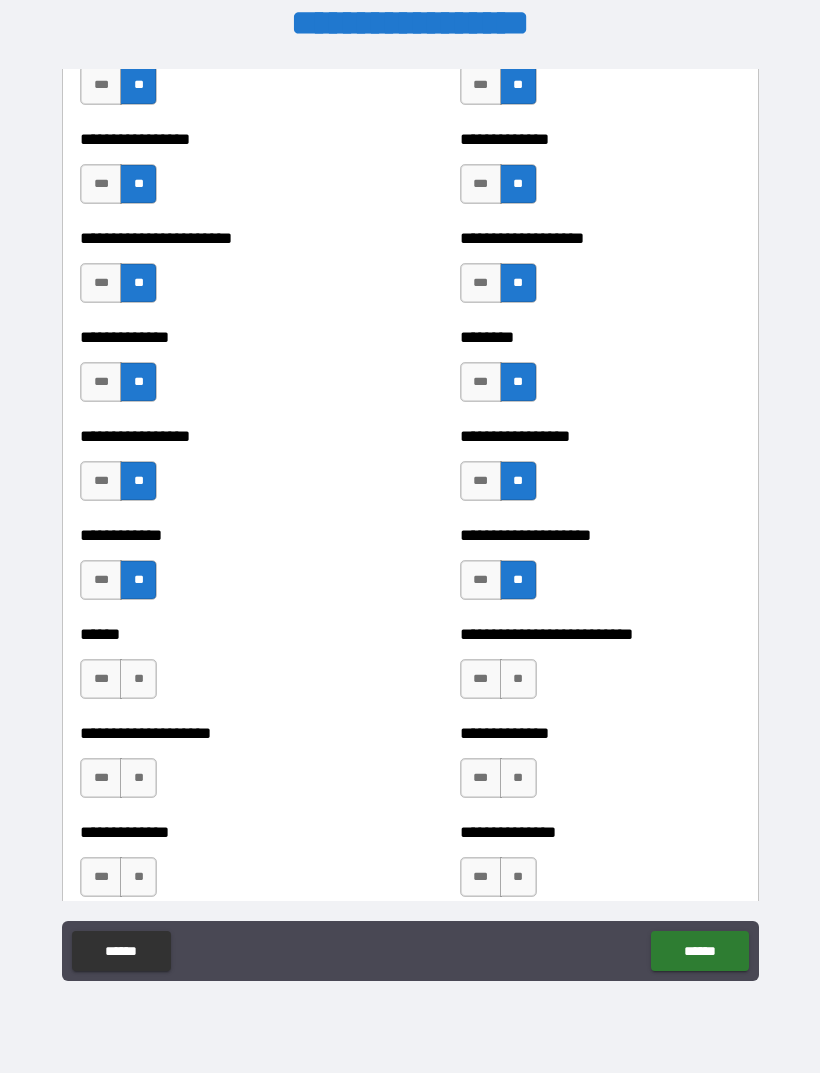 scroll, scrollTop: 3623, scrollLeft: 0, axis: vertical 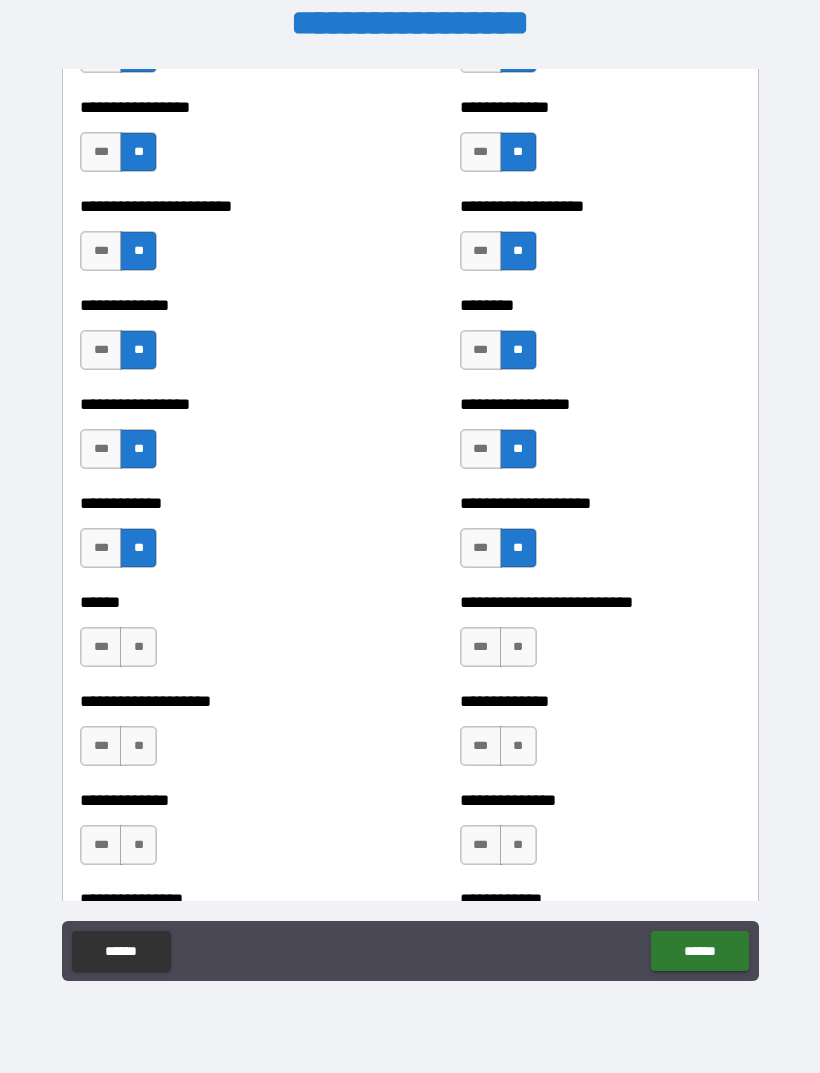 click on "**" at bounding box center [518, 647] 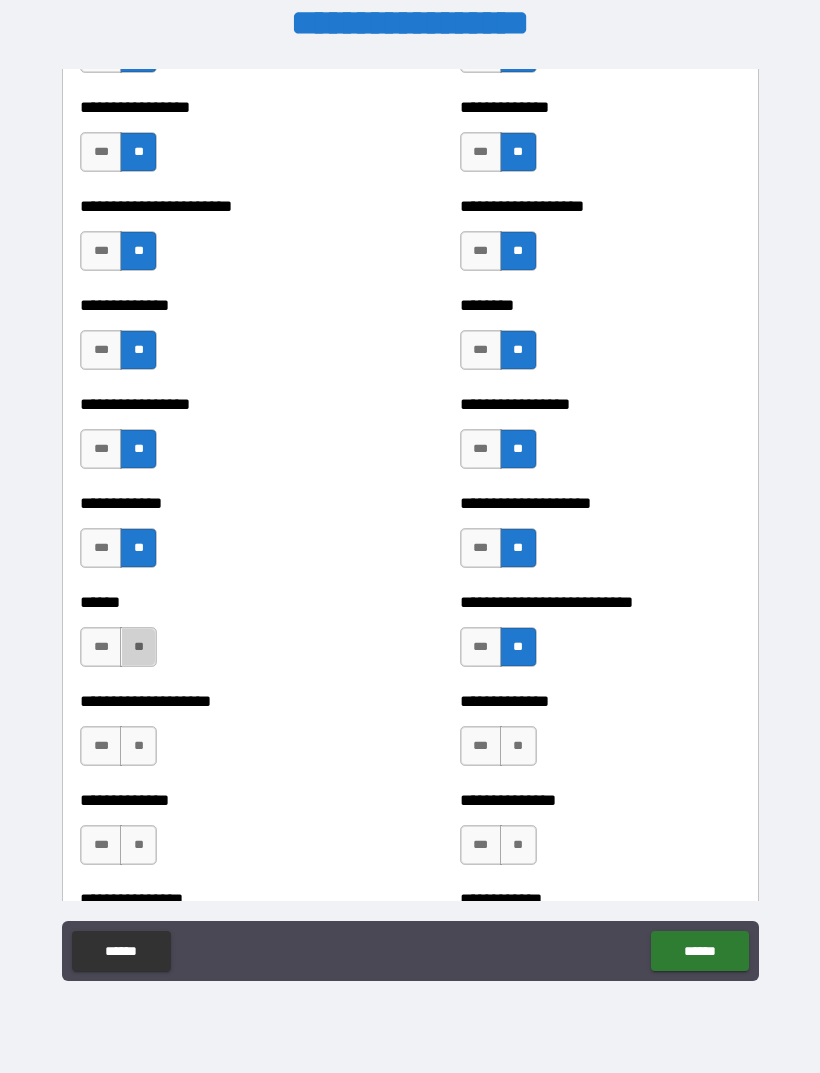 click on "**" at bounding box center (138, 647) 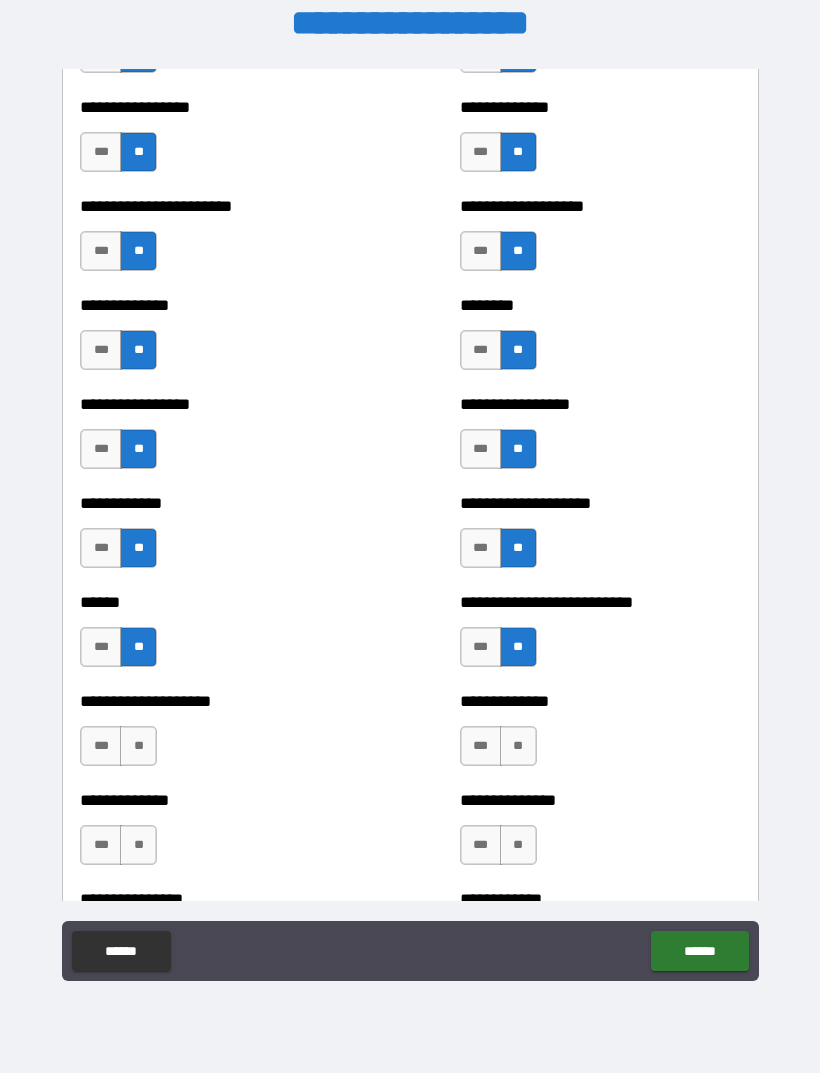 click on "**********" at bounding box center [220, 736] 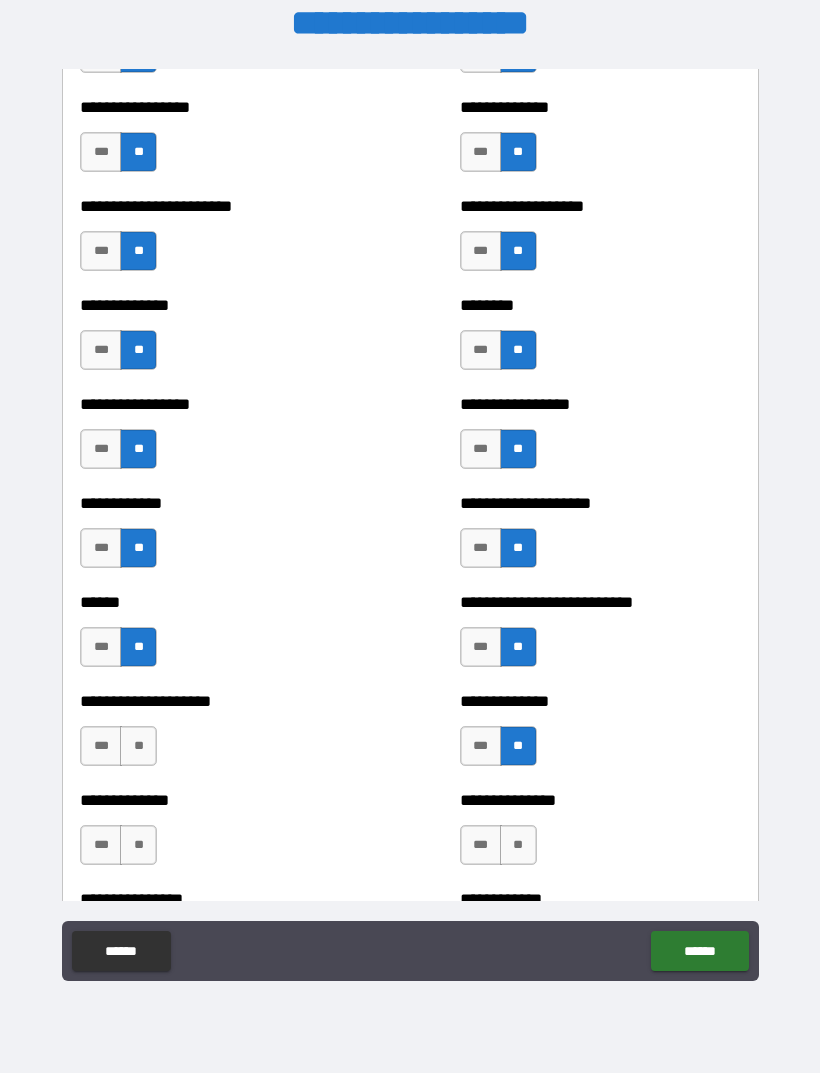 click on "**" at bounding box center [138, 746] 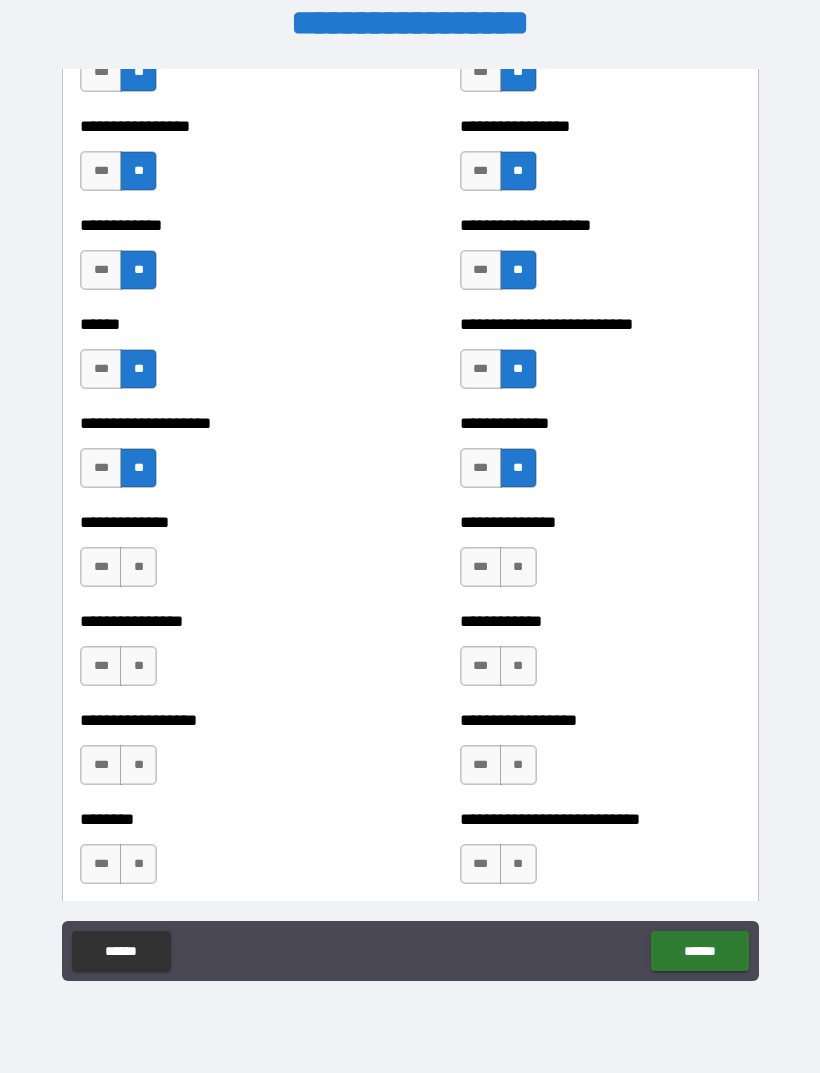scroll, scrollTop: 3952, scrollLeft: 0, axis: vertical 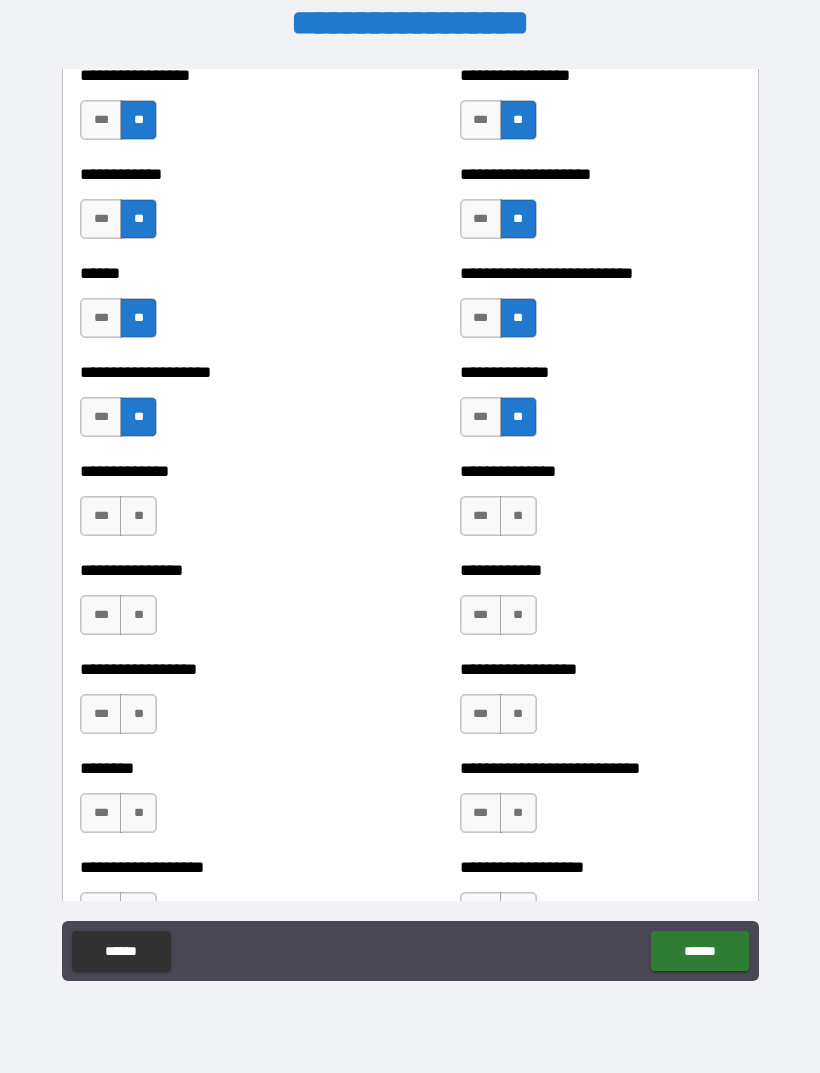 click on "**" at bounding box center (138, 615) 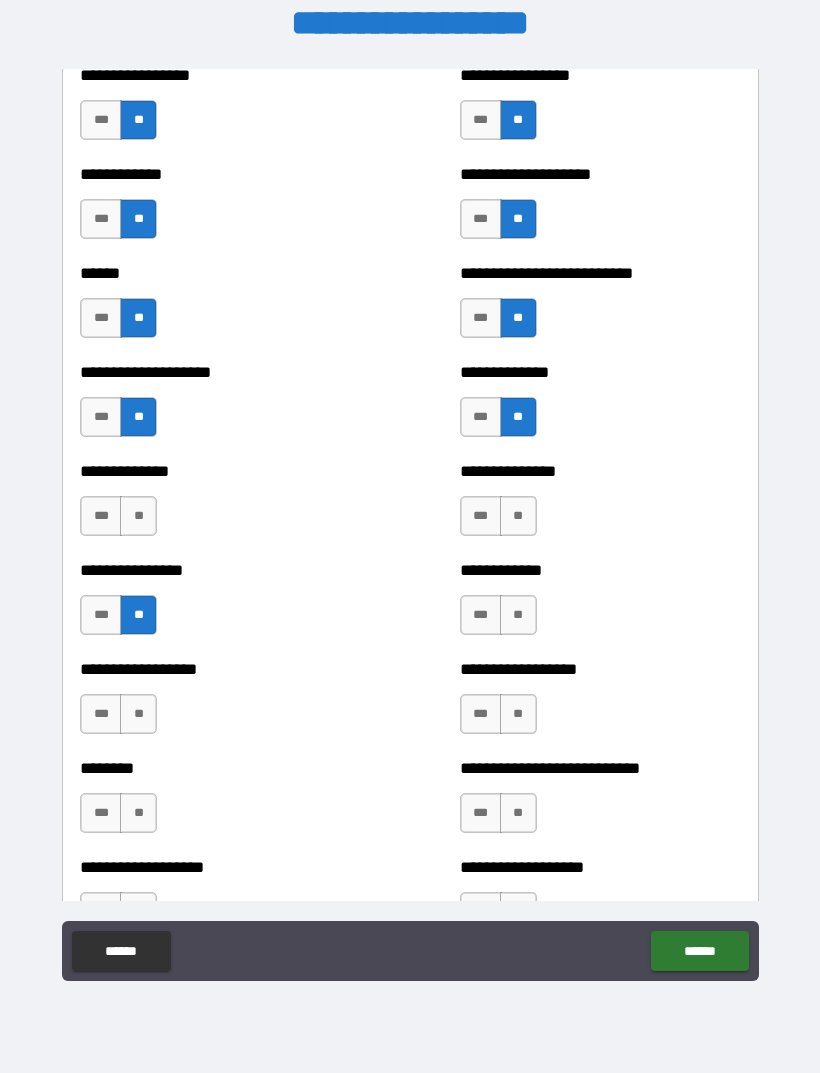 click on "**" at bounding box center (518, 516) 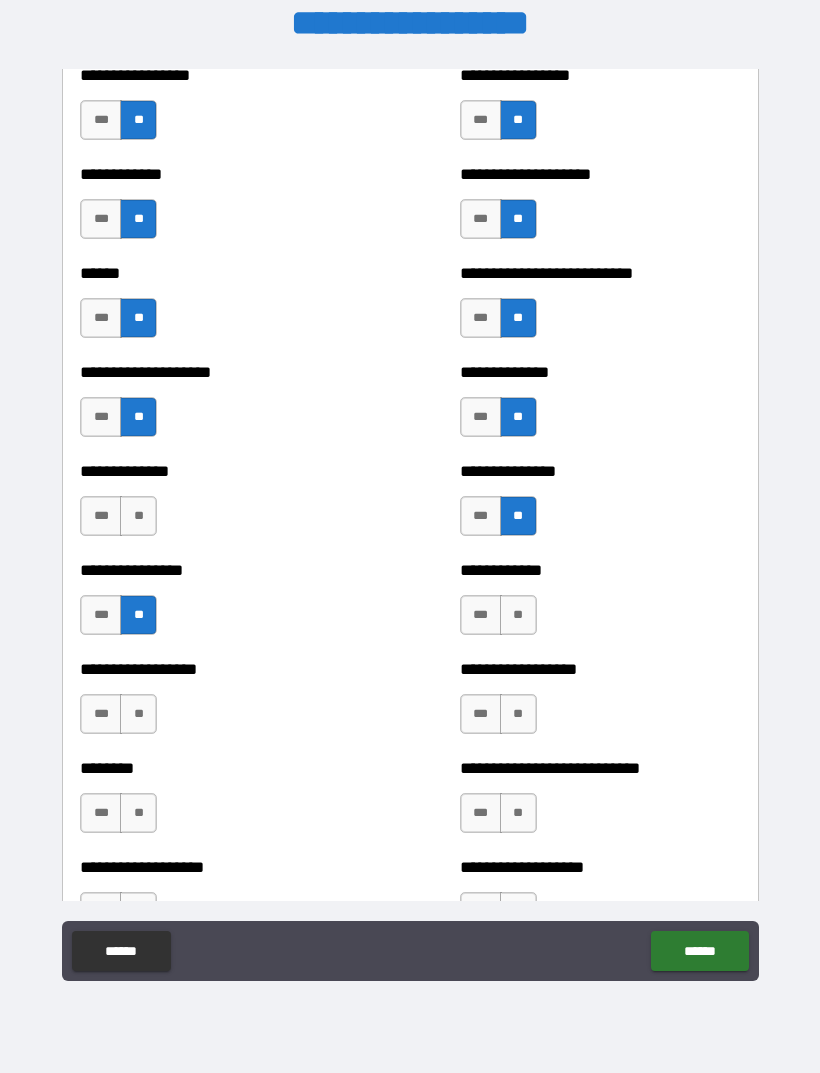 click on "**" at bounding box center [138, 516] 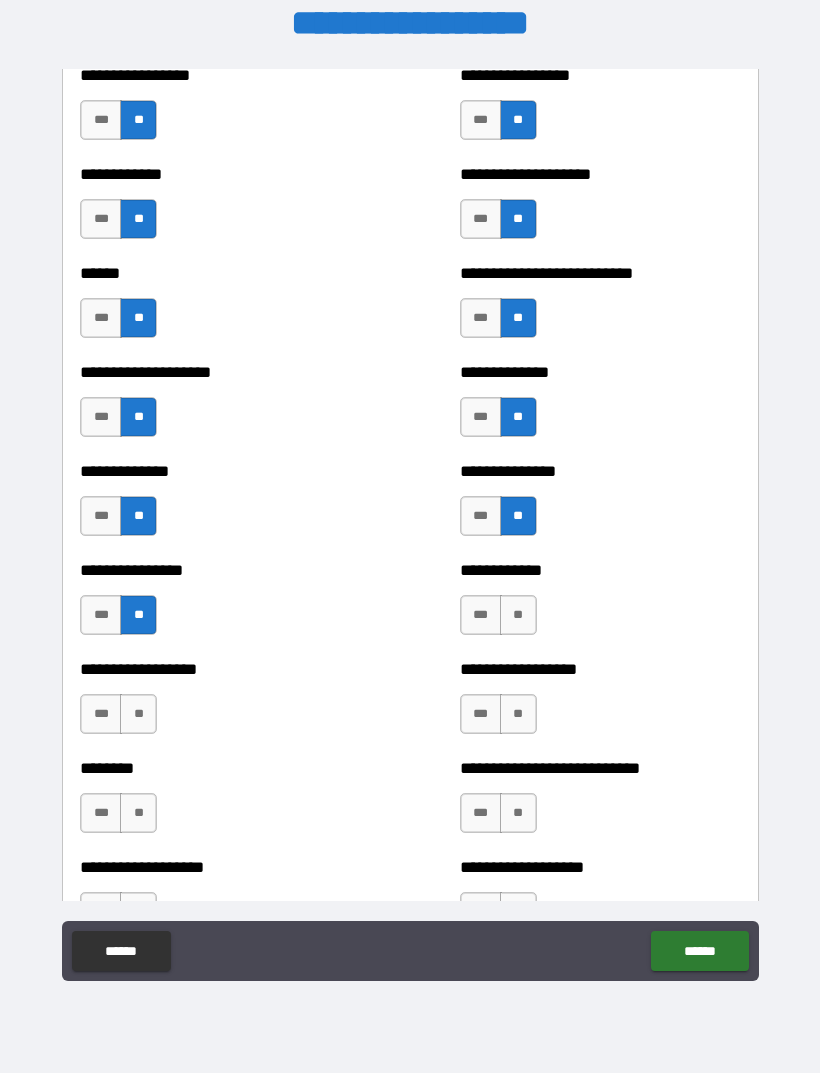 click on "**" at bounding box center [518, 615] 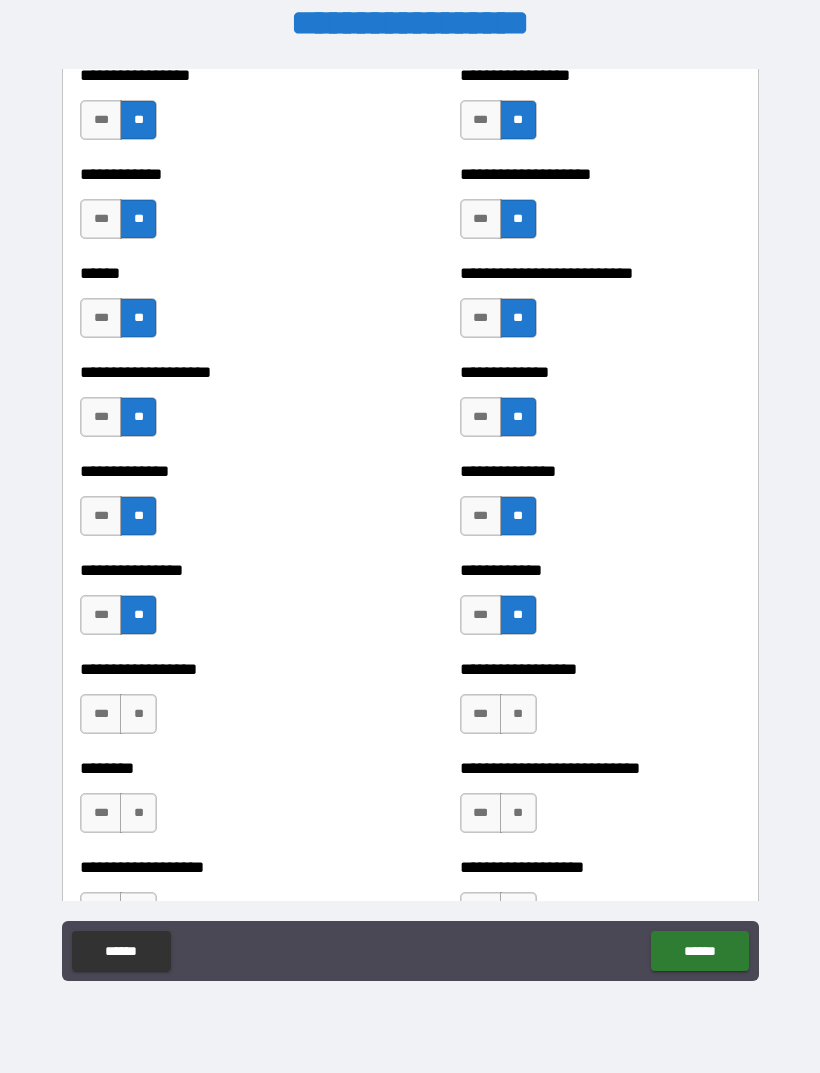 click on "**" at bounding box center [138, 714] 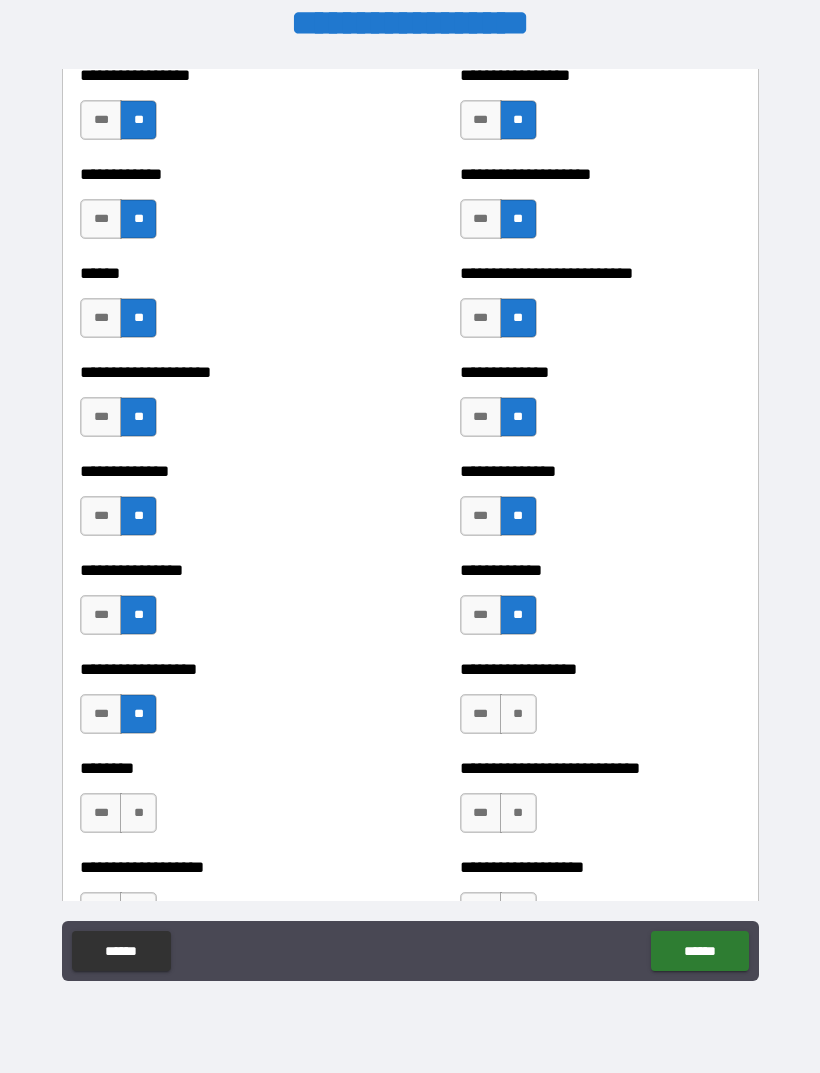 click on "**" at bounding box center [518, 714] 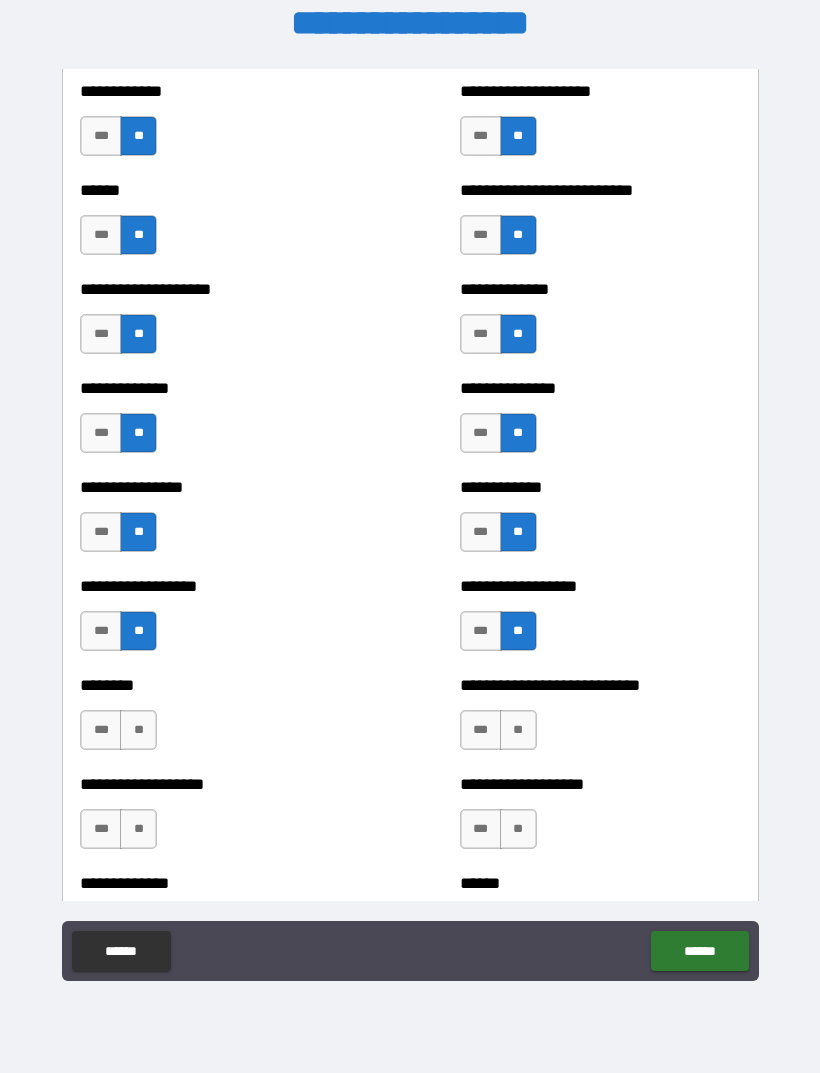 scroll, scrollTop: 4093, scrollLeft: 0, axis: vertical 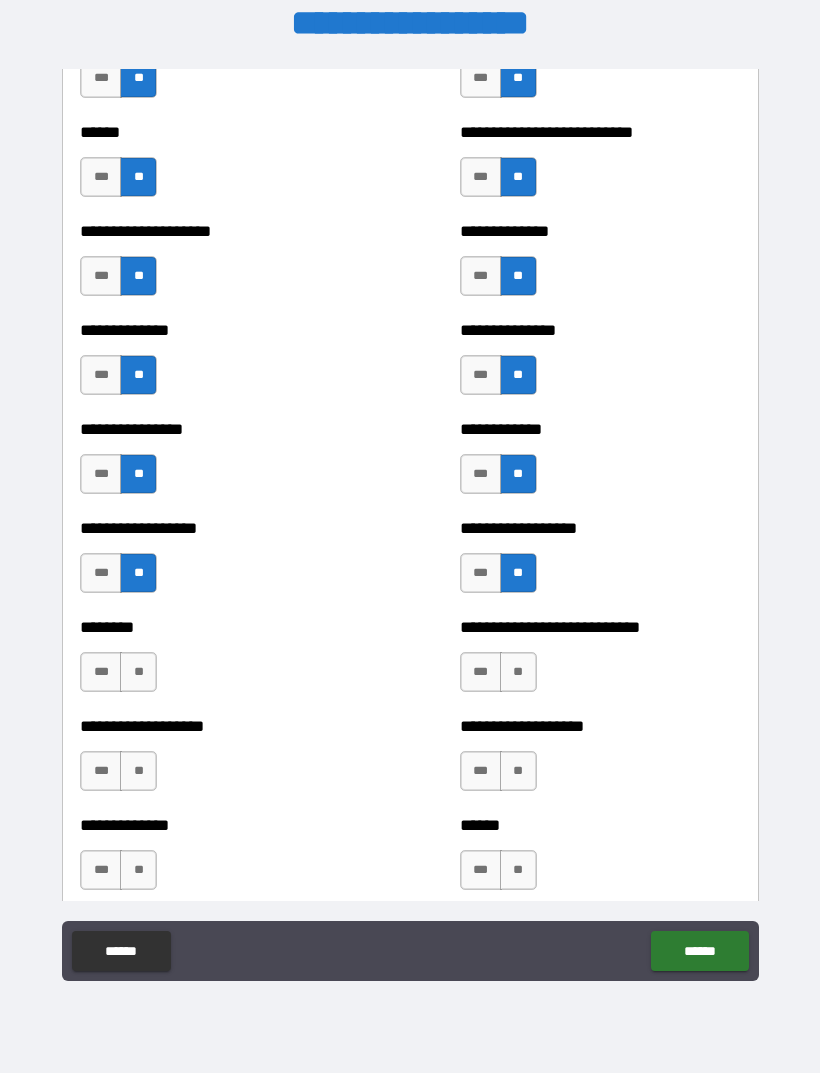 click on "**" at bounding box center [518, 672] 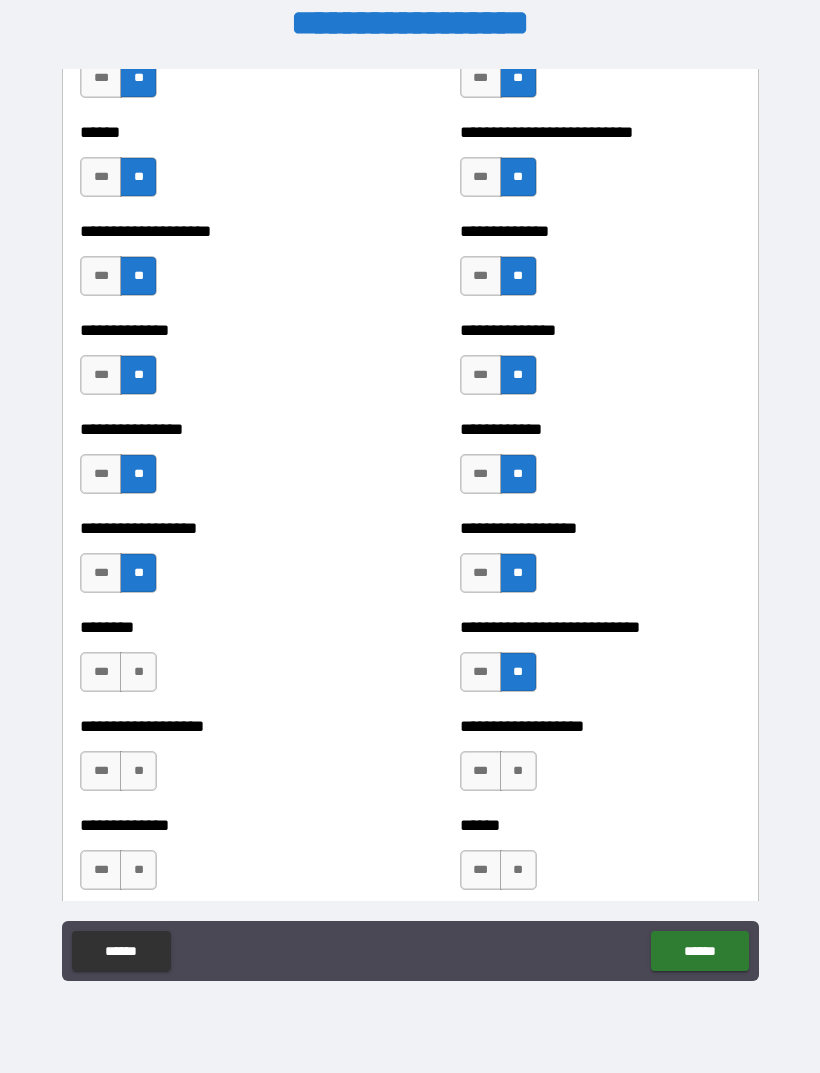 click on "**" at bounding box center [518, 771] 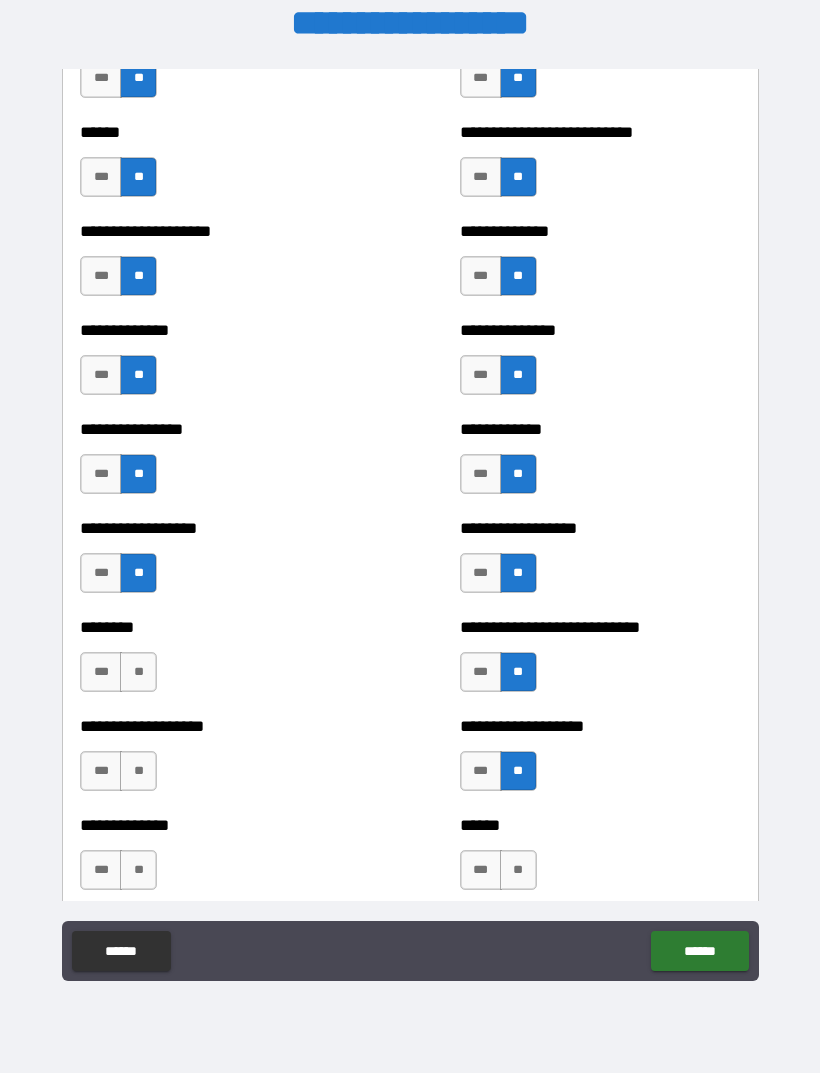 click on "**" at bounding box center [138, 672] 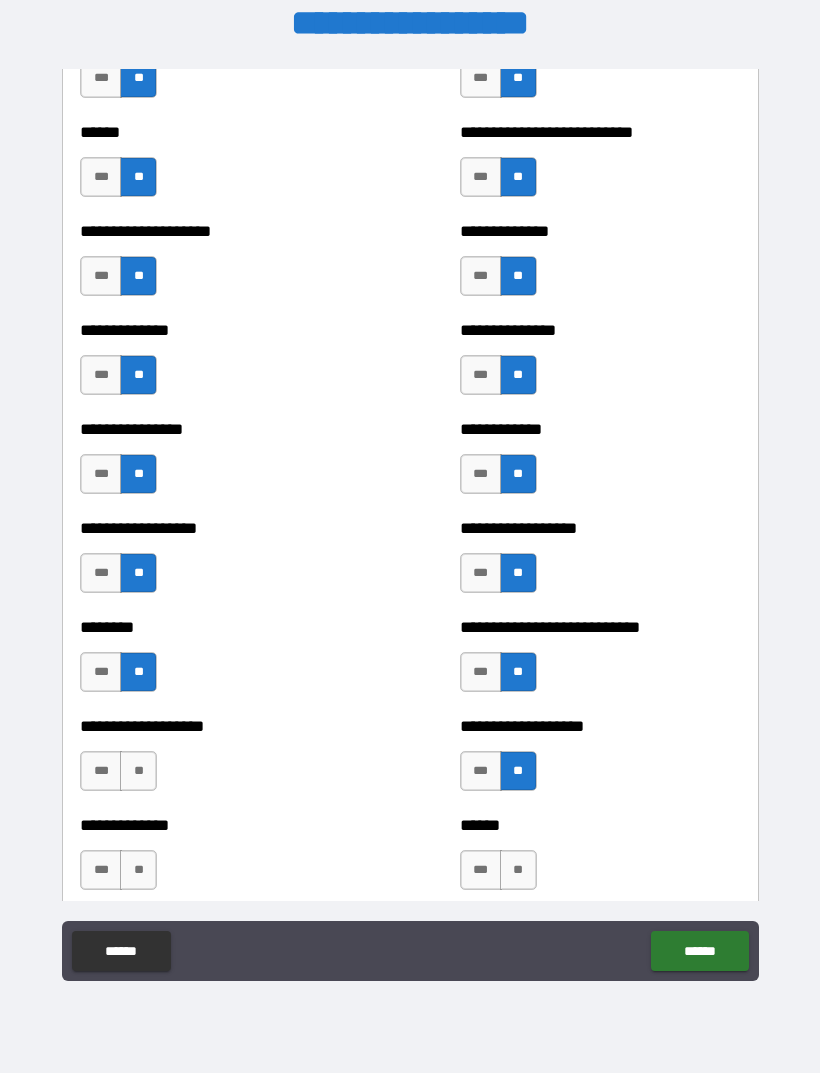 click on "**" at bounding box center (138, 771) 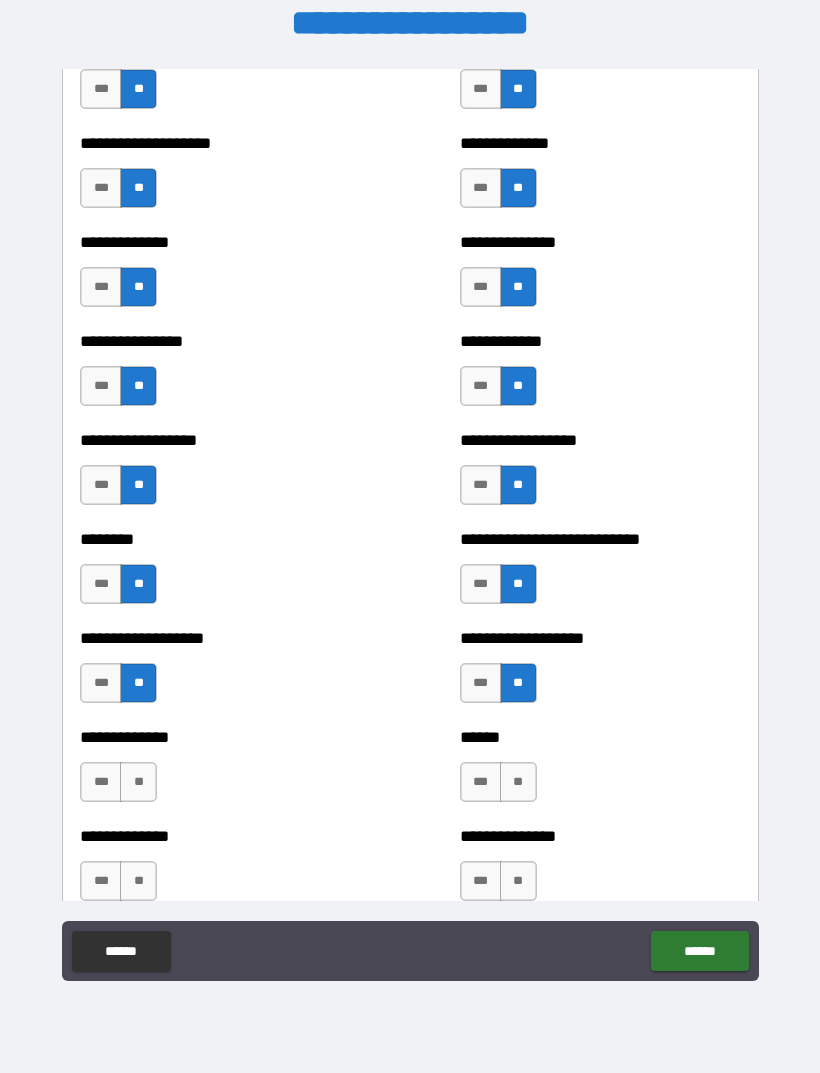 scroll, scrollTop: 4205, scrollLeft: 0, axis: vertical 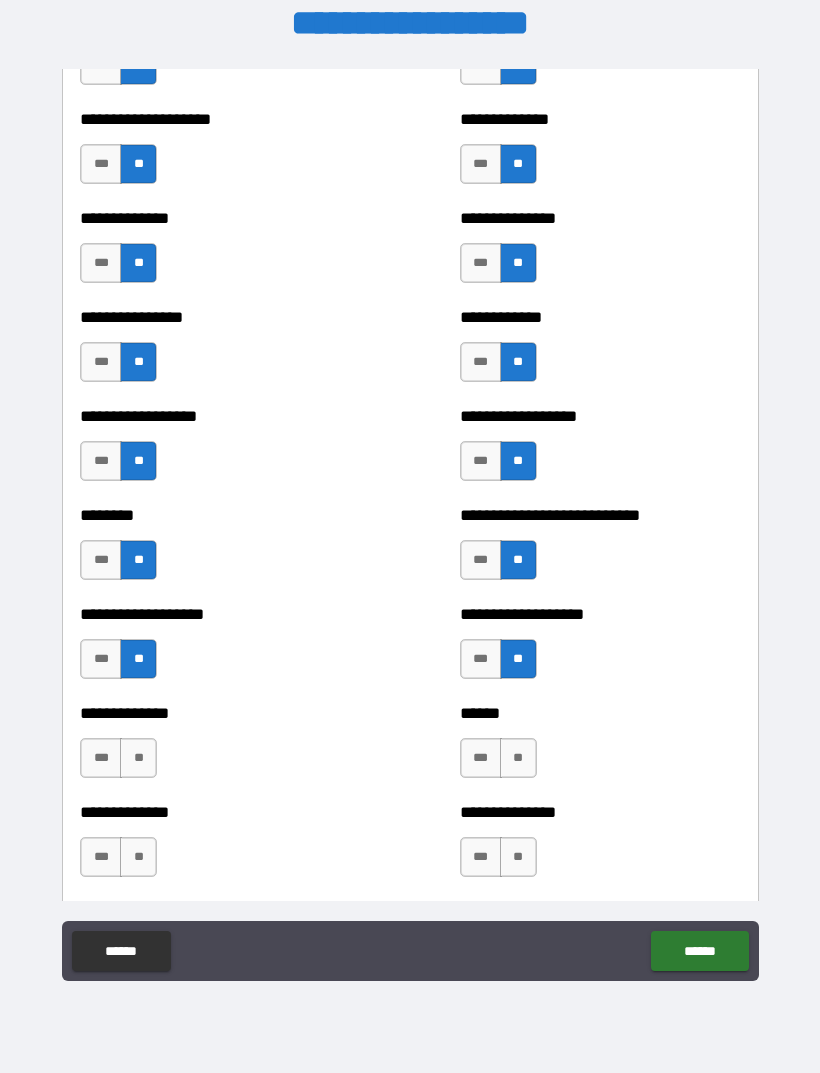 click on "**" at bounding box center [138, 758] 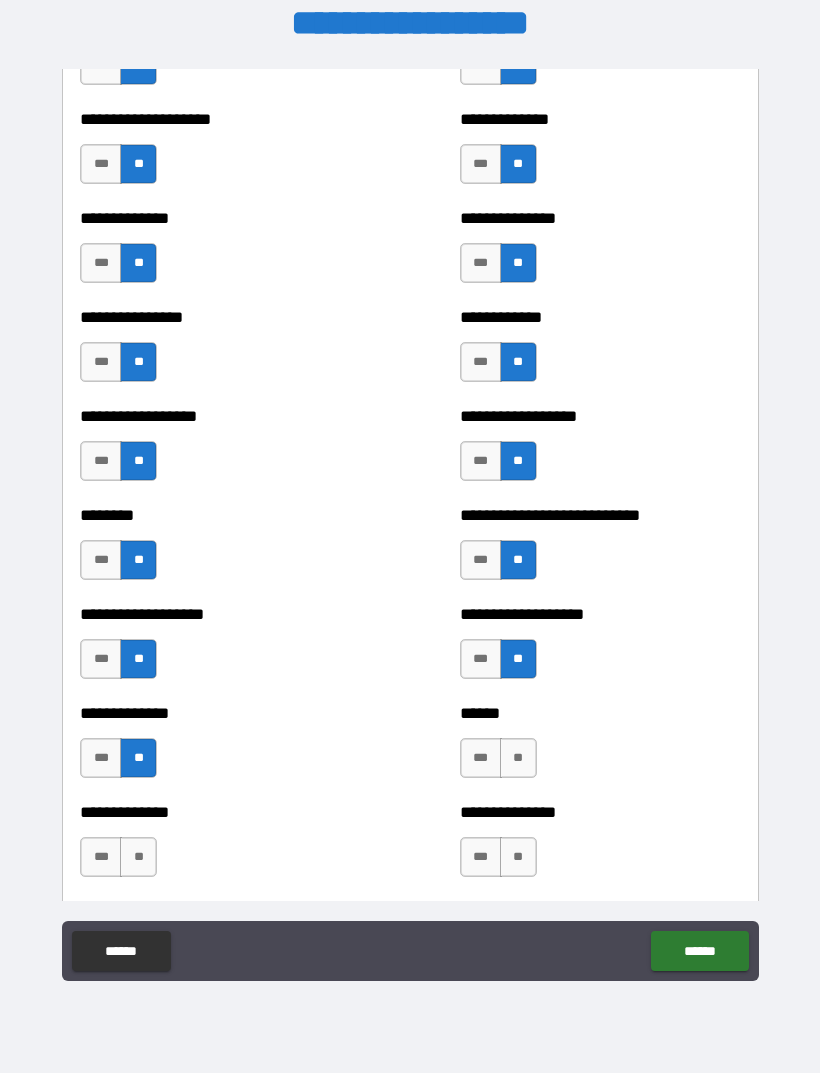 click on "**" at bounding box center [518, 758] 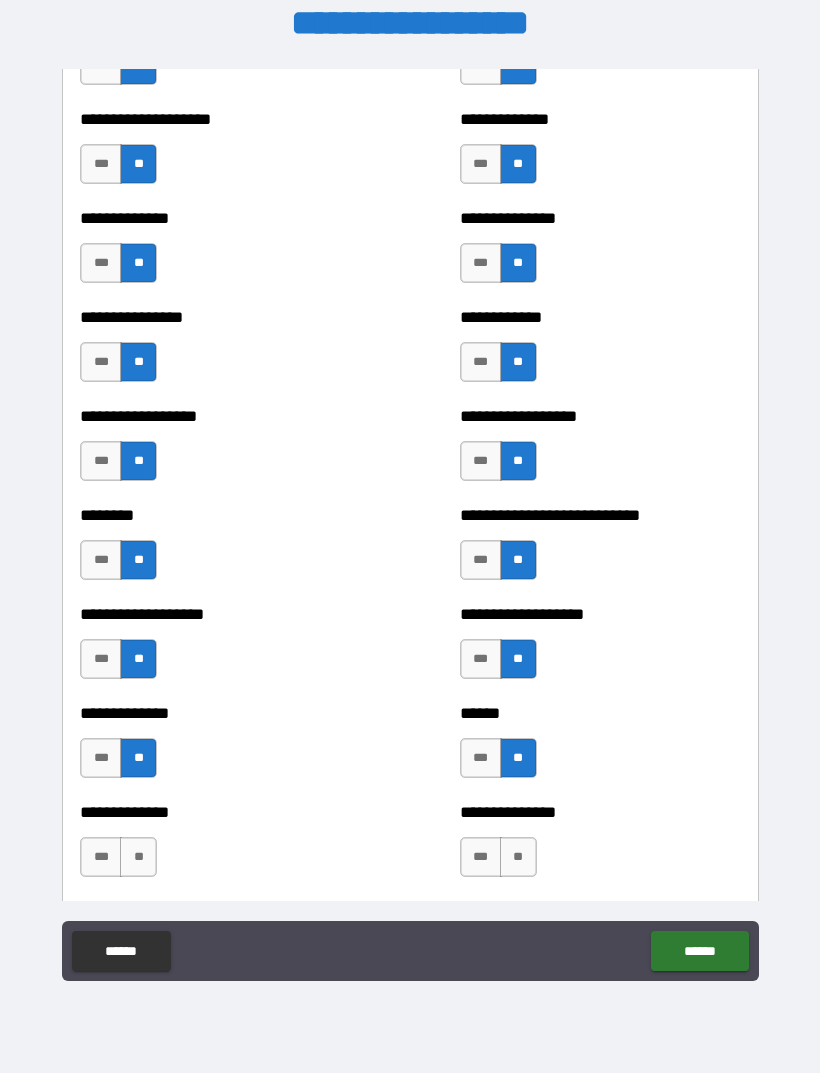 click on "**" at bounding box center [518, 857] 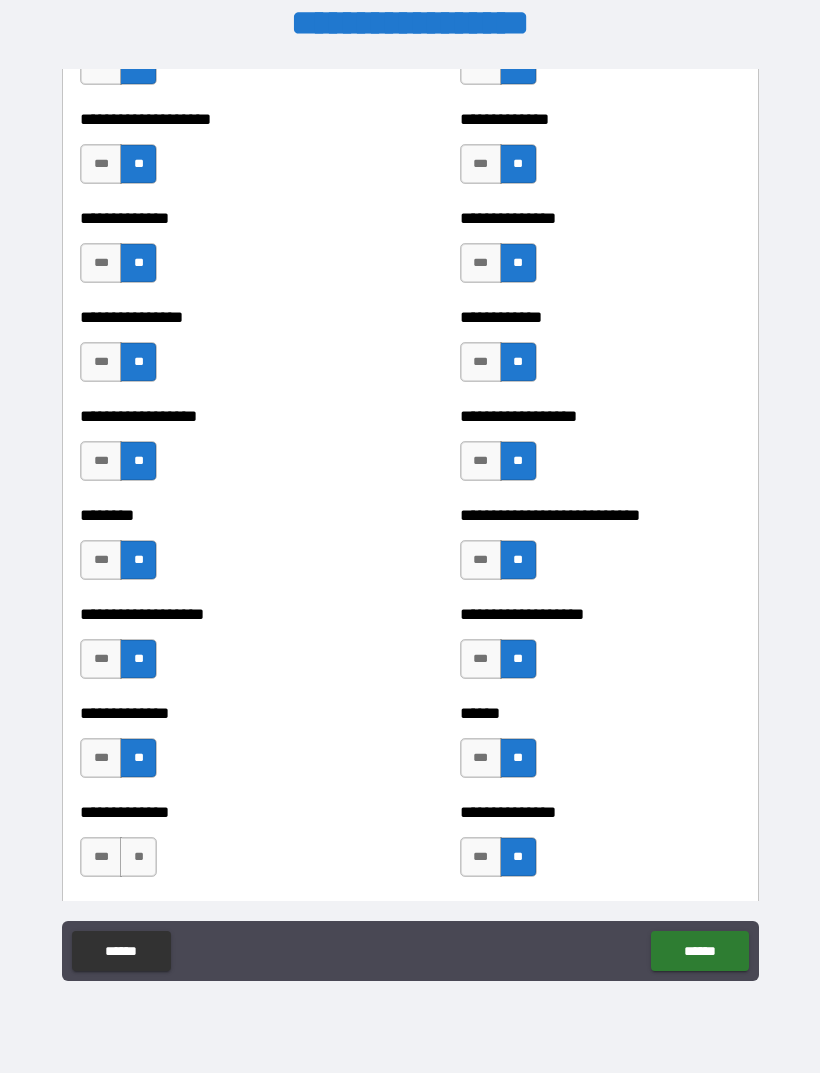click on "**" at bounding box center (138, 857) 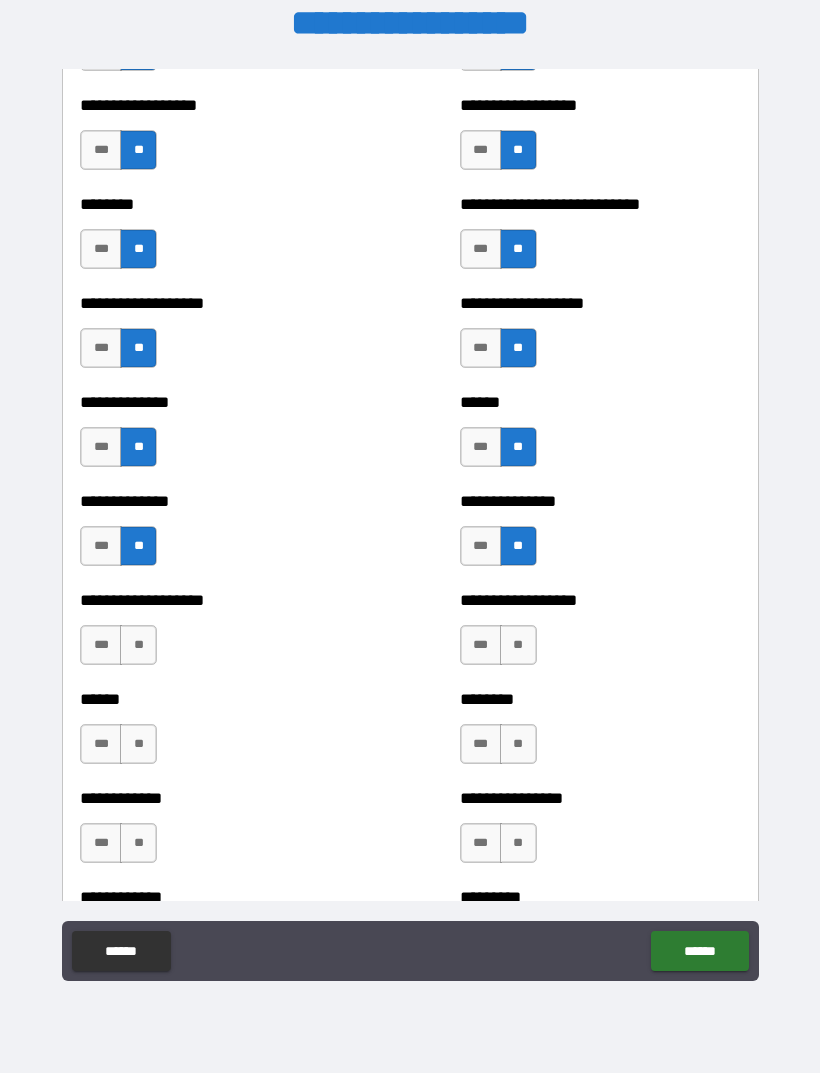 scroll, scrollTop: 4515, scrollLeft: 0, axis: vertical 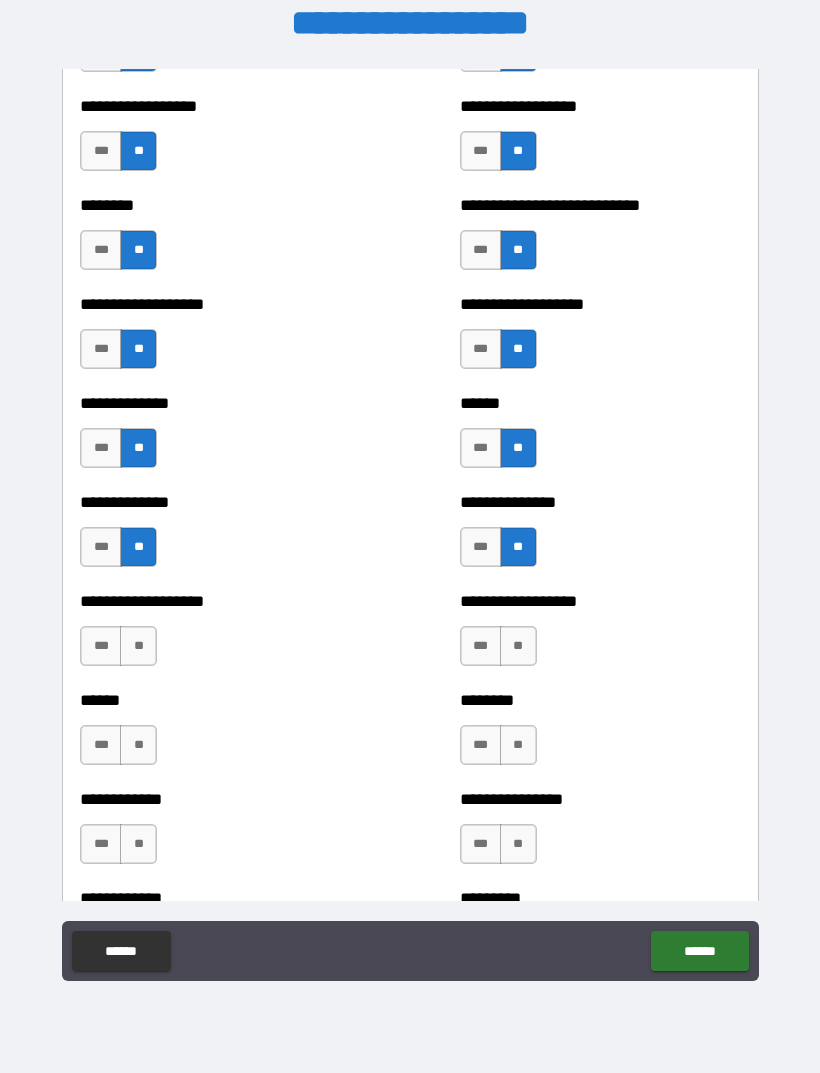 click on "**" at bounding box center [138, 646] 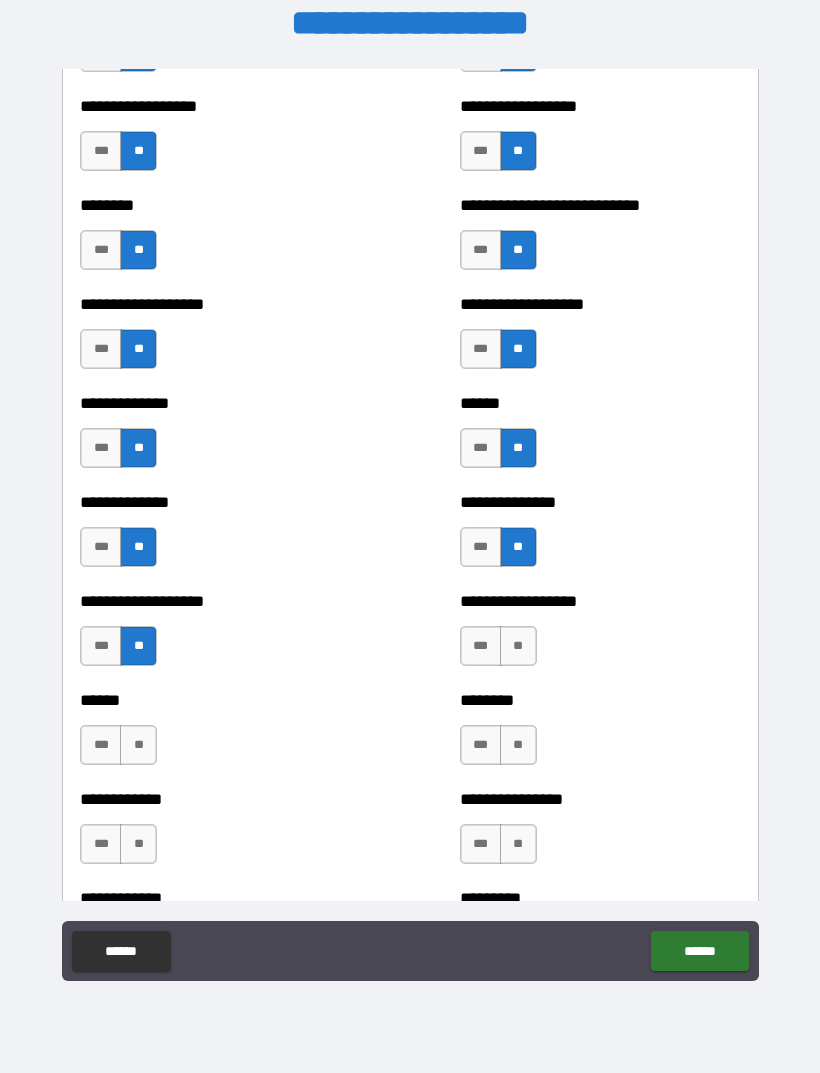 click on "**" at bounding box center [138, 745] 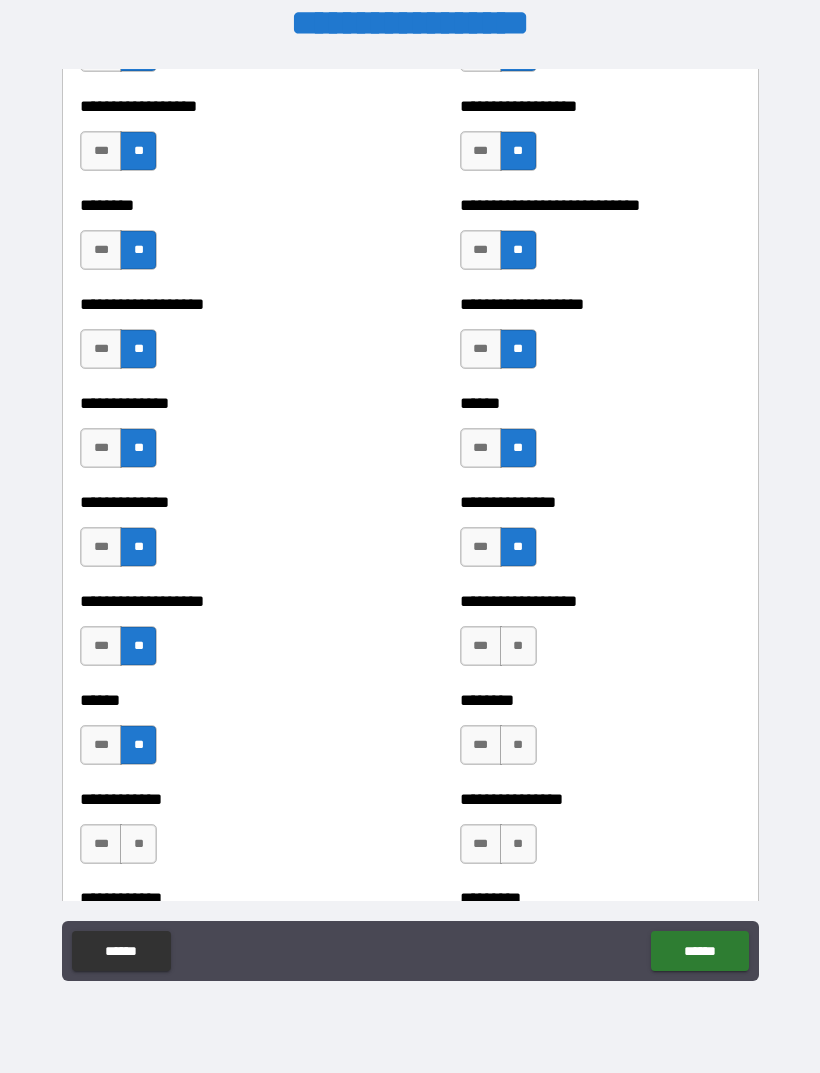 click on "**" at bounding box center [518, 646] 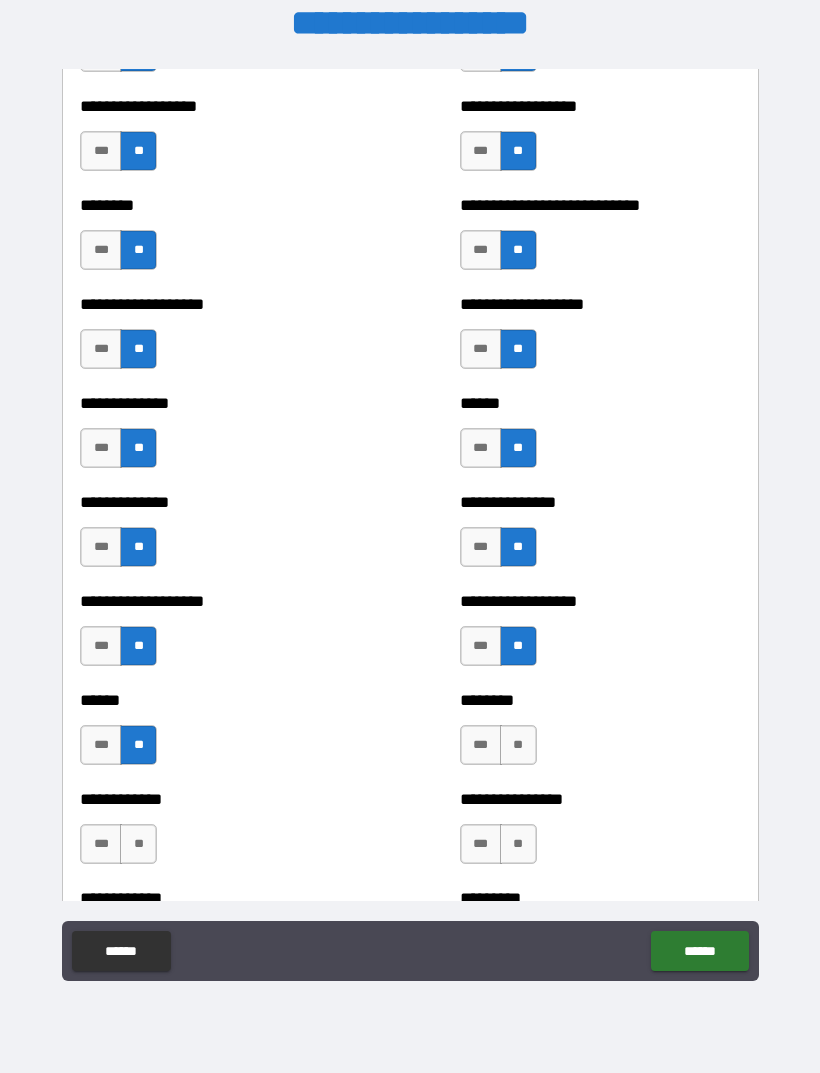 click on "**" at bounding box center [518, 745] 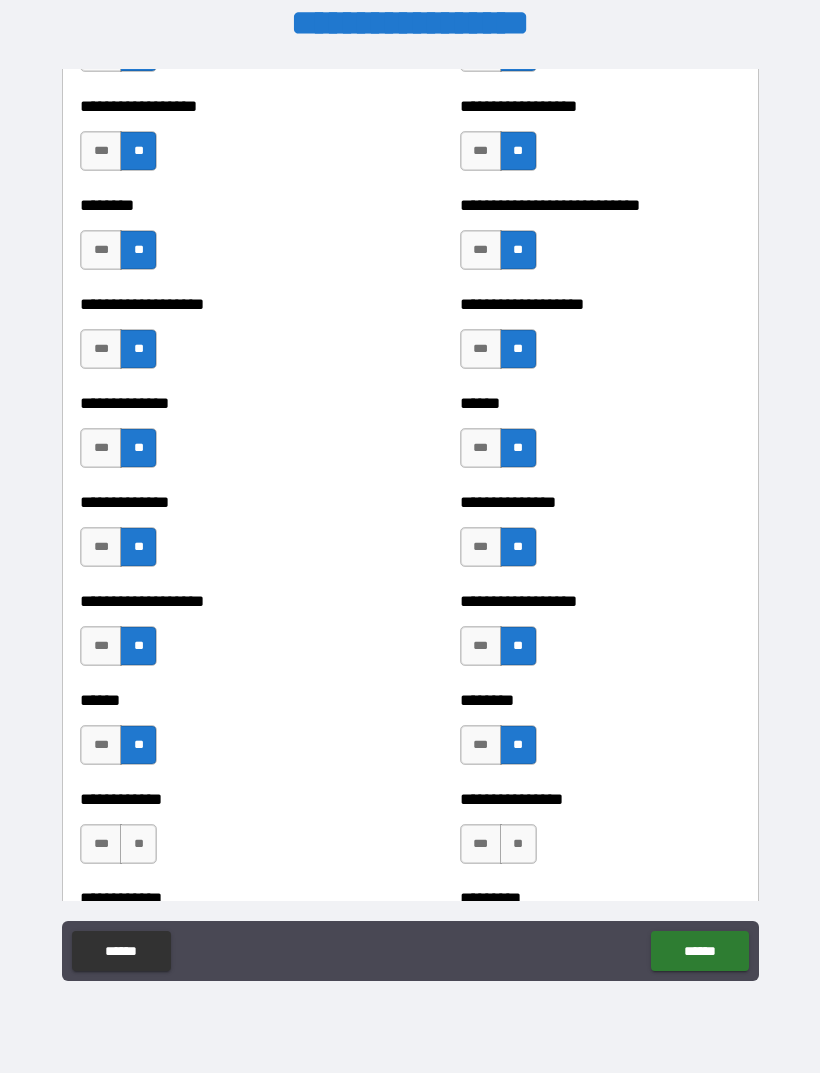 click on "**" at bounding box center [138, 844] 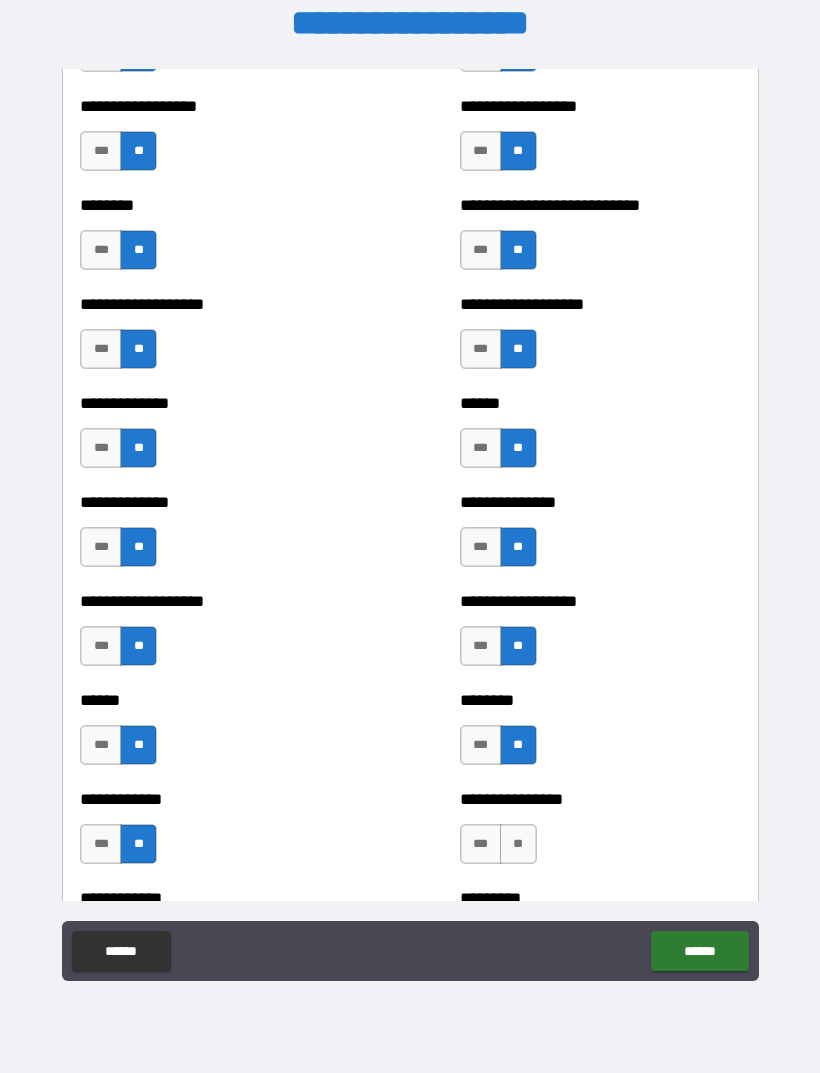 click on "**" at bounding box center (518, 844) 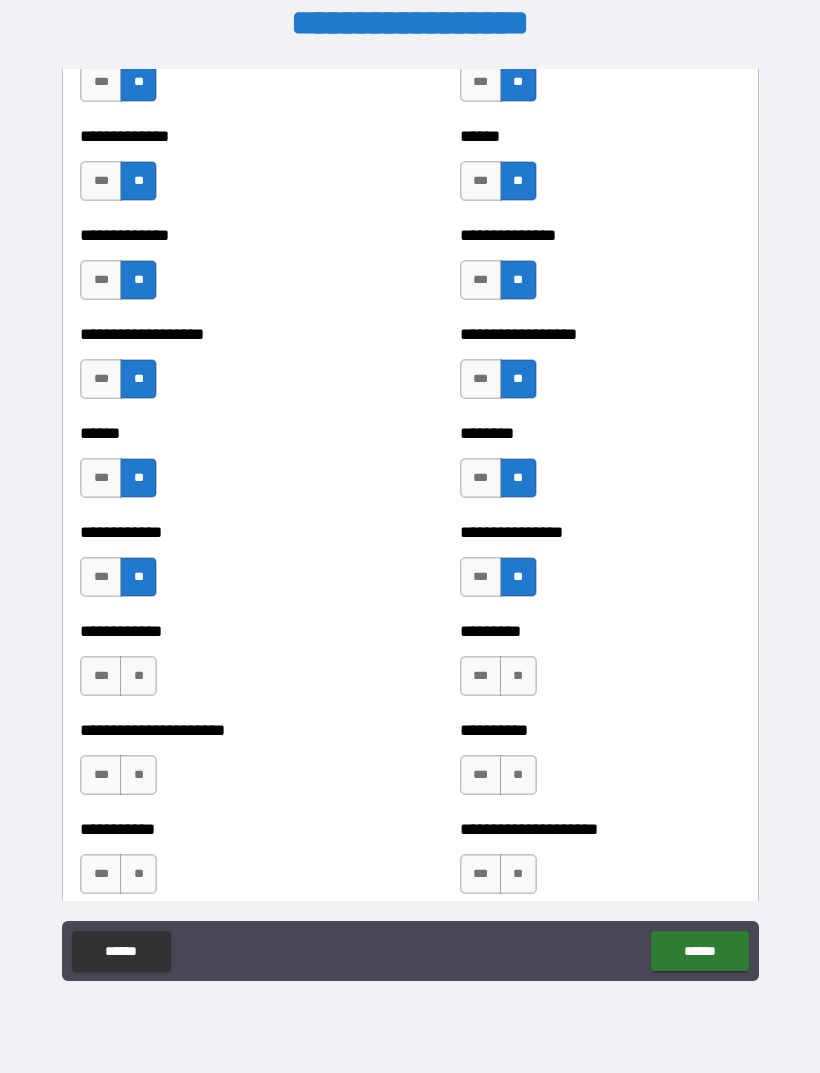 scroll, scrollTop: 4787, scrollLeft: 0, axis: vertical 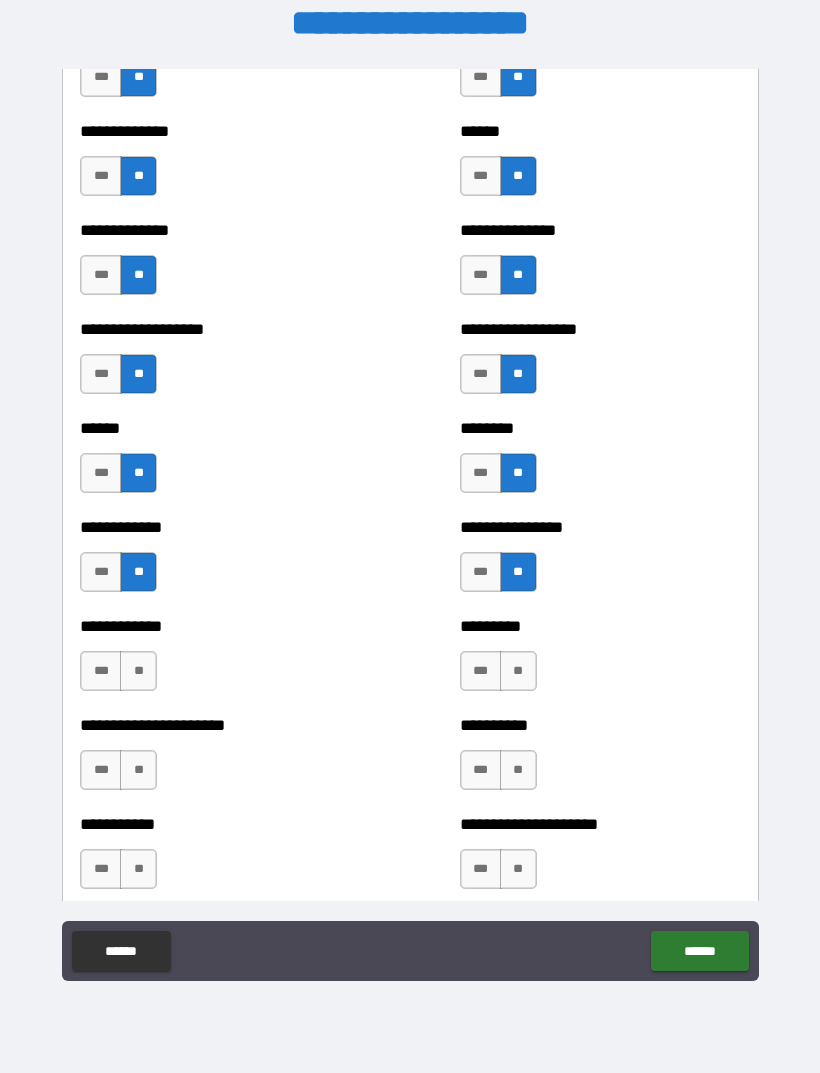 click on "**" at bounding box center (138, 671) 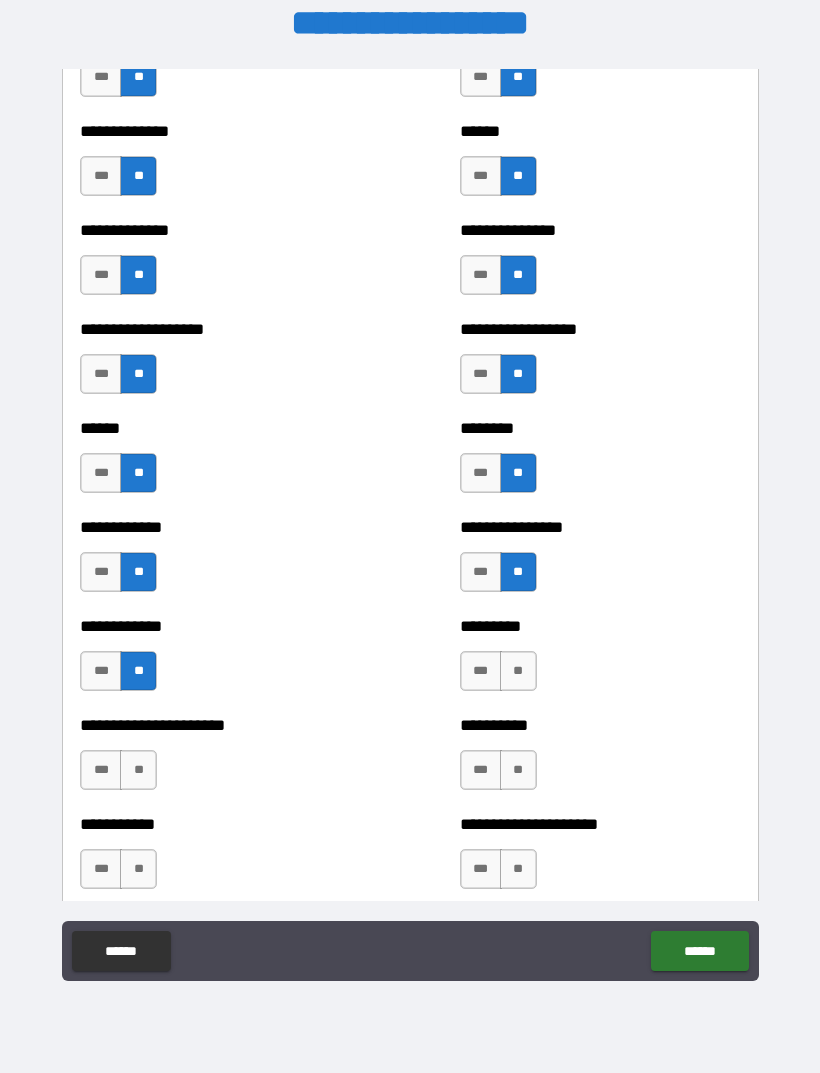 click on "**" at bounding box center (138, 770) 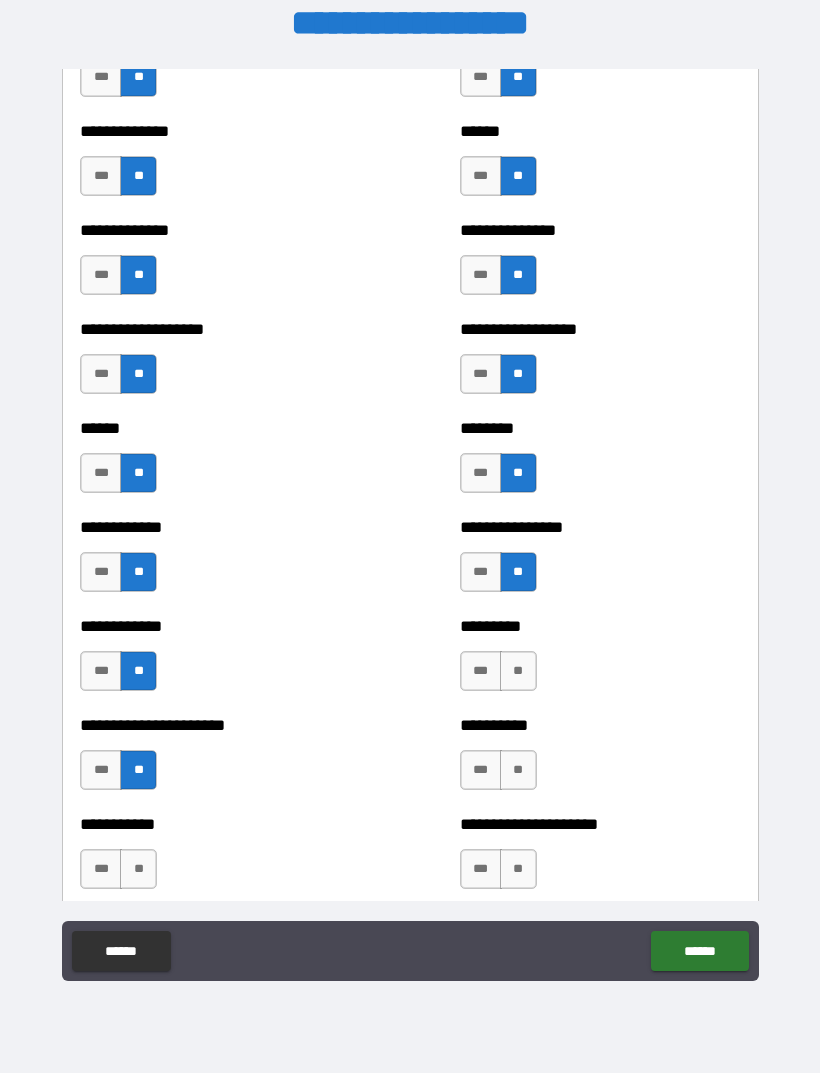 click on "**" at bounding box center (138, 869) 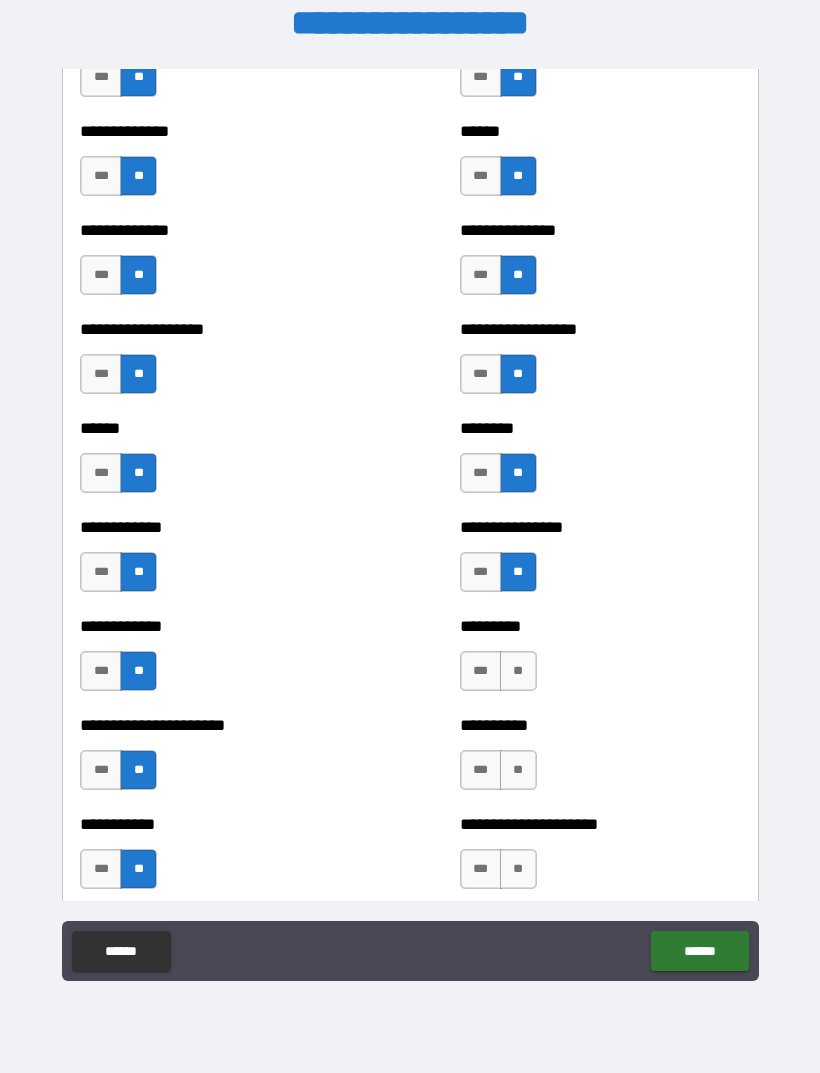 click on "**" at bounding box center (518, 671) 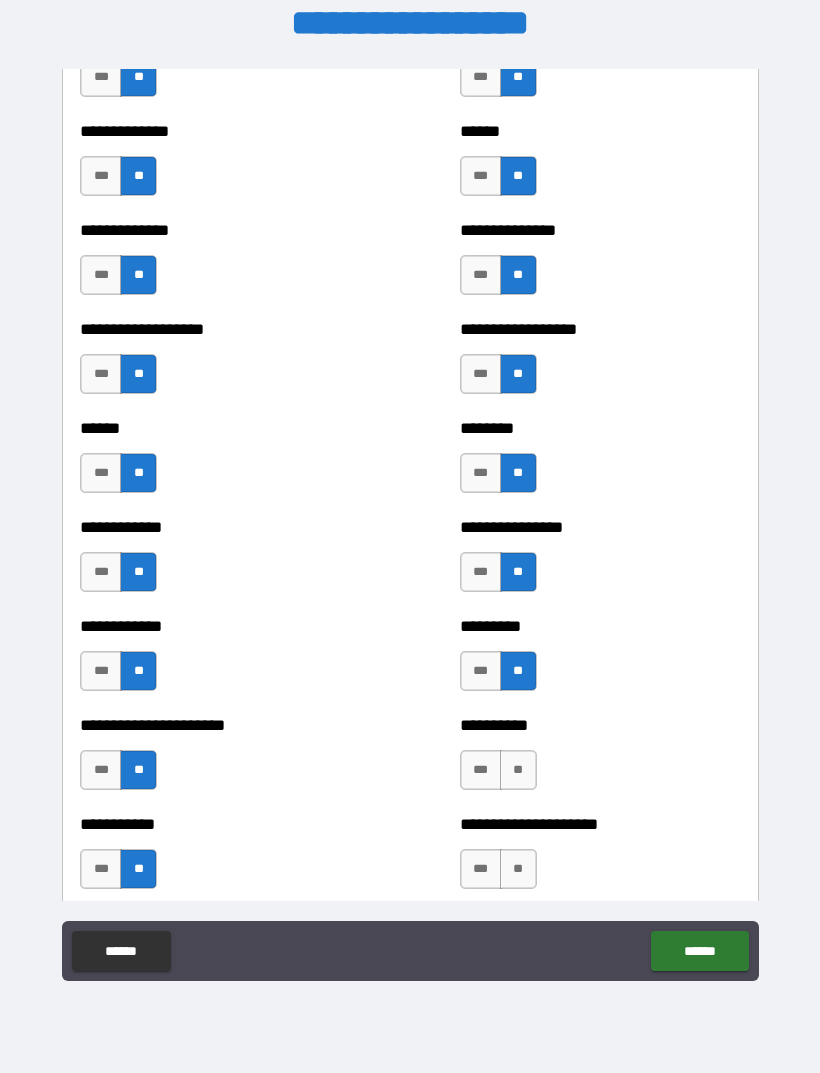 click on "**" at bounding box center (518, 770) 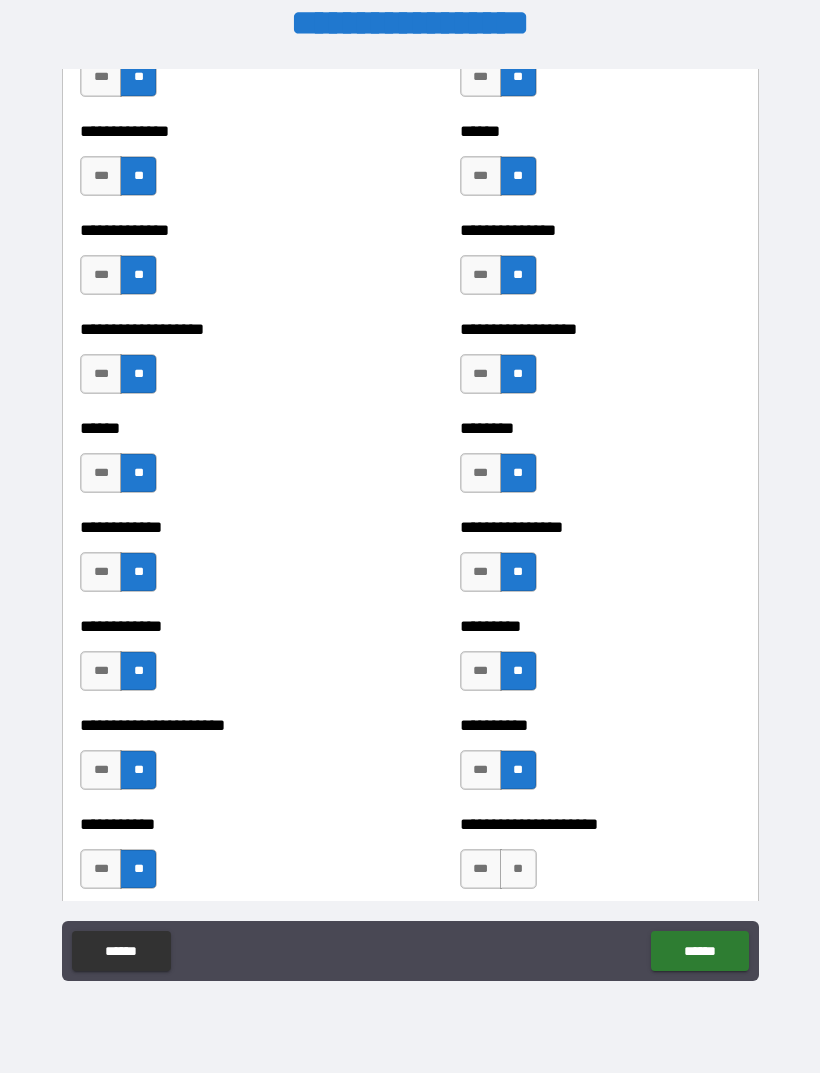 click on "**" at bounding box center (518, 869) 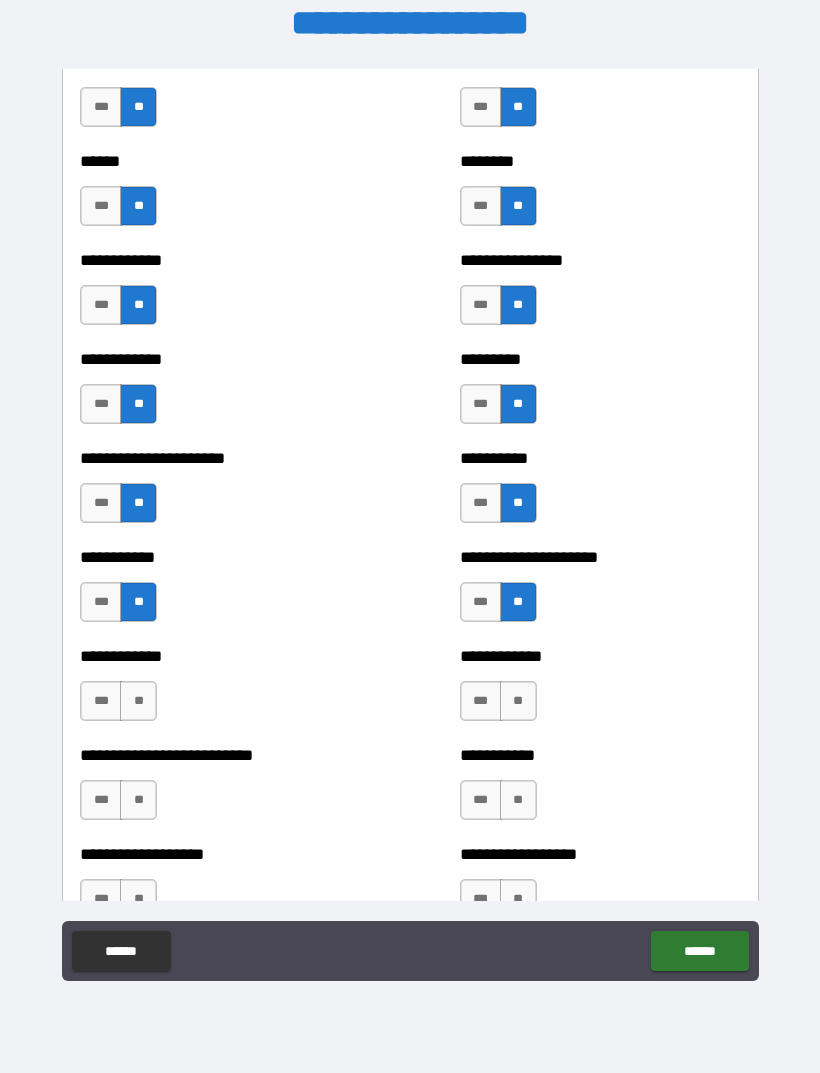 scroll, scrollTop: 5139, scrollLeft: 0, axis: vertical 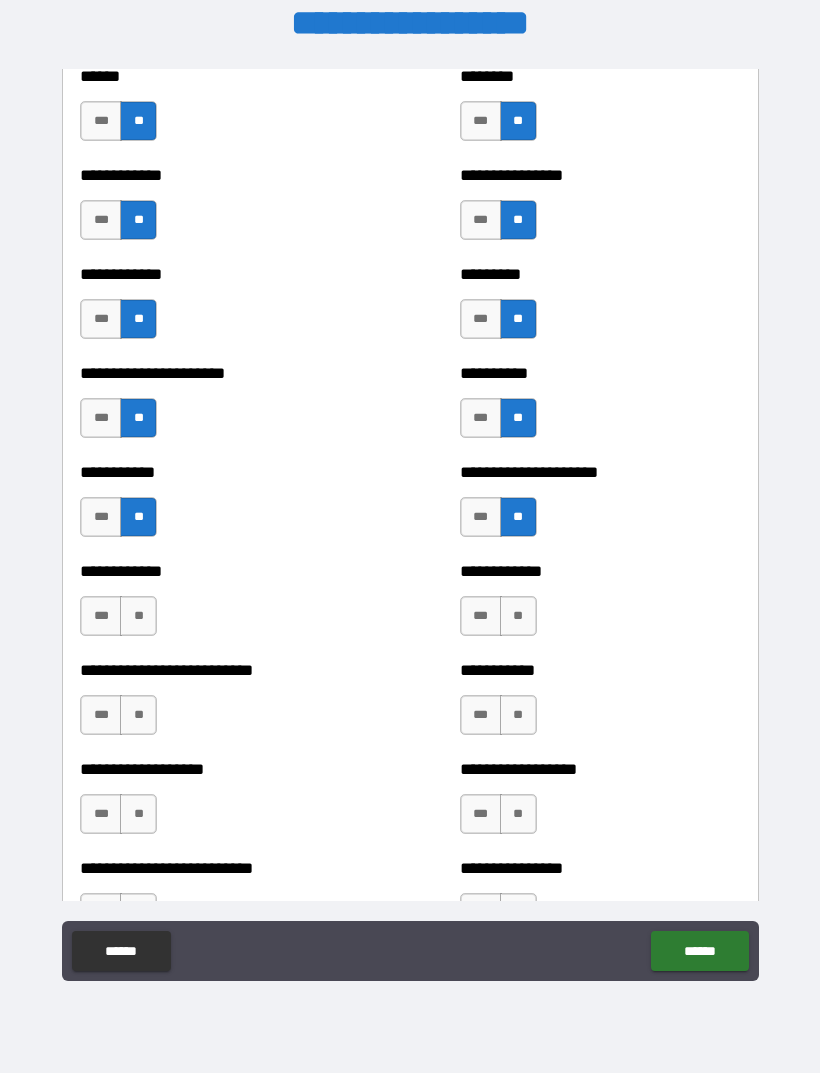 click on "**" at bounding box center [518, 715] 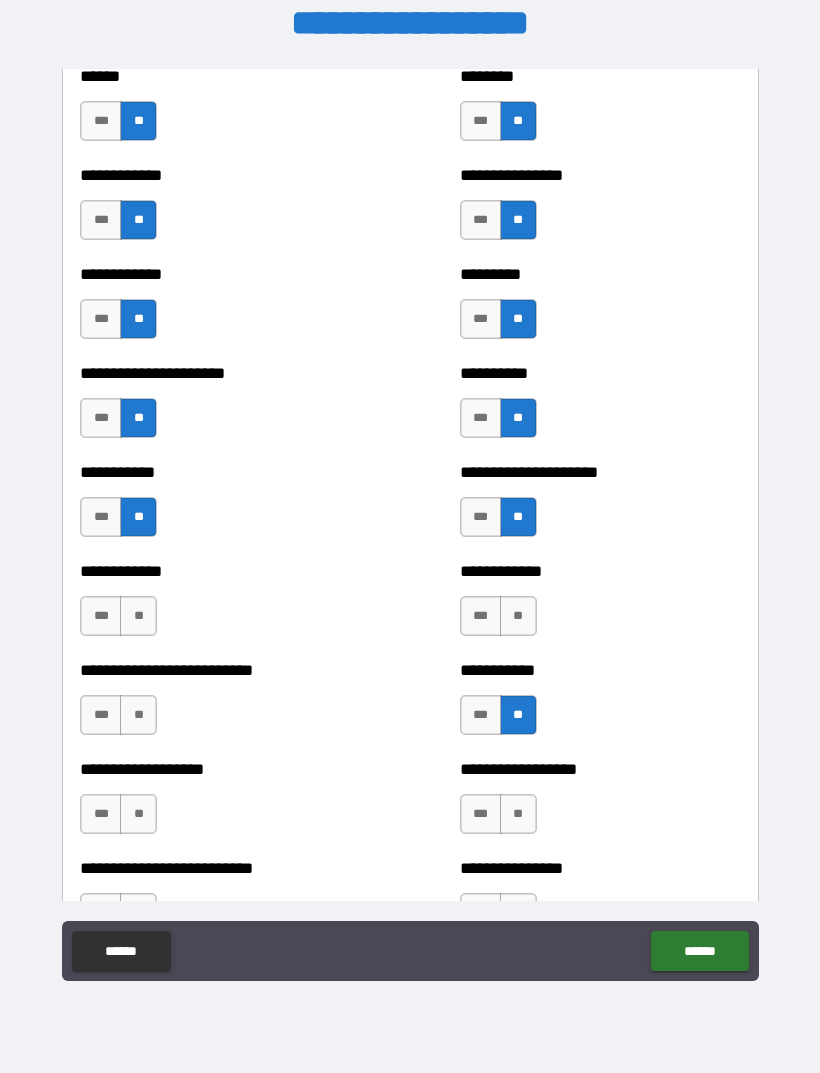 click on "**" at bounding box center (518, 616) 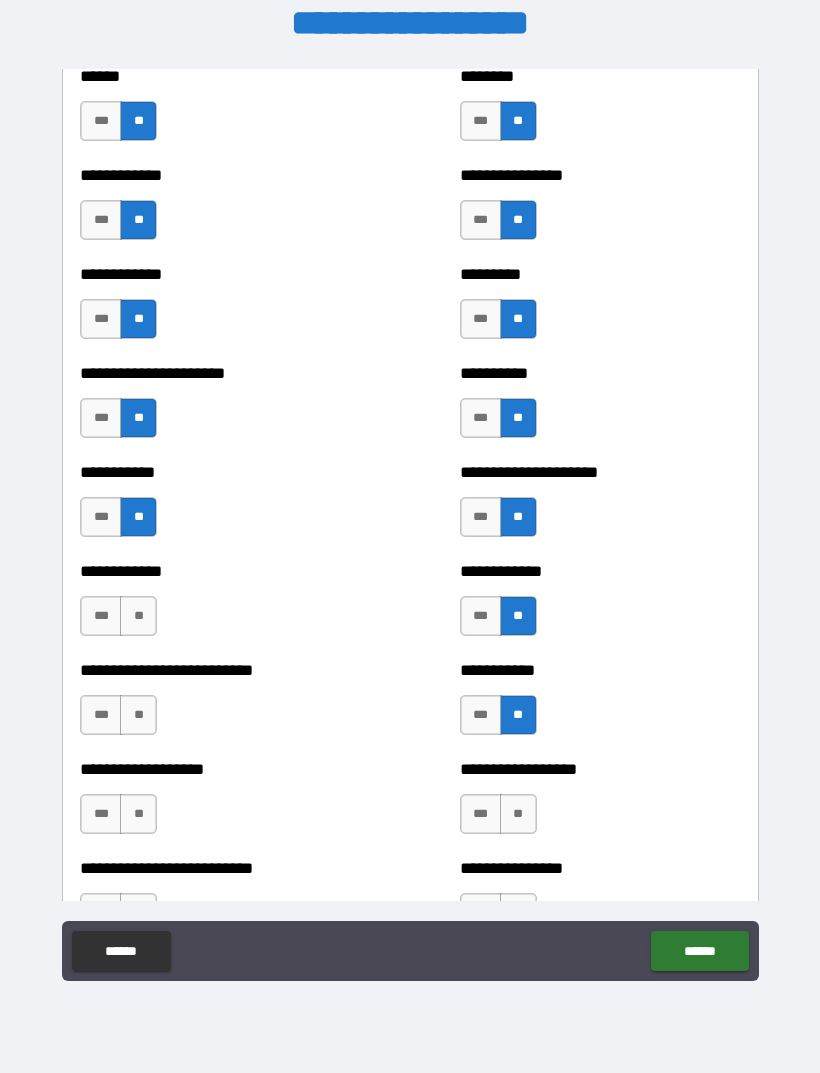 click on "**" at bounding box center (138, 616) 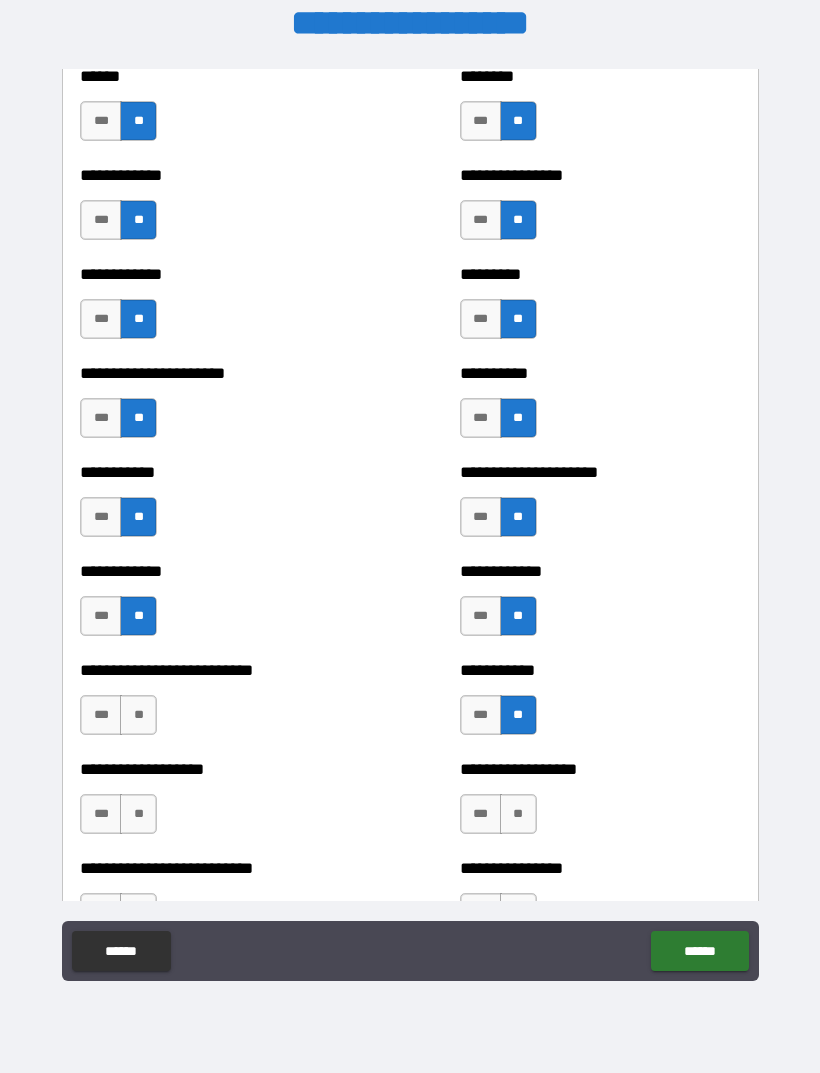 click on "**" at bounding box center [138, 715] 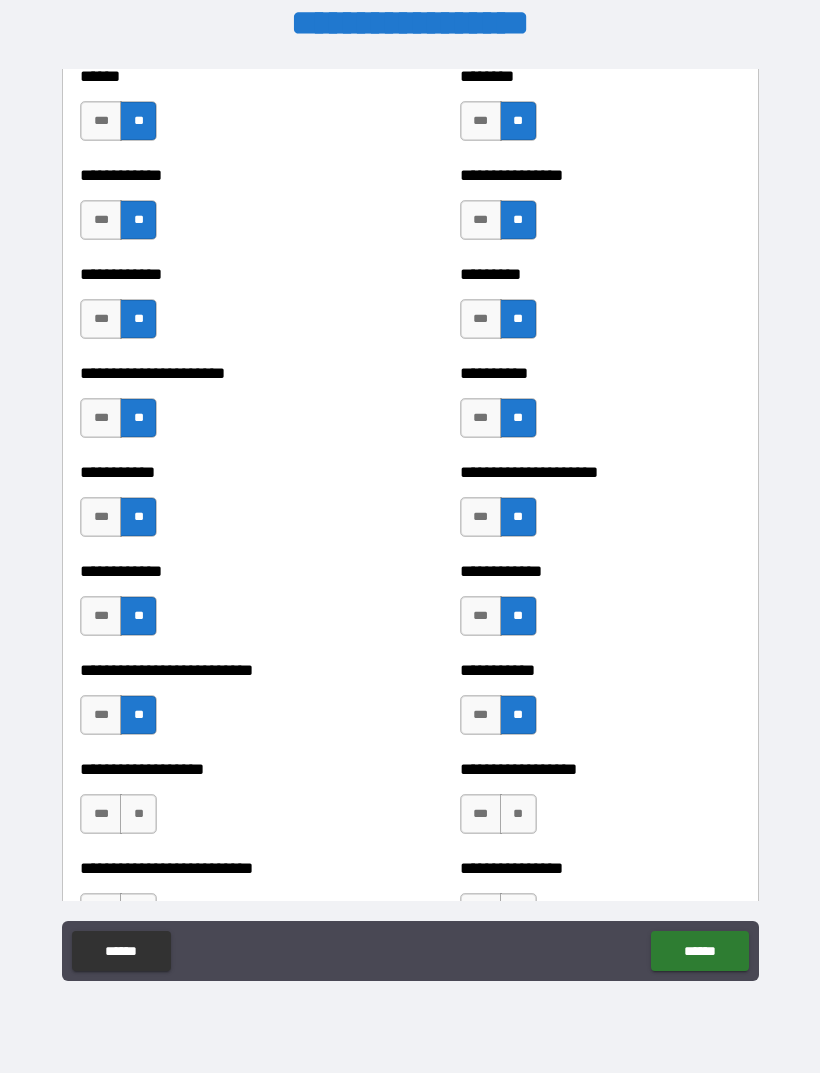 click on "**" at bounding box center (138, 814) 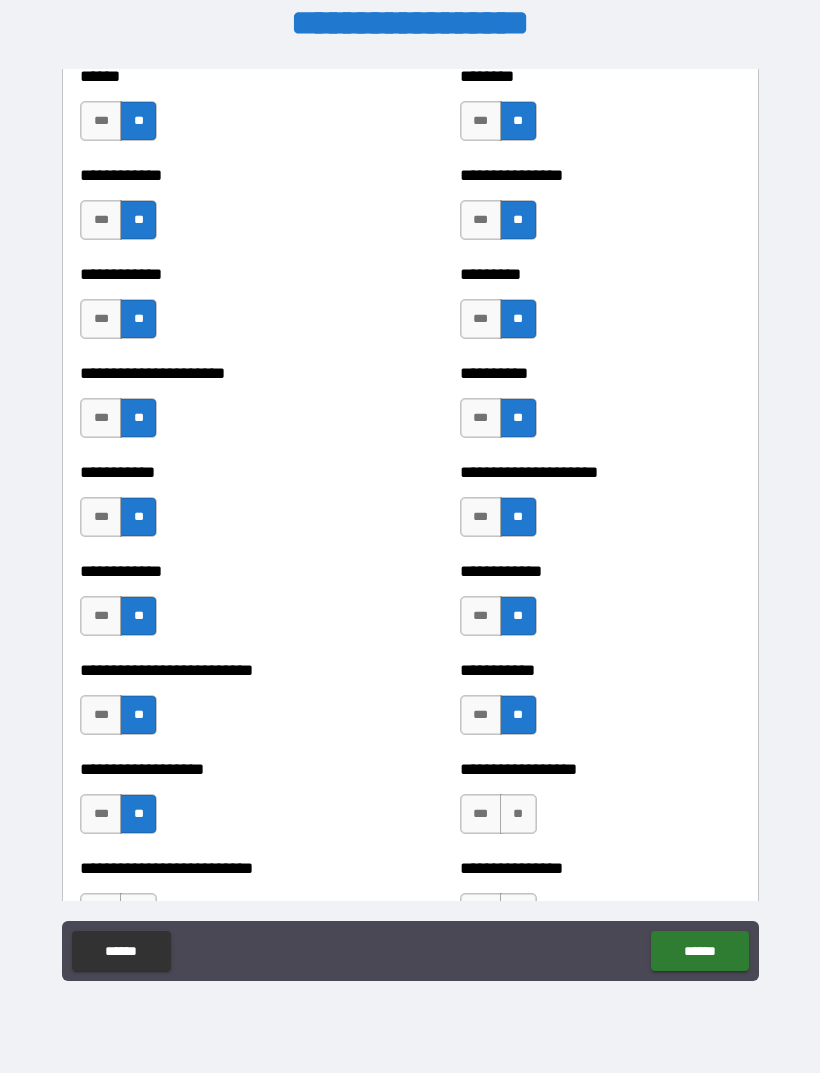 click on "**" at bounding box center [518, 814] 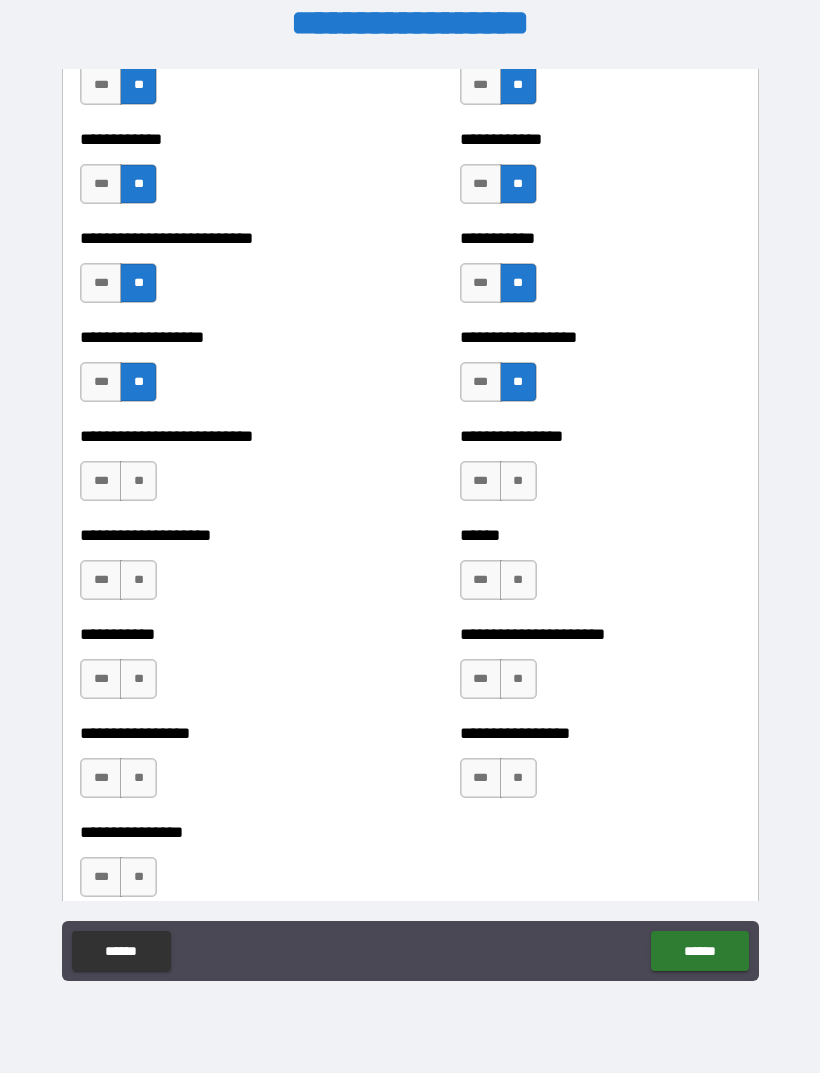 scroll, scrollTop: 5596, scrollLeft: 0, axis: vertical 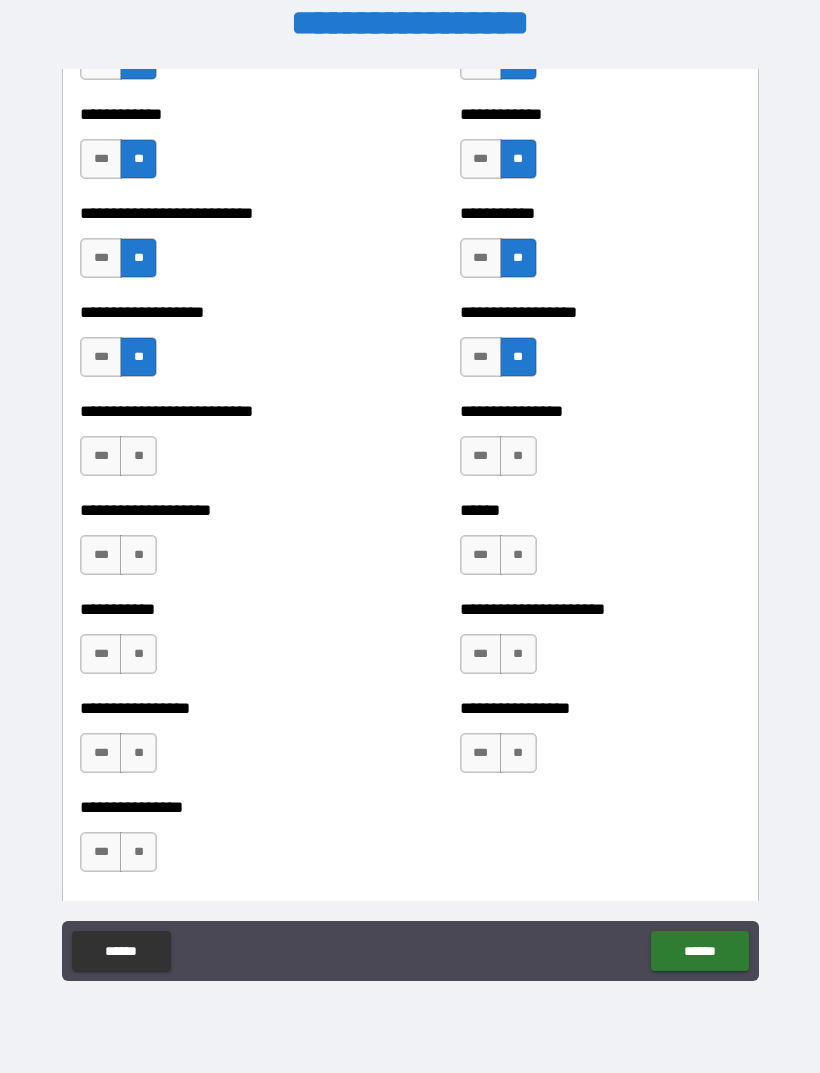 click on "**" at bounding box center [518, 456] 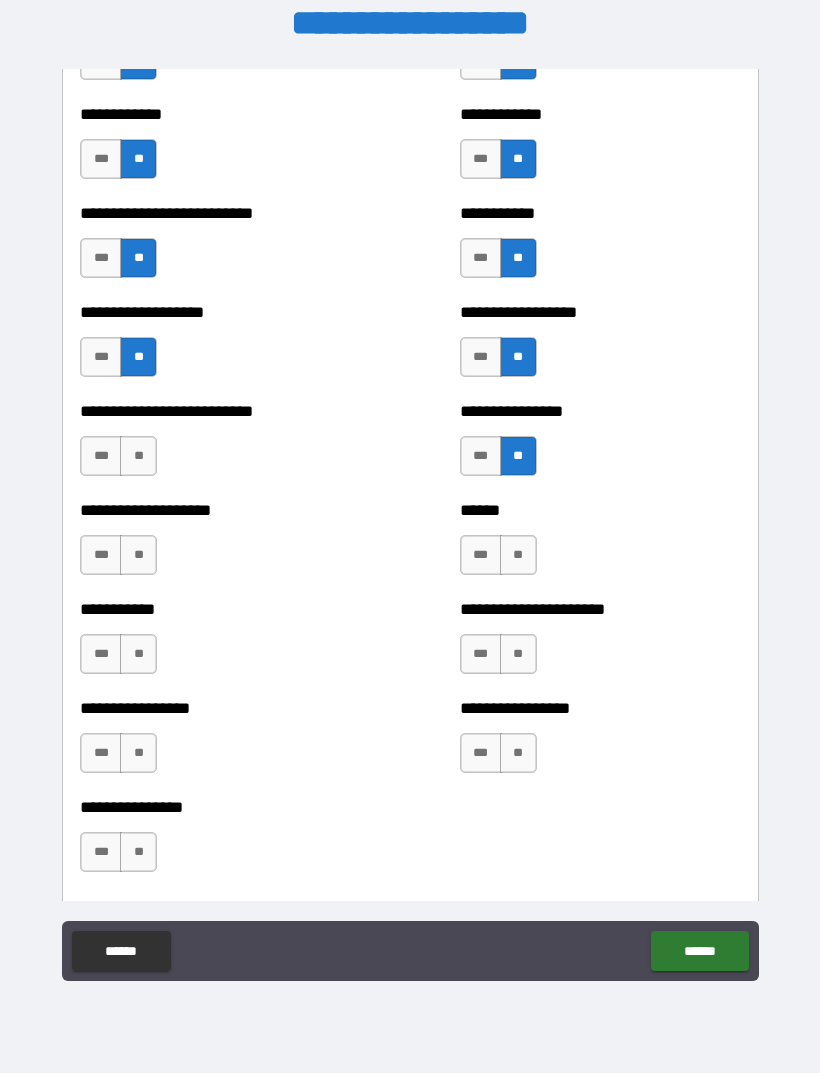 click on "**" at bounding box center [138, 456] 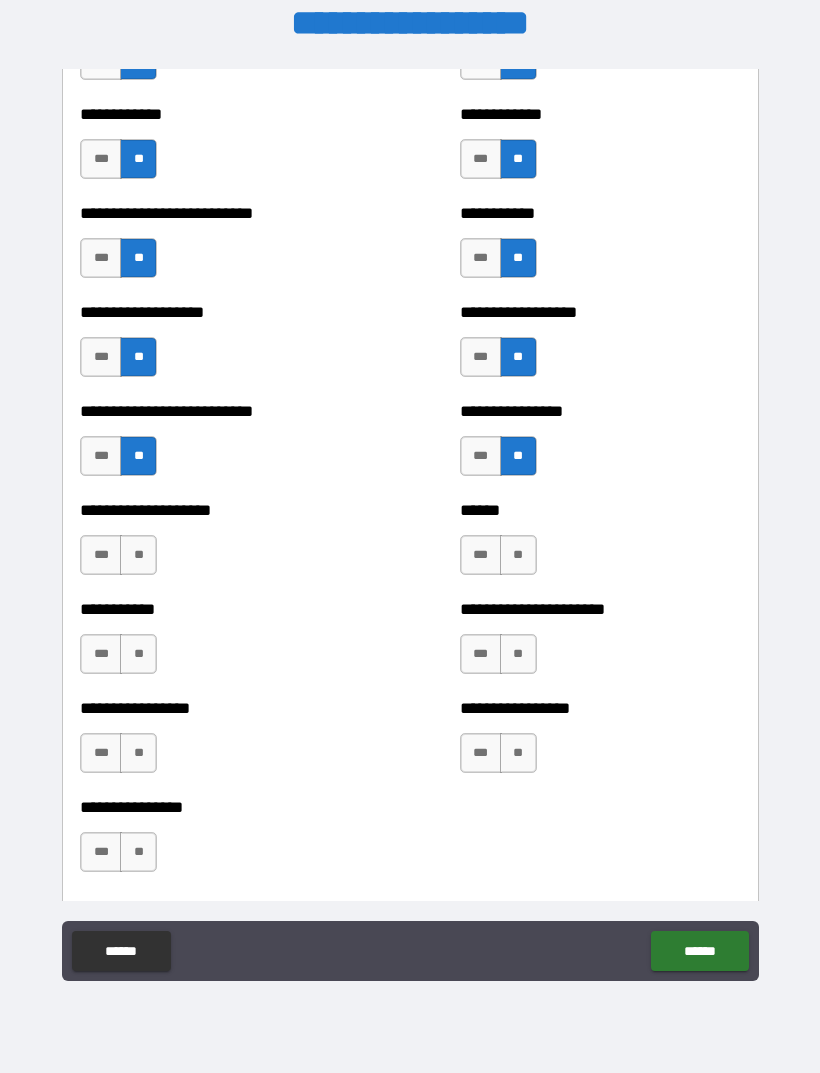 click on "**" at bounding box center [138, 555] 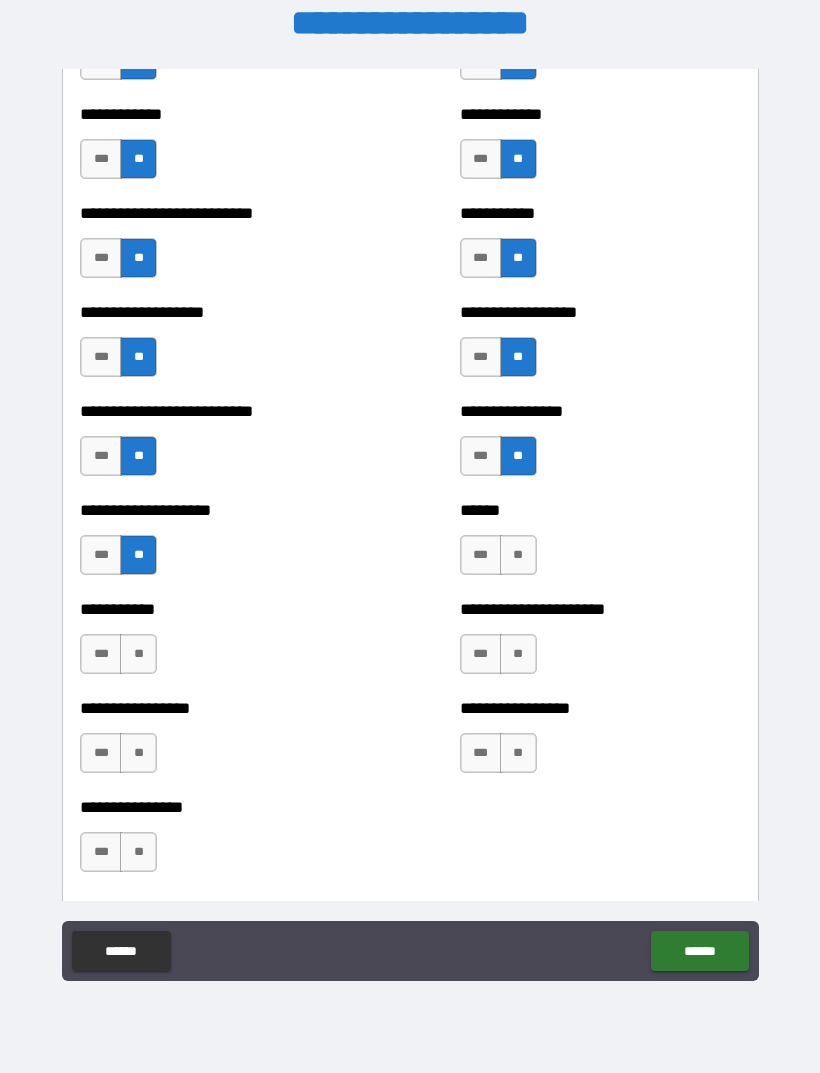 click on "**" at bounding box center (138, 654) 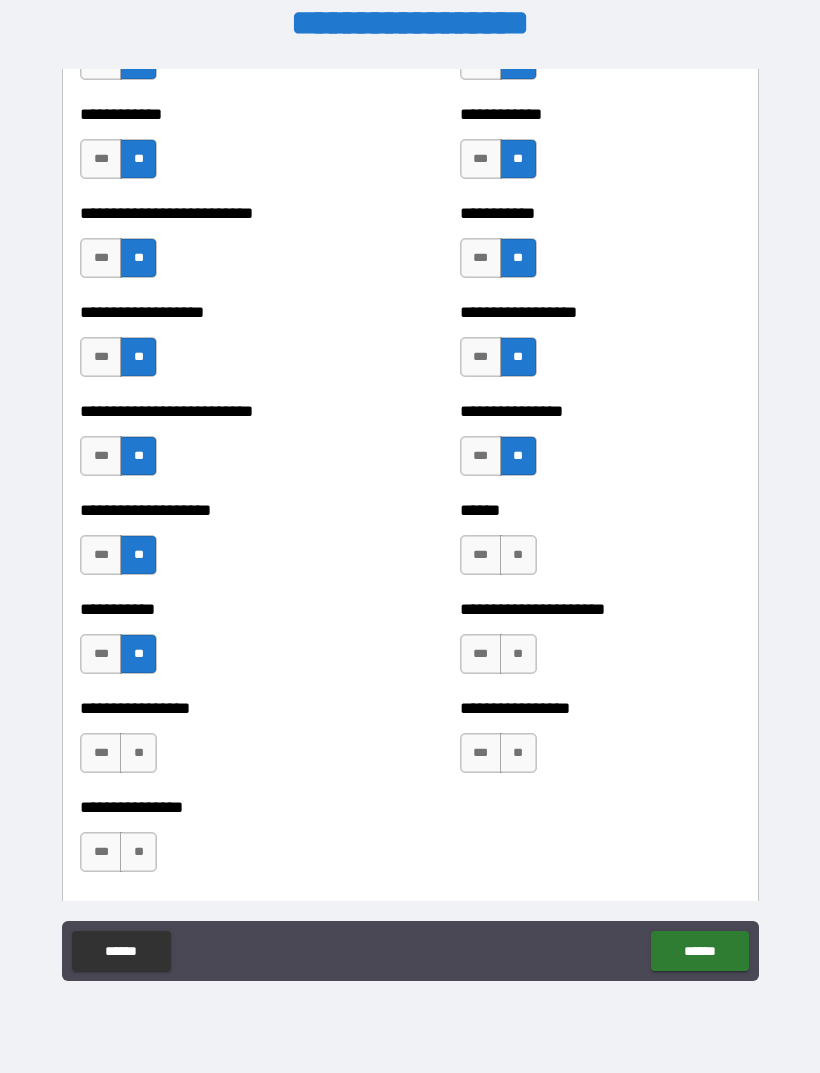click on "**" at bounding box center (518, 555) 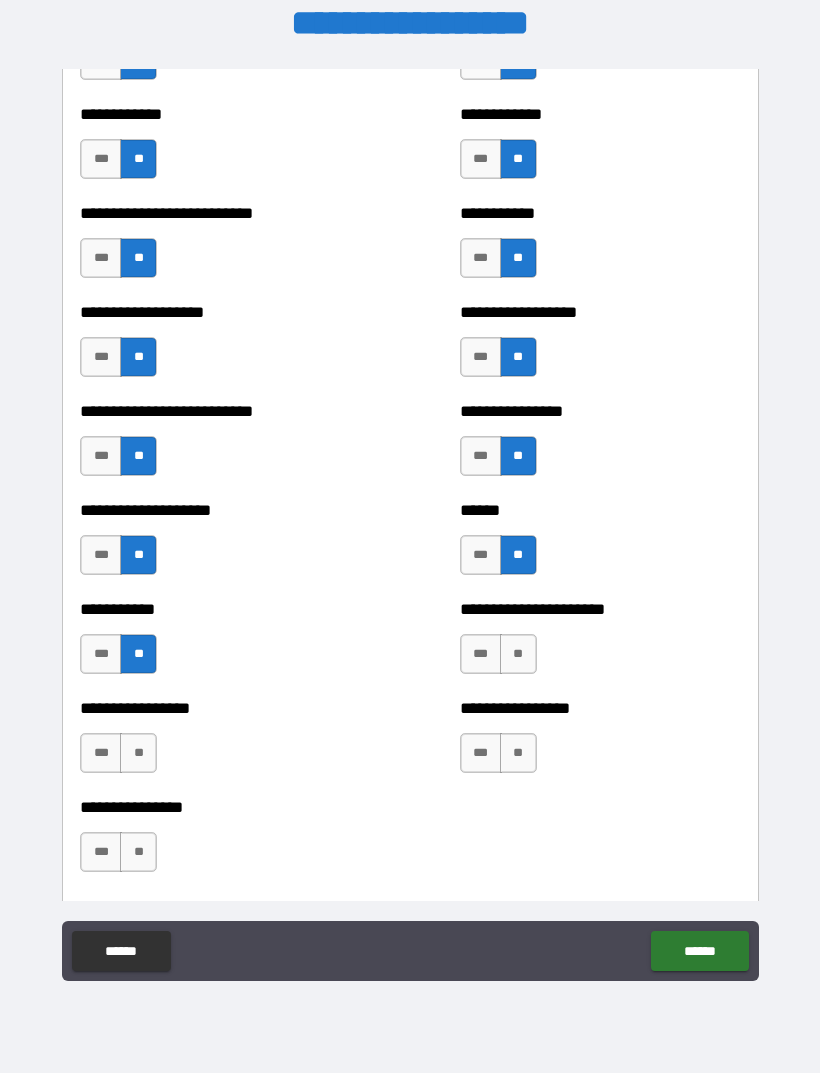 click on "**" at bounding box center [518, 654] 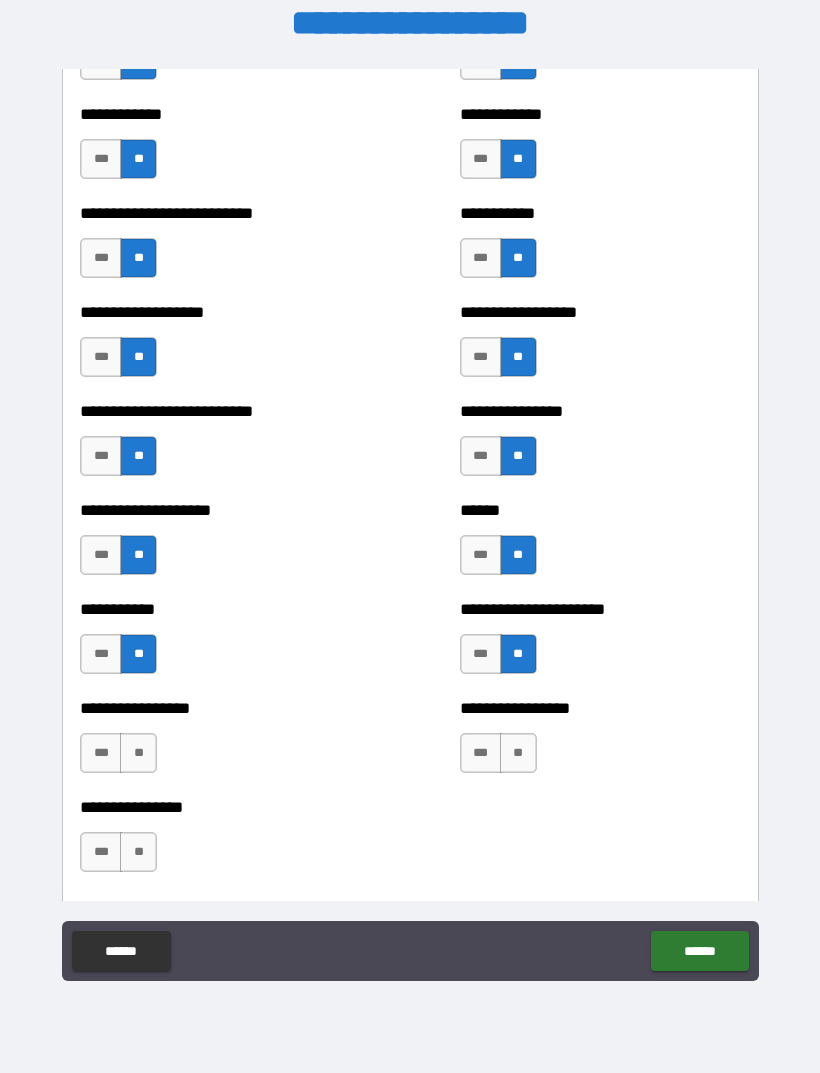 click on "**" at bounding box center (518, 753) 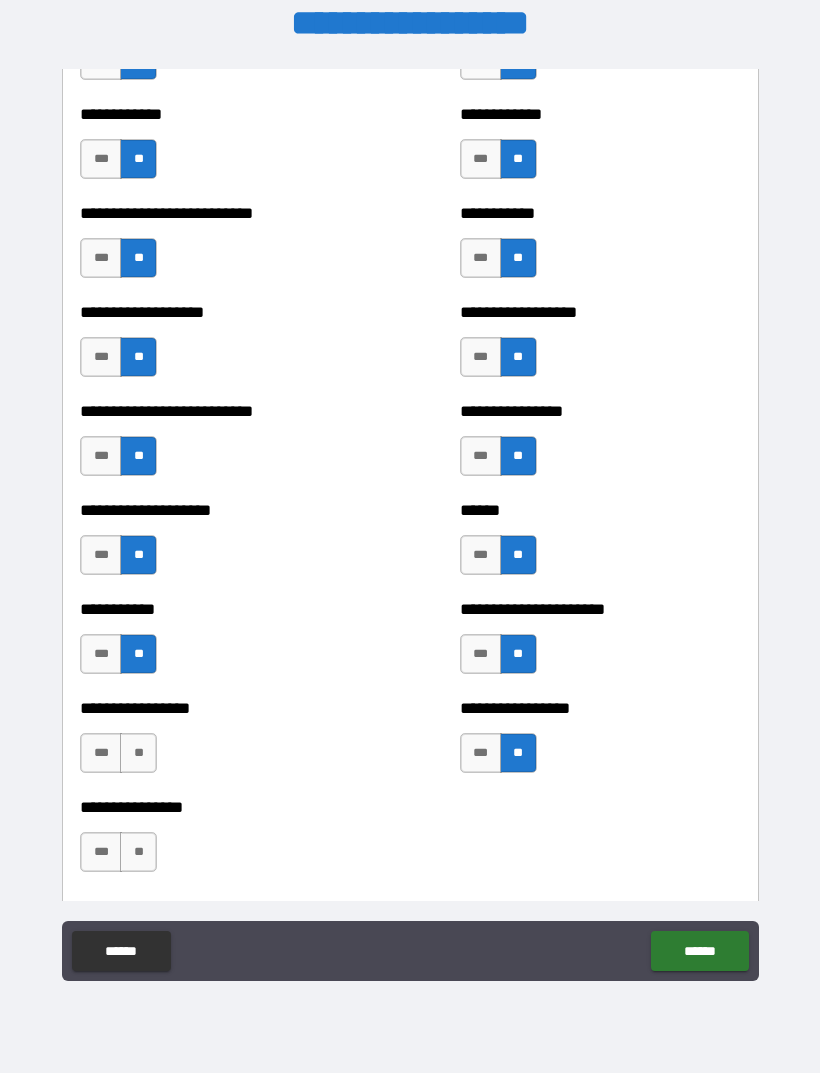 click on "**" at bounding box center (138, 753) 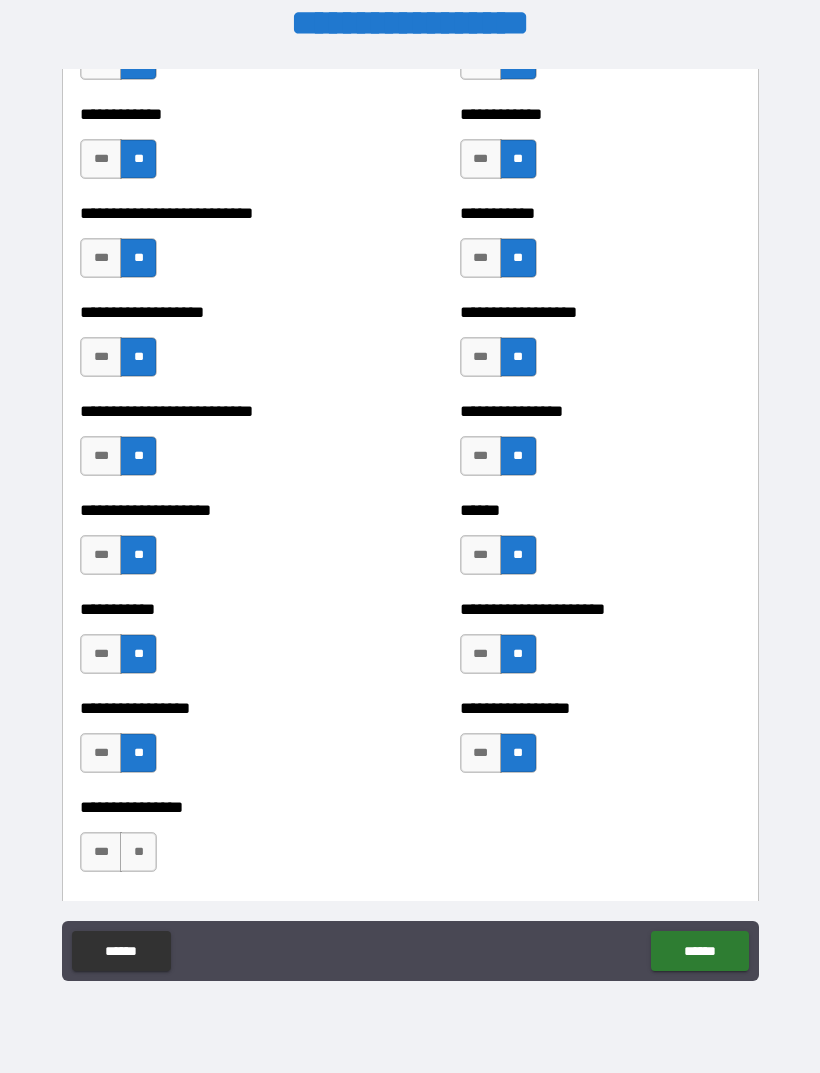 click on "**" at bounding box center (138, 852) 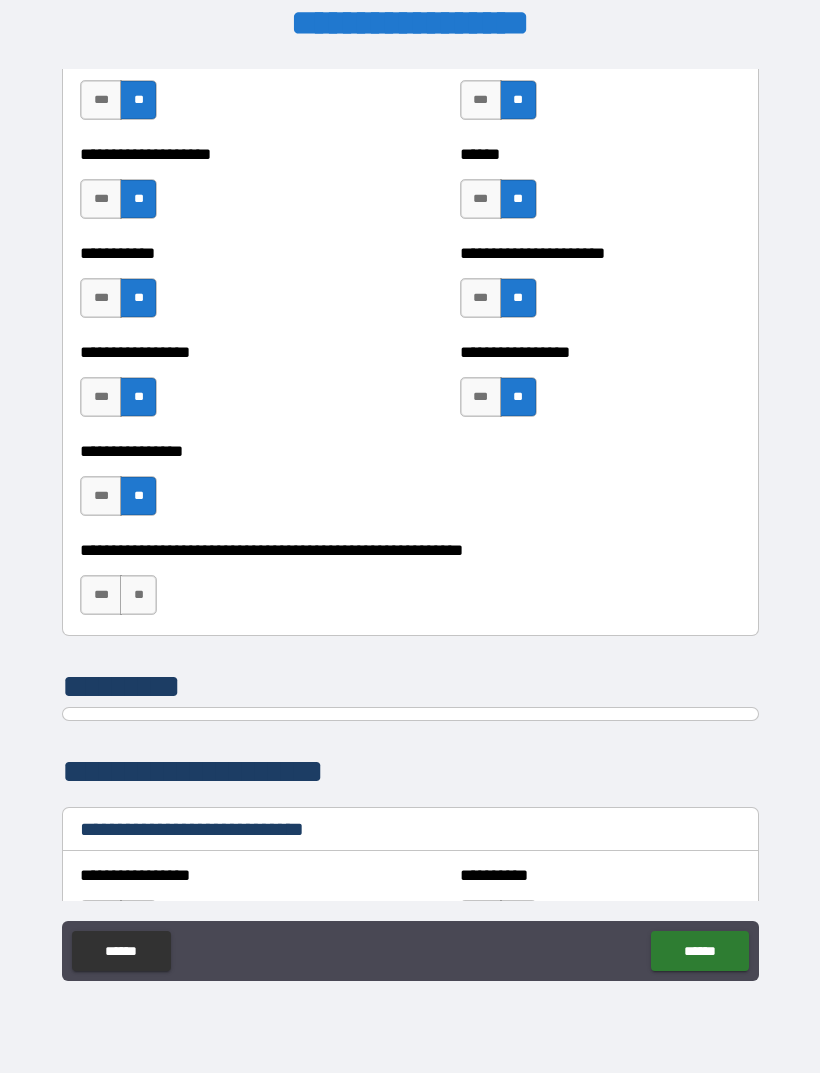 scroll, scrollTop: 5976, scrollLeft: 0, axis: vertical 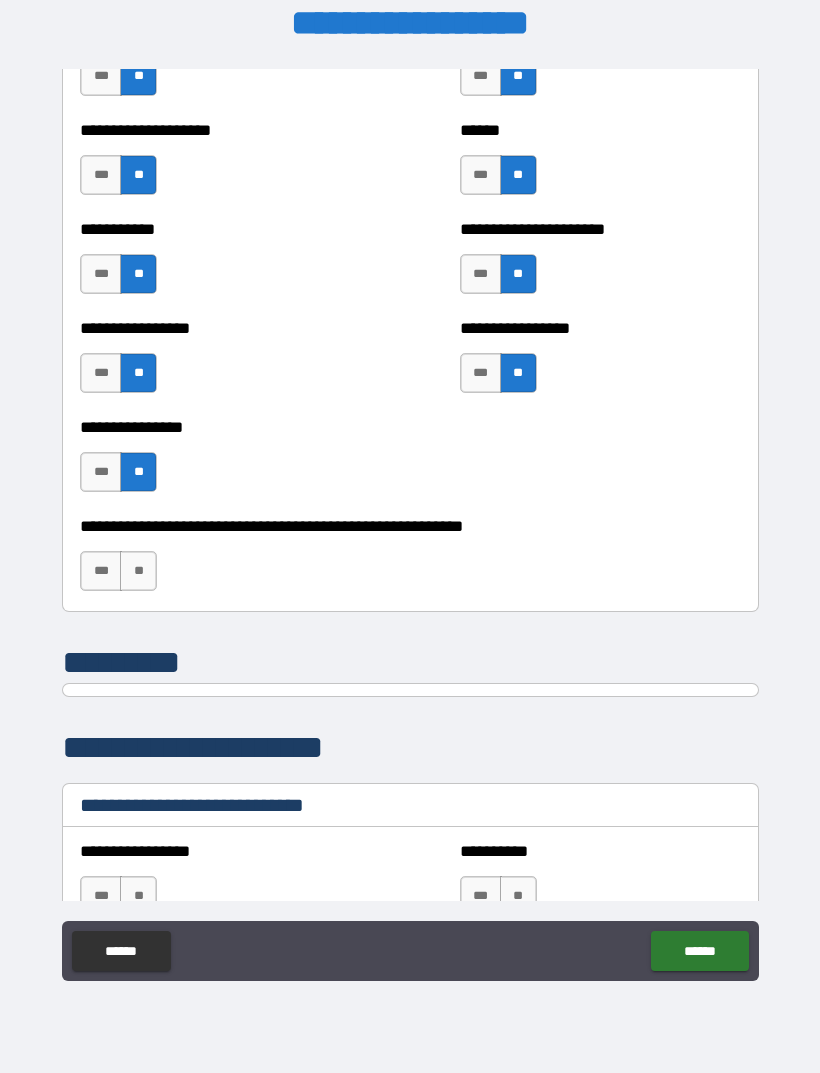 click on "**" at bounding box center [138, 571] 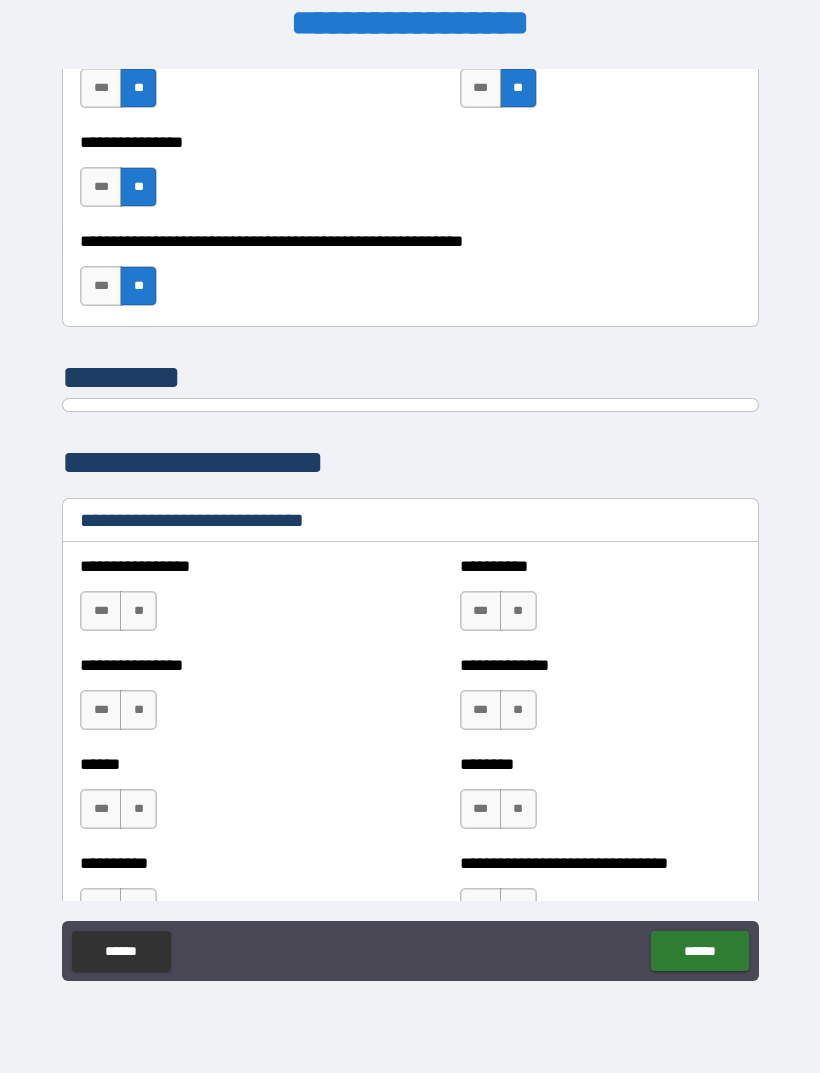 scroll, scrollTop: 6262, scrollLeft: 0, axis: vertical 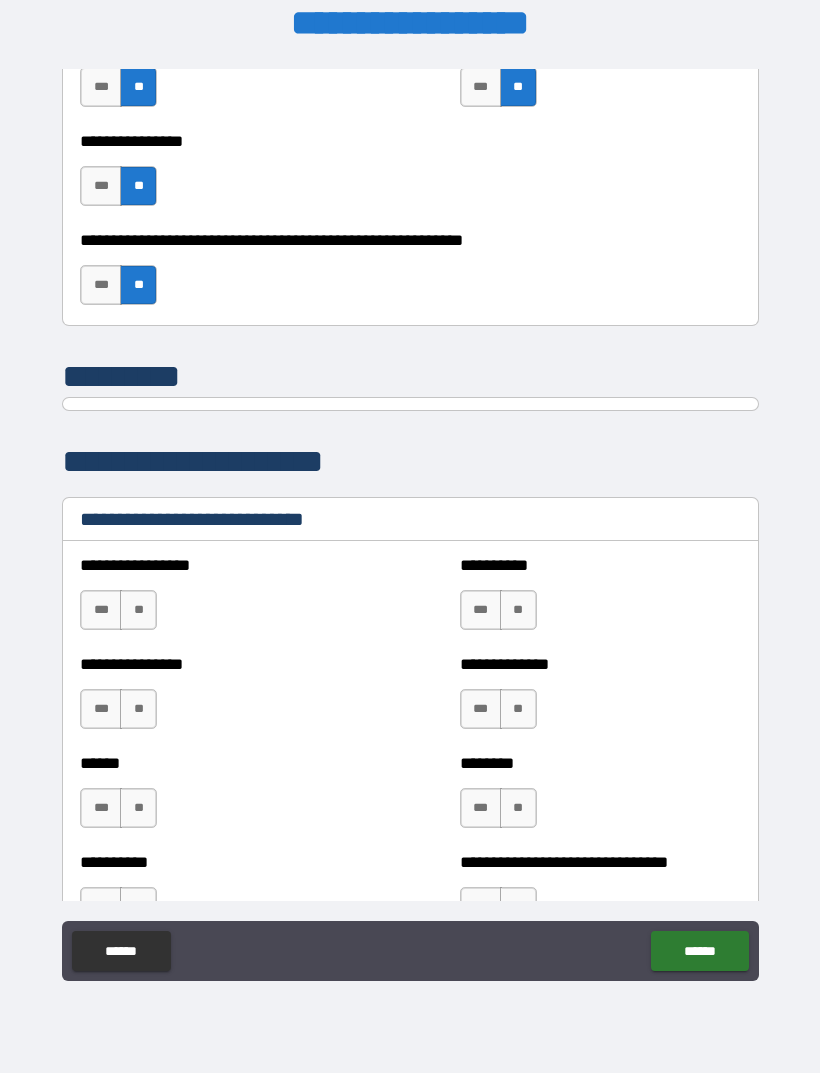 click on "**" at bounding box center (138, 610) 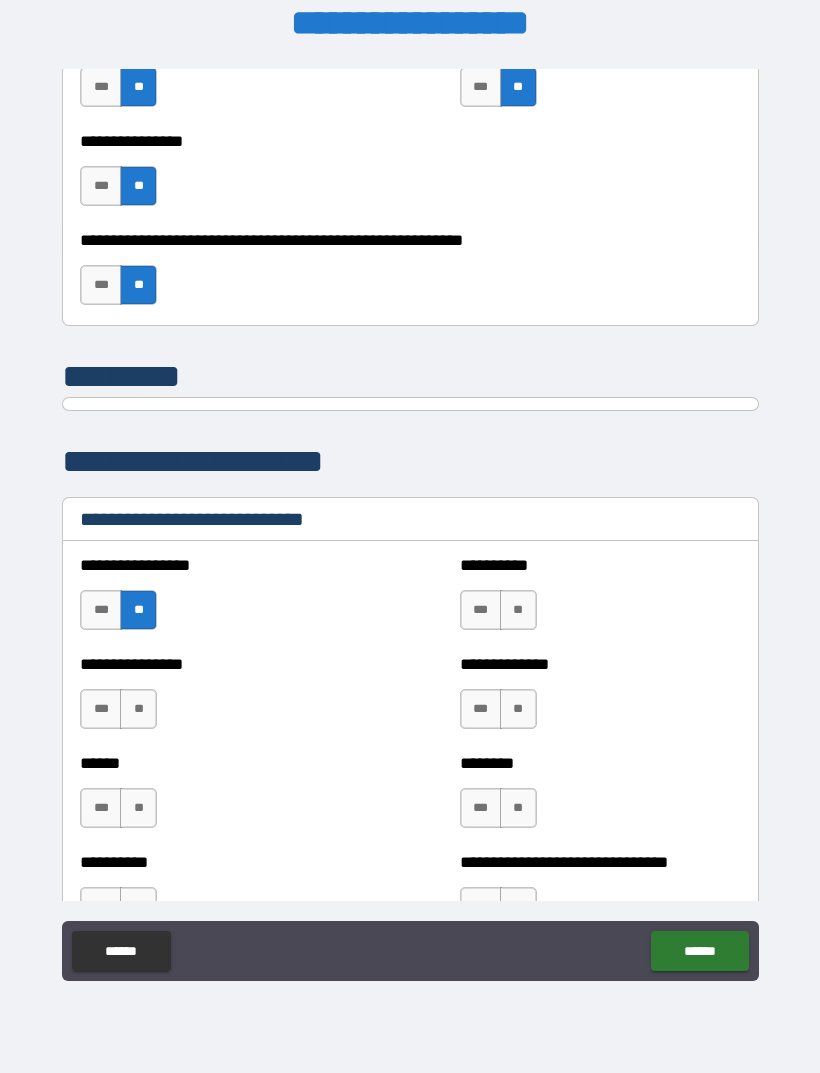 click on "**" at bounding box center [518, 610] 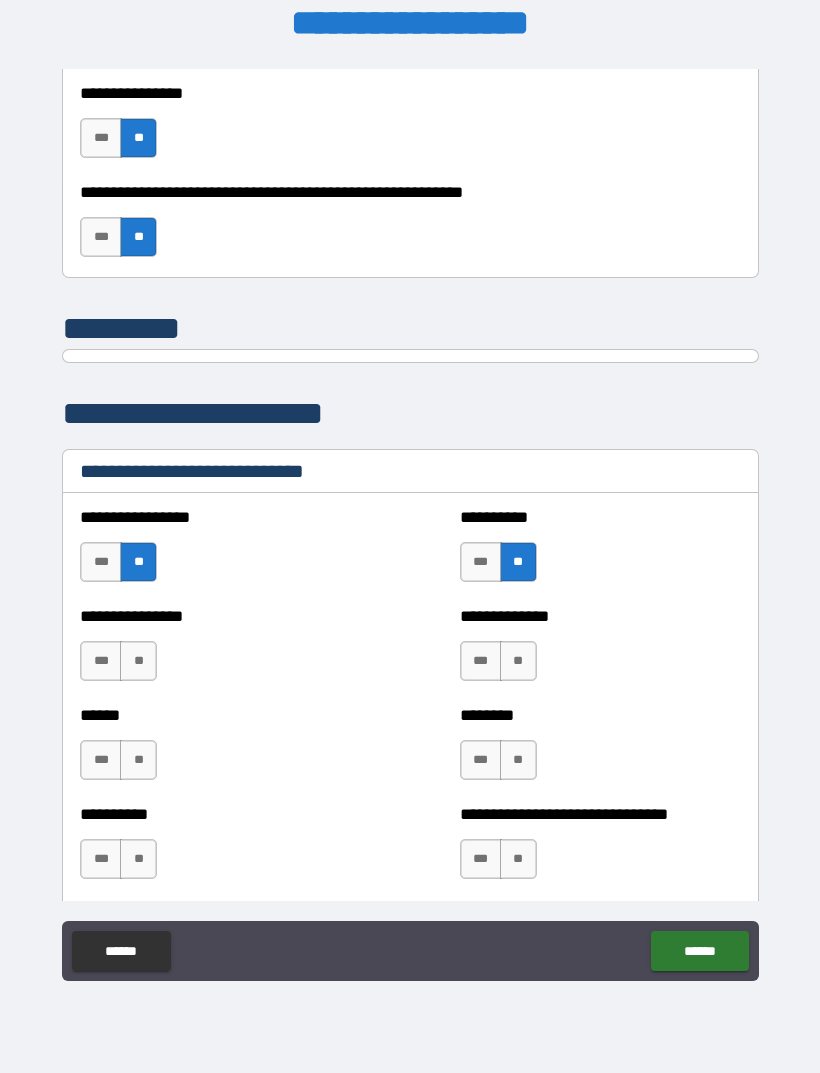 scroll, scrollTop: 6315, scrollLeft: 0, axis: vertical 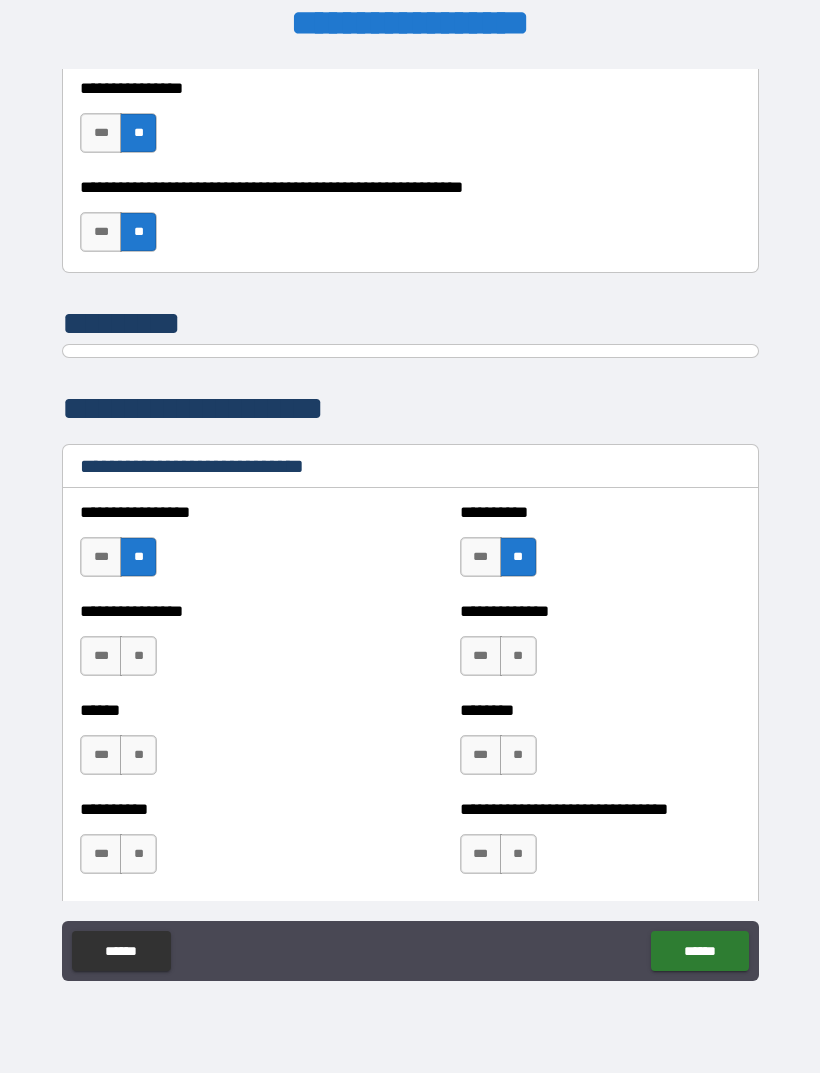 click on "**" at bounding box center (518, 656) 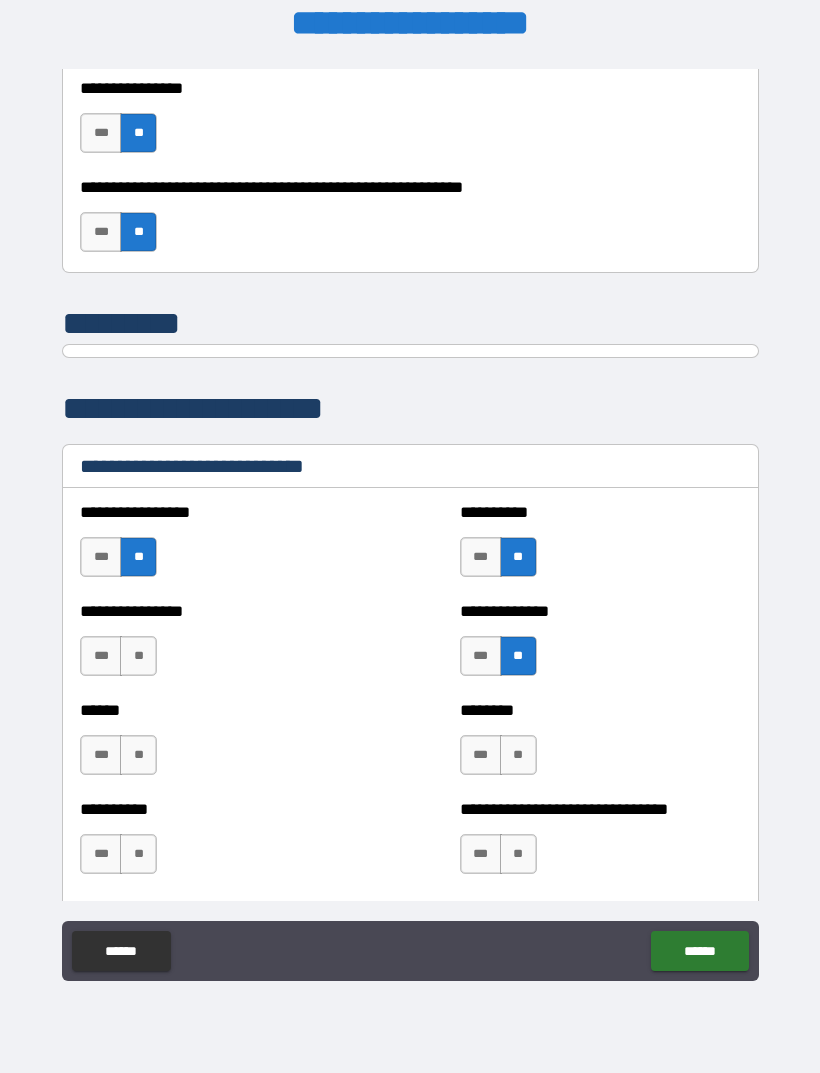 click on "**" at bounding box center [138, 656] 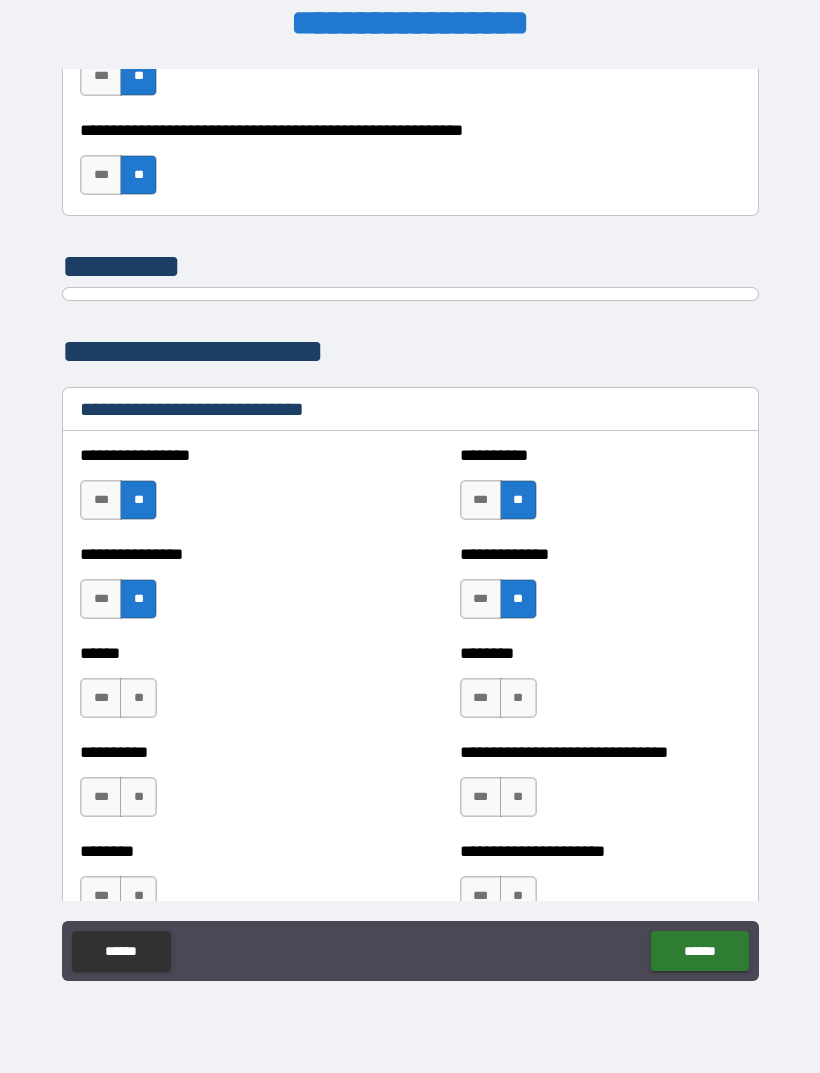scroll, scrollTop: 6391, scrollLeft: 0, axis: vertical 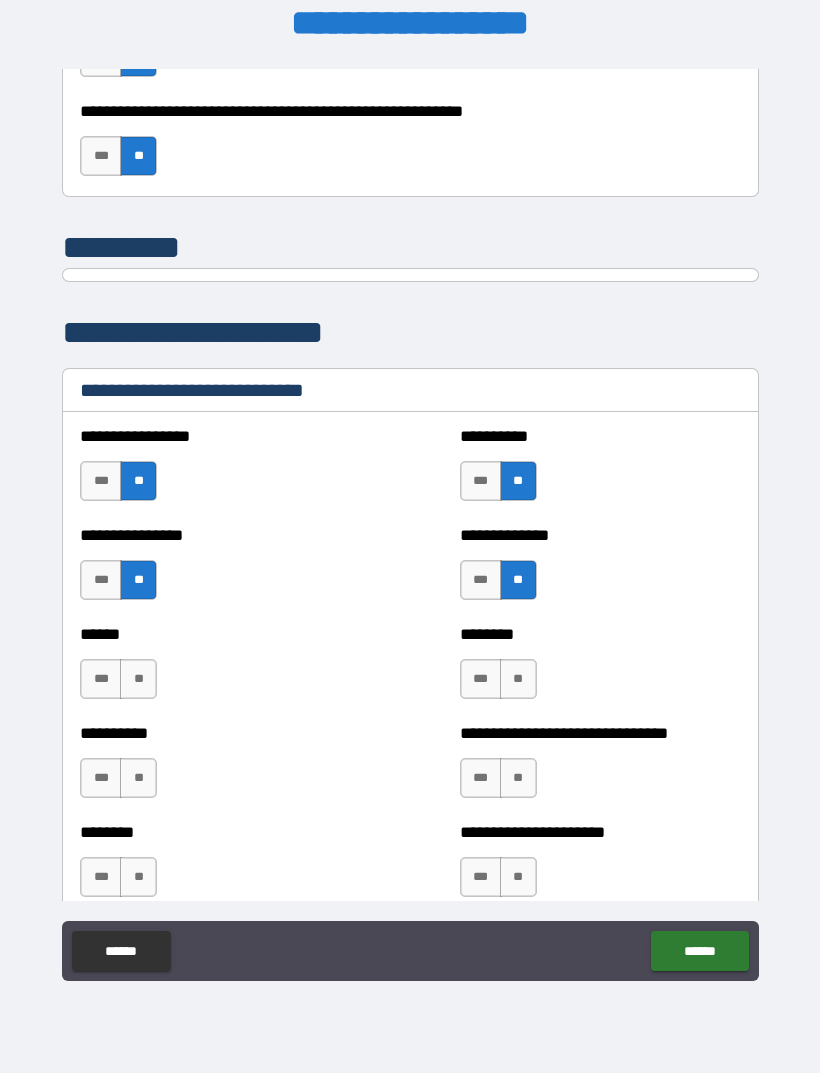 click on "**" at bounding box center (138, 679) 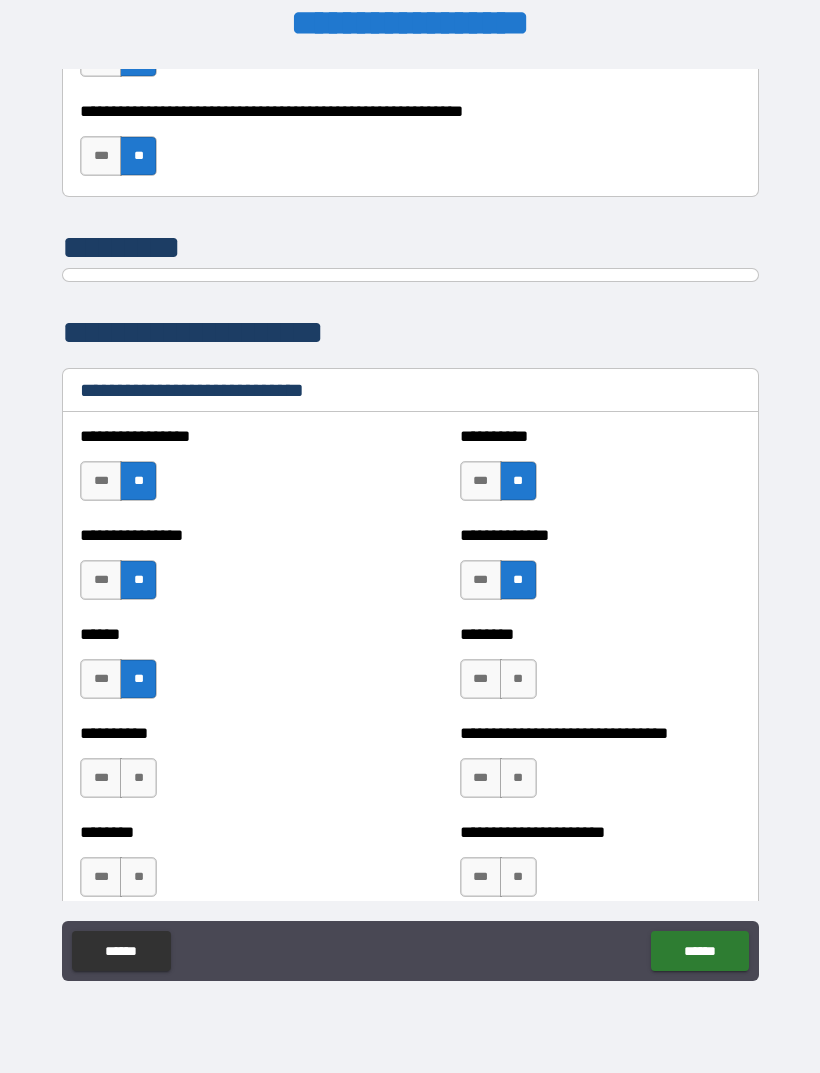 click on "**" at bounding box center (518, 679) 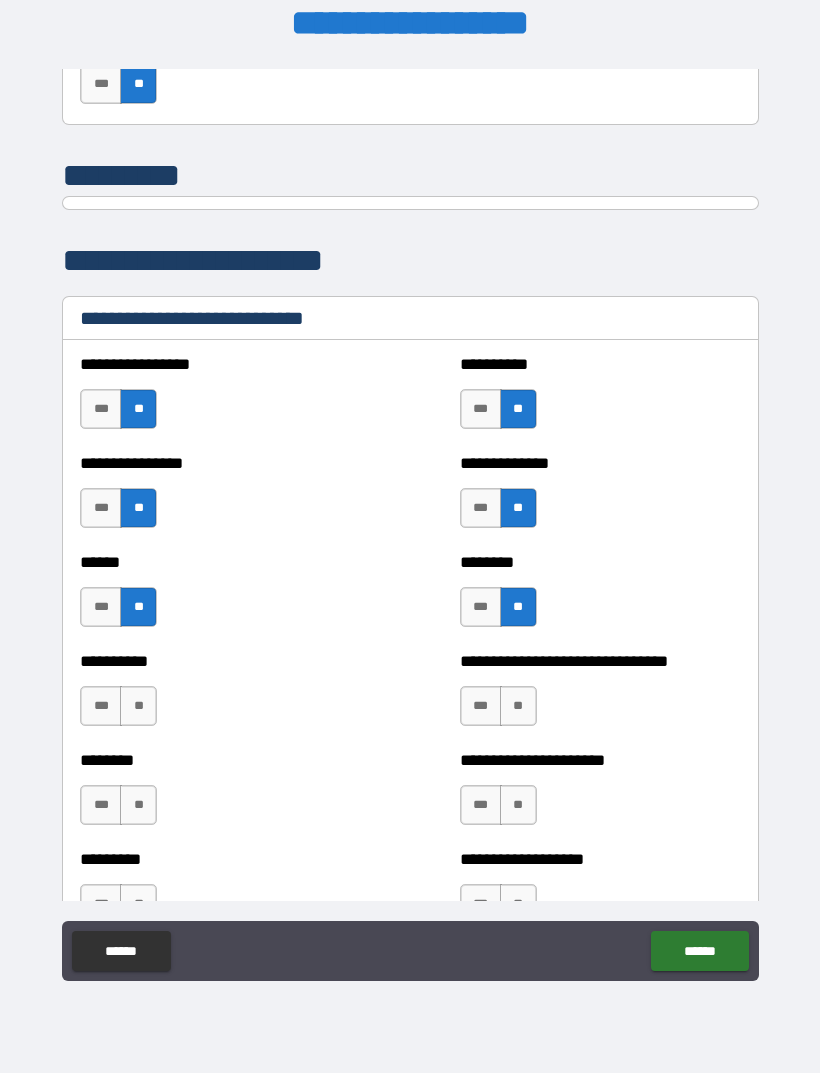 scroll, scrollTop: 6465, scrollLeft: 0, axis: vertical 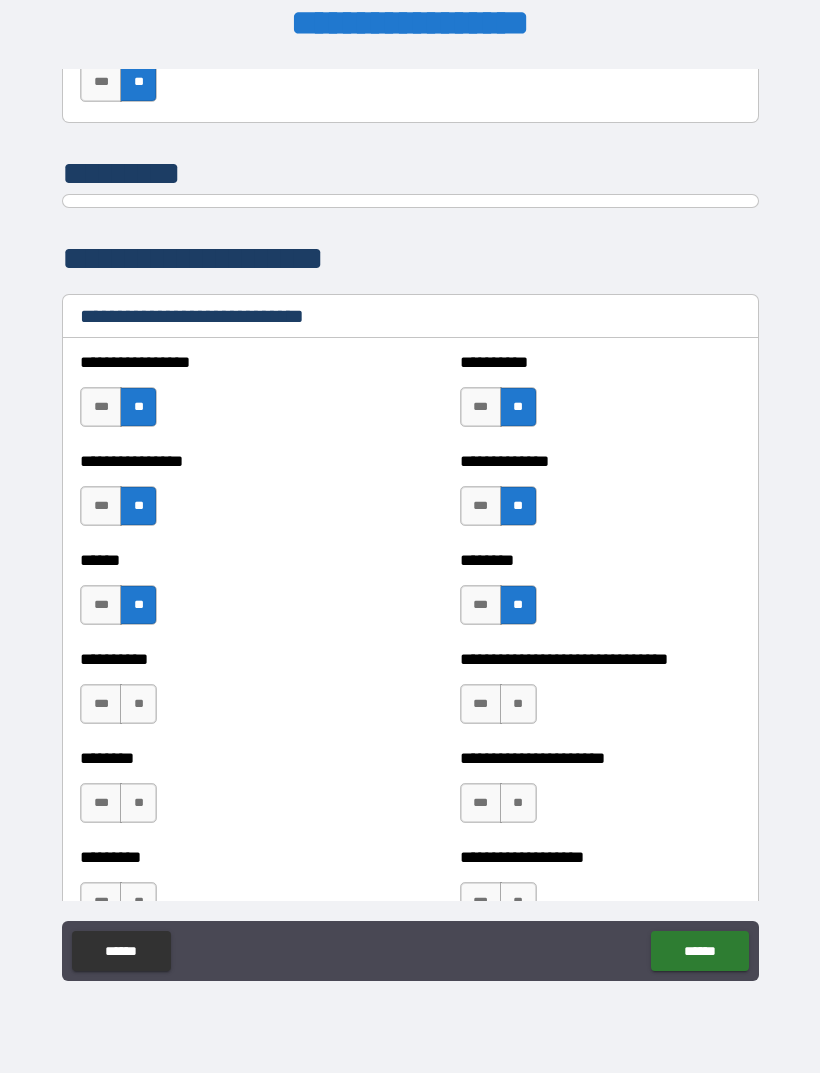 click on "**" at bounding box center [138, 704] 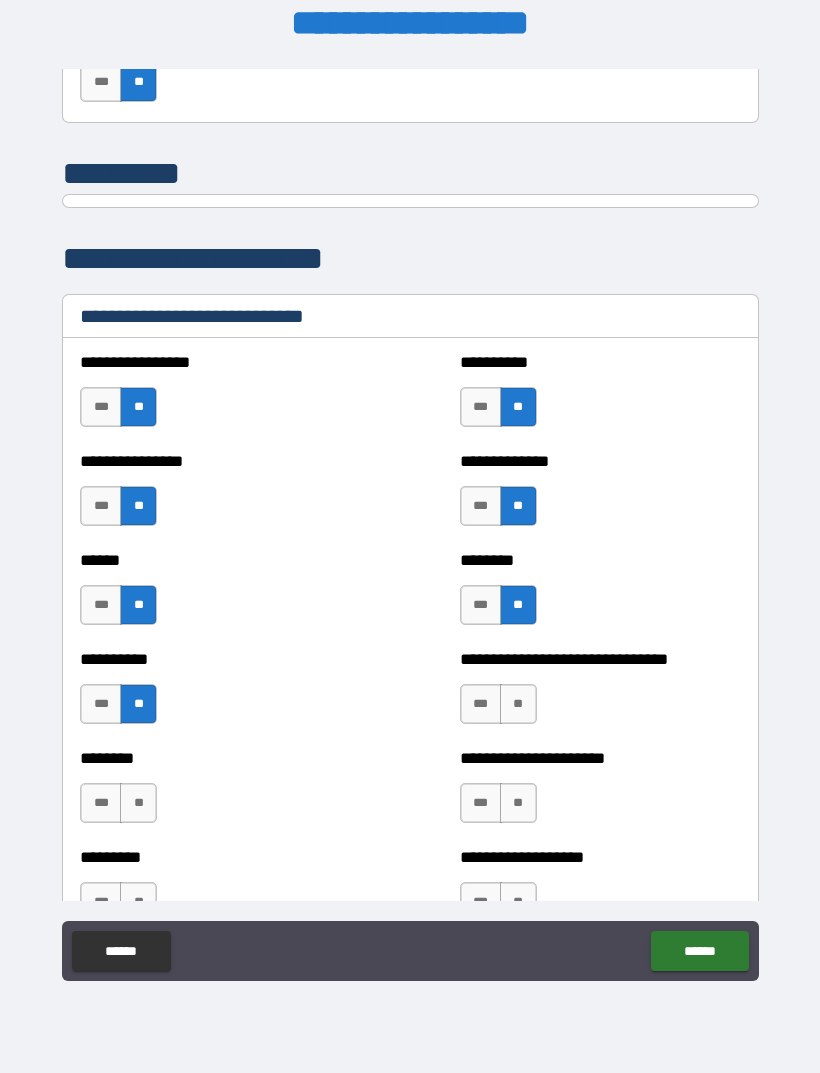 click on "**" at bounding box center (518, 704) 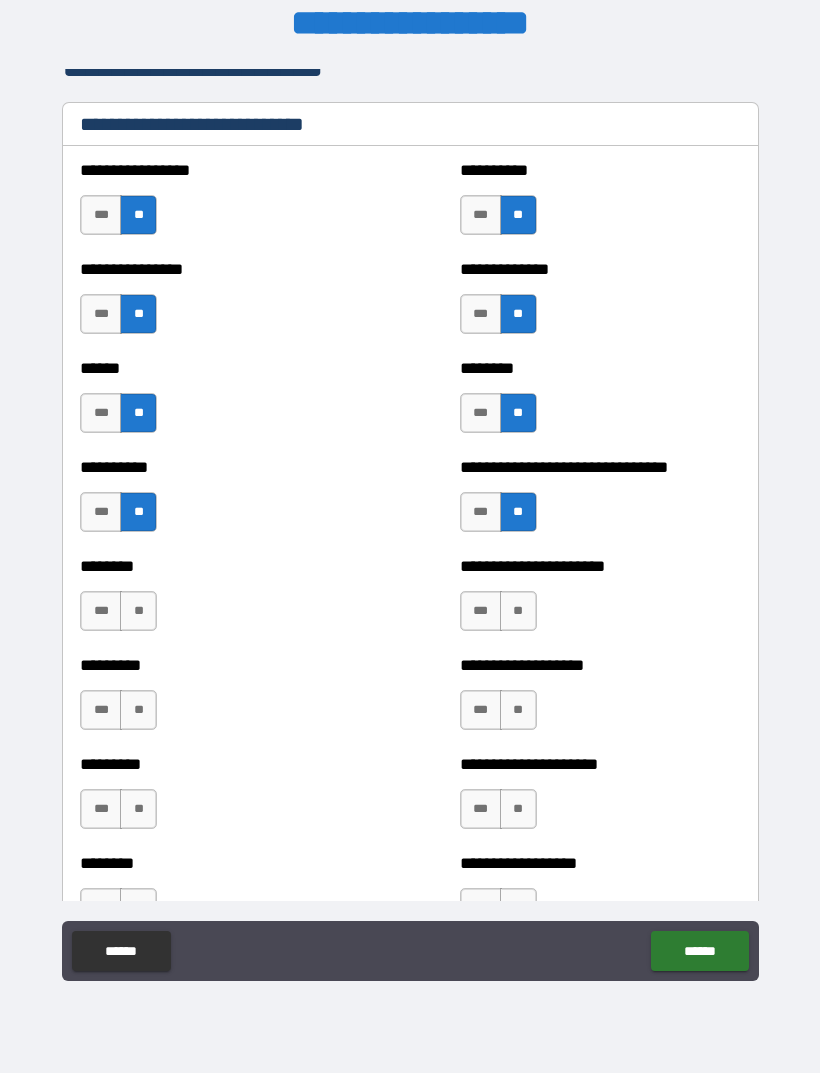 scroll, scrollTop: 6669, scrollLeft: 0, axis: vertical 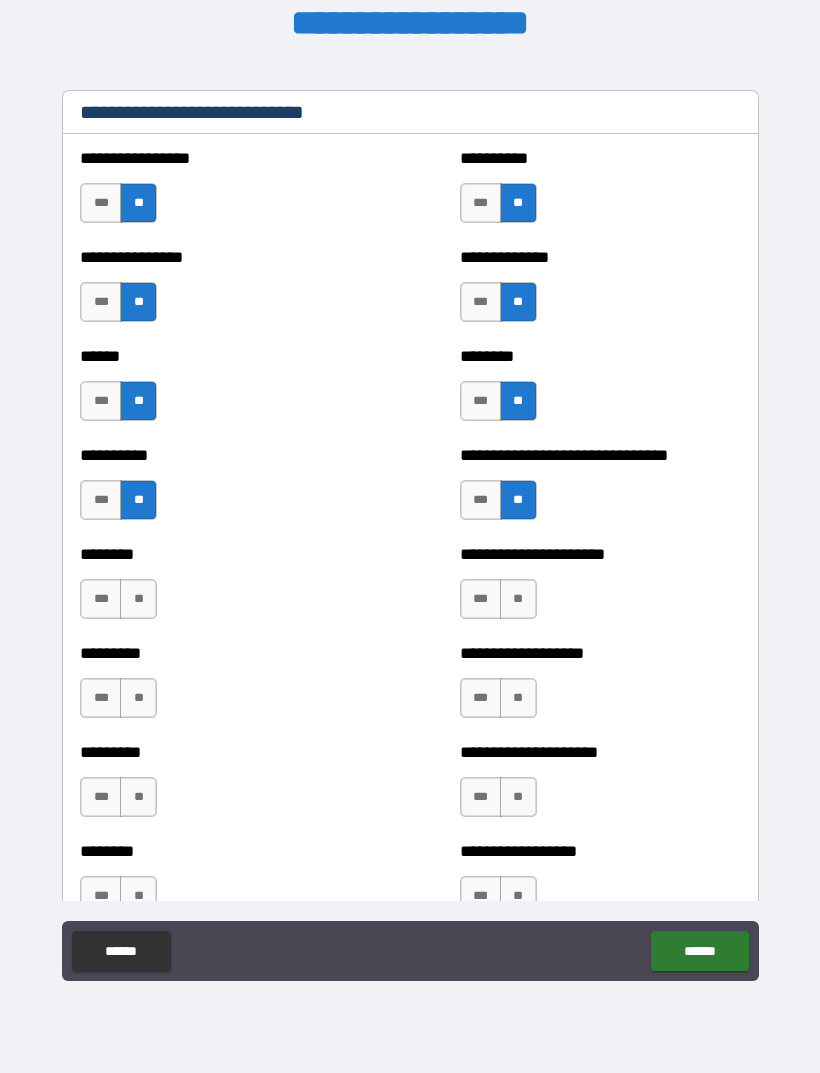 click on "**" at bounding box center [138, 599] 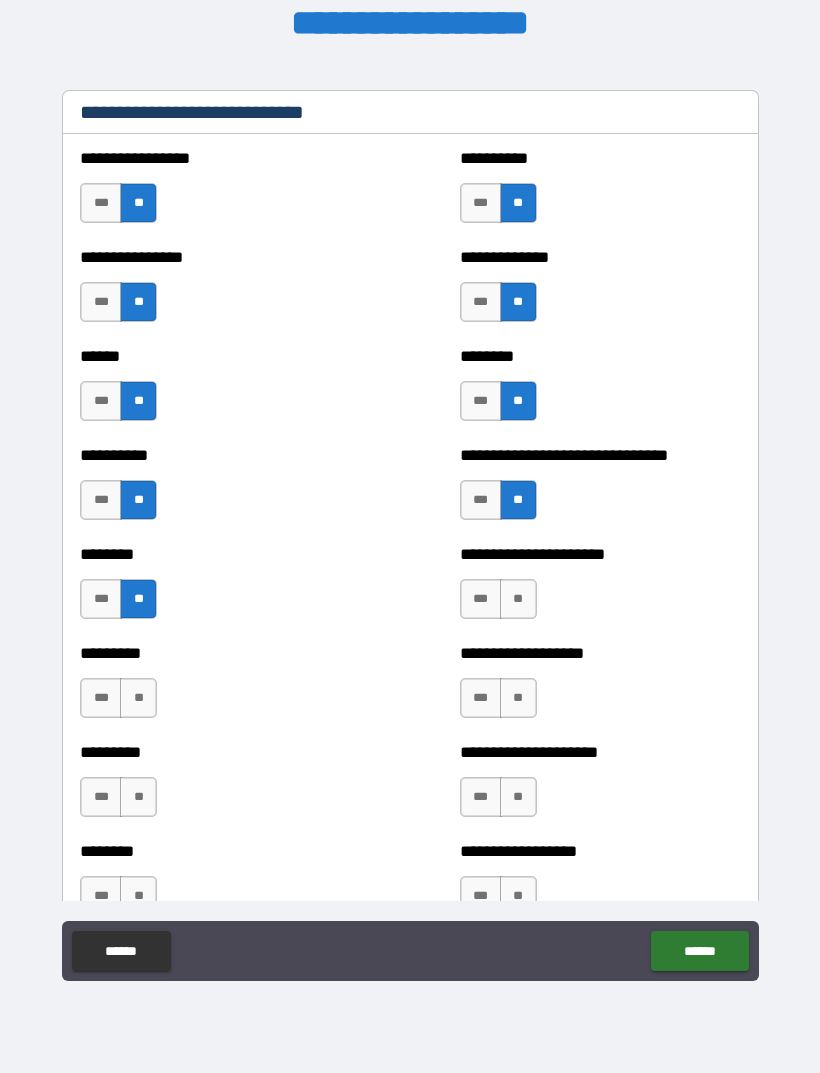 click on "**" at bounding box center [518, 599] 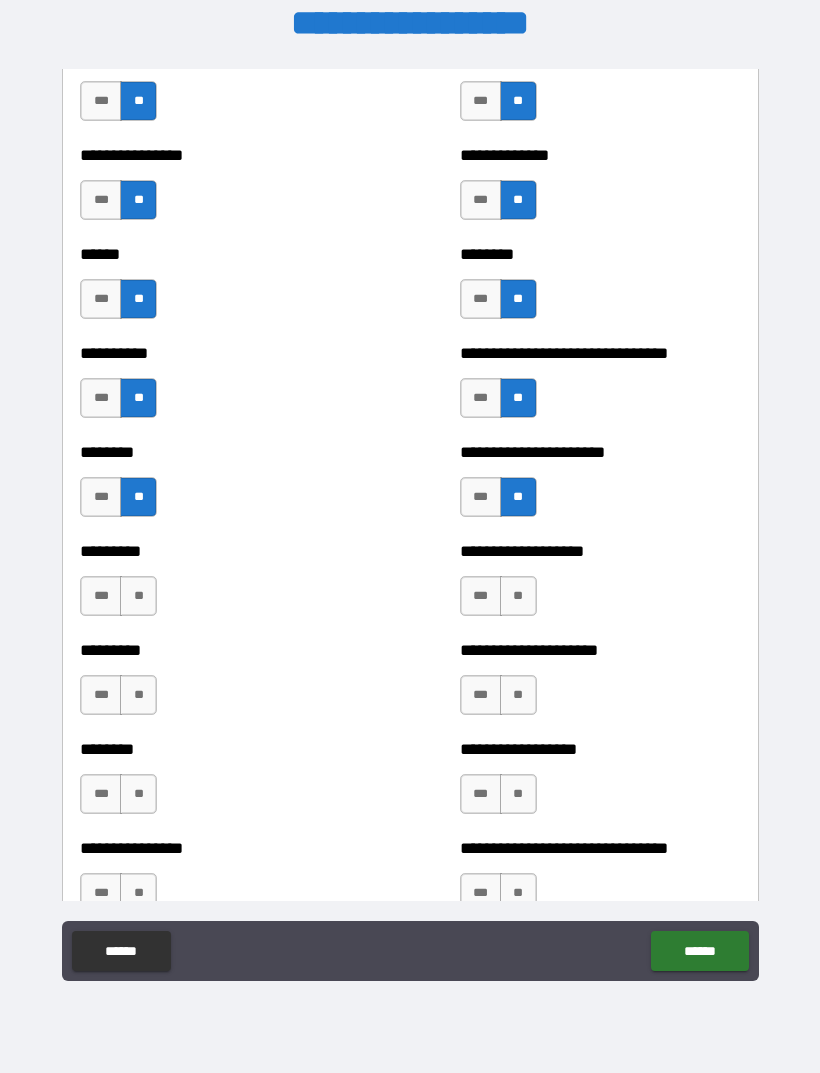 scroll, scrollTop: 6775, scrollLeft: 0, axis: vertical 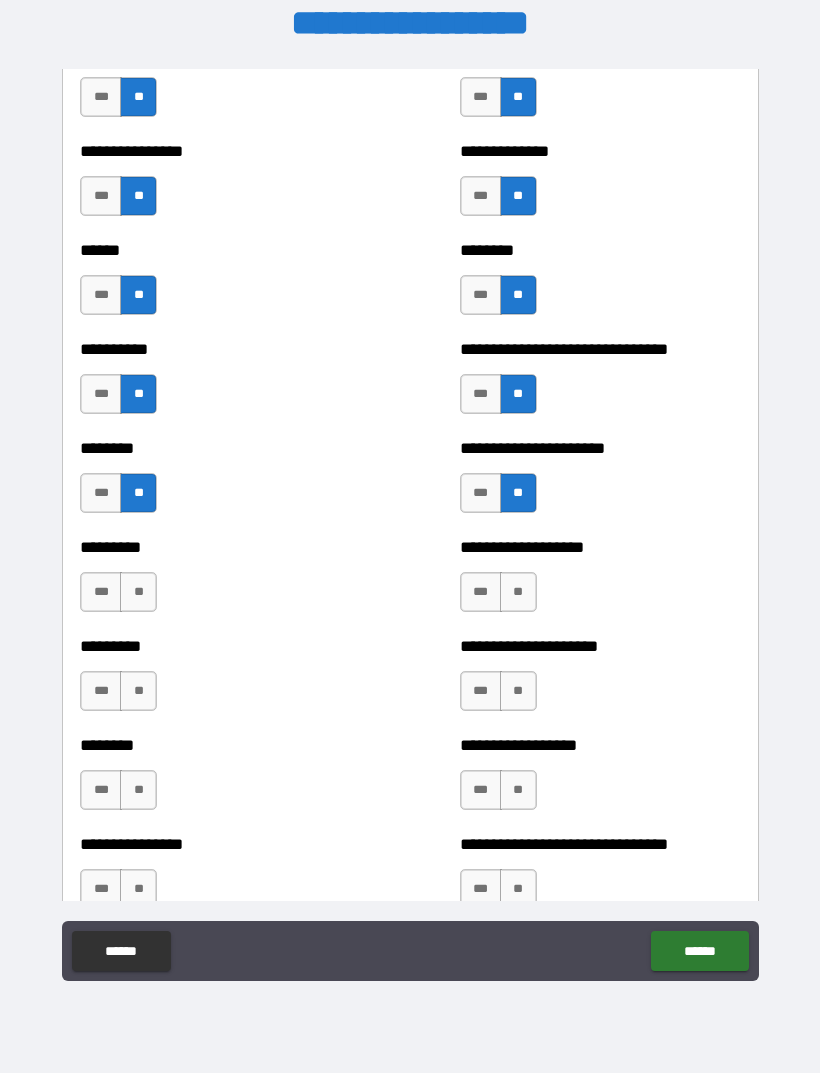 click on "**" at bounding box center [138, 592] 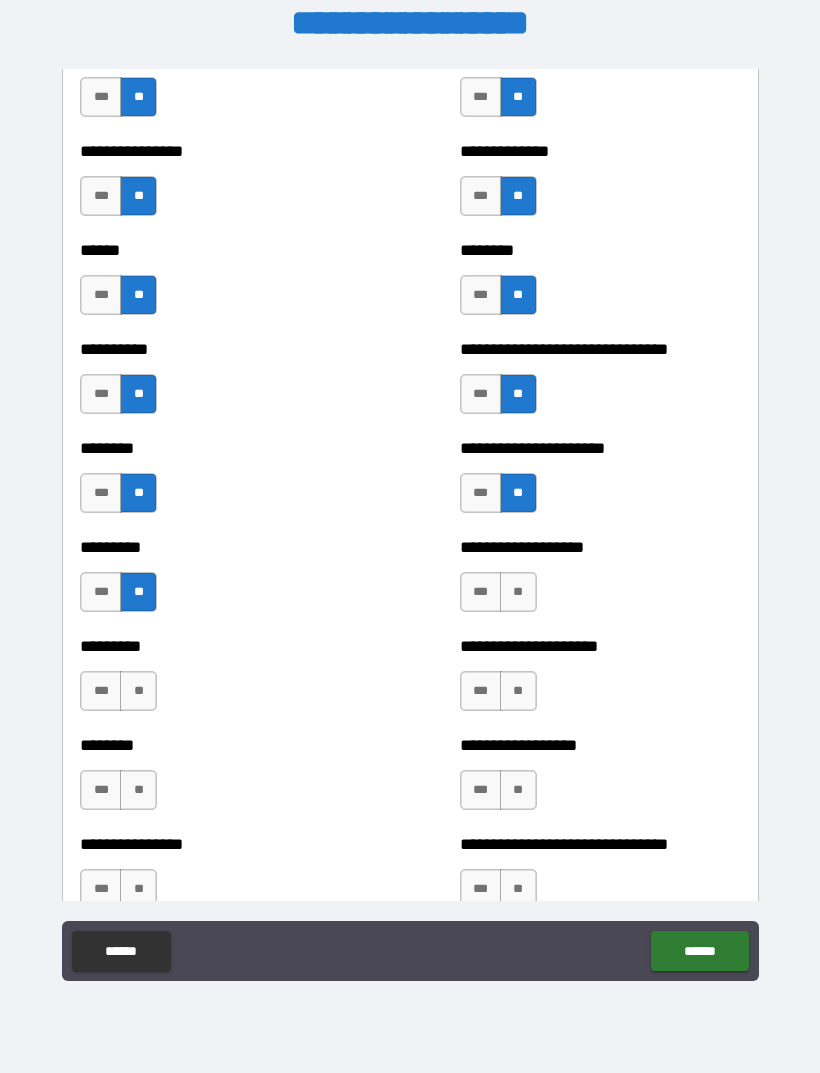 click on "**" at bounding box center (518, 592) 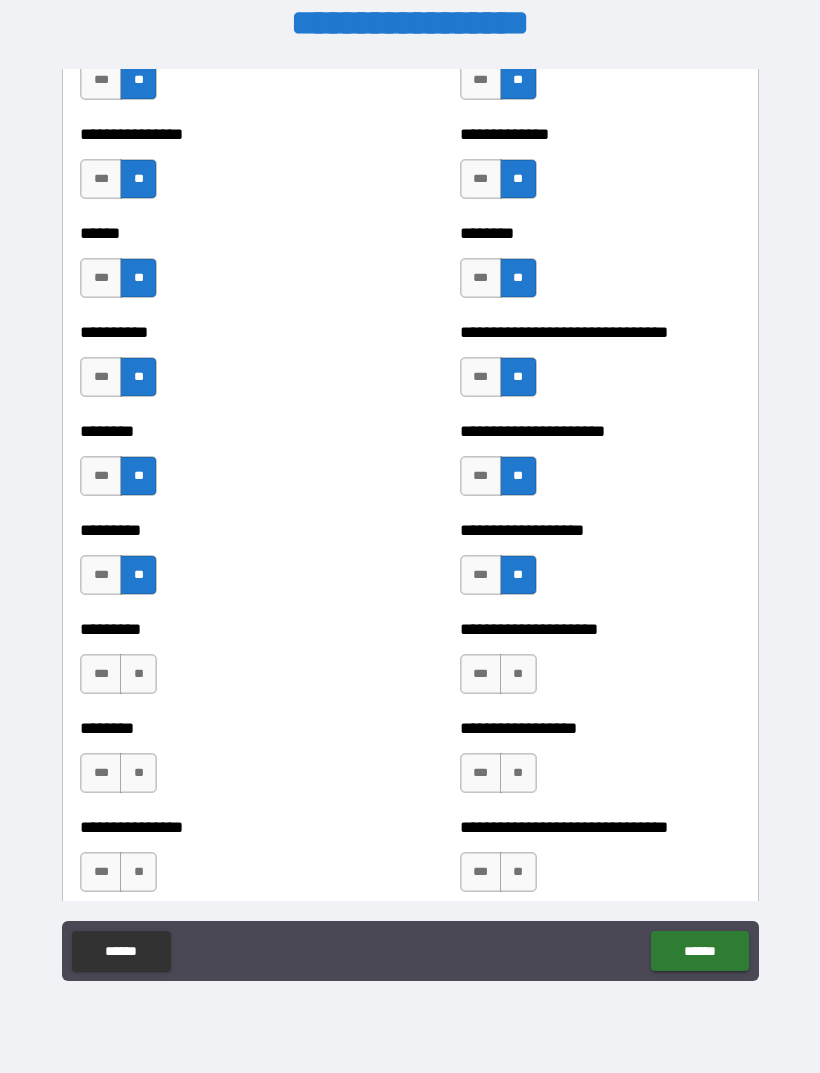 scroll, scrollTop: 6791, scrollLeft: 0, axis: vertical 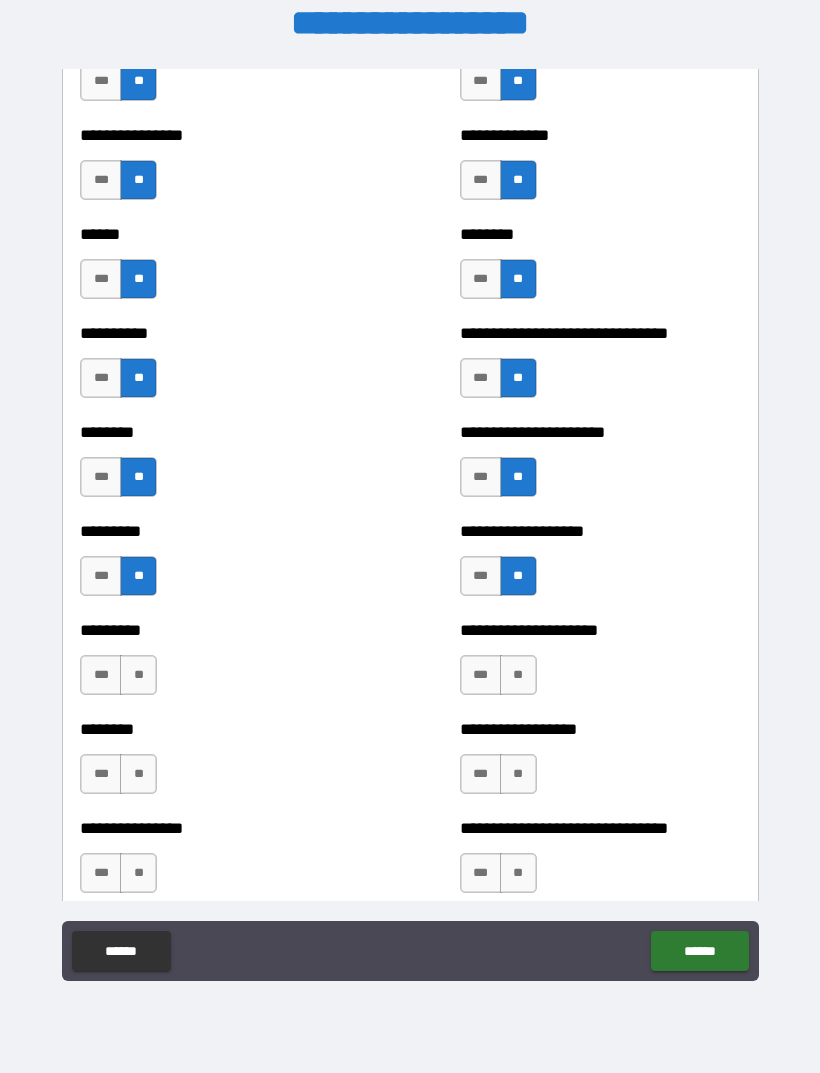 click on "***" at bounding box center [481, 576] 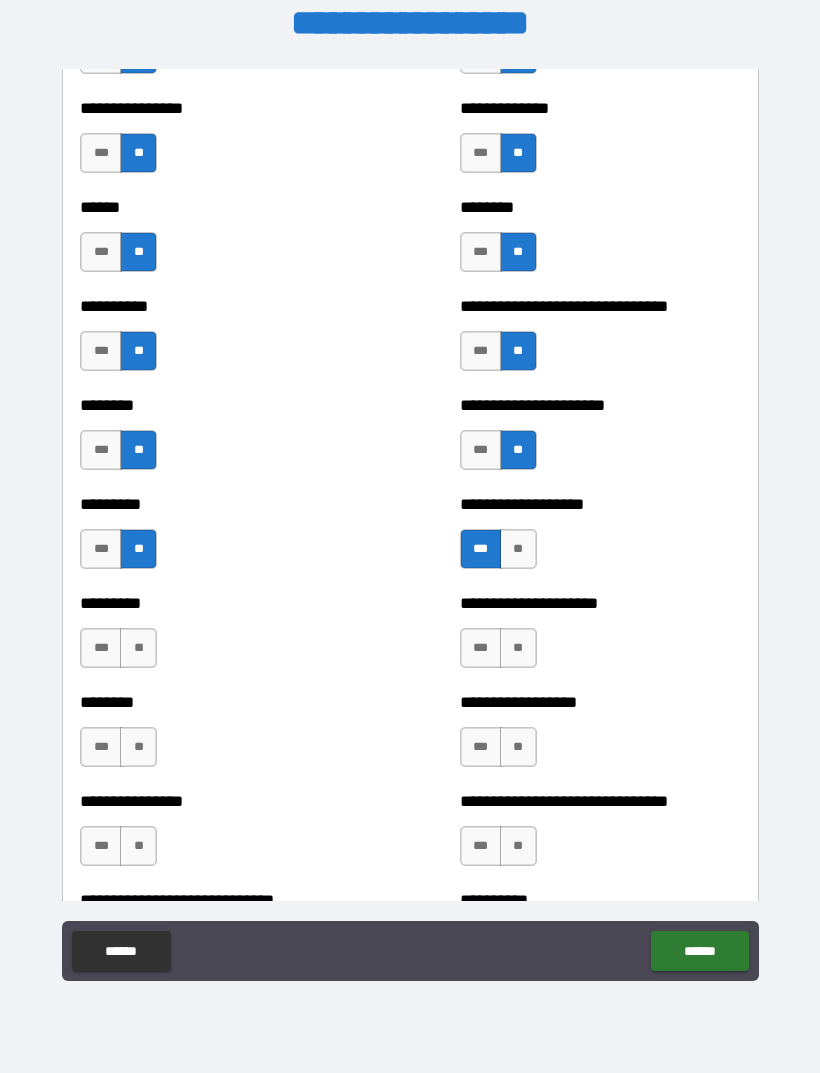 scroll, scrollTop: 6842, scrollLeft: 0, axis: vertical 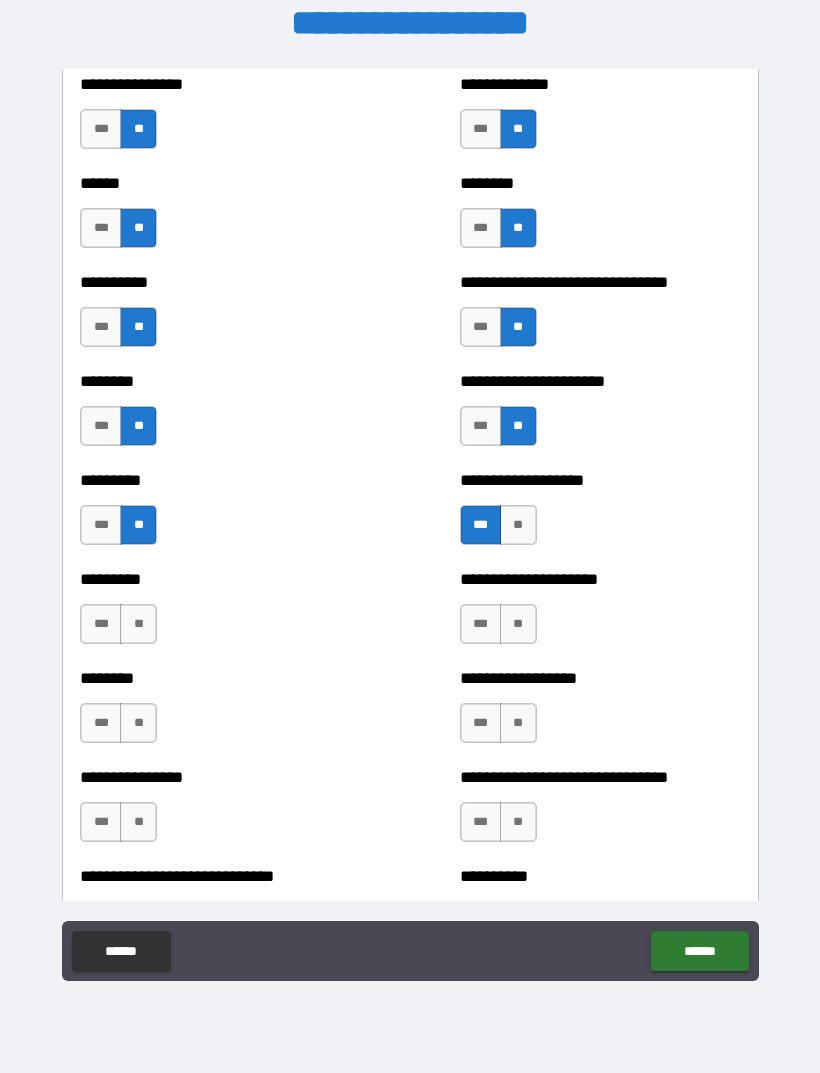 click on "**" at bounding box center (138, 624) 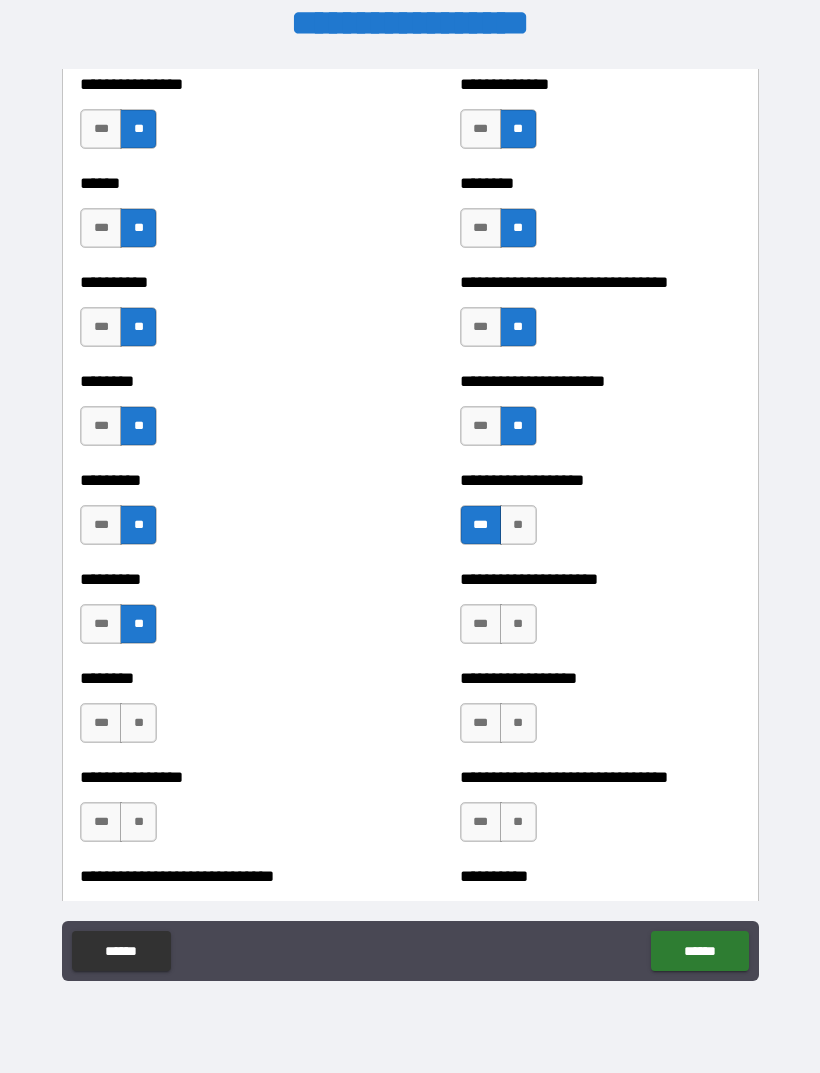 click on "**" at bounding box center [518, 624] 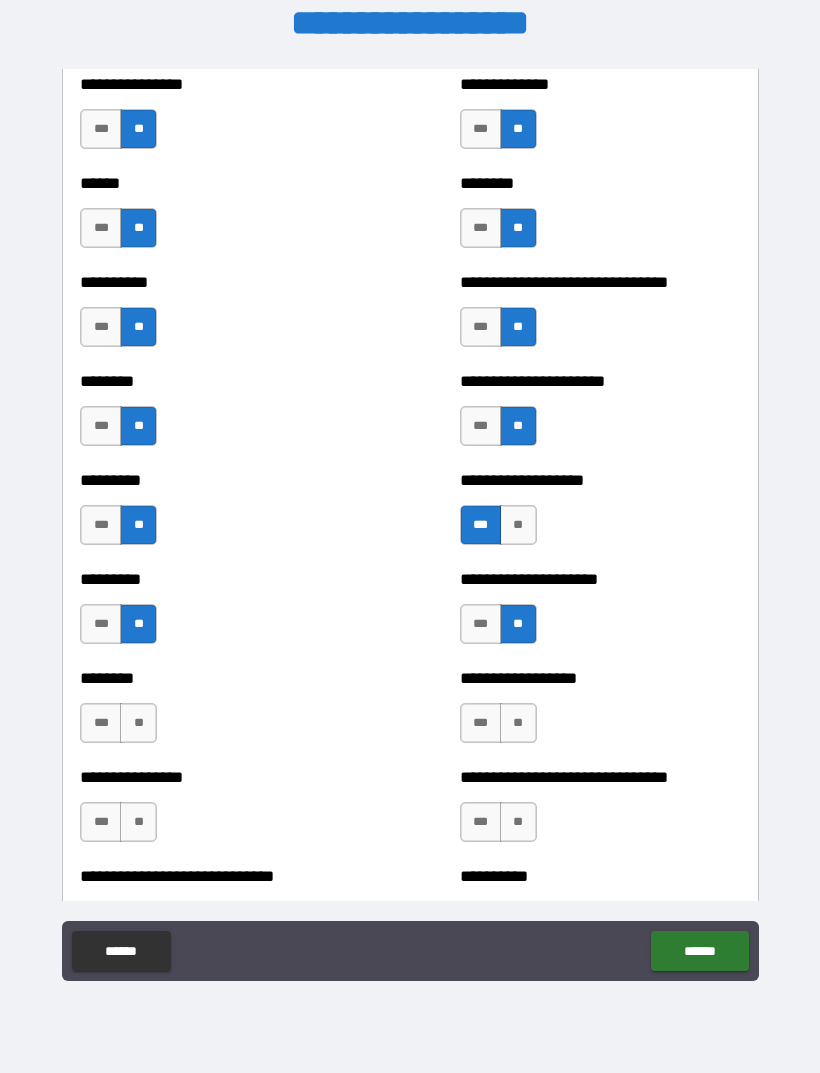 click on "**" at bounding box center (138, 723) 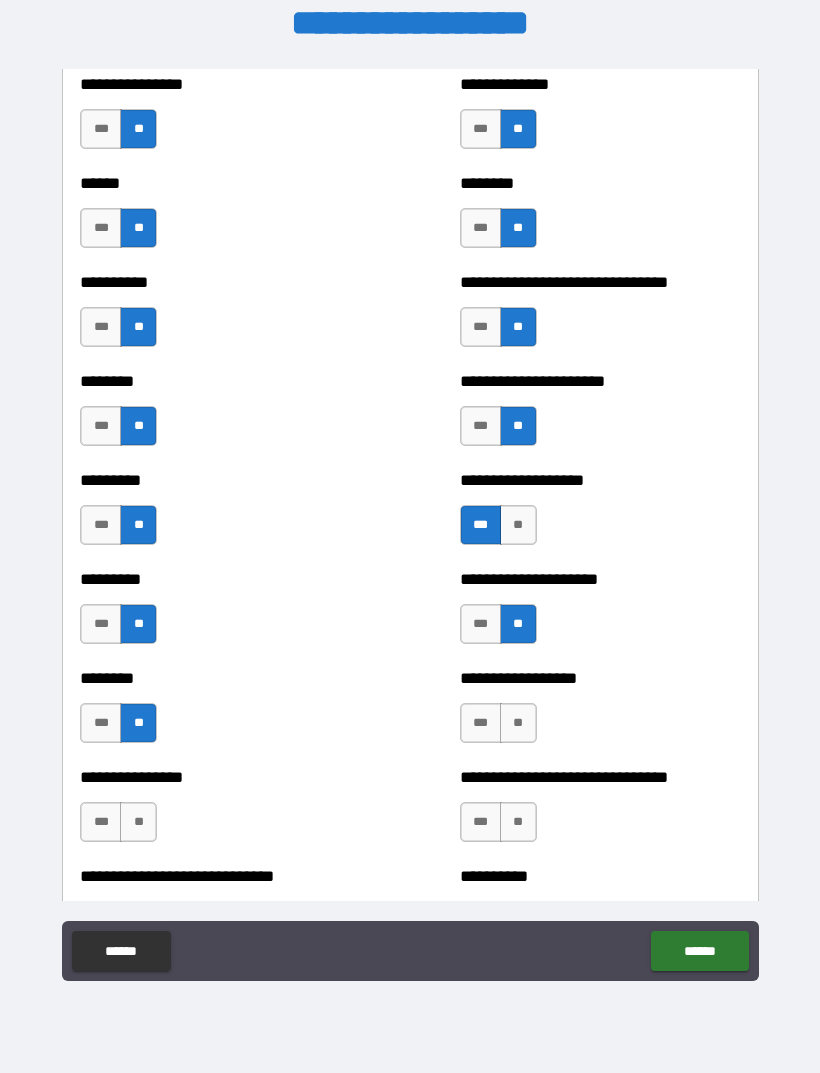 click on "**" at bounding box center [518, 723] 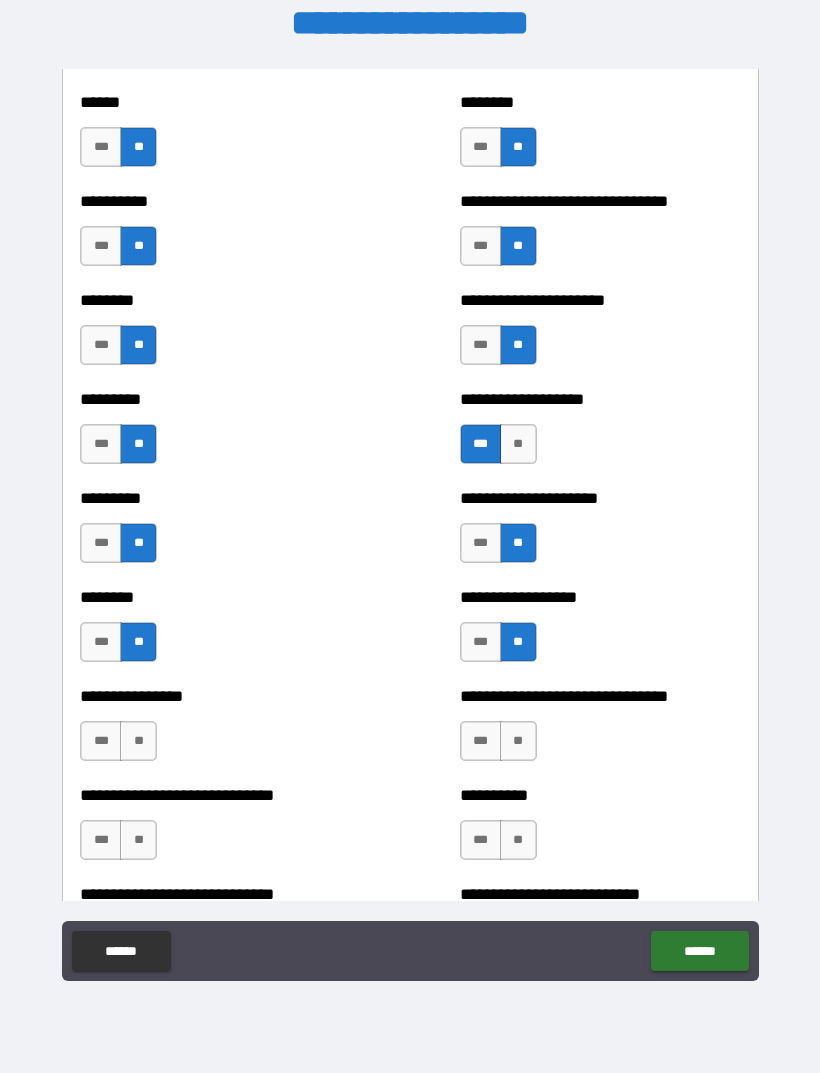 scroll, scrollTop: 6992, scrollLeft: 0, axis: vertical 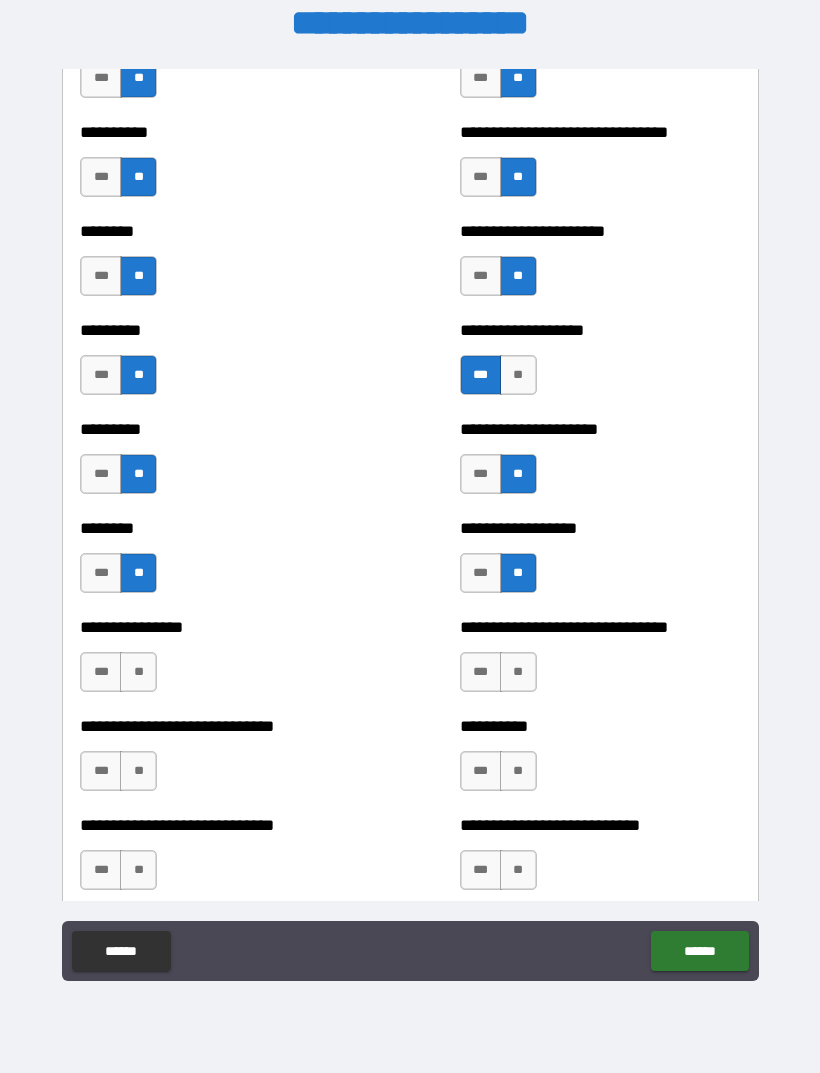click on "**" at bounding box center [138, 672] 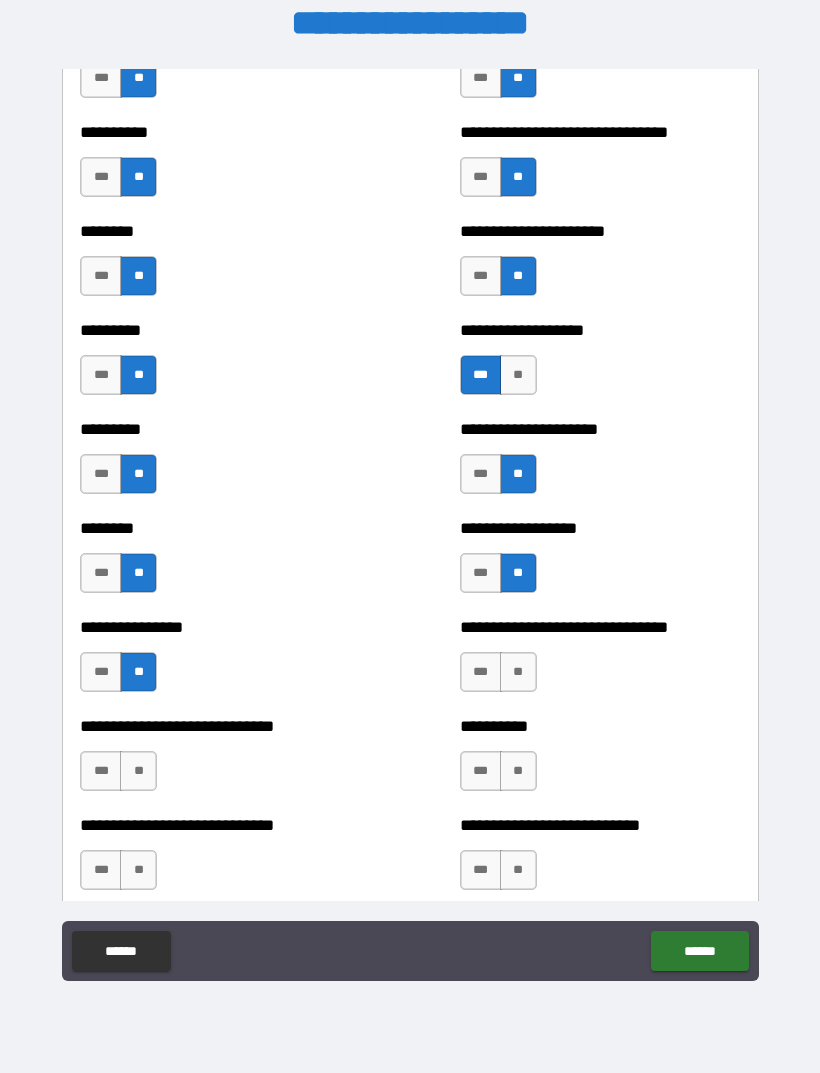 click on "**" at bounding box center (518, 672) 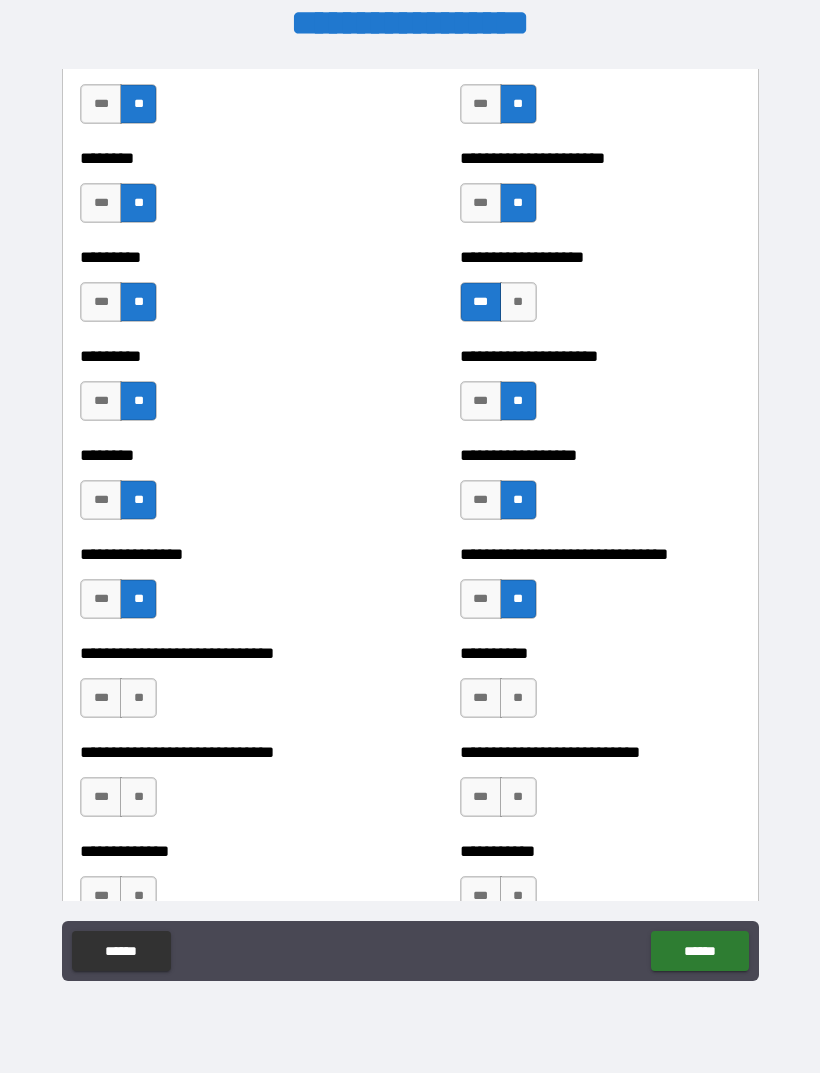 scroll, scrollTop: 7081, scrollLeft: 0, axis: vertical 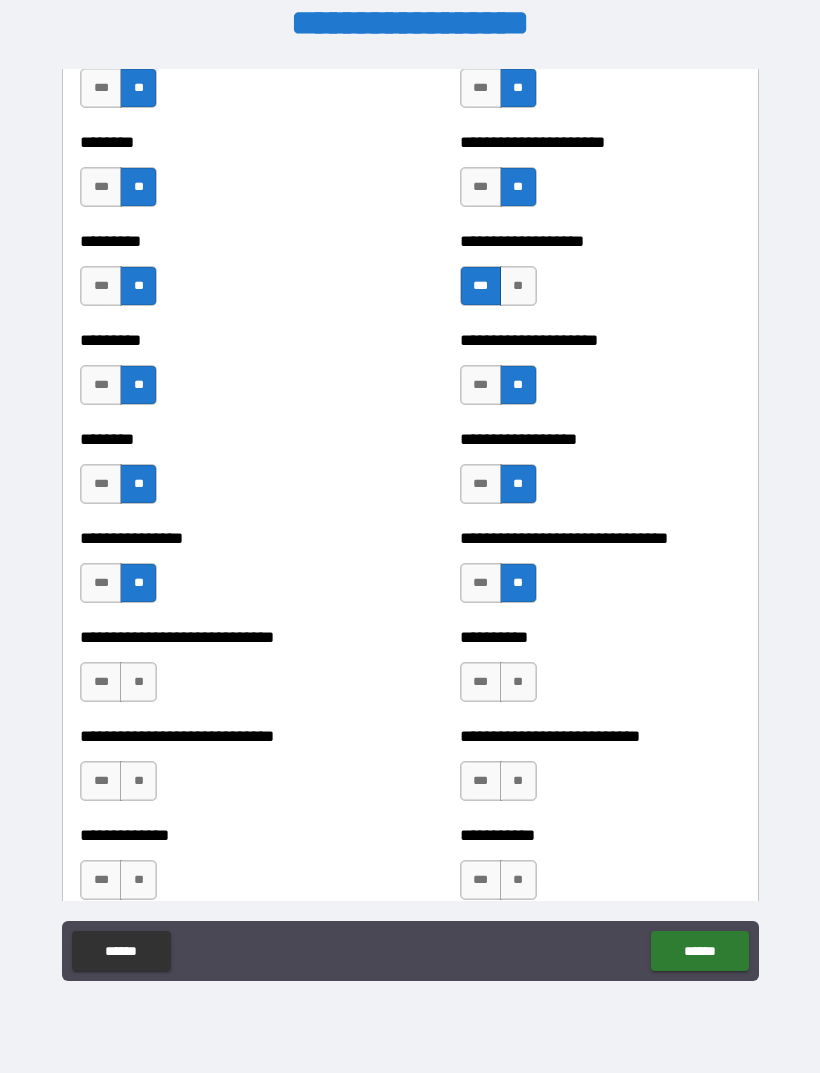 click on "**" at bounding box center (138, 682) 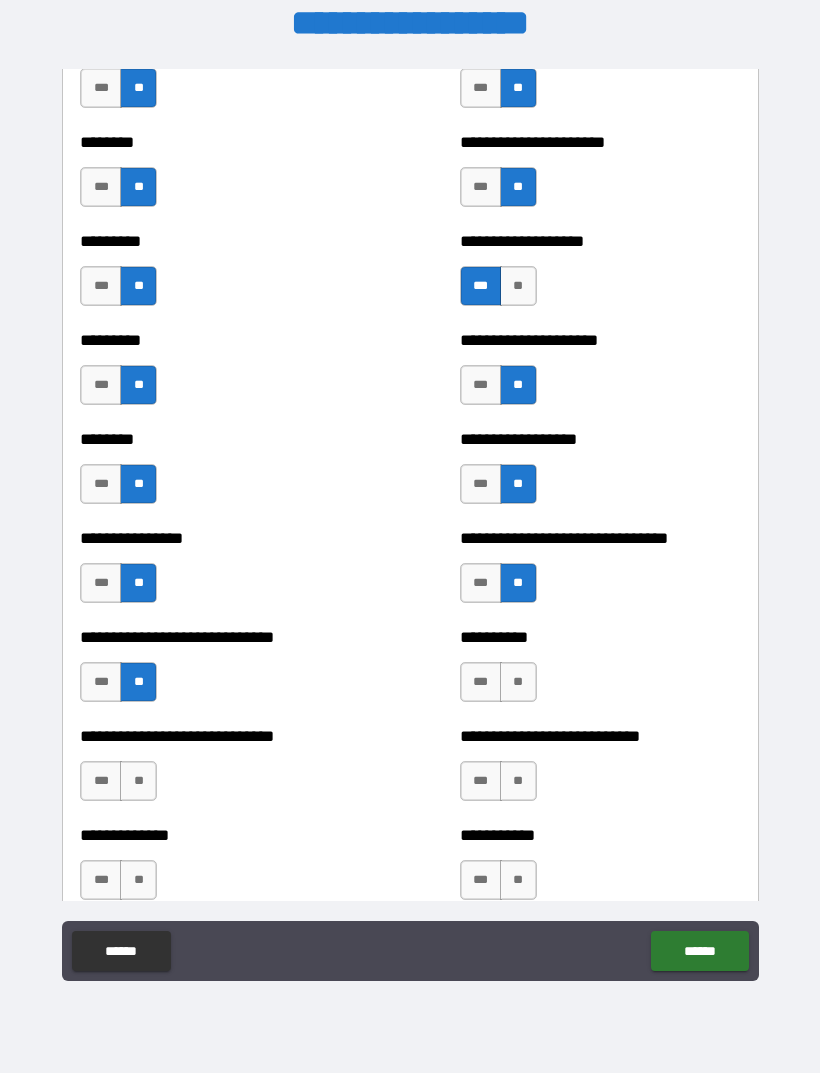 click on "**" at bounding box center [518, 682] 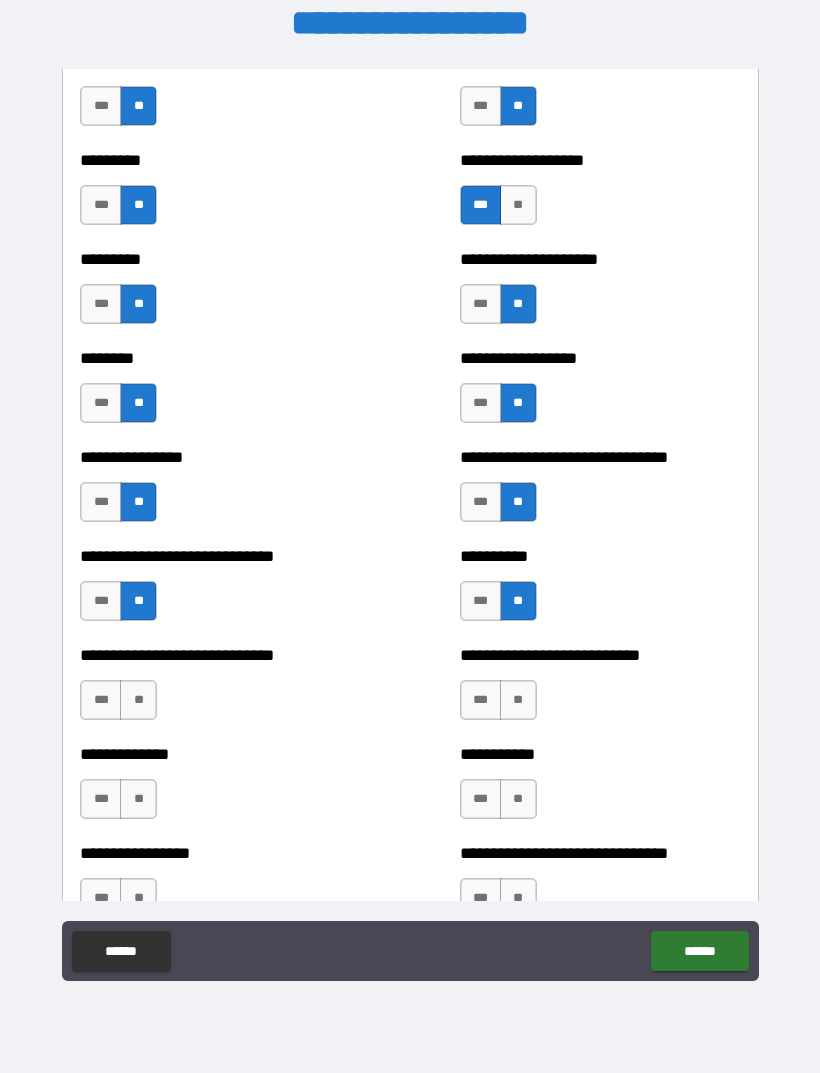 scroll, scrollTop: 7178, scrollLeft: 0, axis: vertical 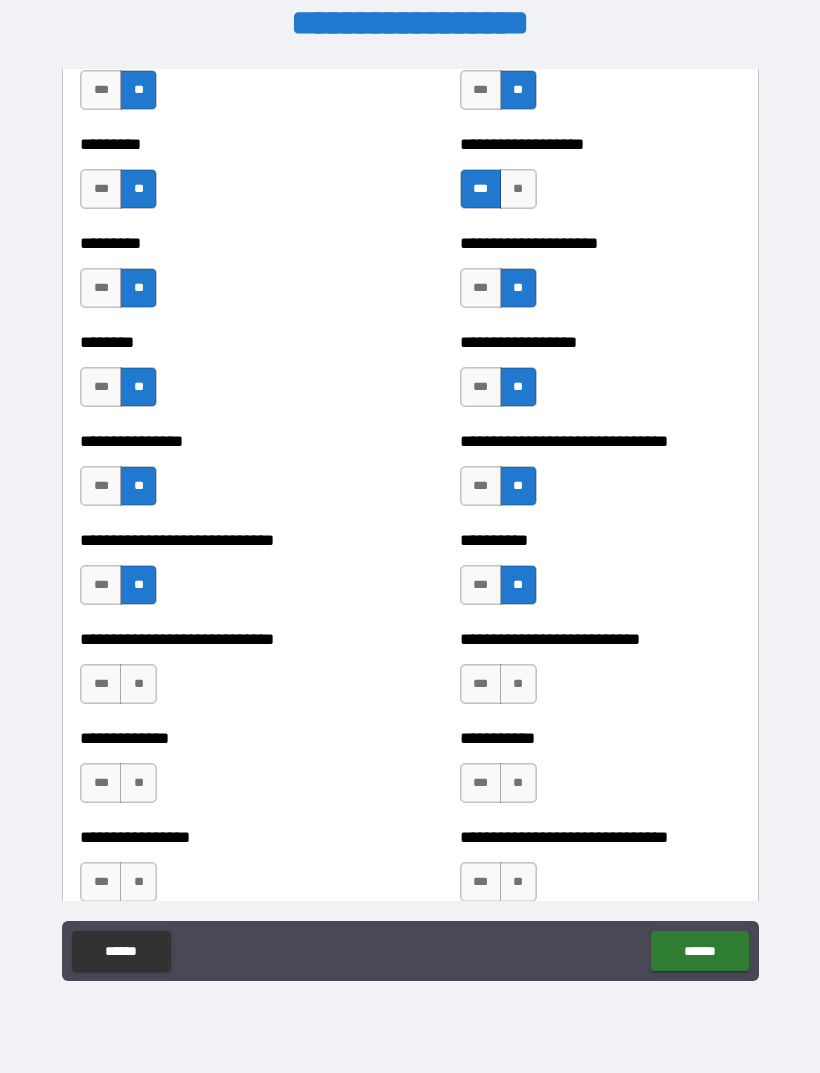 click on "**" at bounding box center (138, 684) 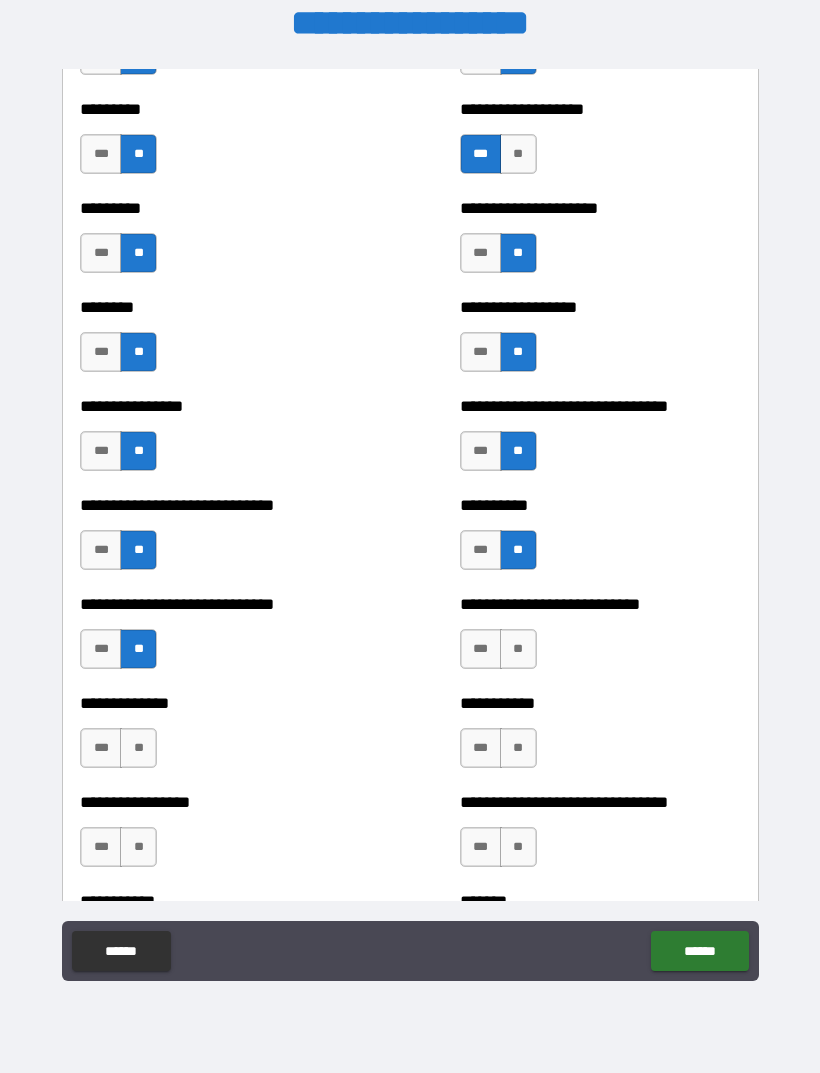 click on "**" at bounding box center (518, 649) 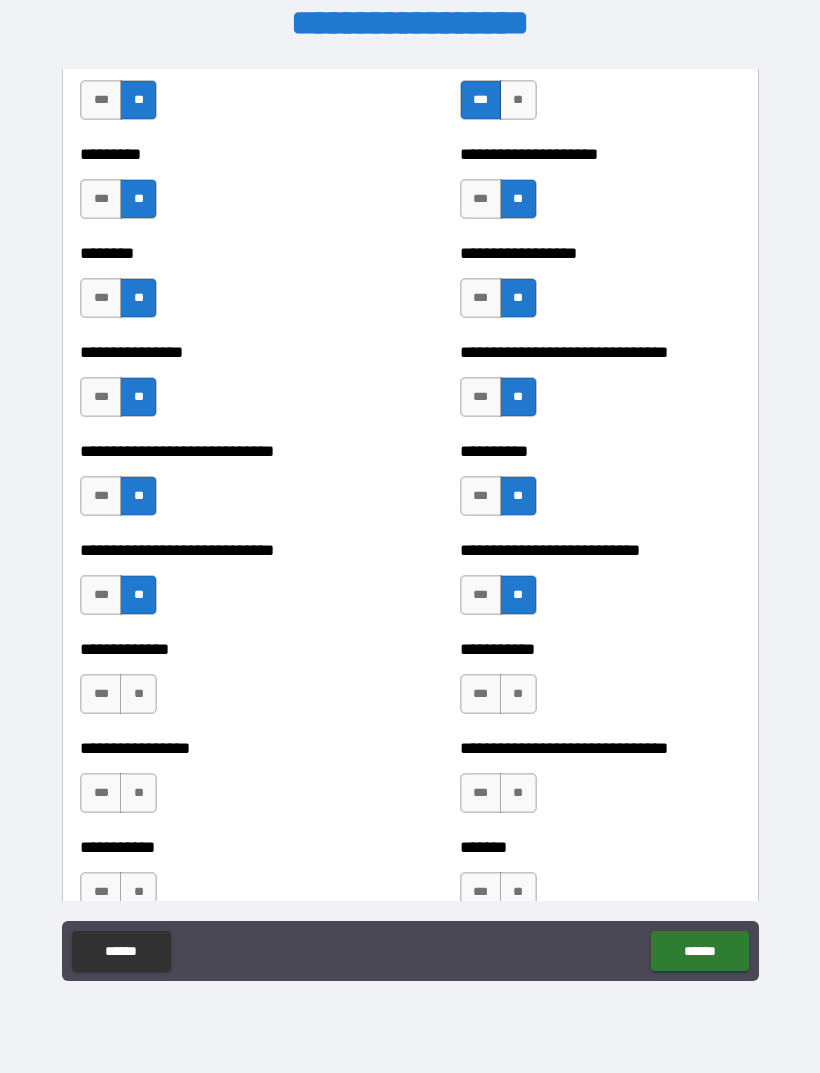 scroll, scrollTop: 7281, scrollLeft: 0, axis: vertical 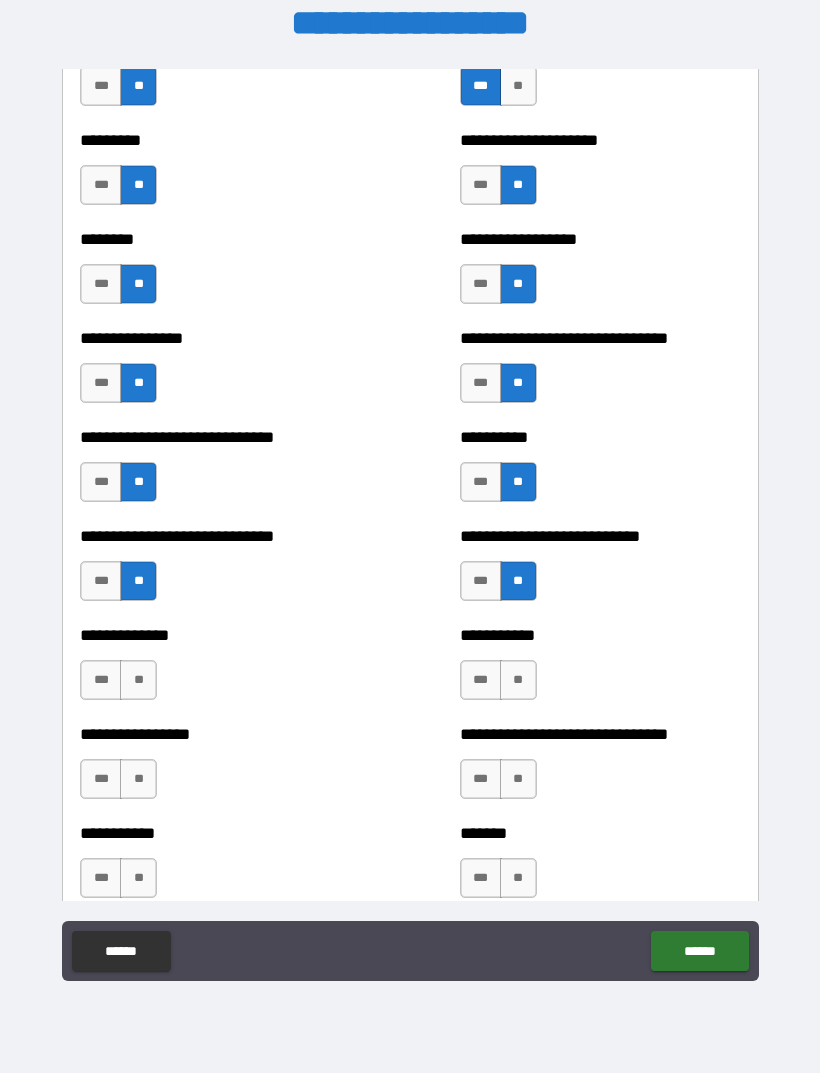 click on "**" at bounding box center [138, 680] 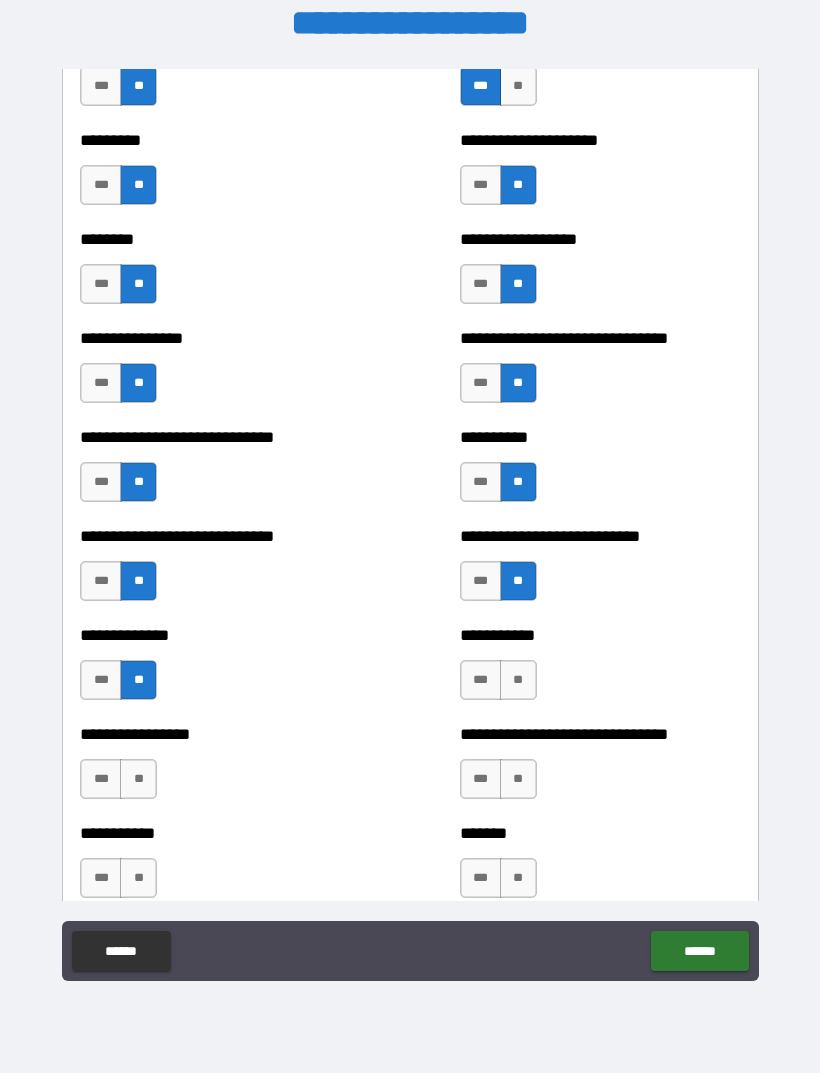 click on "**" at bounding box center [518, 680] 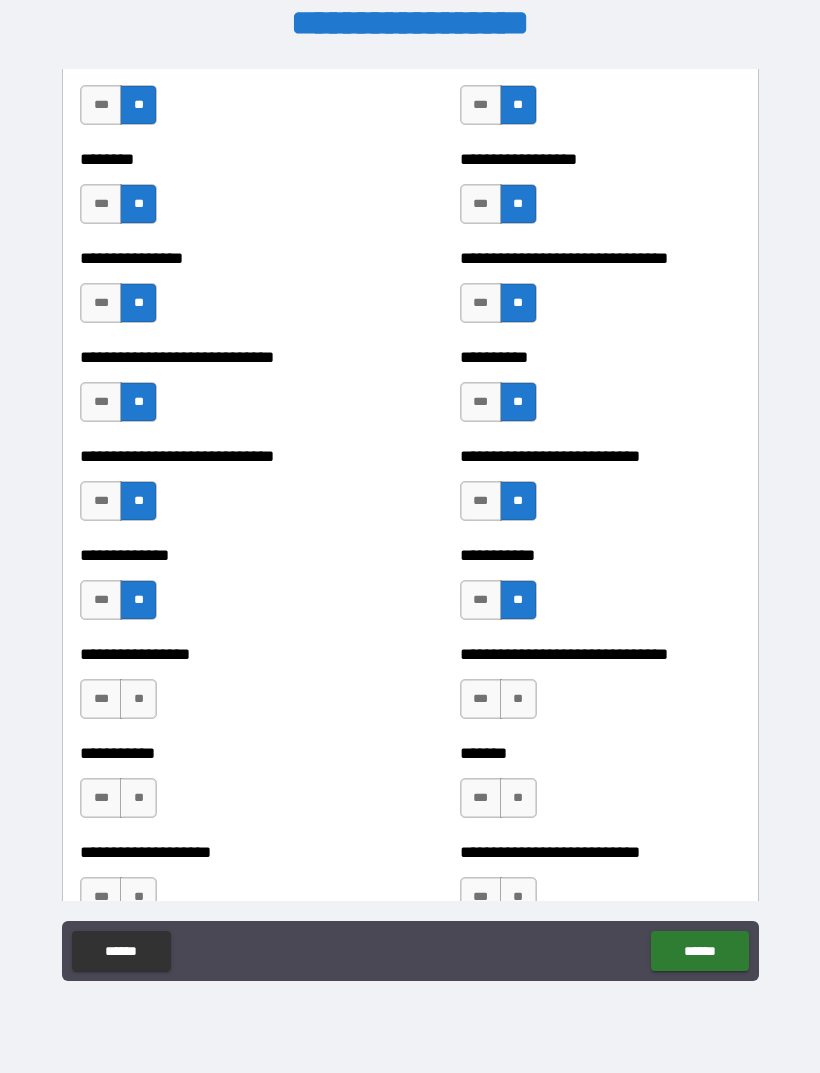 scroll, scrollTop: 7376, scrollLeft: 0, axis: vertical 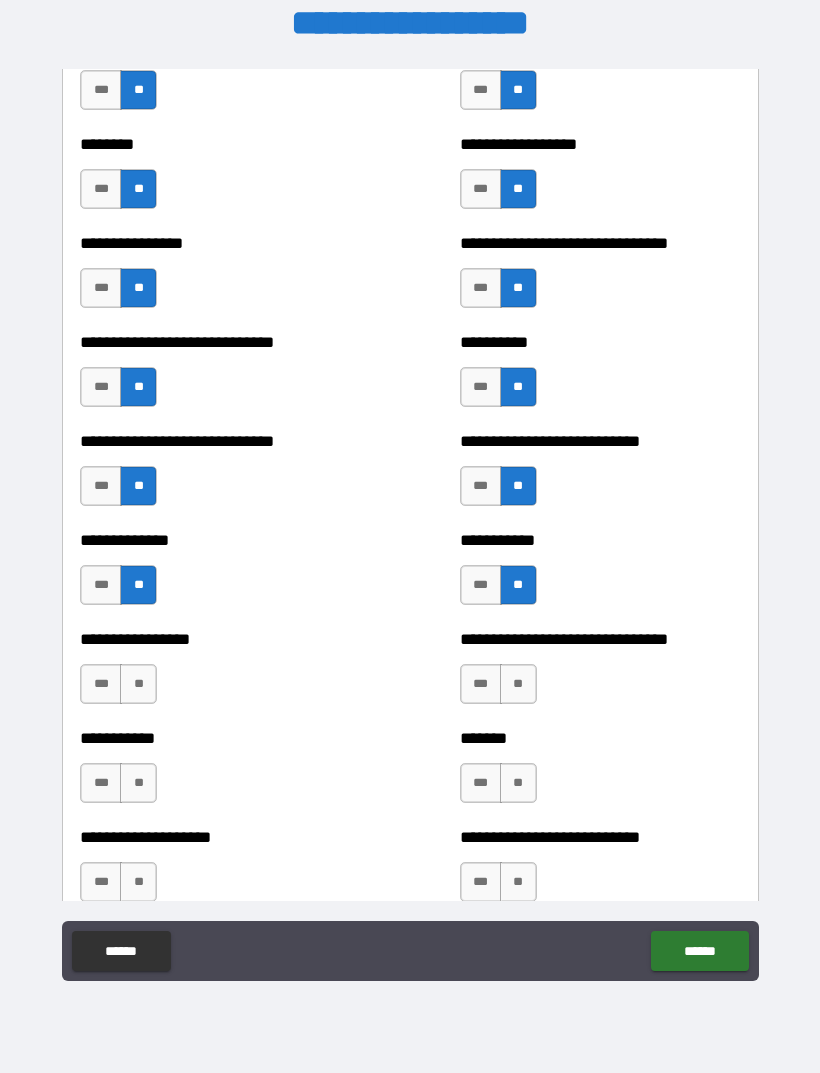 click on "**" at bounding box center [138, 684] 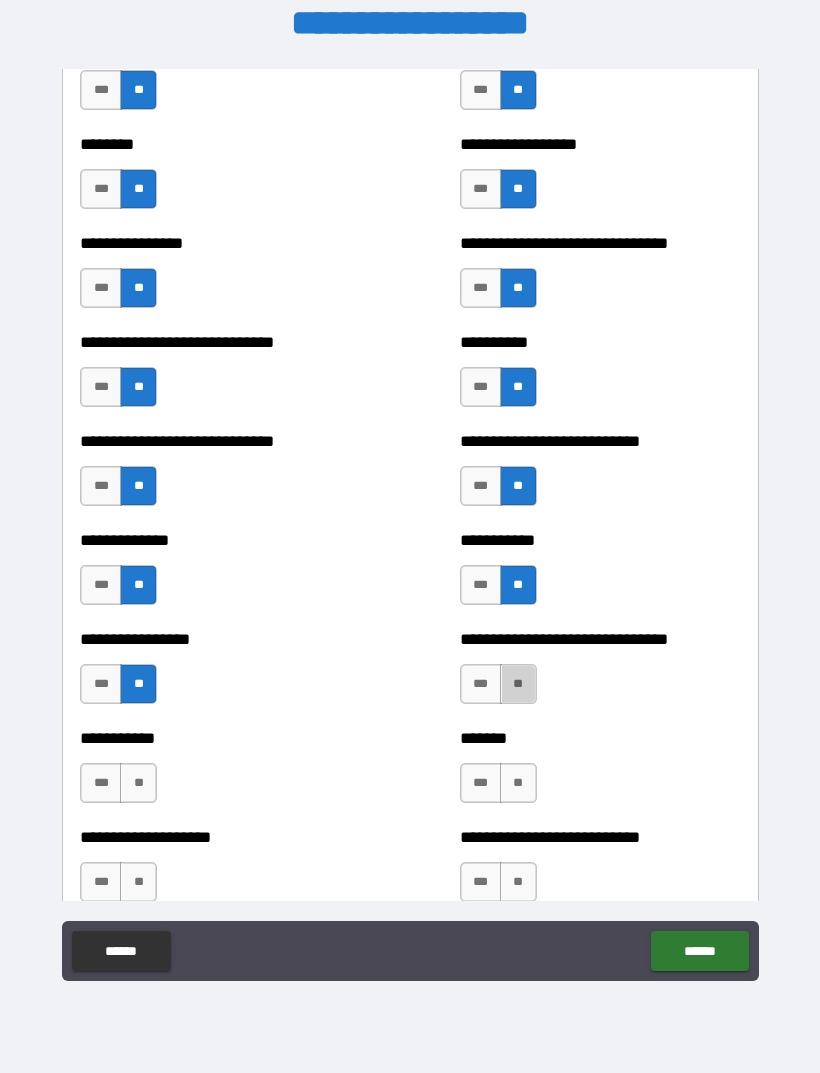 click on "**" at bounding box center [518, 684] 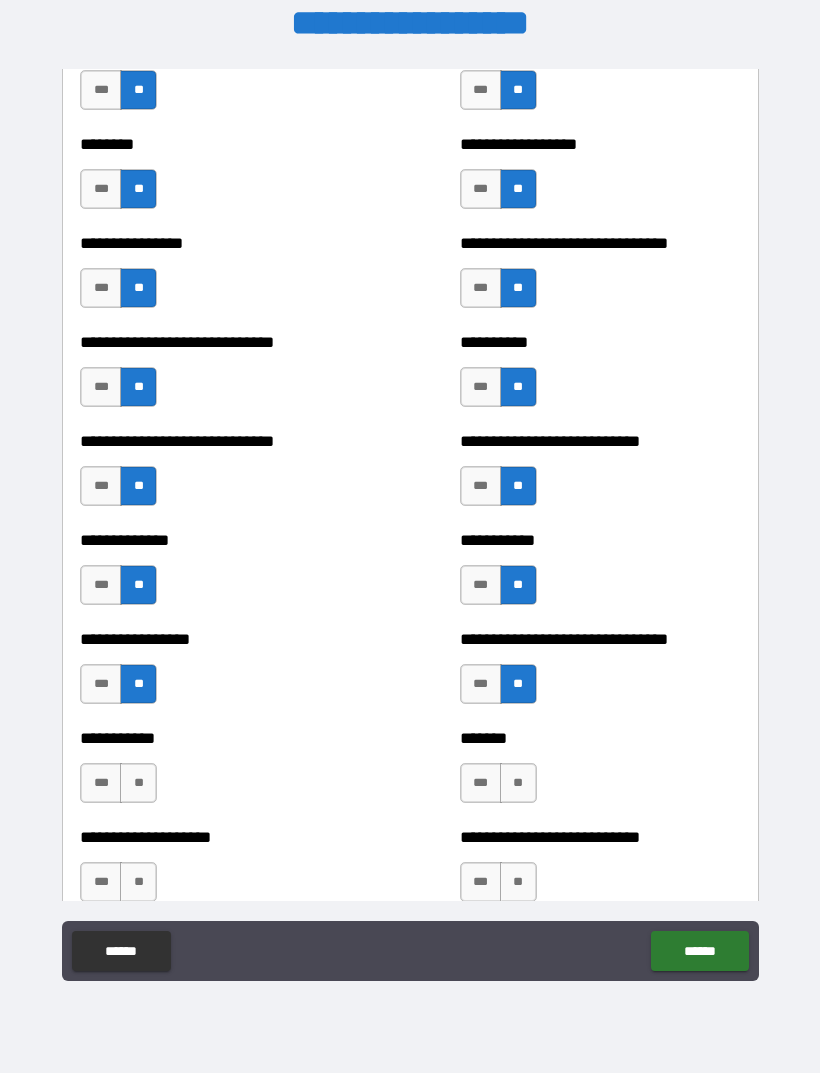 click on "***" at bounding box center (481, 684) 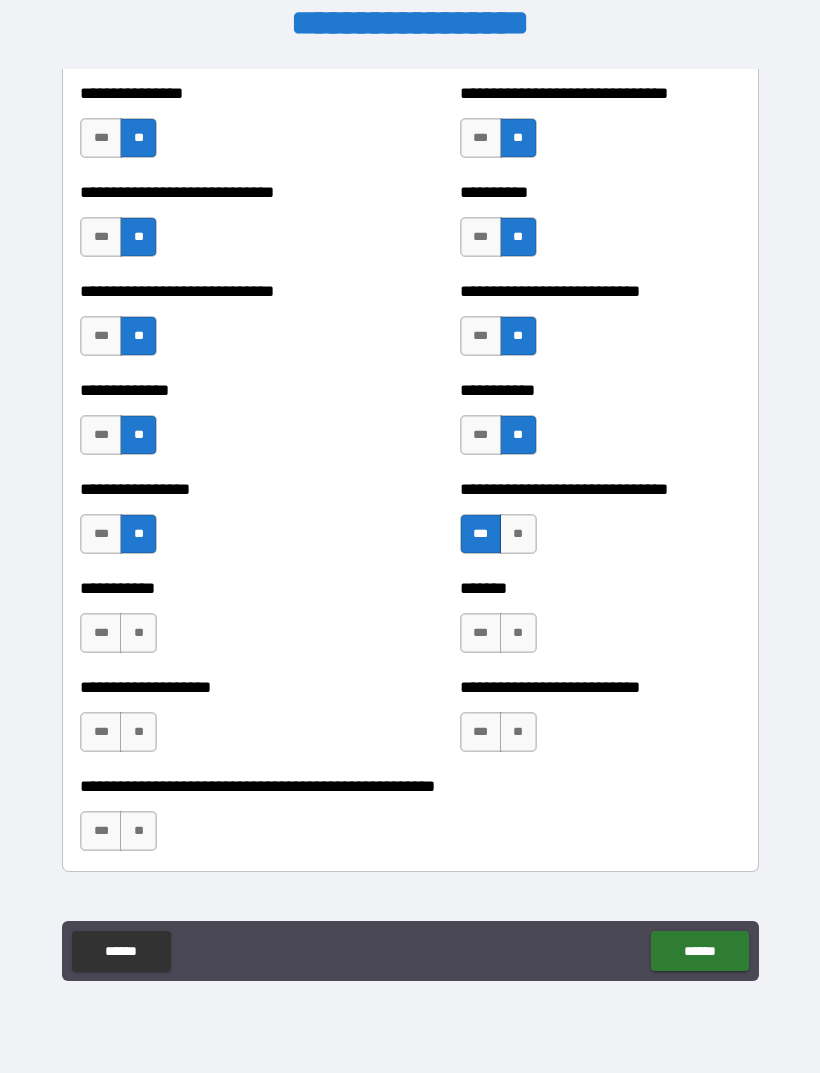 scroll, scrollTop: 7529, scrollLeft: 0, axis: vertical 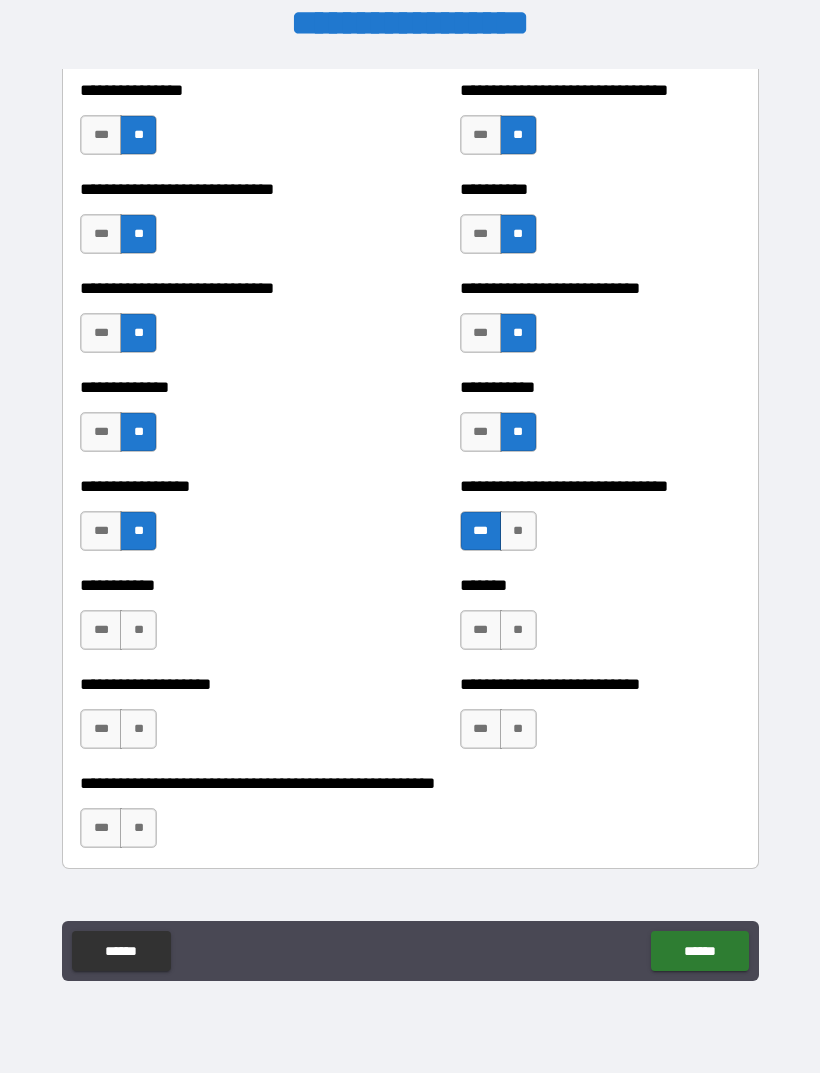 click on "**" at bounding box center [138, 630] 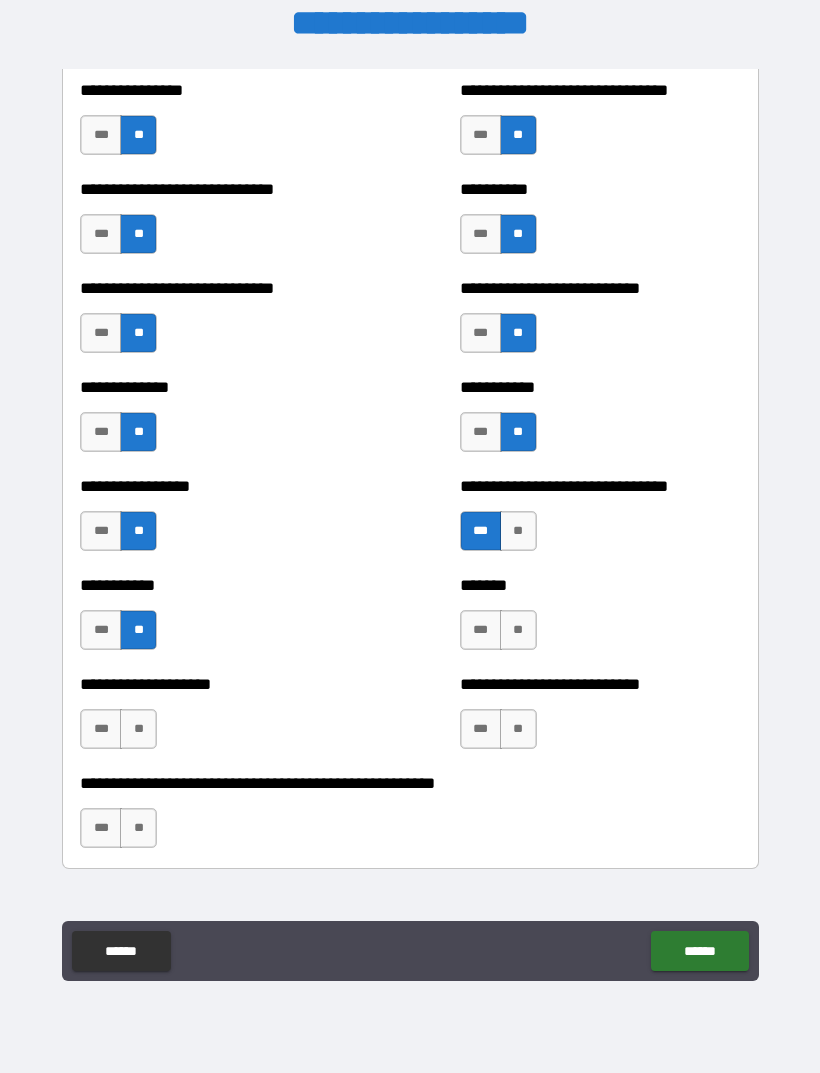 click on "***" at bounding box center [481, 630] 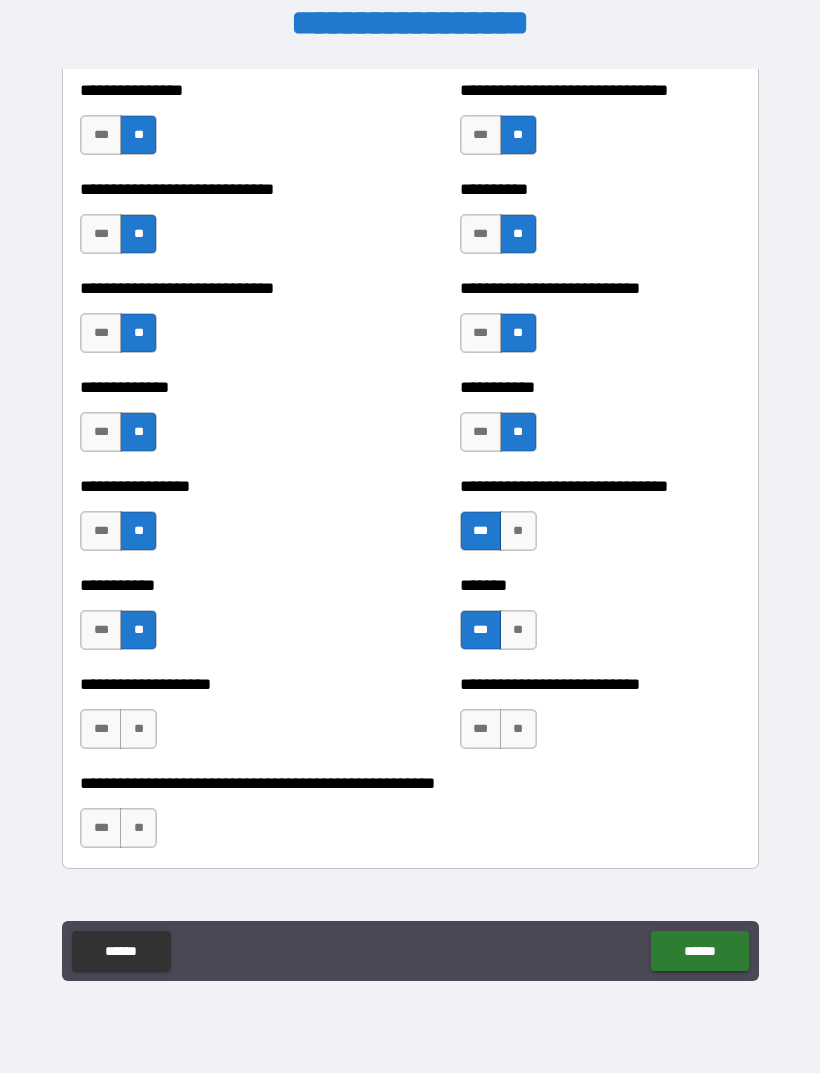 click on "**" at bounding box center (138, 729) 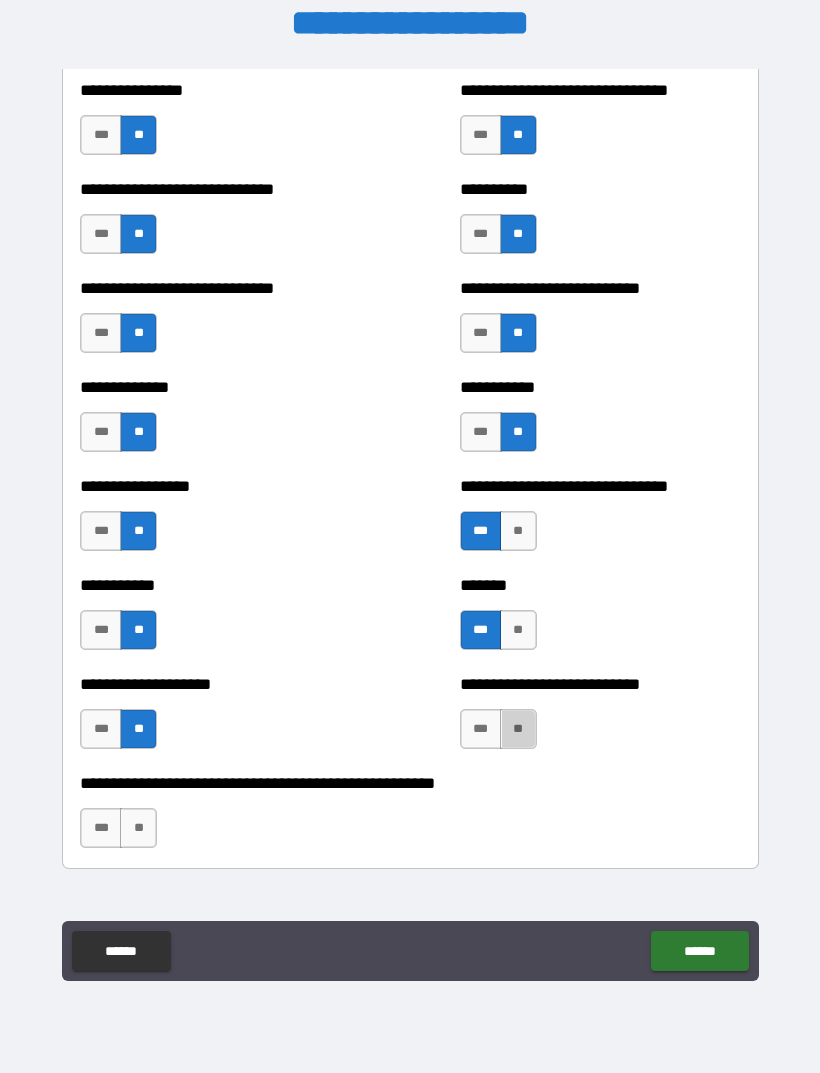 click on "**" at bounding box center (518, 729) 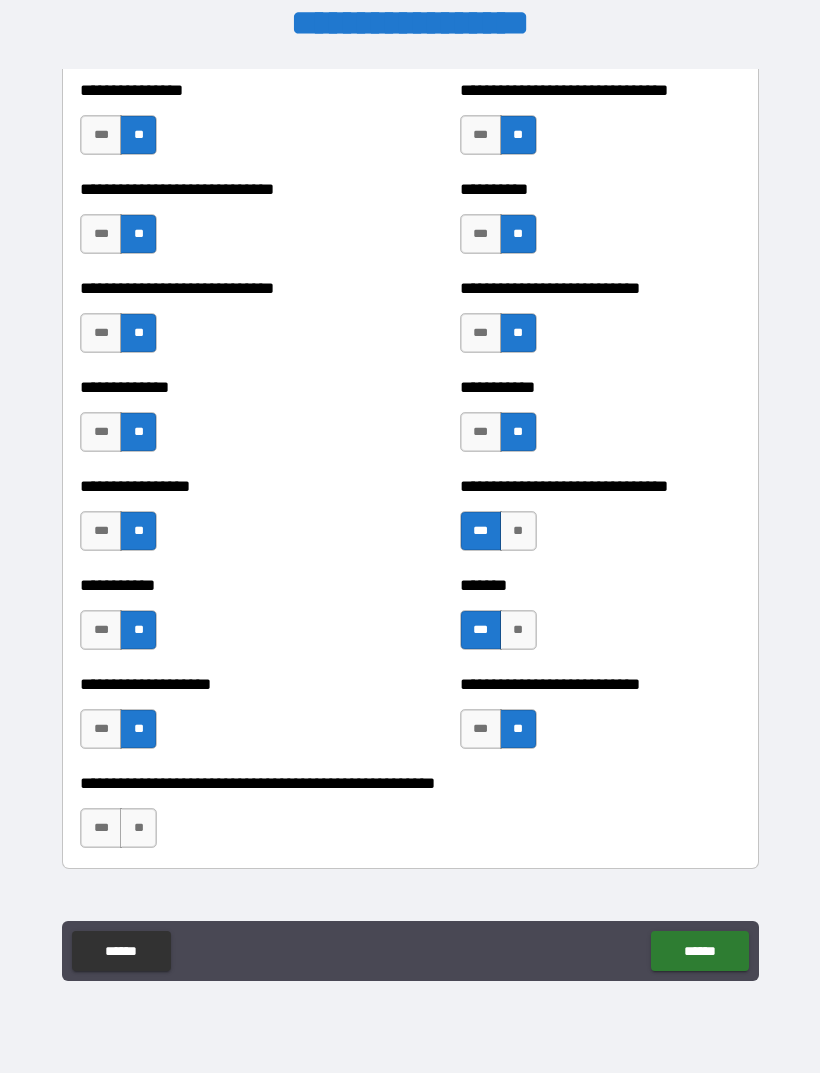 click on "**" at bounding box center [138, 828] 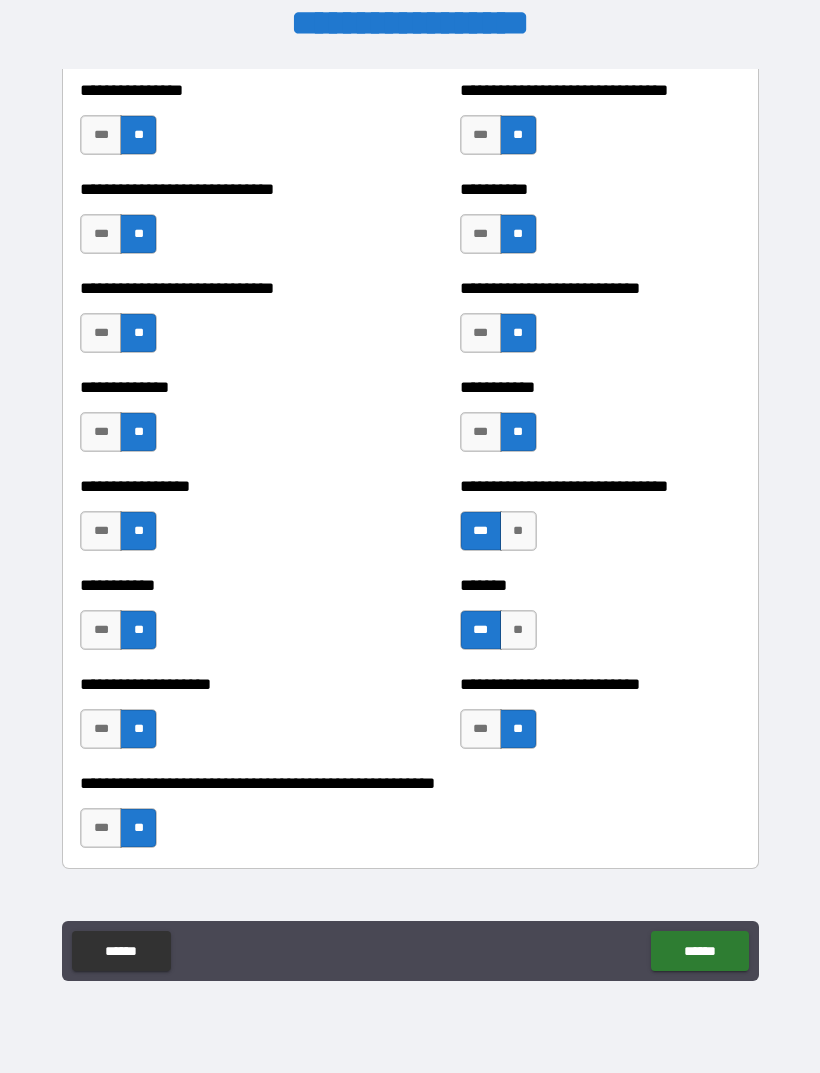 click on "******" at bounding box center [699, 951] 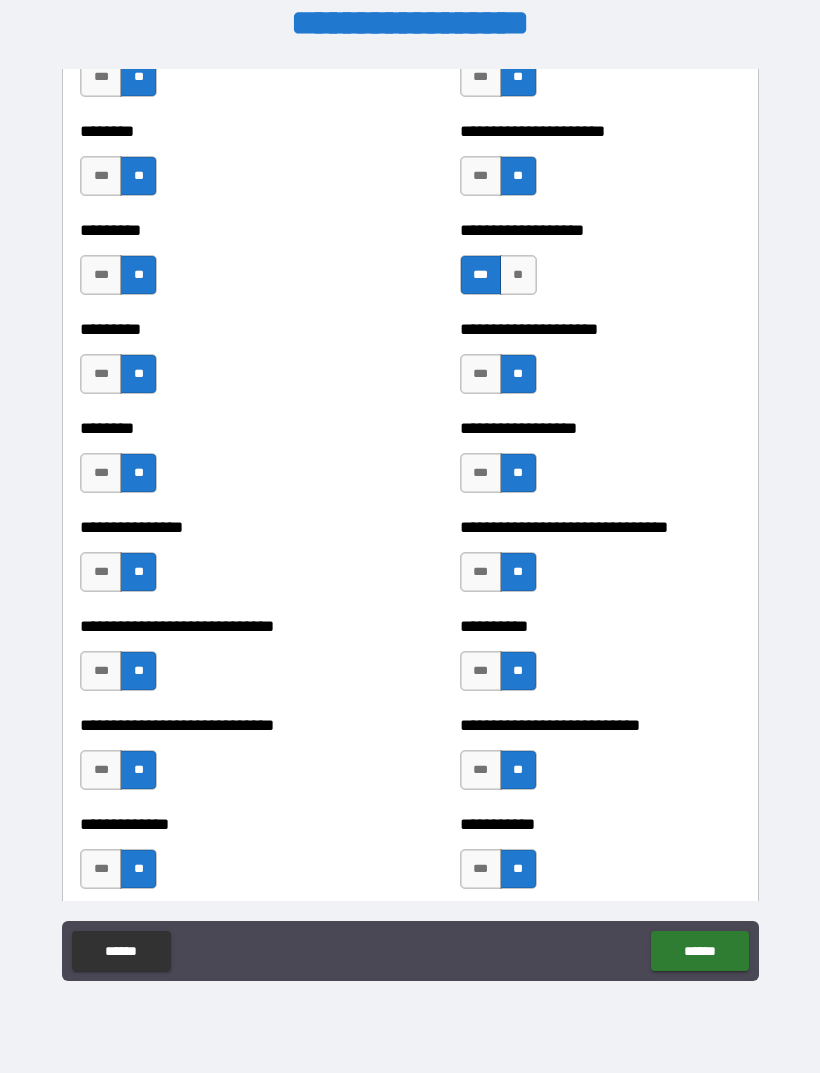scroll, scrollTop: 7075, scrollLeft: 0, axis: vertical 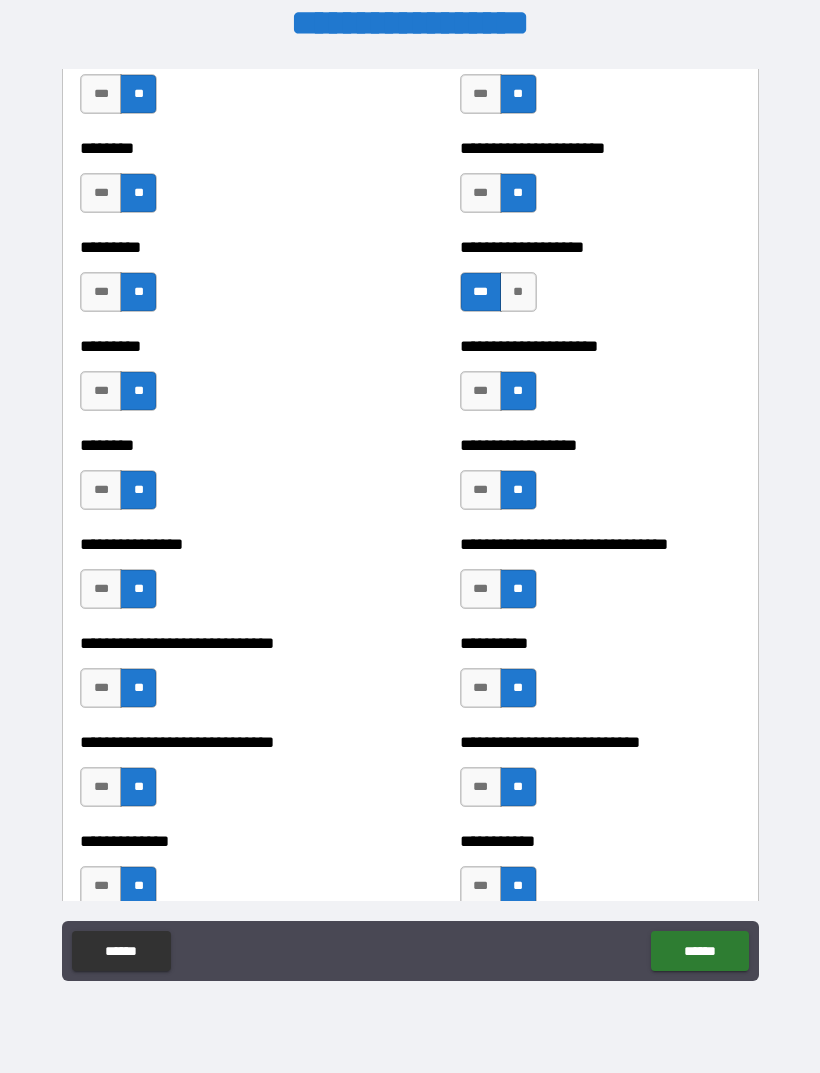 click on "******" at bounding box center [699, 951] 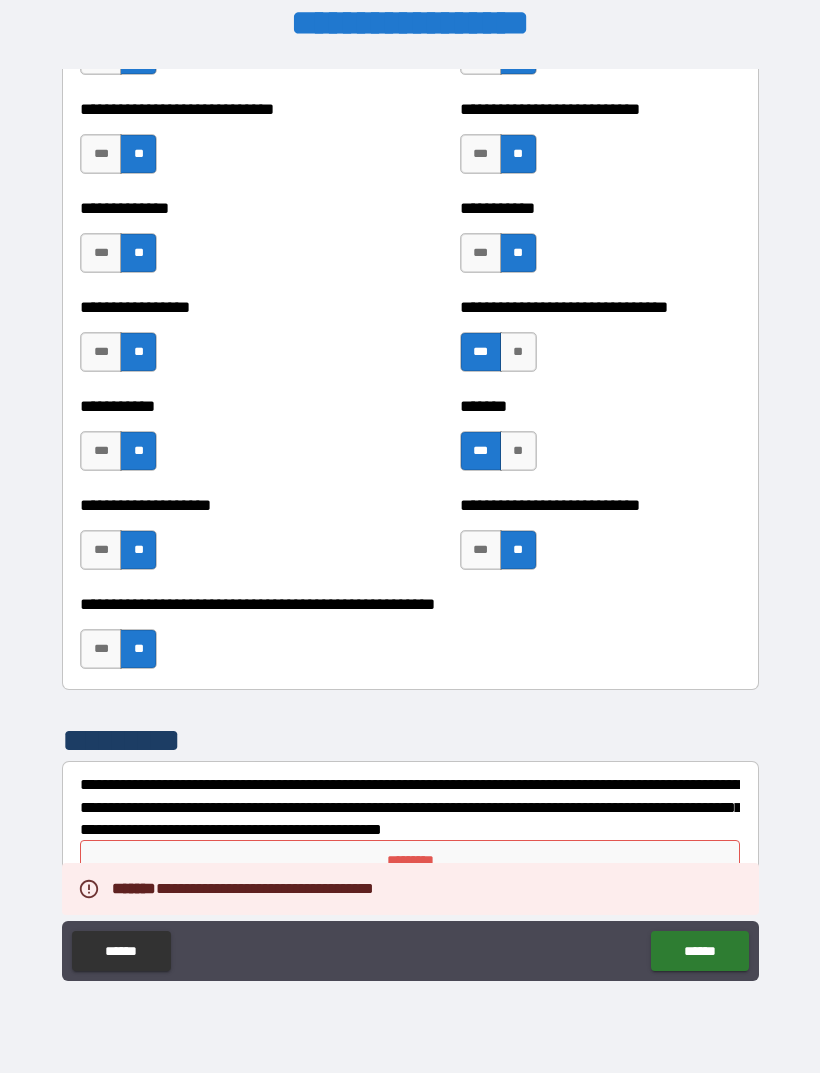 scroll, scrollTop: 7708, scrollLeft: 0, axis: vertical 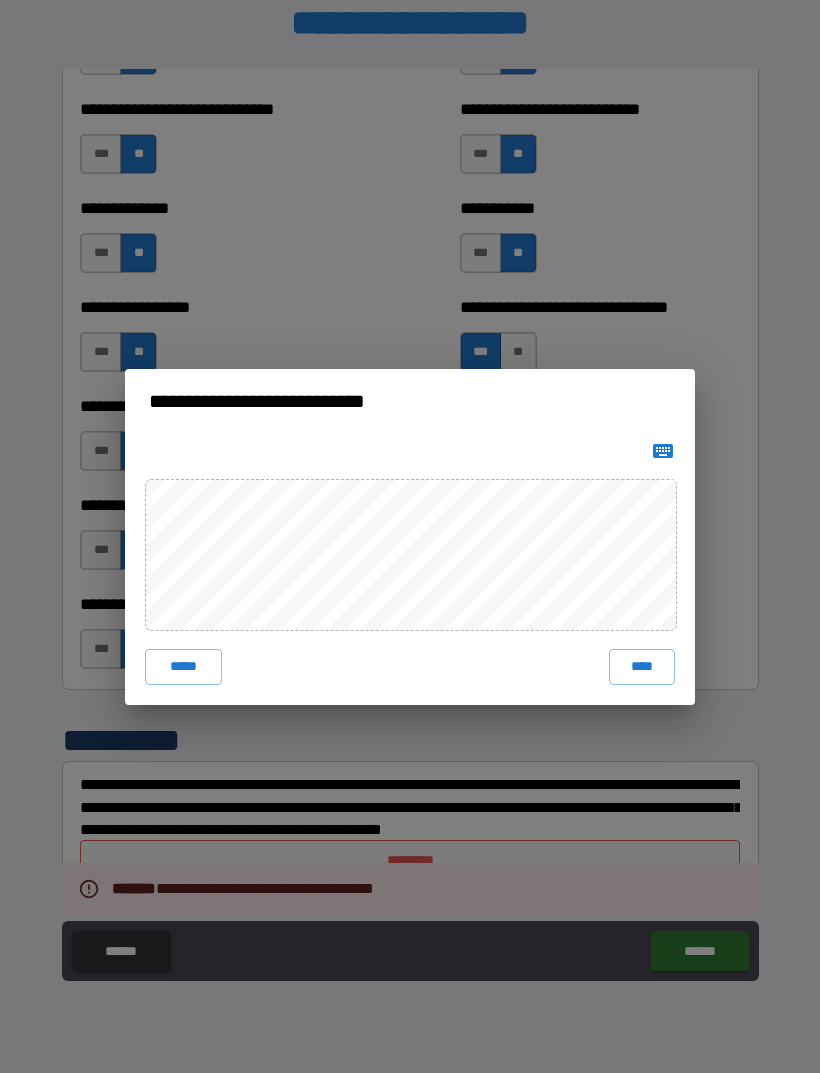 click 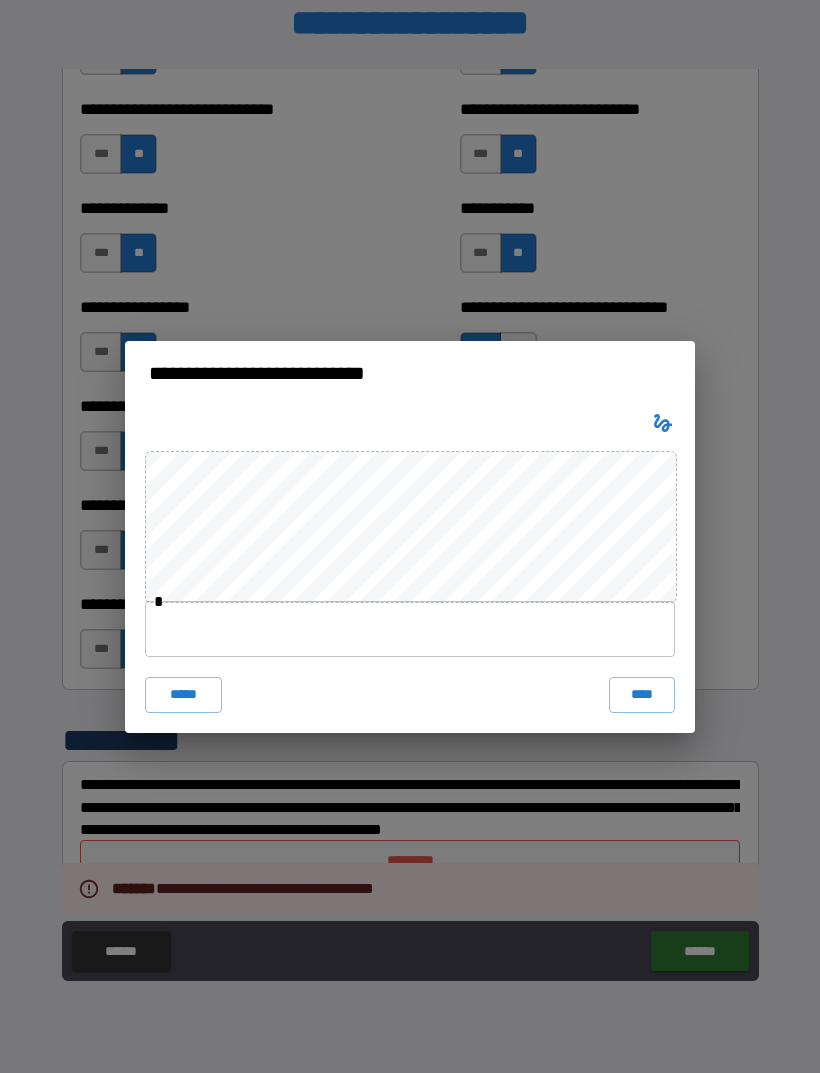 click at bounding box center (410, 629) 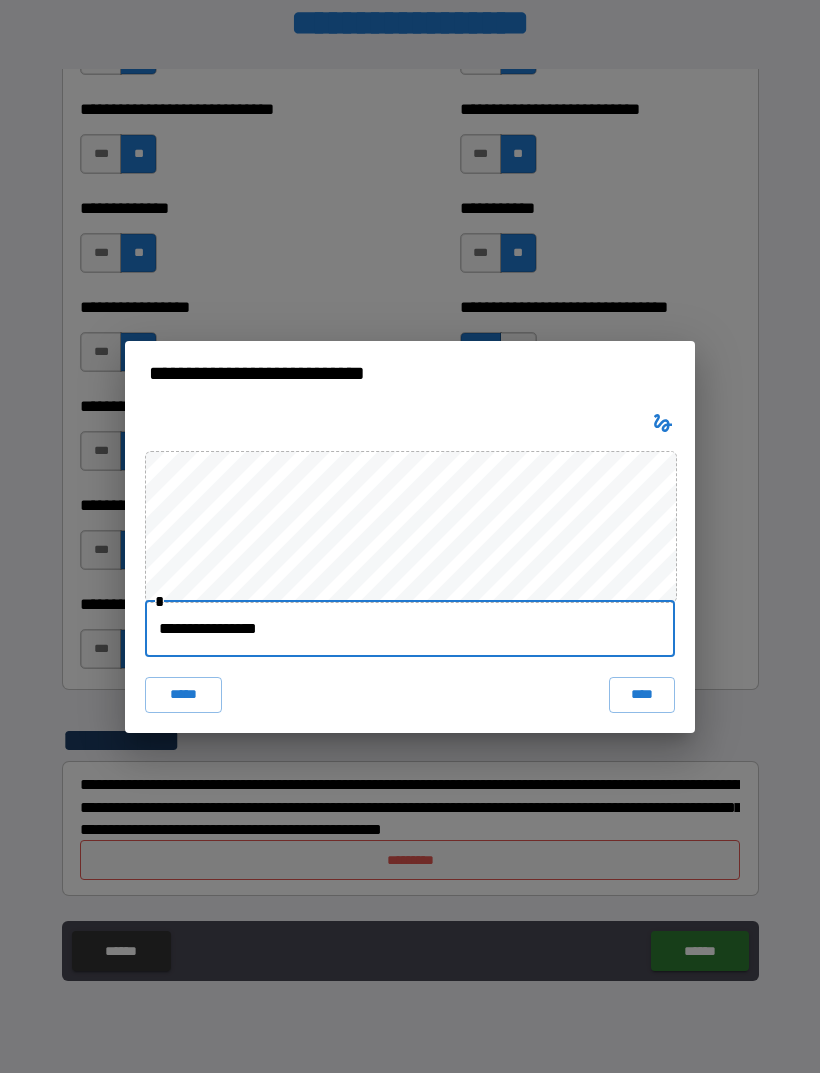 click on "****" at bounding box center (642, 695) 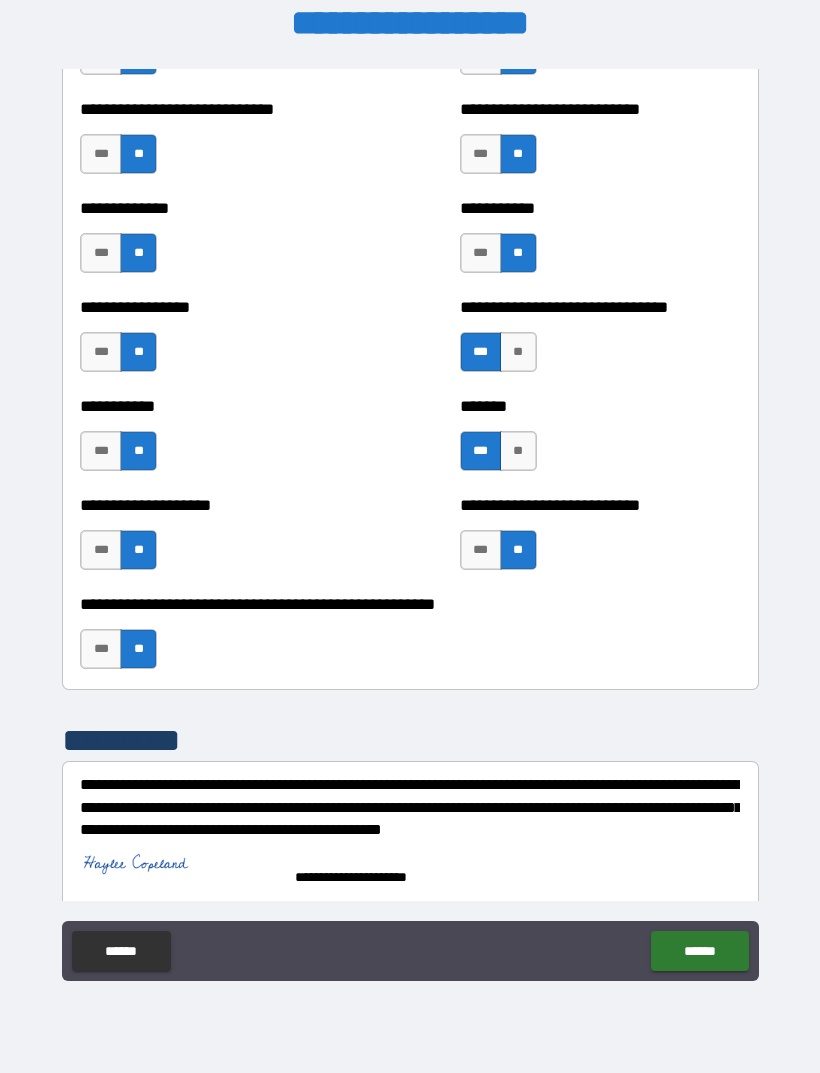 click on "******" at bounding box center (699, 951) 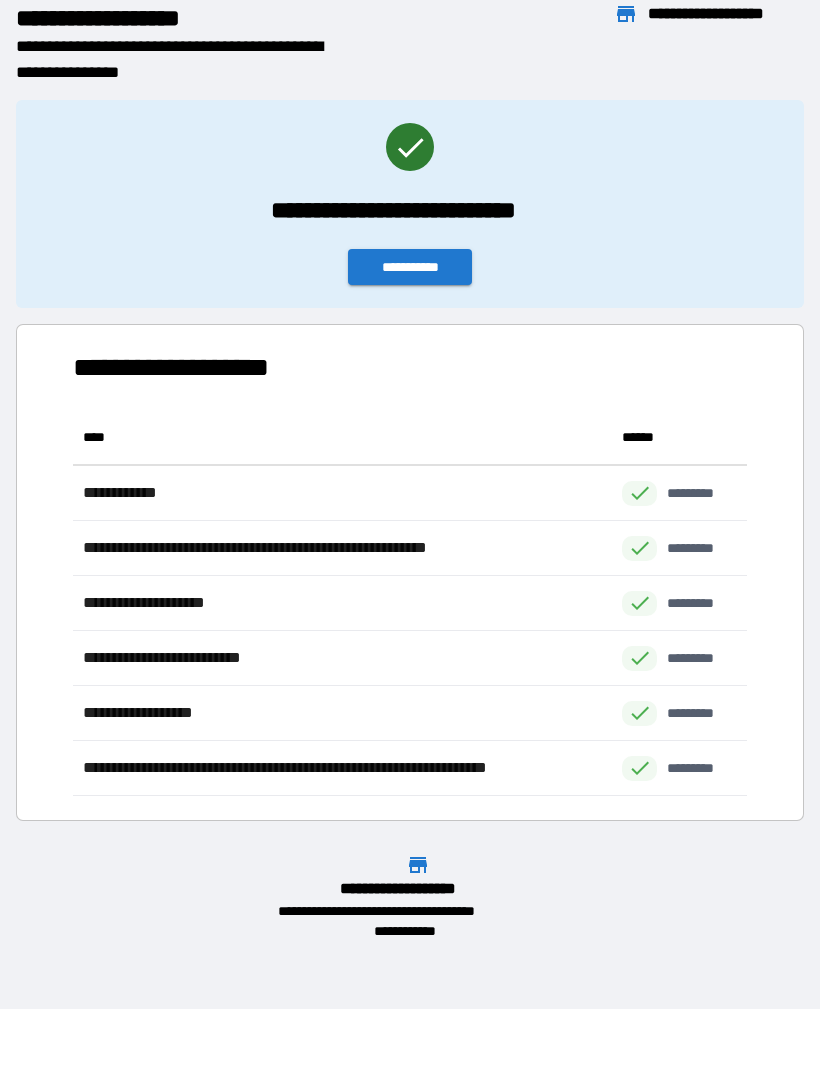 scroll, scrollTop: 1, scrollLeft: 1, axis: both 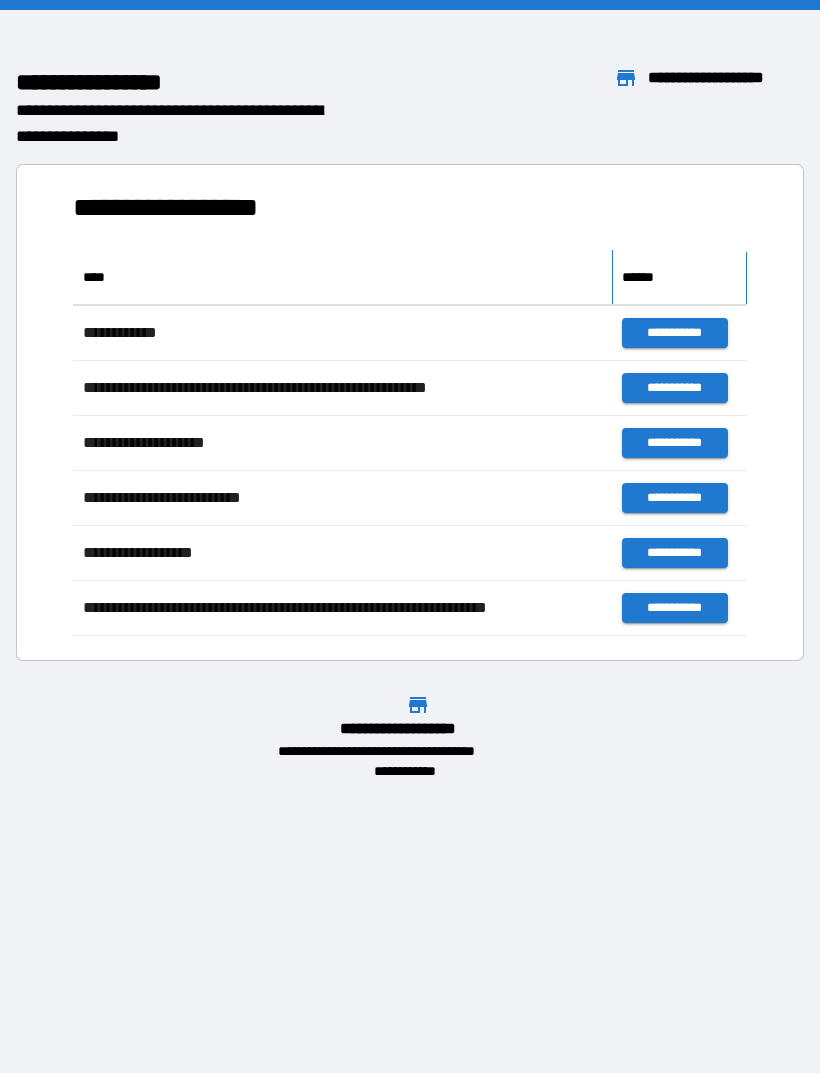 click on "******" at bounding box center [679, 277] 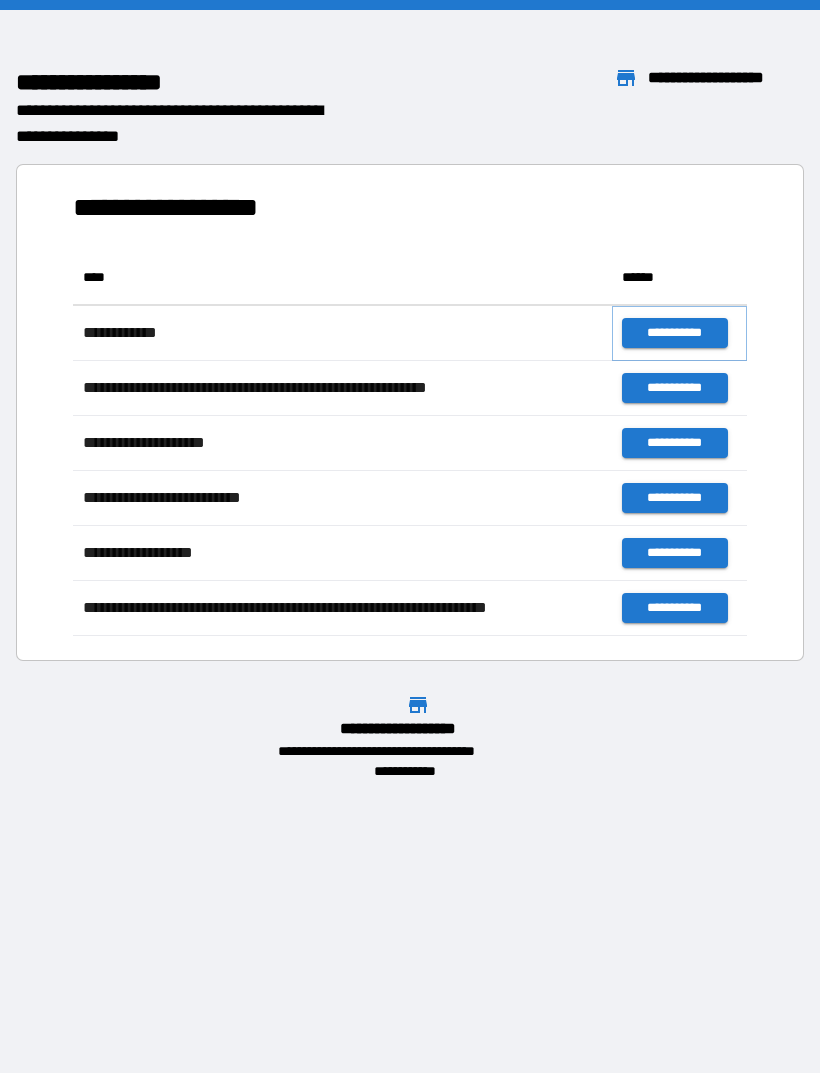 click on "**********" at bounding box center (674, 333) 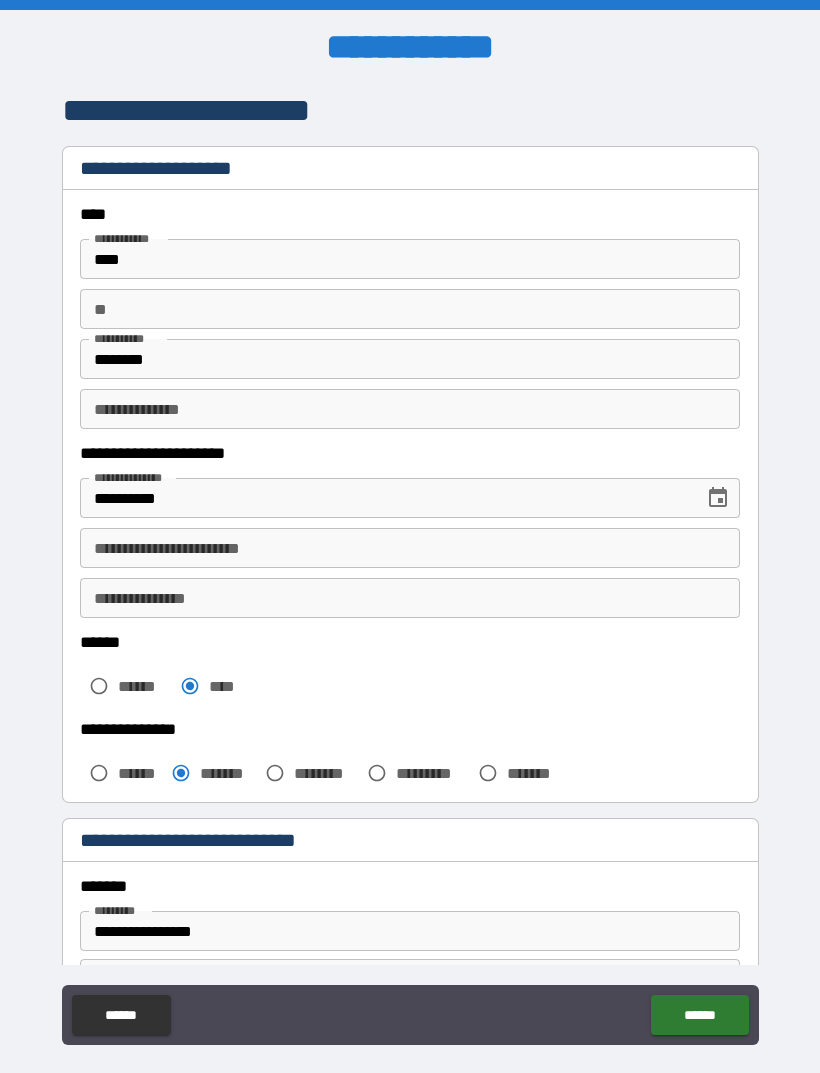 click on "**" at bounding box center (410, 309) 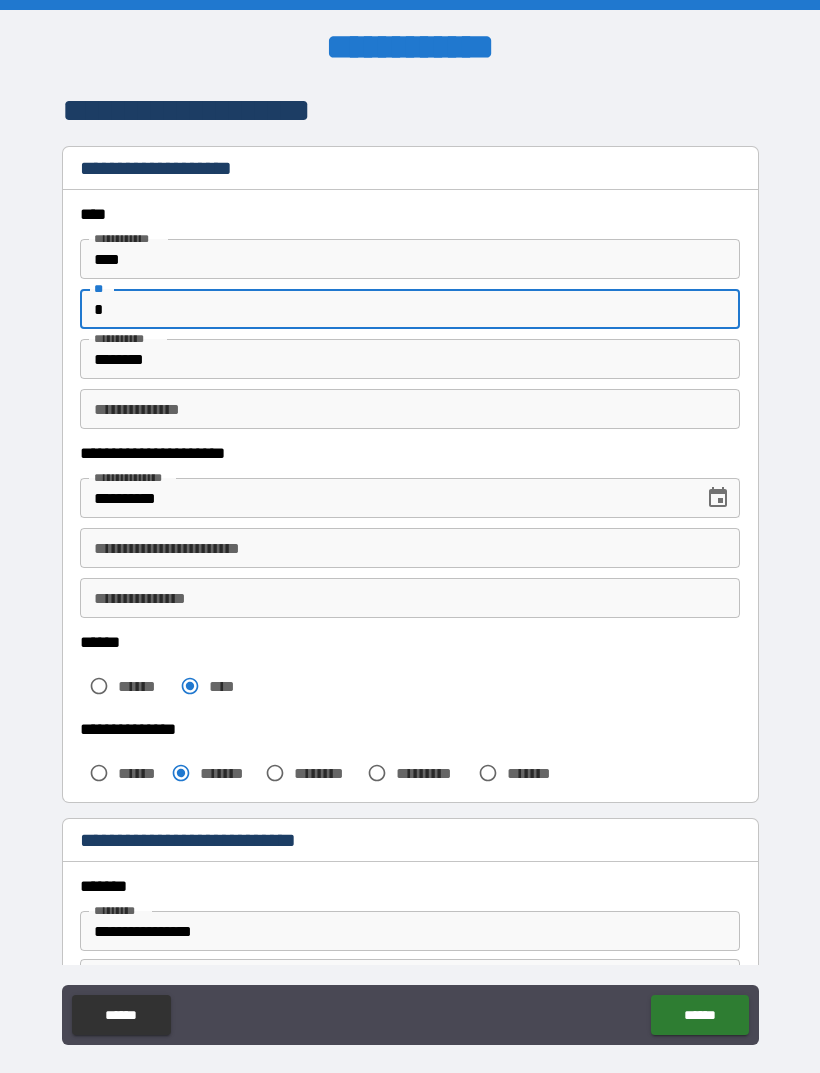 type on "*" 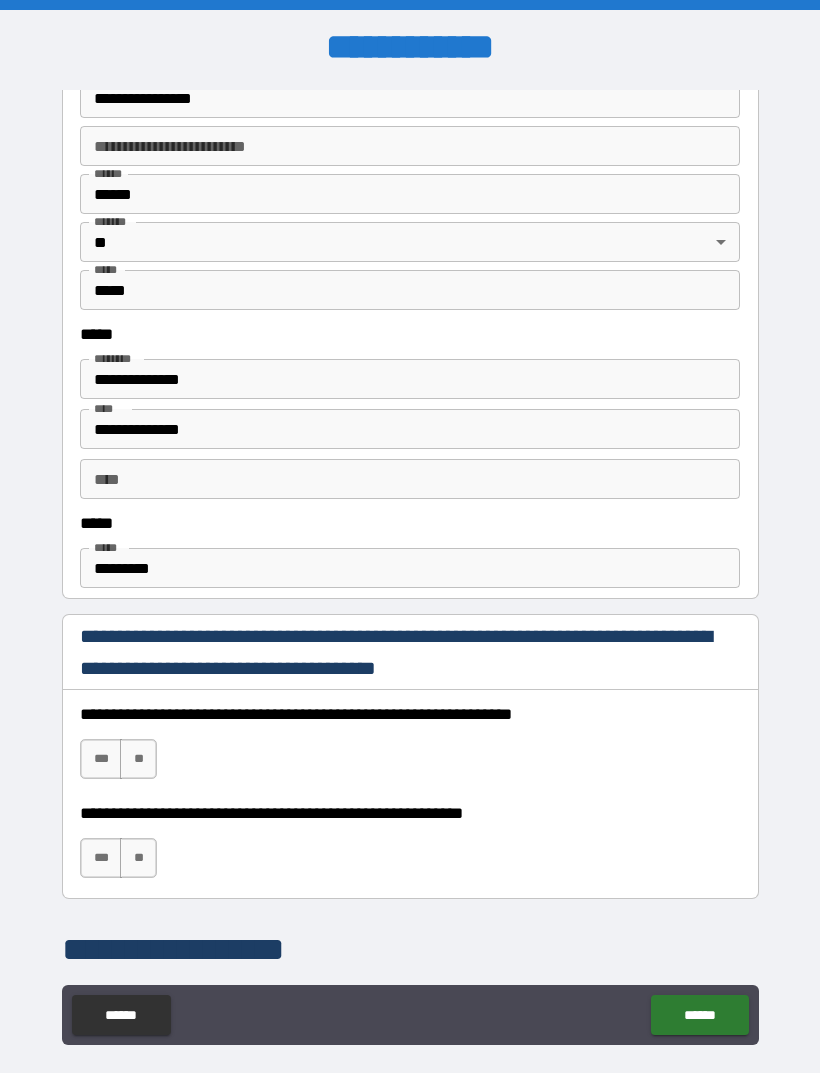 scroll, scrollTop: 835, scrollLeft: 0, axis: vertical 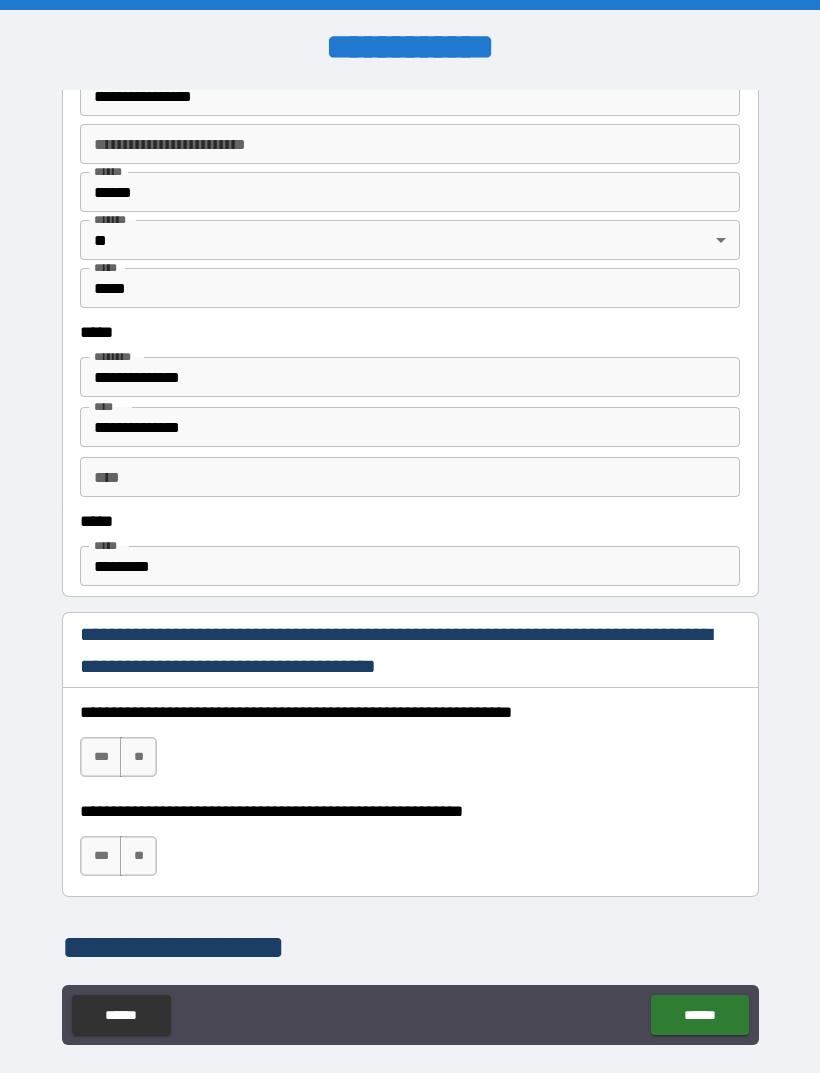type on "**********" 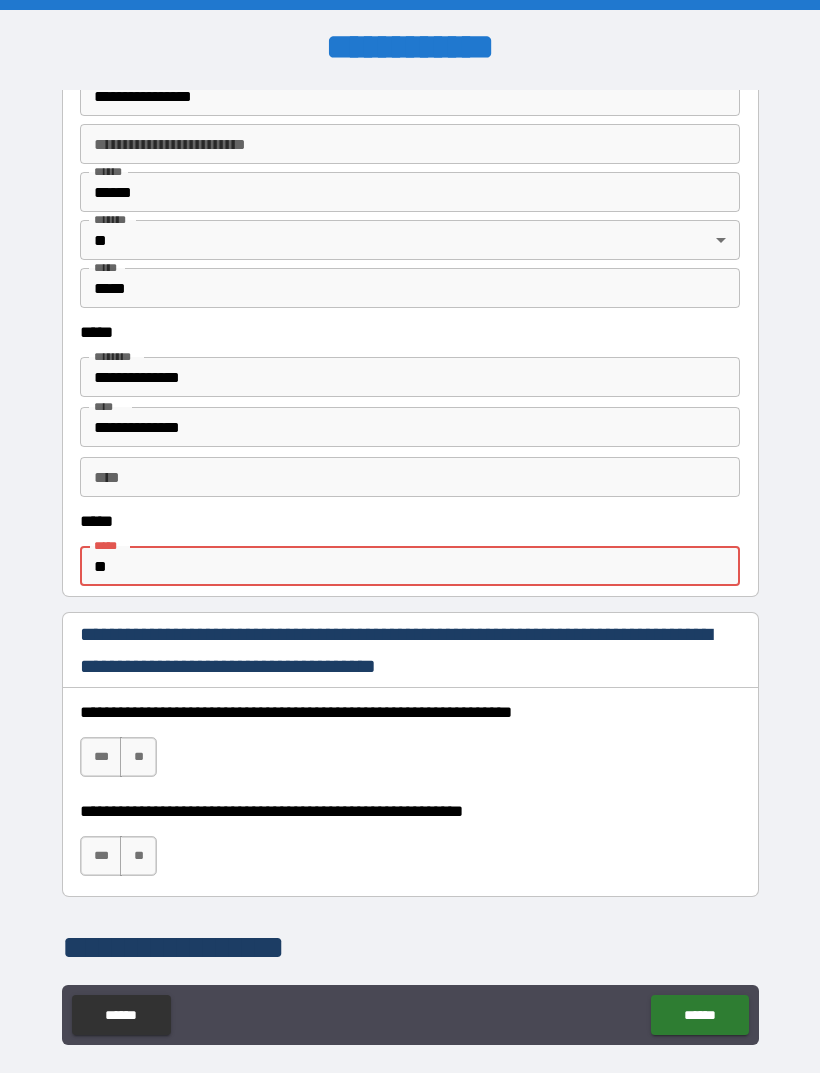 type on "*" 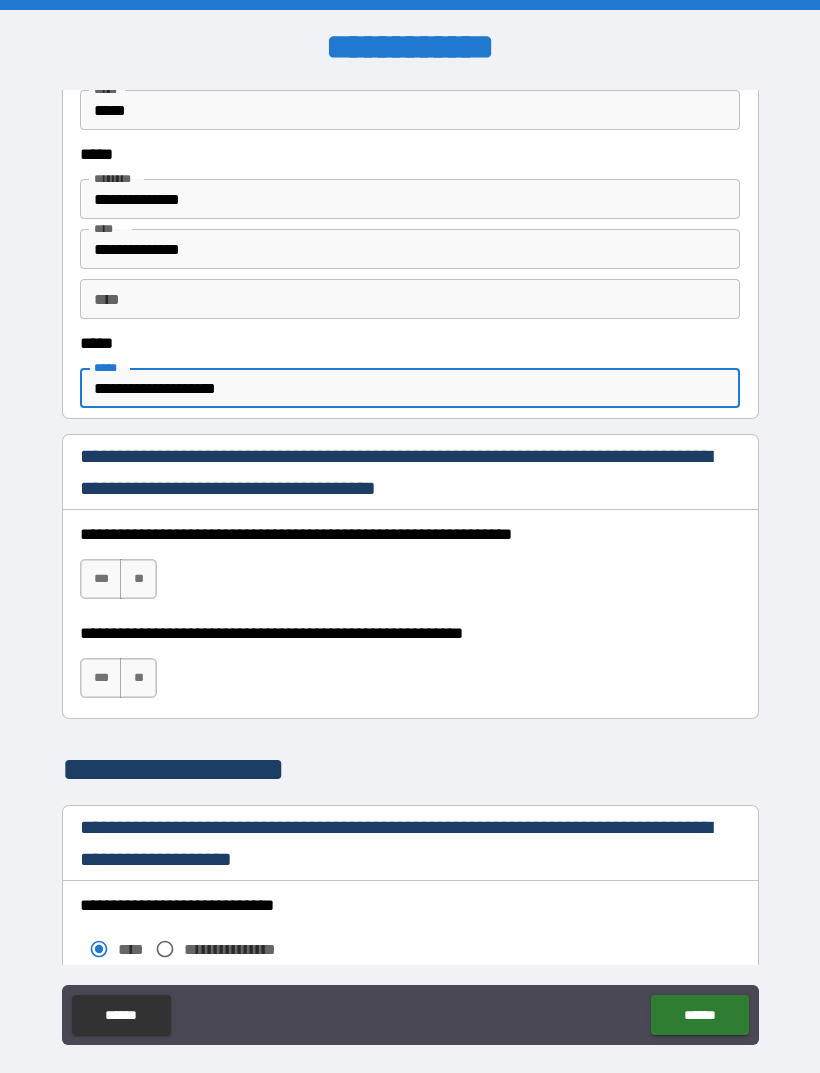 scroll, scrollTop: 1034, scrollLeft: 0, axis: vertical 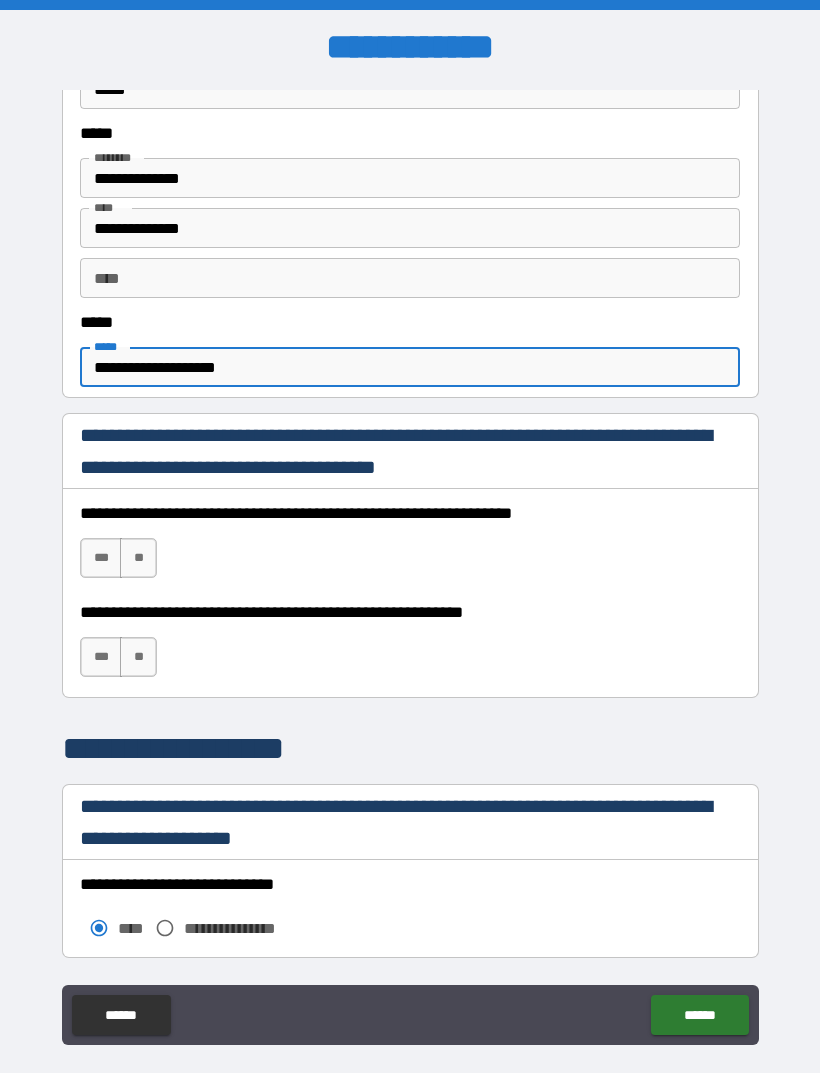 click on "***" at bounding box center [101, 558] 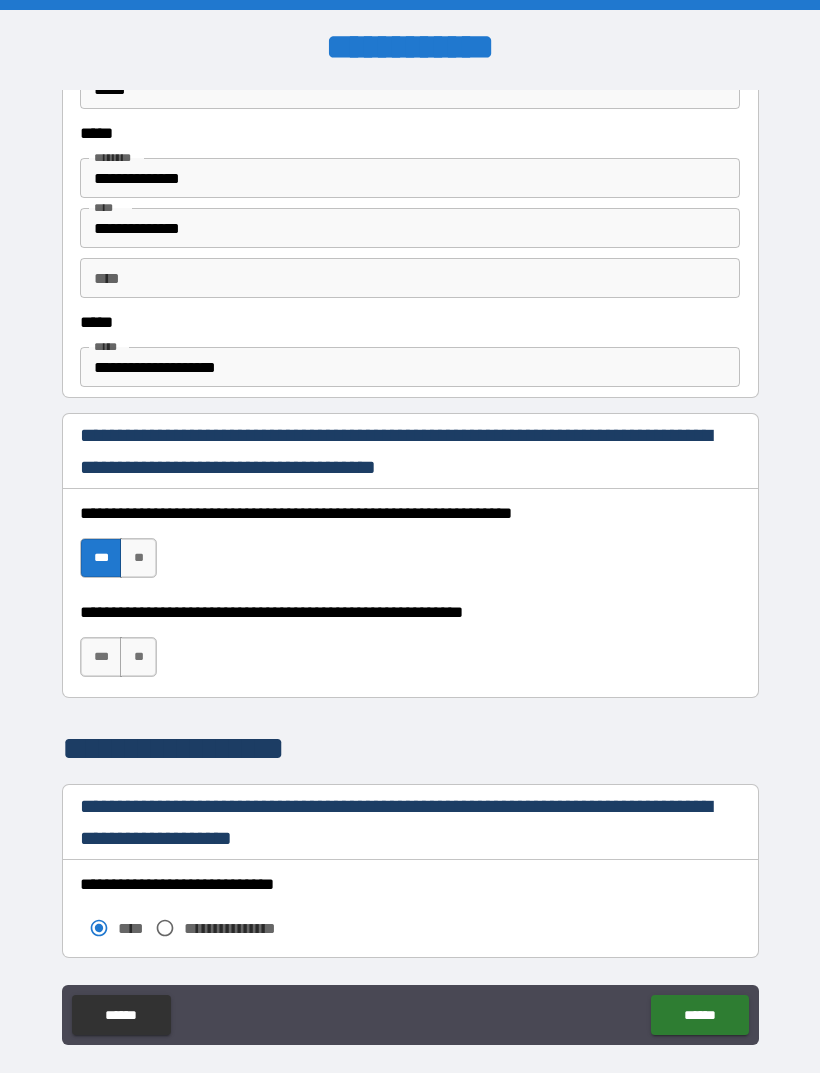 click on "***" at bounding box center [101, 657] 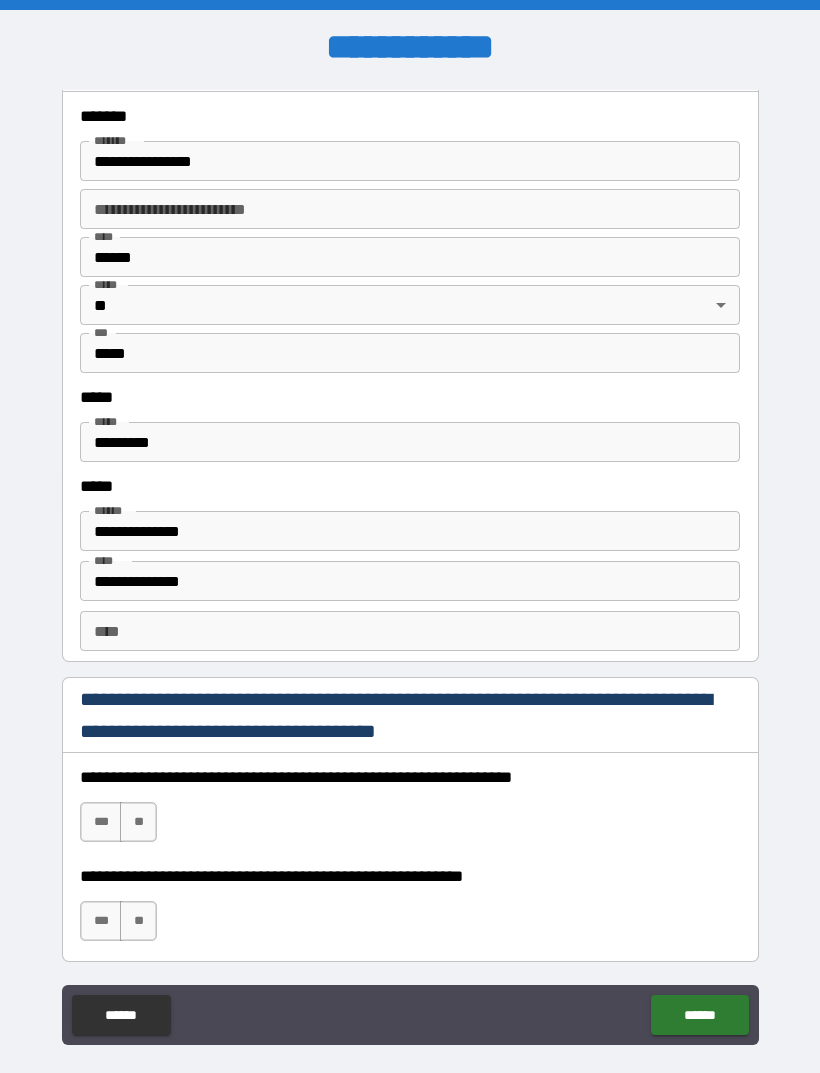 scroll, scrollTop: 2408, scrollLeft: 0, axis: vertical 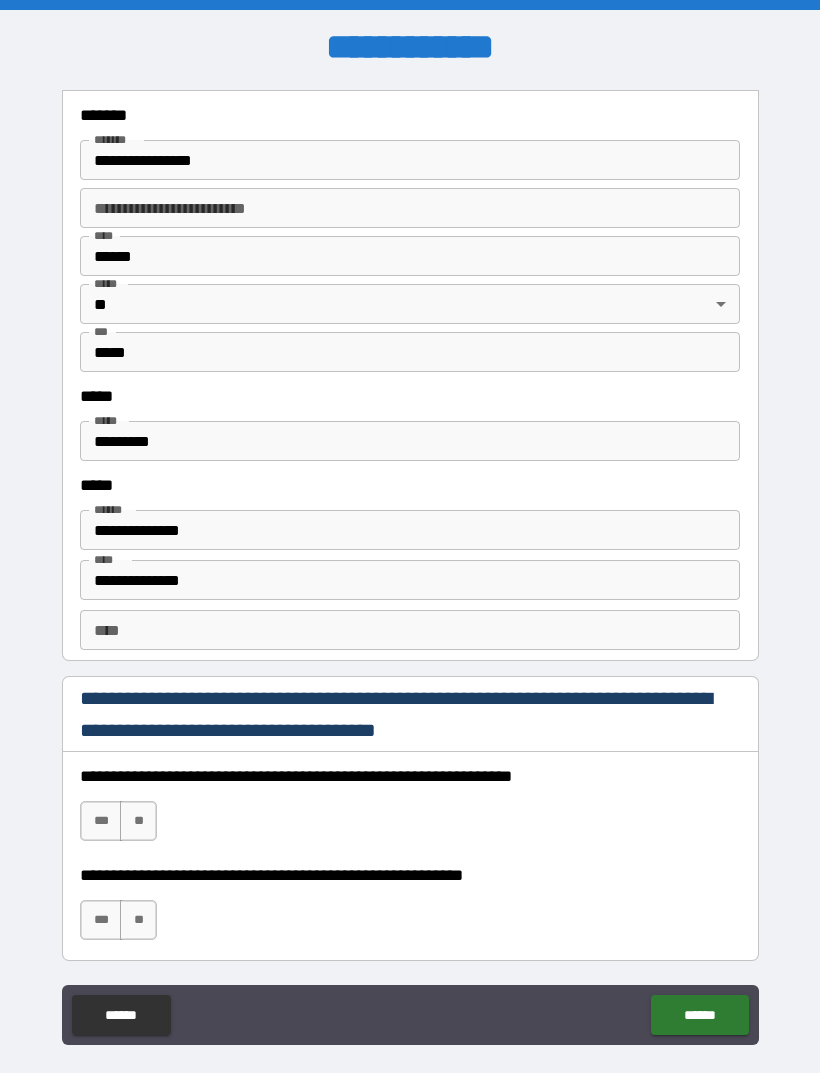 click on "***" at bounding box center [101, 821] 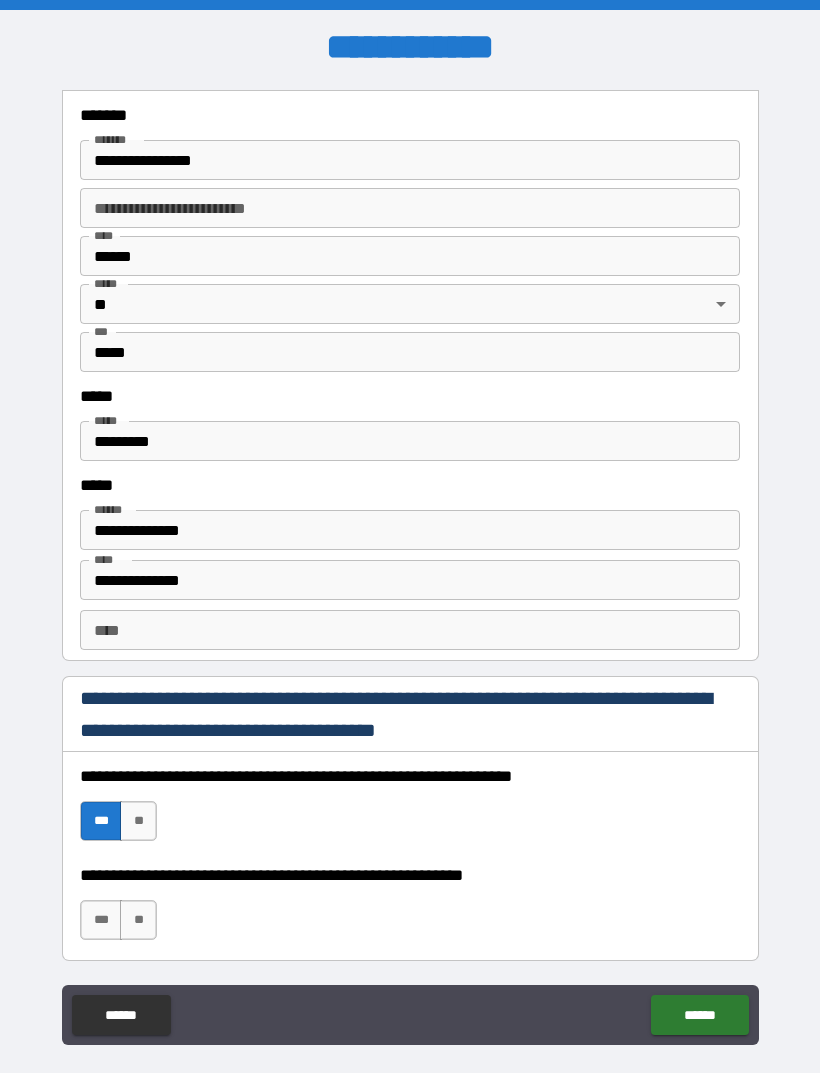 click on "***" at bounding box center (101, 821) 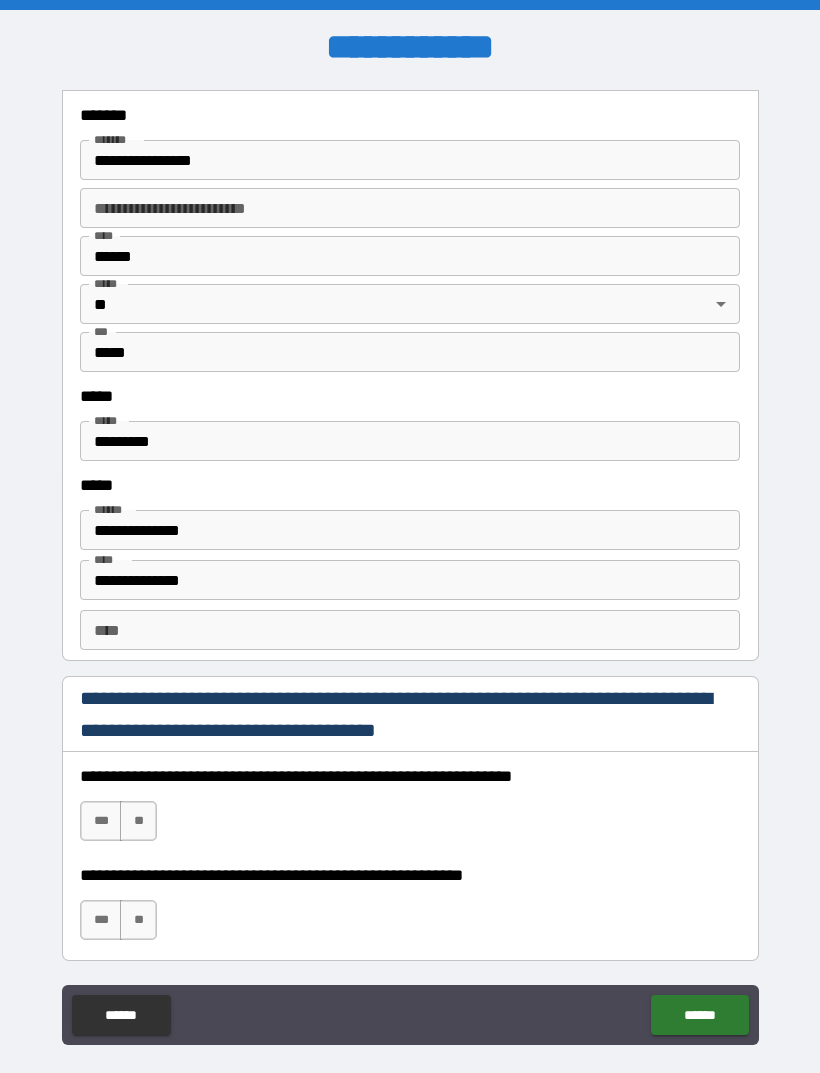 click on "***" at bounding box center [101, 920] 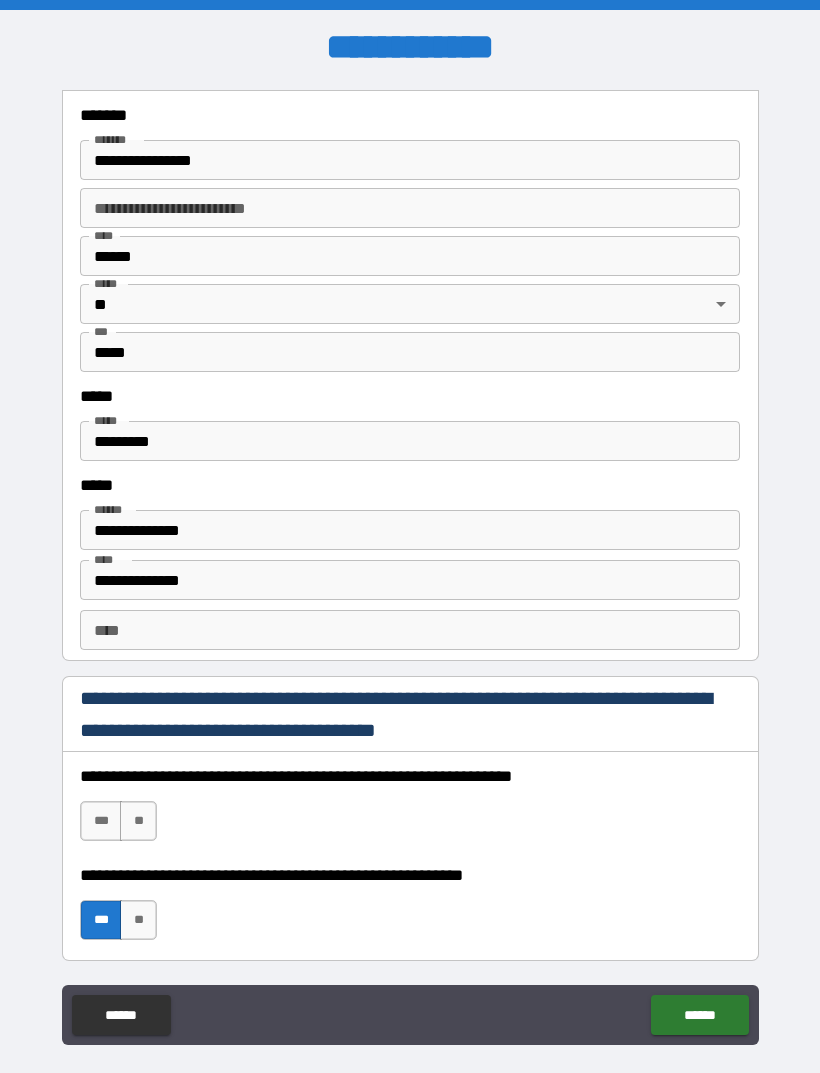 click on "***" at bounding box center [101, 821] 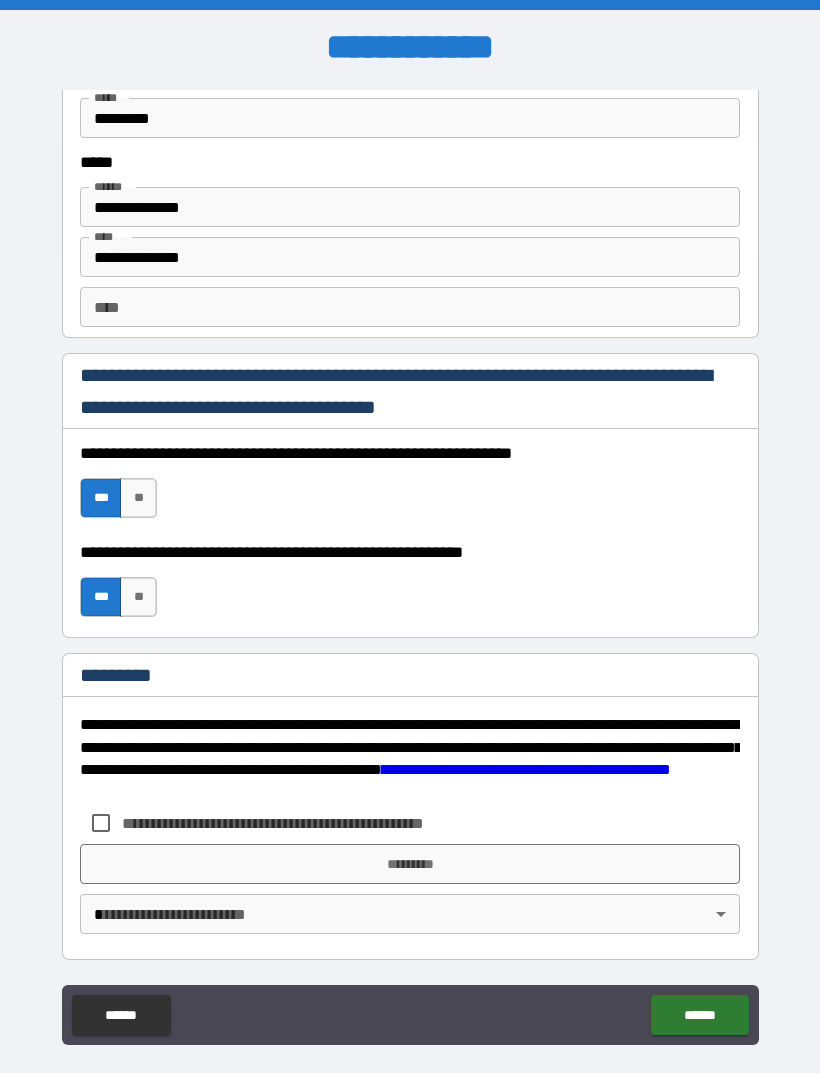 scroll, scrollTop: 2731, scrollLeft: 0, axis: vertical 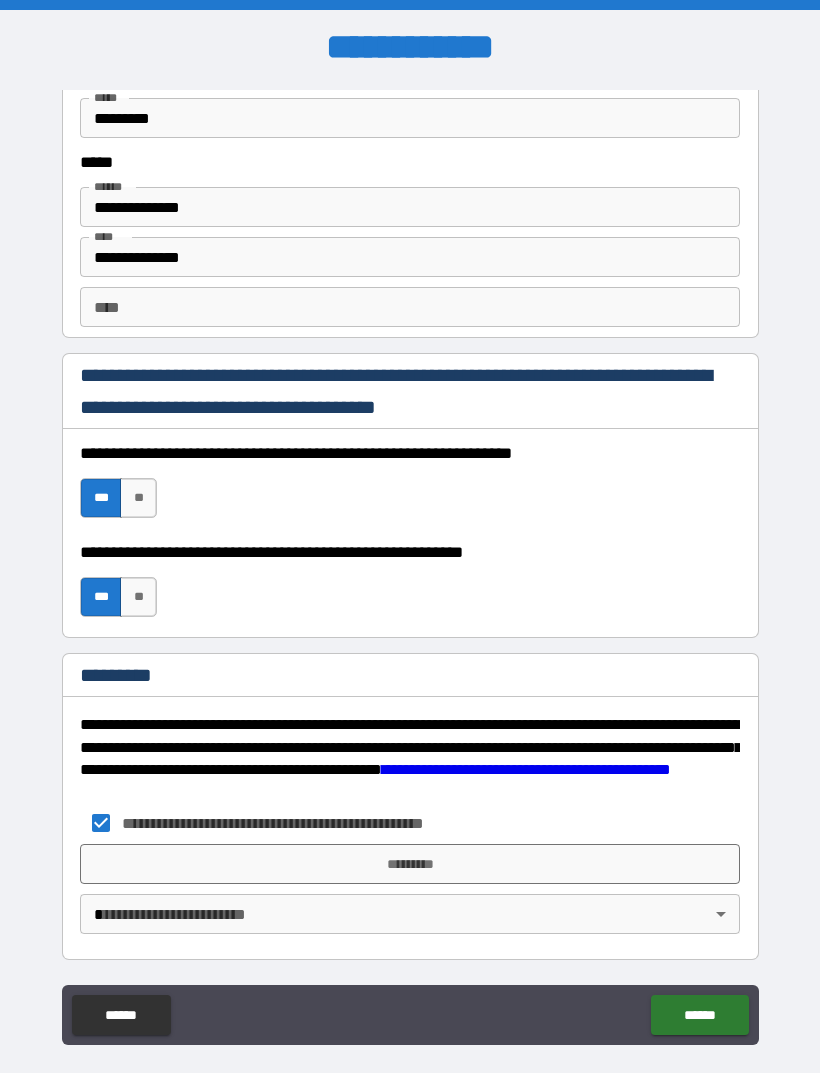 click on "*********" at bounding box center [410, 864] 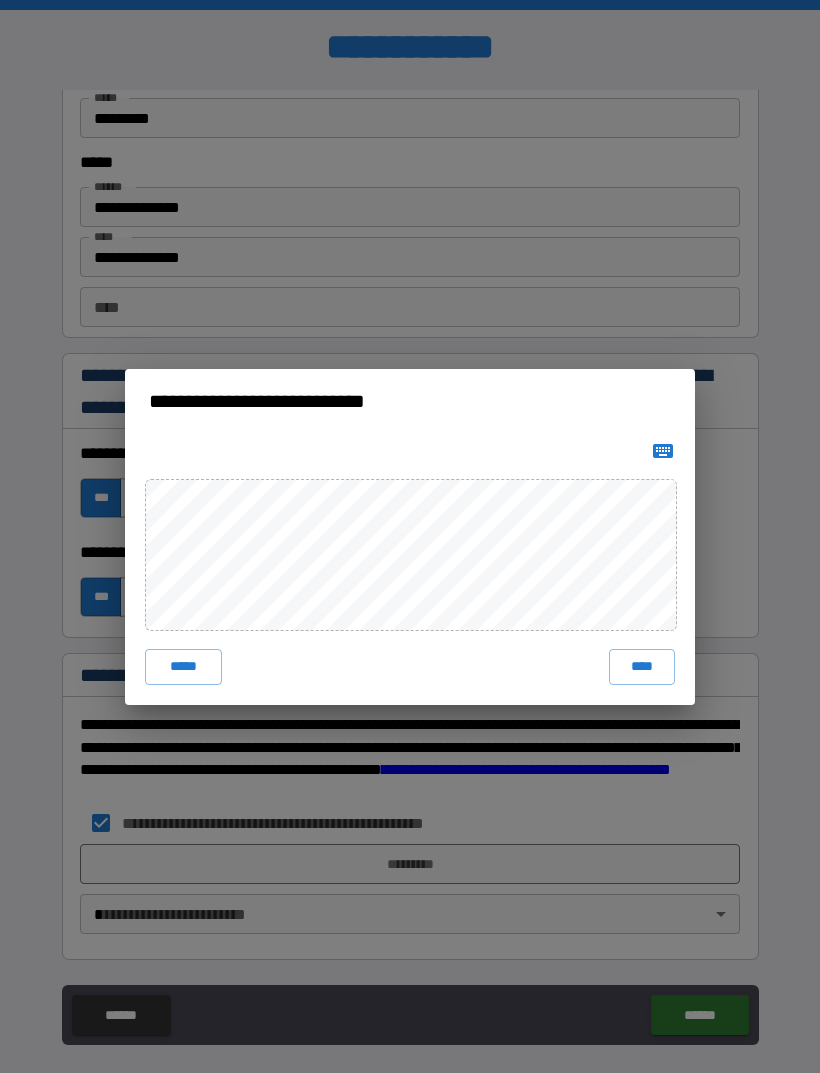 click on "****" at bounding box center (642, 667) 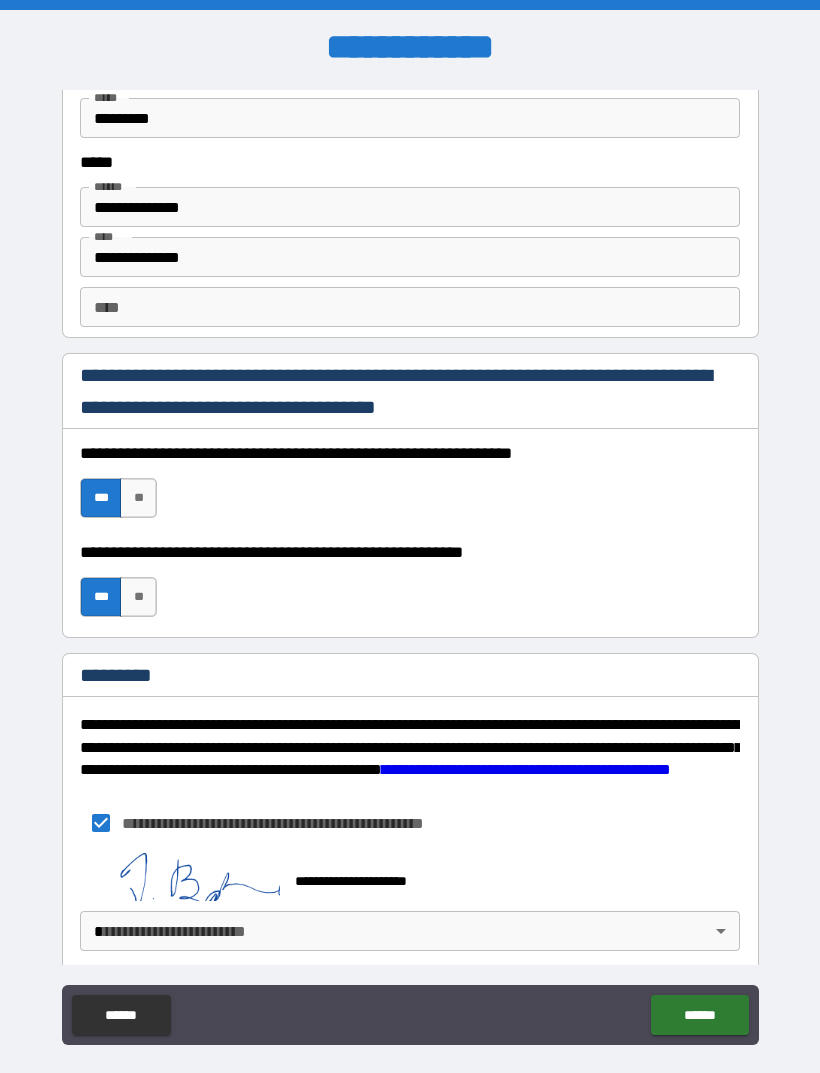 scroll, scrollTop: 2721, scrollLeft: 0, axis: vertical 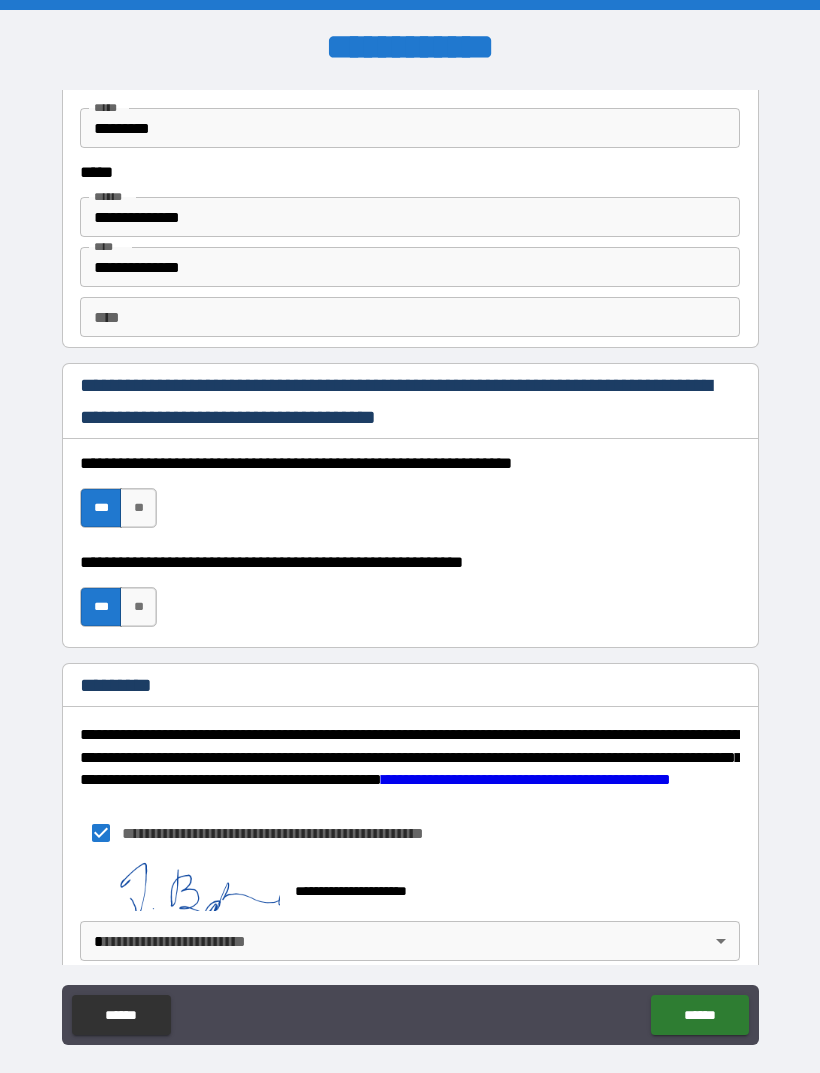 click on "******" at bounding box center (699, 1015) 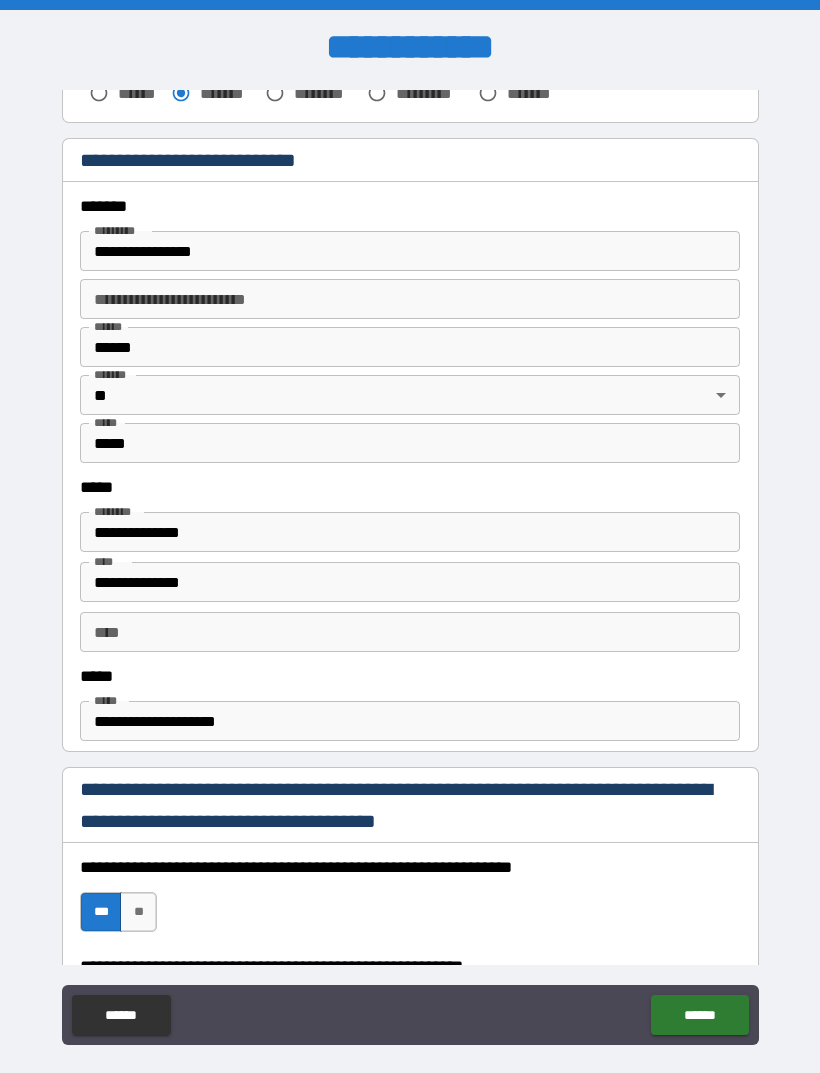 scroll, scrollTop: 676, scrollLeft: 0, axis: vertical 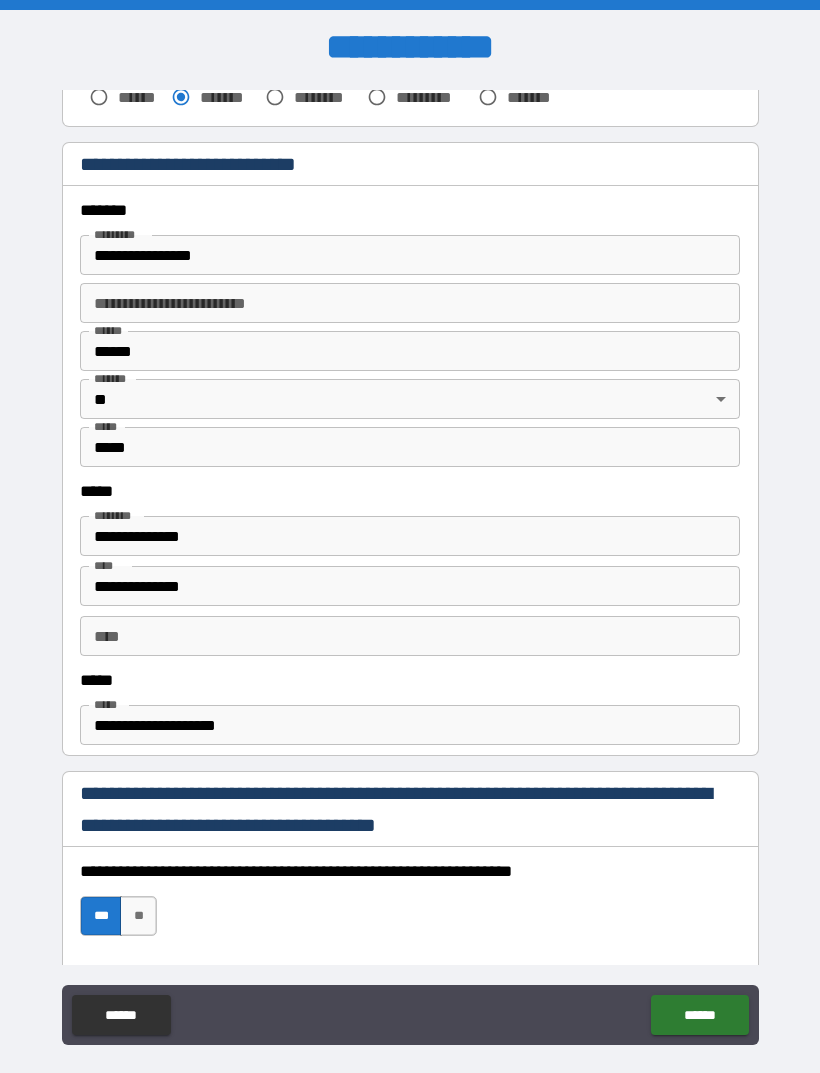click on "**********" at bounding box center [410, 725] 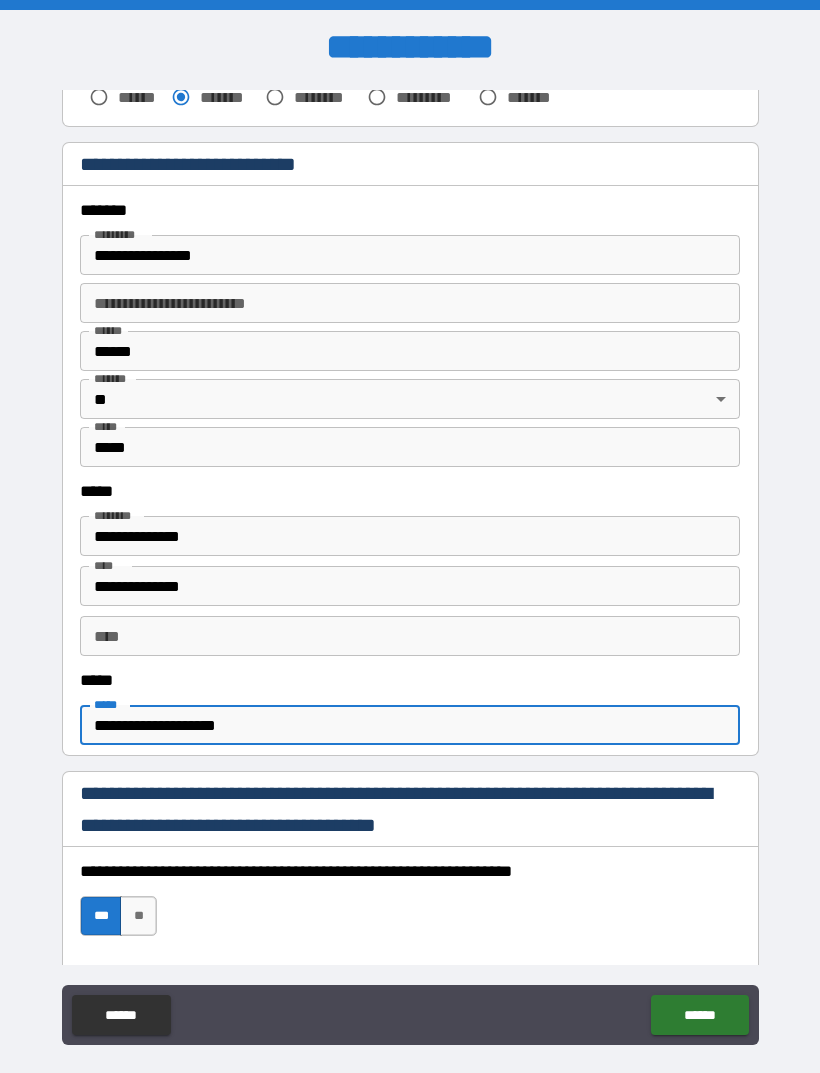 scroll, scrollTop: 22, scrollLeft: 0, axis: vertical 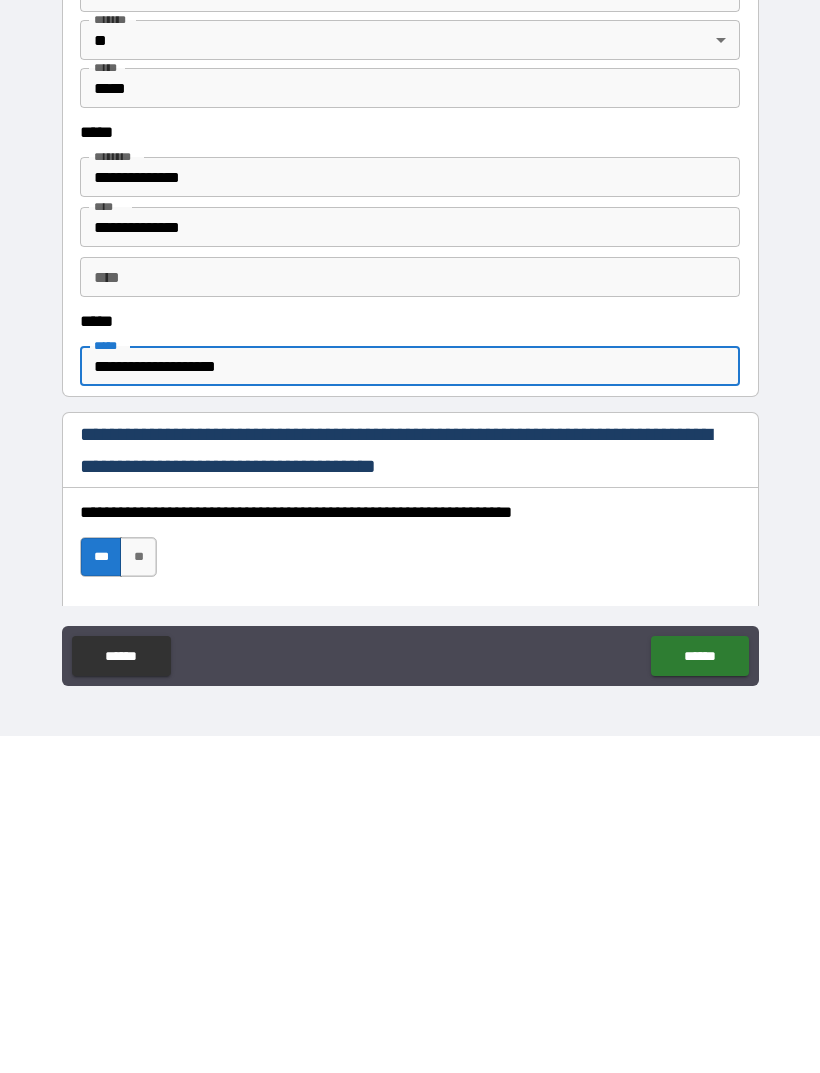 click on "**********" at bounding box center (410, 703) 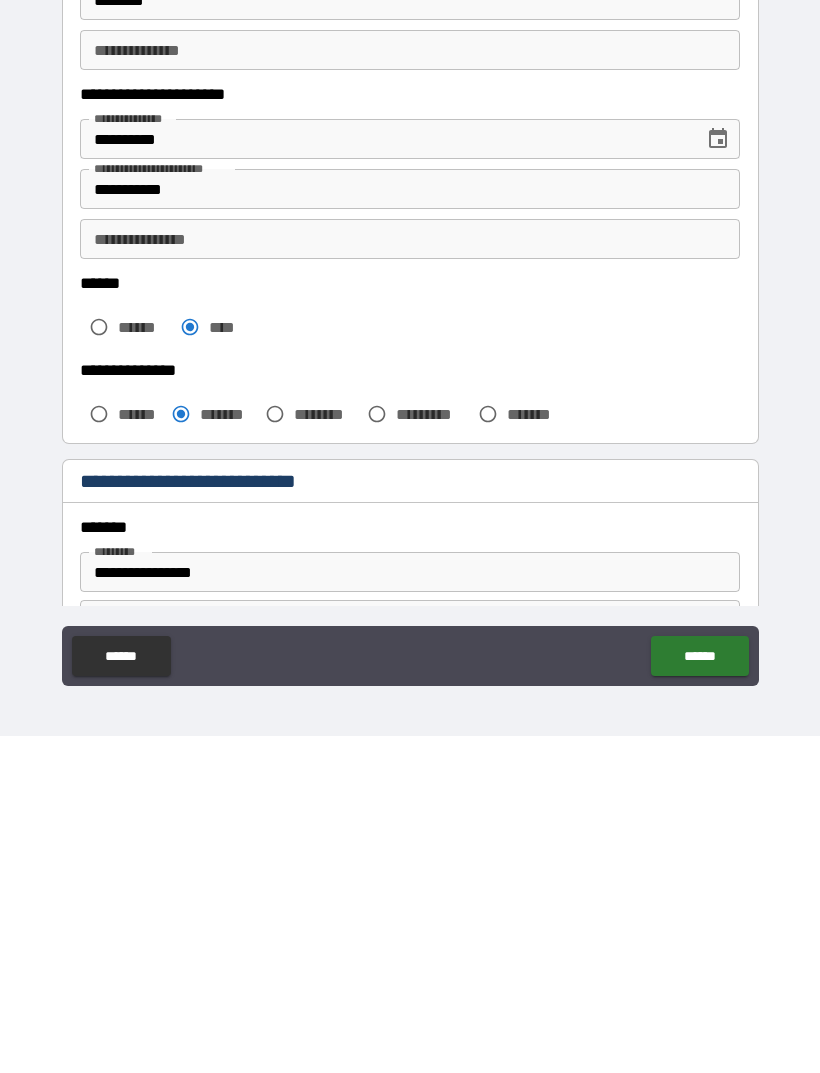 scroll, scrollTop: 0, scrollLeft: 0, axis: both 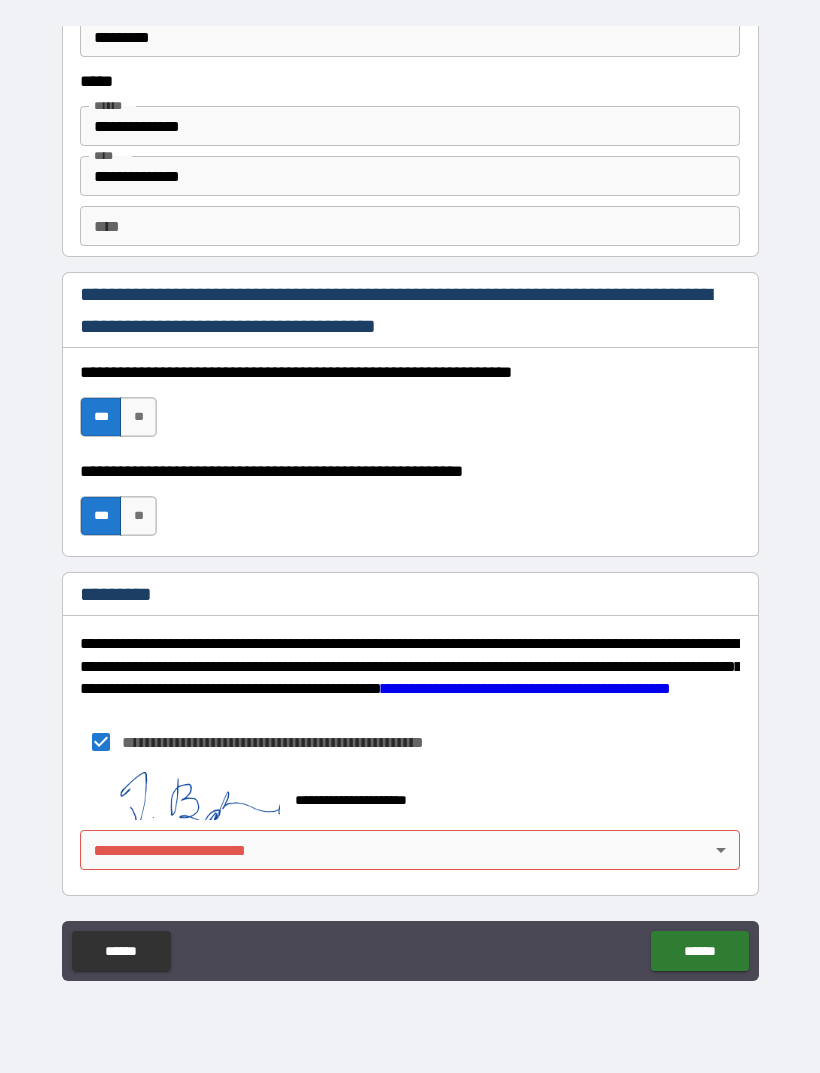 click on "**********" at bounding box center [410, 504] 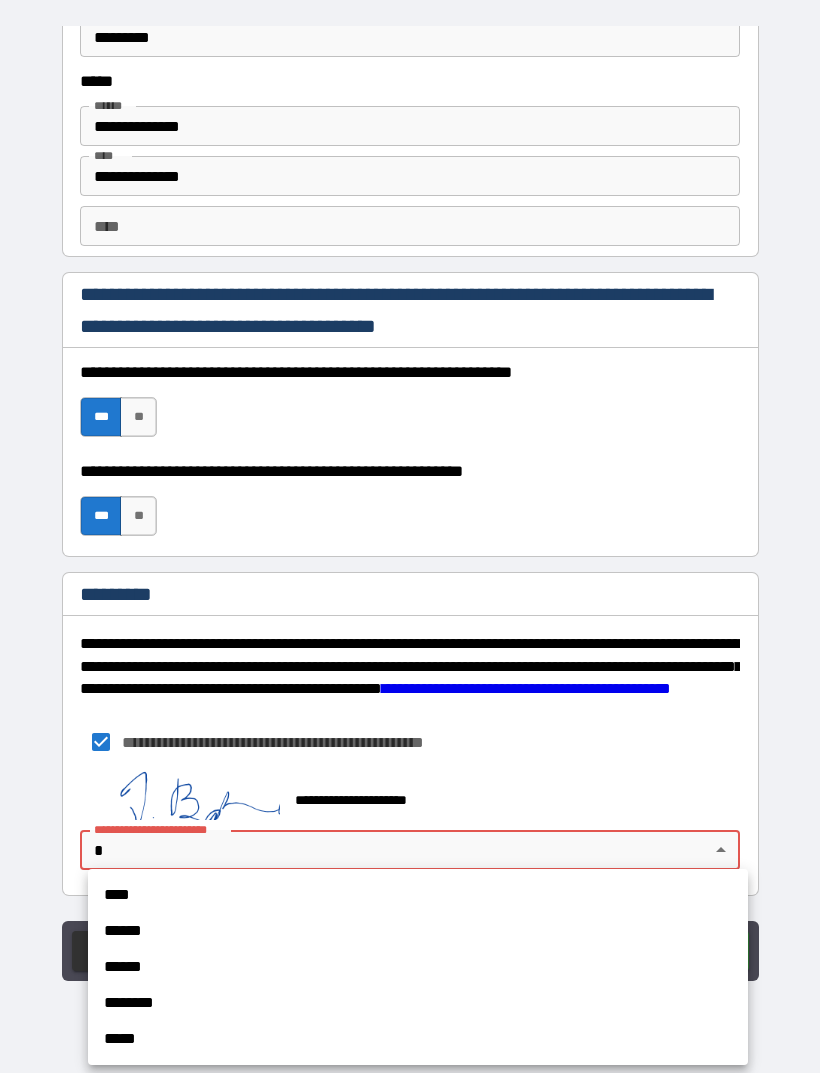 click on "****" at bounding box center [418, 895] 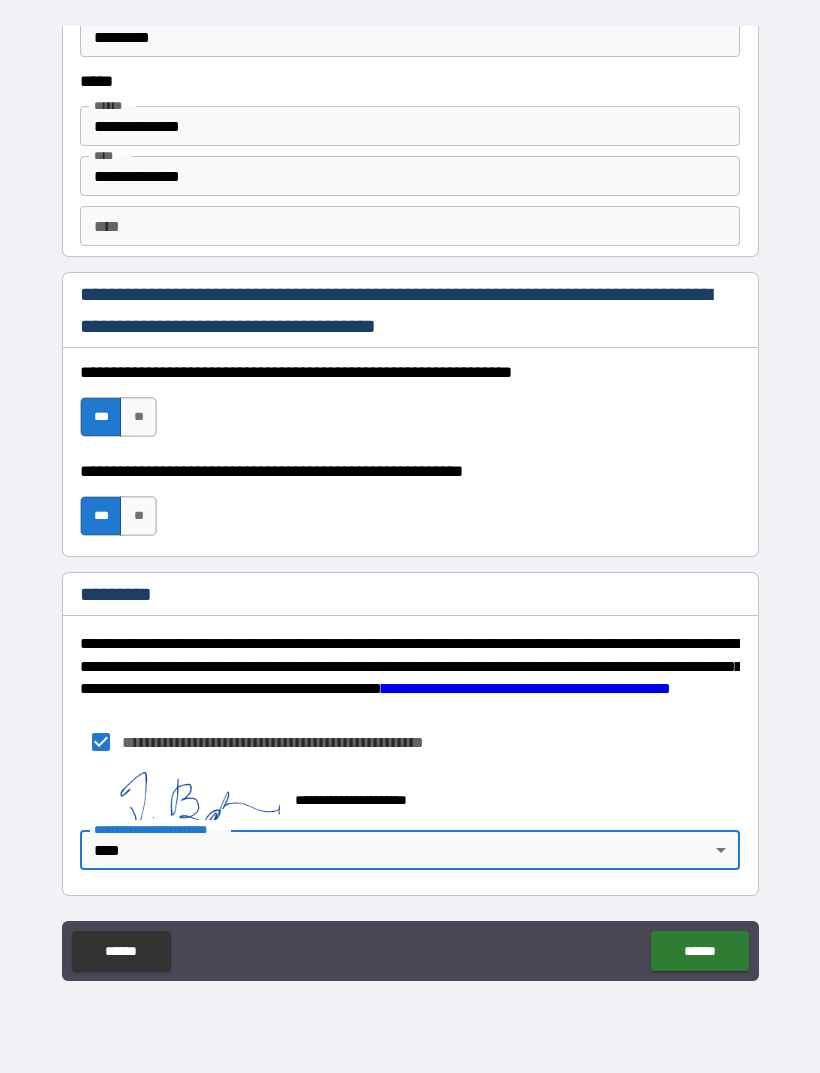 click on "******" at bounding box center [699, 951] 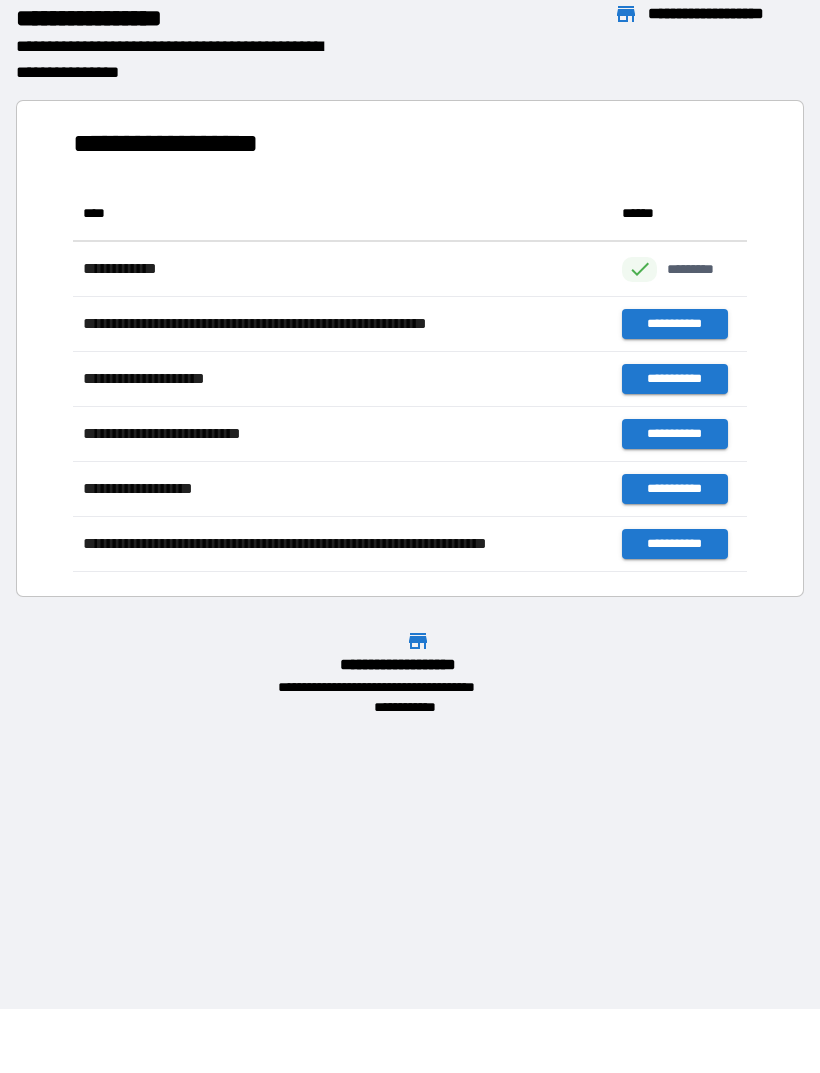 scroll, scrollTop: 386, scrollLeft: 674, axis: both 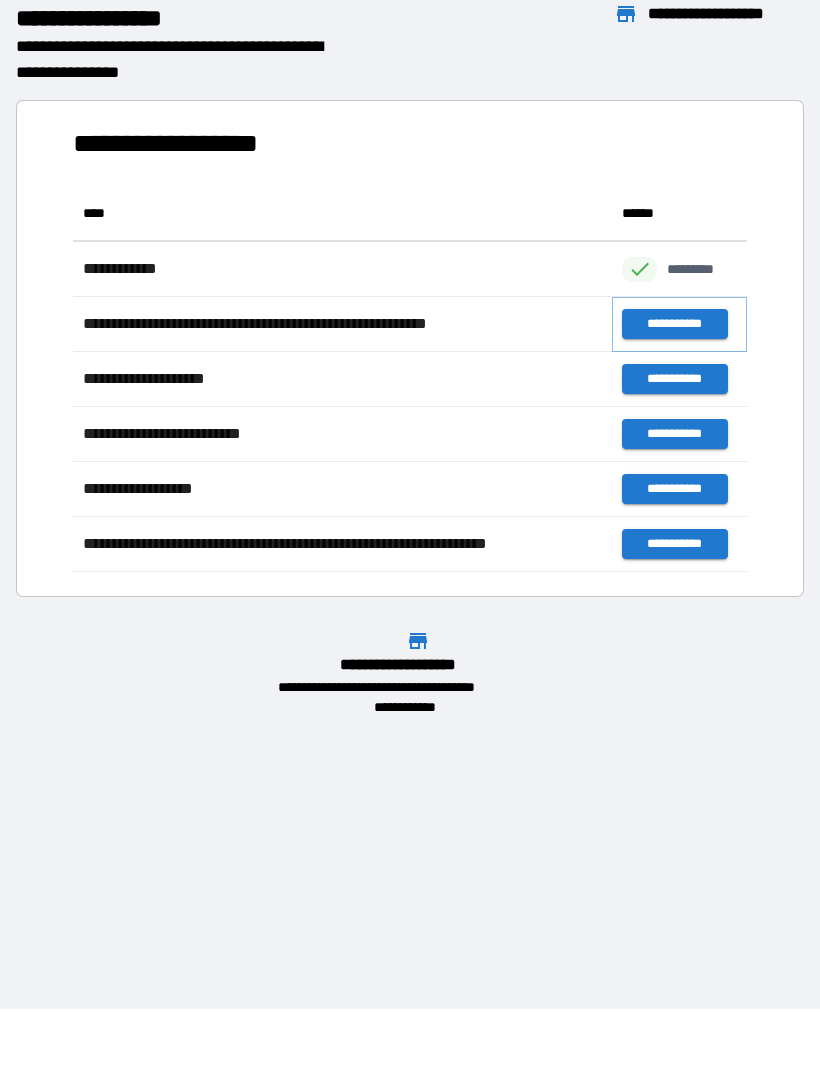click on "**********" at bounding box center (674, 324) 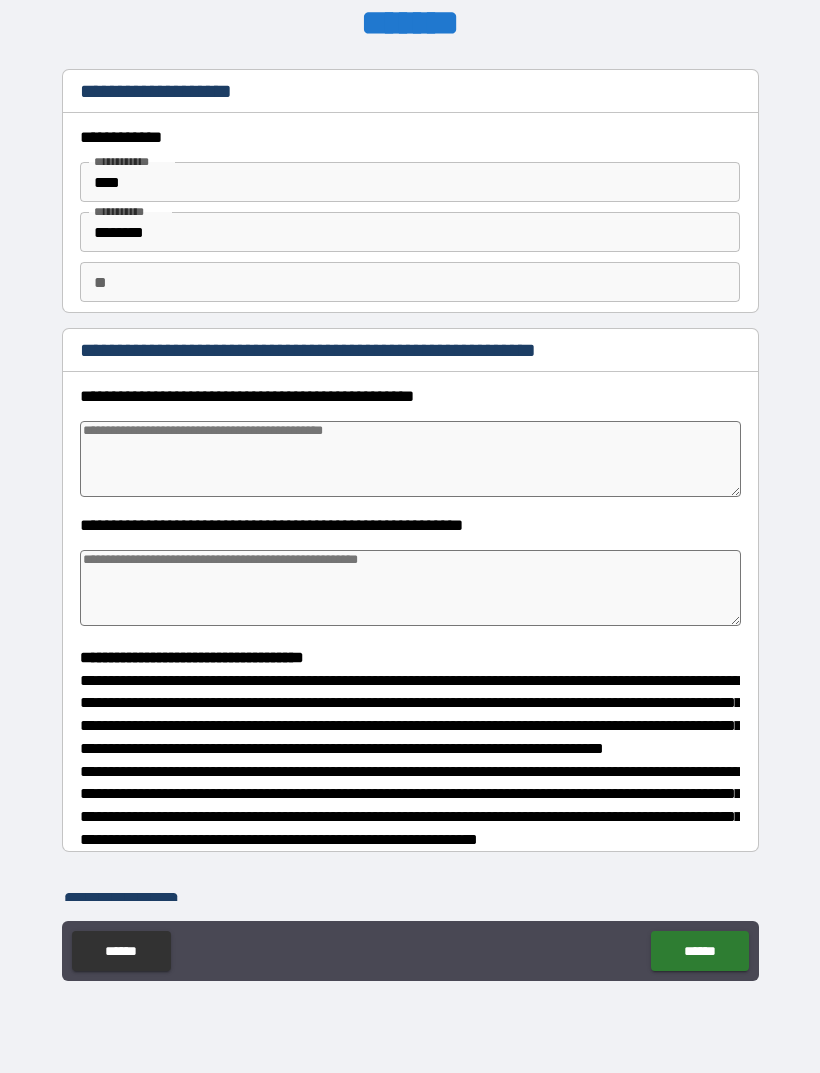 click at bounding box center [410, 588] 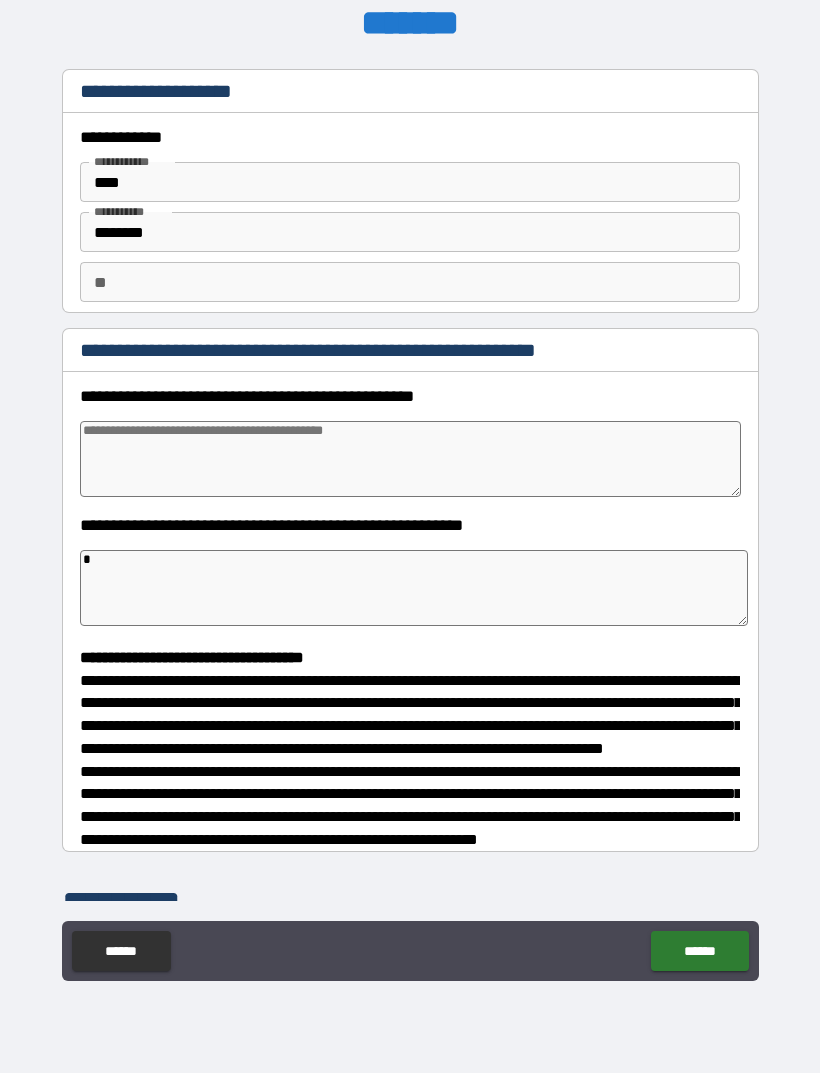 type on "*" 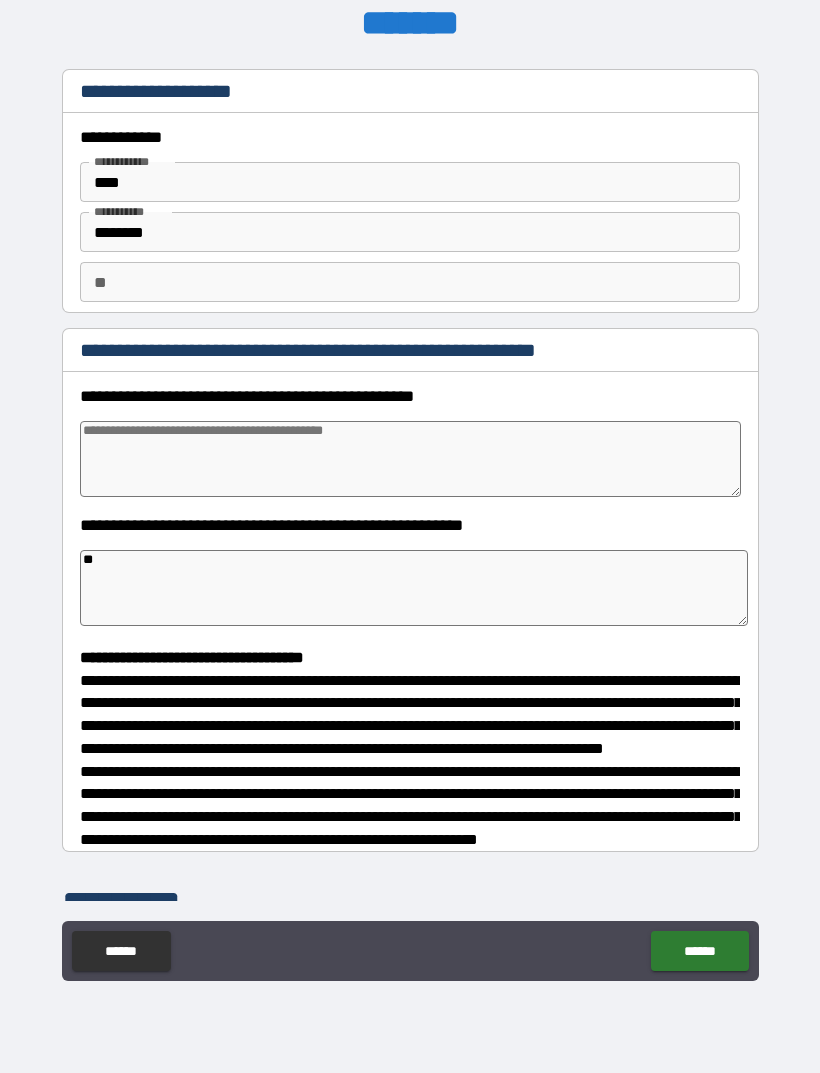 type on "*" 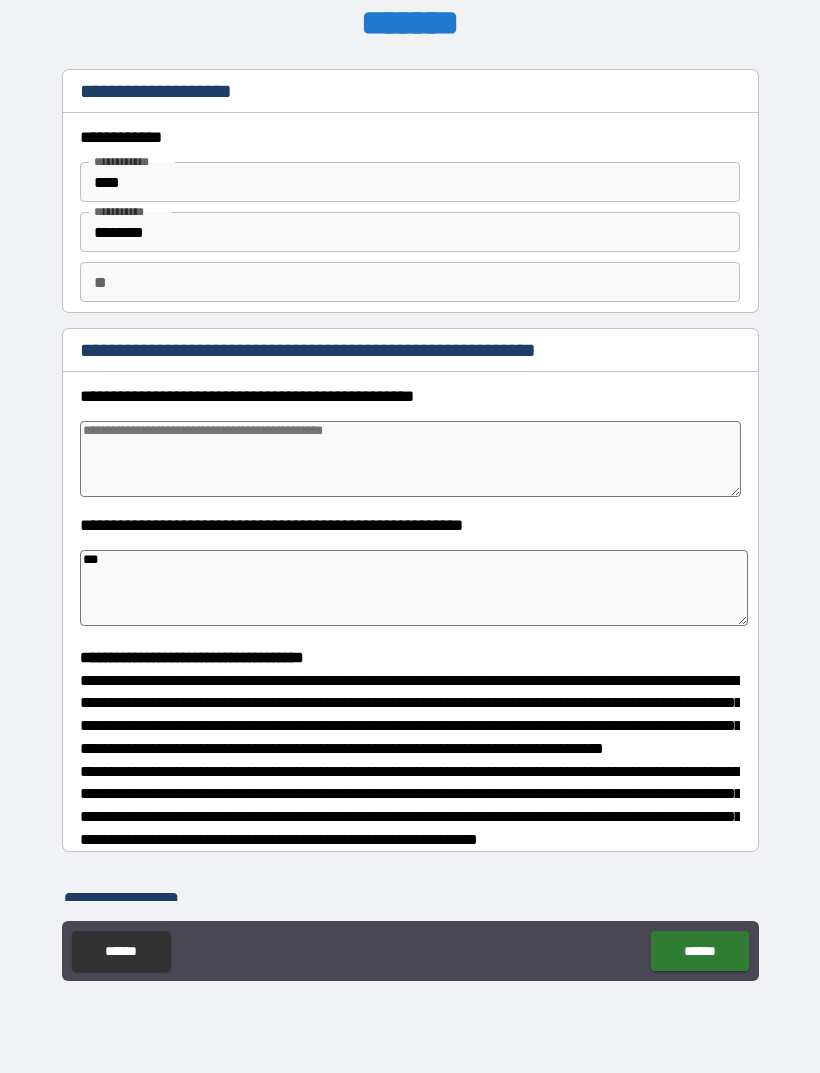 type on "*" 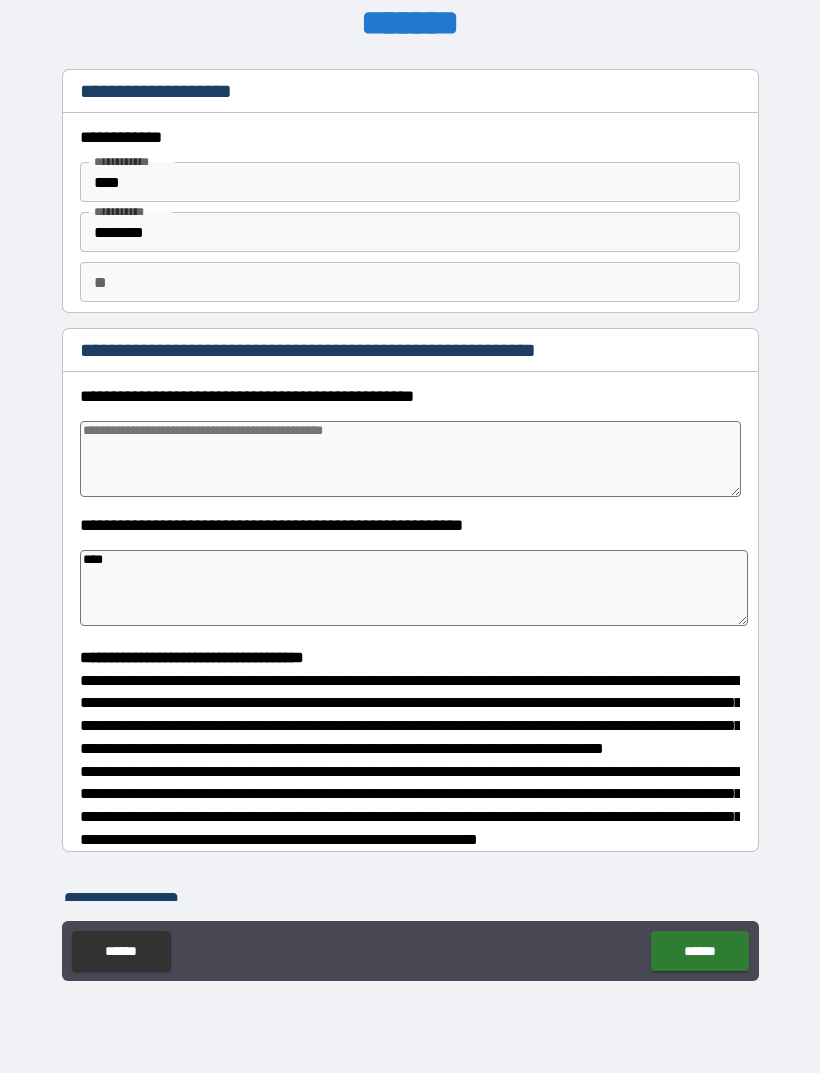 type on "*" 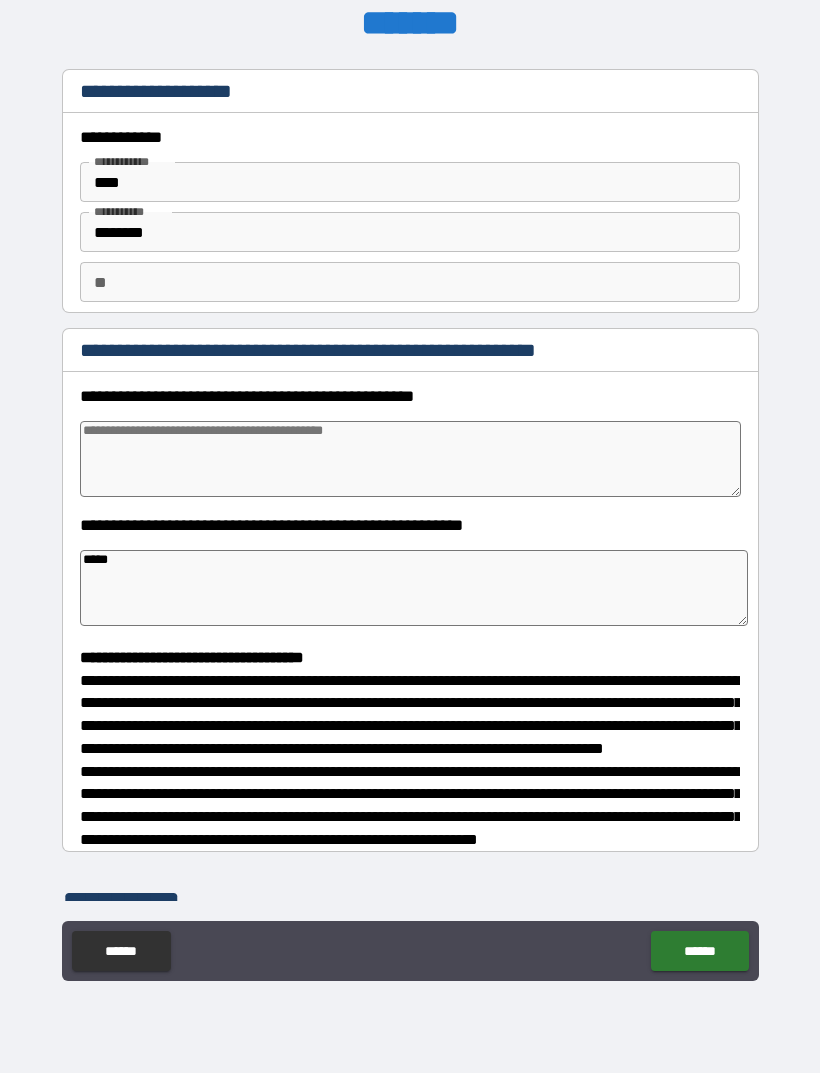 type on "*" 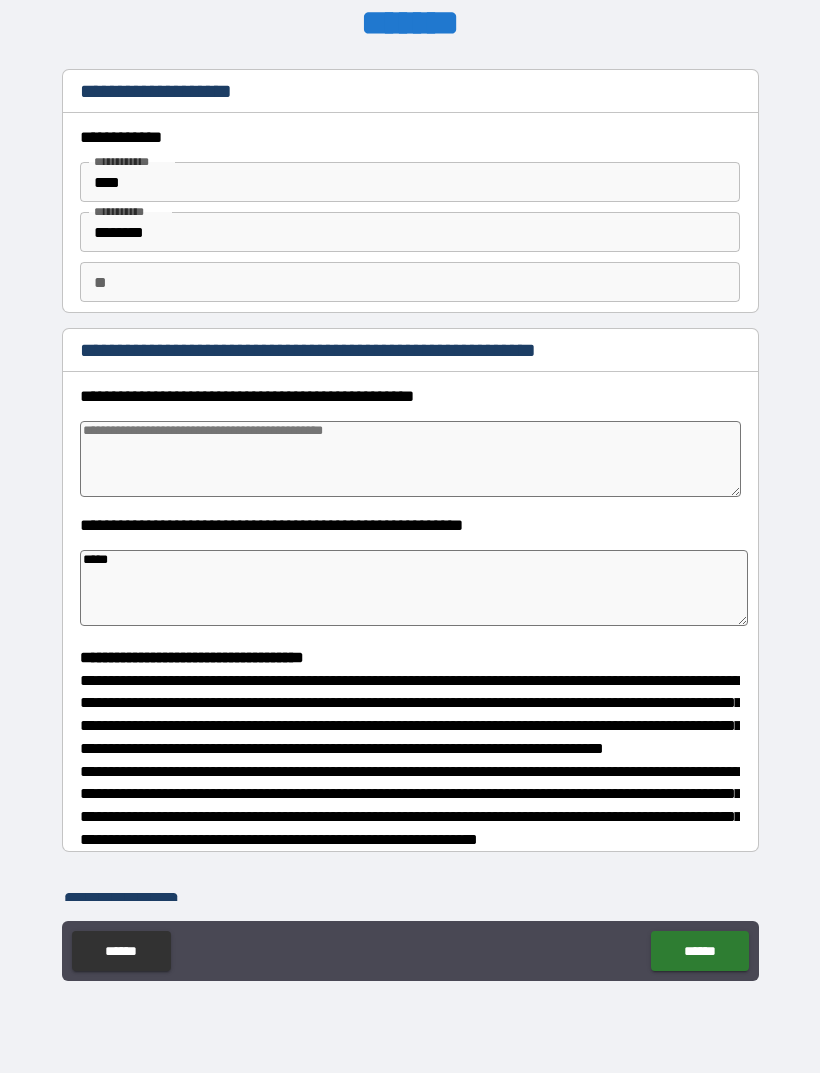 type on "*****" 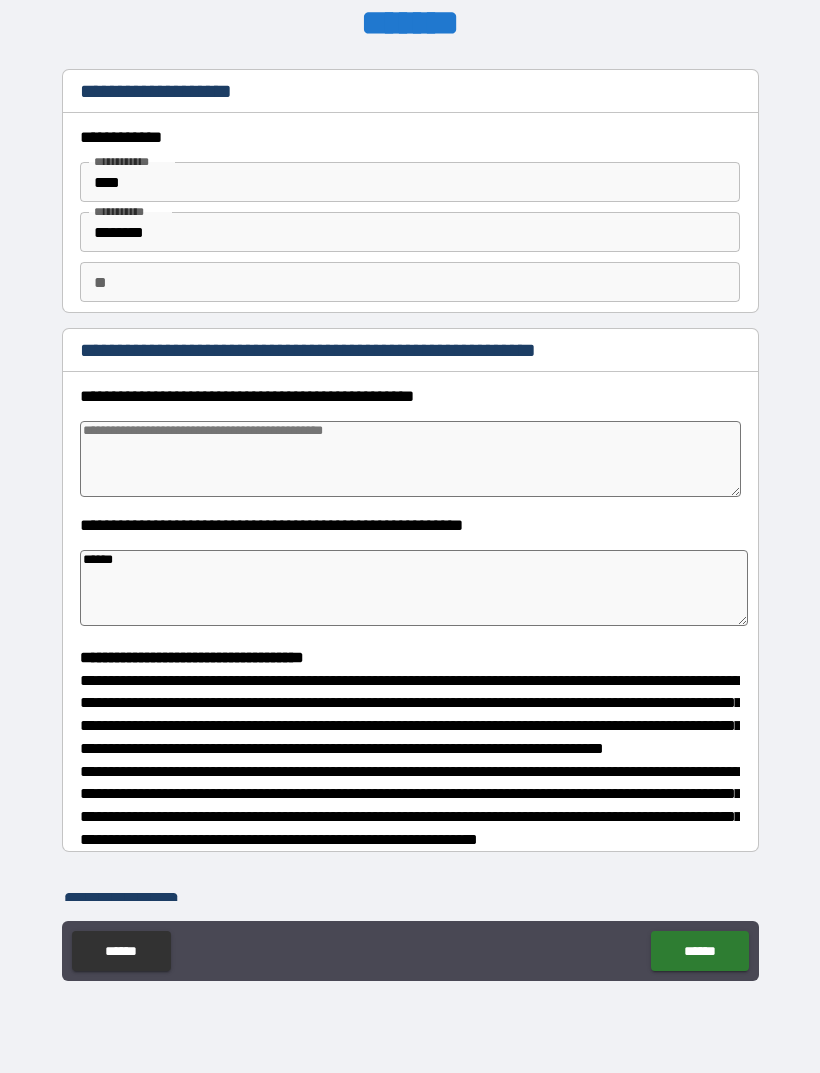 type on "*" 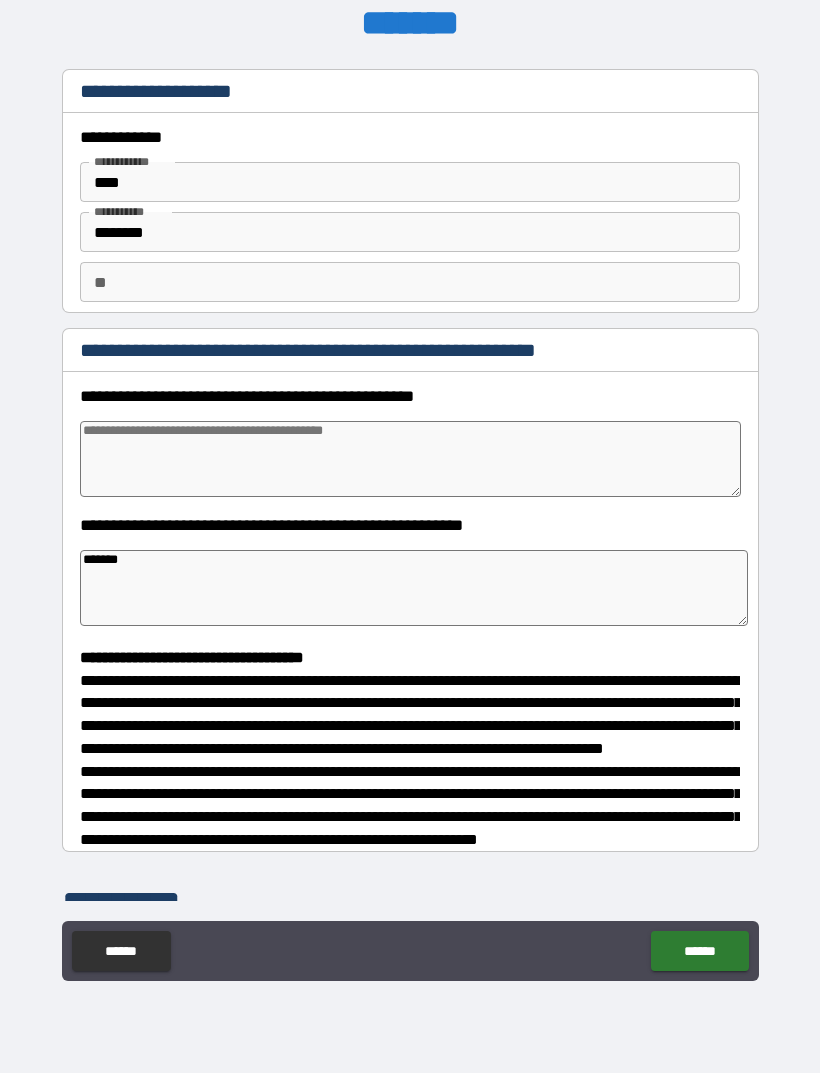 type on "*" 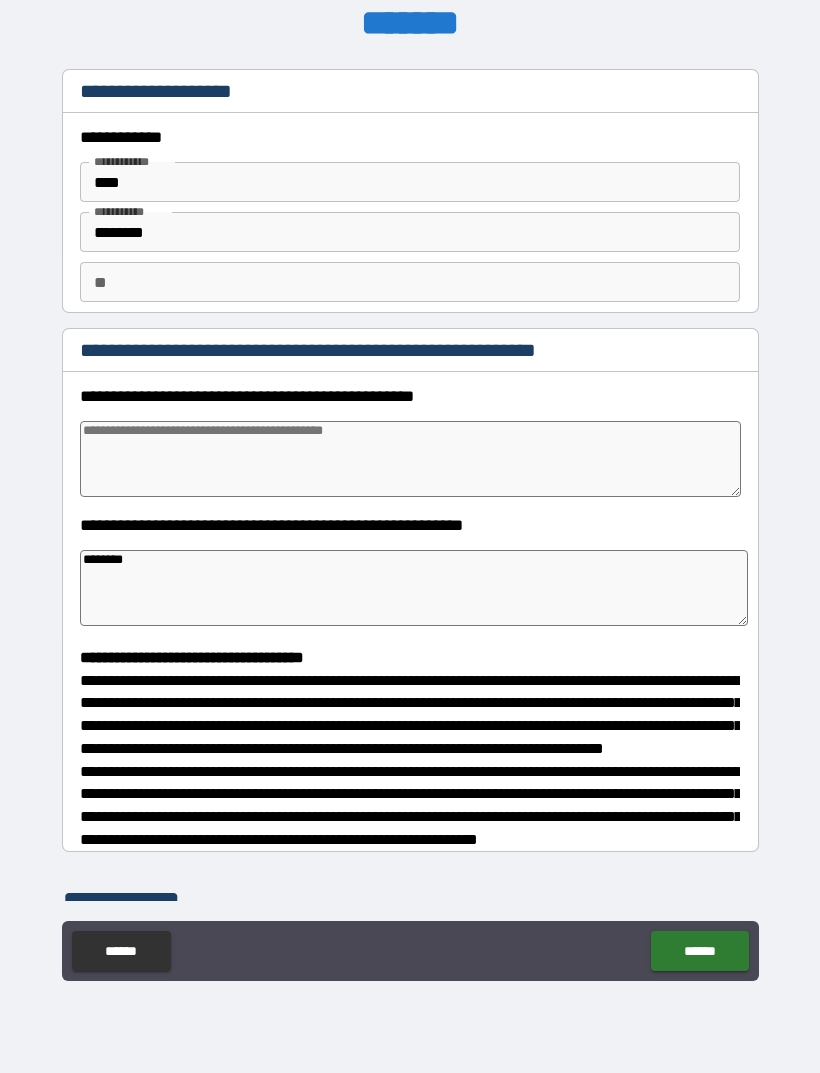 type on "*" 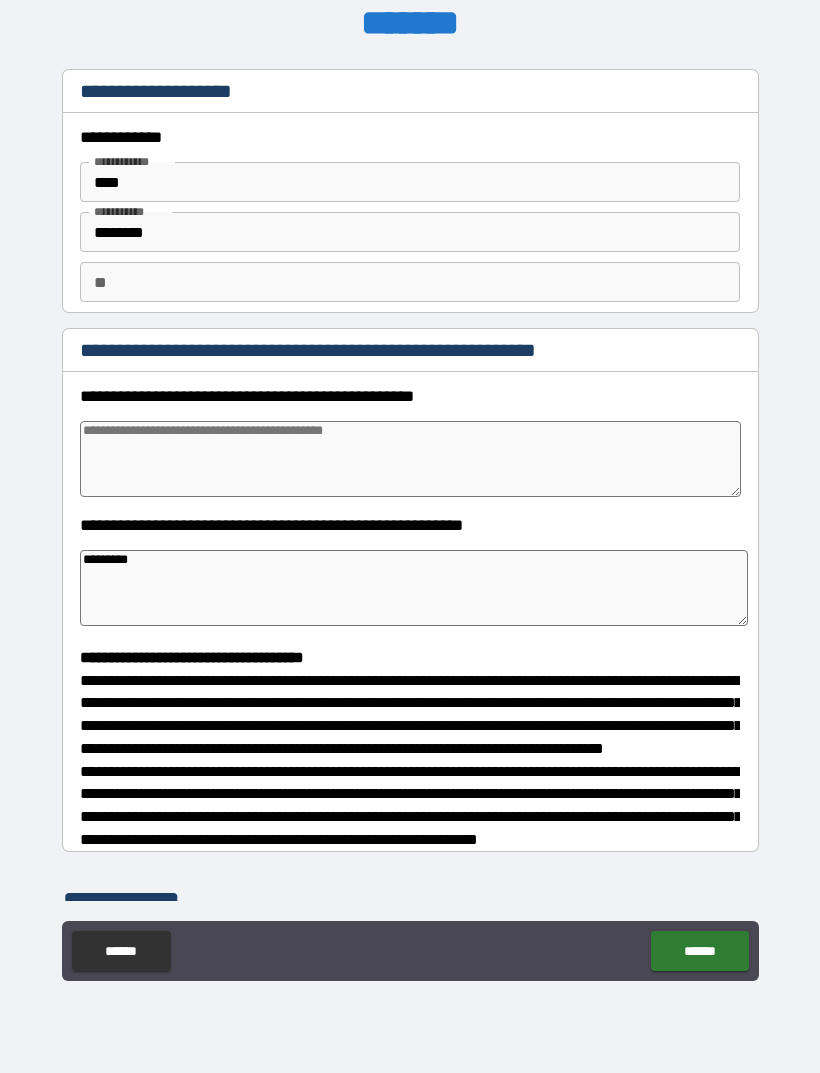type on "*" 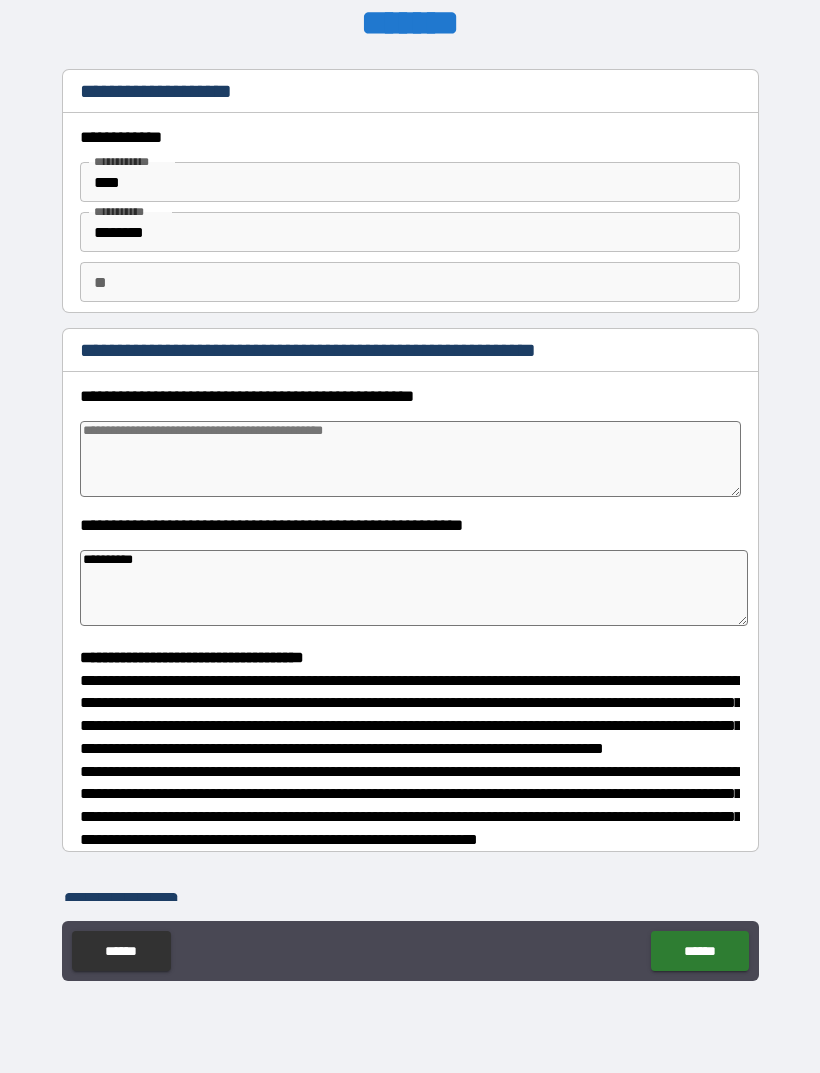 type on "*" 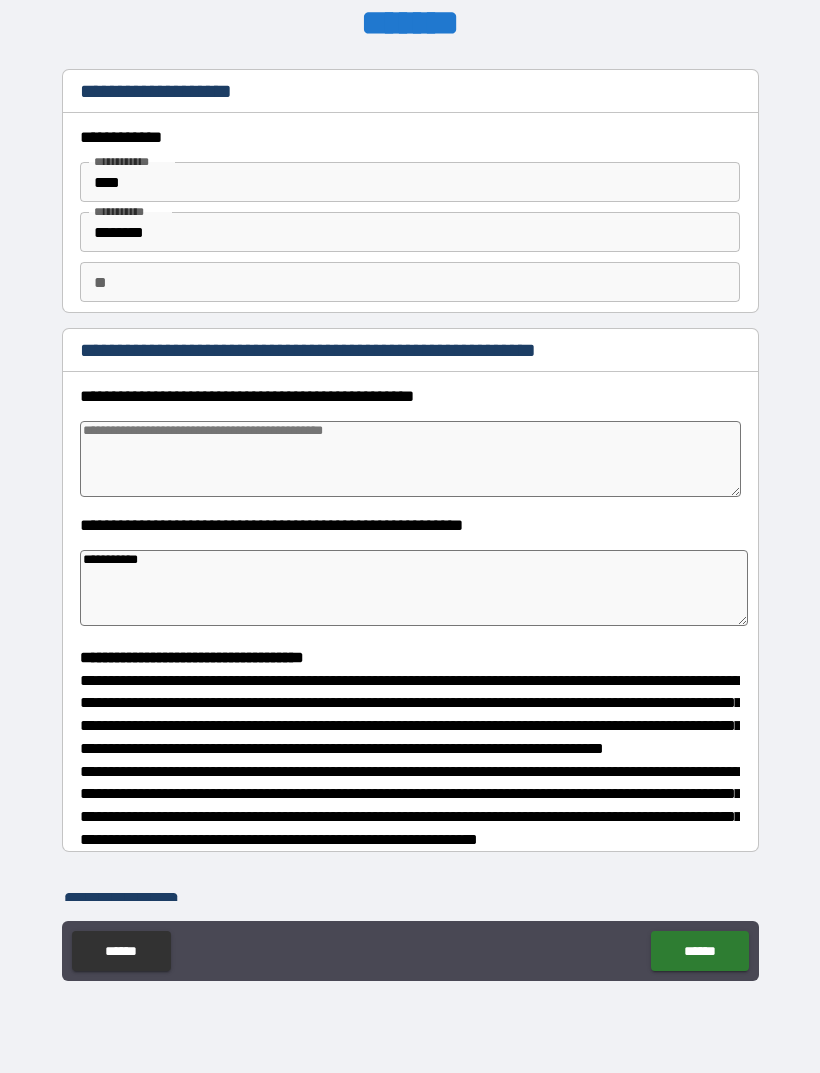 type on "*" 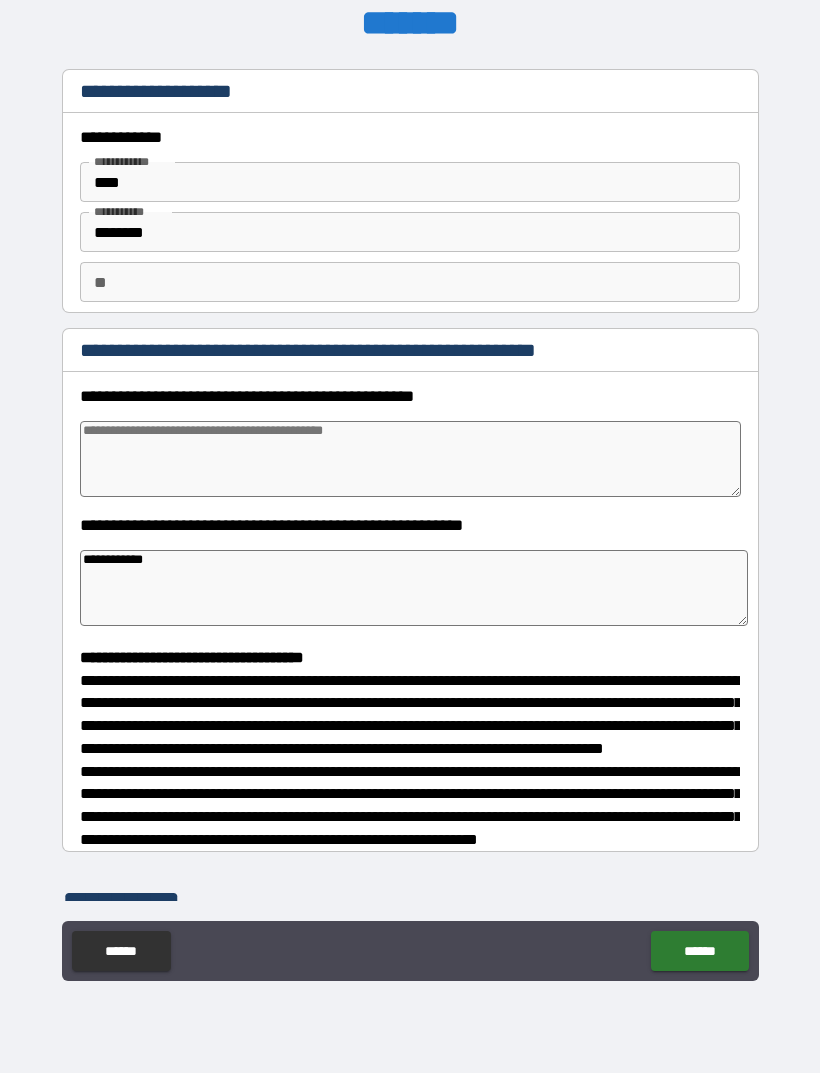 type on "*" 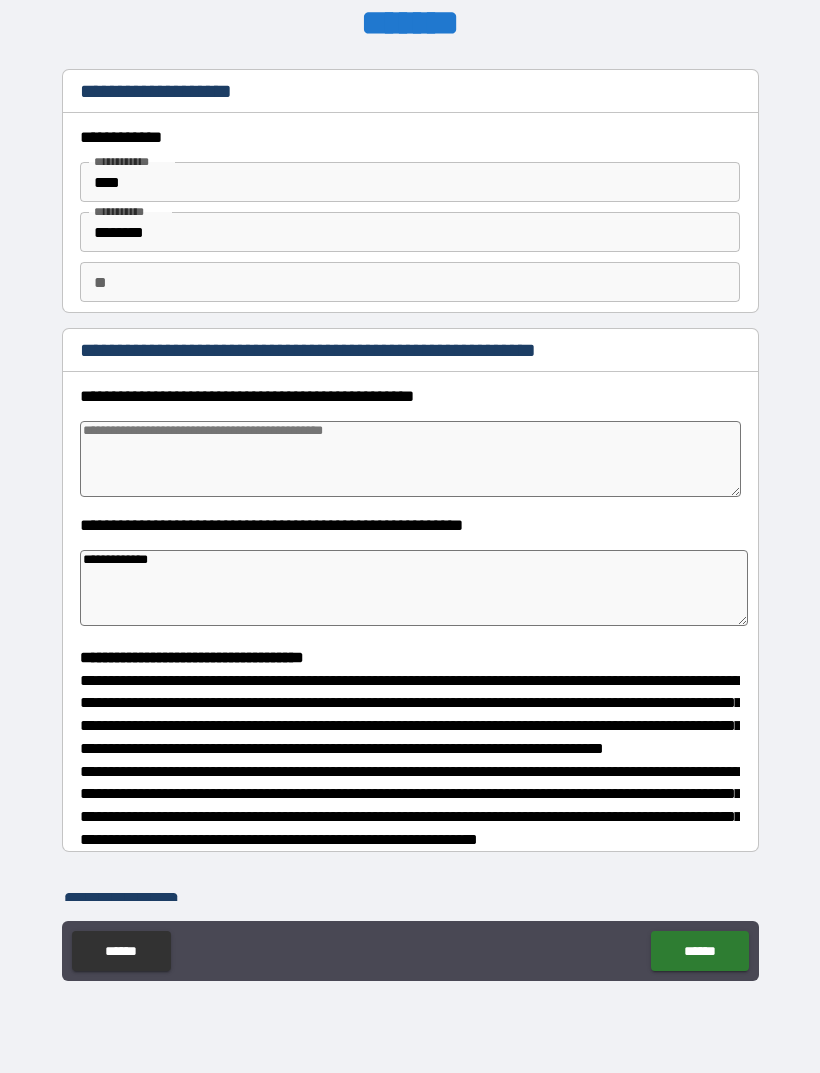 type on "*" 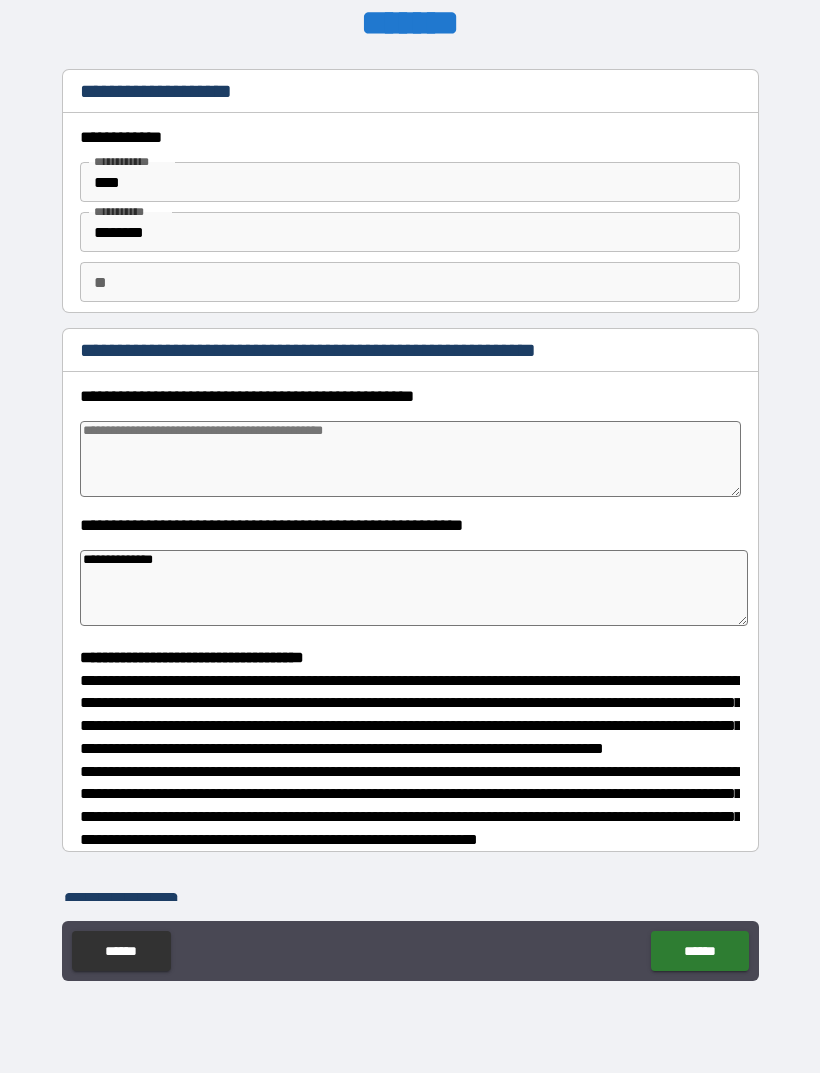 type on "*" 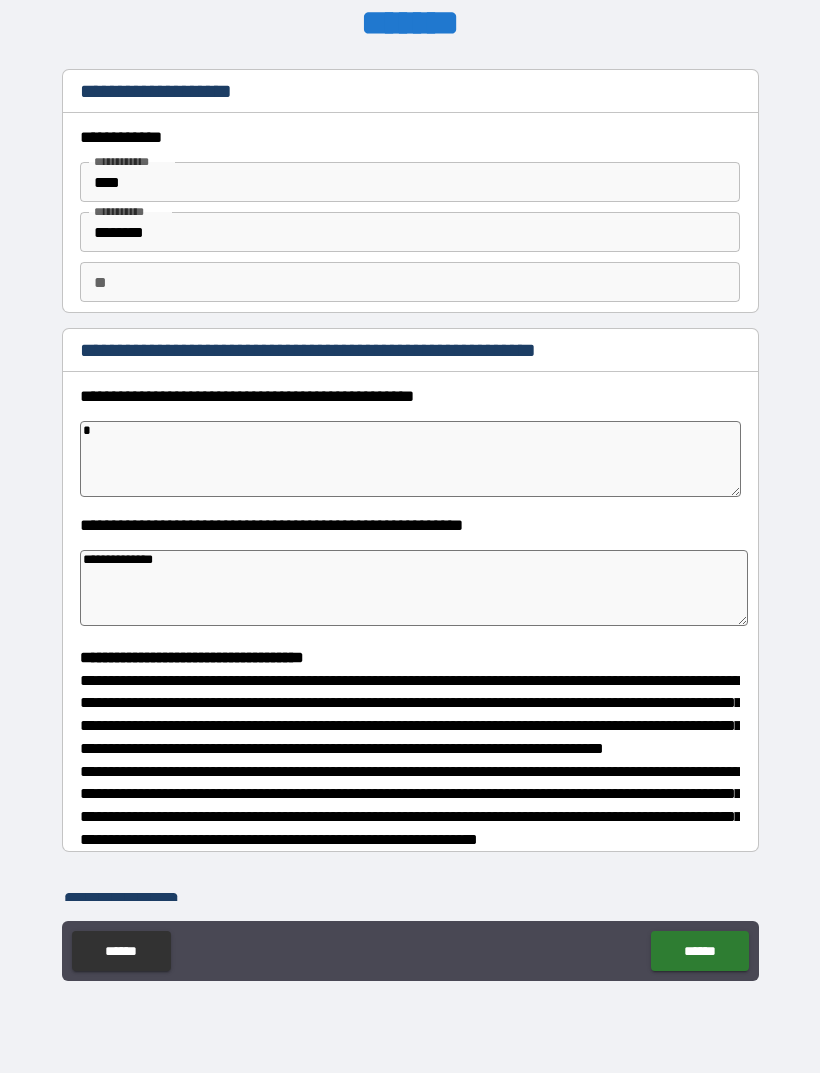 type on "*" 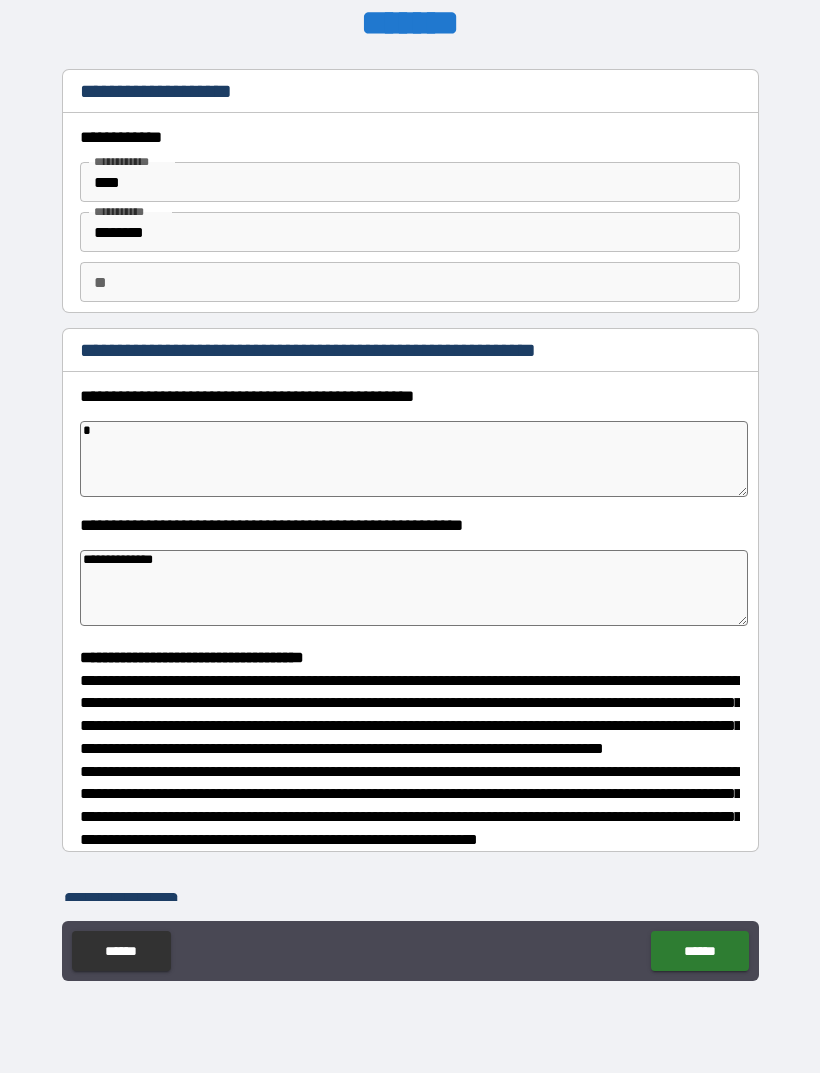 type on "**" 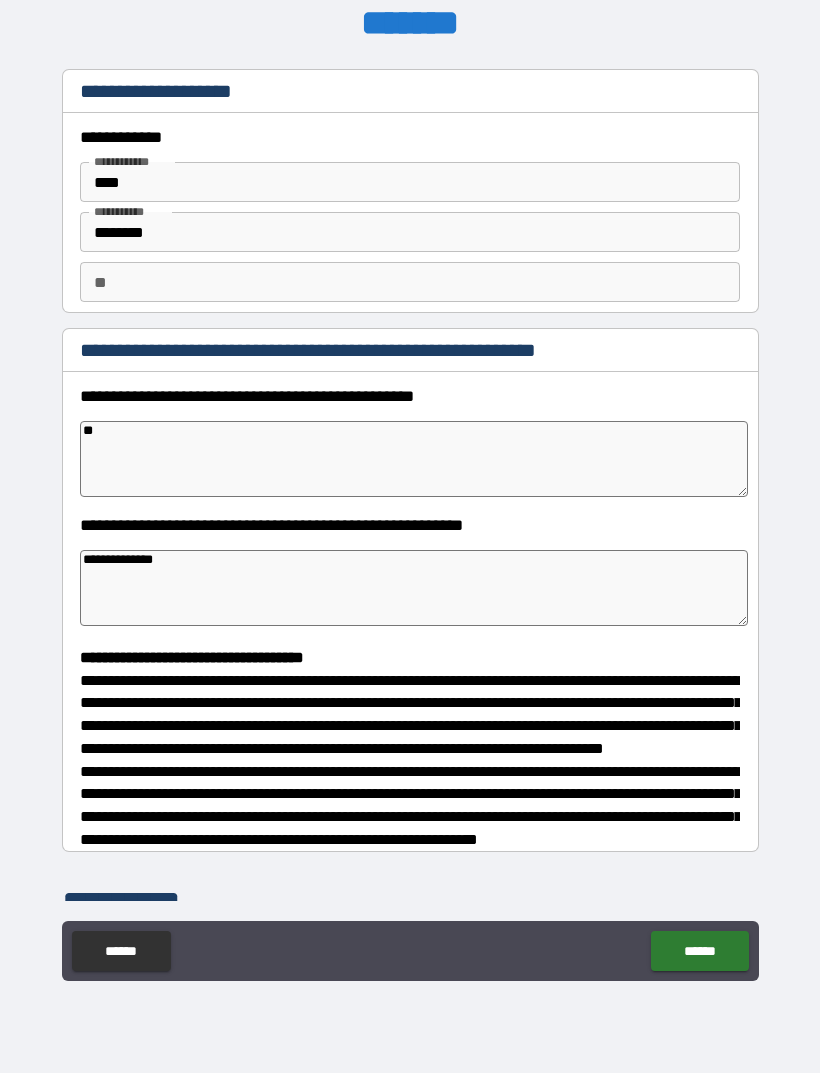 type on "*" 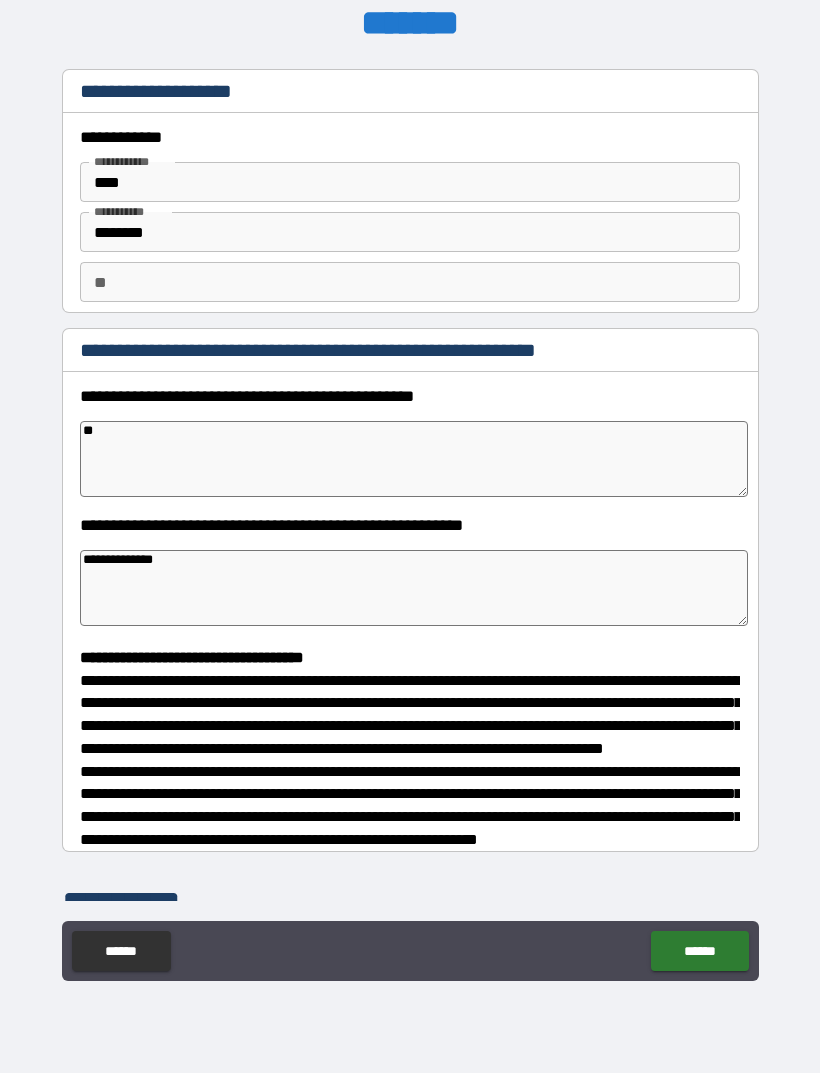 type on "***" 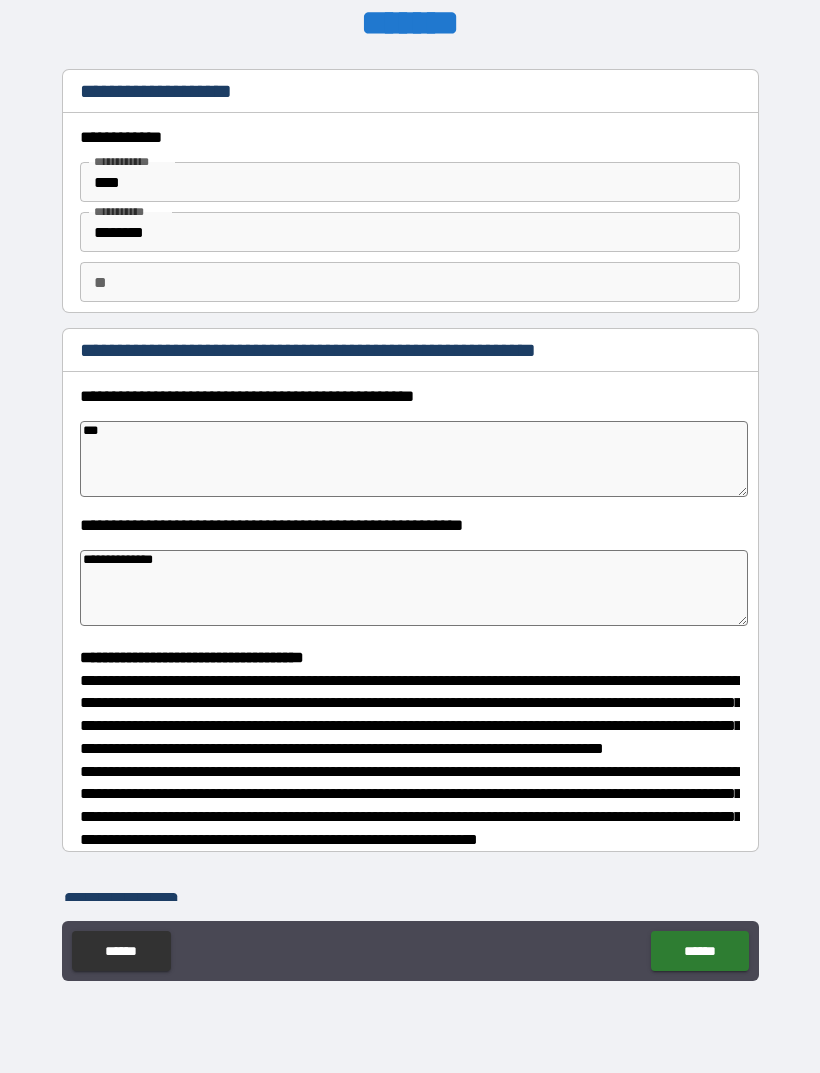 type on "*" 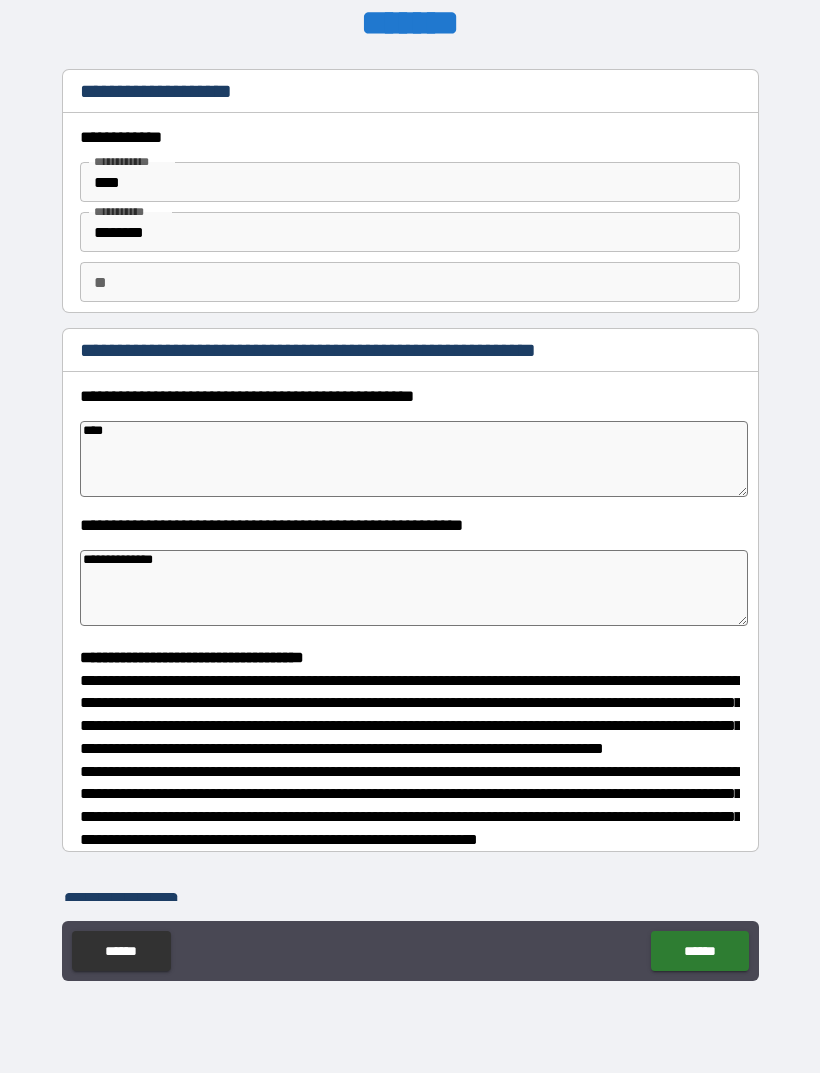 type on "*" 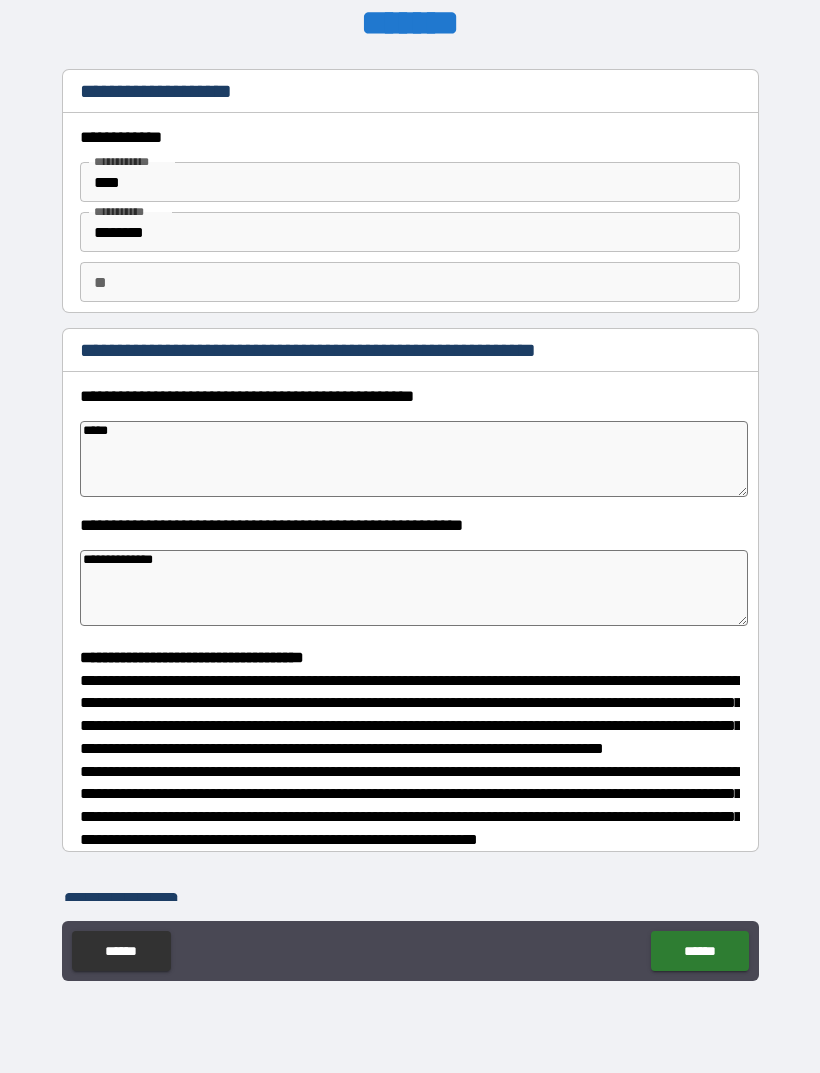 type on "*" 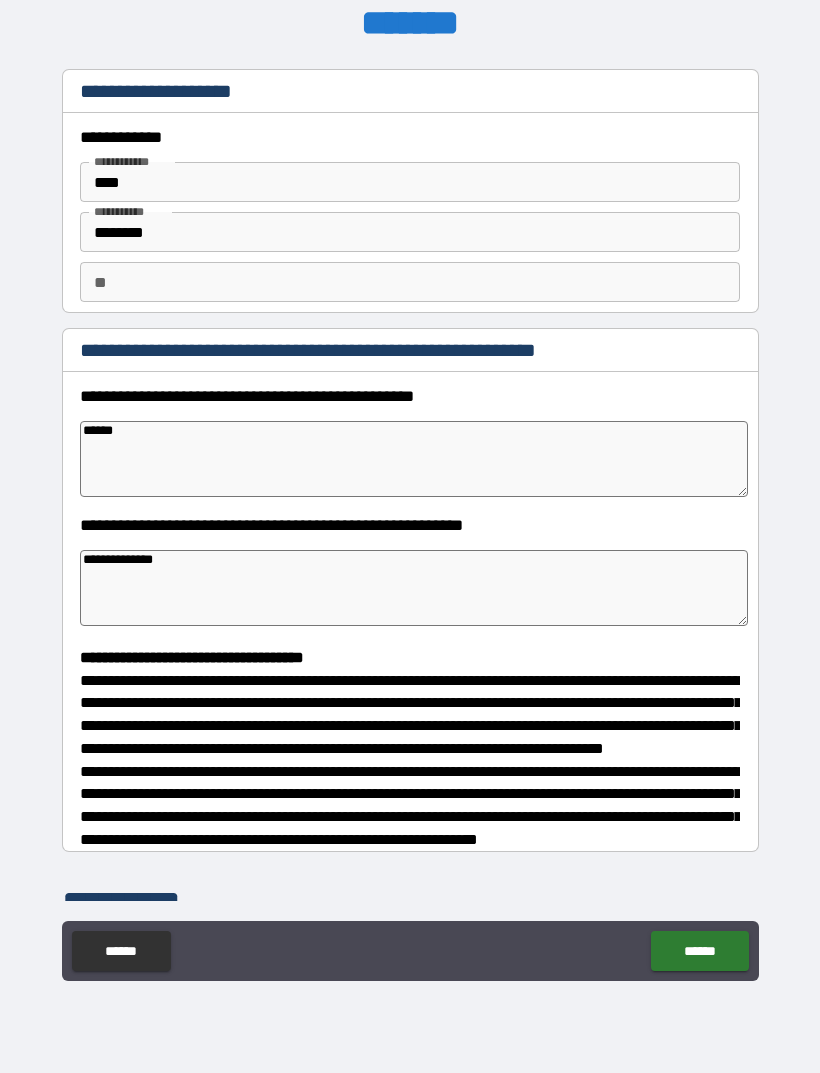 type on "*" 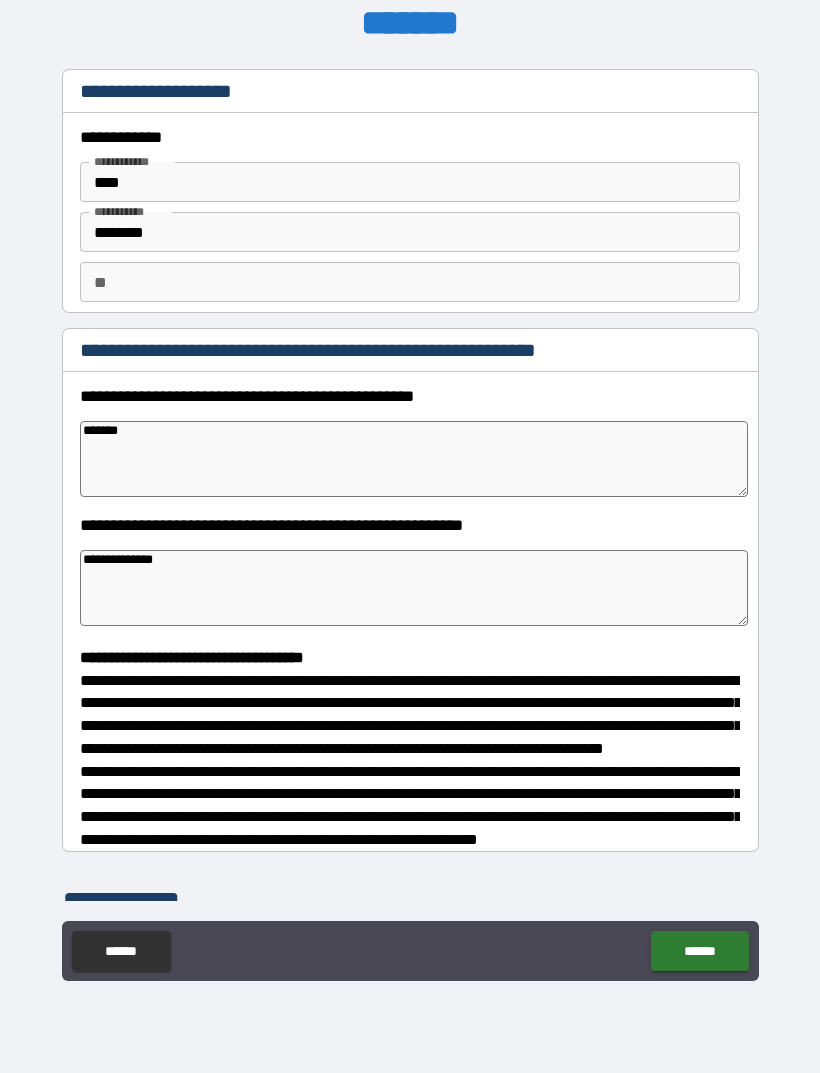 type on "*" 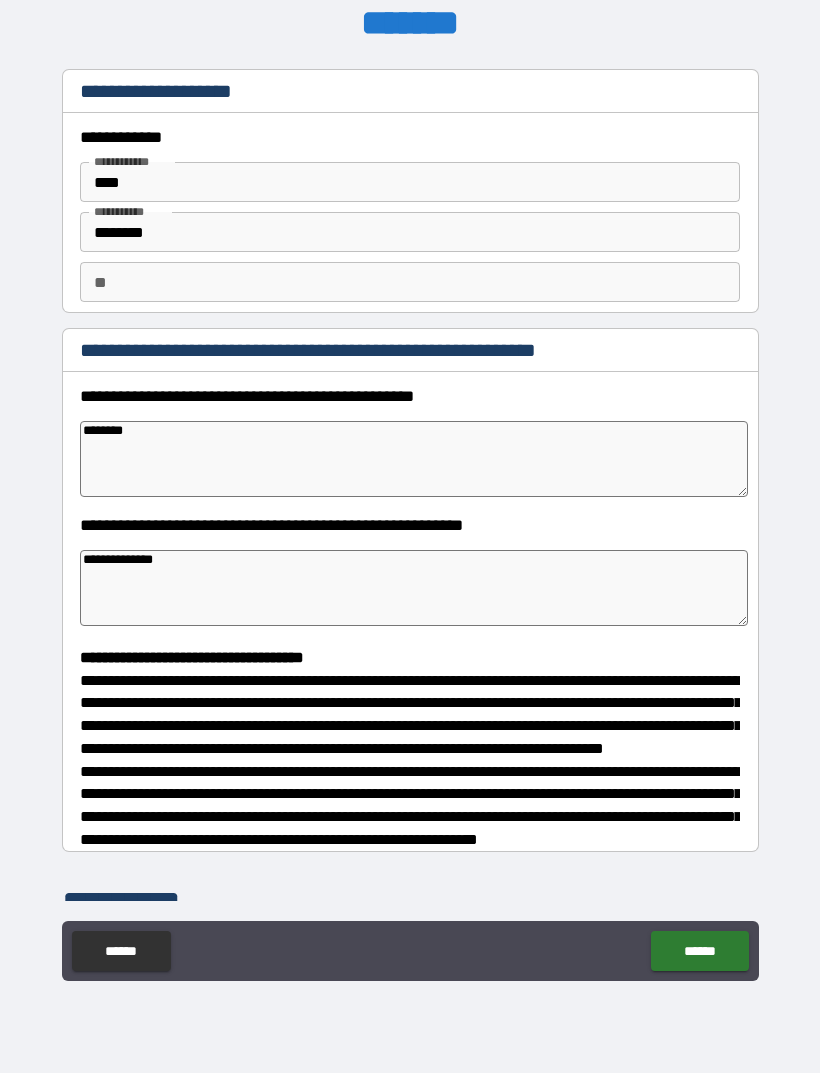 type on "*" 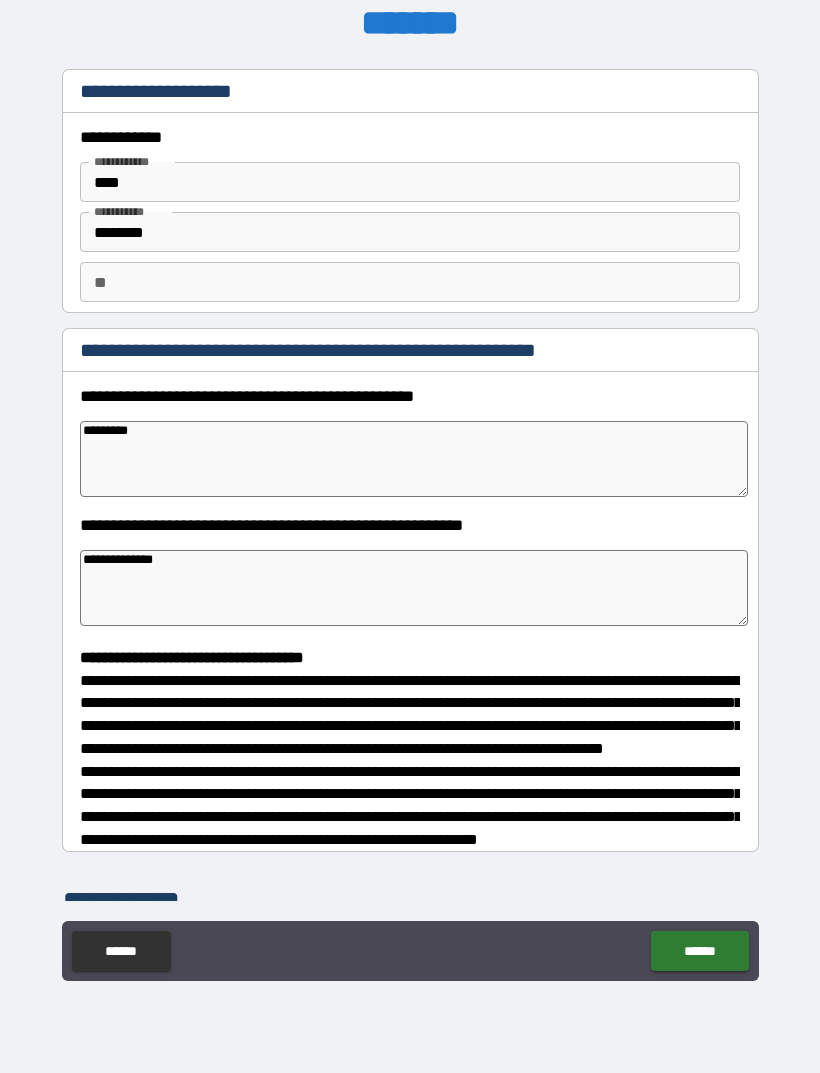 type on "*" 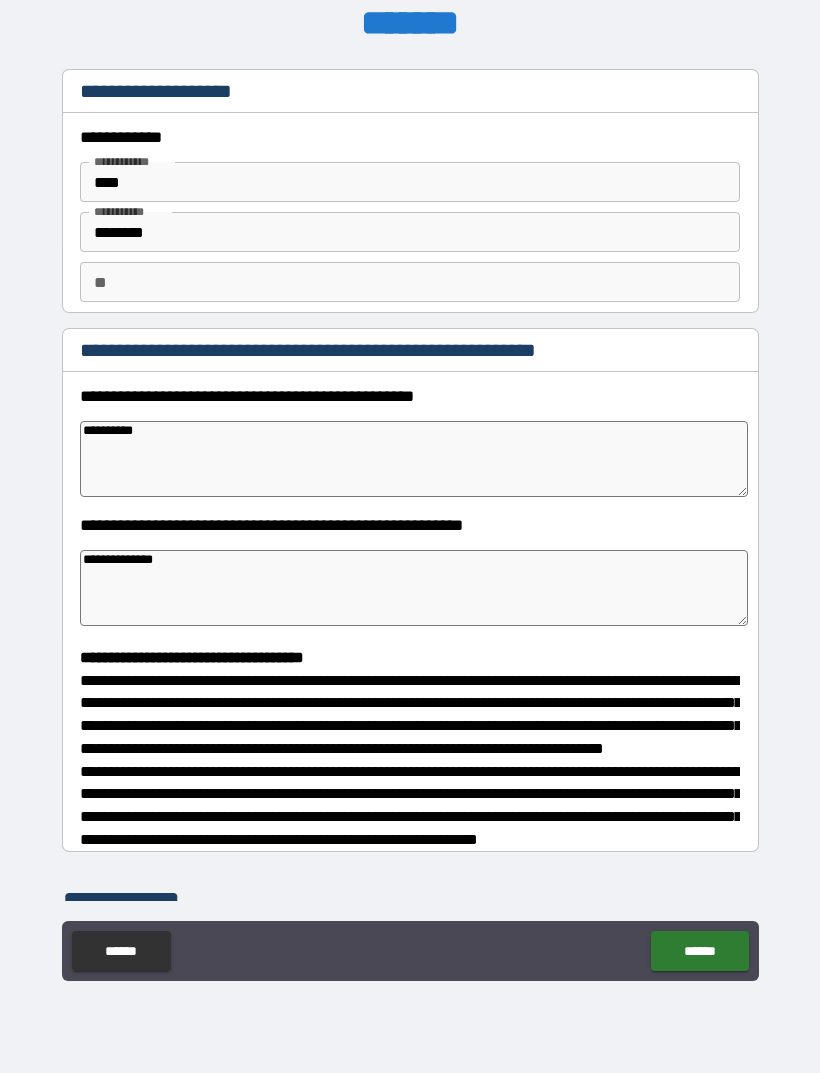 type on "*" 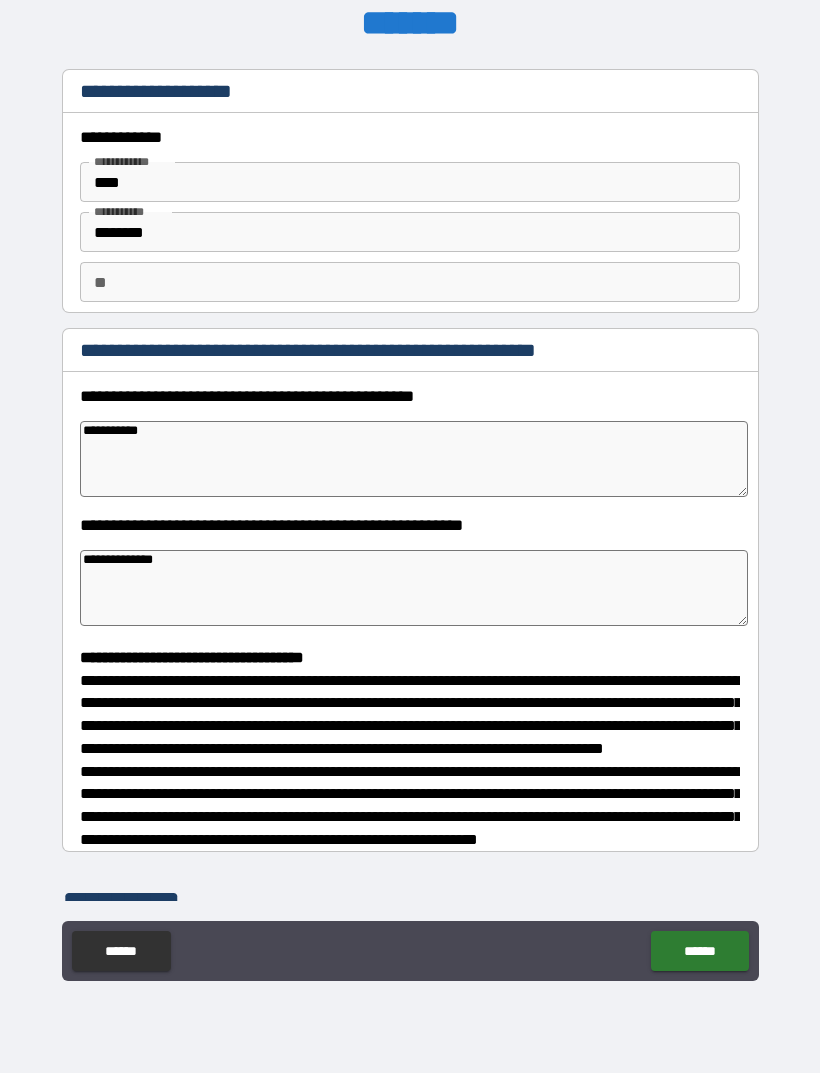 type on "*" 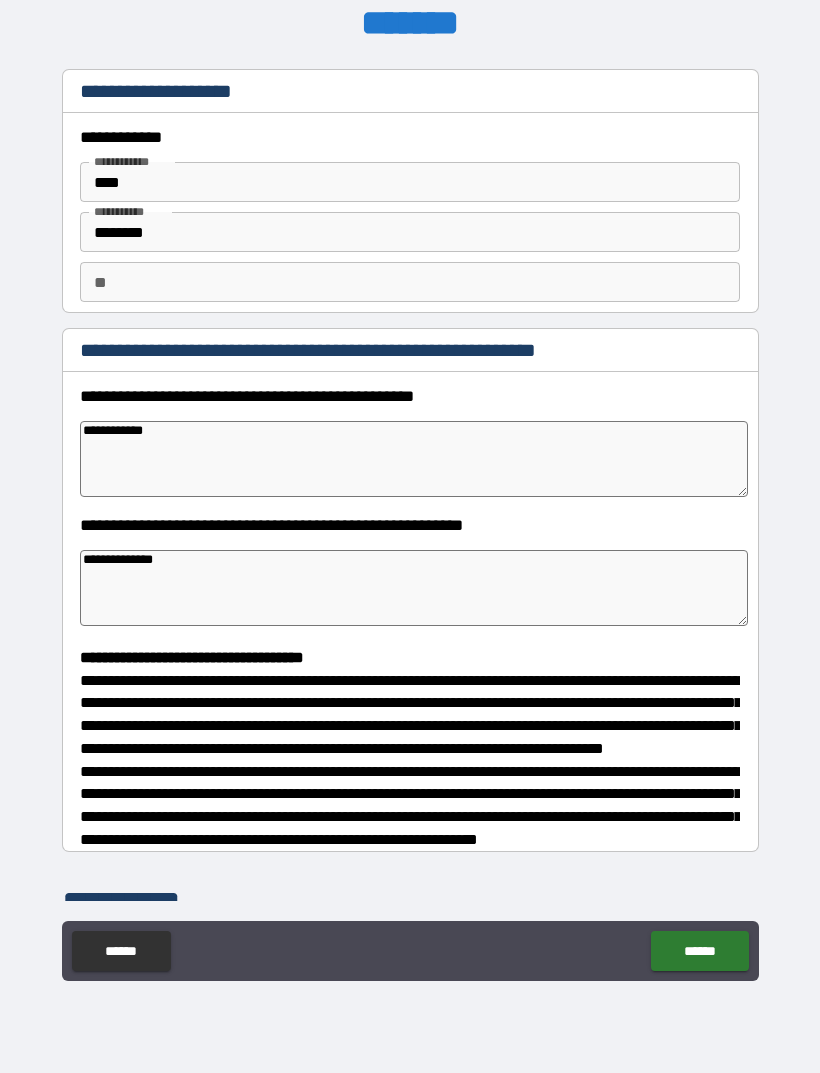 type on "*" 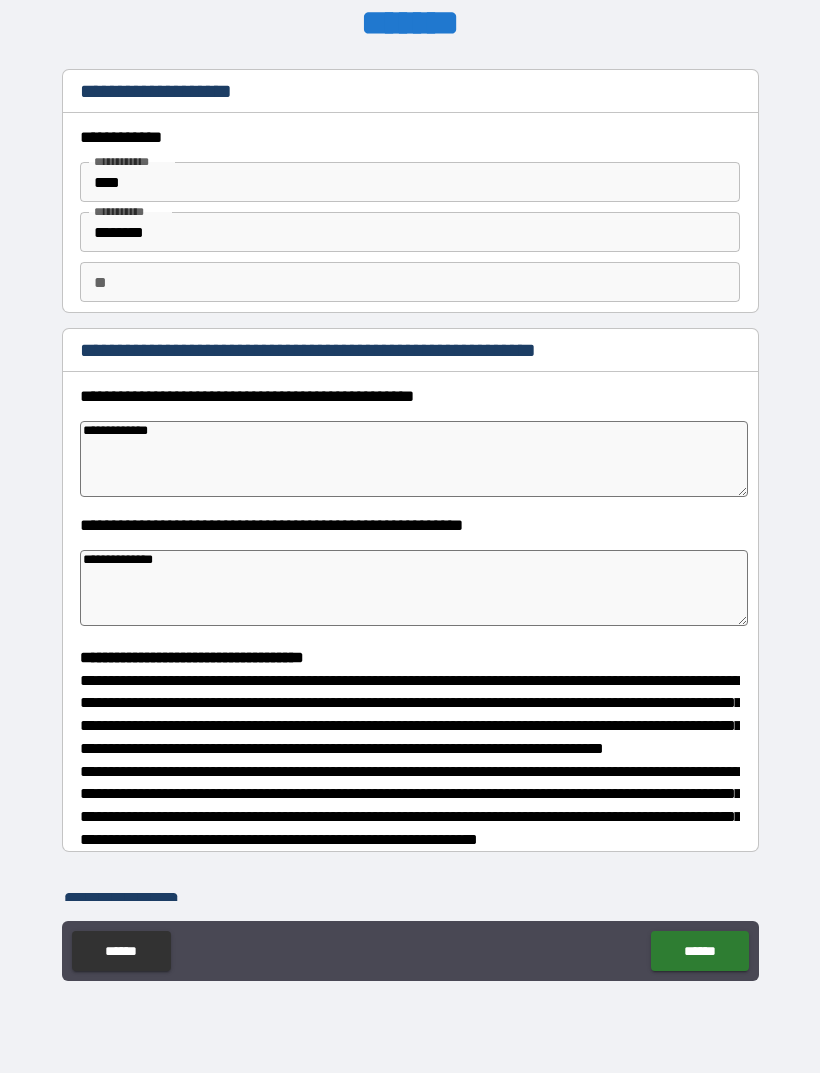 type on "*" 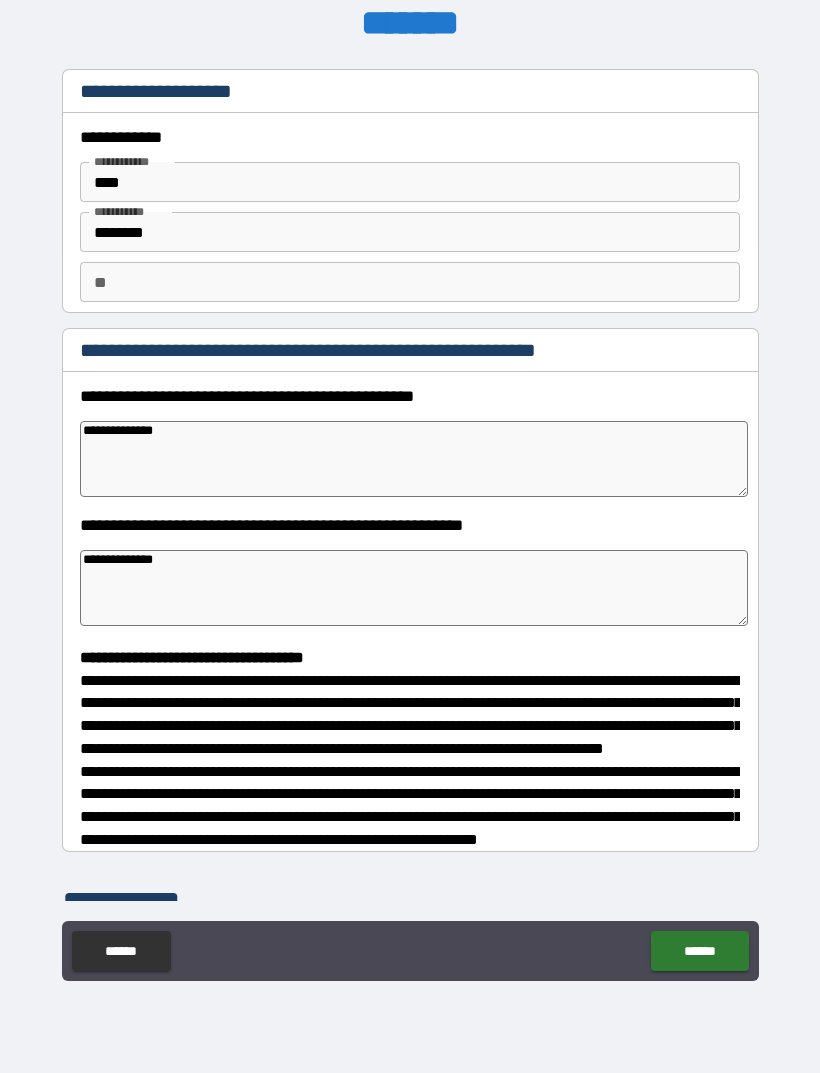 type on "*" 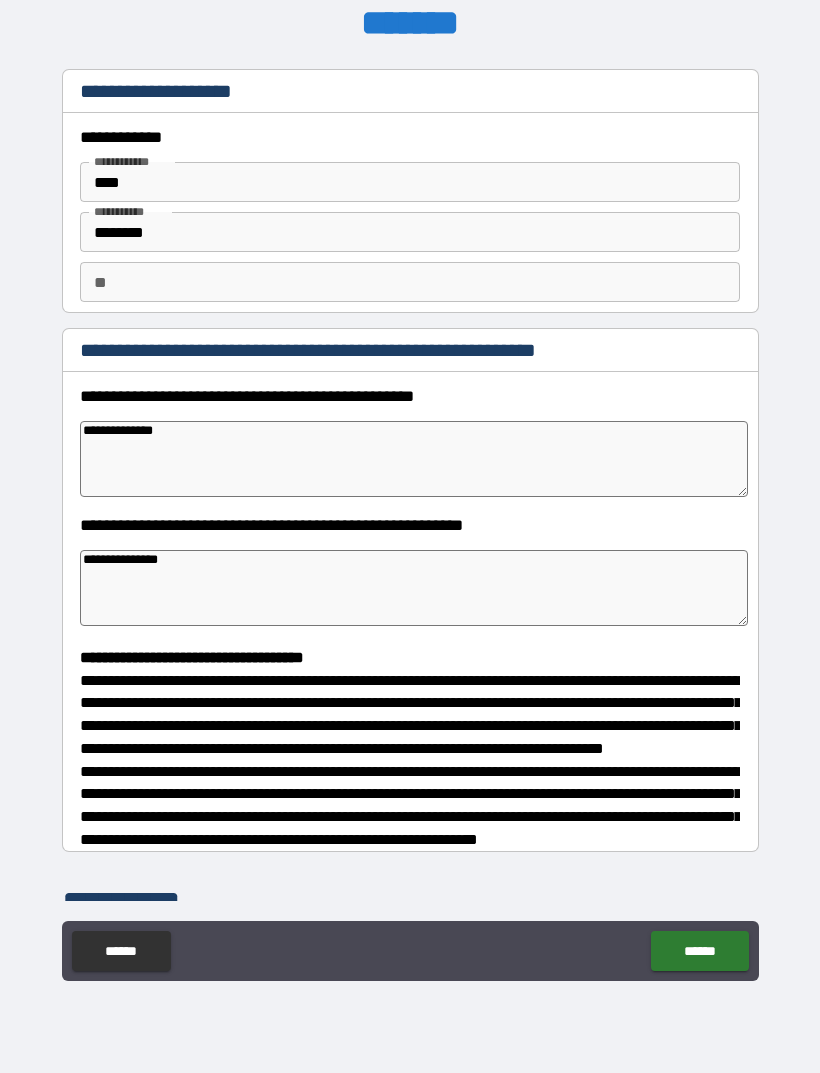 type on "*" 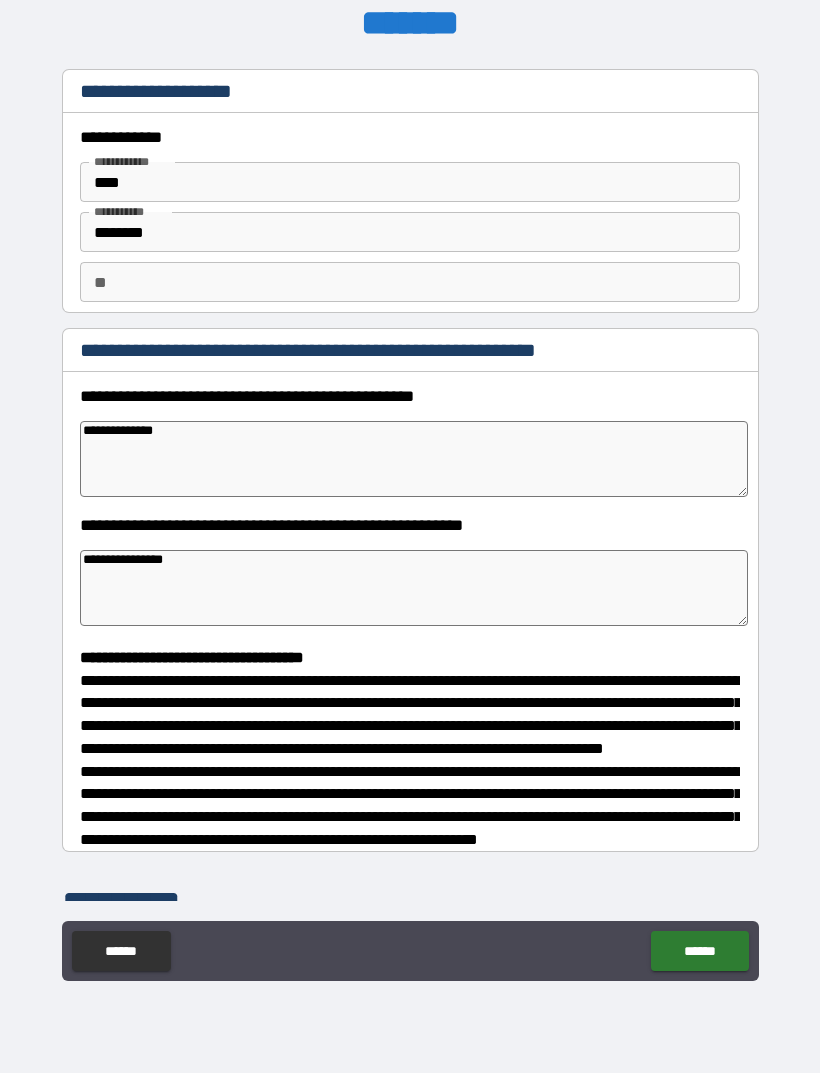 type on "*" 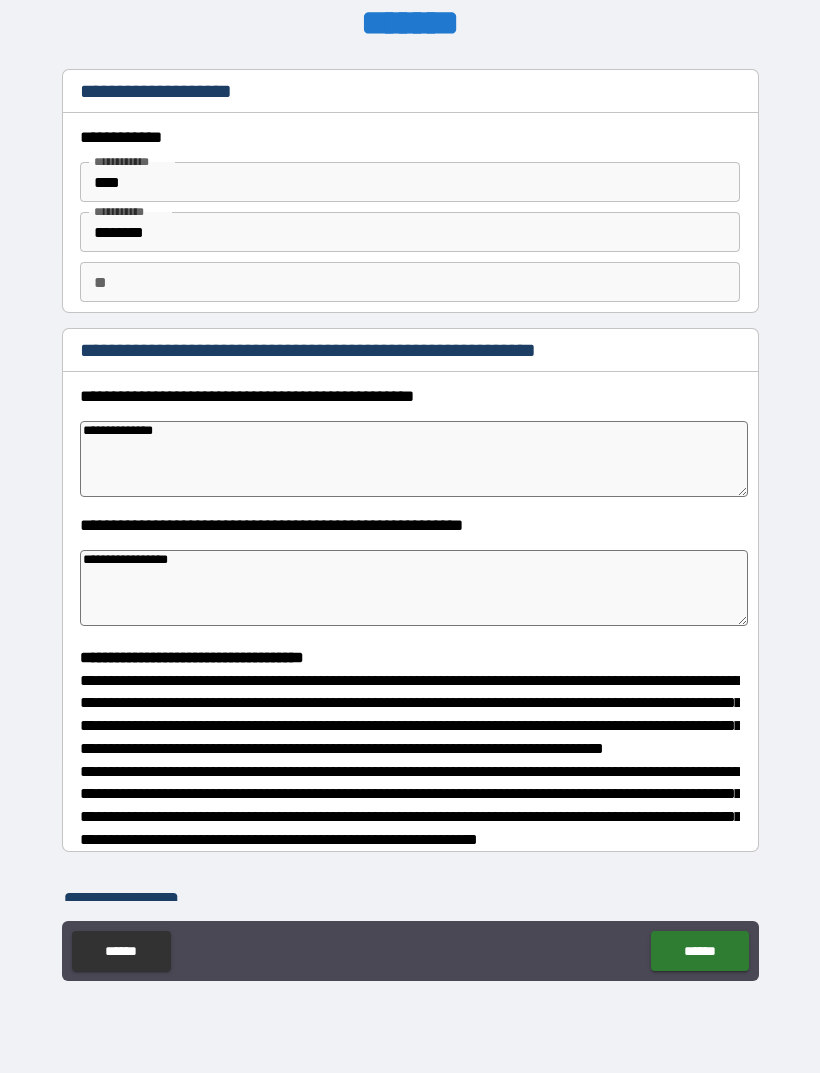 type on "*" 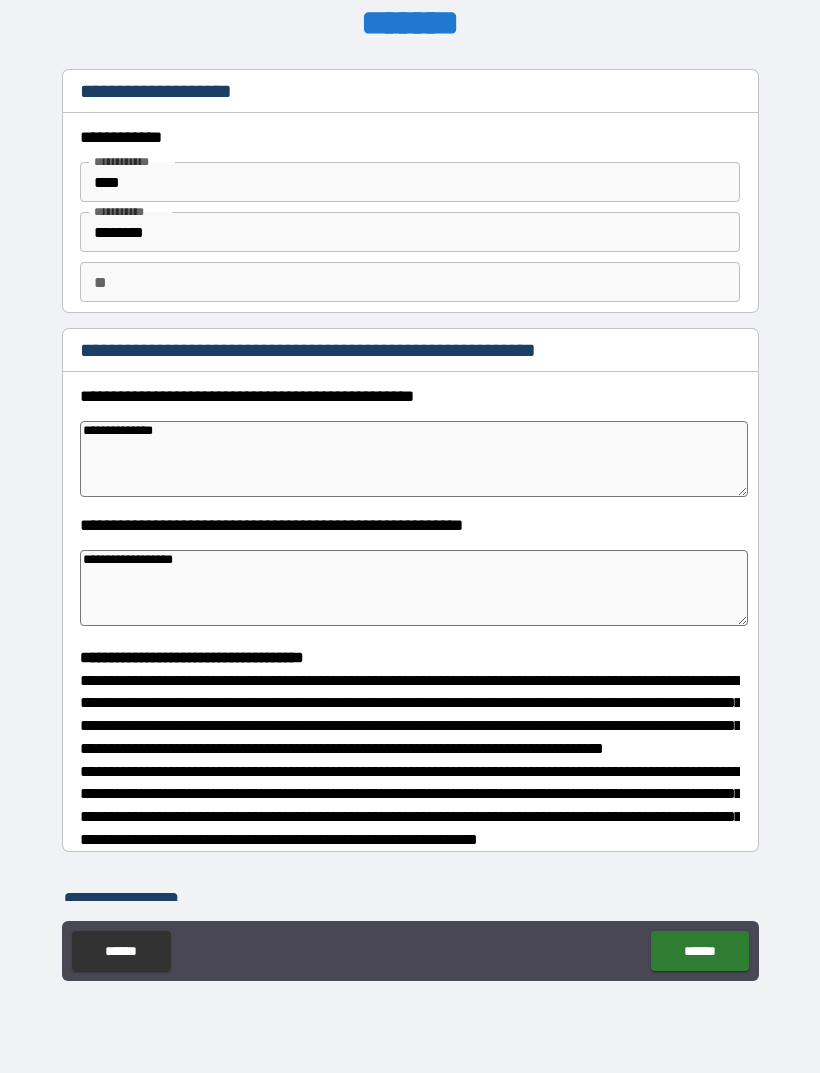 type on "*" 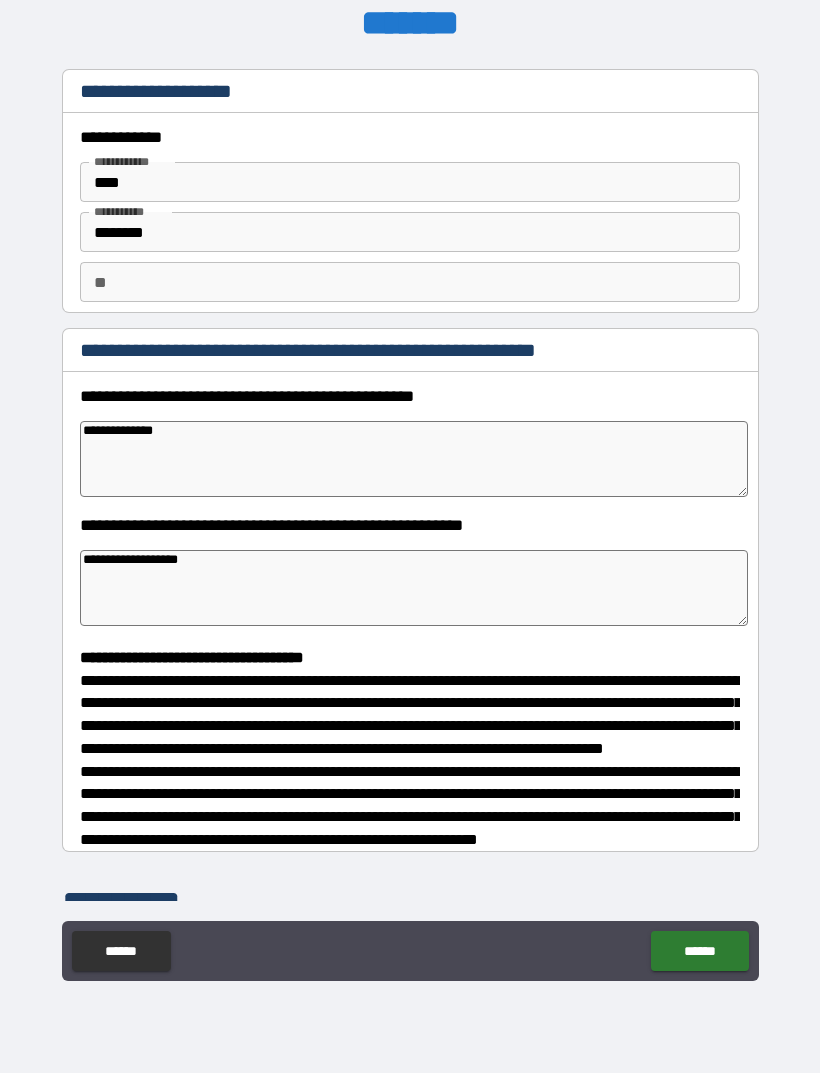 type on "*" 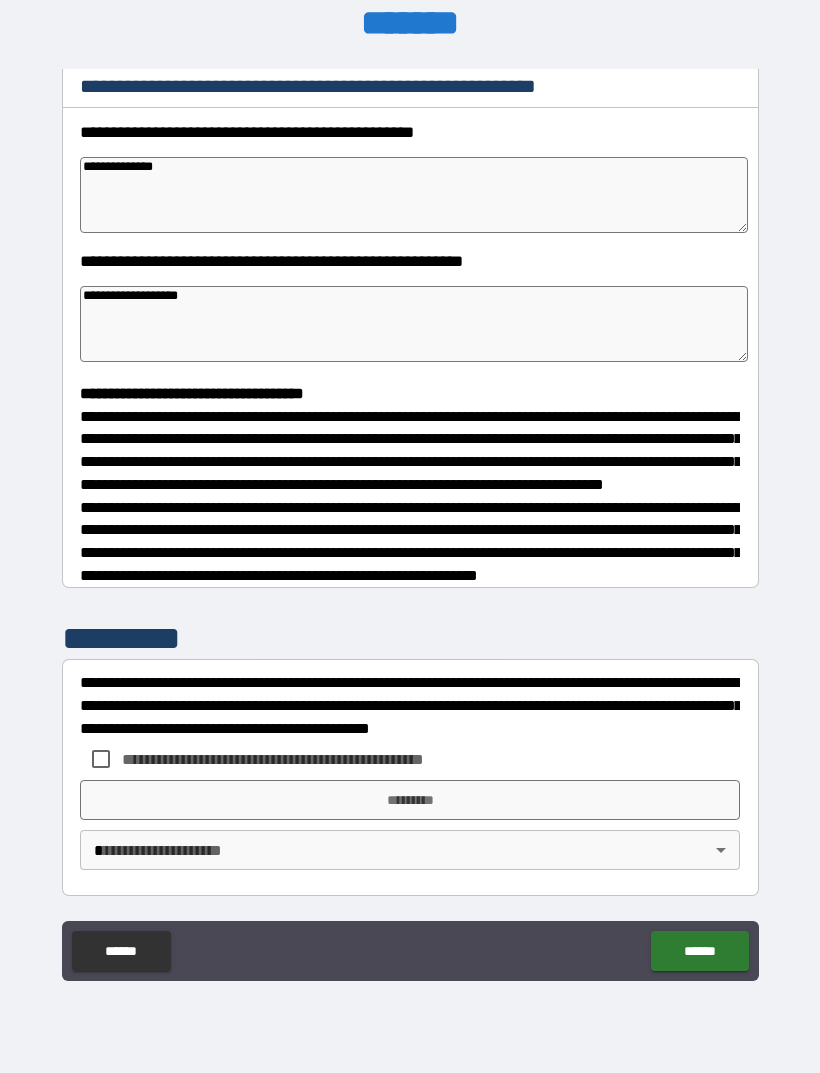 scroll, scrollTop: 302, scrollLeft: 0, axis: vertical 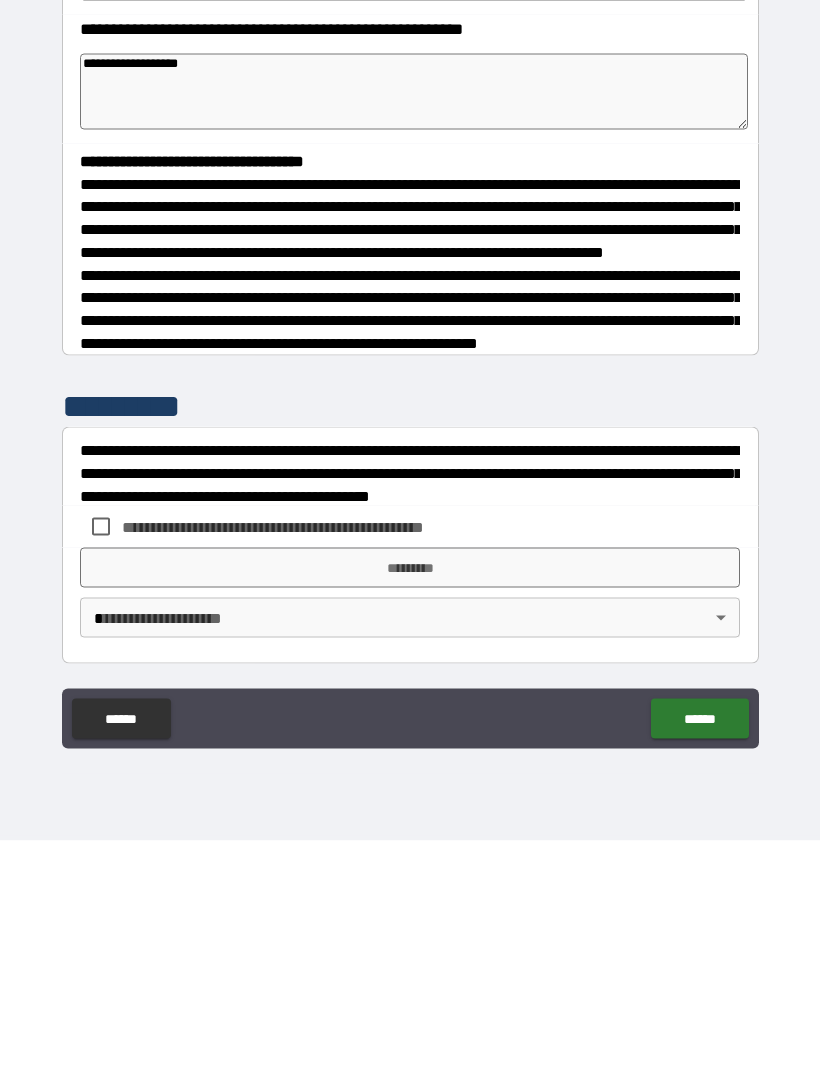 type on "**********" 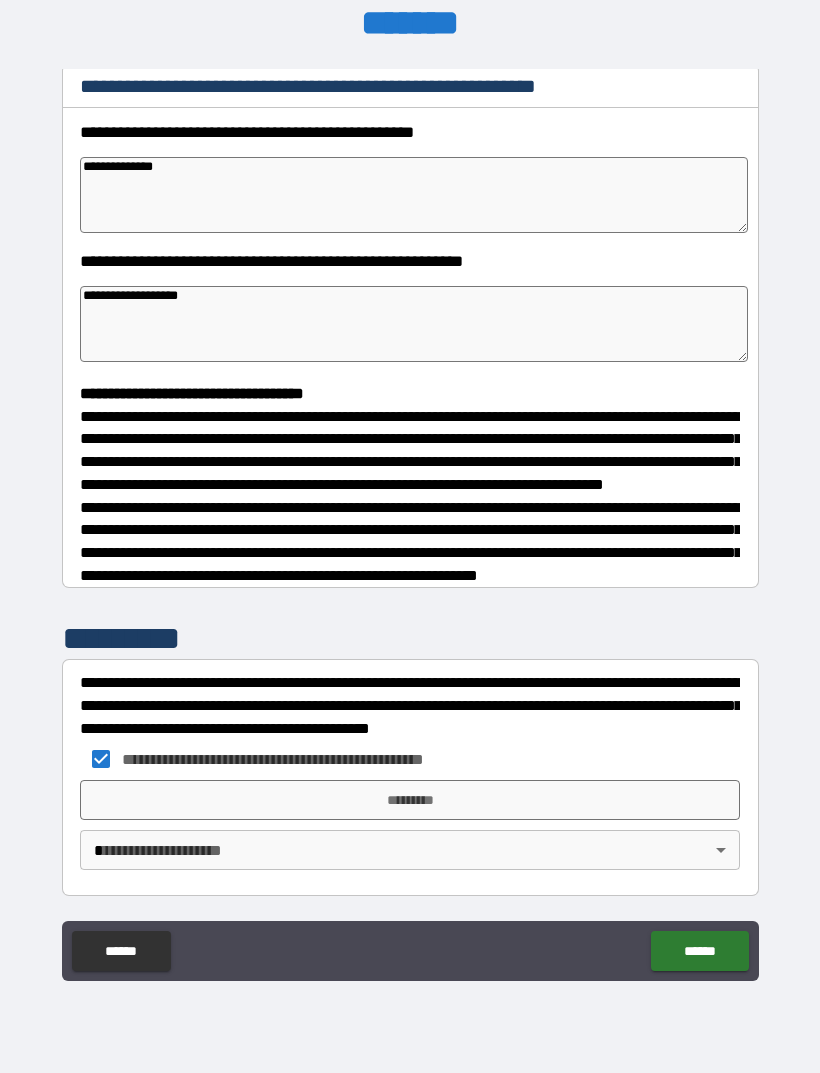 type on "*" 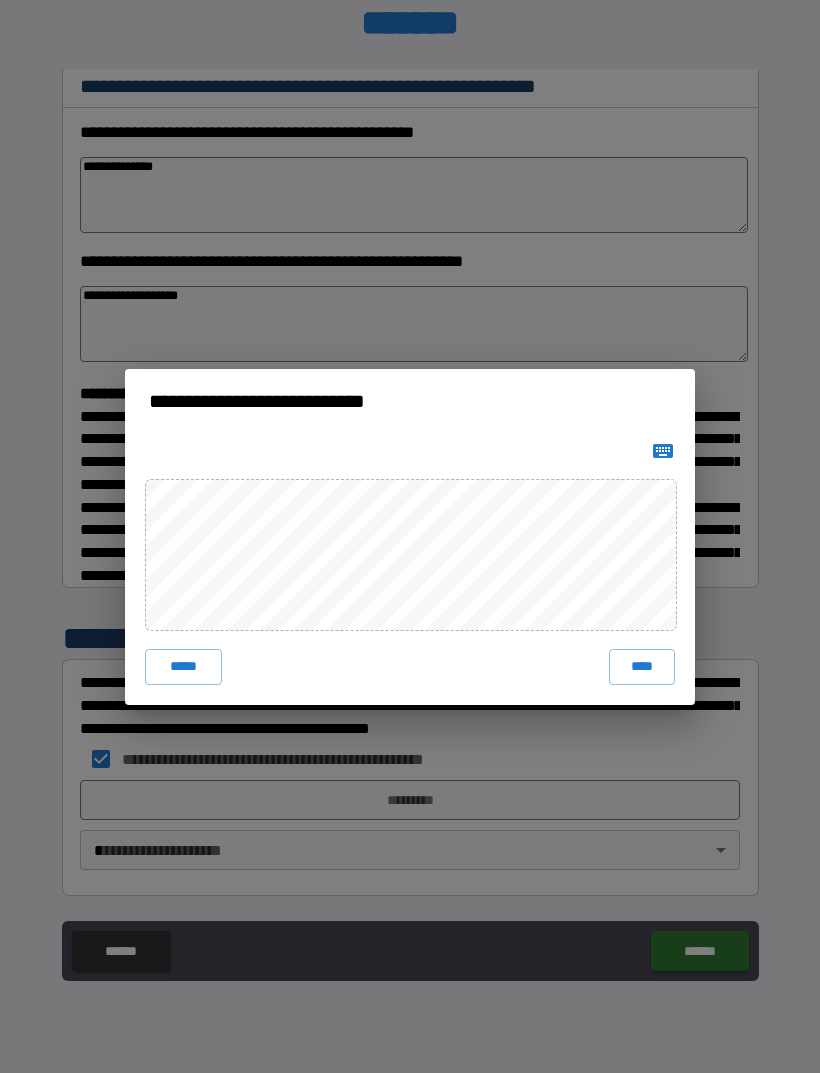 click on "****" at bounding box center (642, 667) 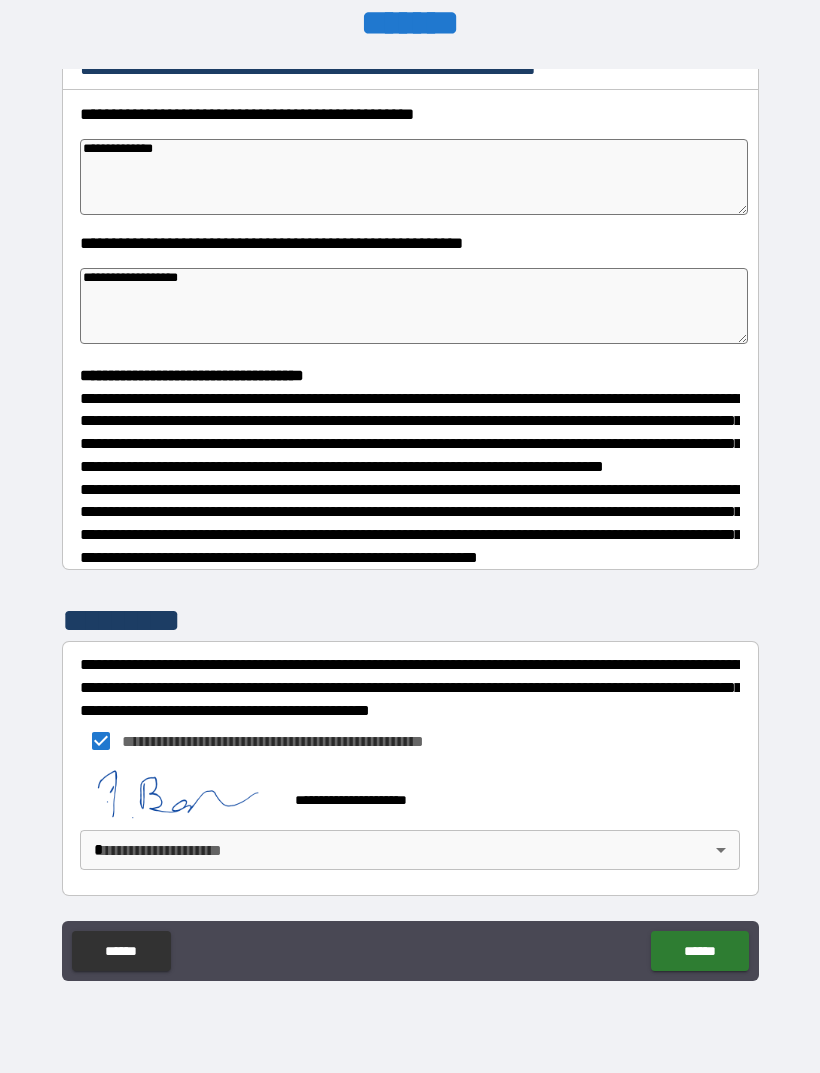scroll, scrollTop: 292, scrollLeft: 0, axis: vertical 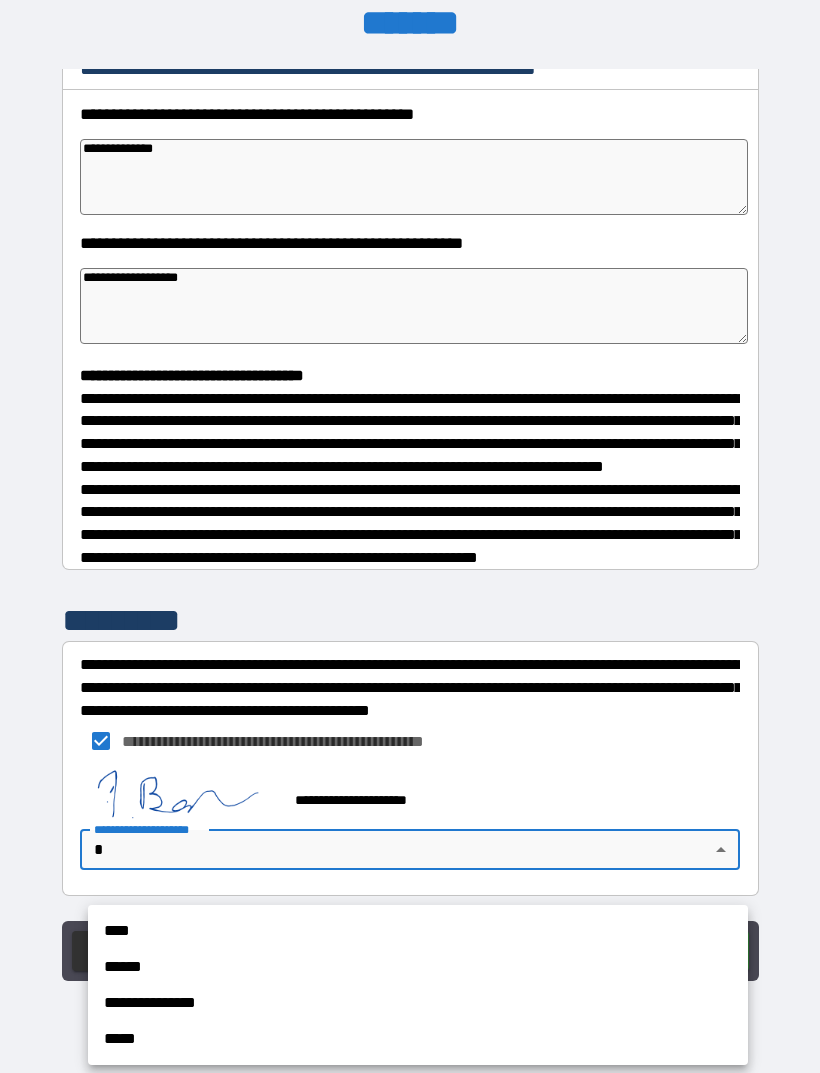 click on "****" at bounding box center [418, 931] 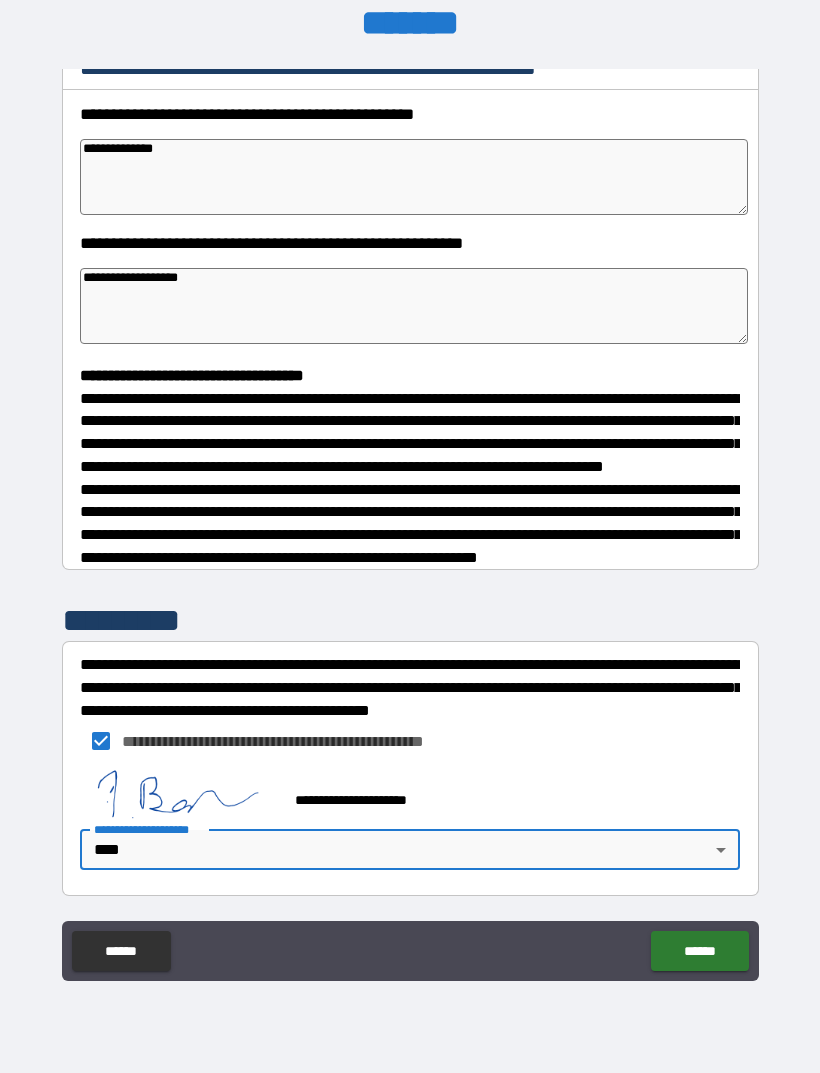 type on "*" 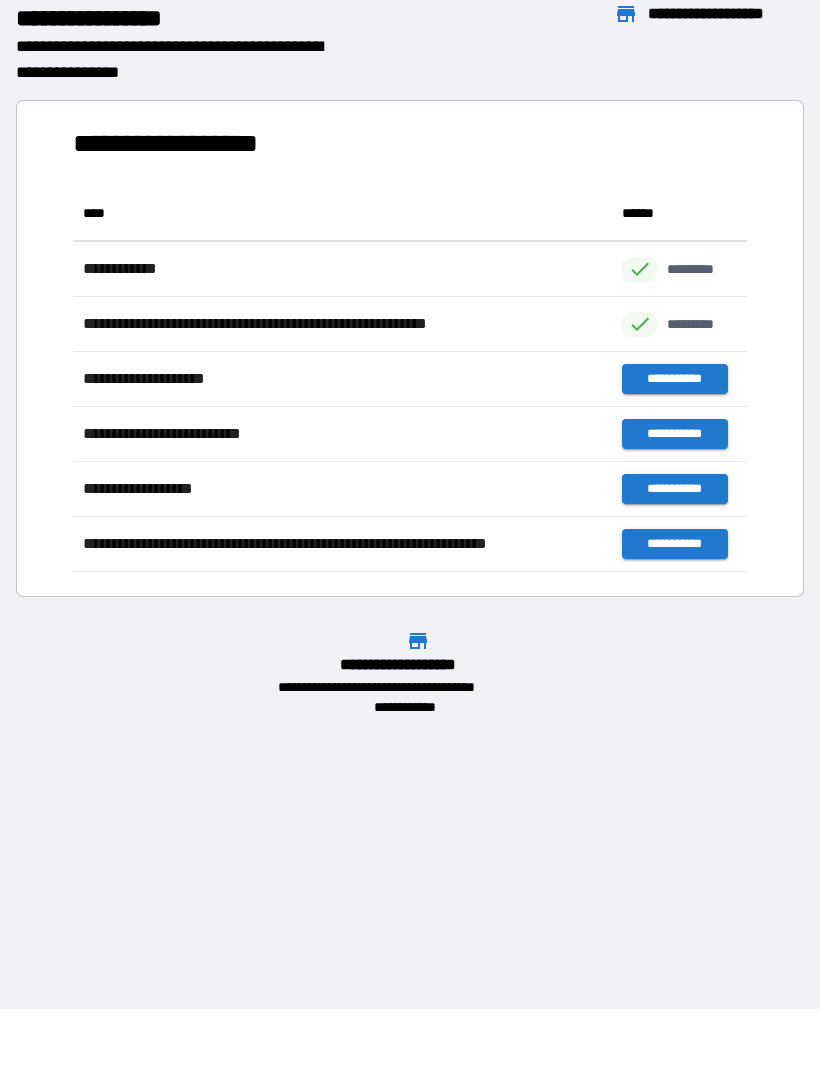 scroll, scrollTop: 1, scrollLeft: 1, axis: both 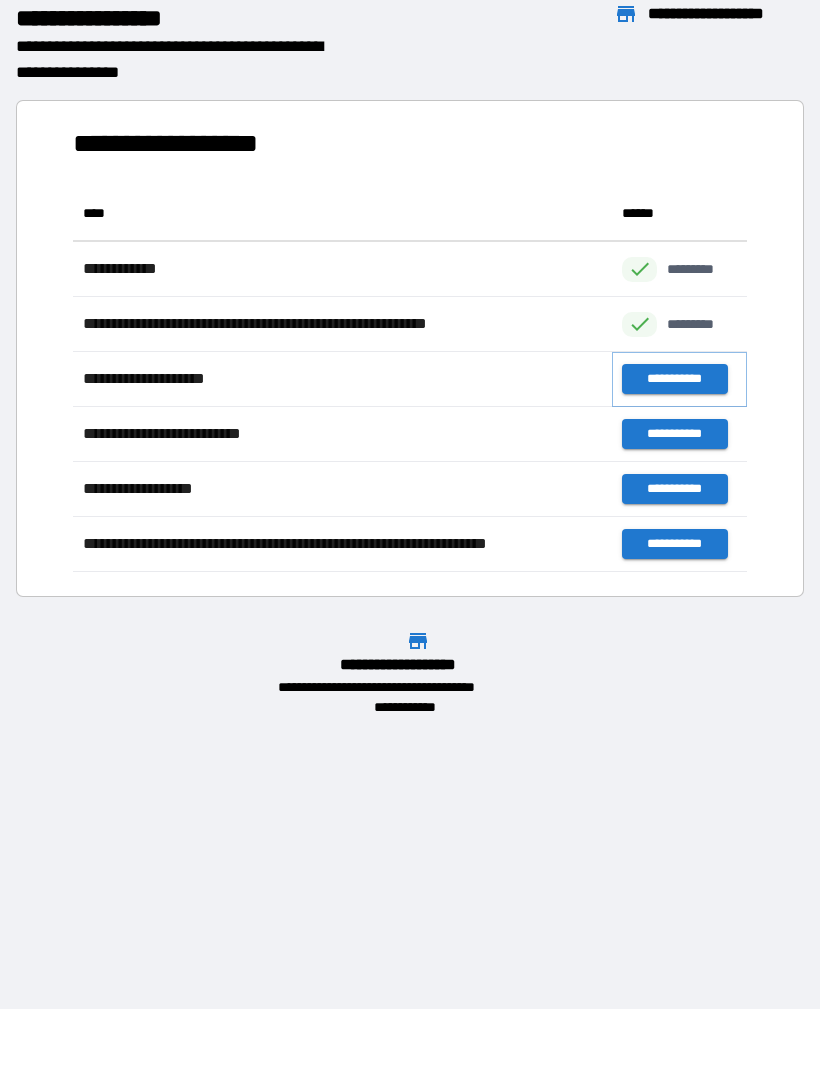 click on "**********" at bounding box center (674, 379) 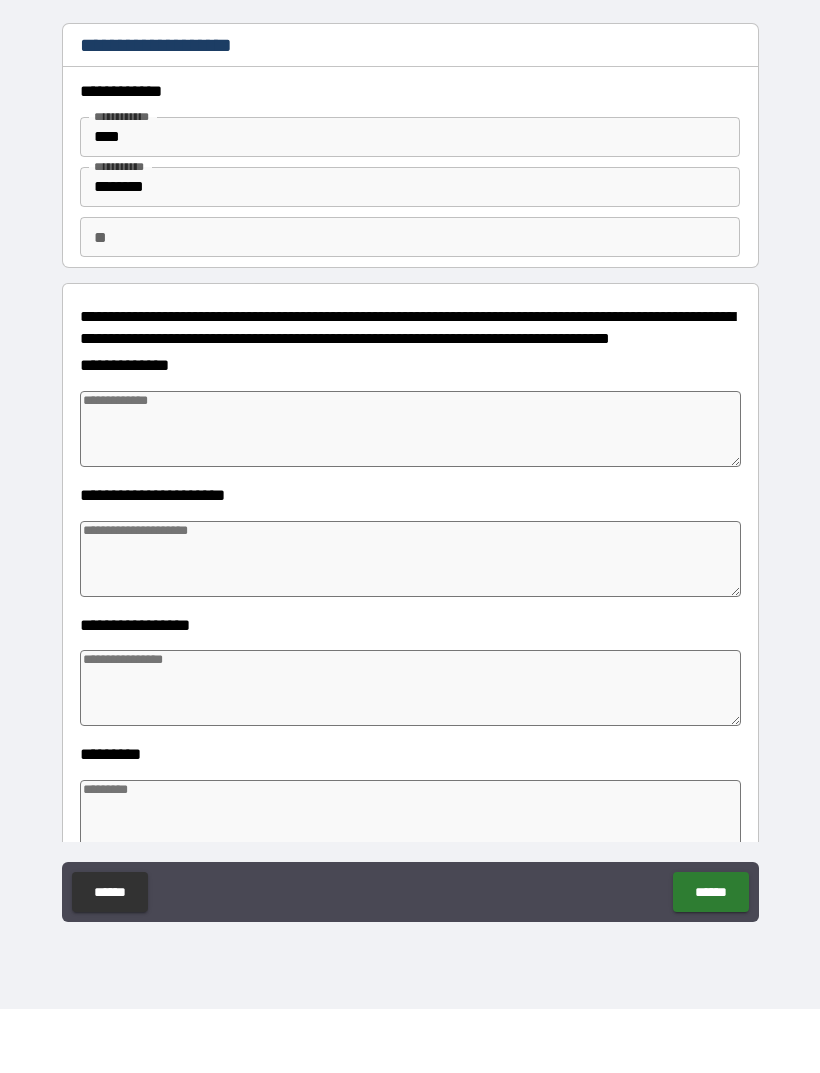 type on "*" 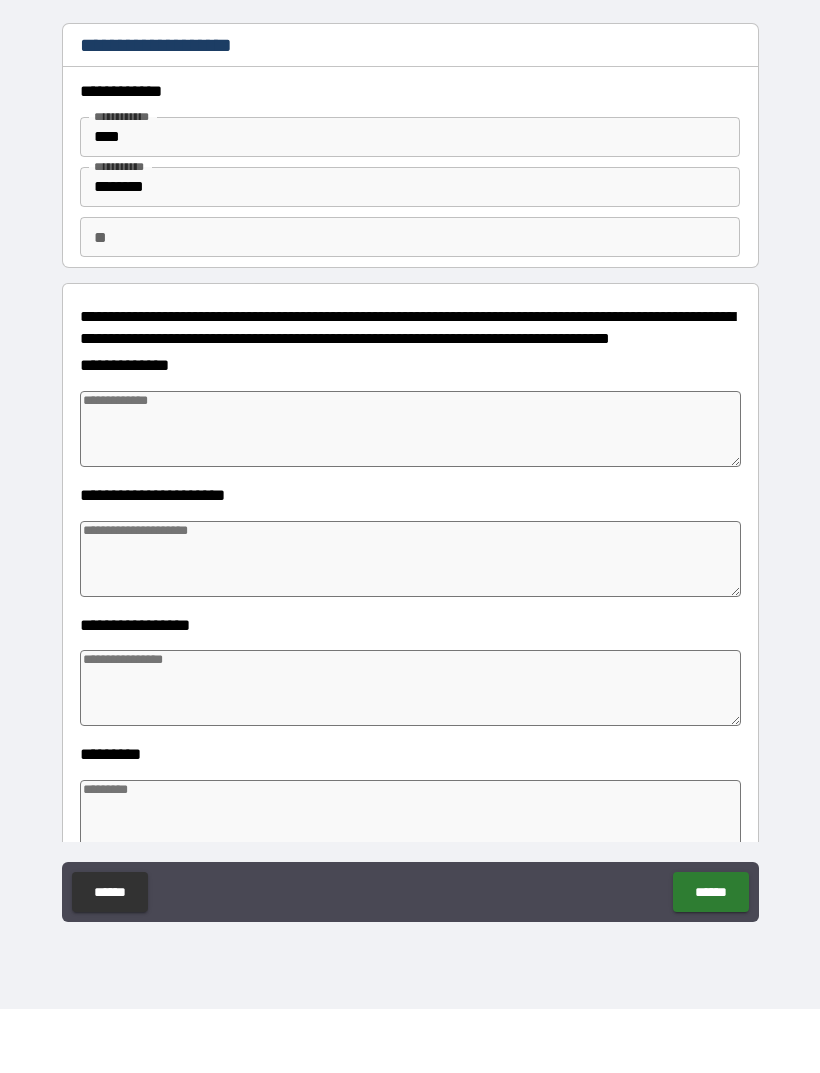 type on "*" 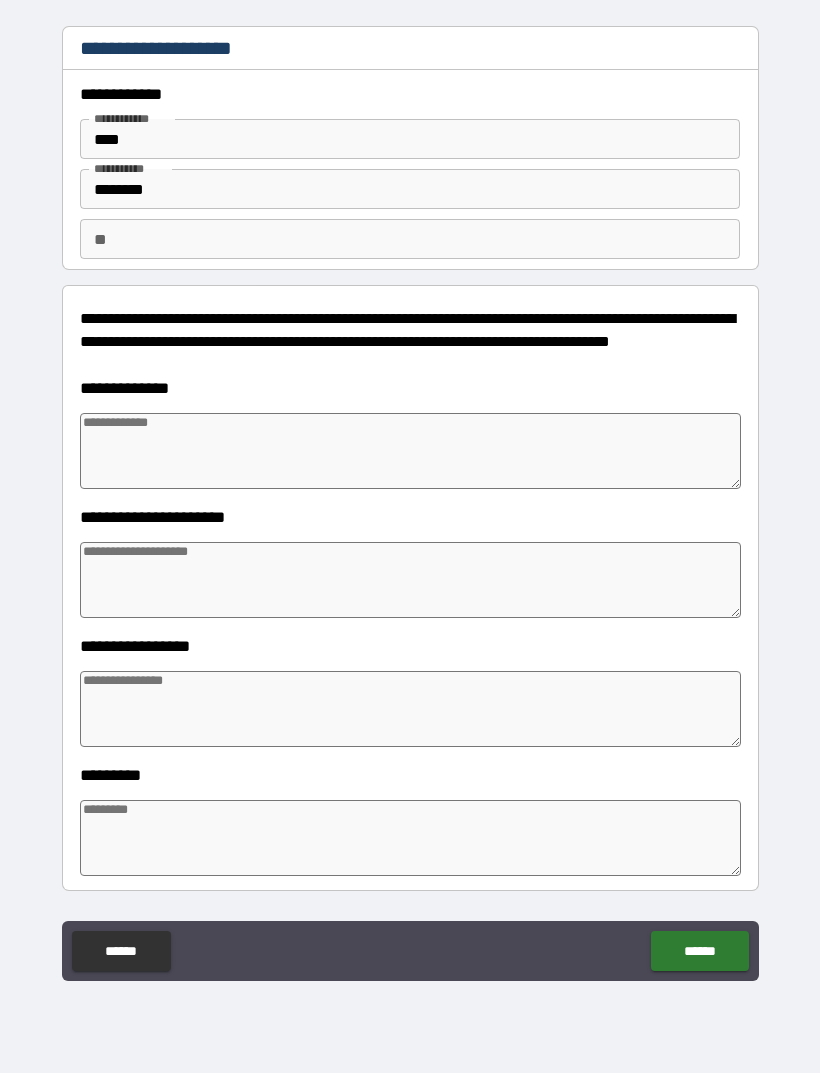 click at bounding box center [410, 451] 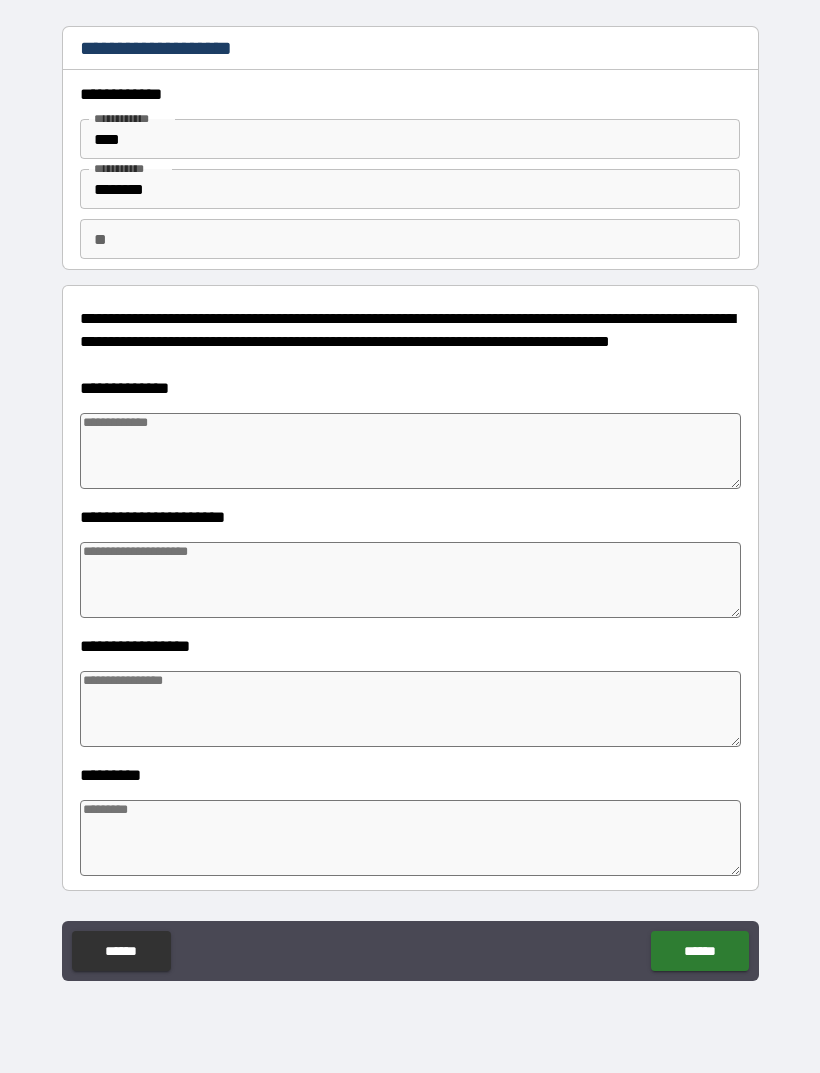 type on "*" 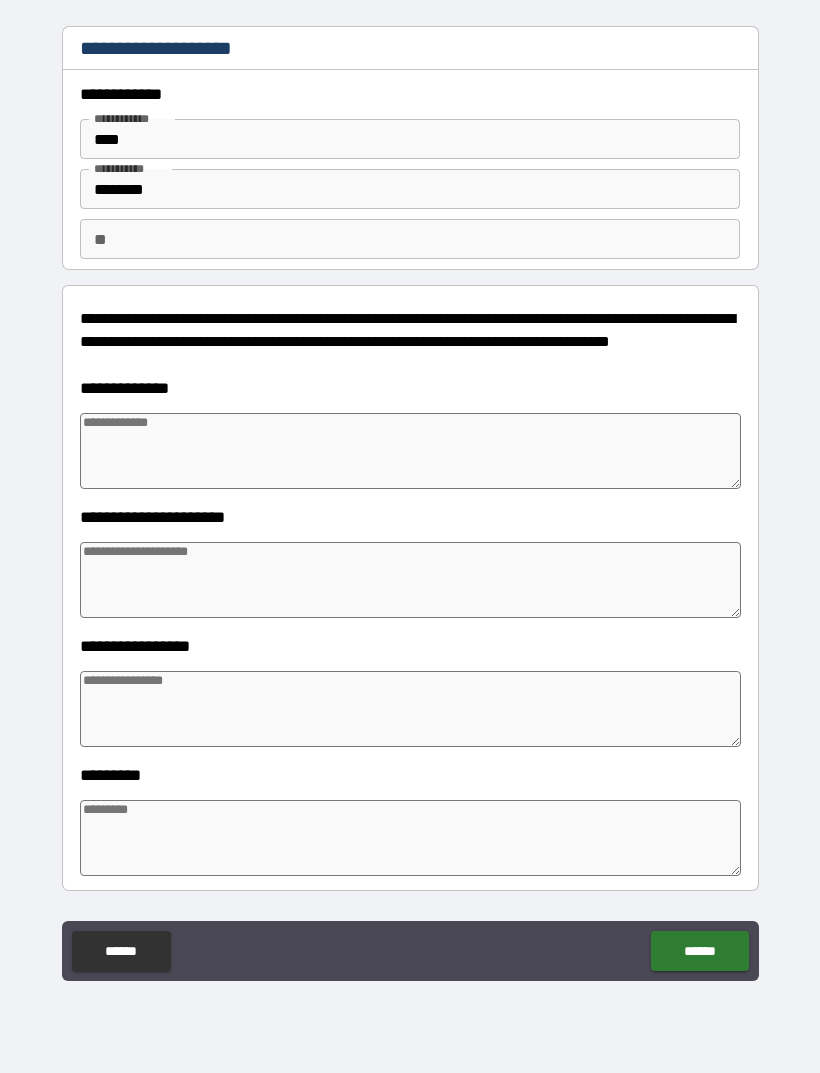 type on "*" 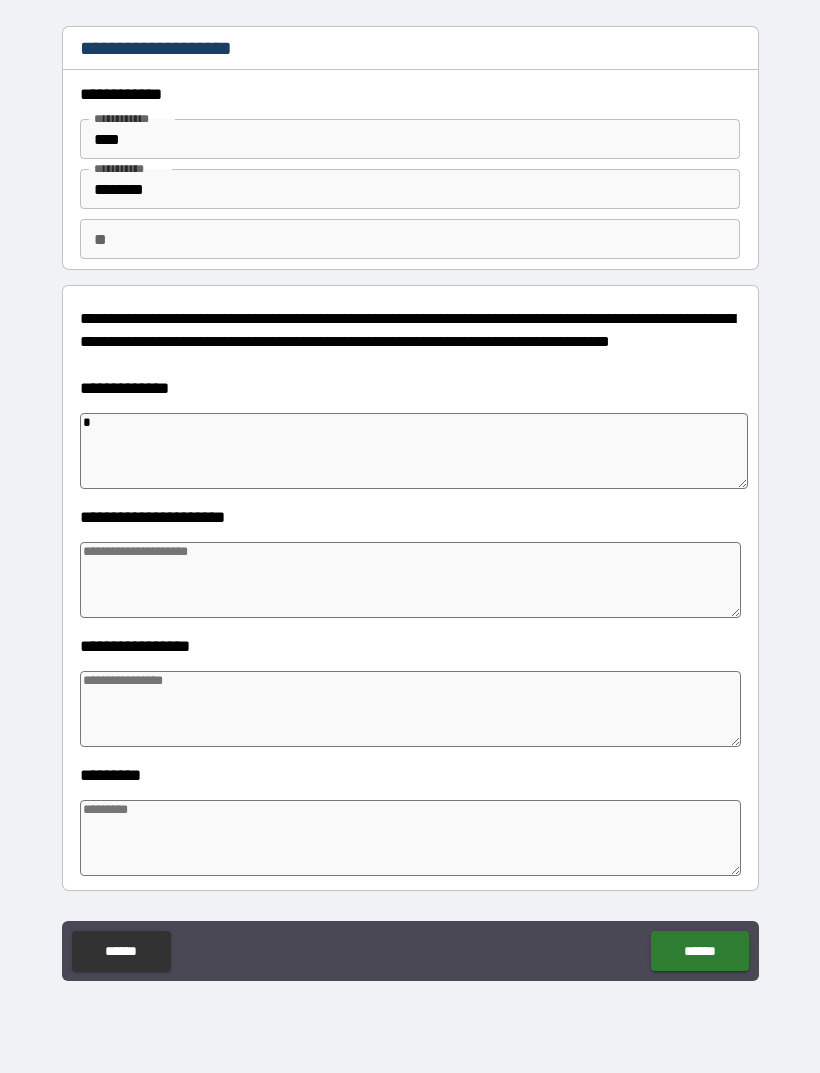 type on "*" 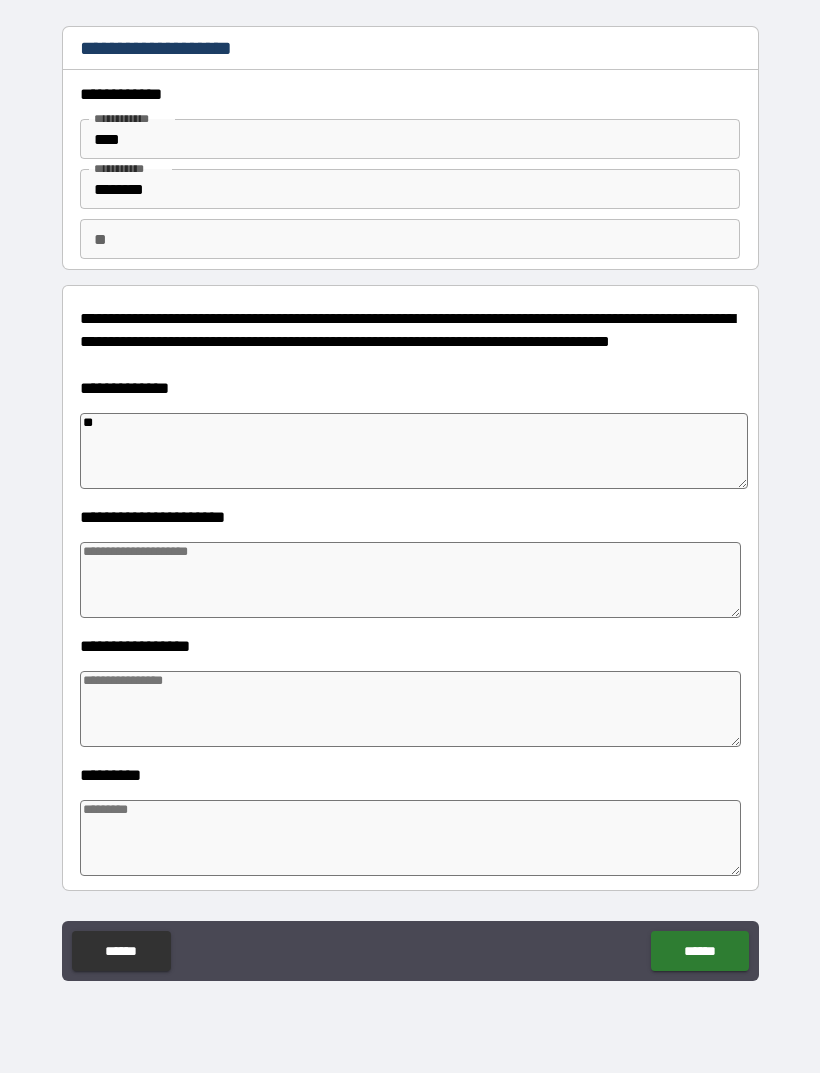 type on "*" 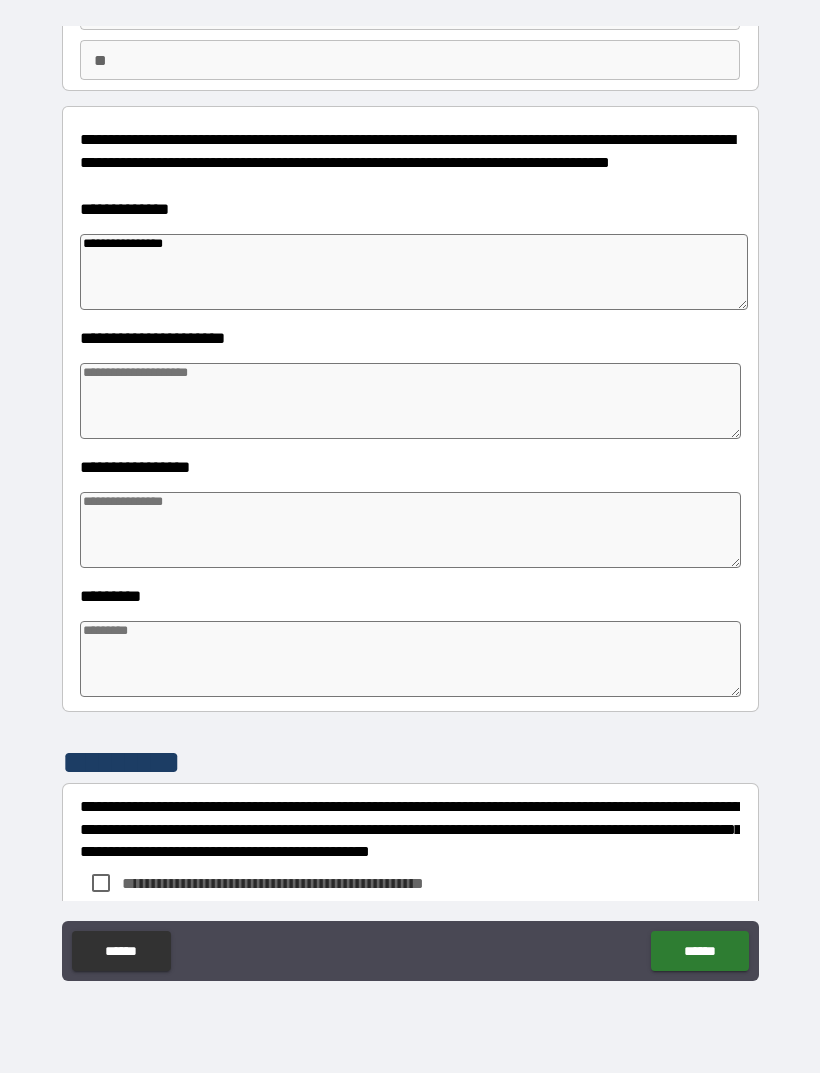 scroll, scrollTop: 212, scrollLeft: 0, axis: vertical 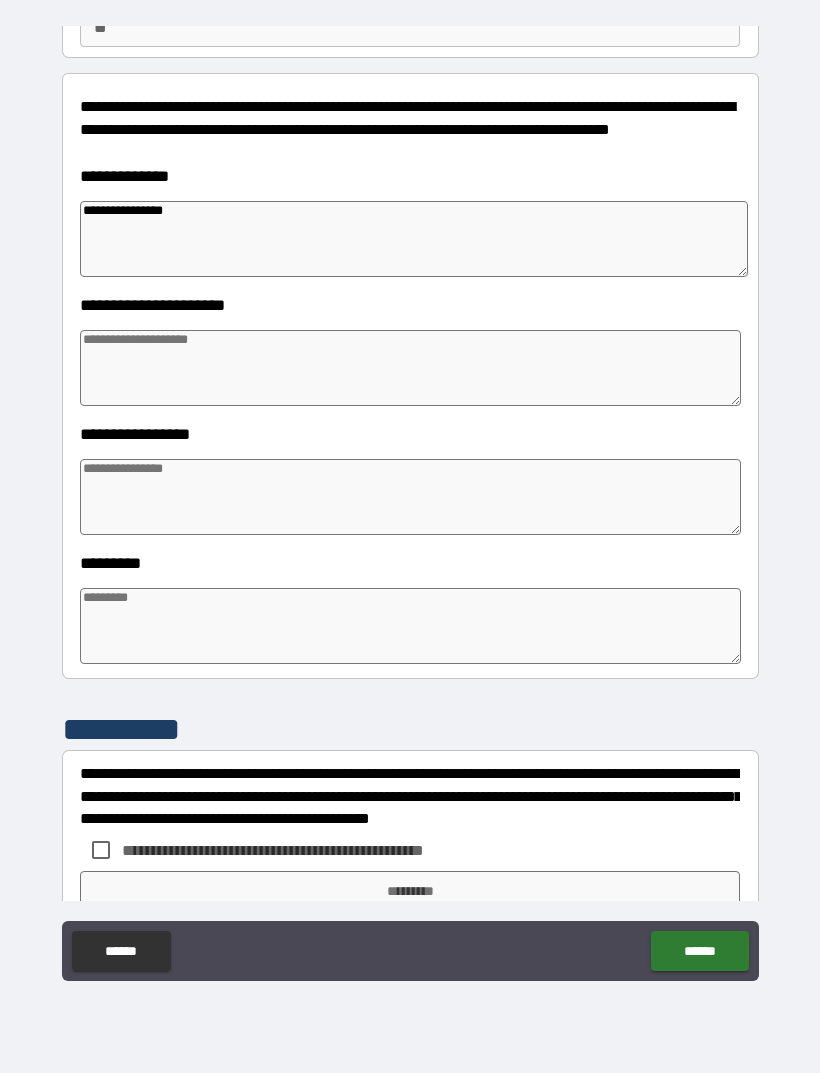 click at bounding box center [410, 497] 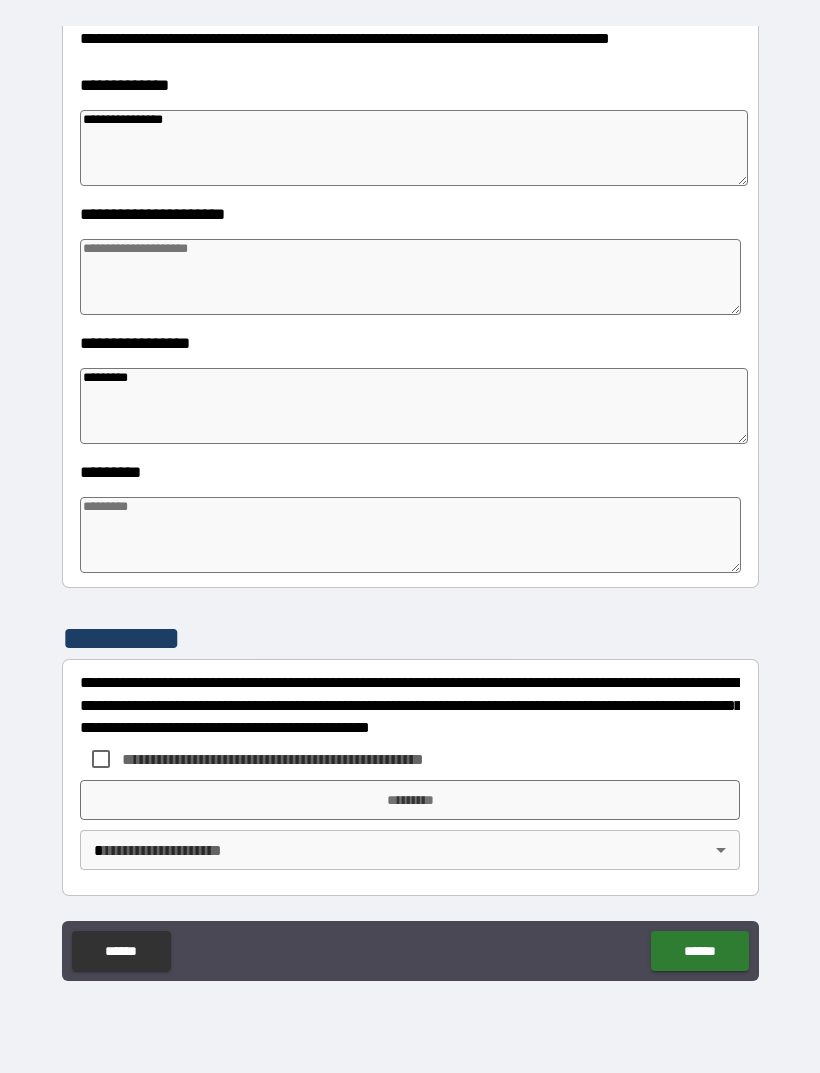 scroll, scrollTop: 303, scrollLeft: 0, axis: vertical 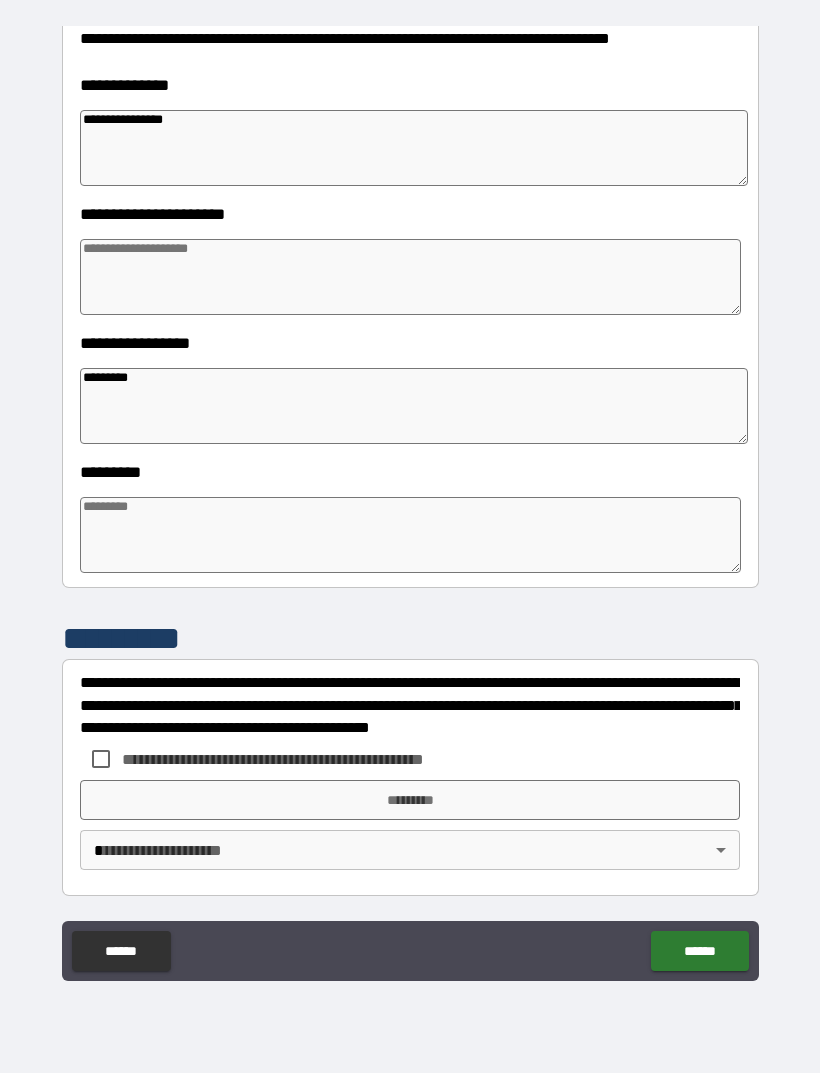 click at bounding box center (410, 535) 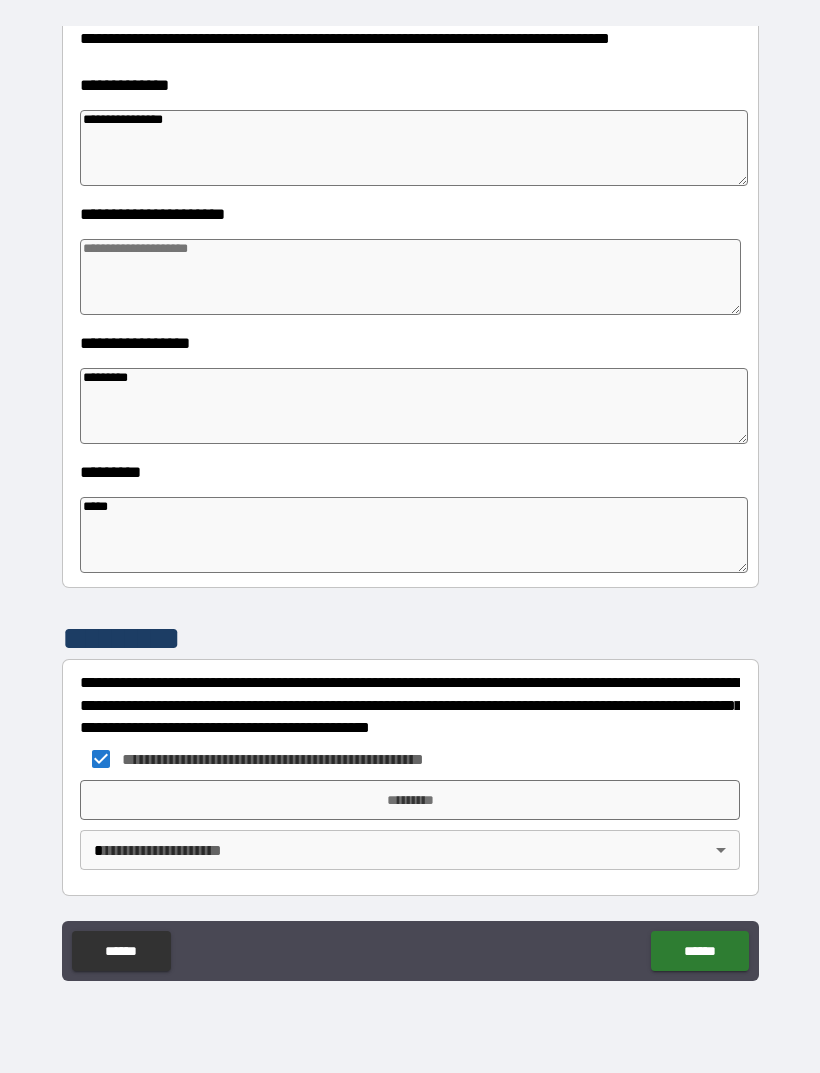 click on "*********" at bounding box center [410, 800] 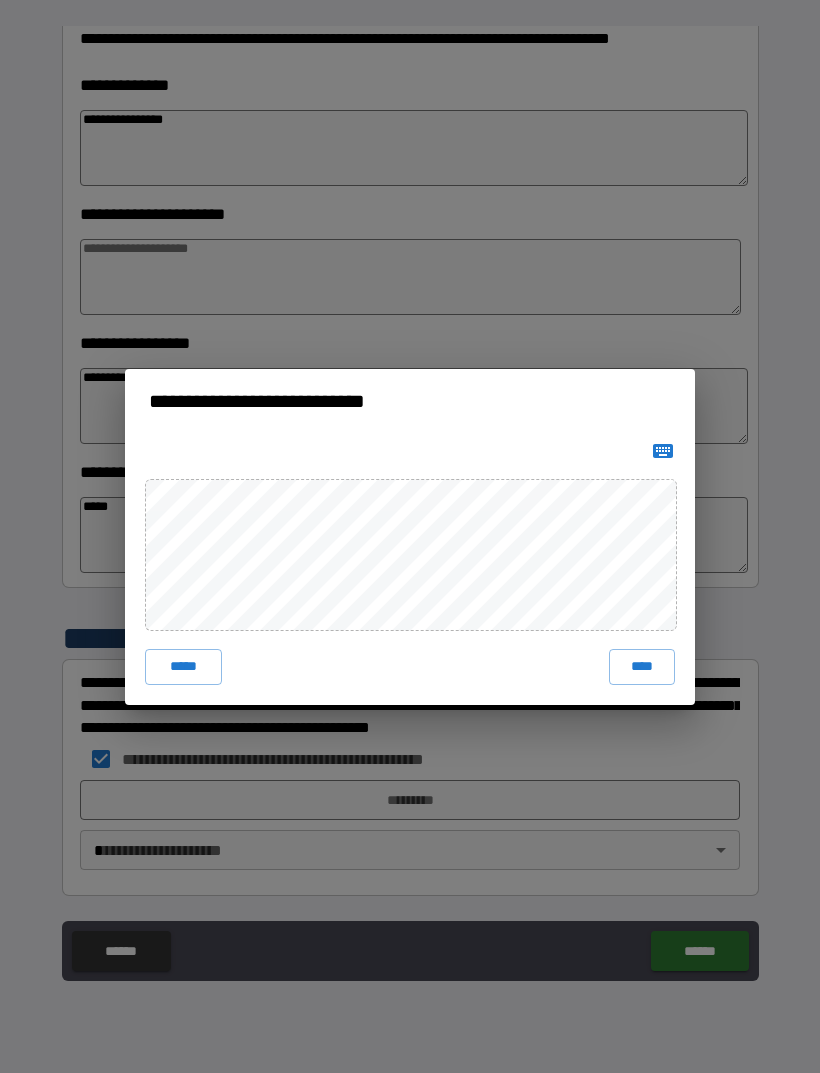 click on "****" at bounding box center [642, 667] 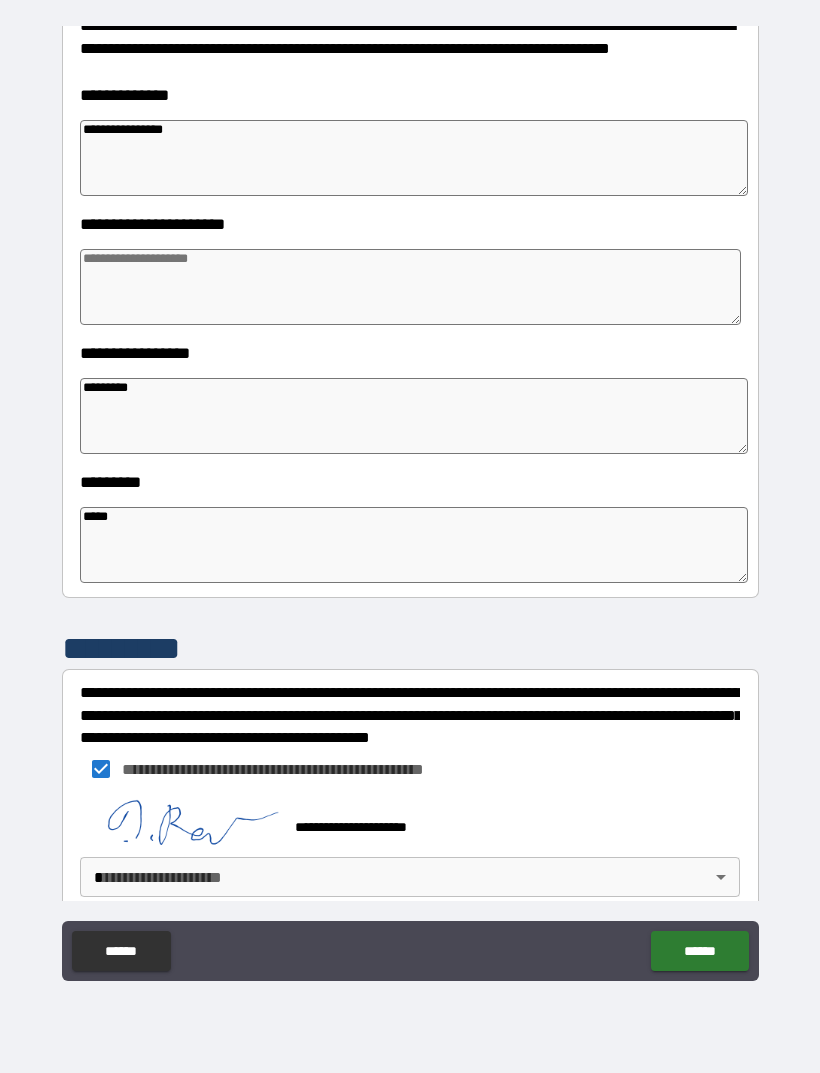 click on "**********" at bounding box center [410, 504] 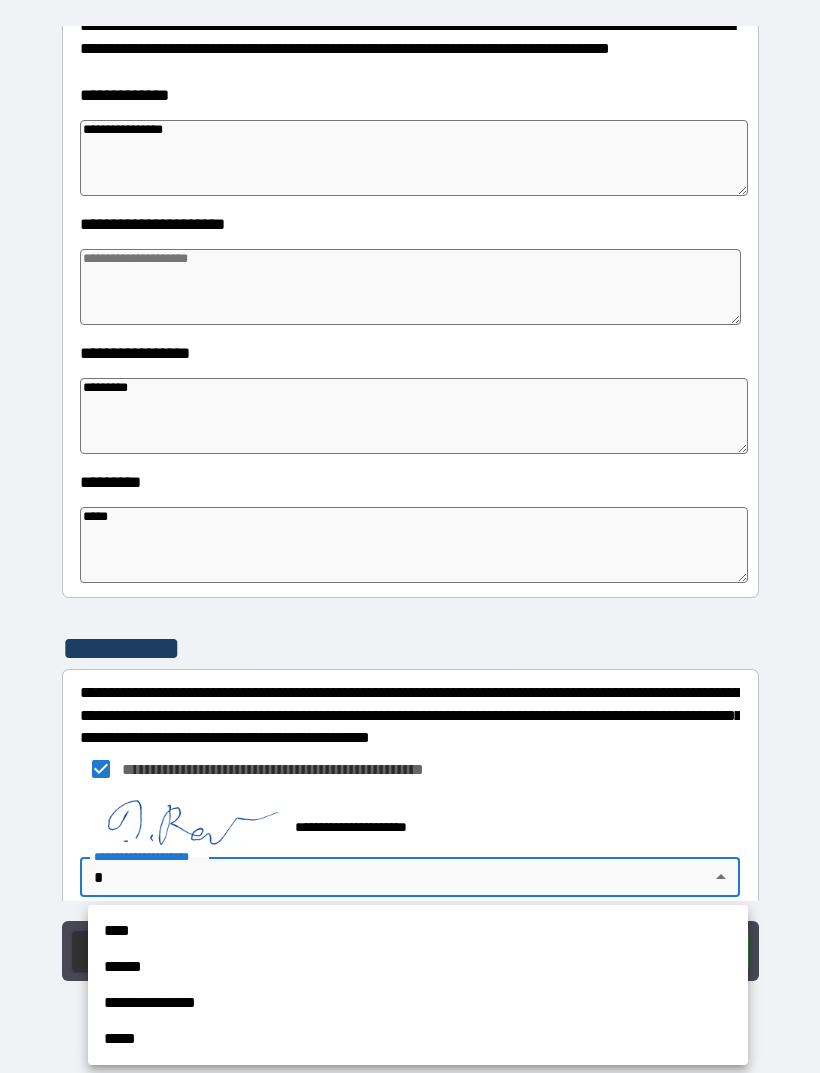 click on "****" at bounding box center (418, 931) 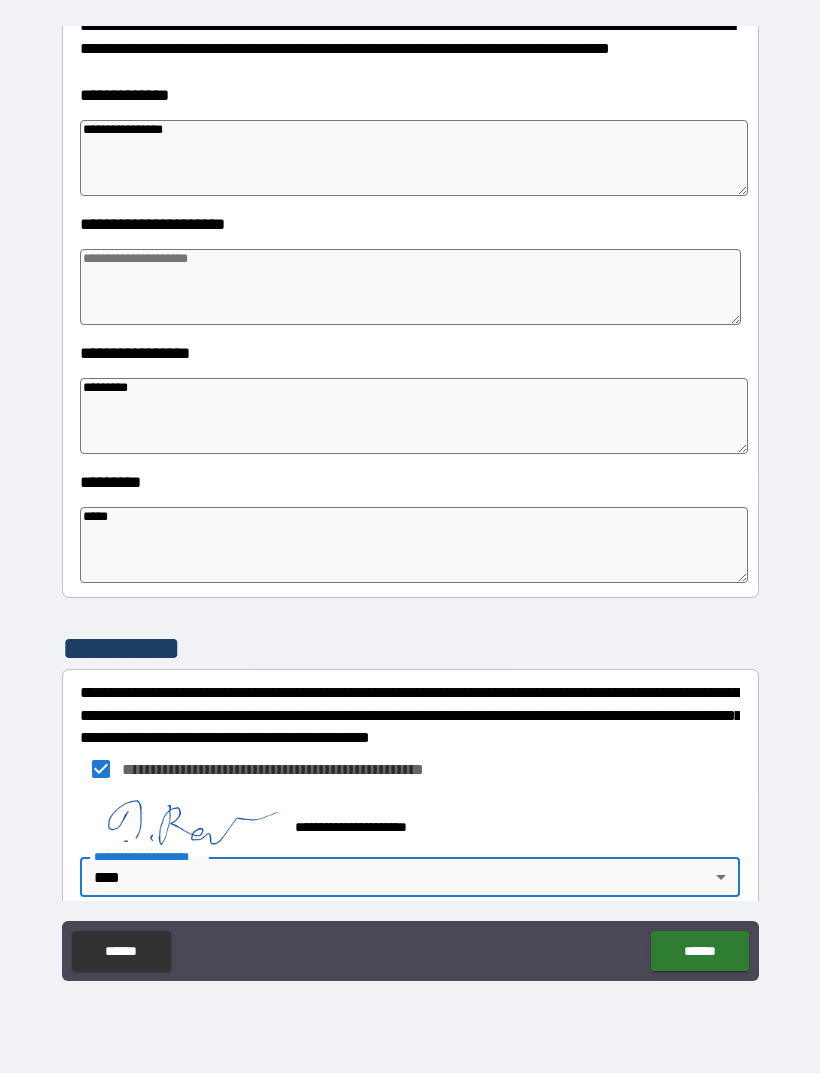 click on "******" at bounding box center [699, 951] 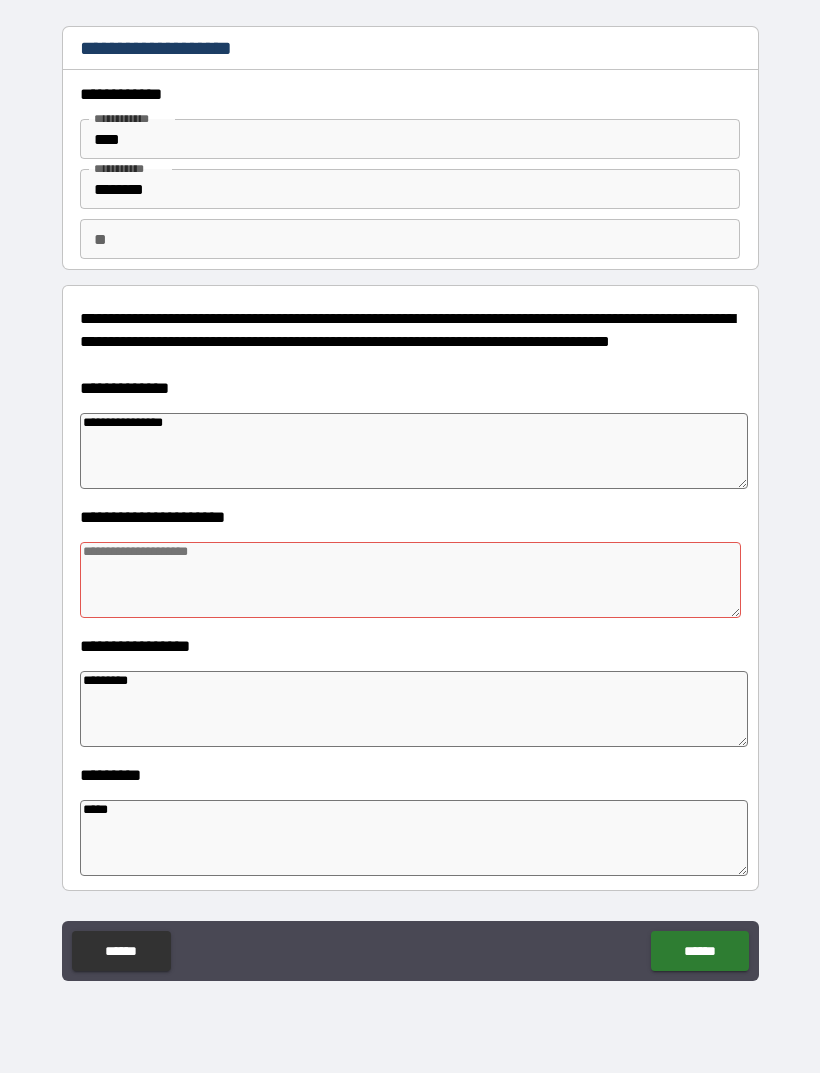 scroll, scrollTop: 0, scrollLeft: 0, axis: both 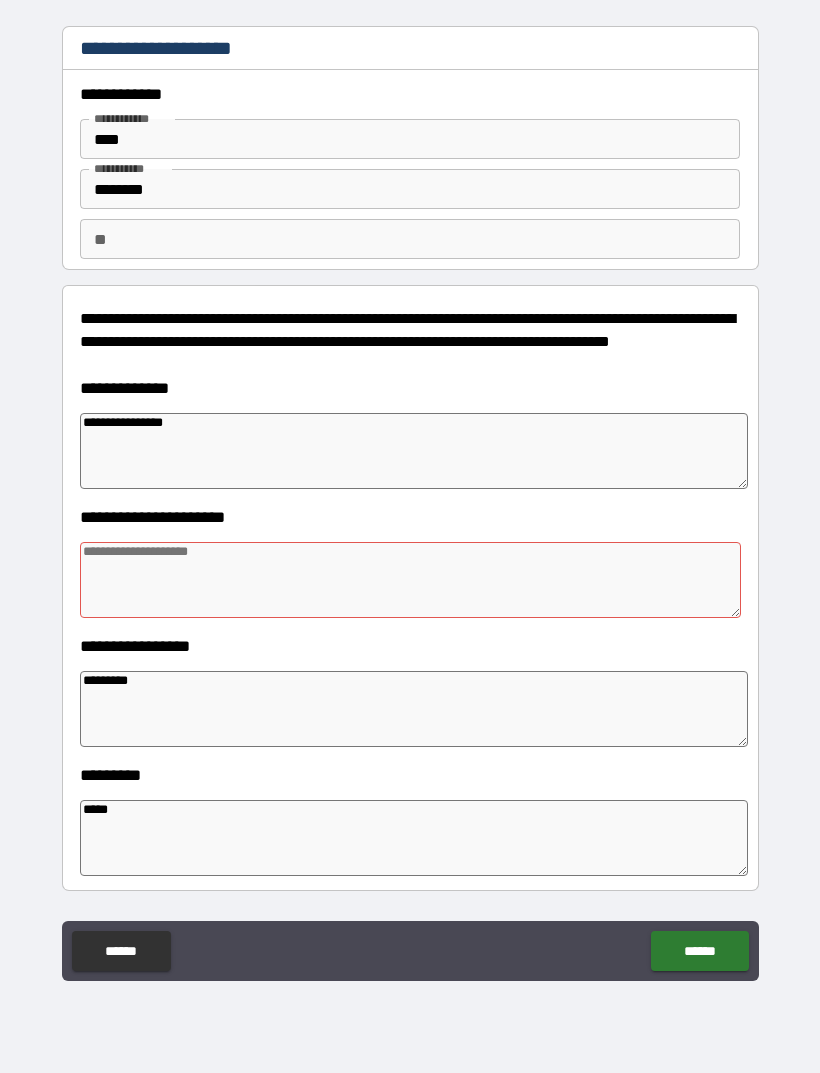 click at bounding box center (410, 580) 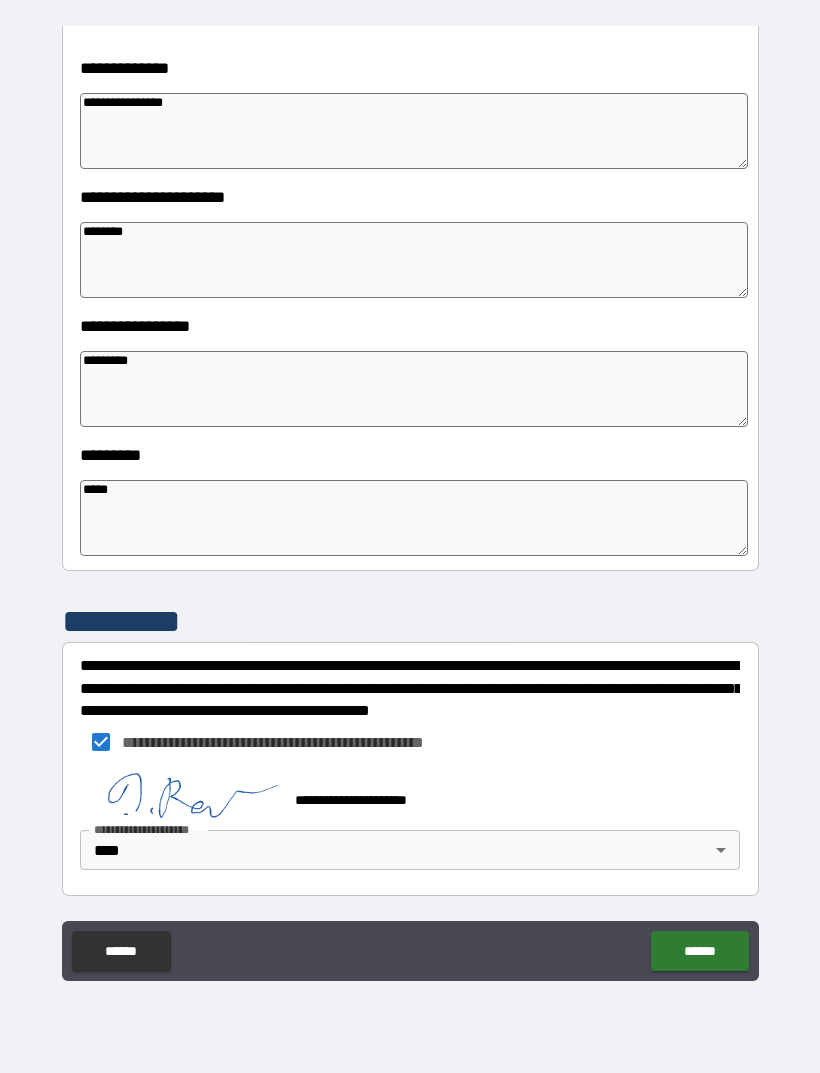 scroll, scrollTop: 320, scrollLeft: 0, axis: vertical 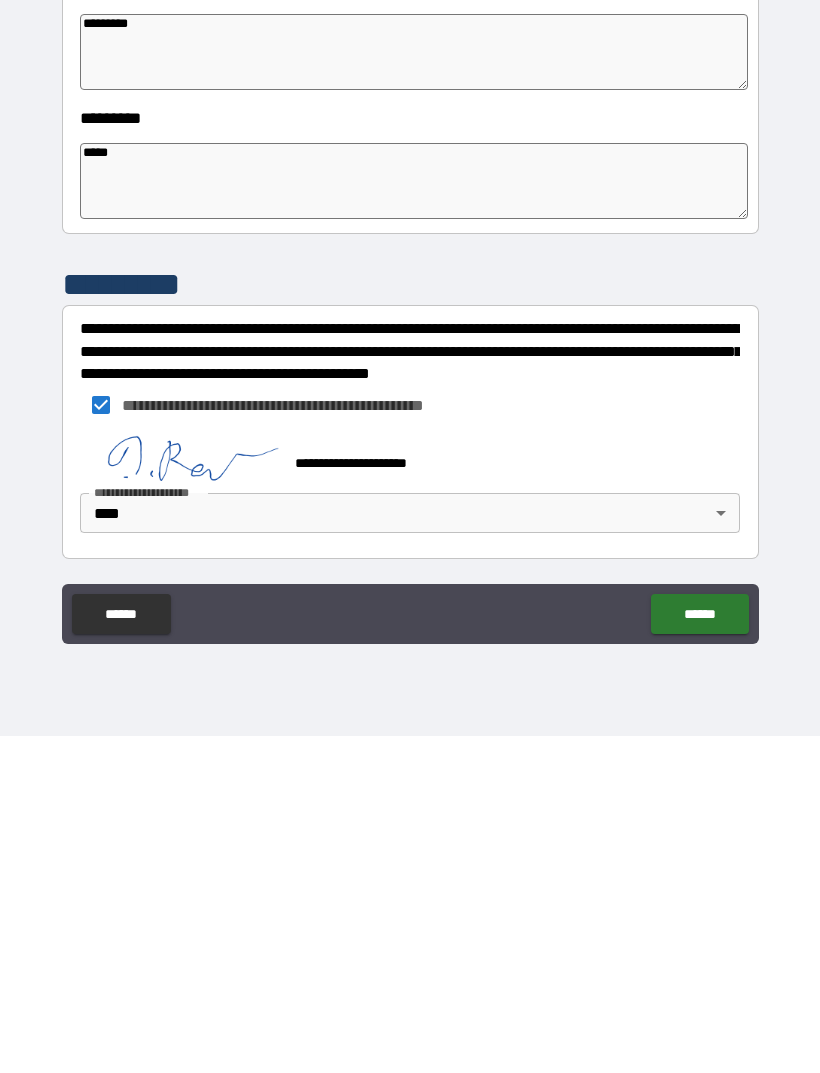 click on "******" at bounding box center (699, 951) 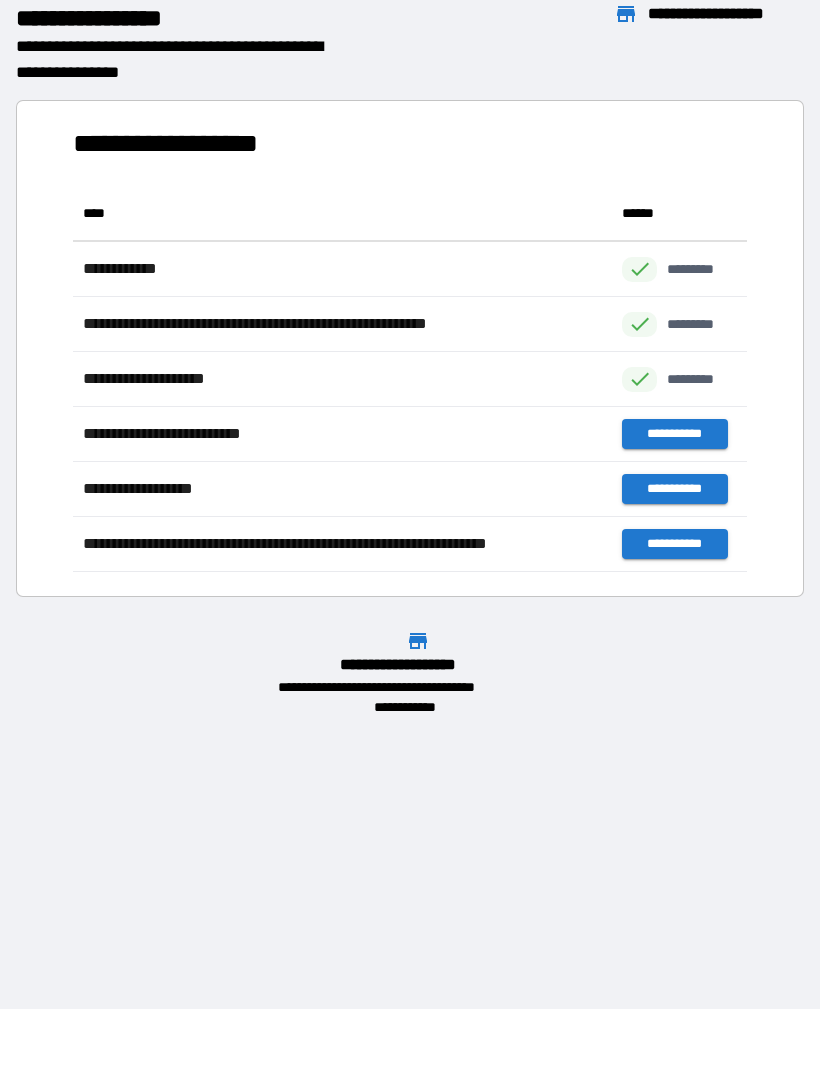 scroll, scrollTop: 1, scrollLeft: 1, axis: both 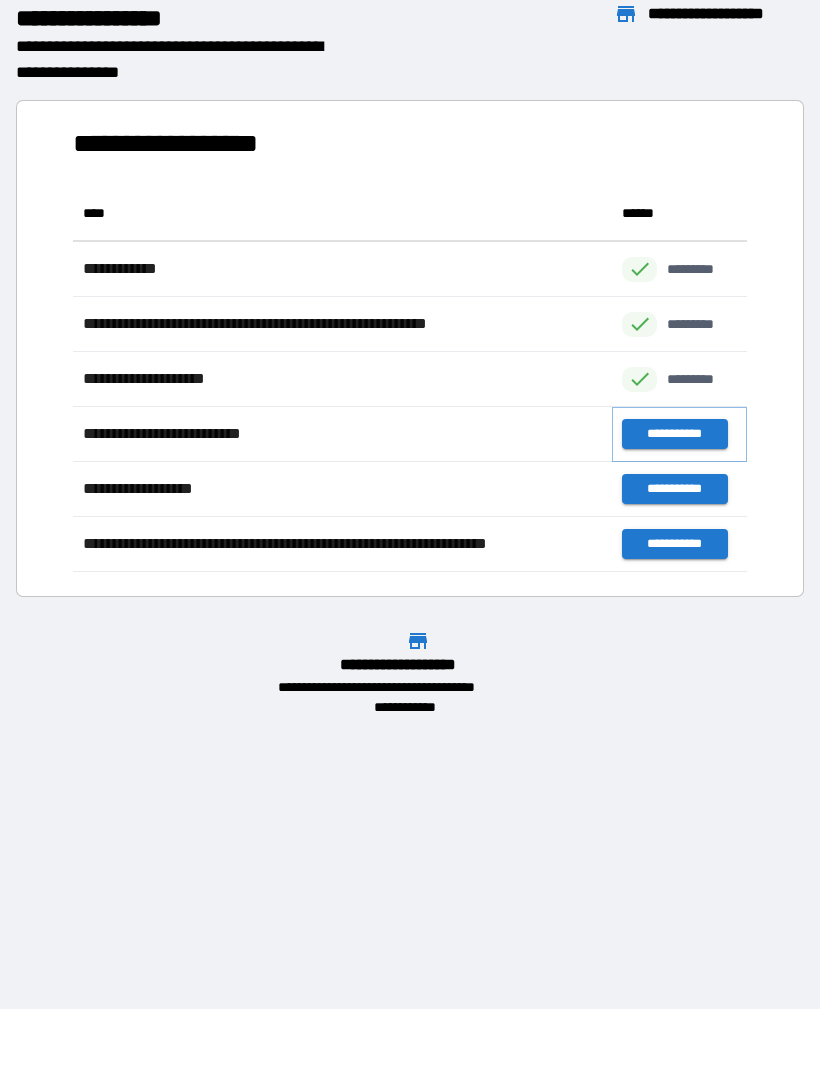 click on "**********" at bounding box center (674, 434) 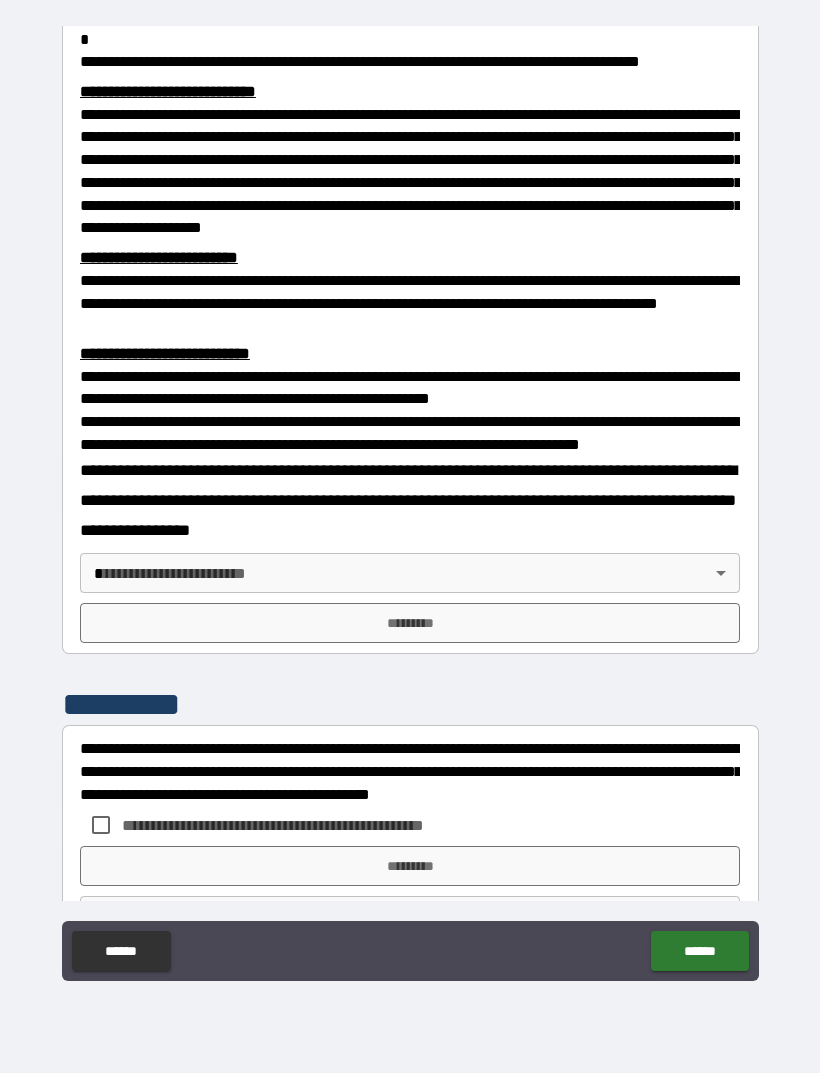 scroll, scrollTop: 432, scrollLeft: 0, axis: vertical 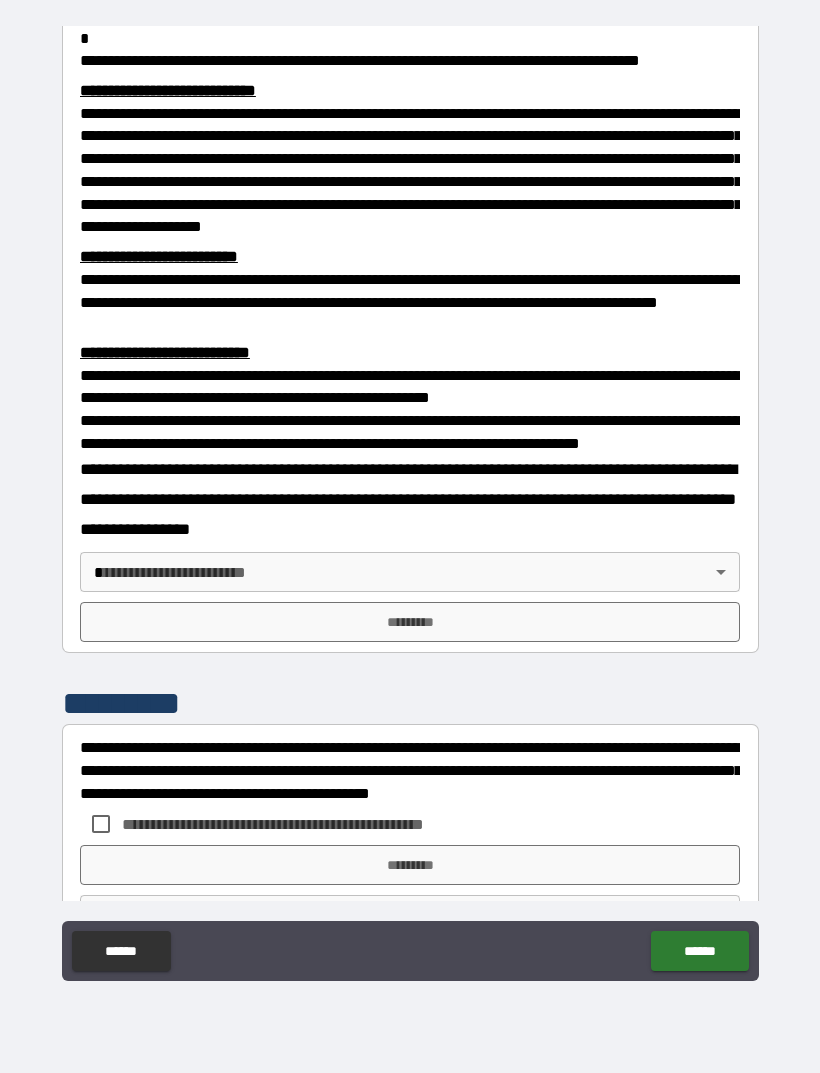 click on "*********" at bounding box center (410, 622) 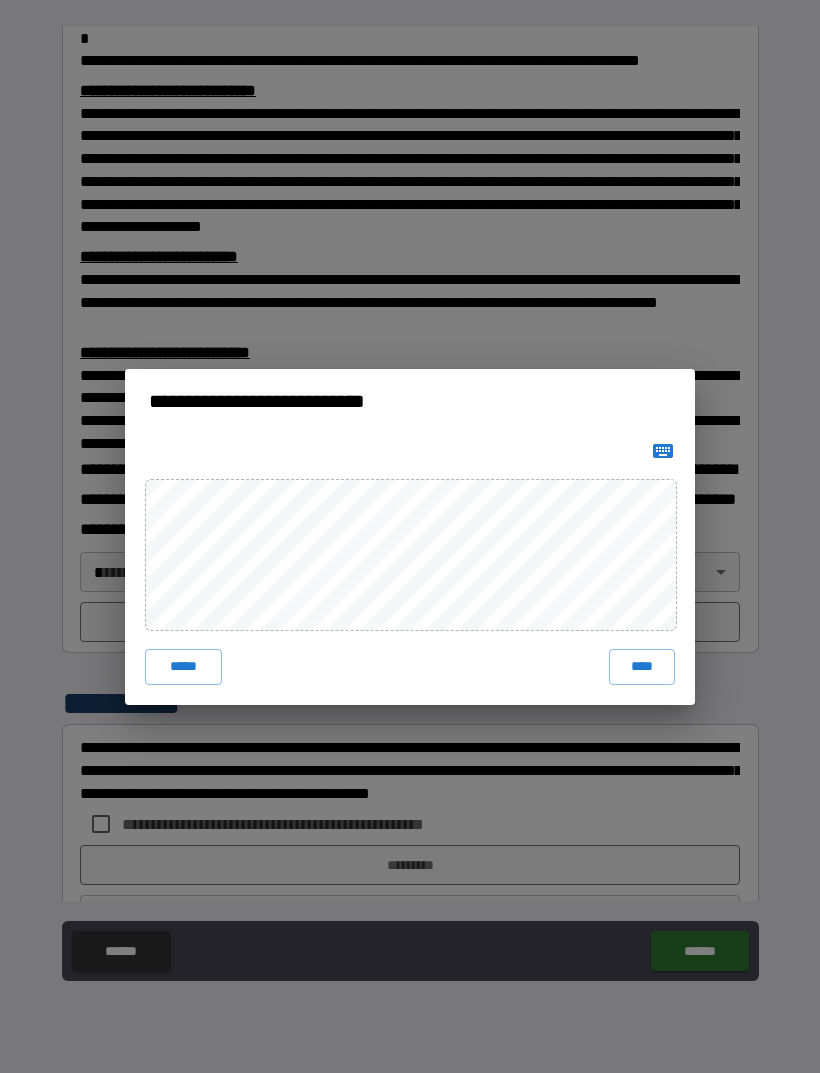 click on "****" at bounding box center [642, 667] 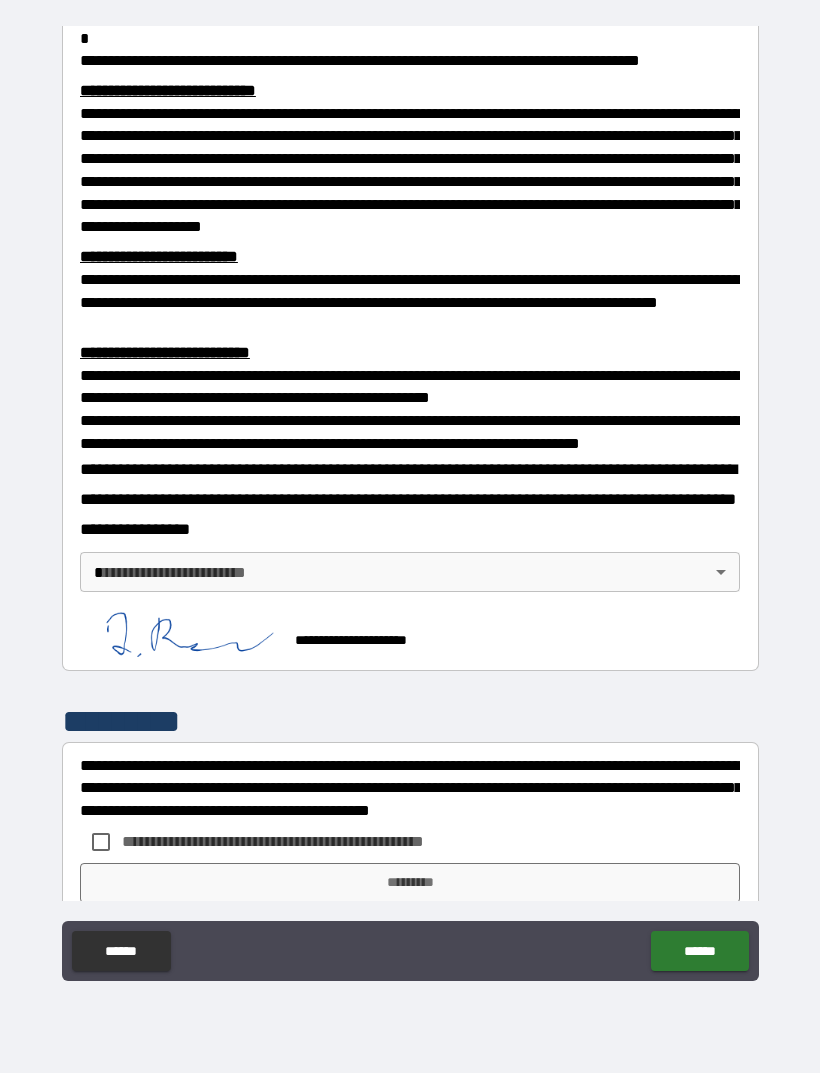 click on "**********" at bounding box center (410, 504) 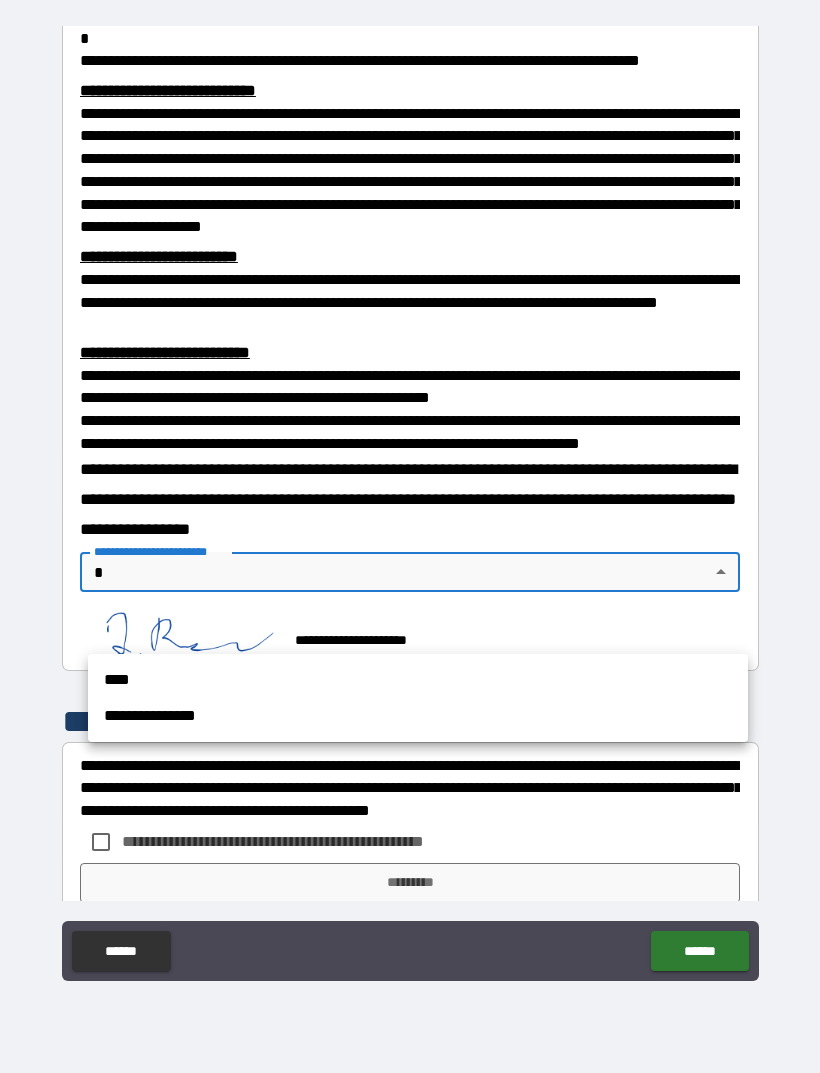 click on "****" at bounding box center (418, 680) 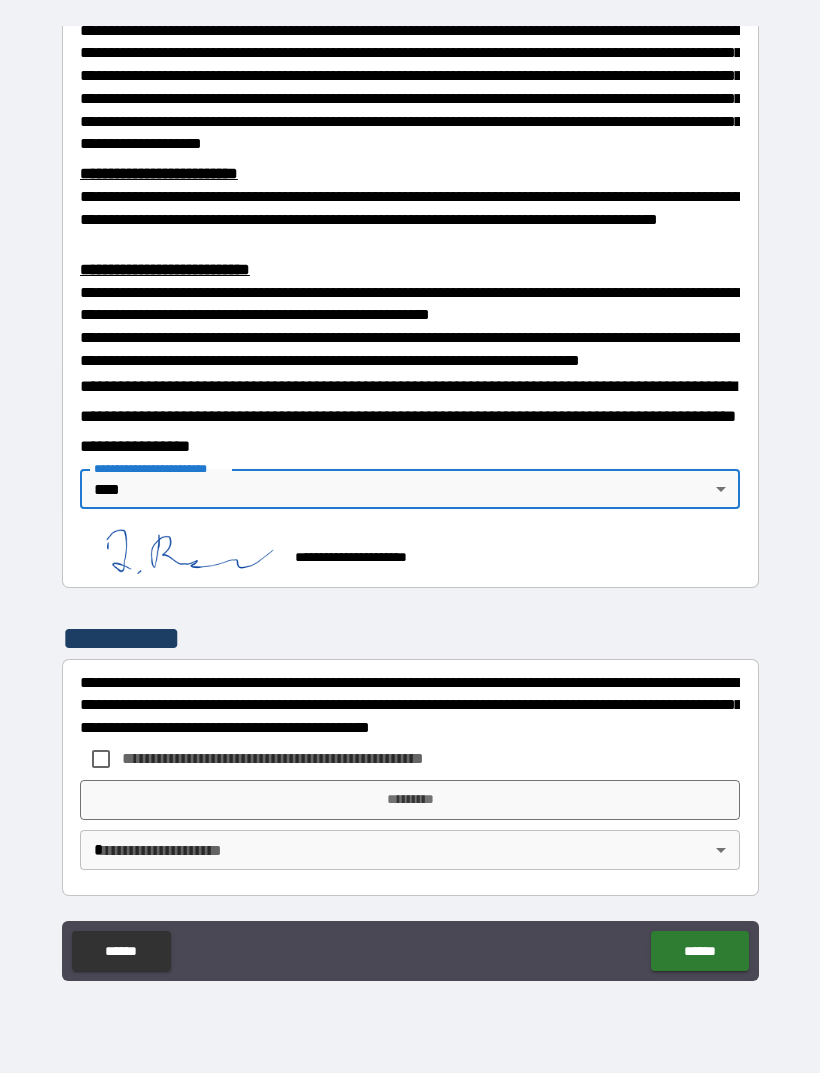 scroll, scrollTop: 566, scrollLeft: 0, axis: vertical 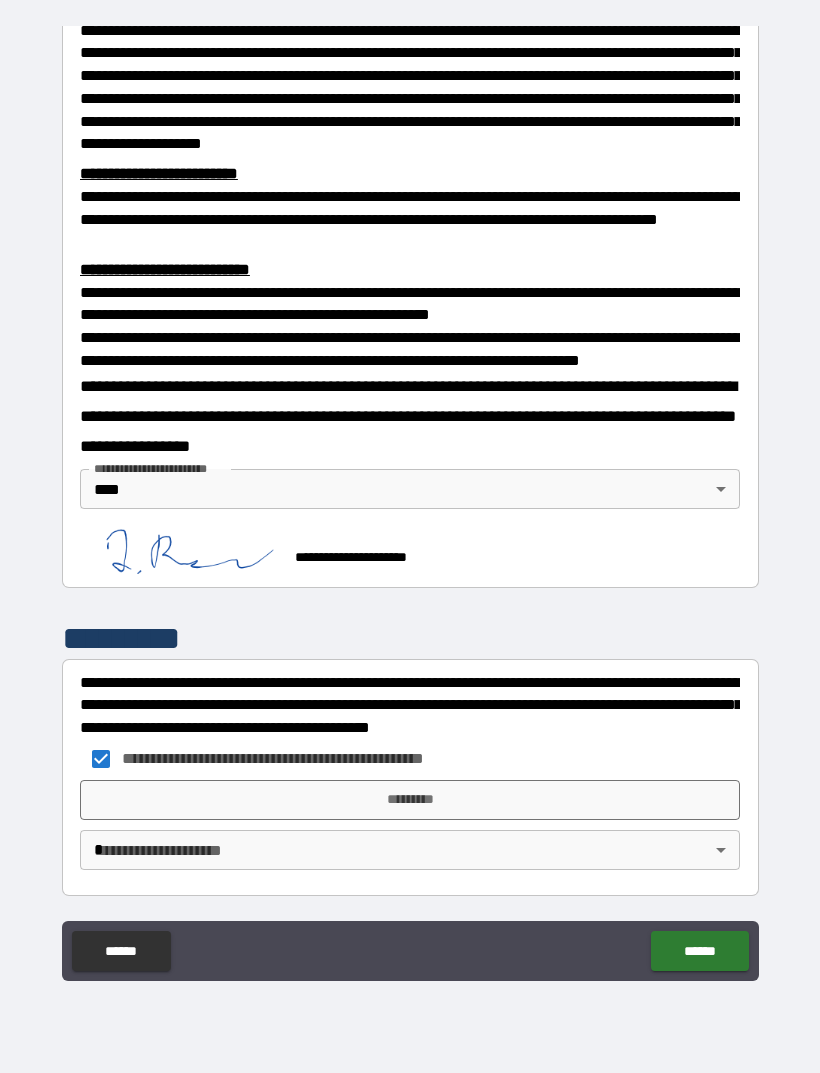 click on "**********" at bounding box center (410, 504) 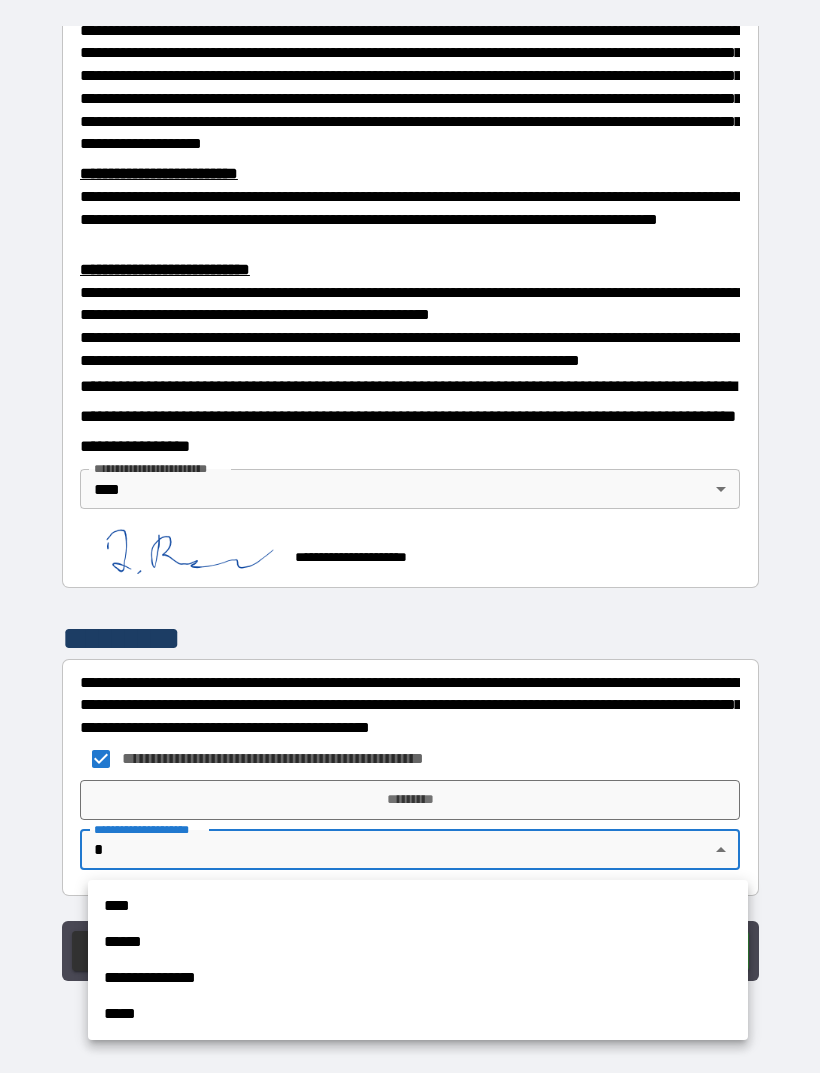 click on "****" at bounding box center [418, 906] 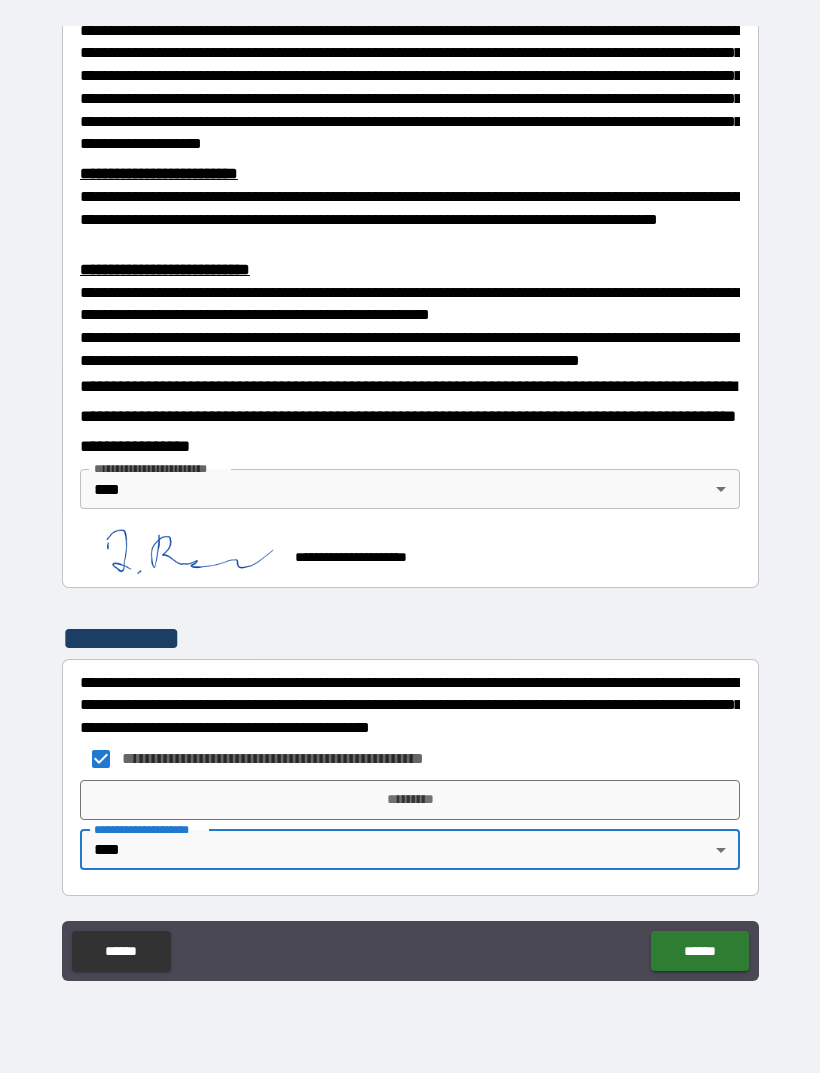 click on "*********" at bounding box center [410, 800] 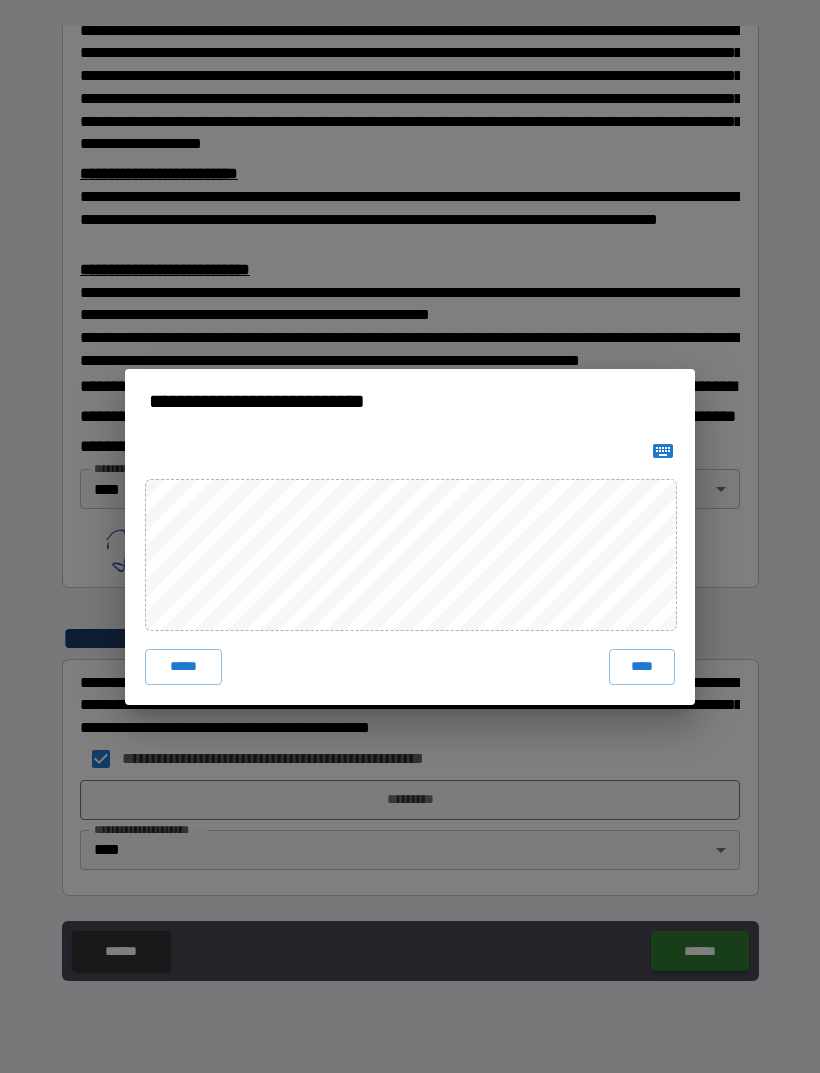 click on "****" at bounding box center (642, 667) 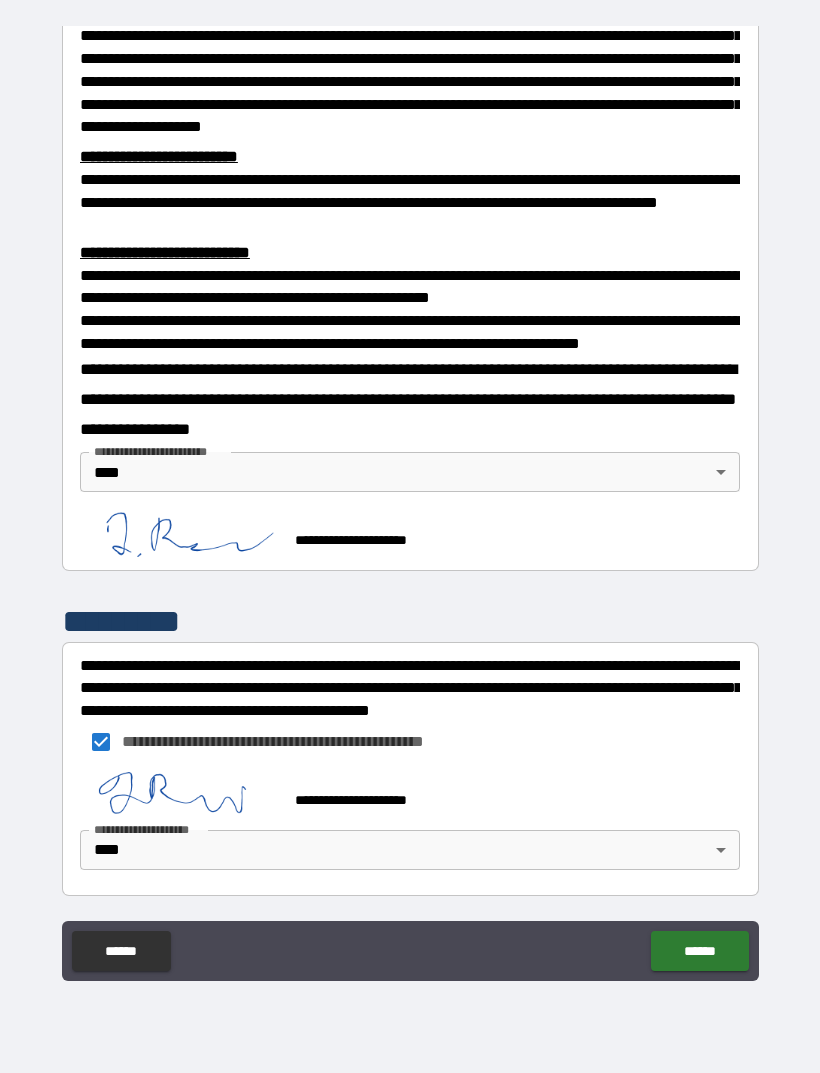 scroll, scrollTop: 556, scrollLeft: 0, axis: vertical 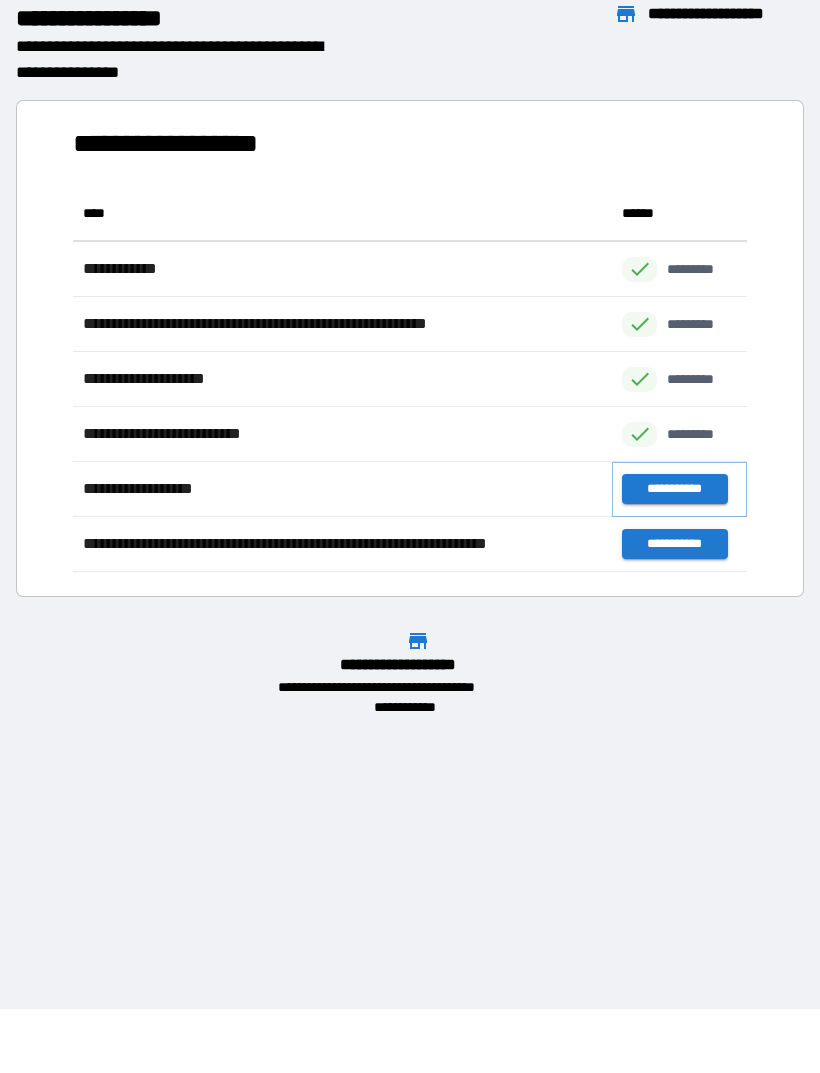 click on "**********" at bounding box center (674, 489) 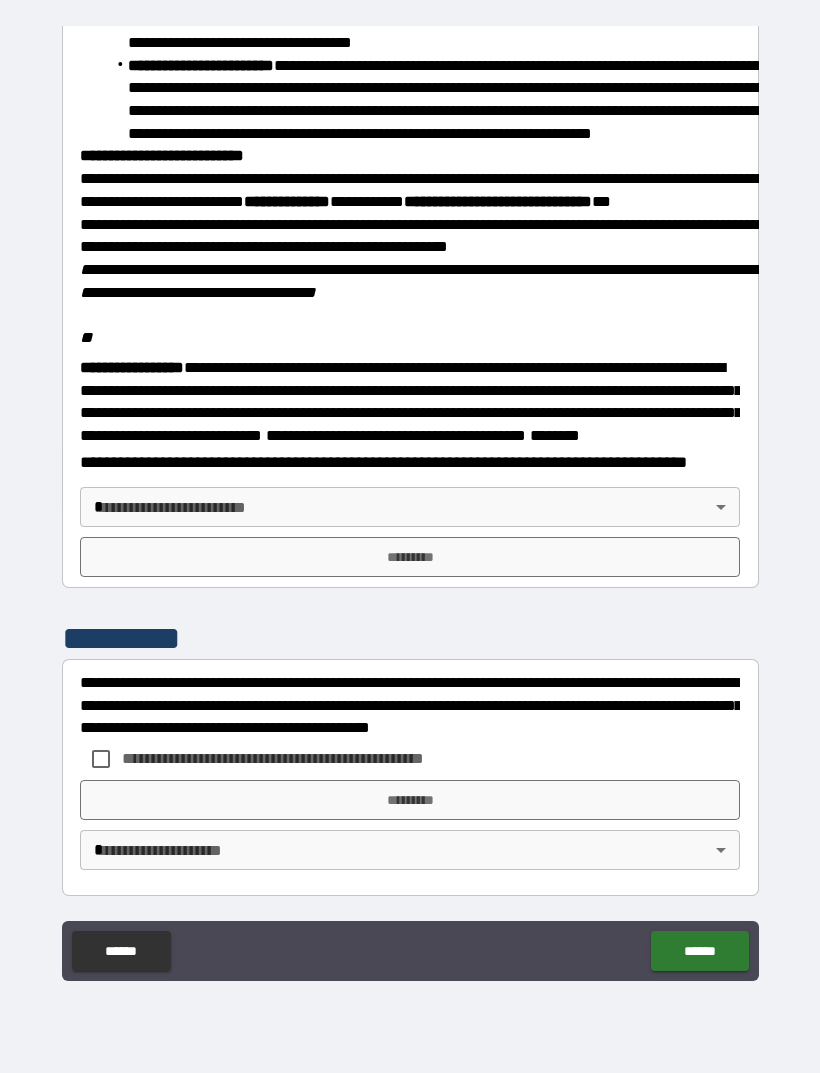 scroll, scrollTop: 2234, scrollLeft: 0, axis: vertical 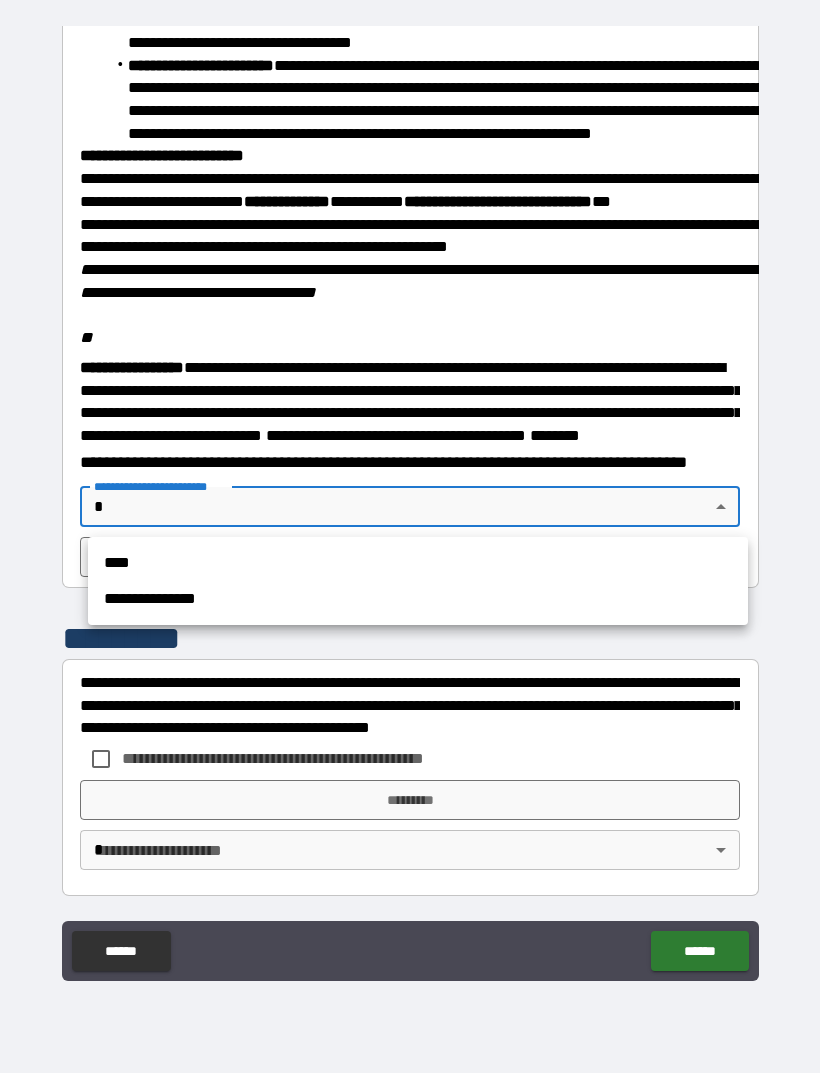 click on "****" at bounding box center (418, 563) 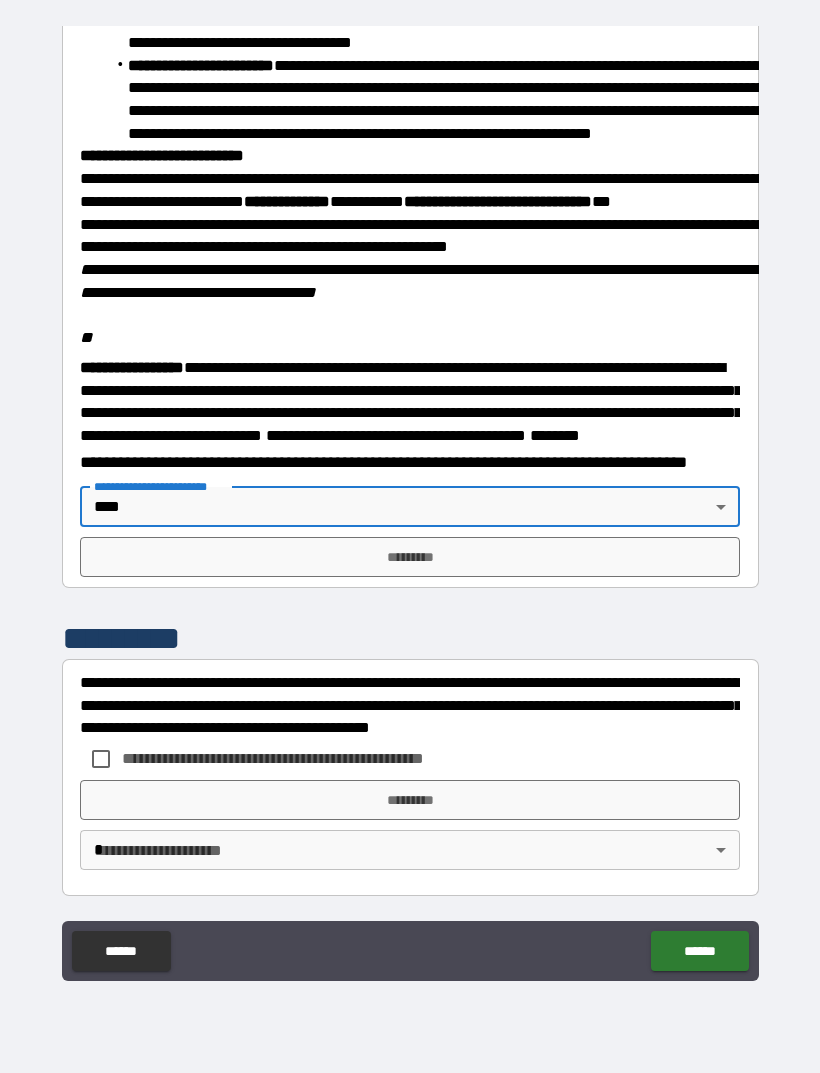 click on "*********" at bounding box center (410, 557) 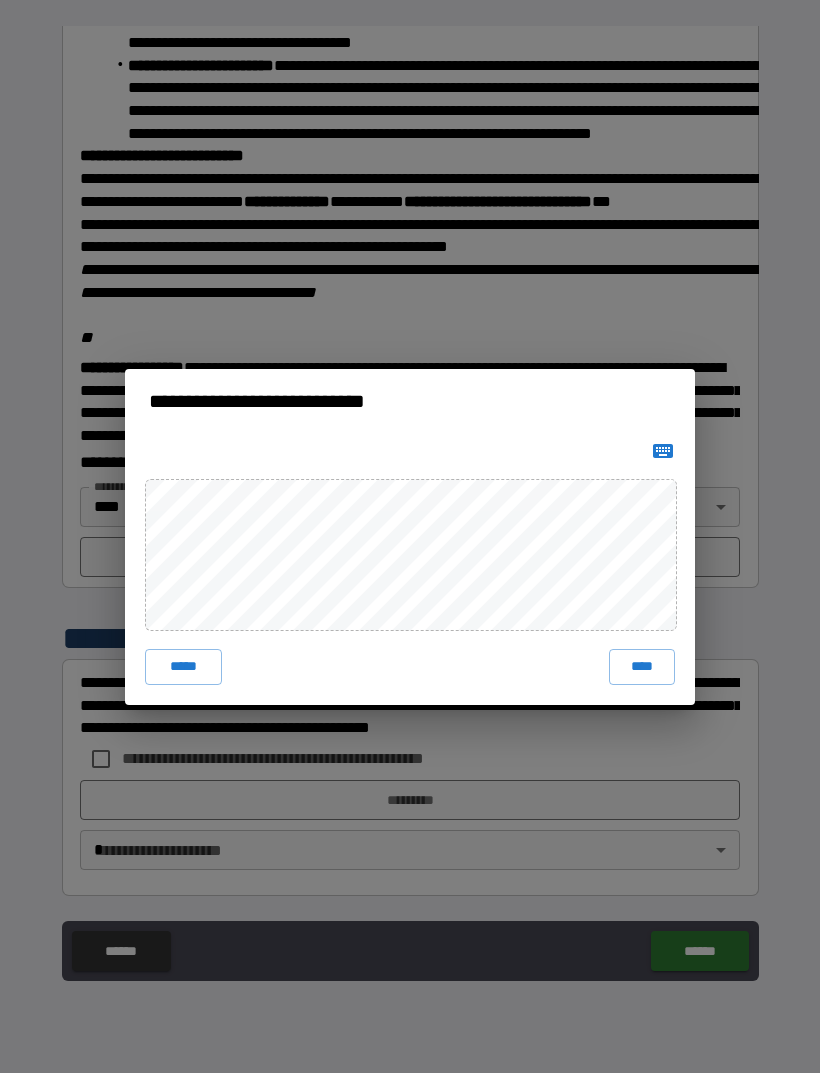 click on "****" at bounding box center (642, 667) 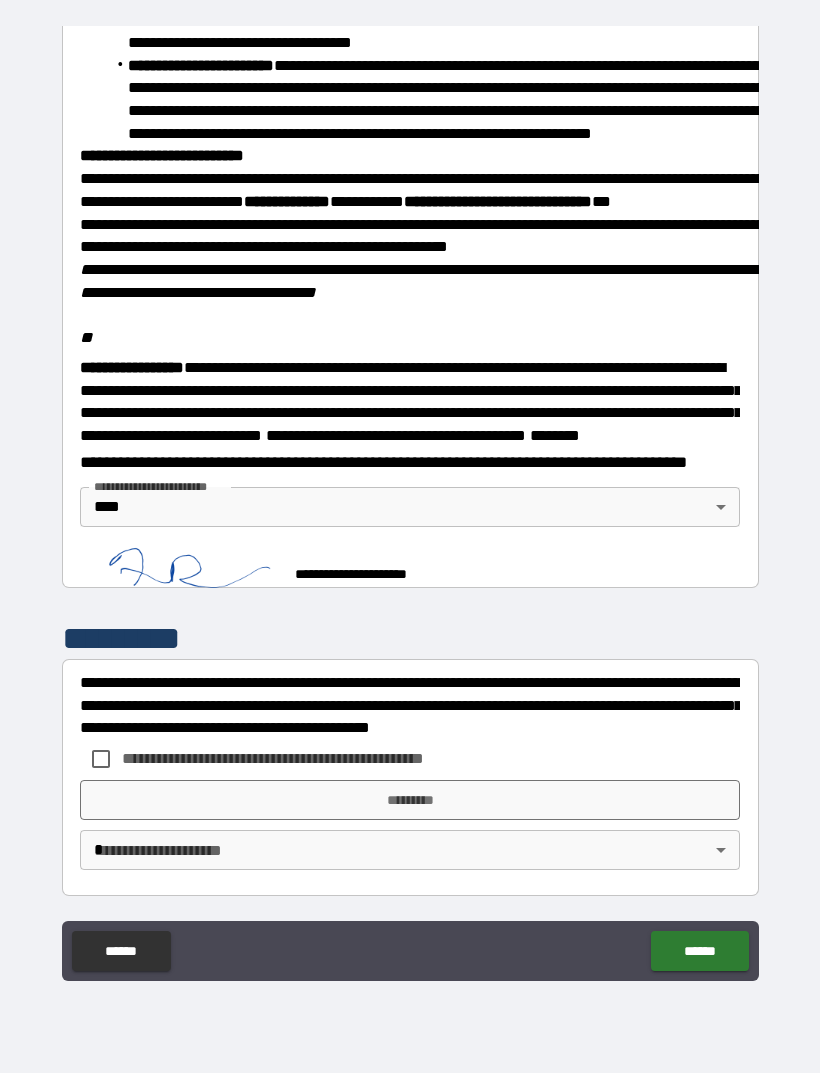 scroll, scrollTop: 2224, scrollLeft: 0, axis: vertical 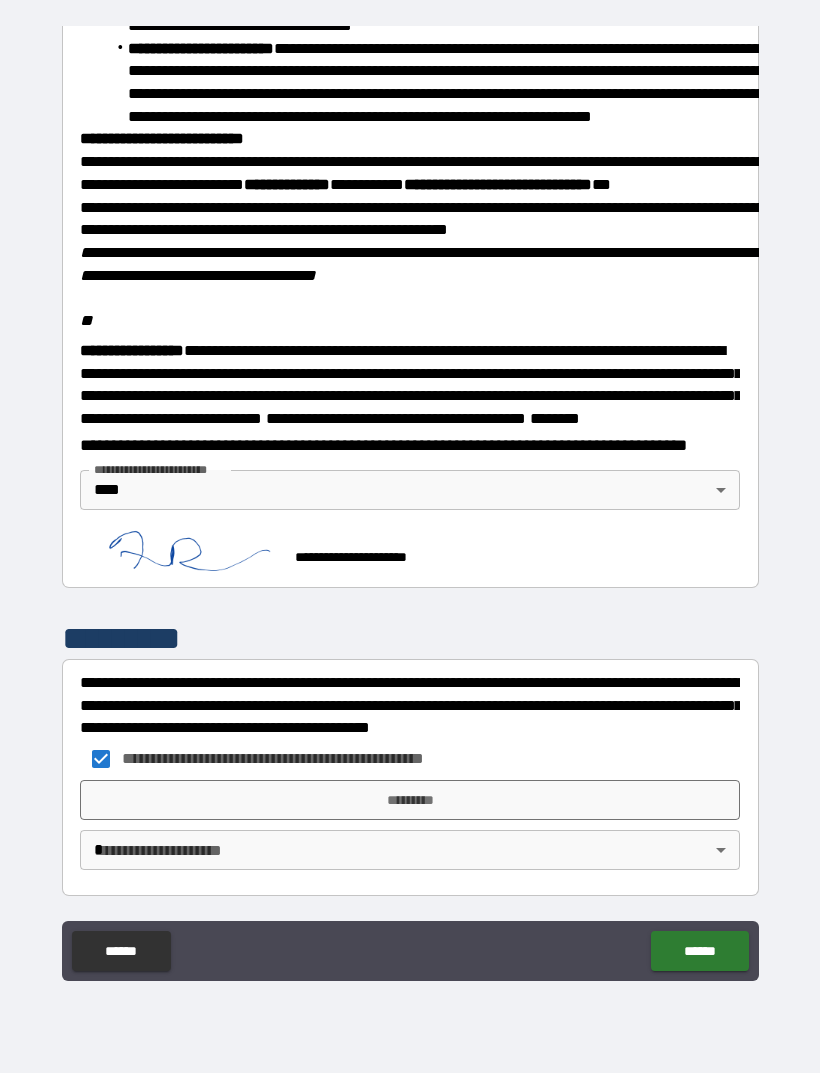 click on "*********" at bounding box center [410, 800] 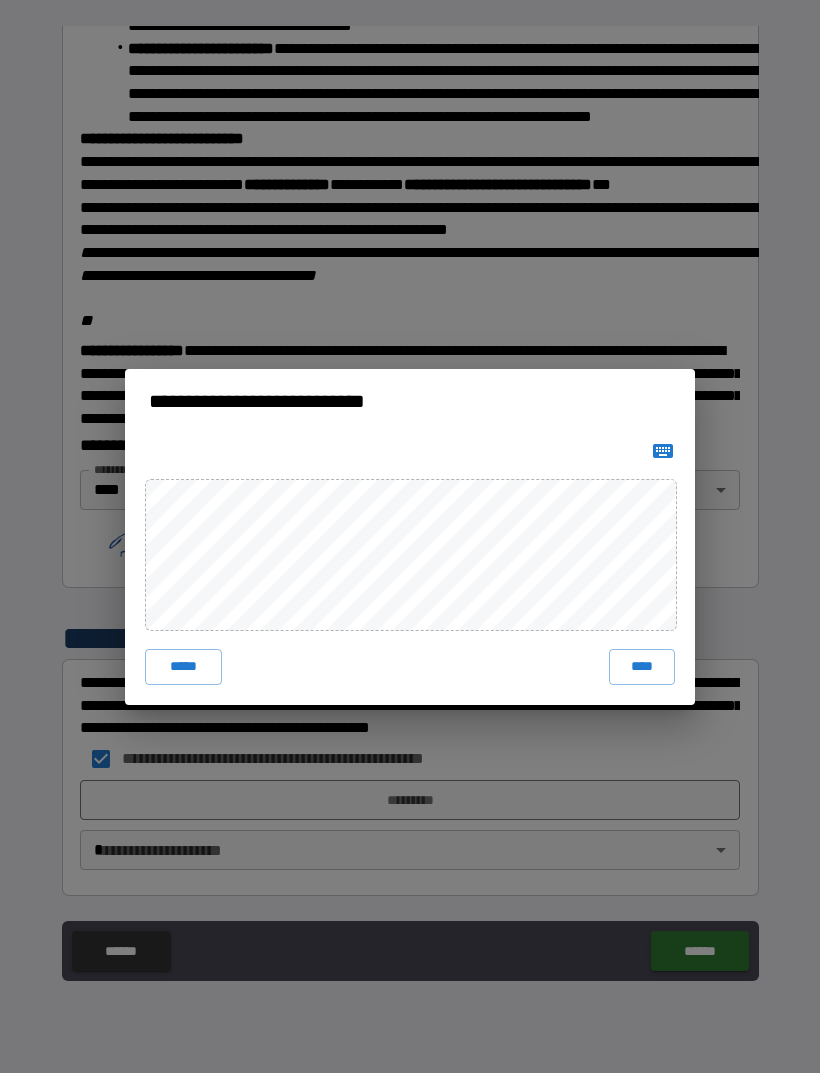 click on "**********" at bounding box center (410, 536) 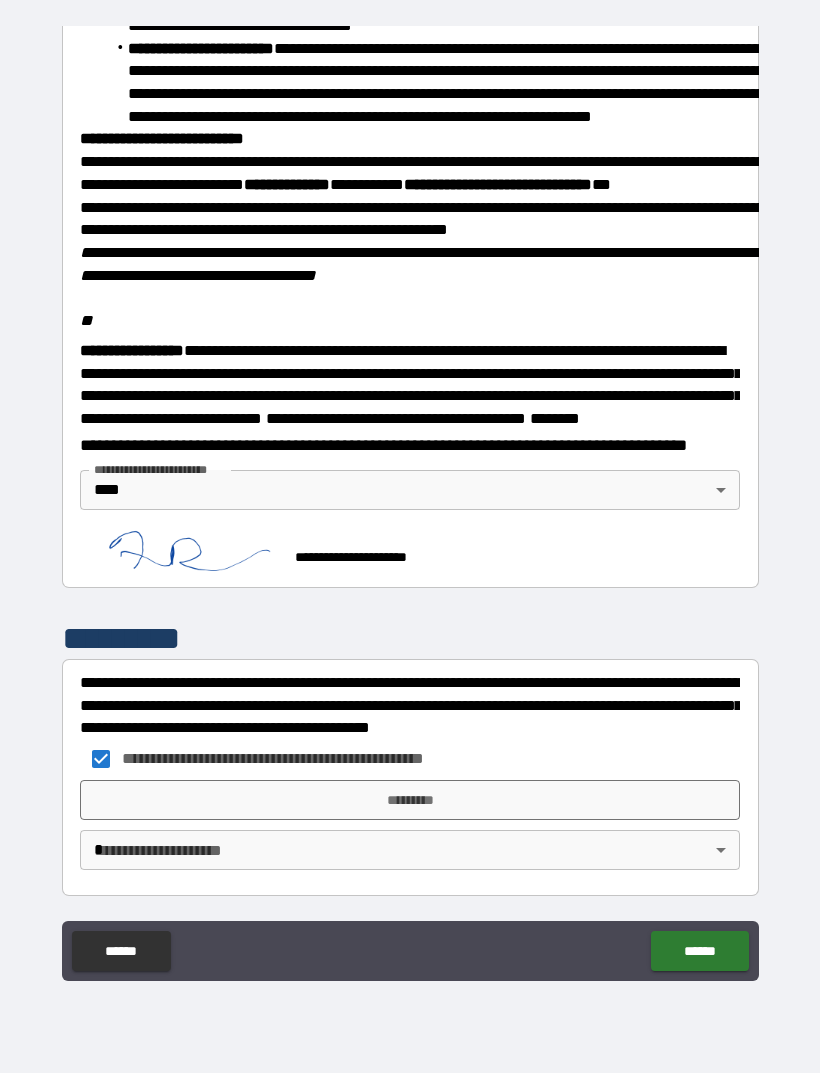 click on "*********" at bounding box center (410, 800) 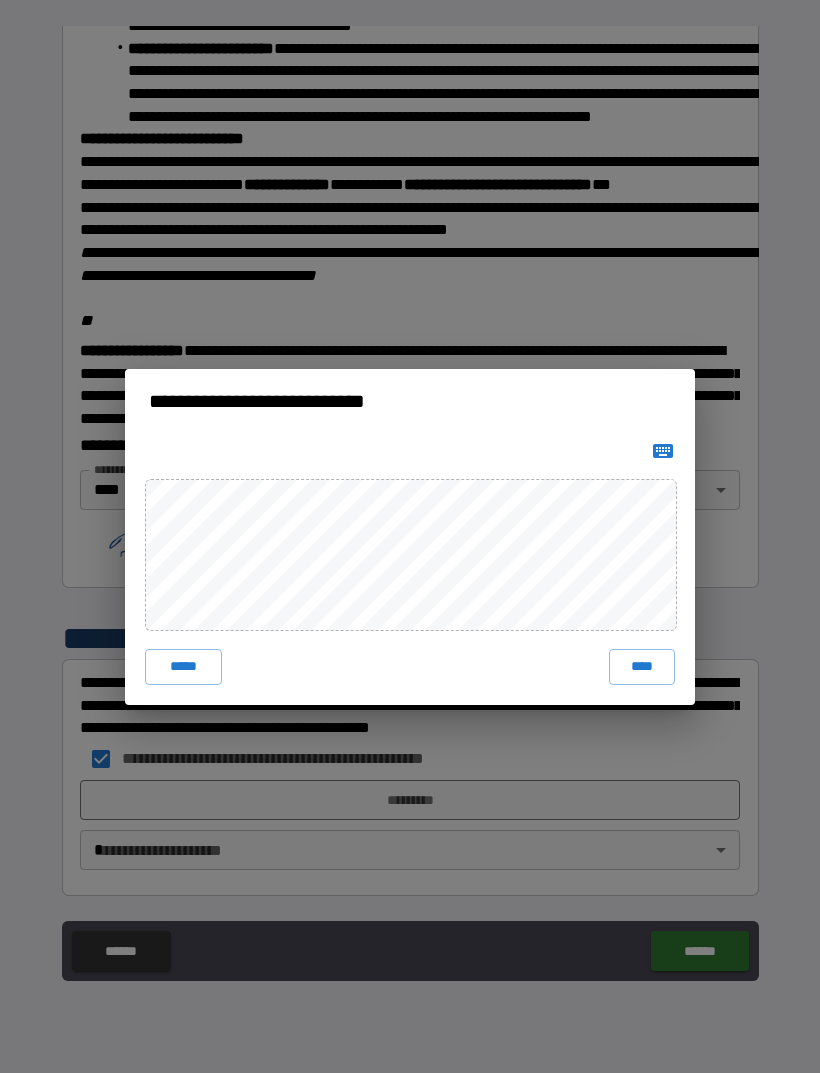 click on "****" at bounding box center [642, 667] 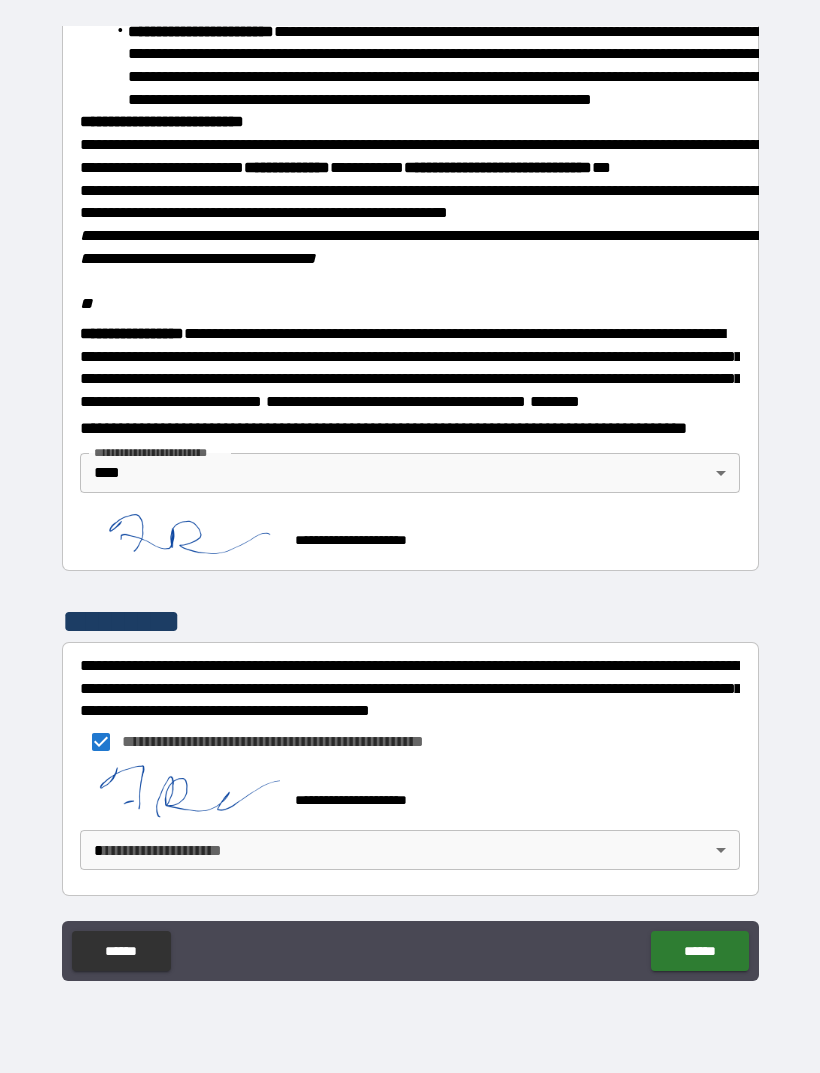 click on "**********" at bounding box center (410, 504) 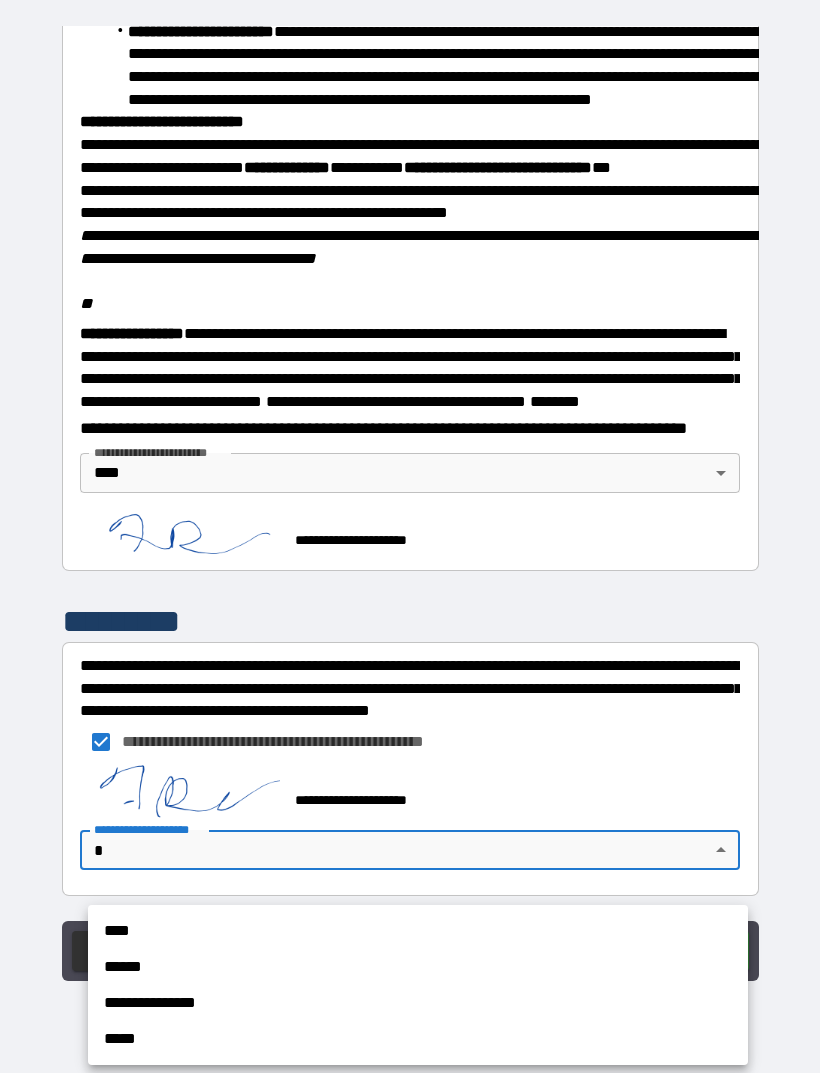 click on "****" at bounding box center (418, 931) 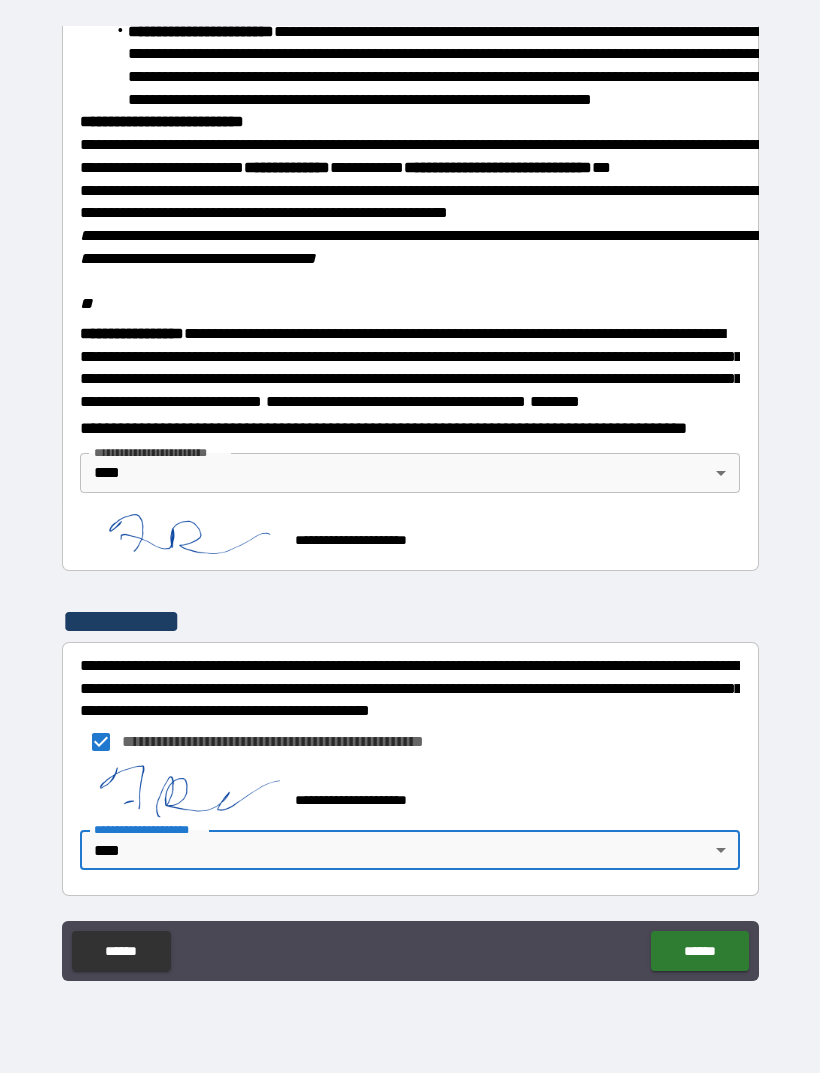 click on "******" at bounding box center [699, 951] 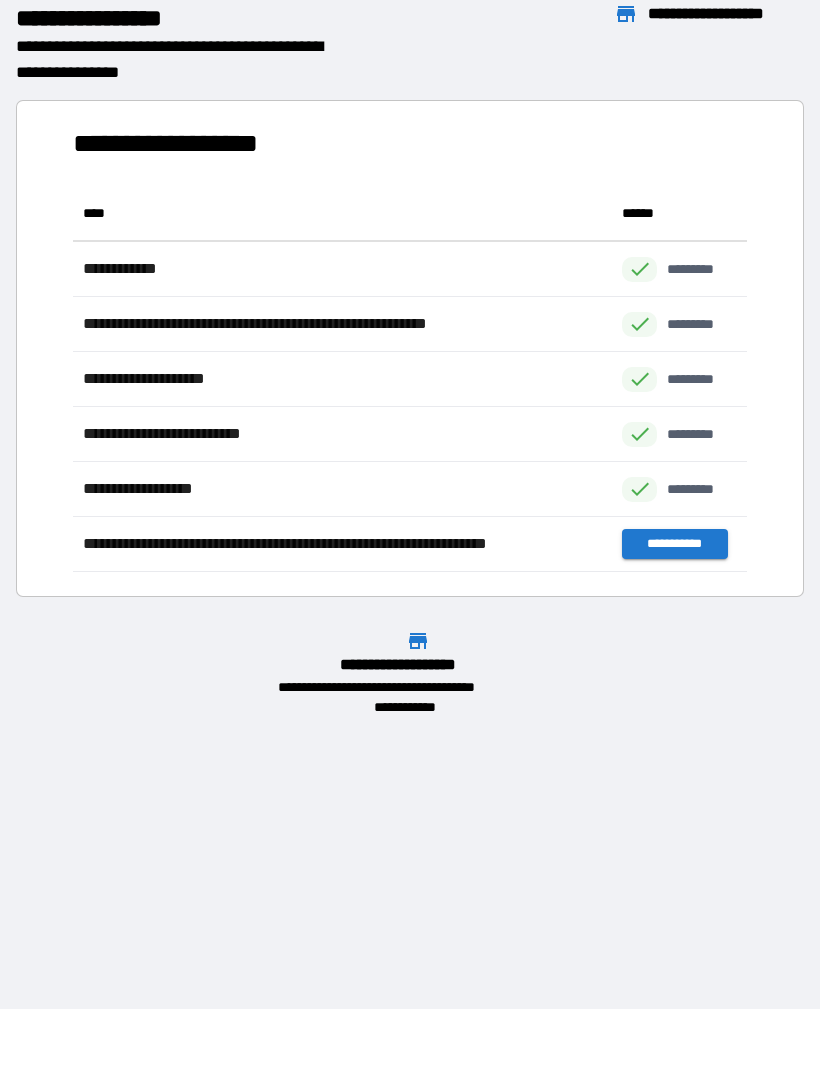 scroll, scrollTop: 1, scrollLeft: 1, axis: both 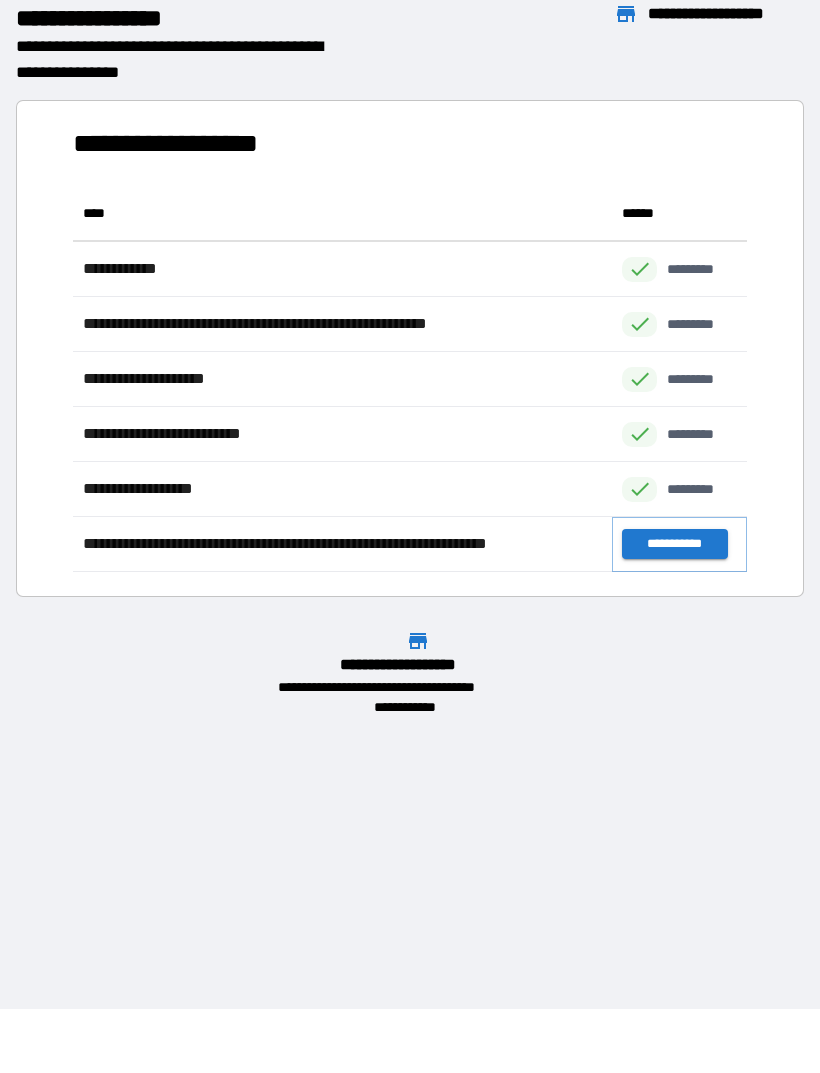 click on "**********" at bounding box center [674, 544] 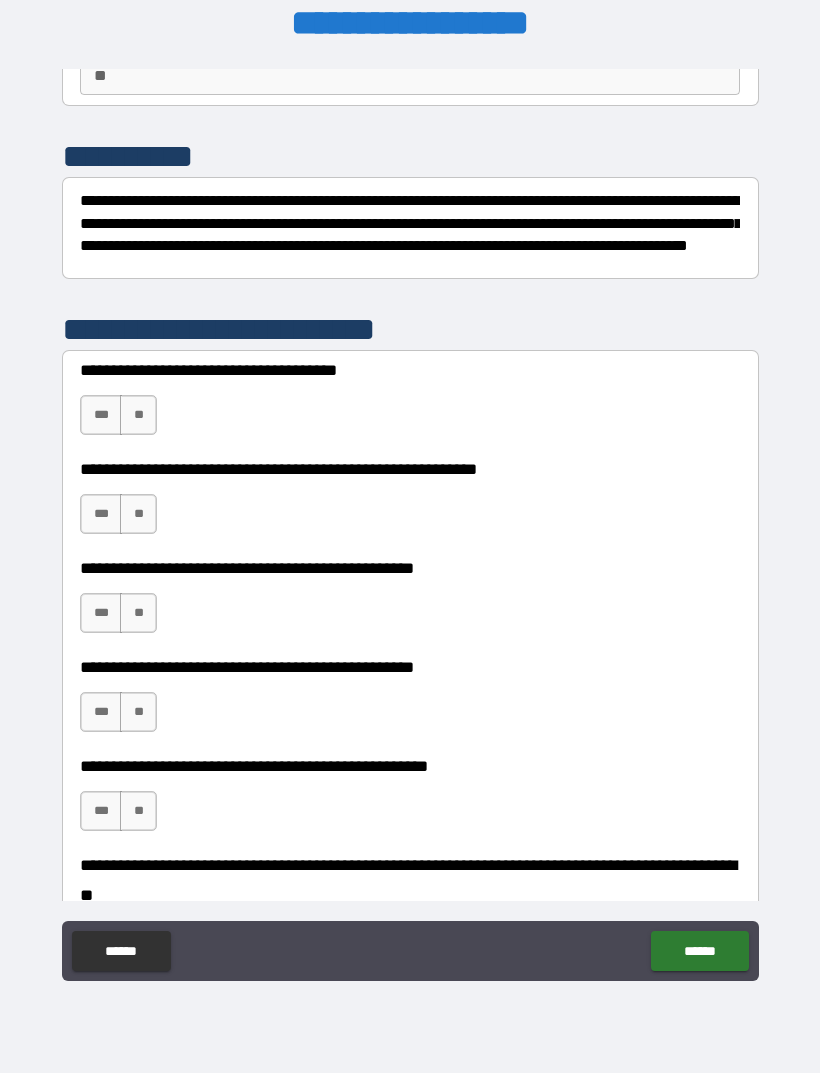 scroll, scrollTop: 240, scrollLeft: 0, axis: vertical 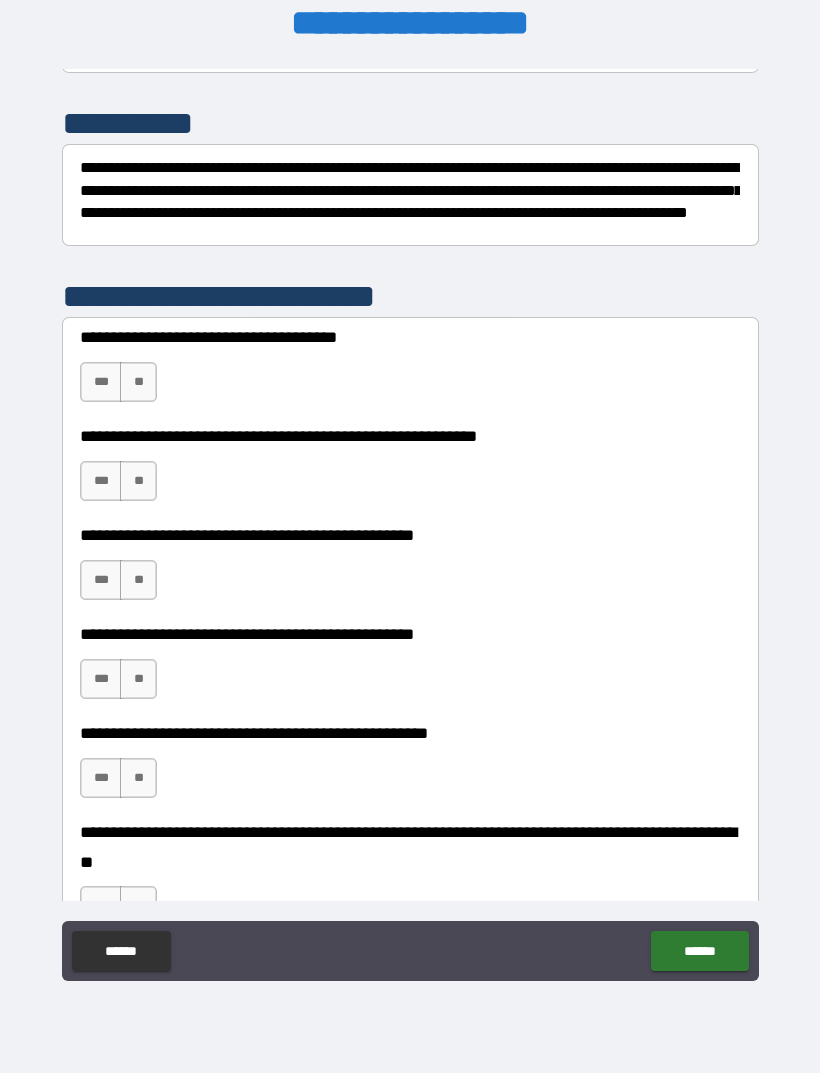 click on "**" at bounding box center [138, 778] 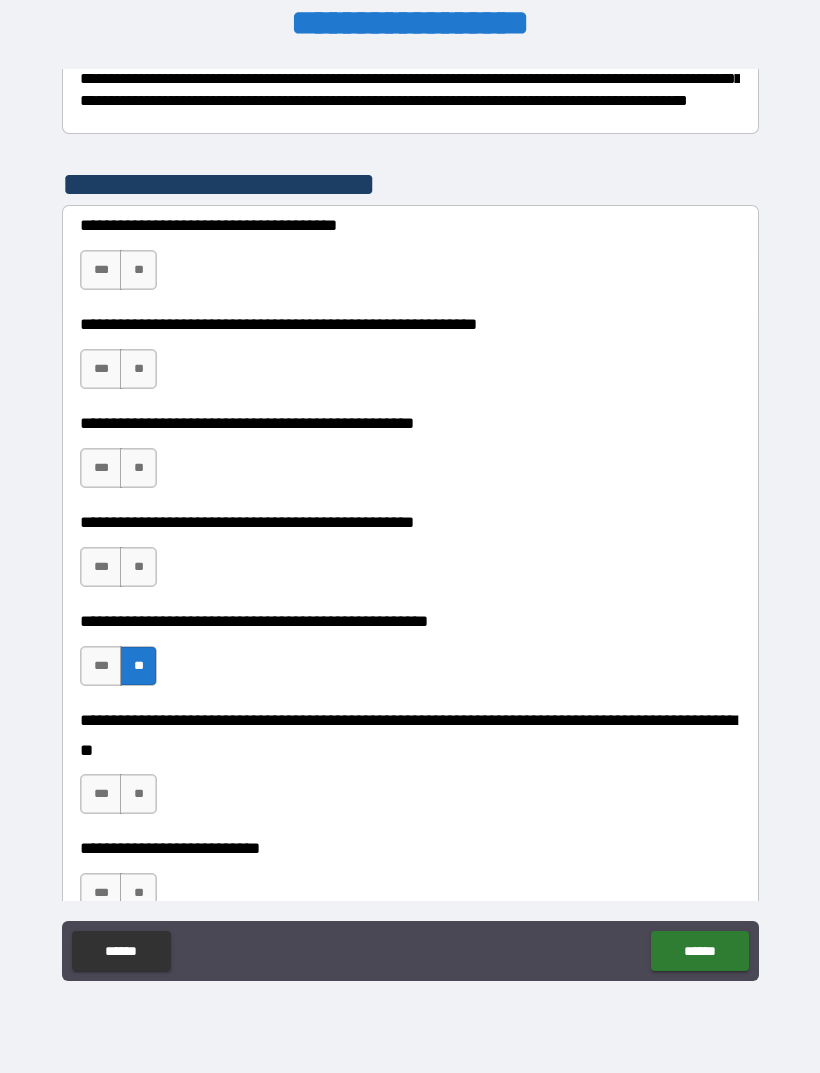 scroll, scrollTop: 351, scrollLeft: 0, axis: vertical 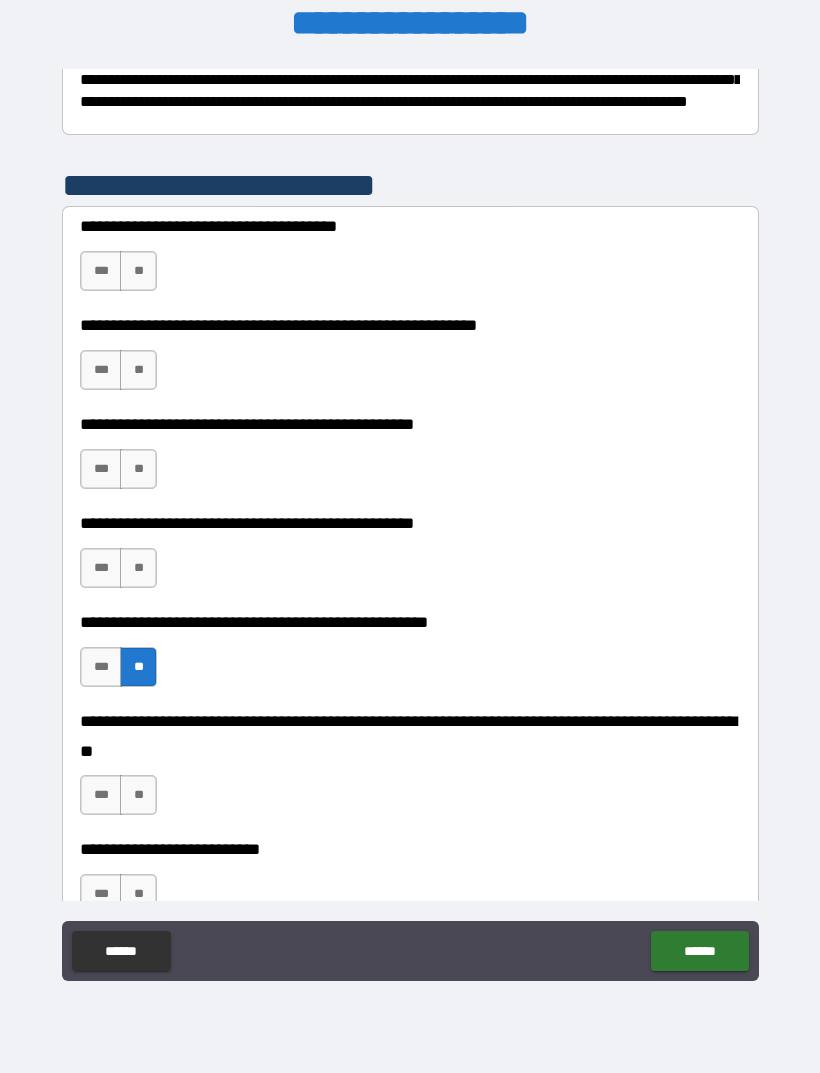 click on "**" at bounding box center (138, 795) 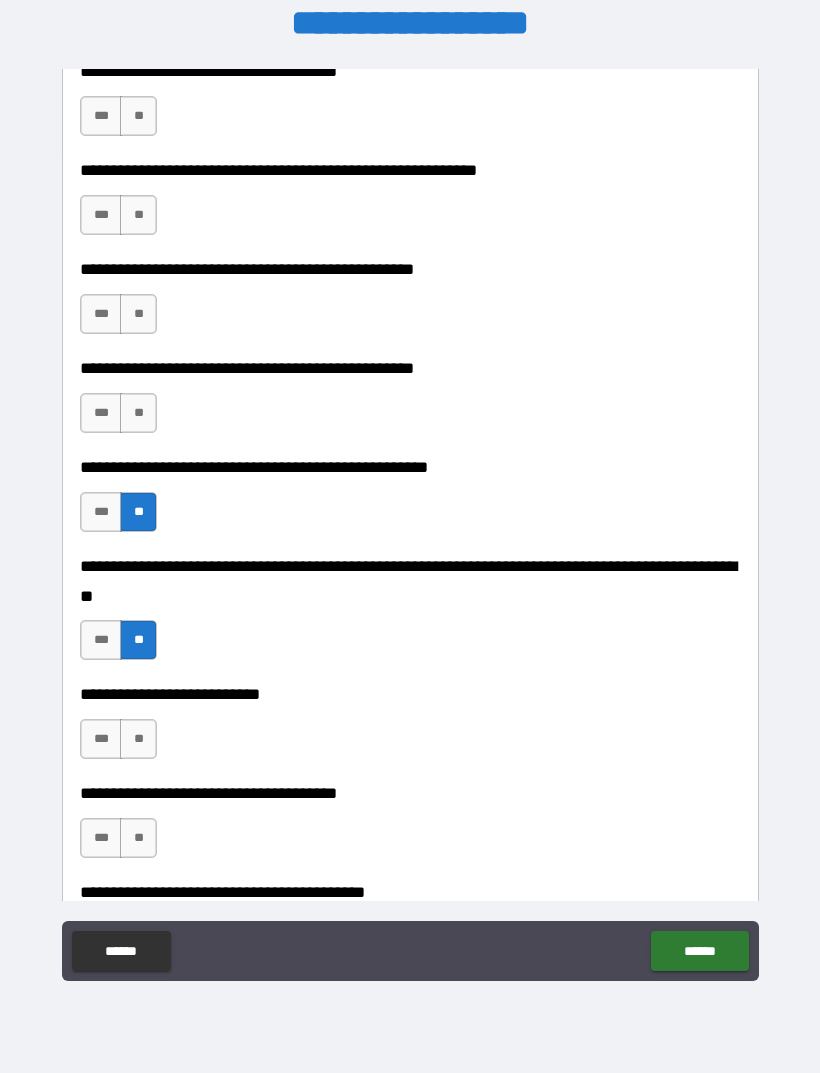 scroll, scrollTop: 507, scrollLeft: 0, axis: vertical 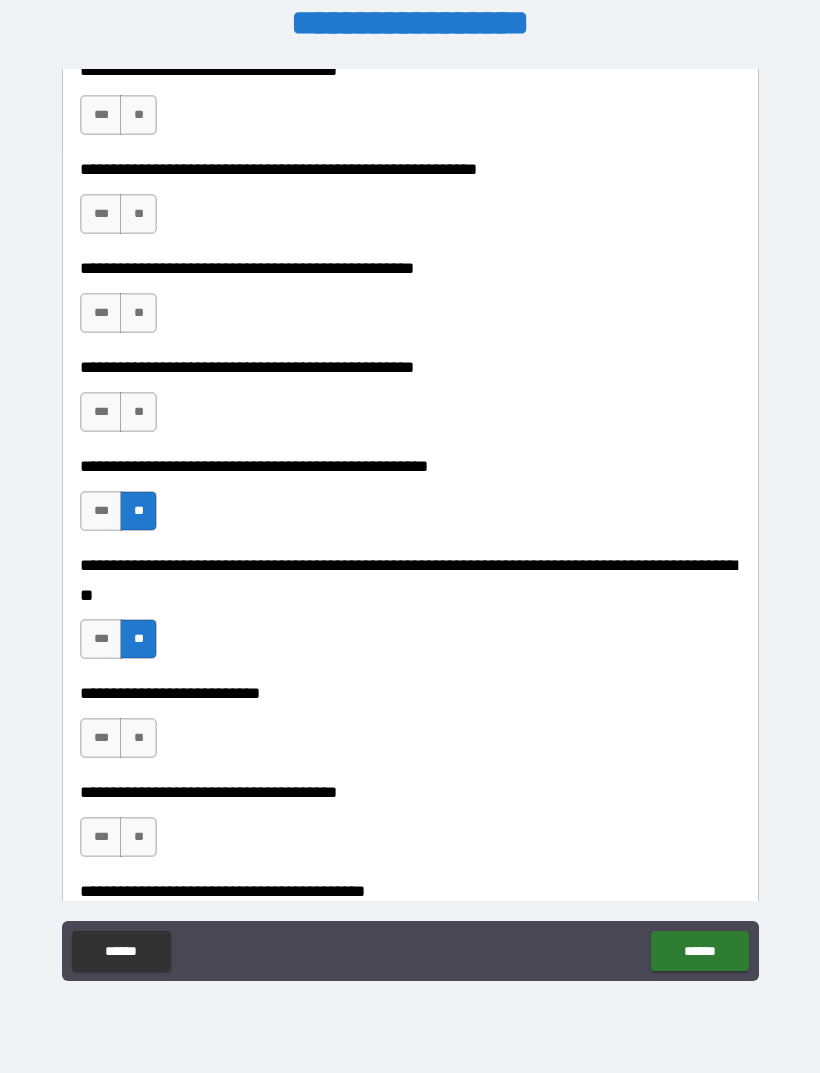 click on "**" at bounding box center (138, 738) 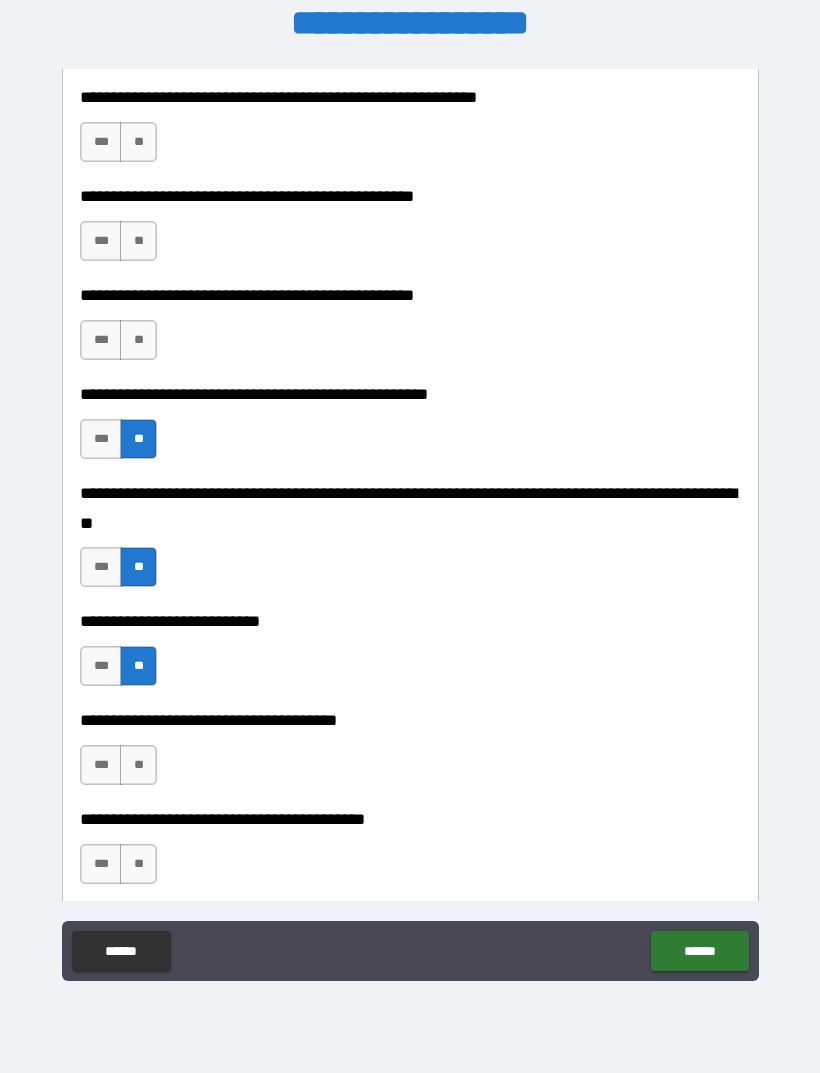 scroll, scrollTop: 620, scrollLeft: 0, axis: vertical 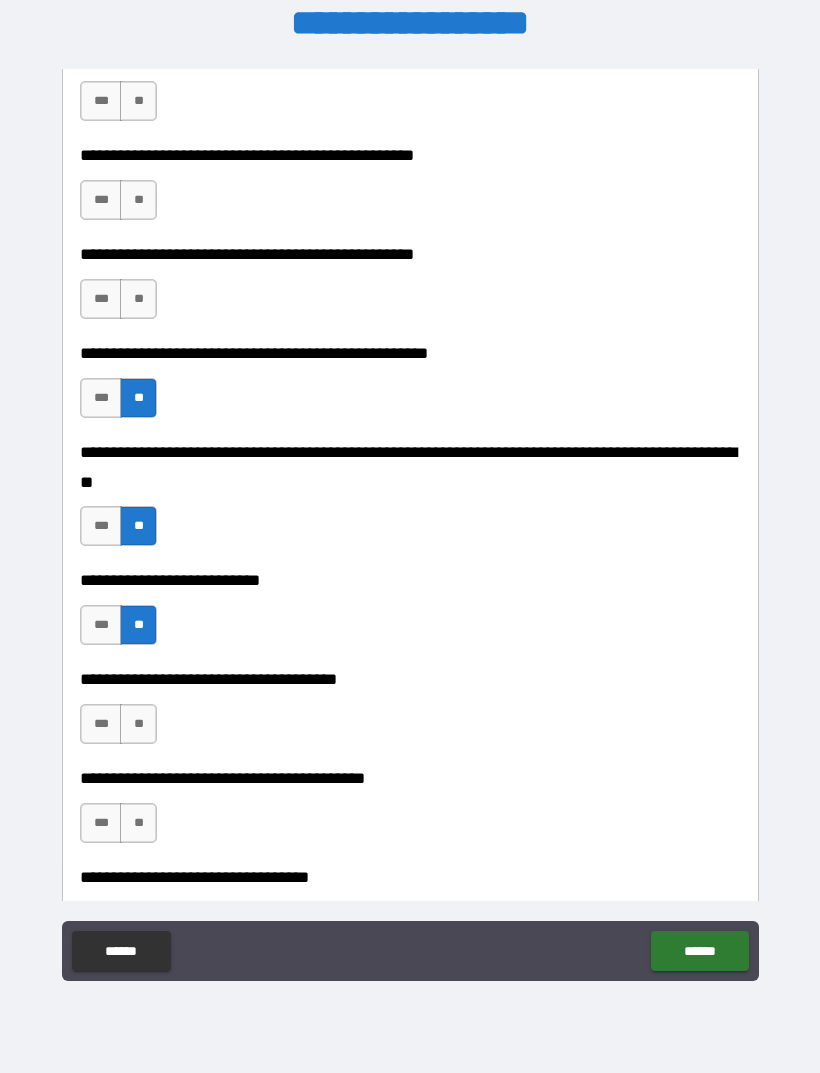 click on "**" at bounding box center (138, 724) 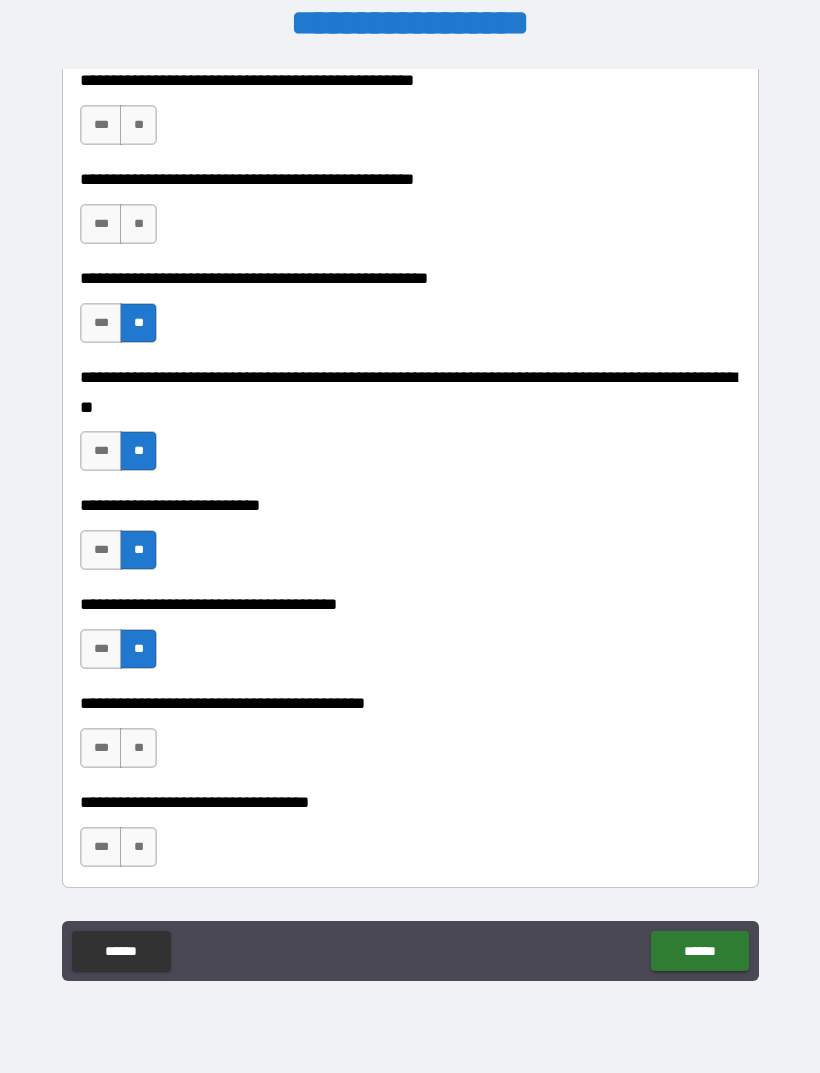 scroll, scrollTop: 723, scrollLeft: 0, axis: vertical 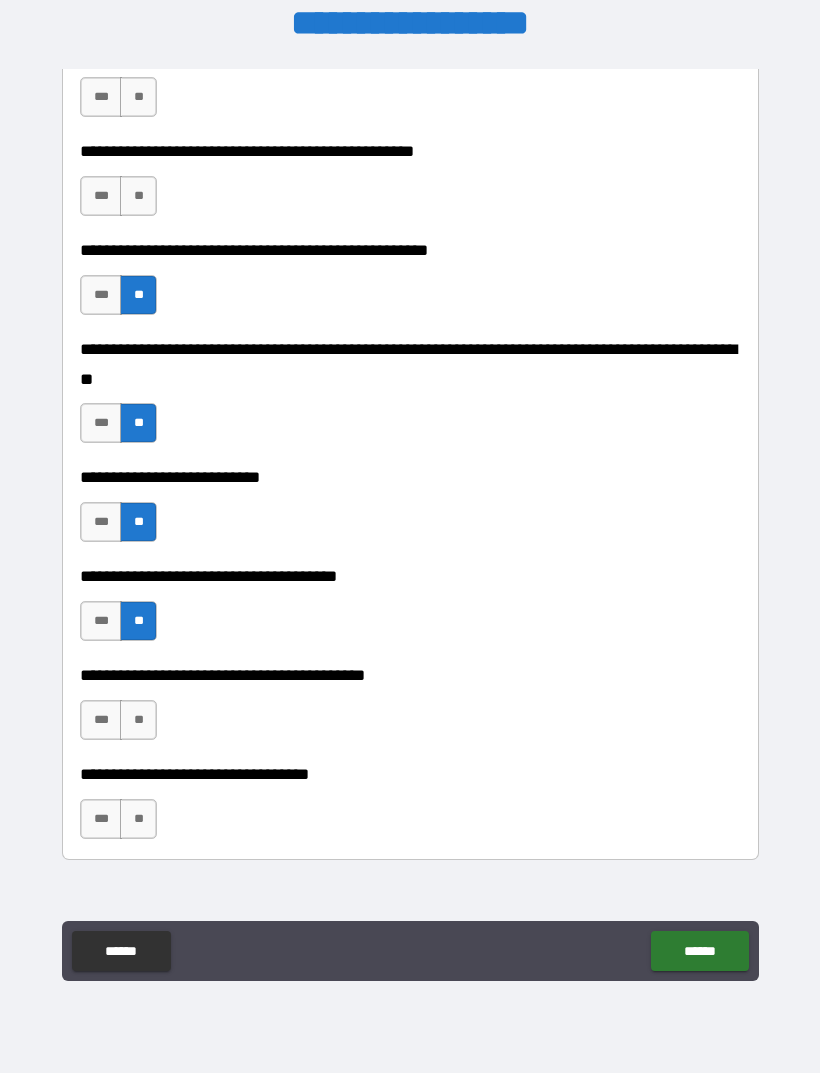 click on "**" at bounding box center (138, 720) 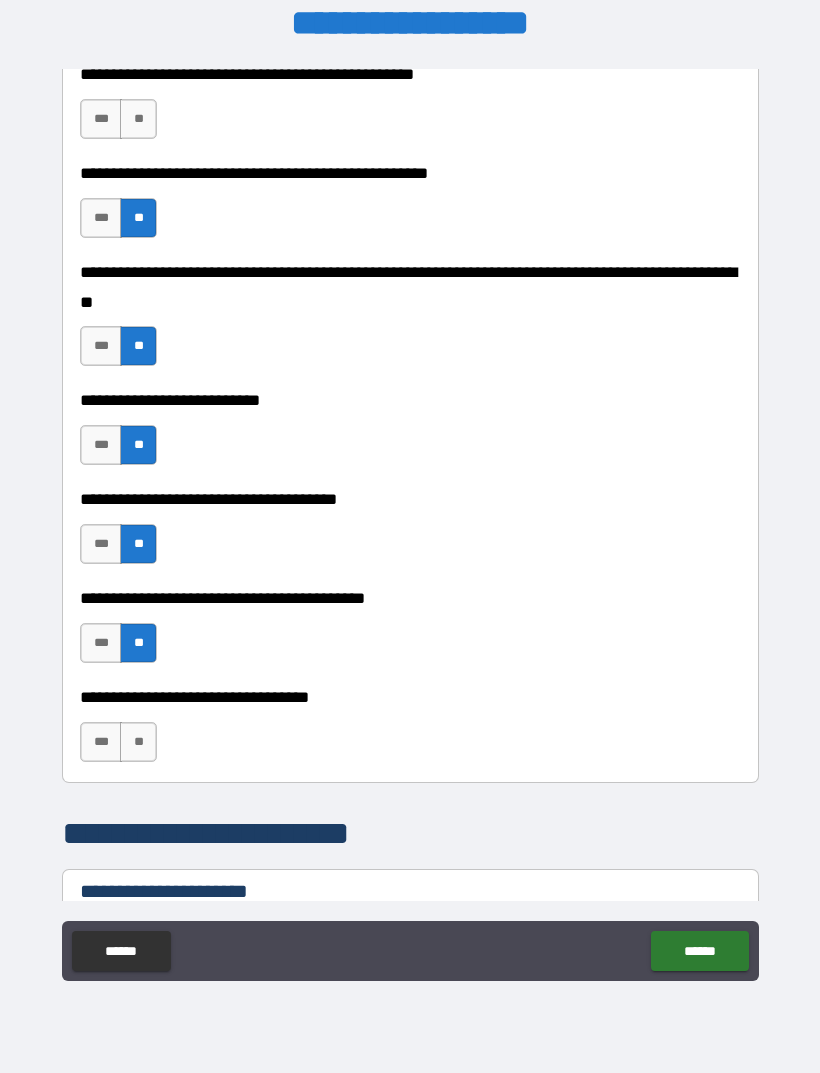 scroll, scrollTop: 829, scrollLeft: 0, axis: vertical 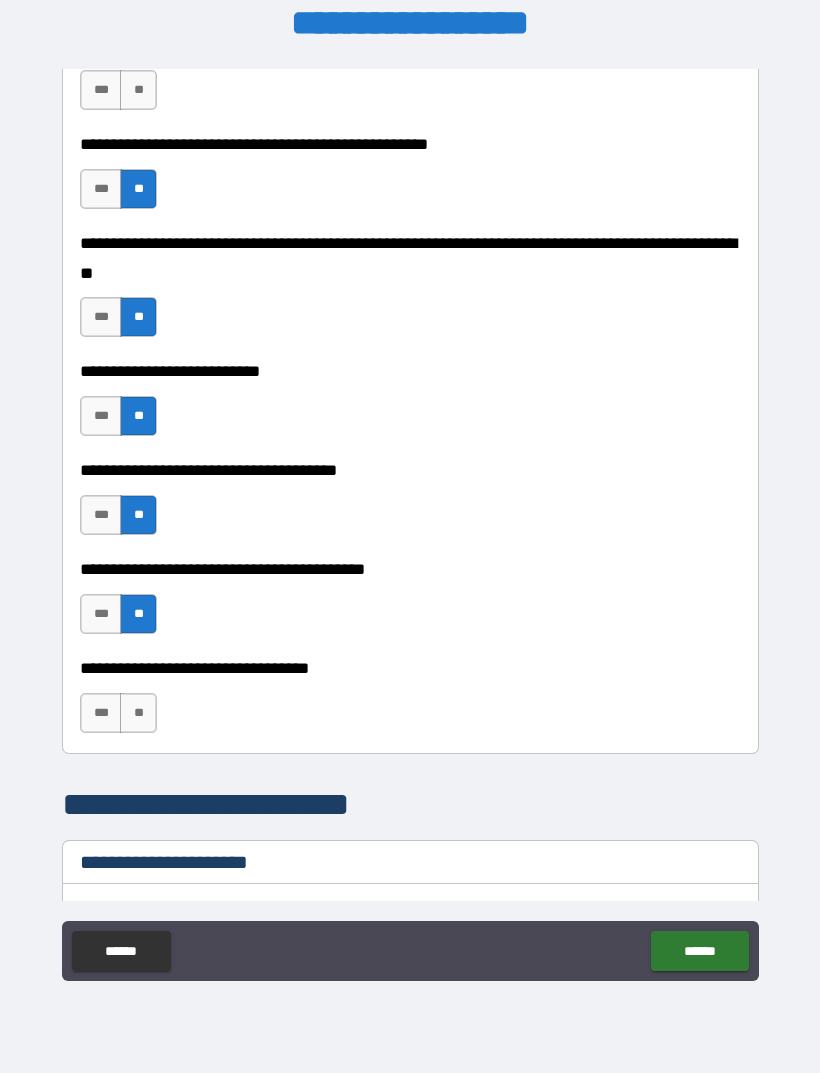 click on "**" at bounding box center (138, 713) 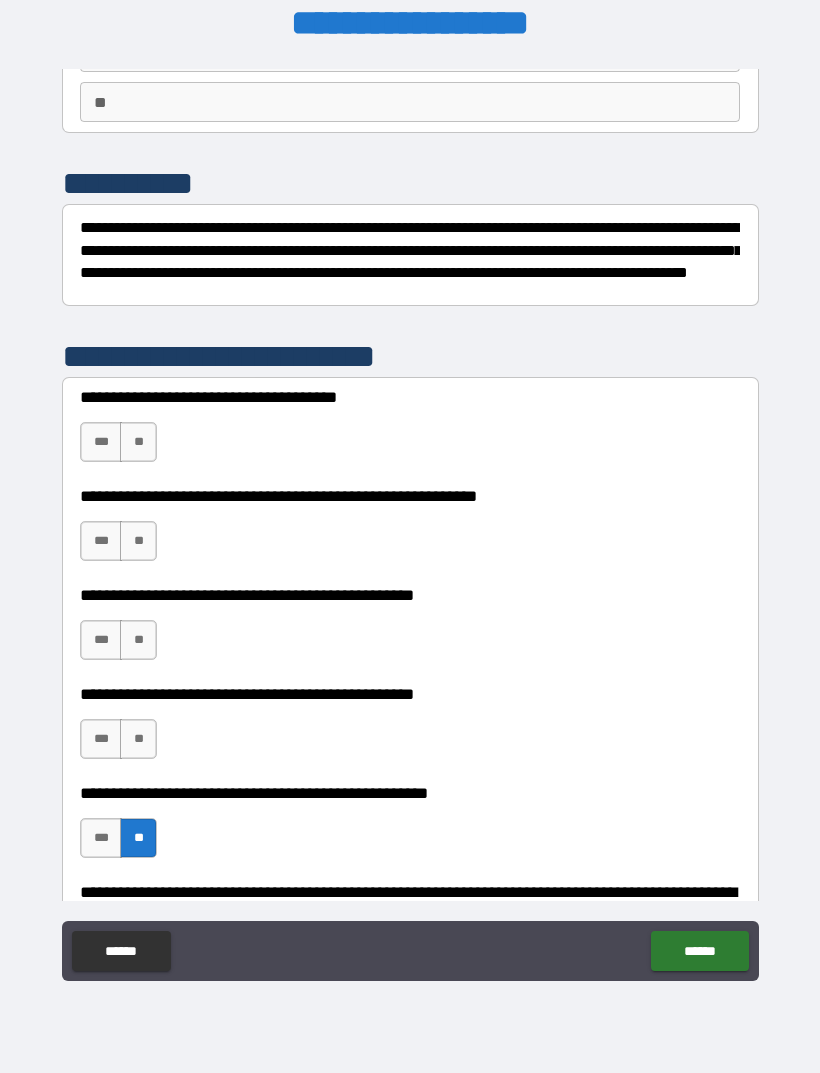 scroll, scrollTop: 179, scrollLeft: 0, axis: vertical 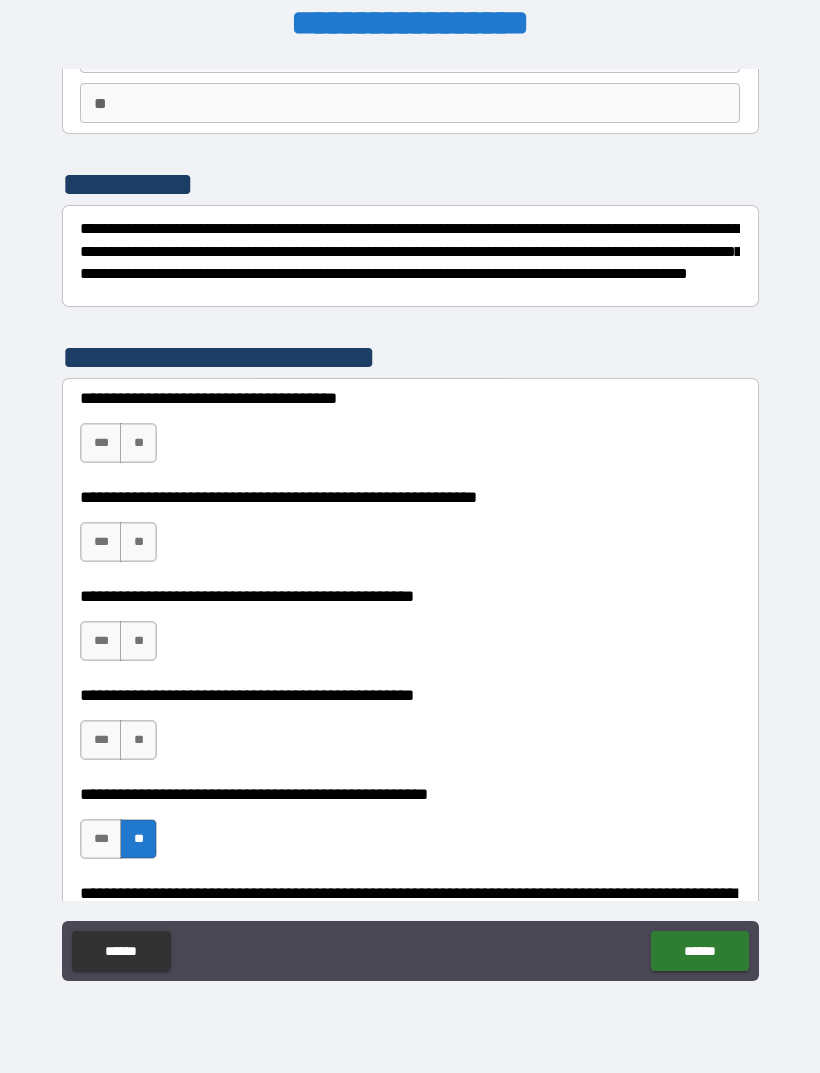 click on "***" at bounding box center [101, 740] 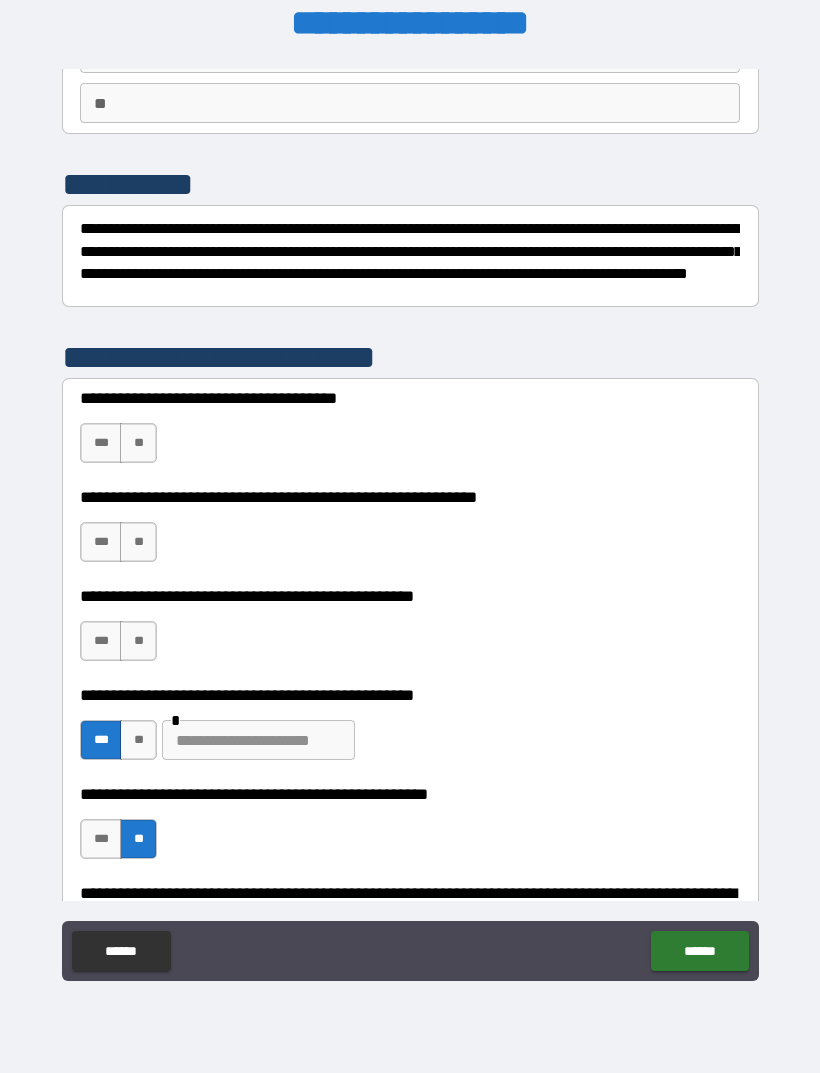 click at bounding box center [258, 740] 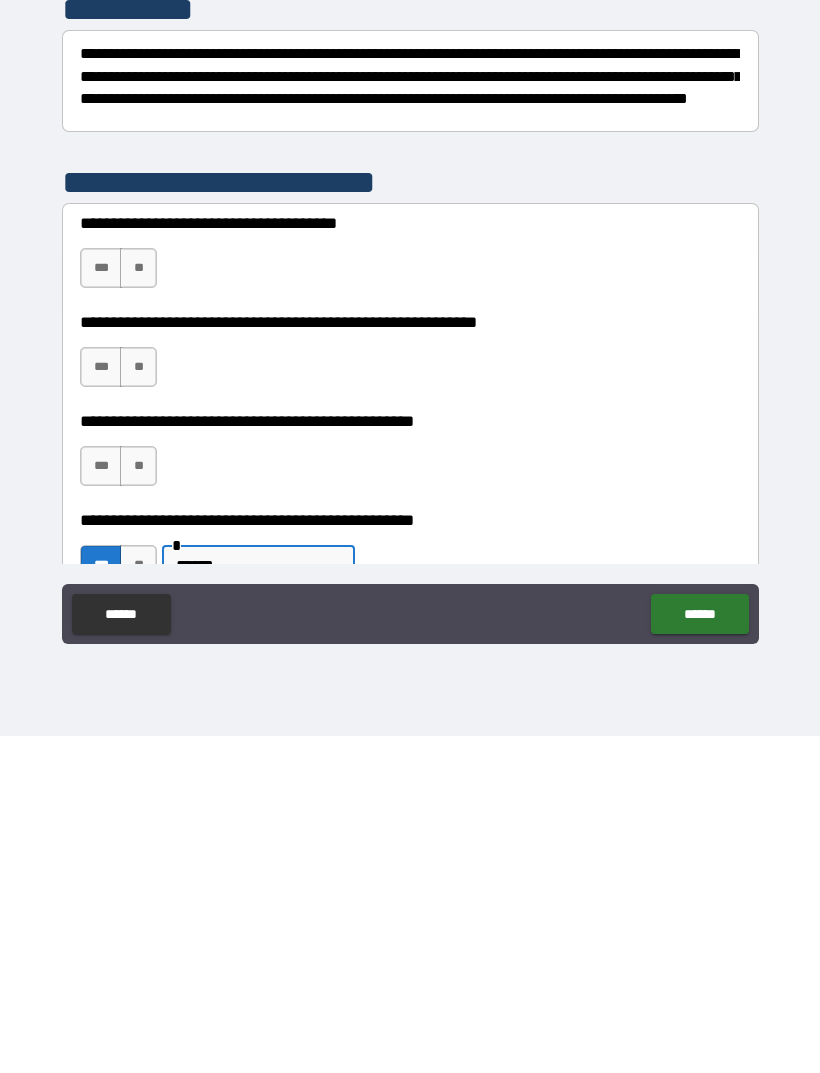 scroll, scrollTop: 21, scrollLeft: 0, axis: vertical 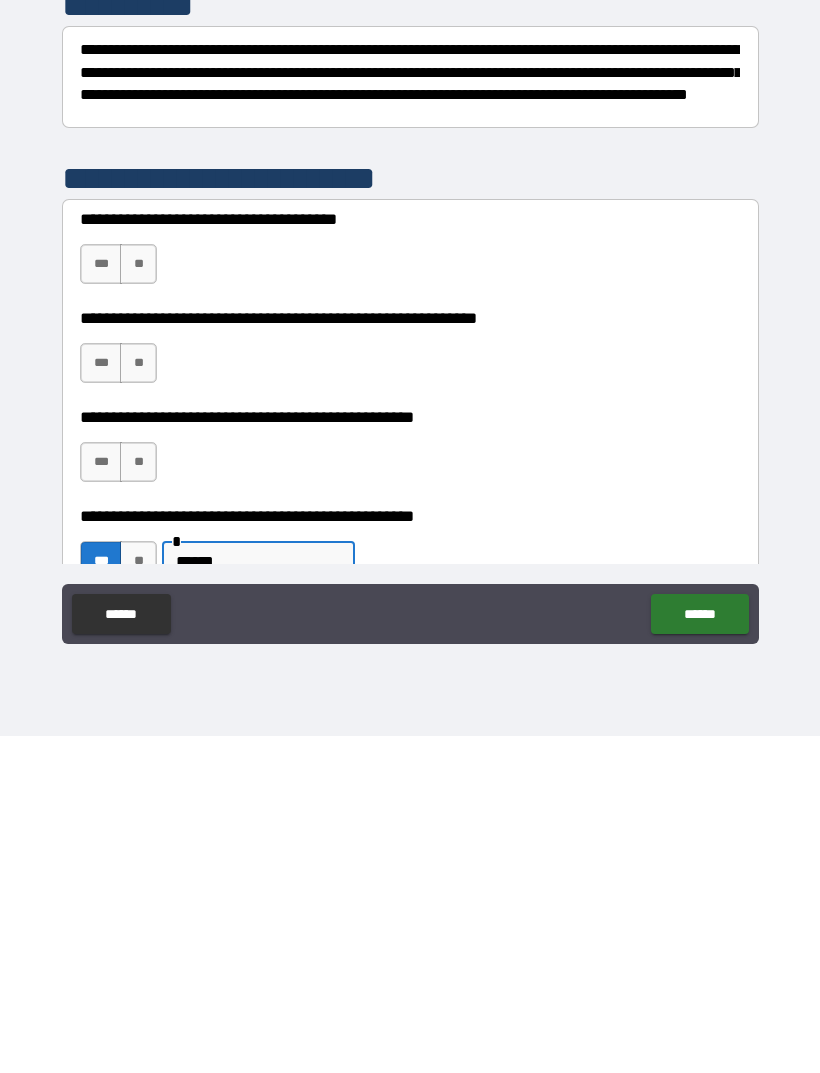 click on "**" at bounding box center (138, 799) 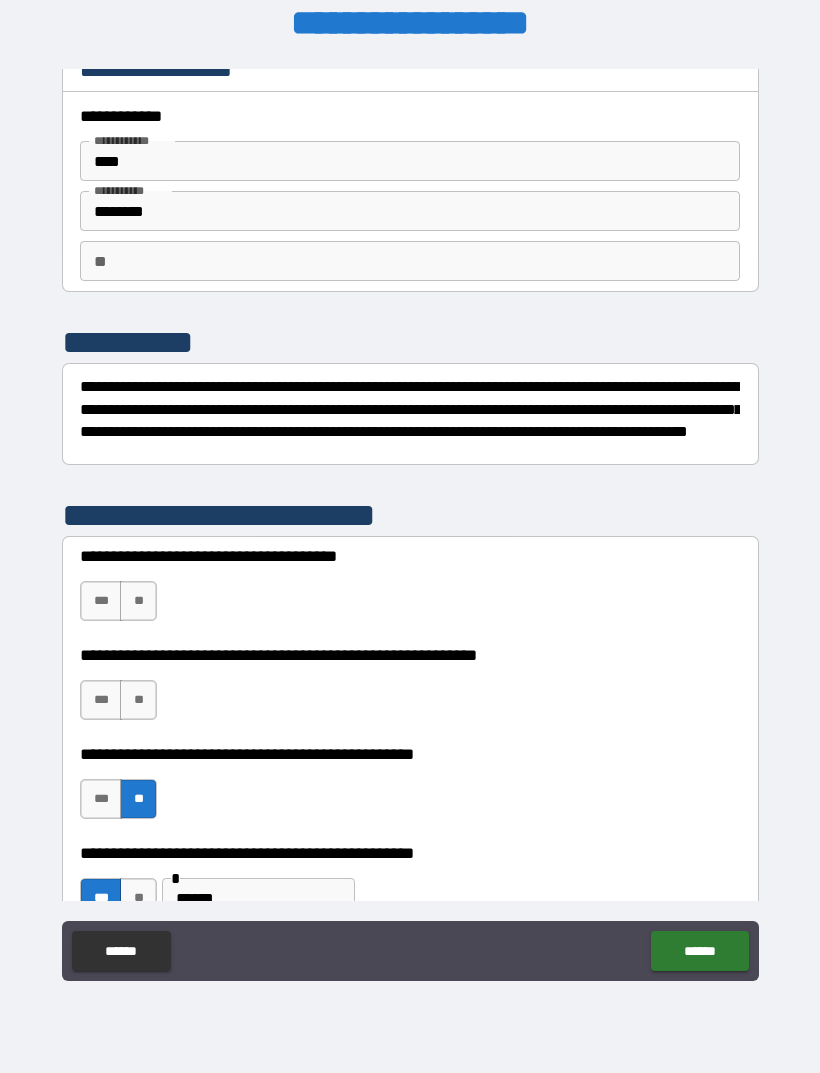 click on "**" at bounding box center [138, 601] 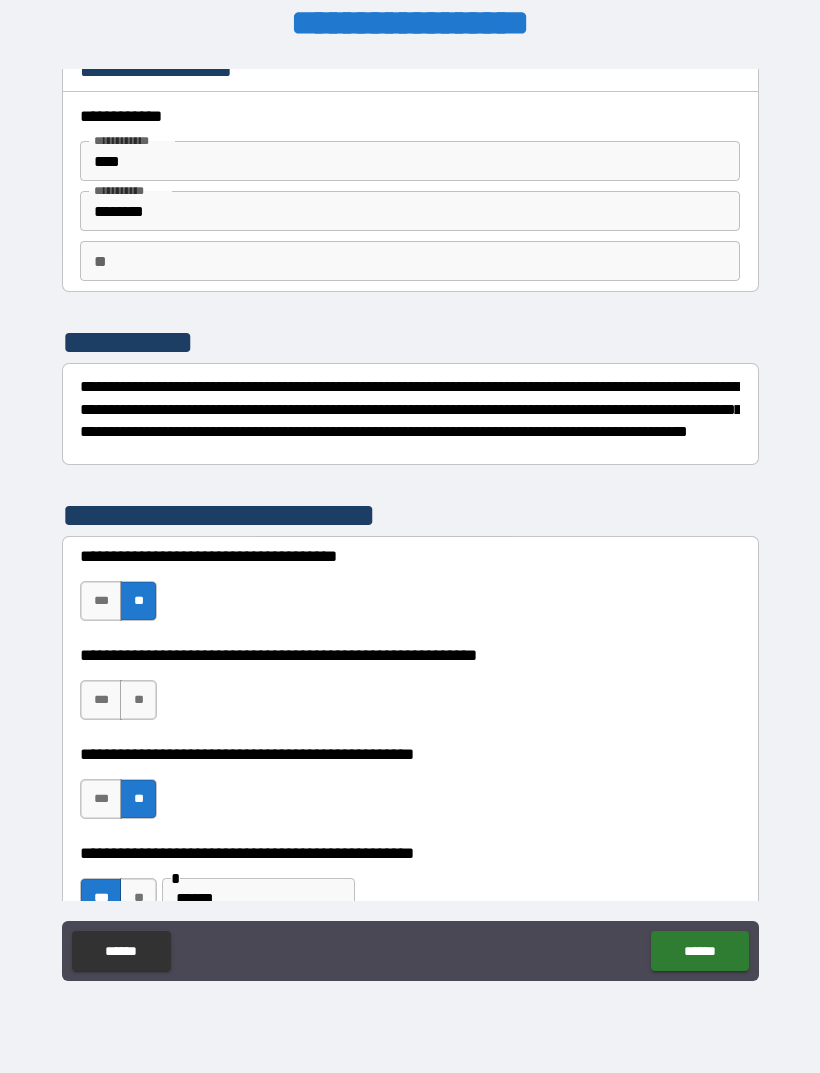 click on "**" at bounding box center [138, 700] 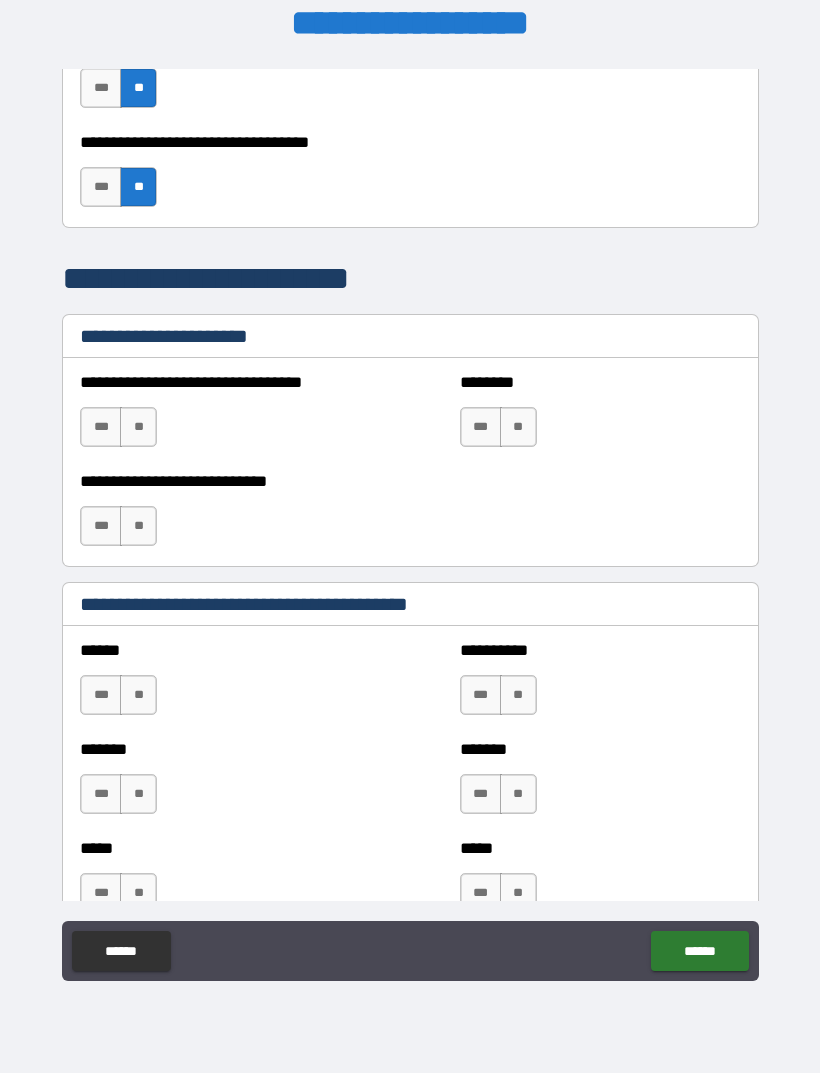 scroll, scrollTop: 1350, scrollLeft: 0, axis: vertical 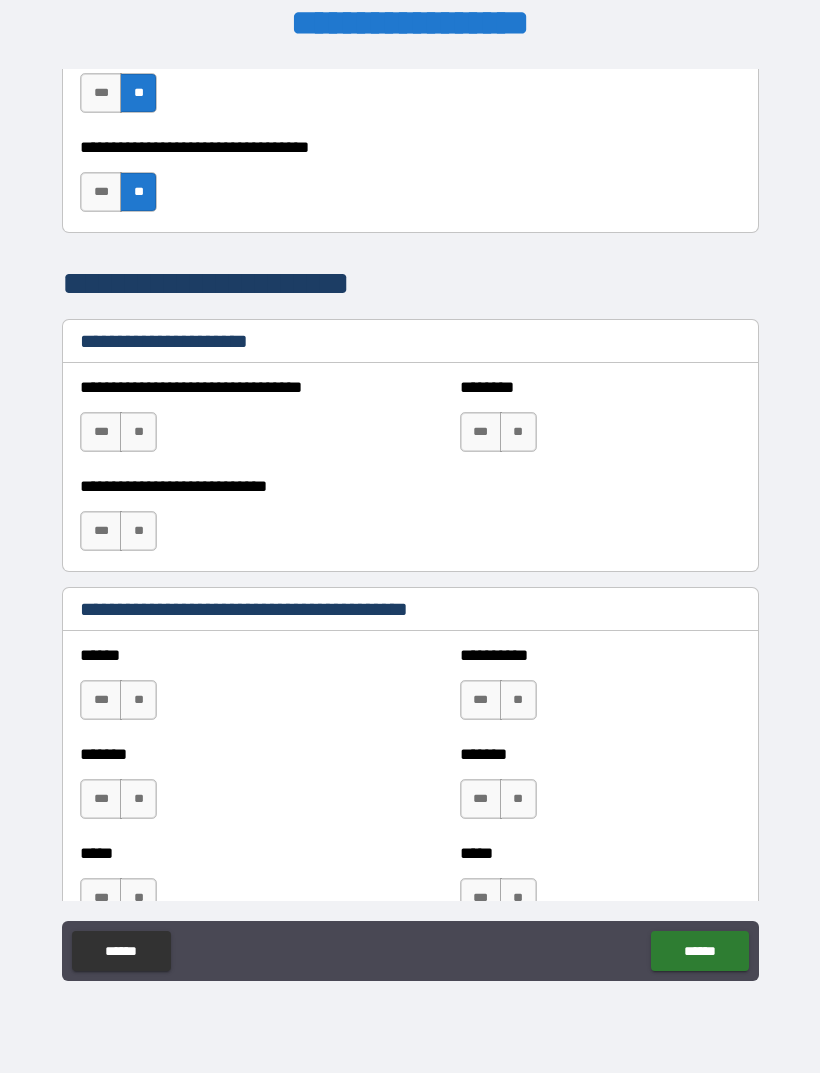 click on "**" at bounding box center (138, 700) 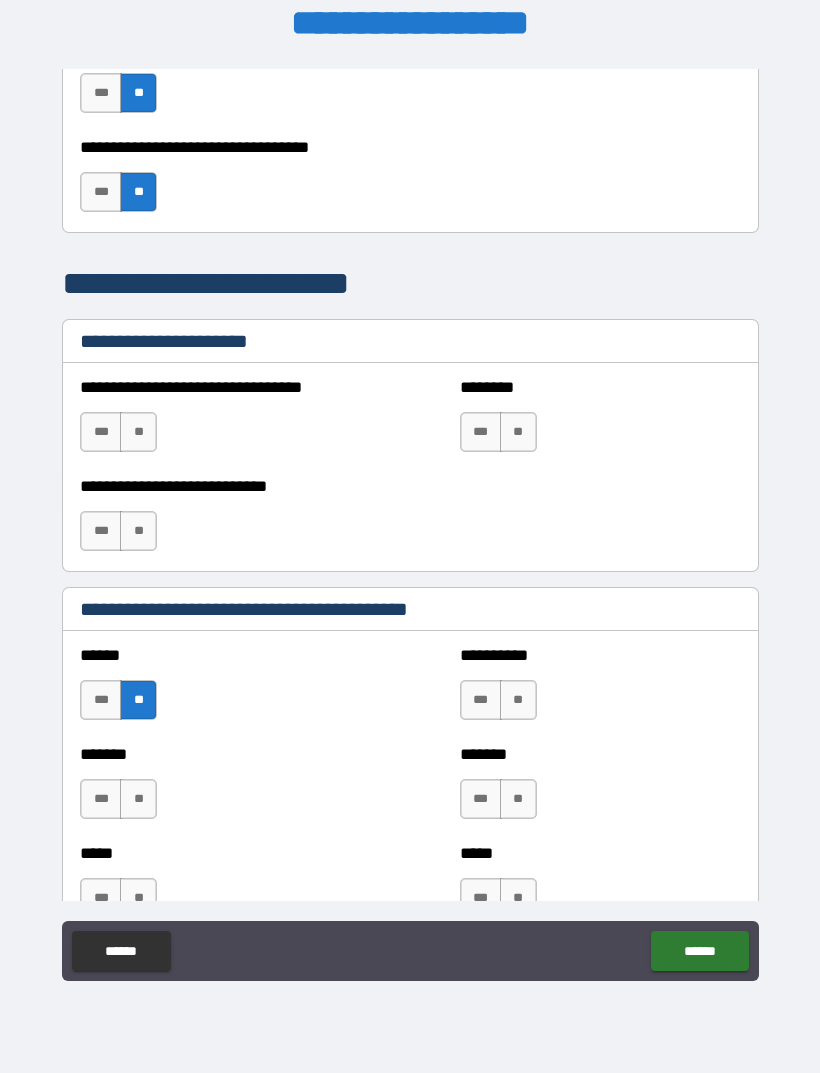 click on "**" at bounding box center [138, 799] 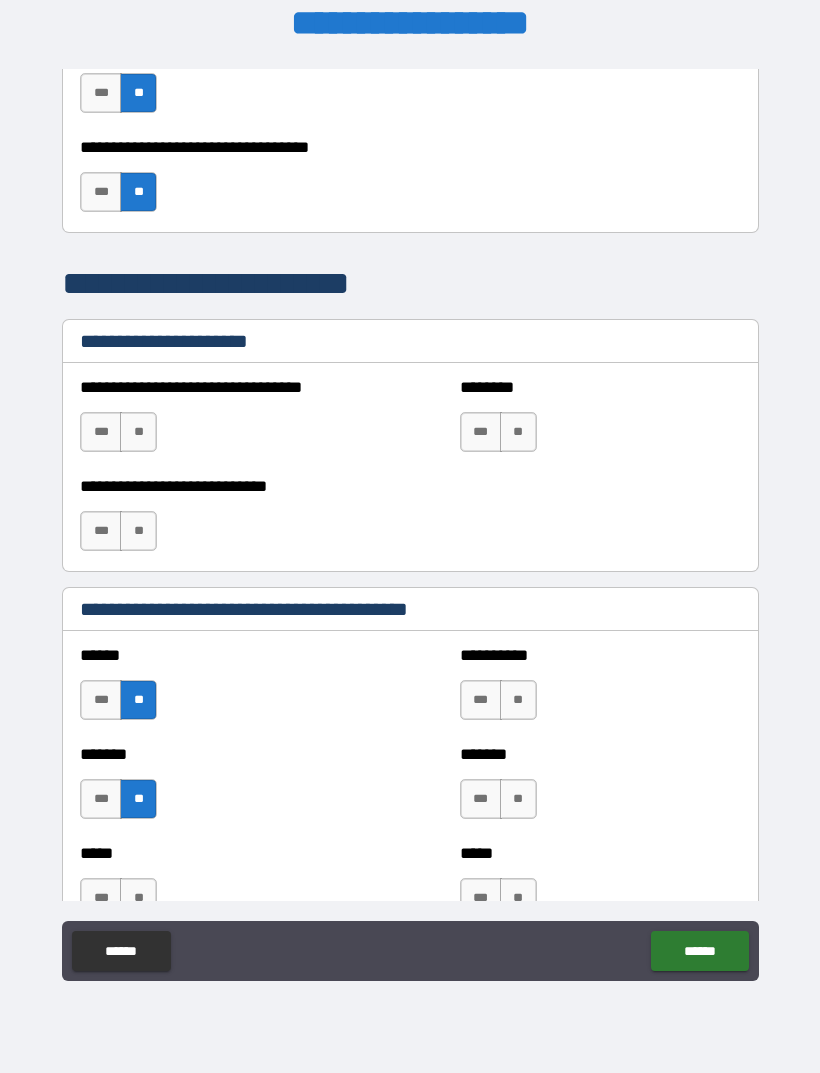 click on "**" at bounding box center (518, 700) 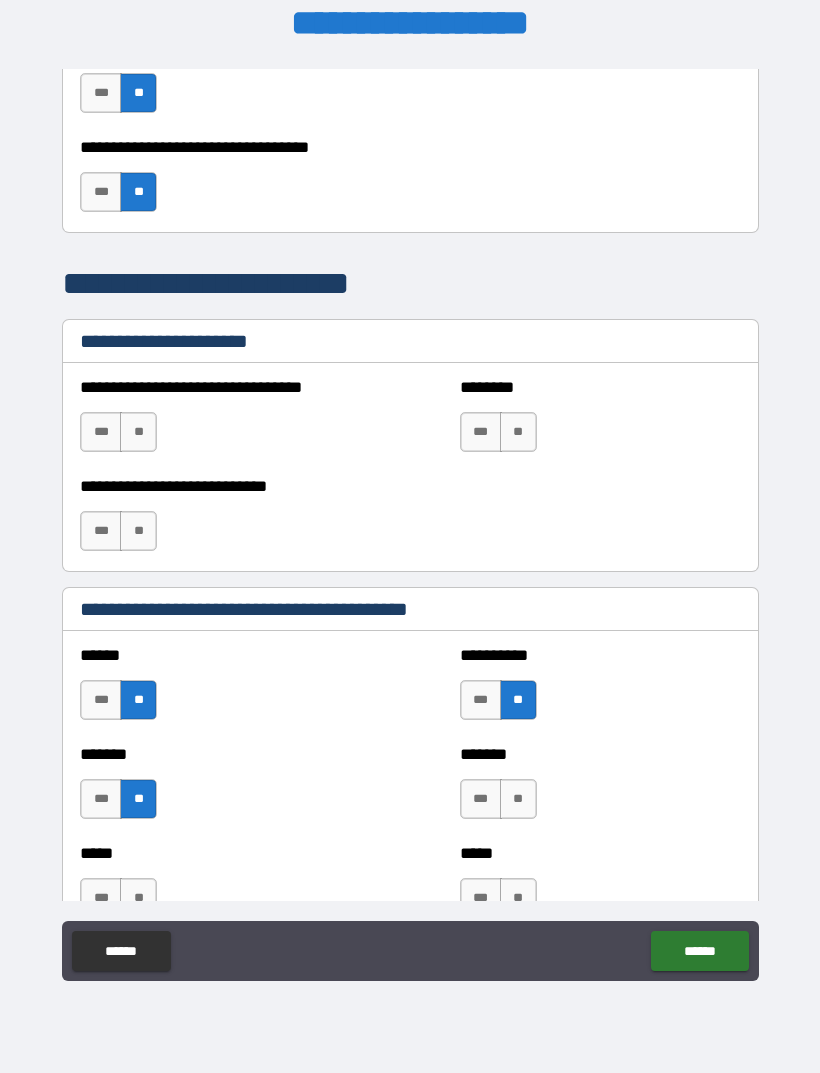 click on "**" at bounding box center [518, 799] 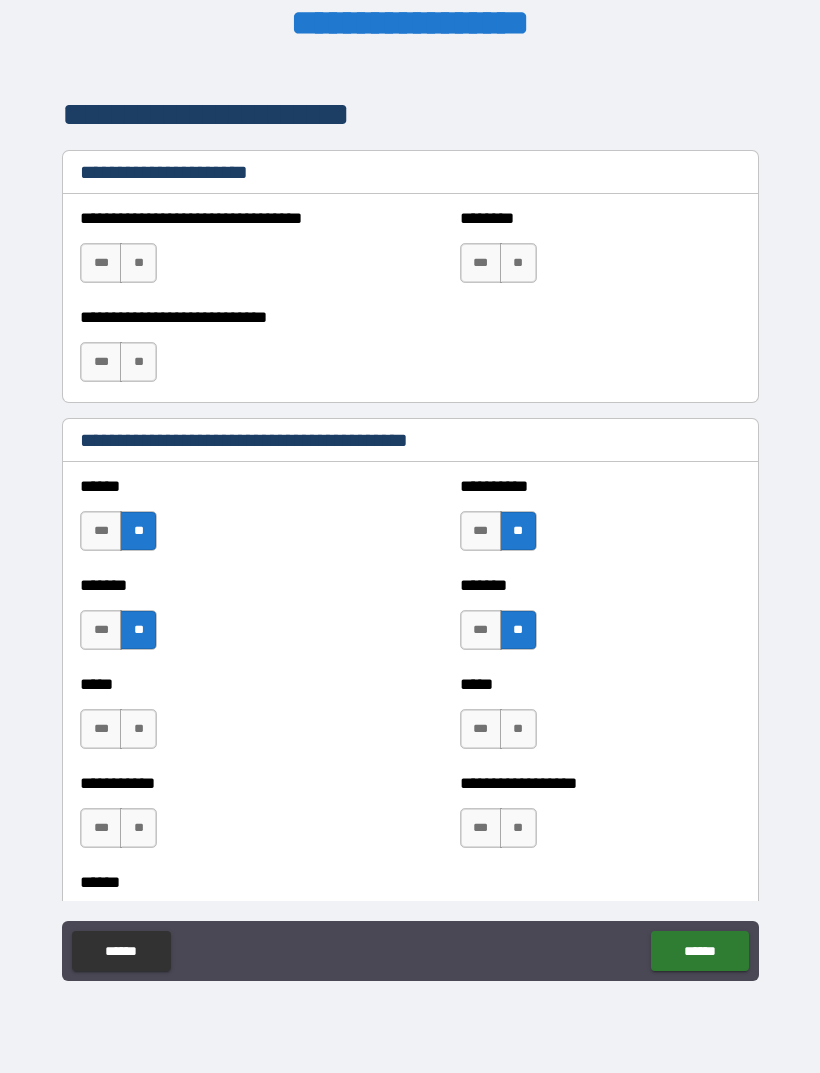scroll, scrollTop: 1554, scrollLeft: 0, axis: vertical 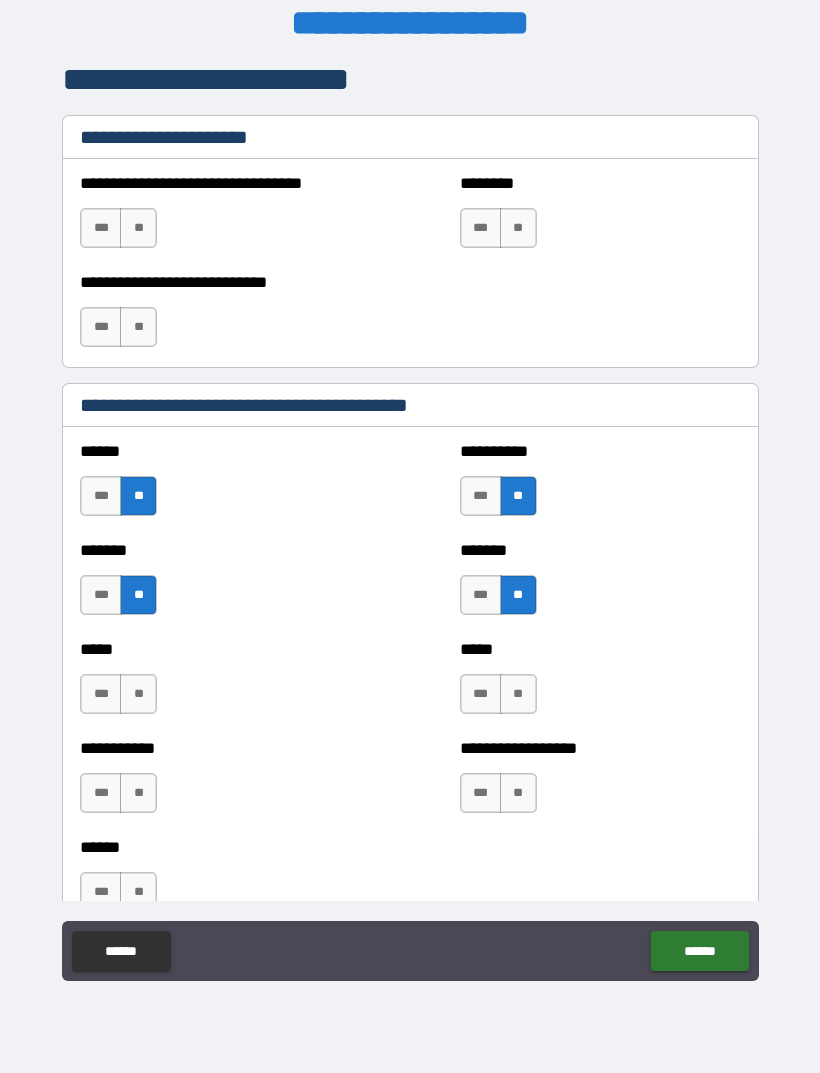 click on "**" at bounding box center (518, 694) 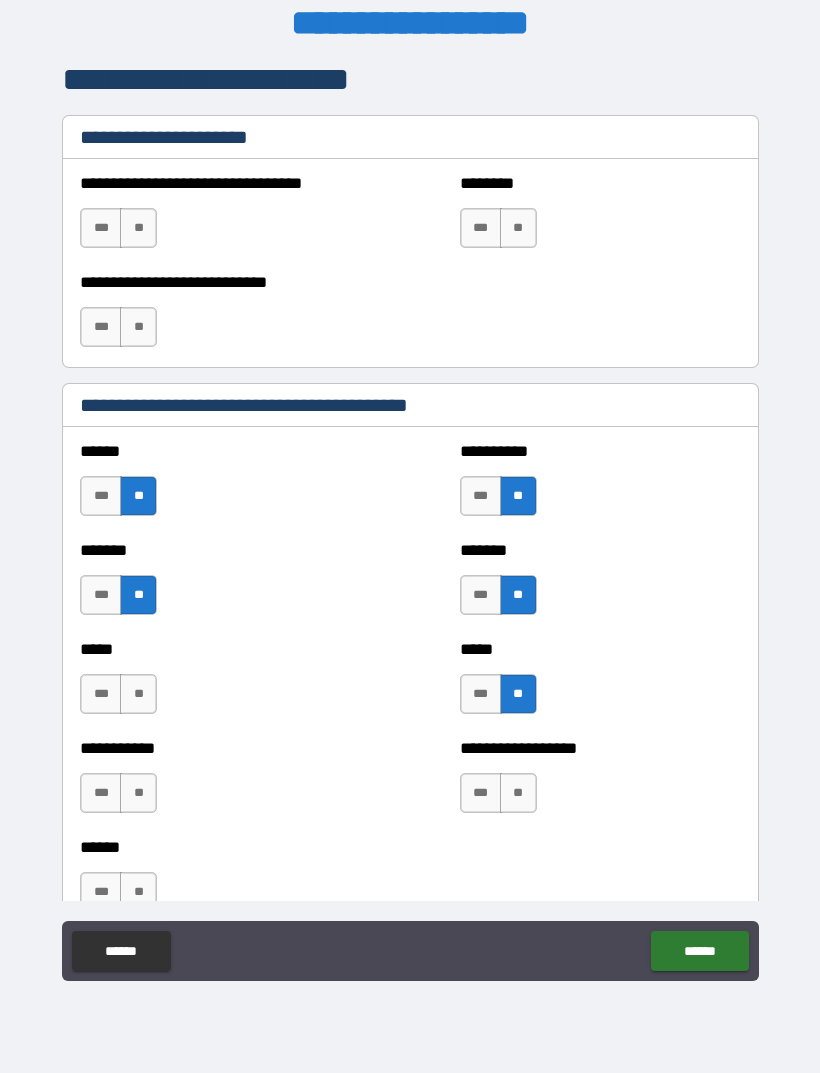 click on "**" at bounding box center (518, 793) 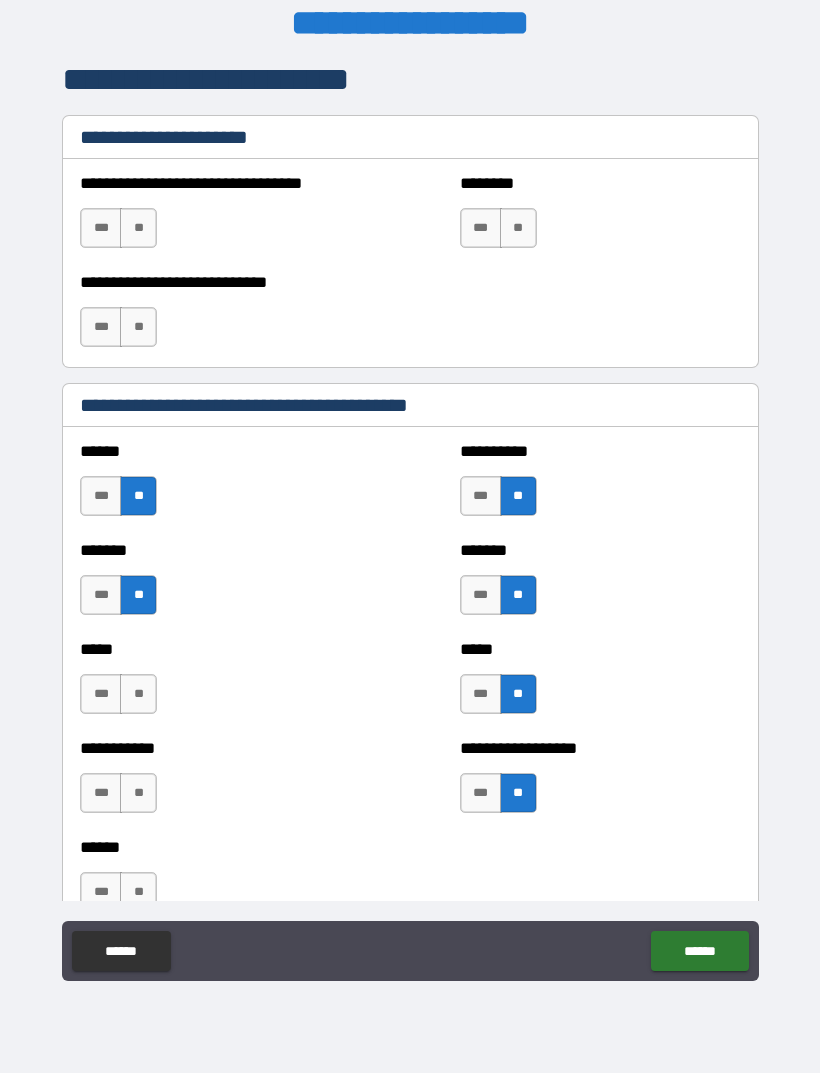 click on "**" at bounding box center (138, 793) 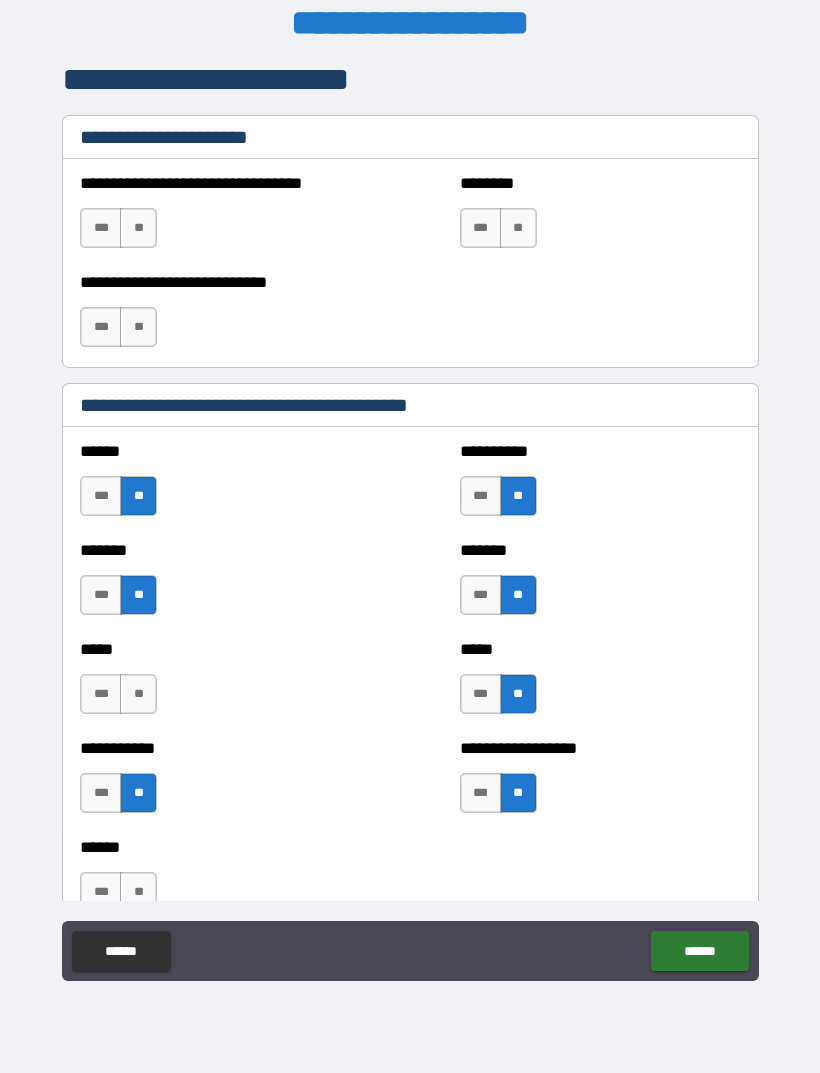 click on "**" at bounding box center (138, 694) 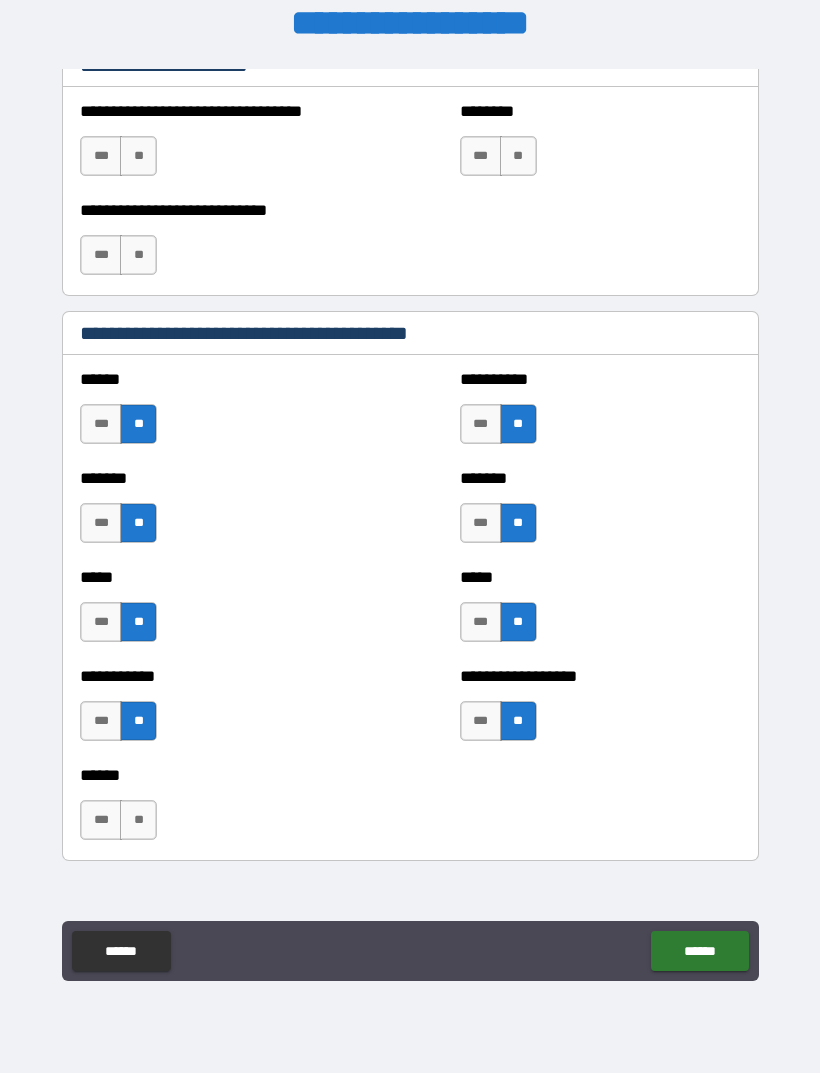 scroll, scrollTop: 1747, scrollLeft: 0, axis: vertical 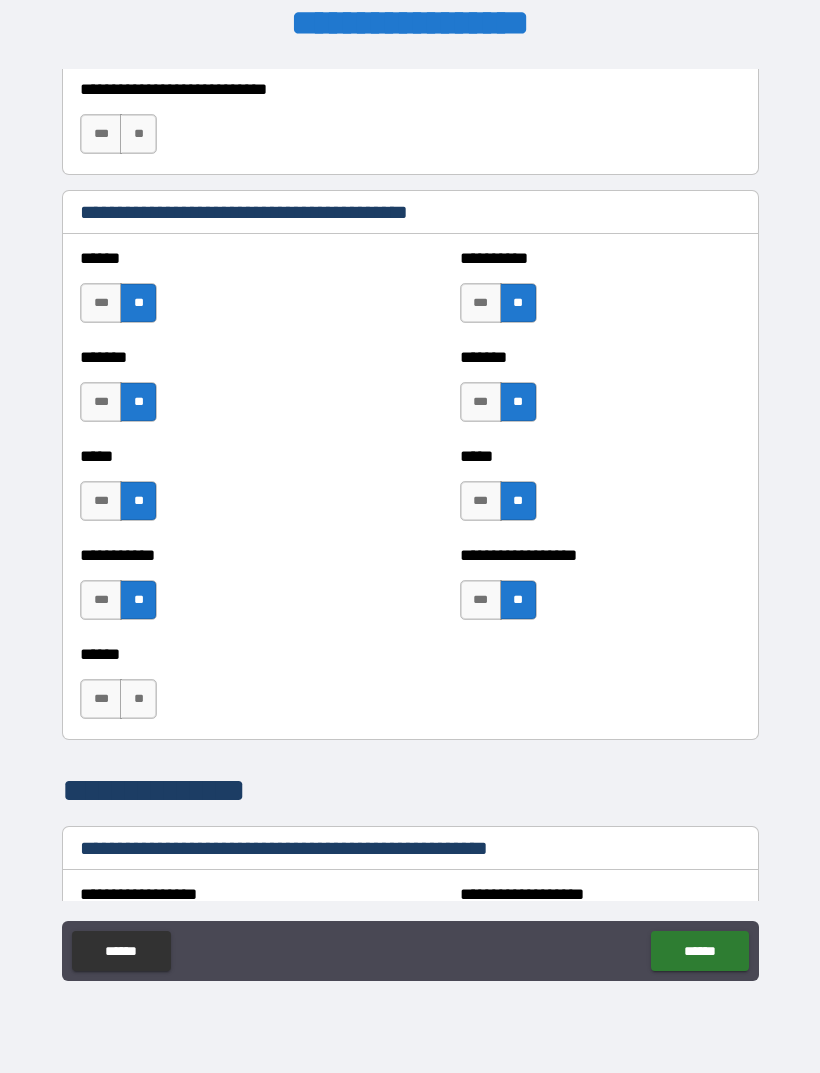 click on "**" at bounding box center (138, 699) 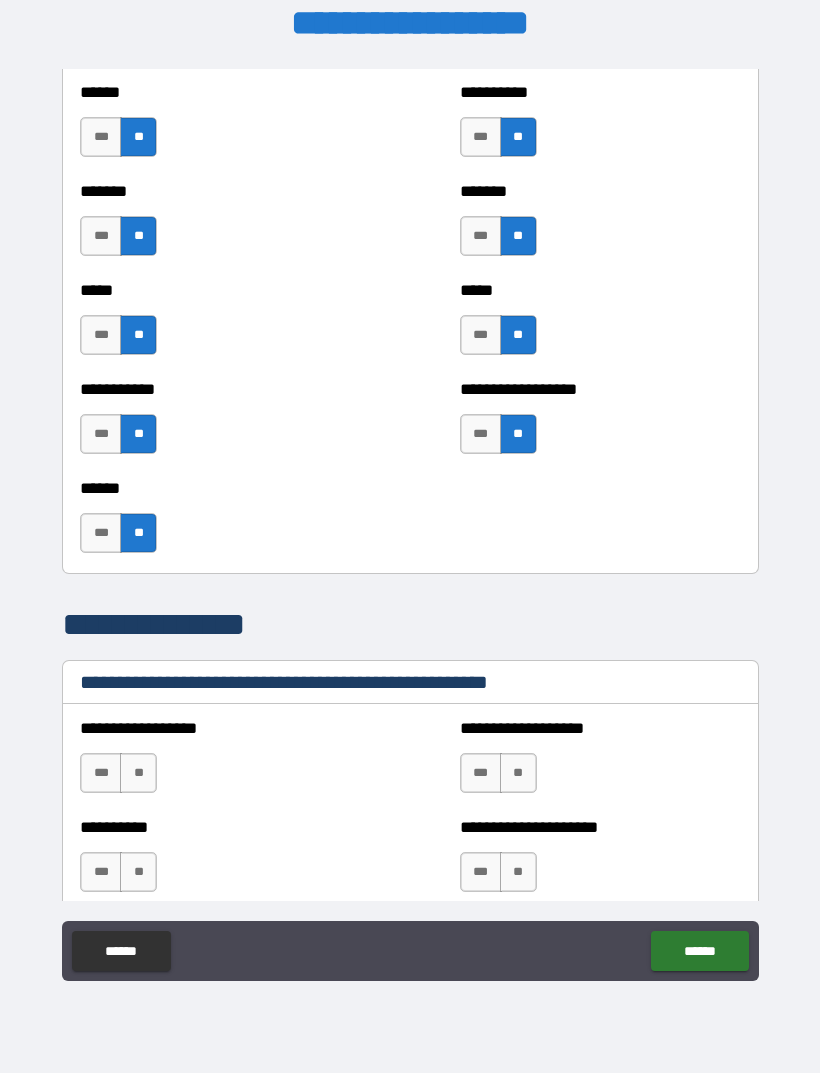 scroll, scrollTop: 1926, scrollLeft: 0, axis: vertical 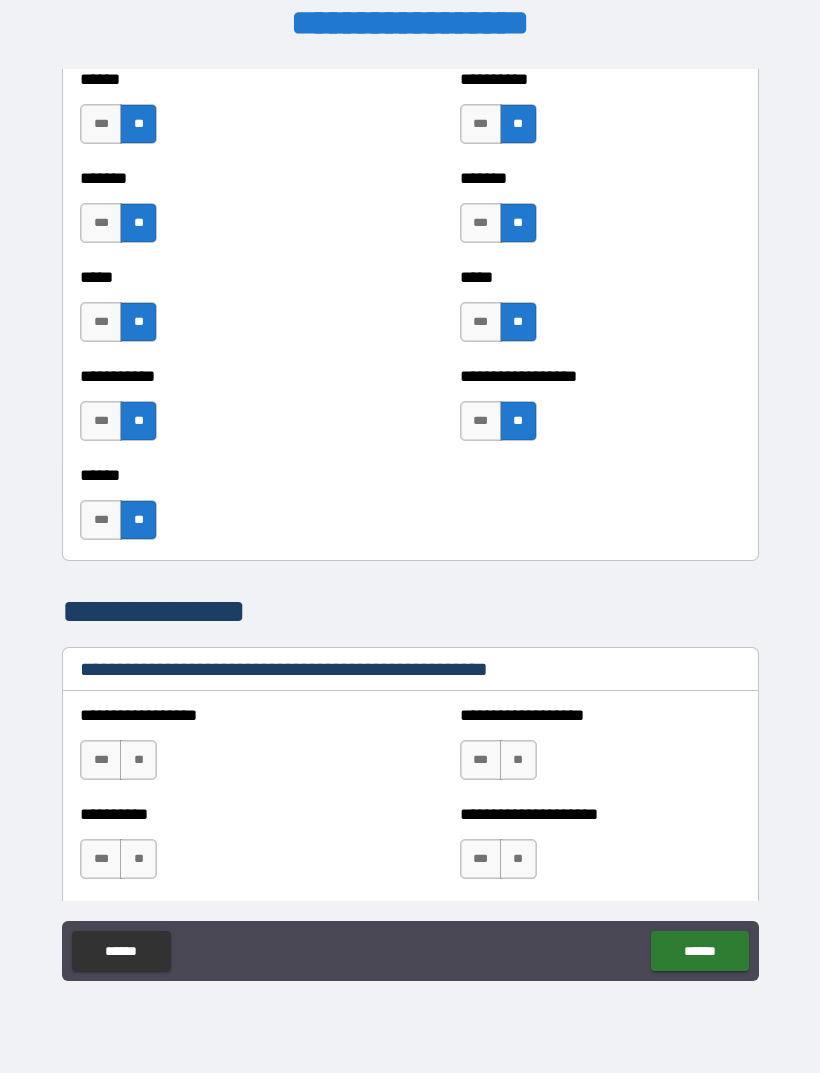 click on "**" at bounding box center (138, 760) 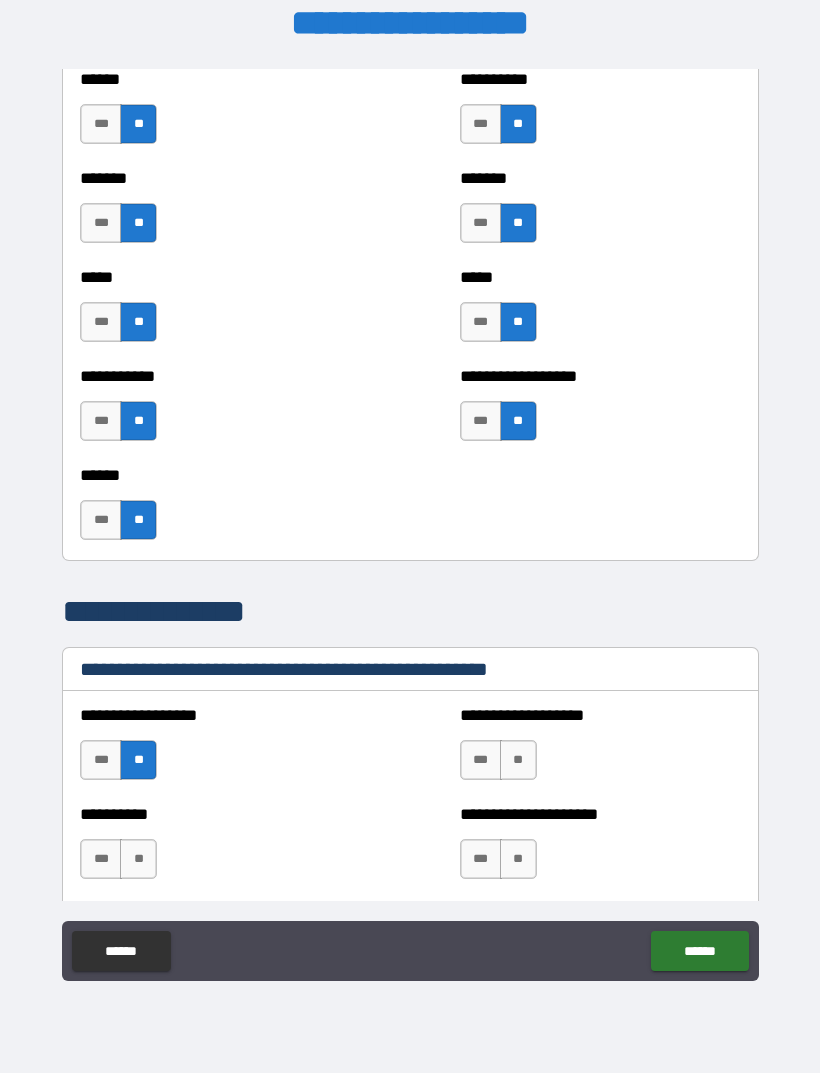 click on "**" at bounding box center (138, 859) 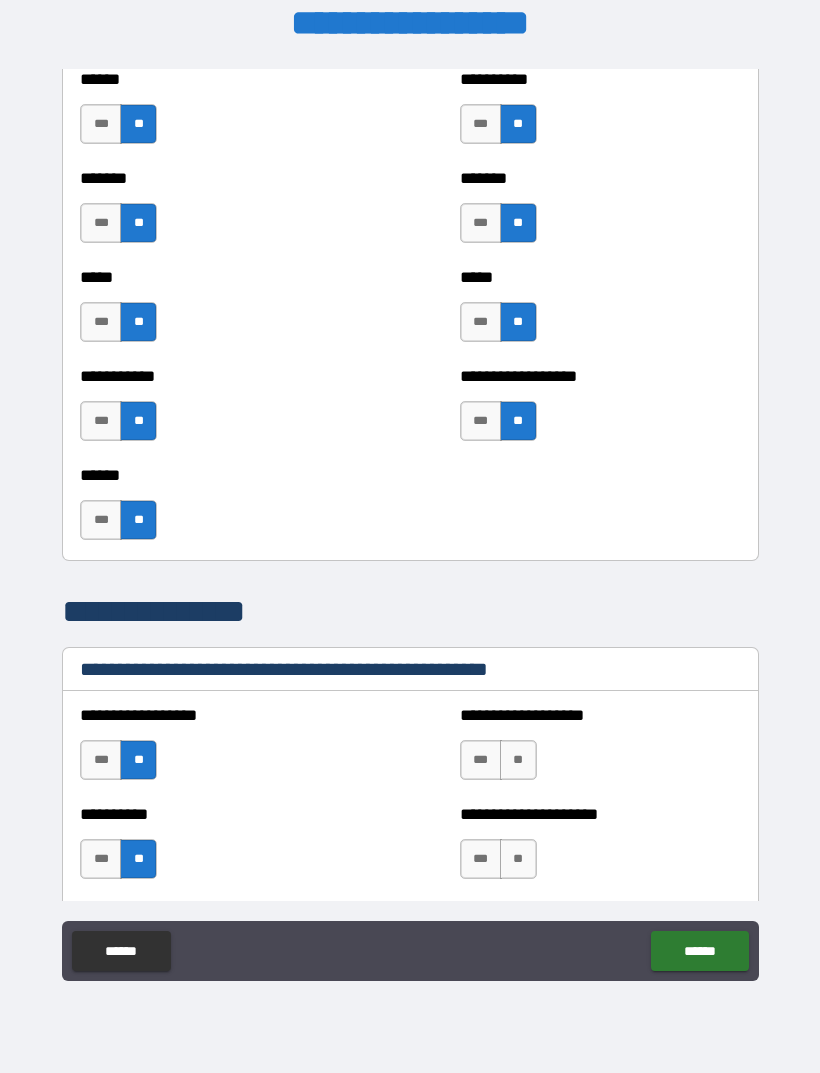 click on "**" at bounding box center [518, 760] 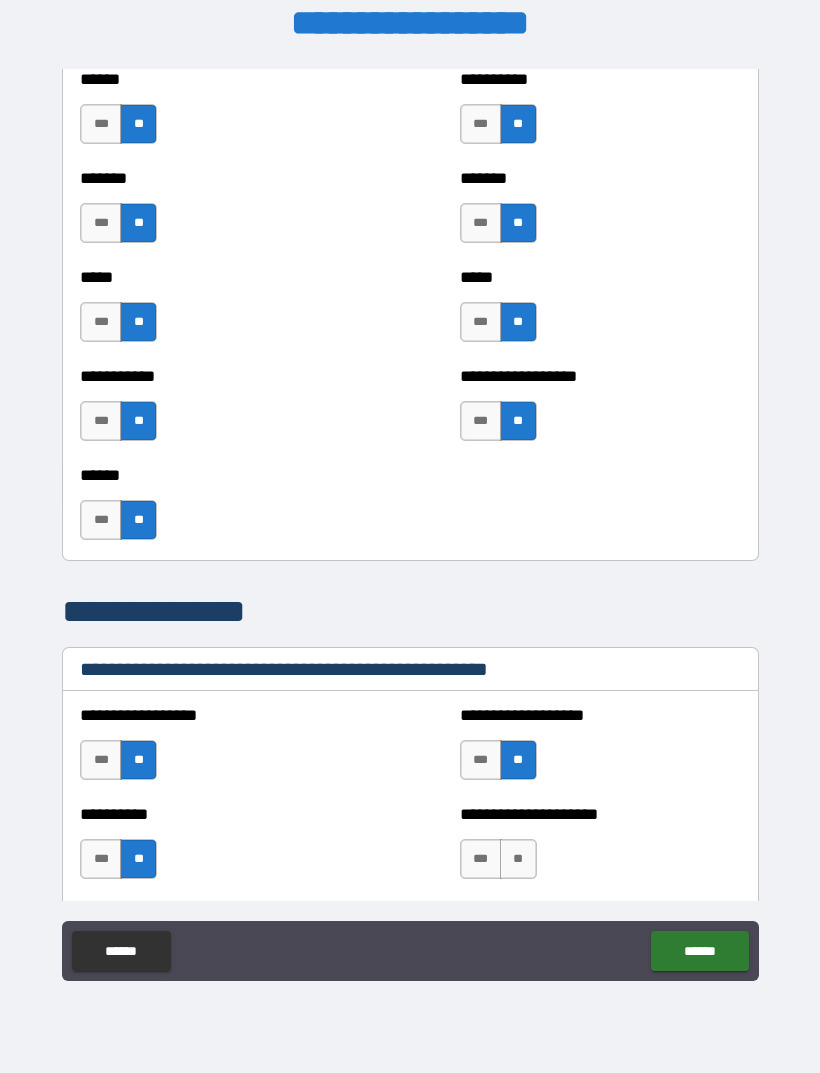 click on "**" at bounding box center [518, 859] 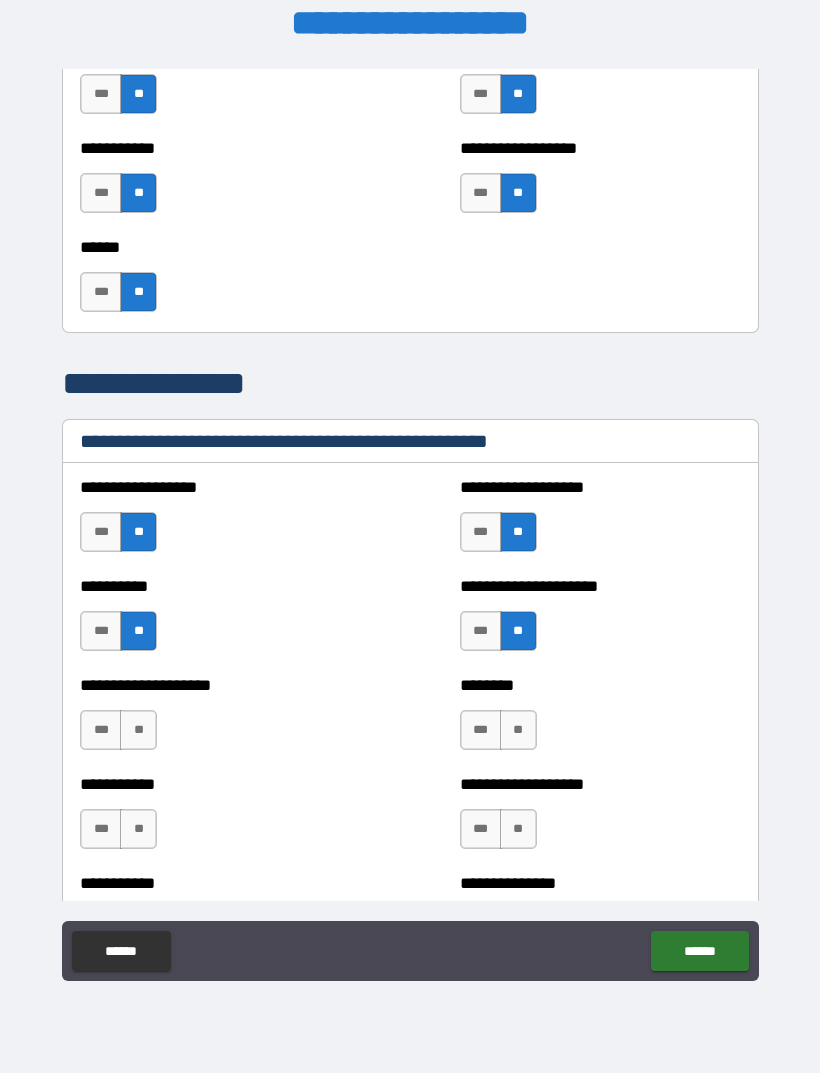 scroll, scrollTop: 2286, scrollLeft: 0, axis: vertical 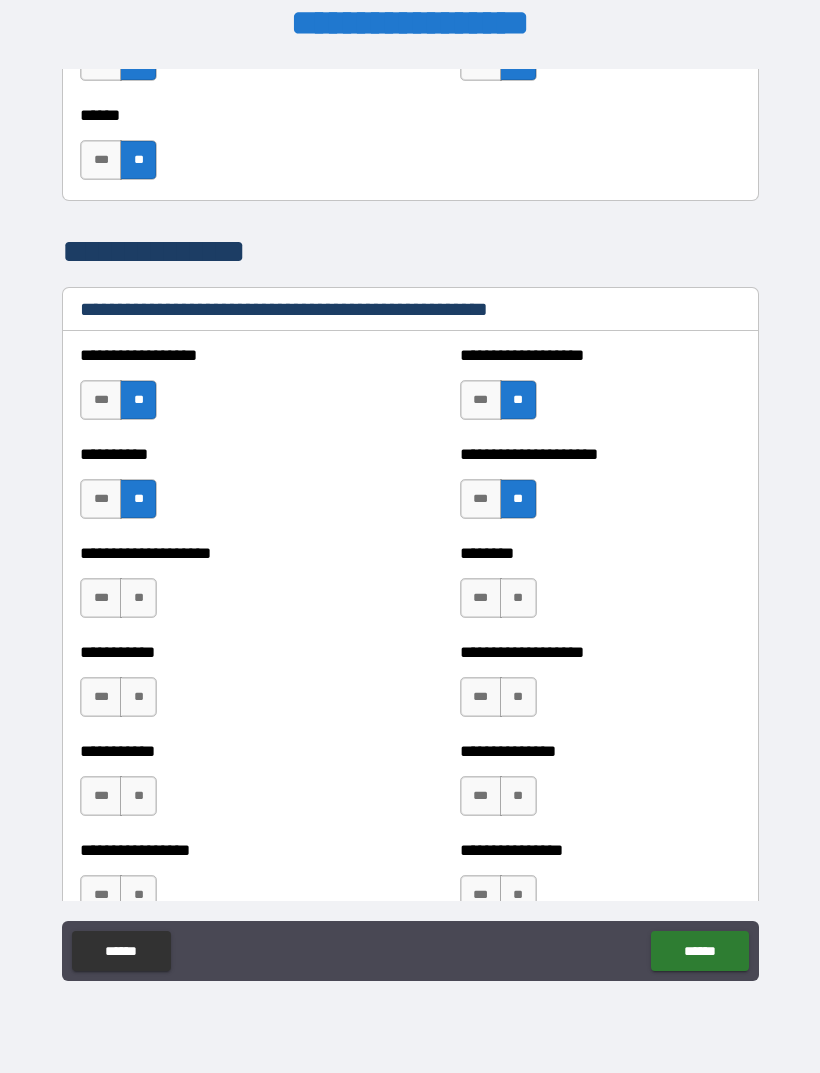 click on "**********" at bounding box center (220, 588) 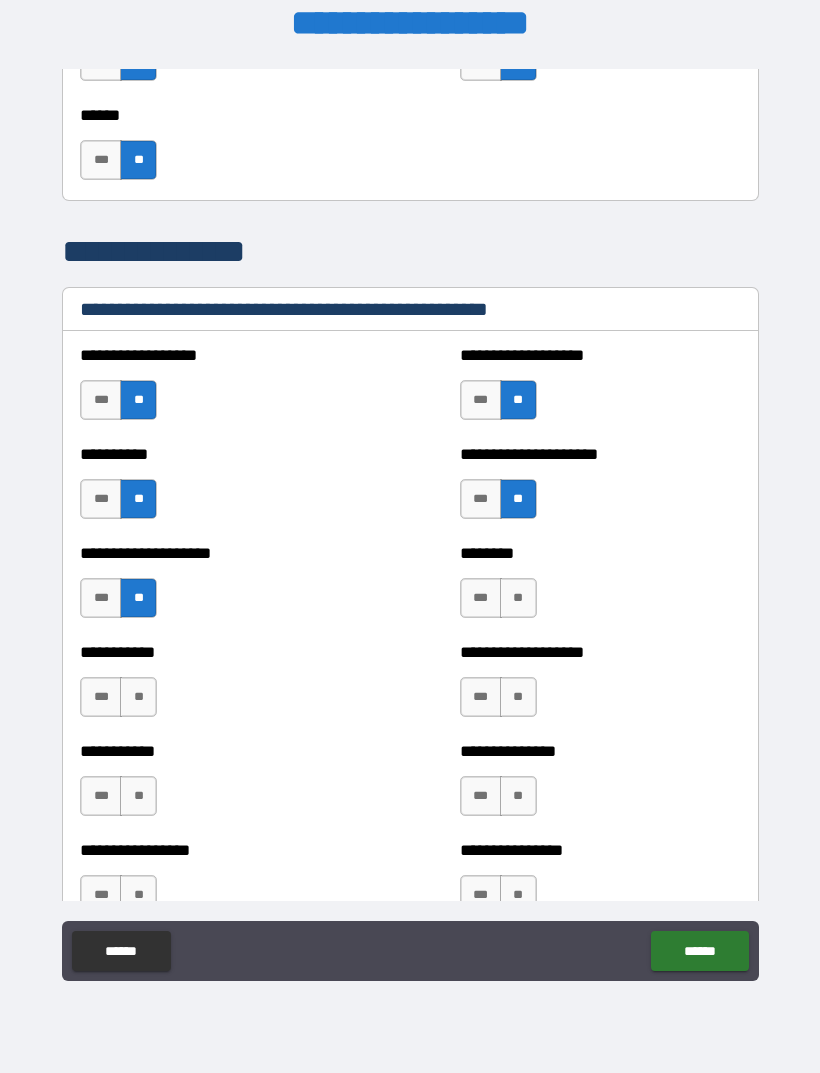 click on "**" at bounding box center (518, 598) 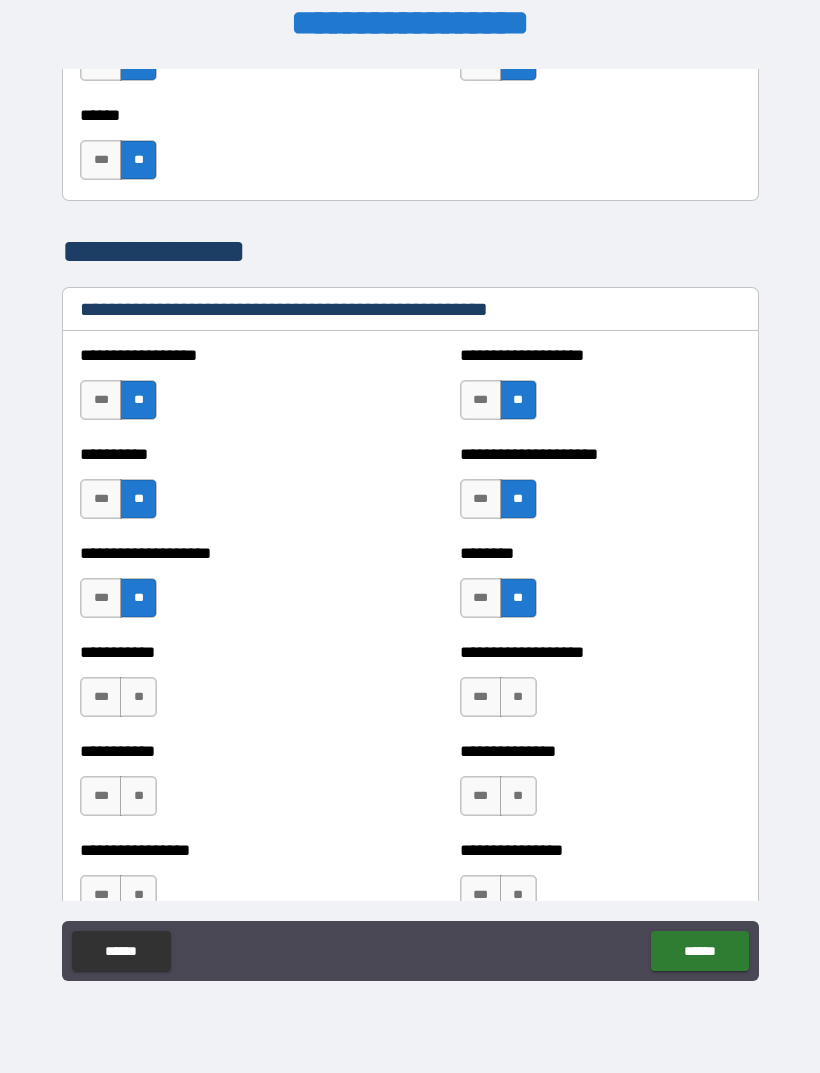 click on "**" at bounding box center [518, 697] 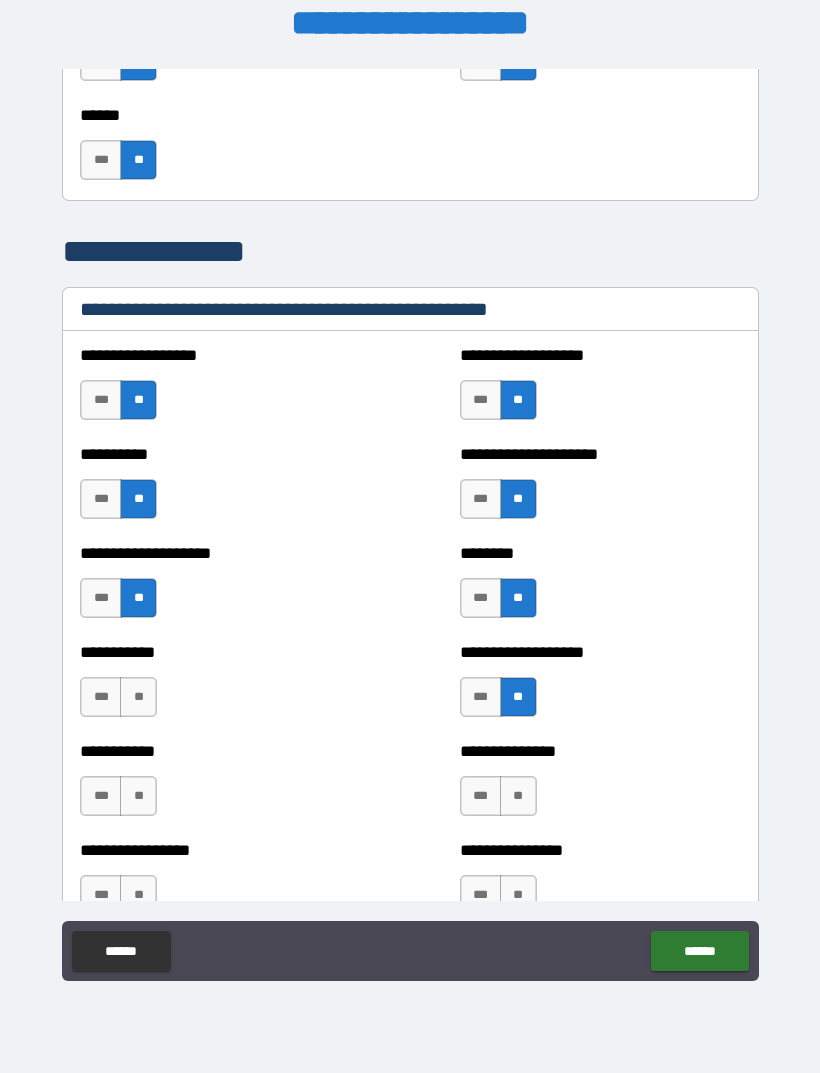 click on "**" at bounding box center (138, 697) 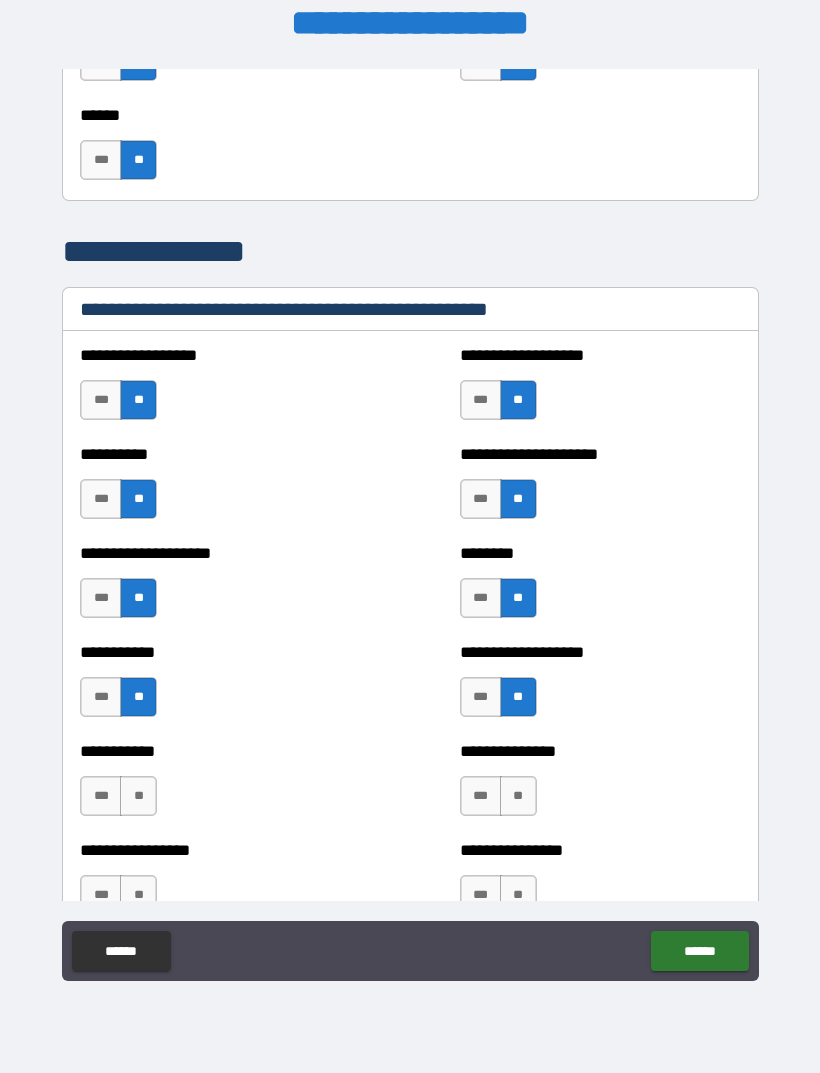 click on "**" at bounding box center (138, 796) 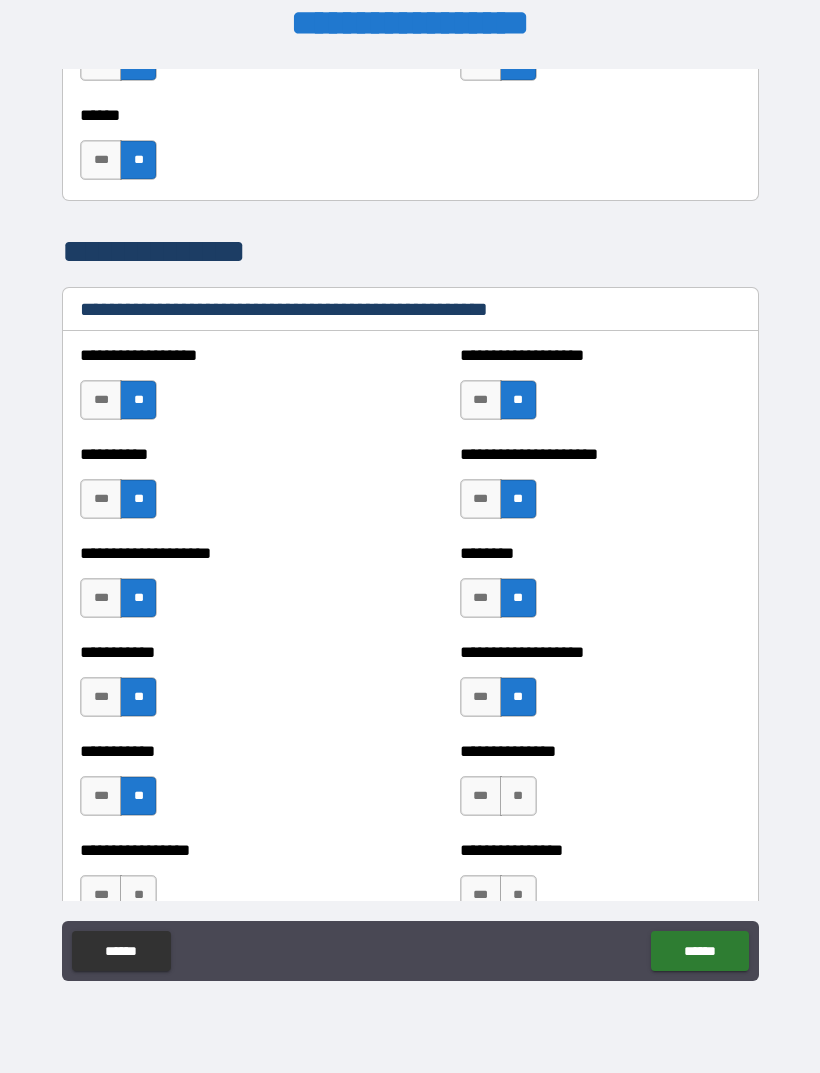 click on "**" at bounding box center [518, 796] 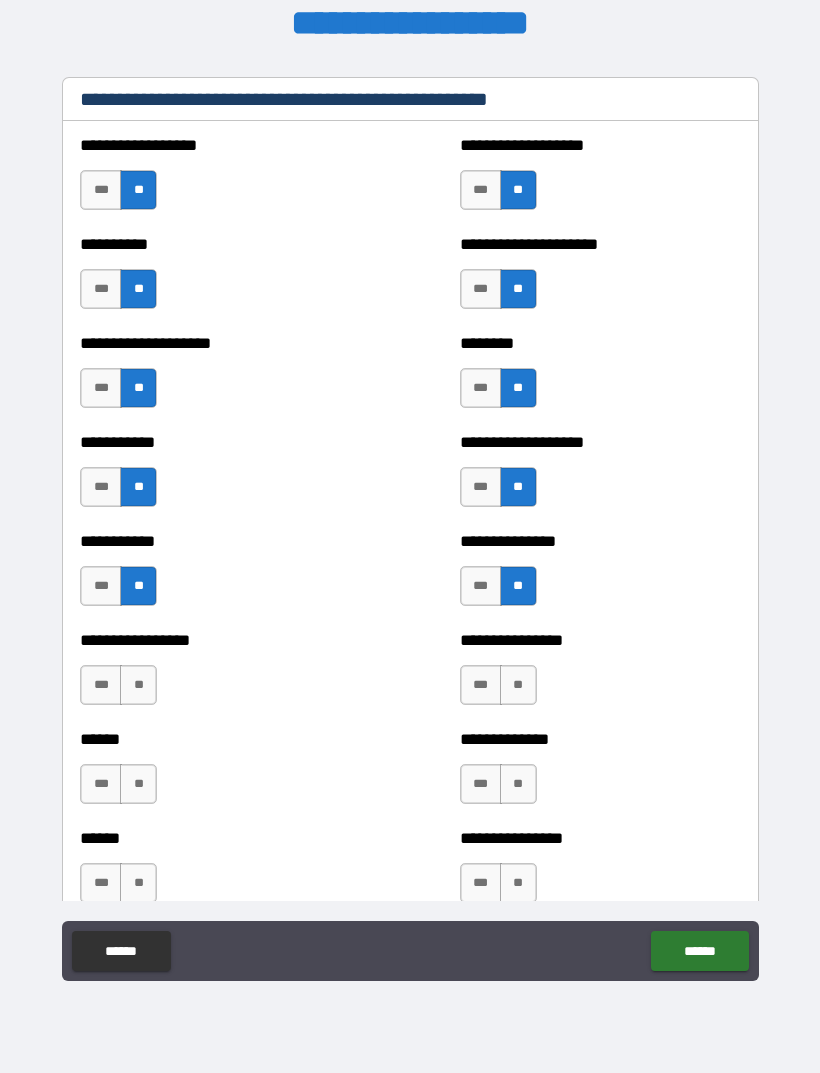 scroll, scrollTop: 2510, scrollLeft: 0, axis: vertical 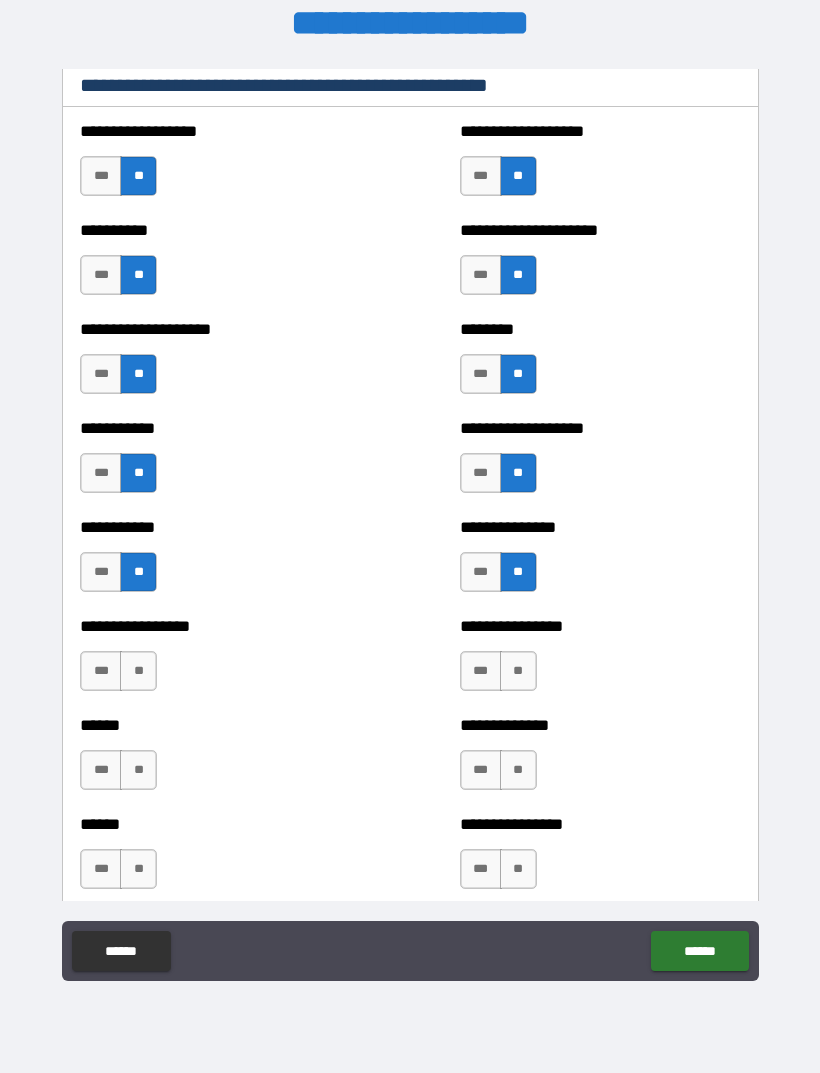 click on "**" at bounding box center (138, 671) 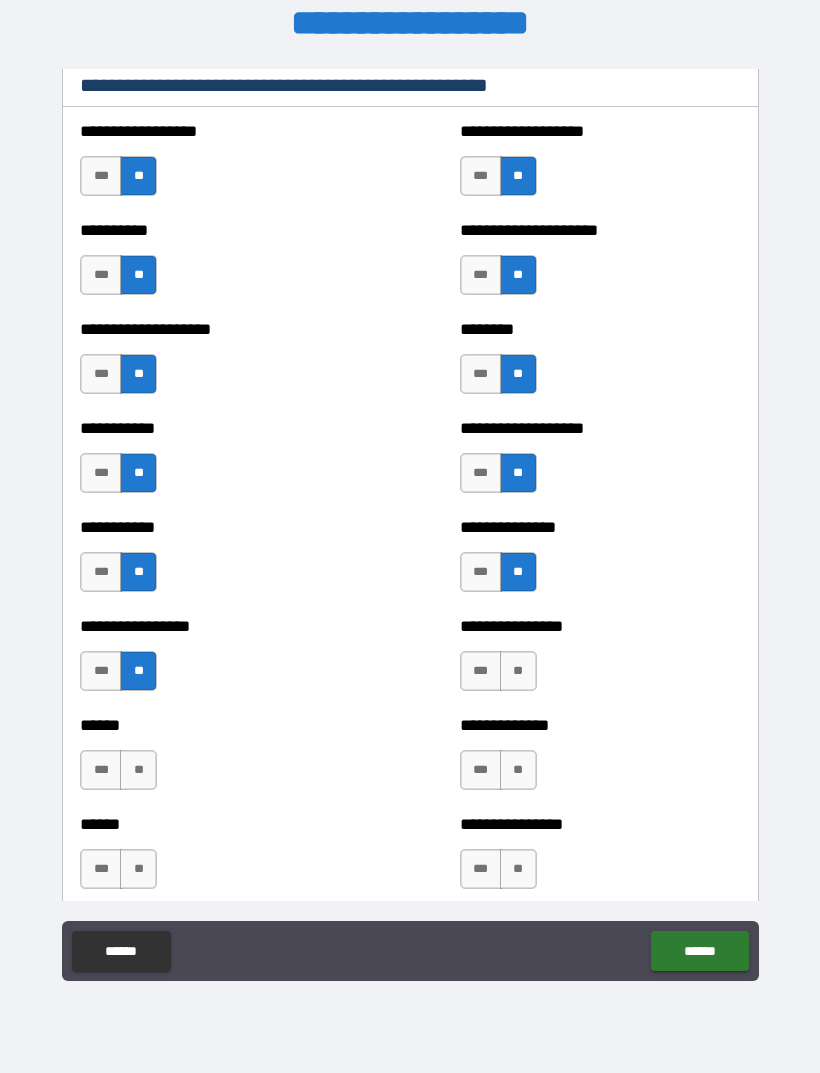 click on "**" at bounding box center [518, 671] 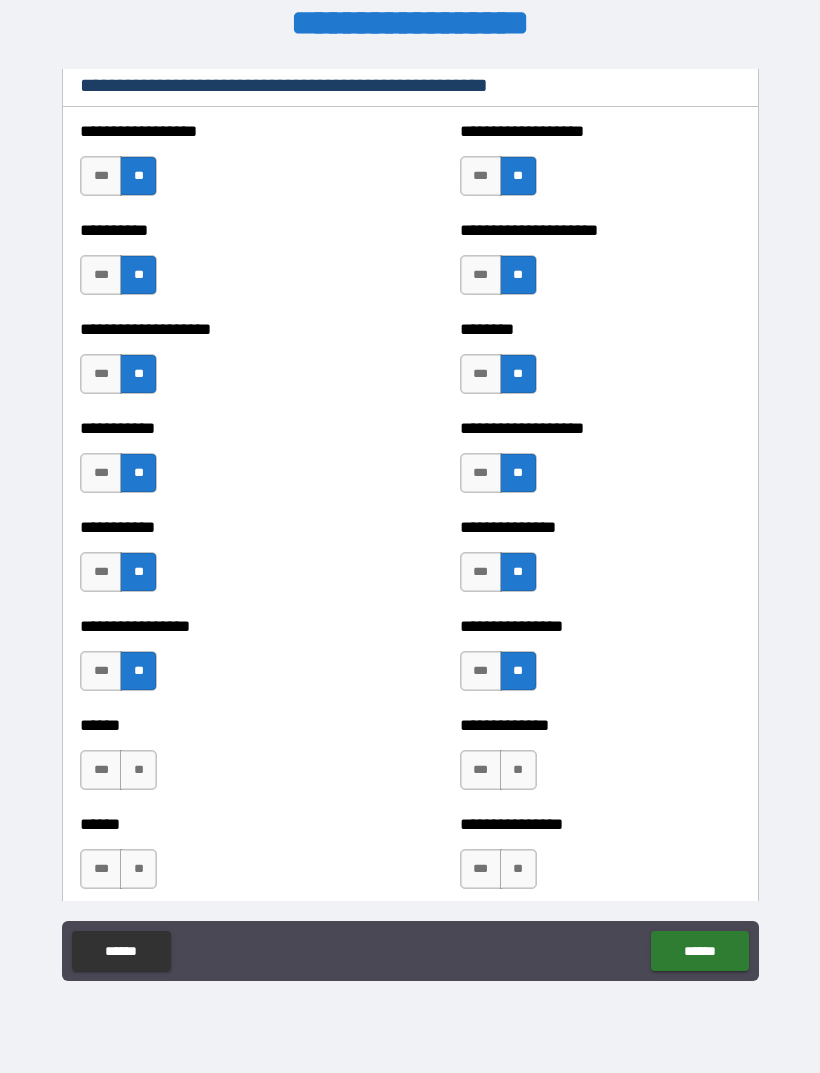 click on "**" at bounding box center [518, 770] 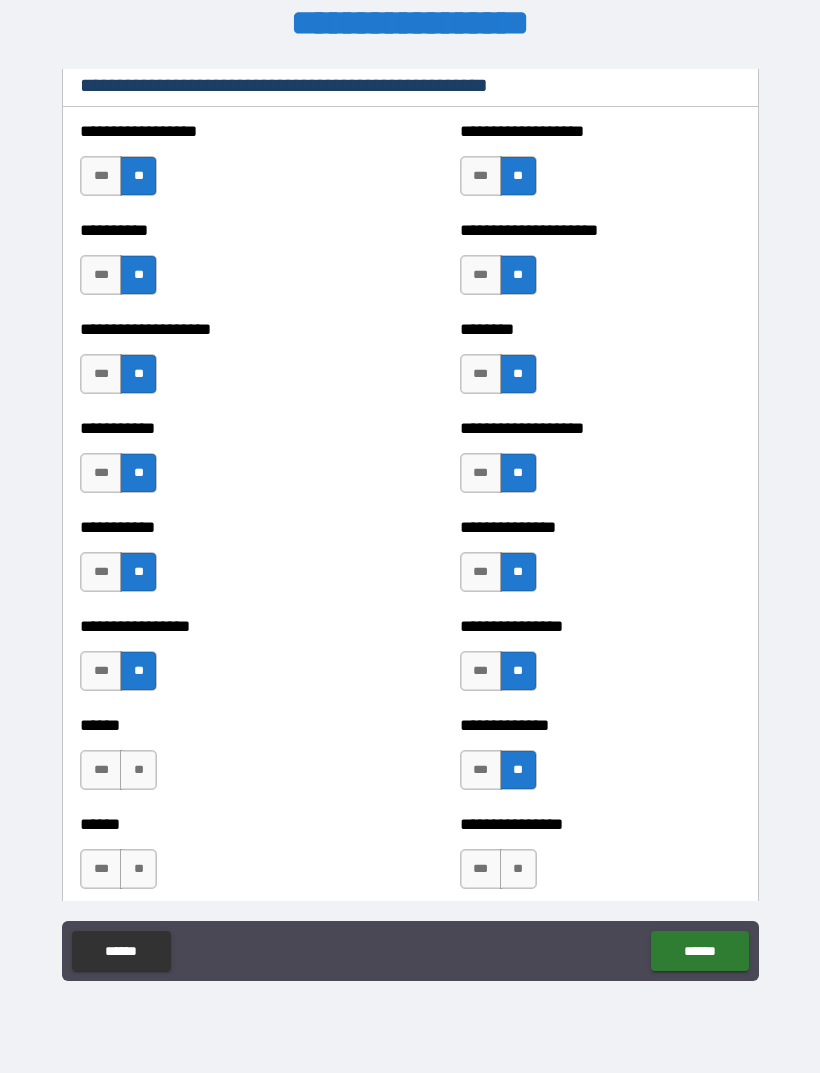 click on "**" at bounding box center (518, 869) 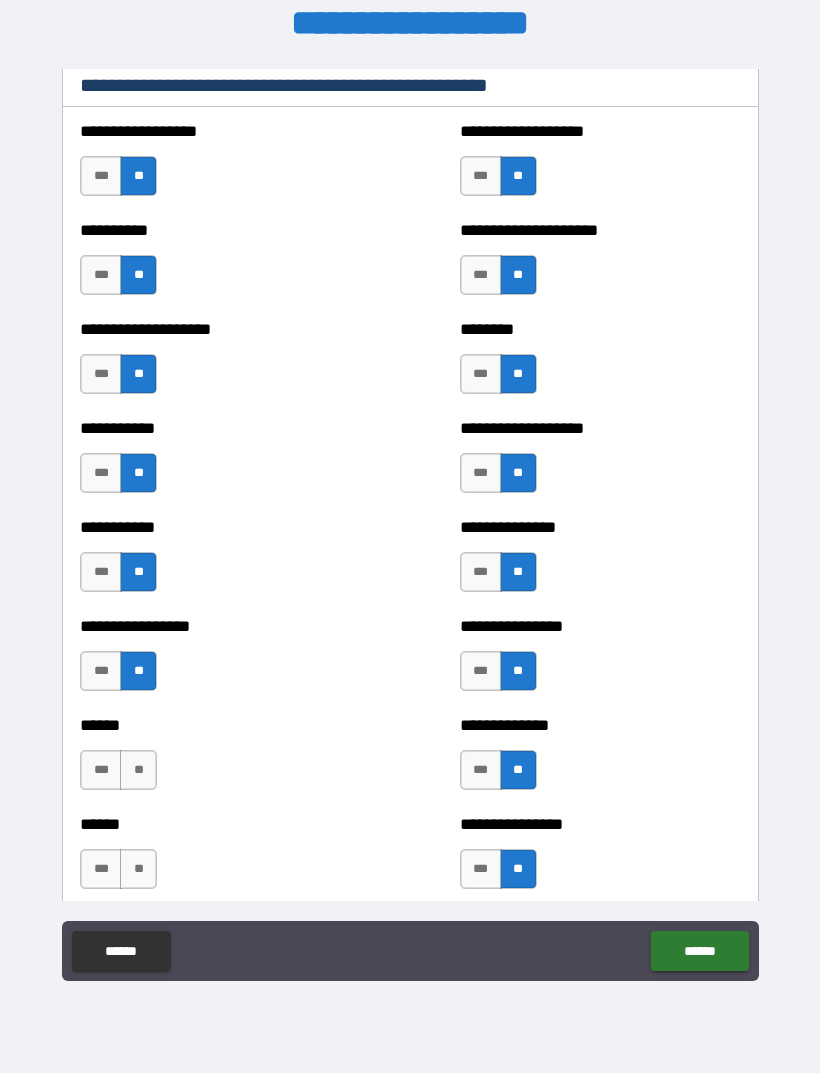 click on "**" at bounding box center (138, 869) 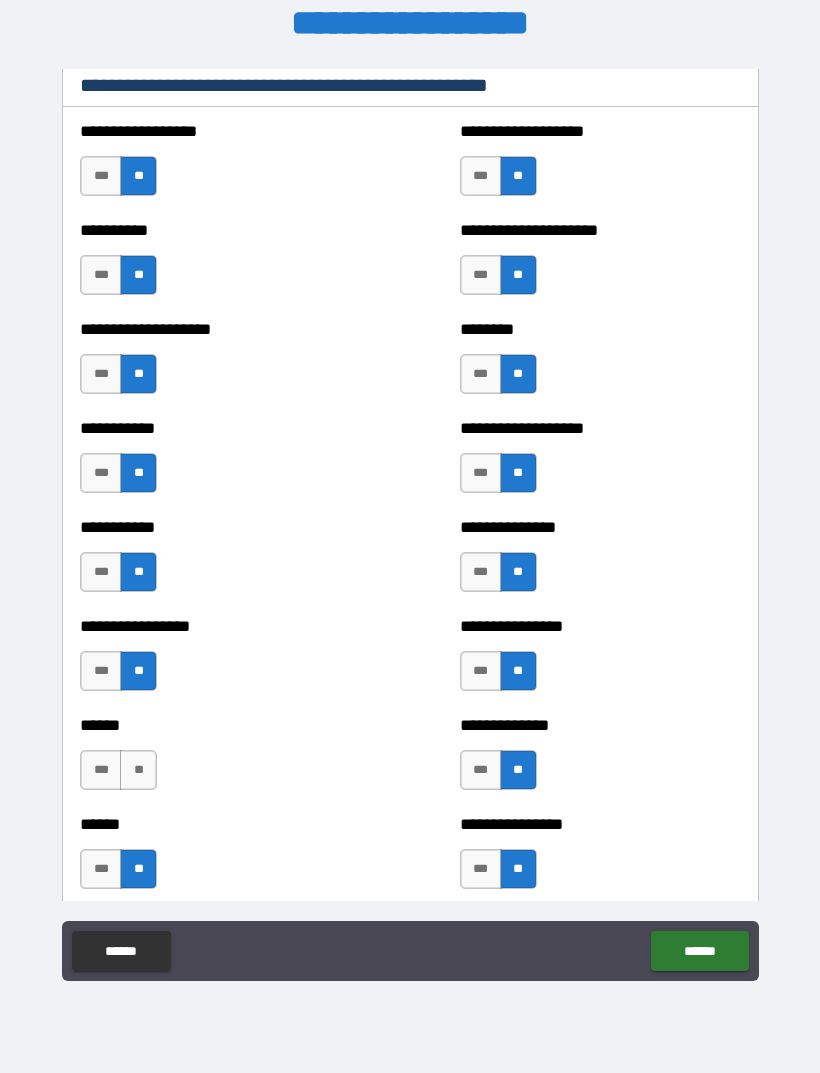 click on "**" at bounding box center [138, 770] 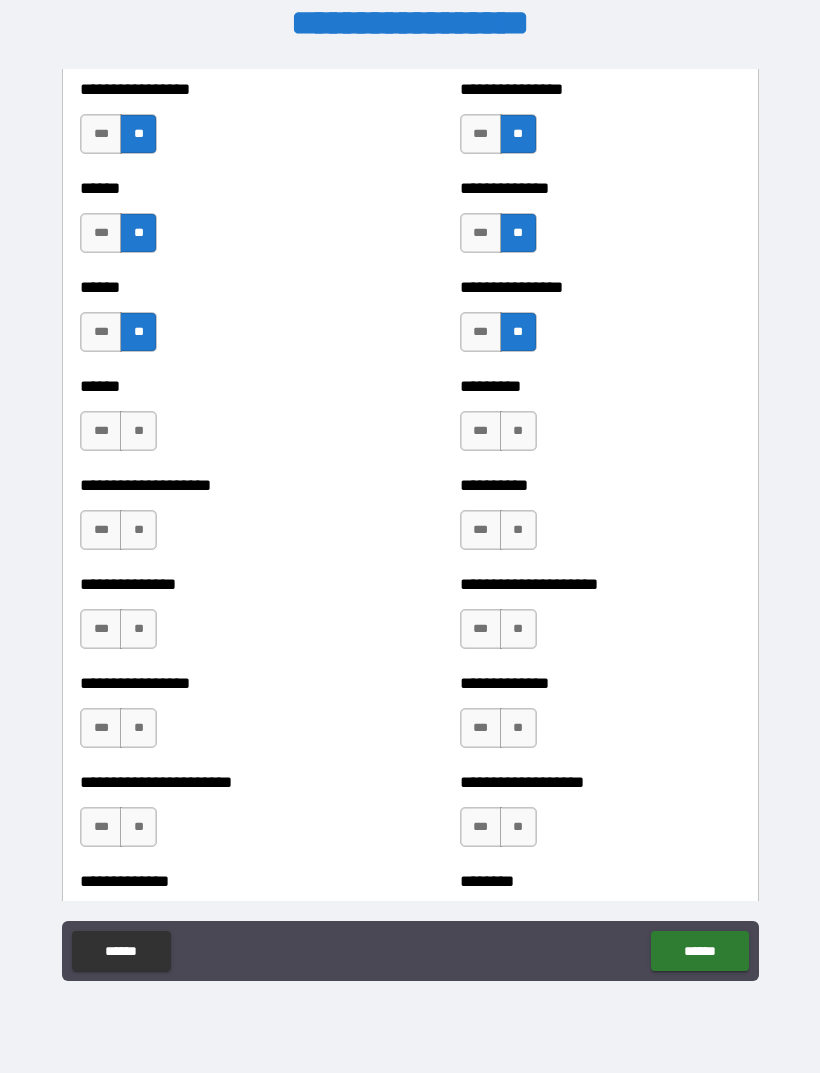 scroll, scrollTop: 3048, scrollLeft: 0, axis: vertical 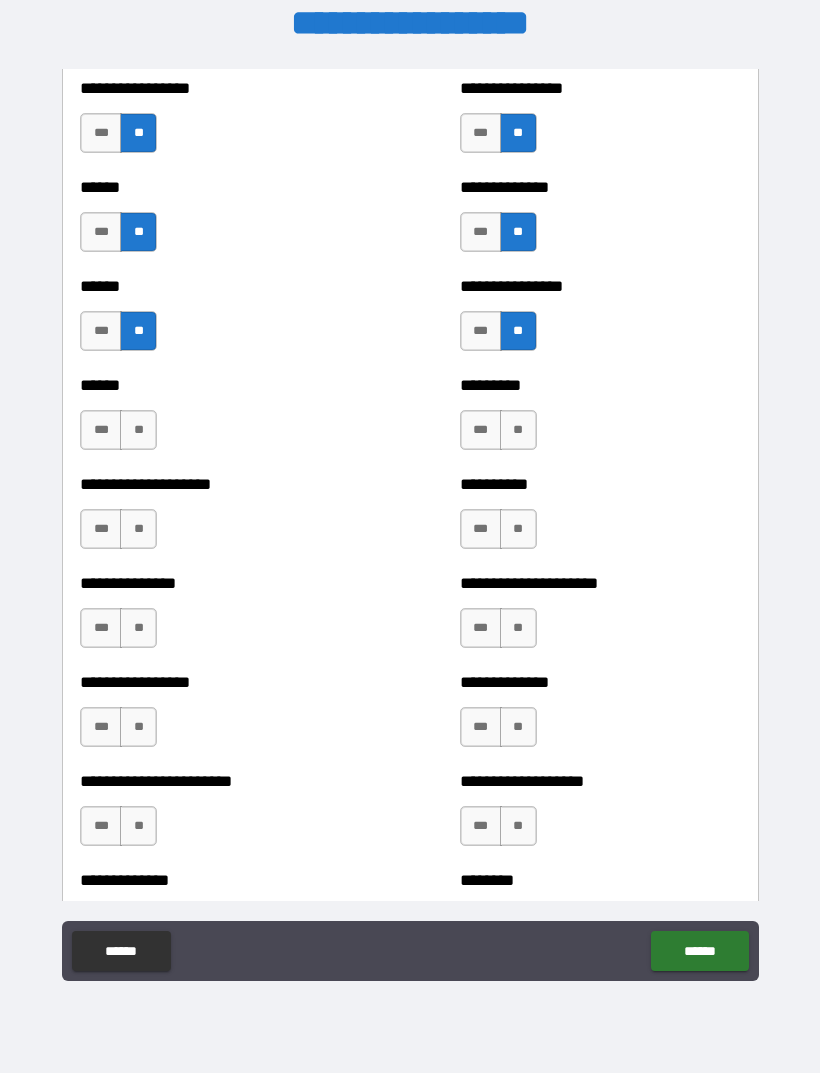 click on "***" at bounding box center (101, 529) 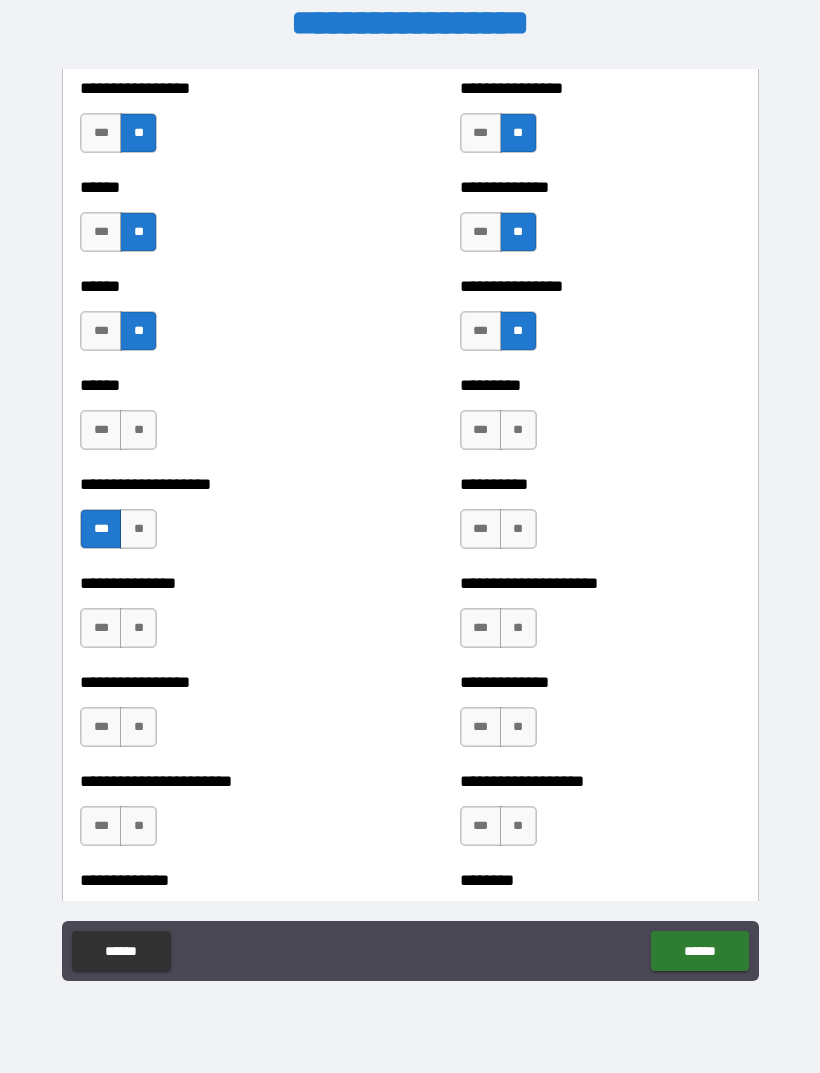 click on "**" at bounding box center [138, 430] 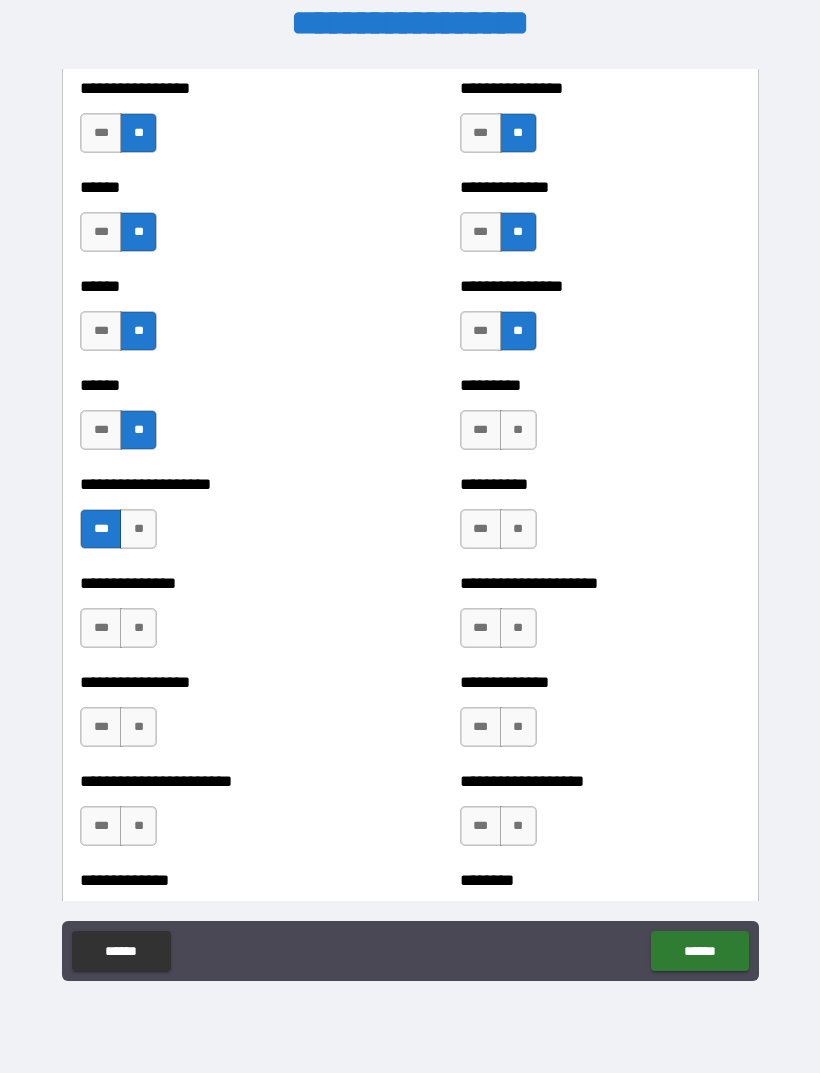 click on "**" at bounding box center [518, 430] 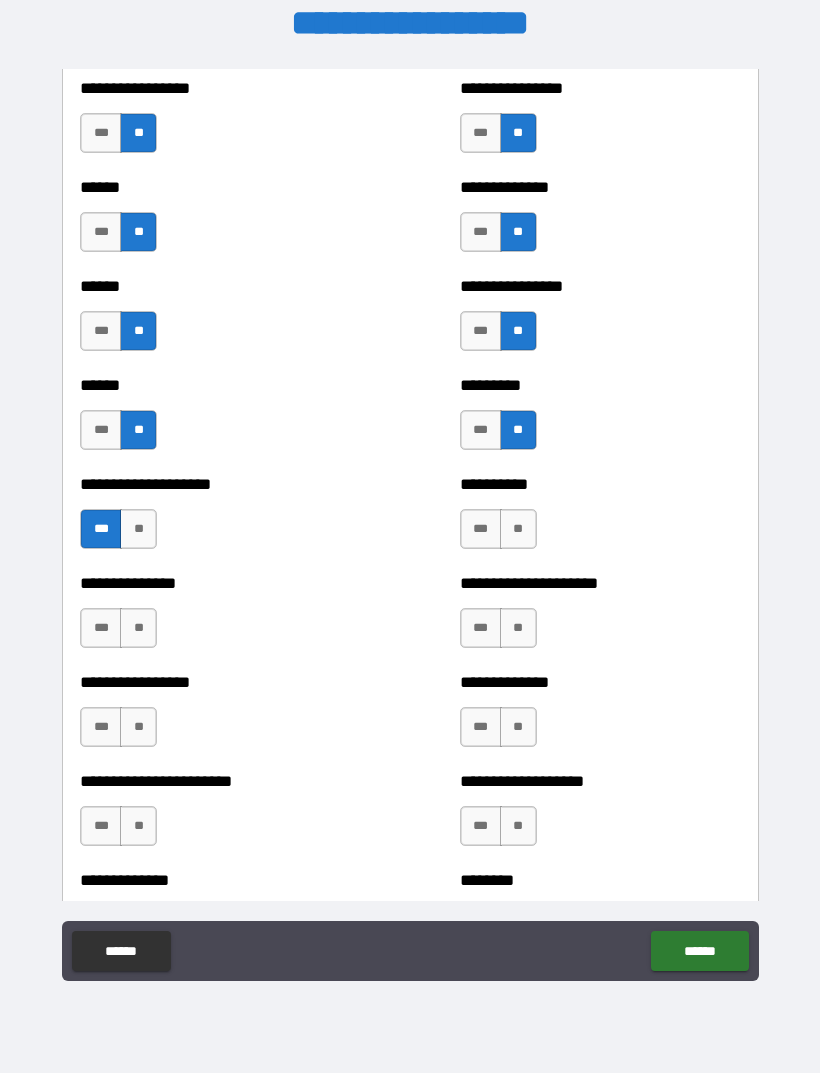 click on "**" at bounding box center (518, 529) 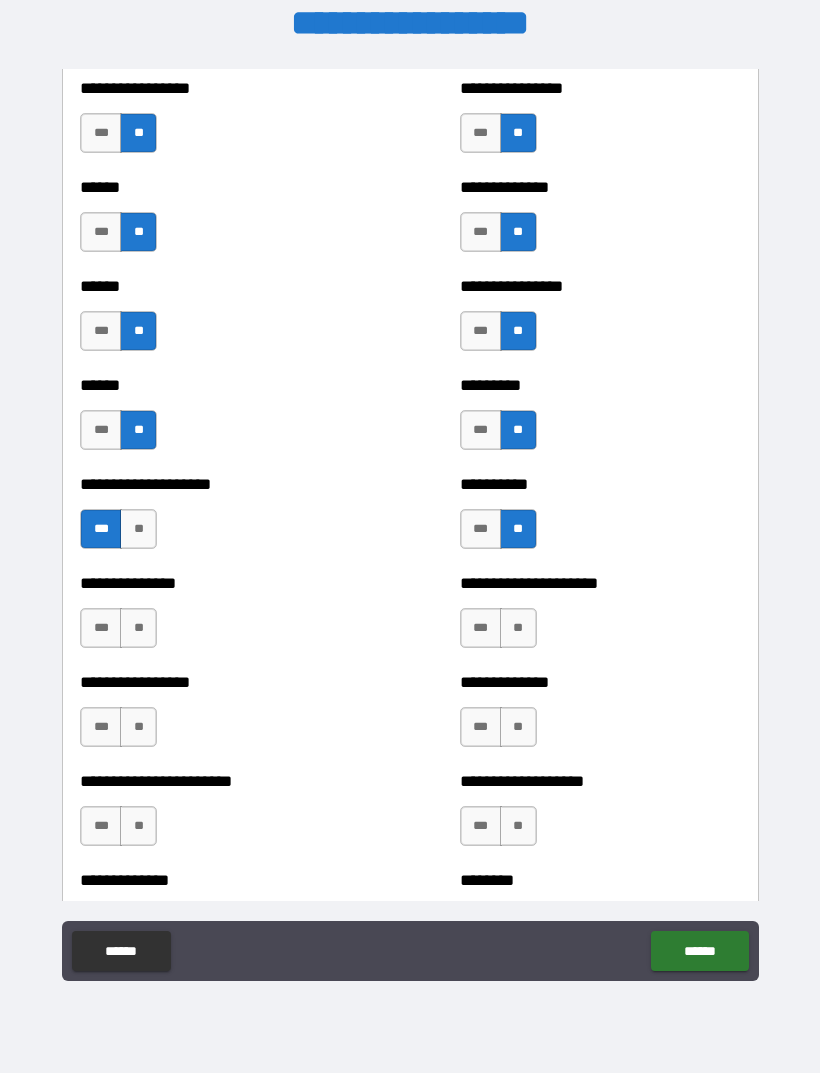 click on "**" at bounding box center [518, 628] 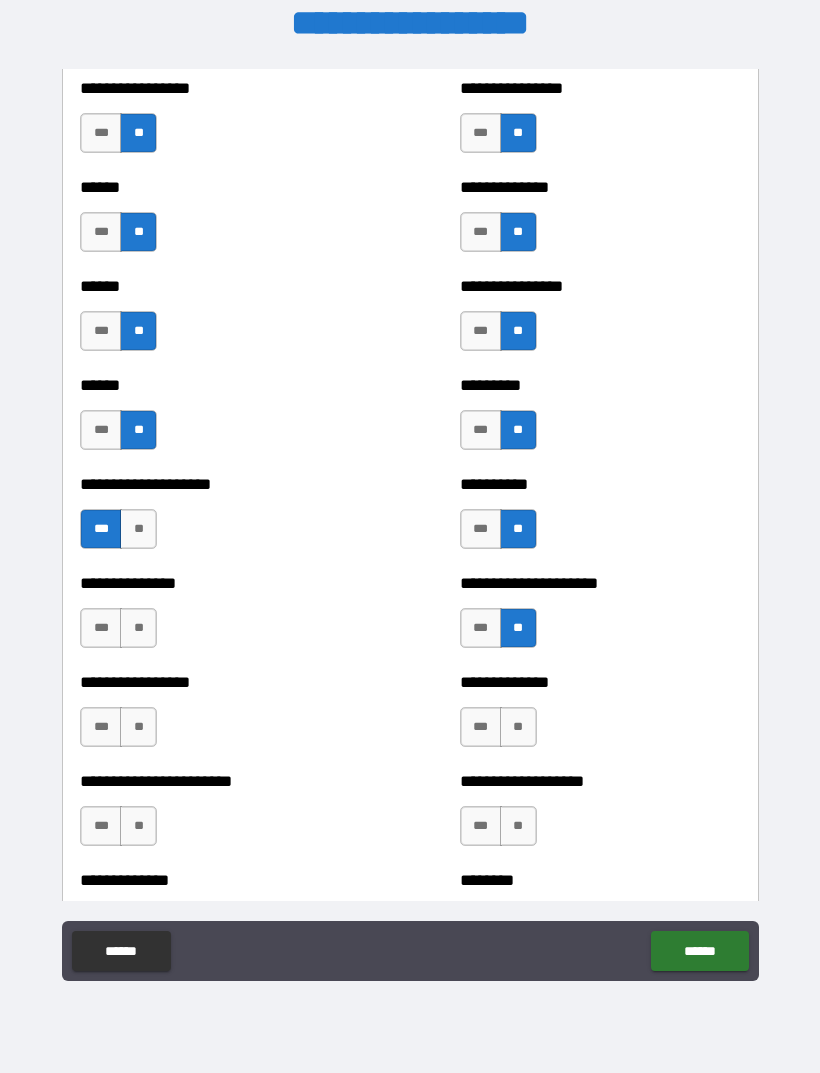 click on "**" at bounding box center [518, 727] 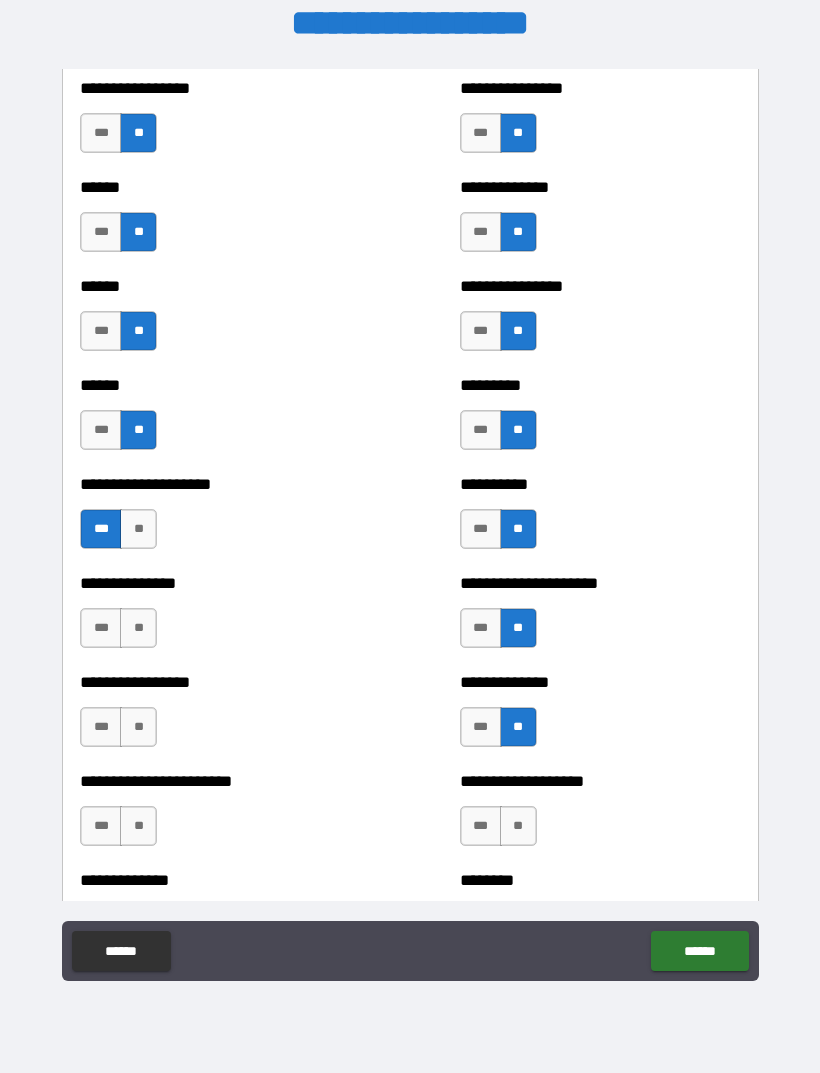 click on "**" at bounding box center [518, 826] 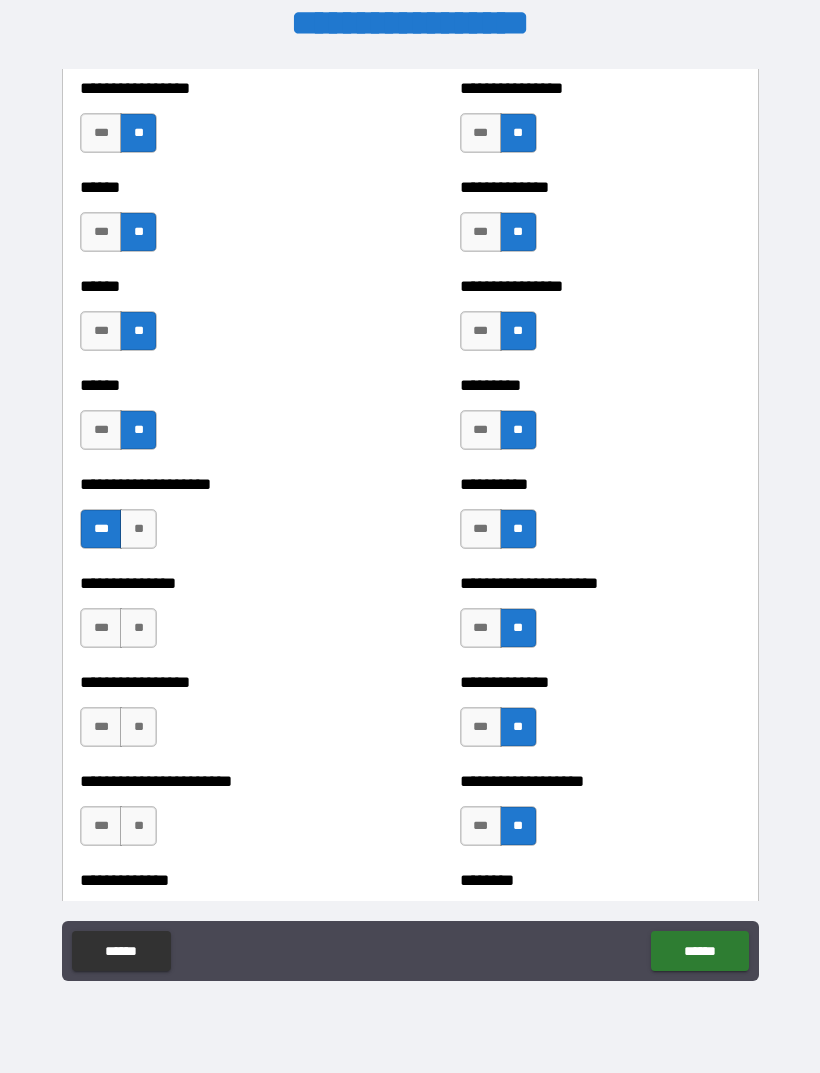 click on "**" at bounding box center (138, 826) 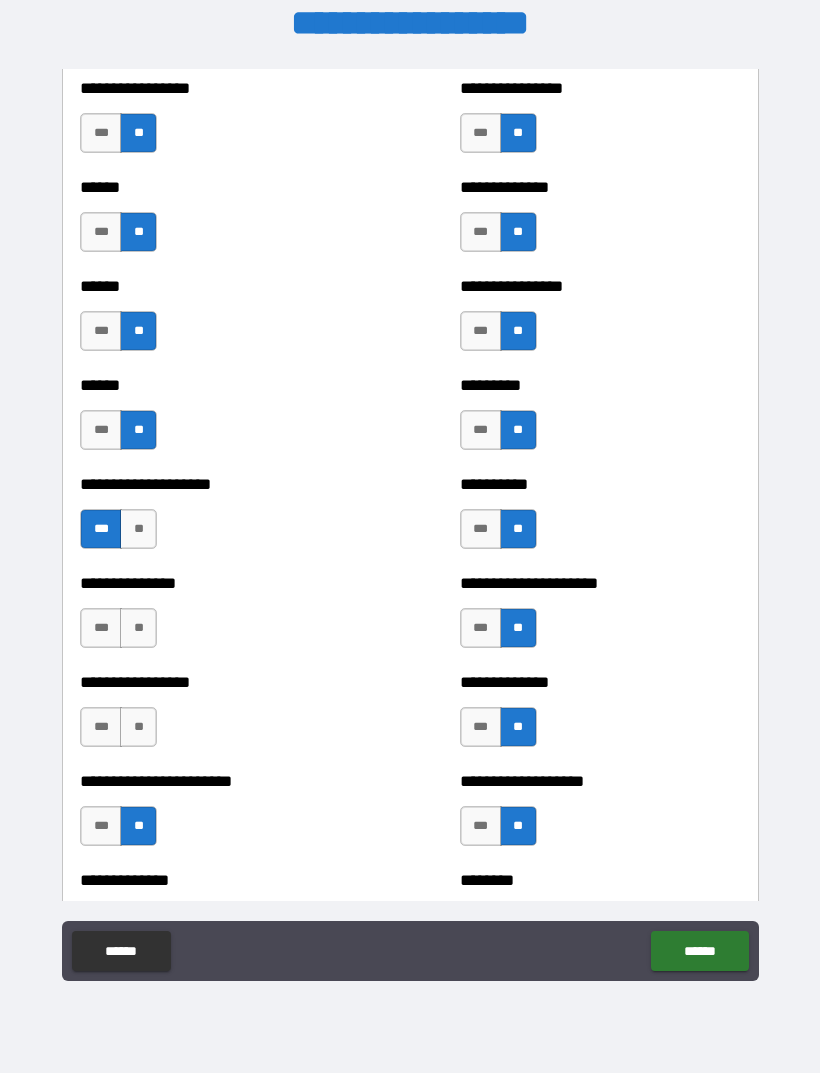 click on "**" at bounding box center (138, 727) 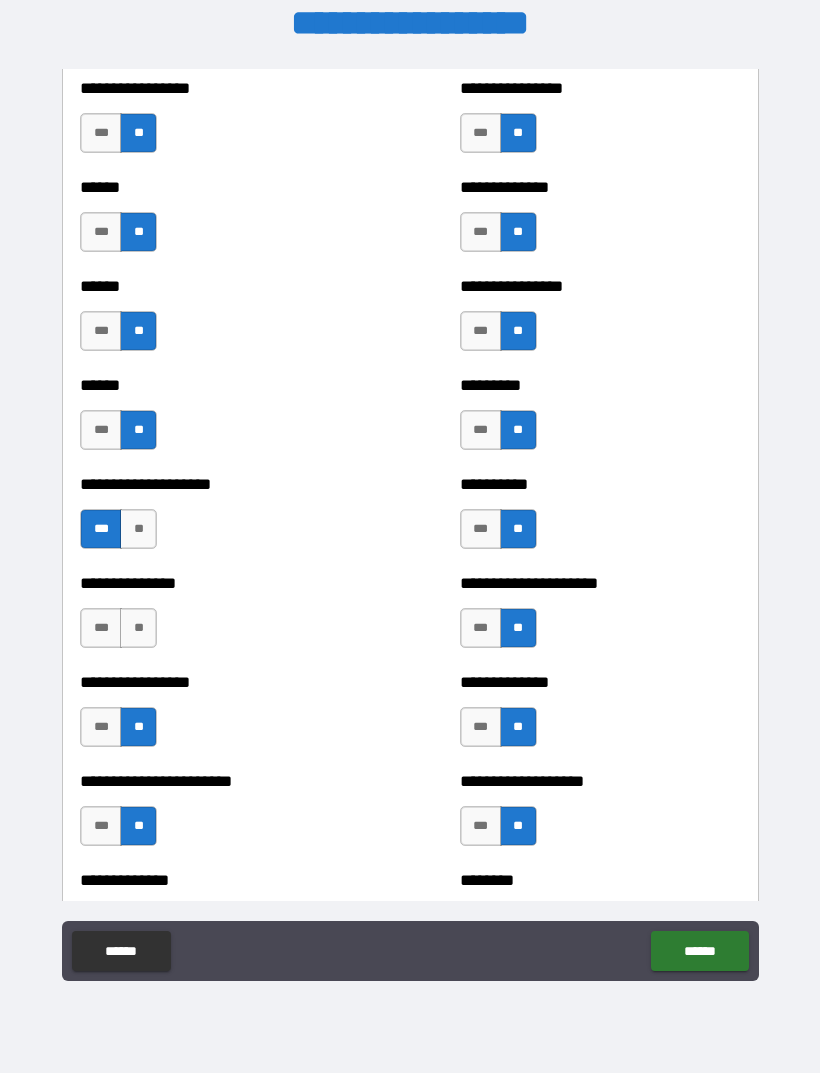 click on "**" at bounding box center (138, 628) 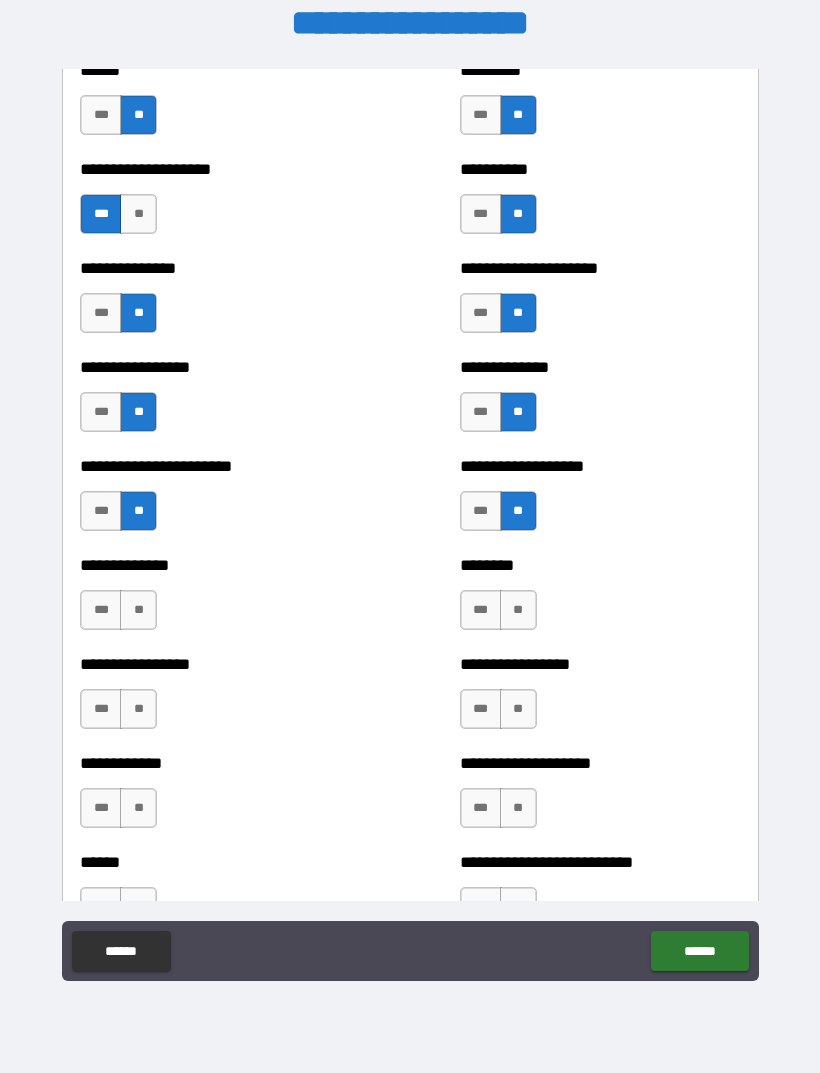 scroll, scrollTop: 3394, scrollLeft: 0, axis: vertical 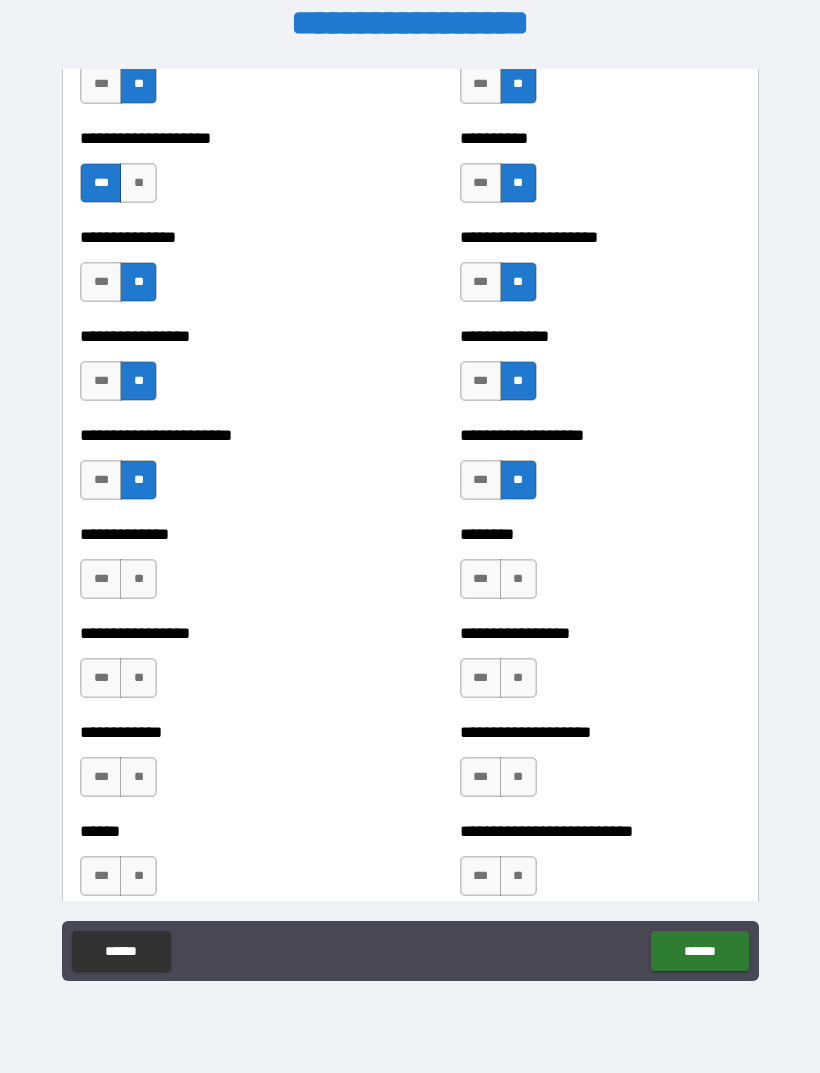 click on "**" at bounding box center (138, 579) 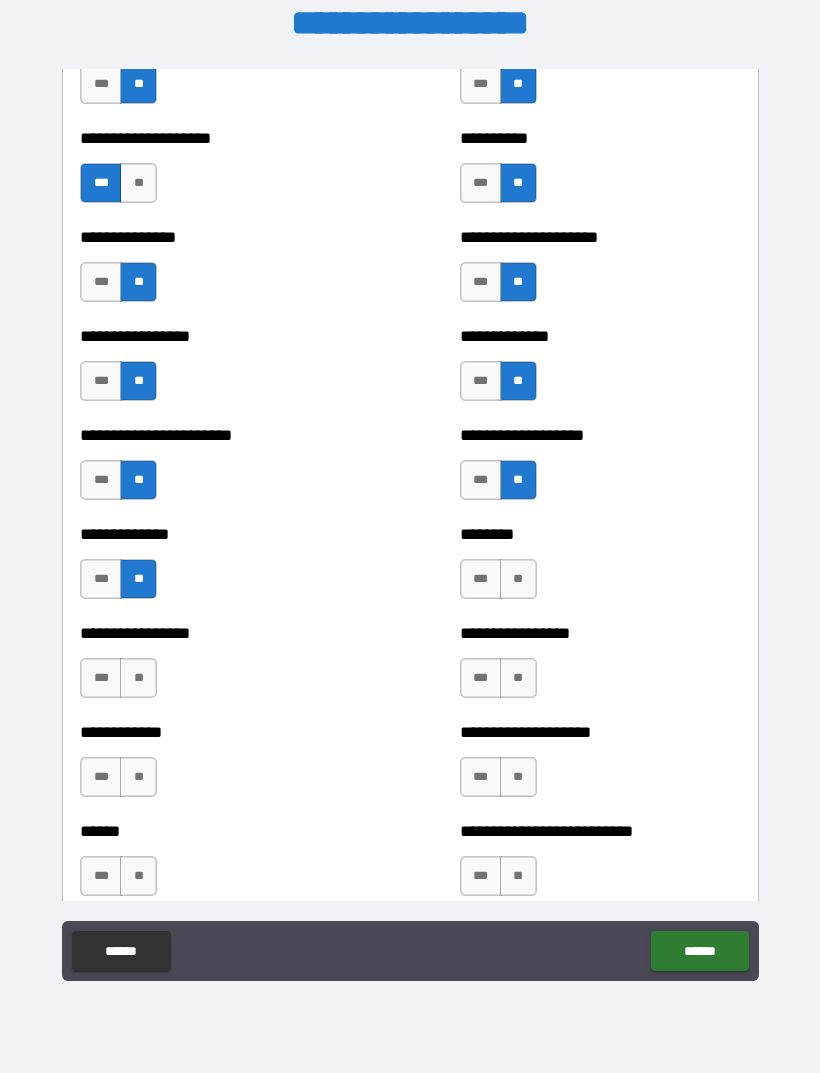 click on "**" at bounding box center (138, 678) 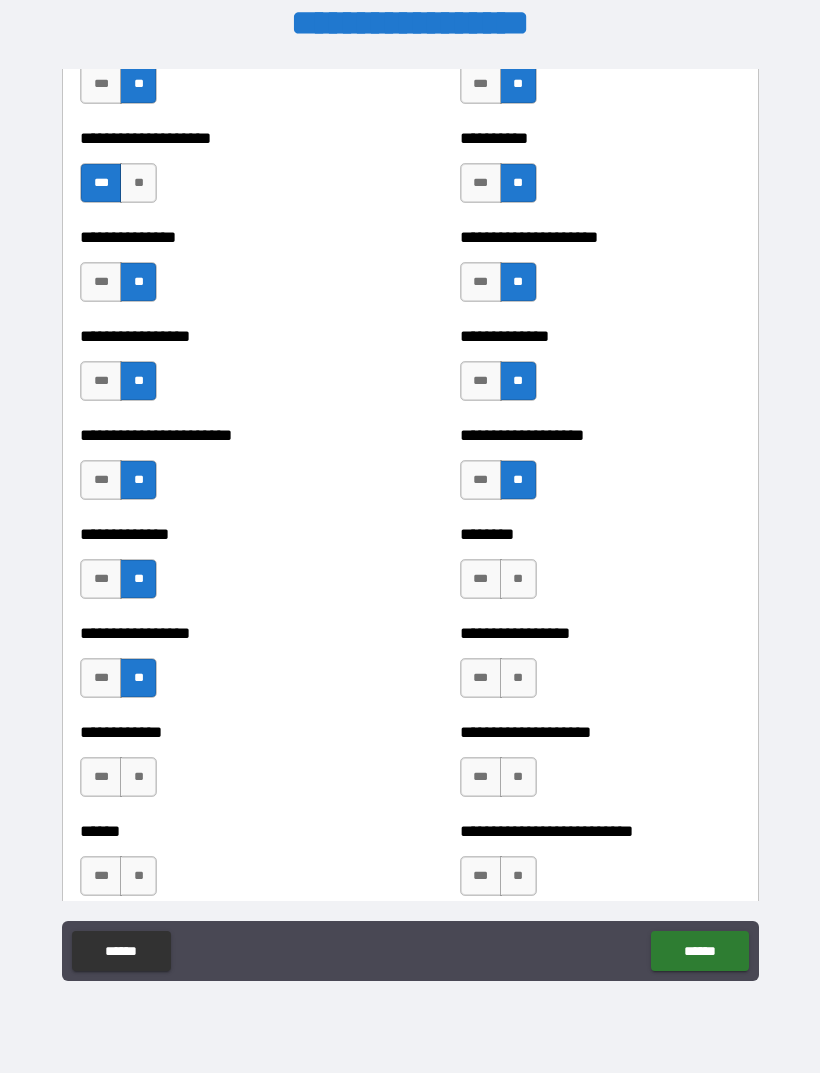 click on "**" at bounding box center [138, 777] 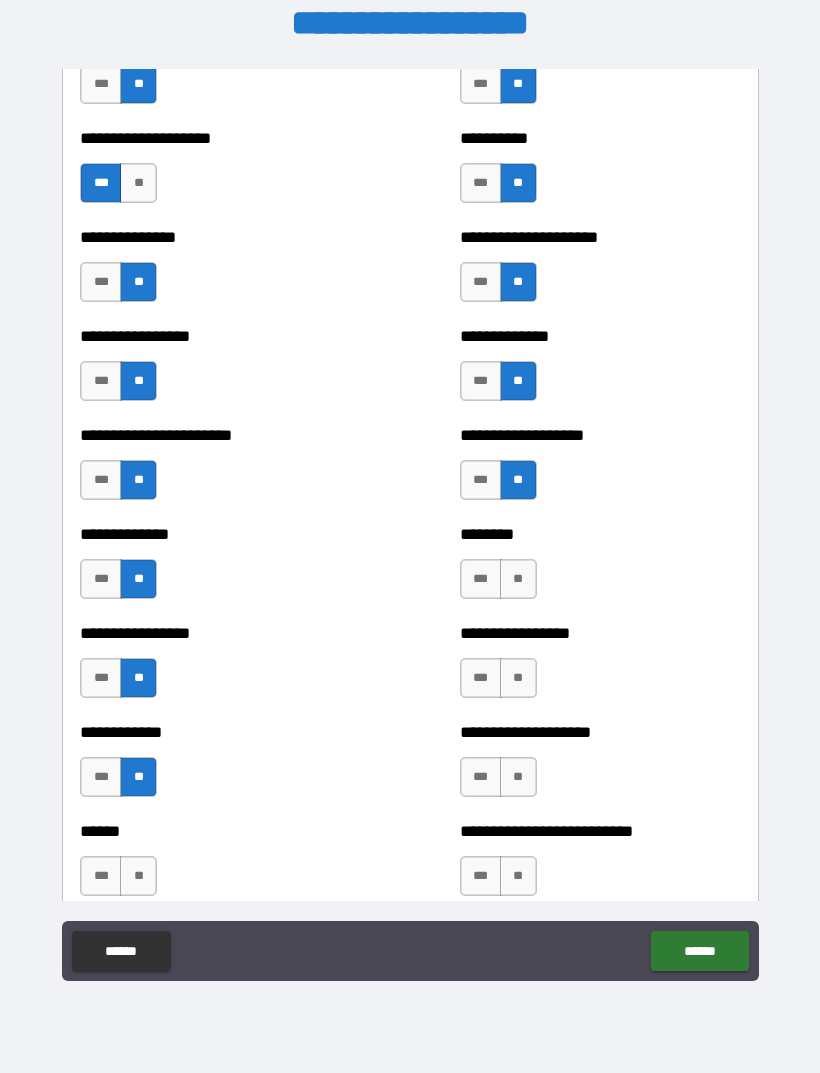 click on "**" at bounding box center (138, 876) 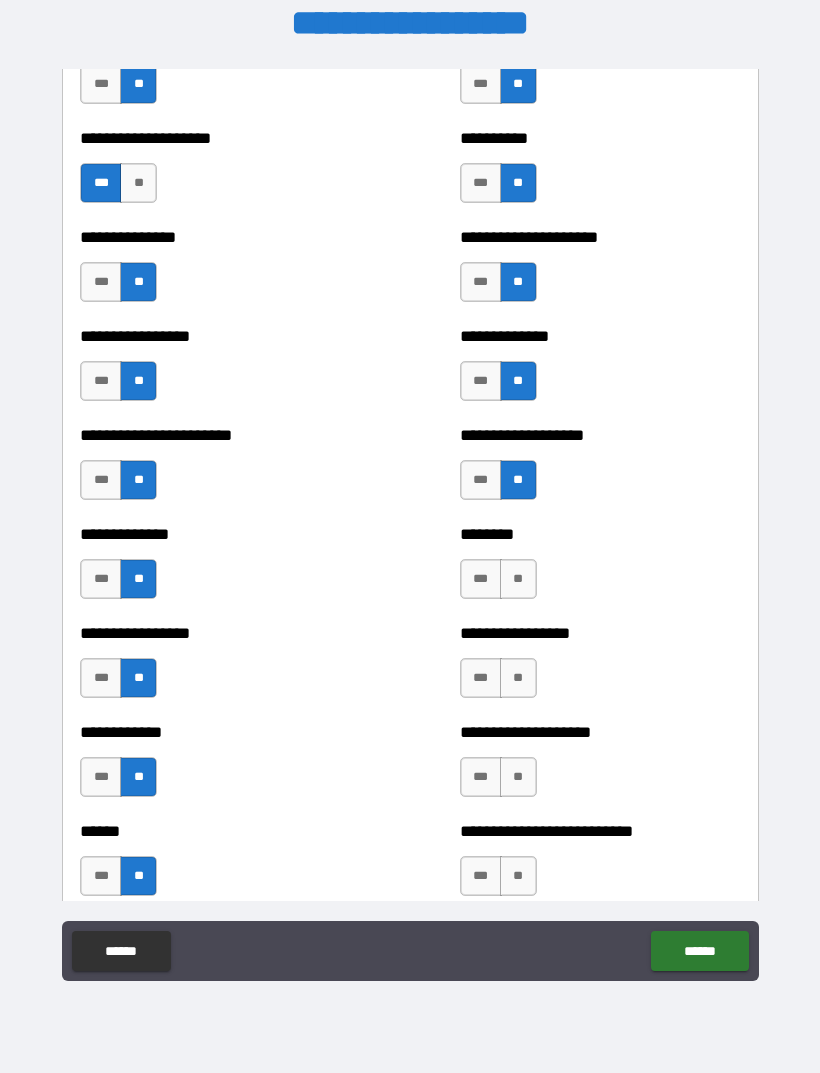 click on "**" at bounding box center (518, 876) 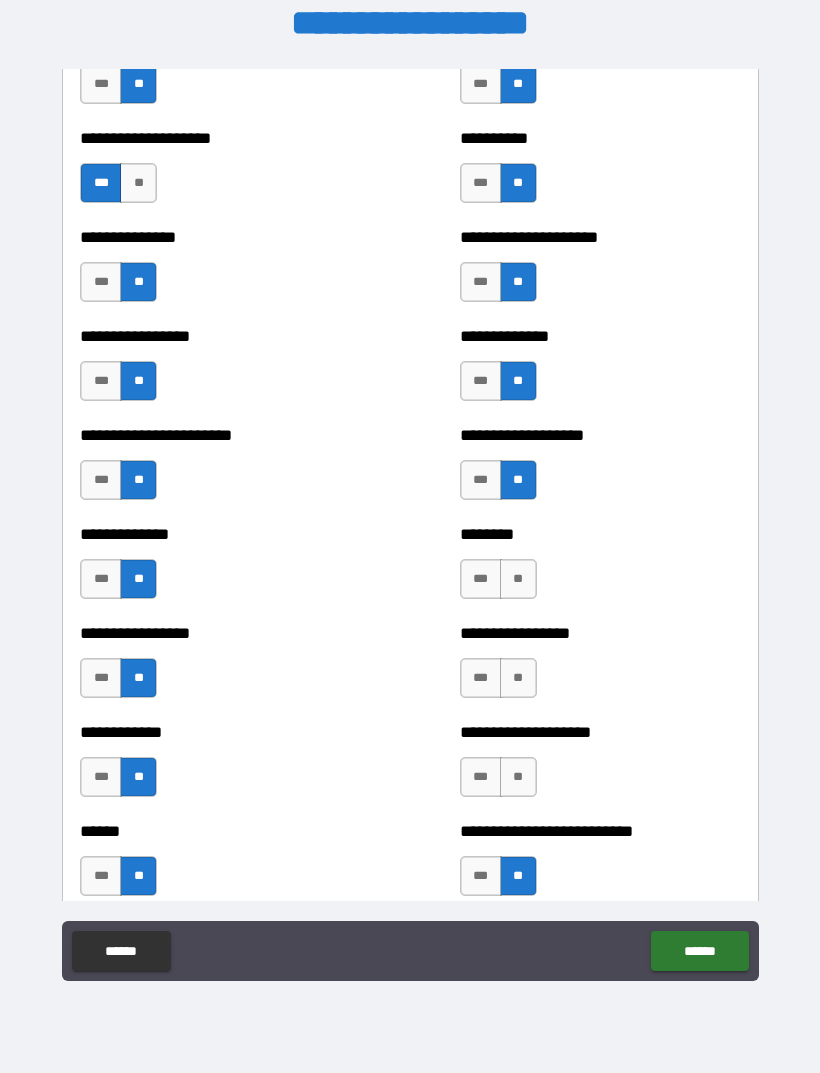 click on "**" at bounding box center (518, 777) 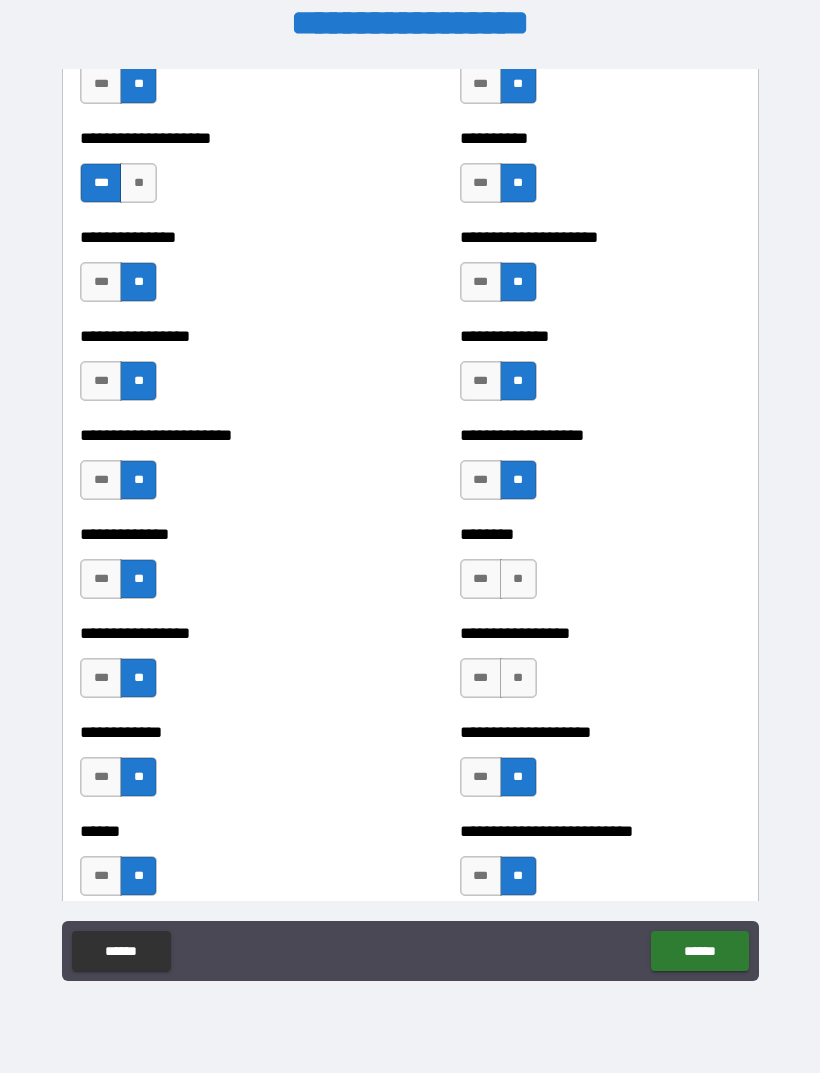 click on "**" at bounding box center [518, 678] 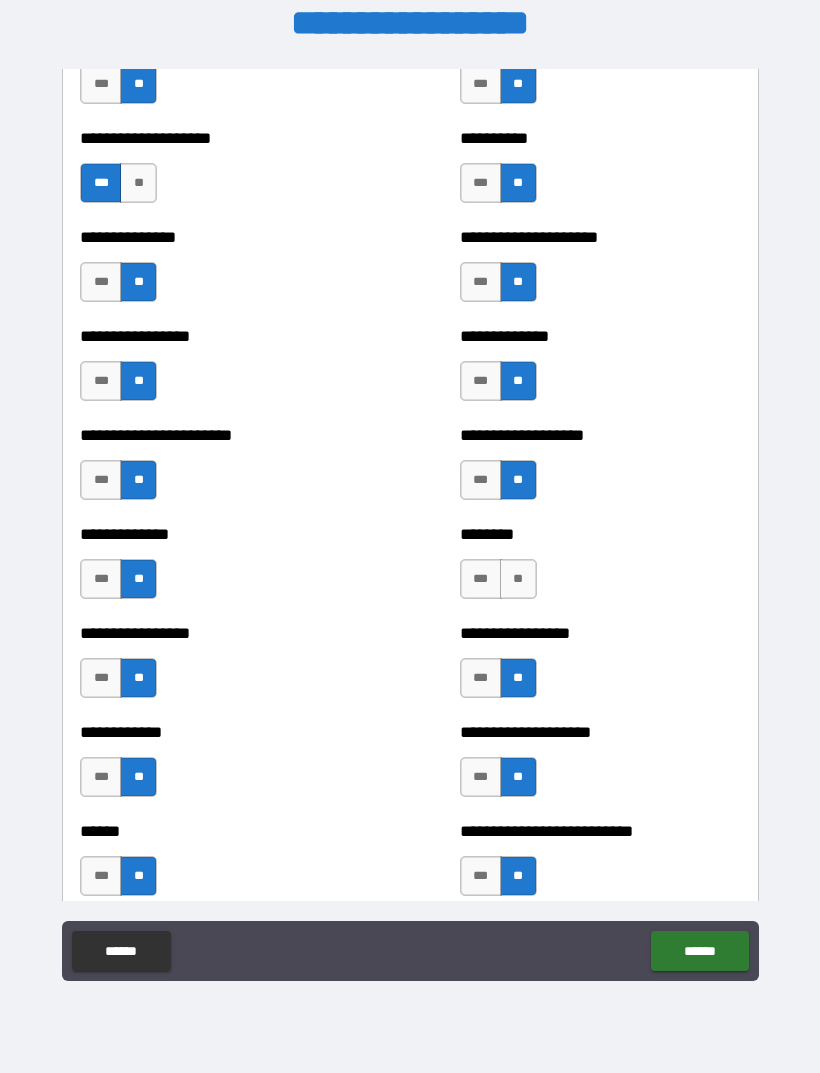 click on "**" at bounding box center (518, 579) 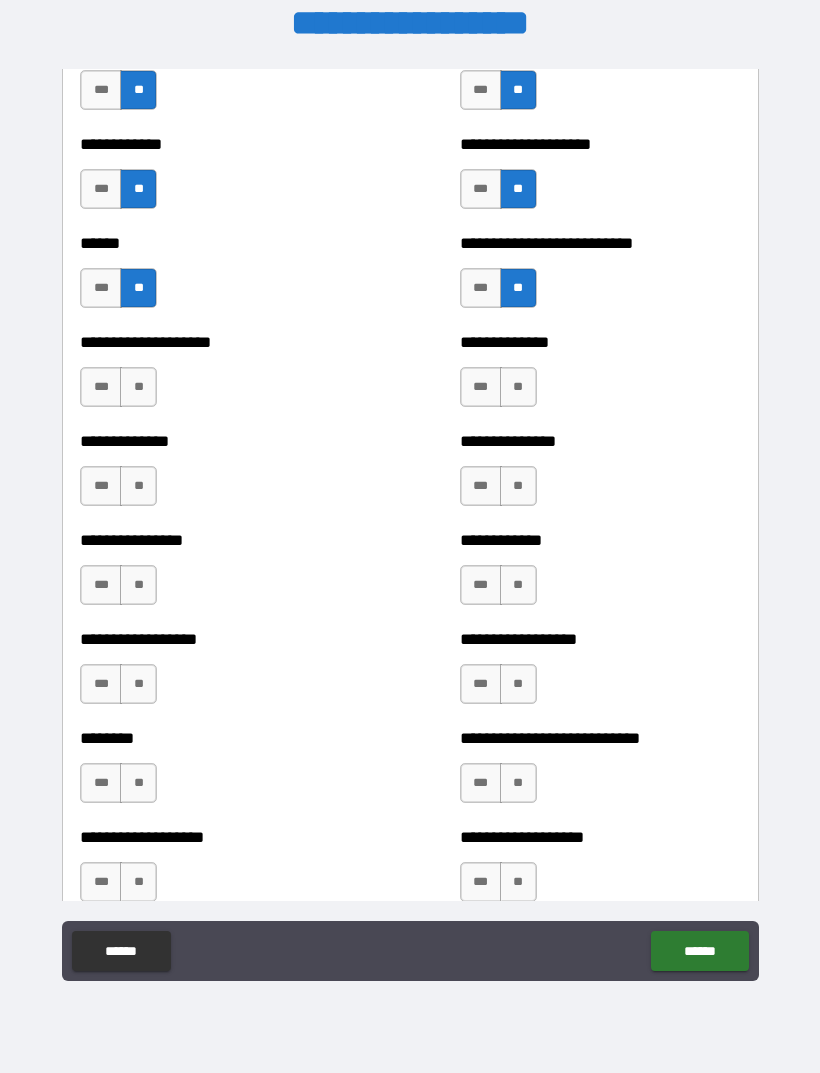 scroll, scrollTop: 3984, scrollLeft: 0, axis: vertical 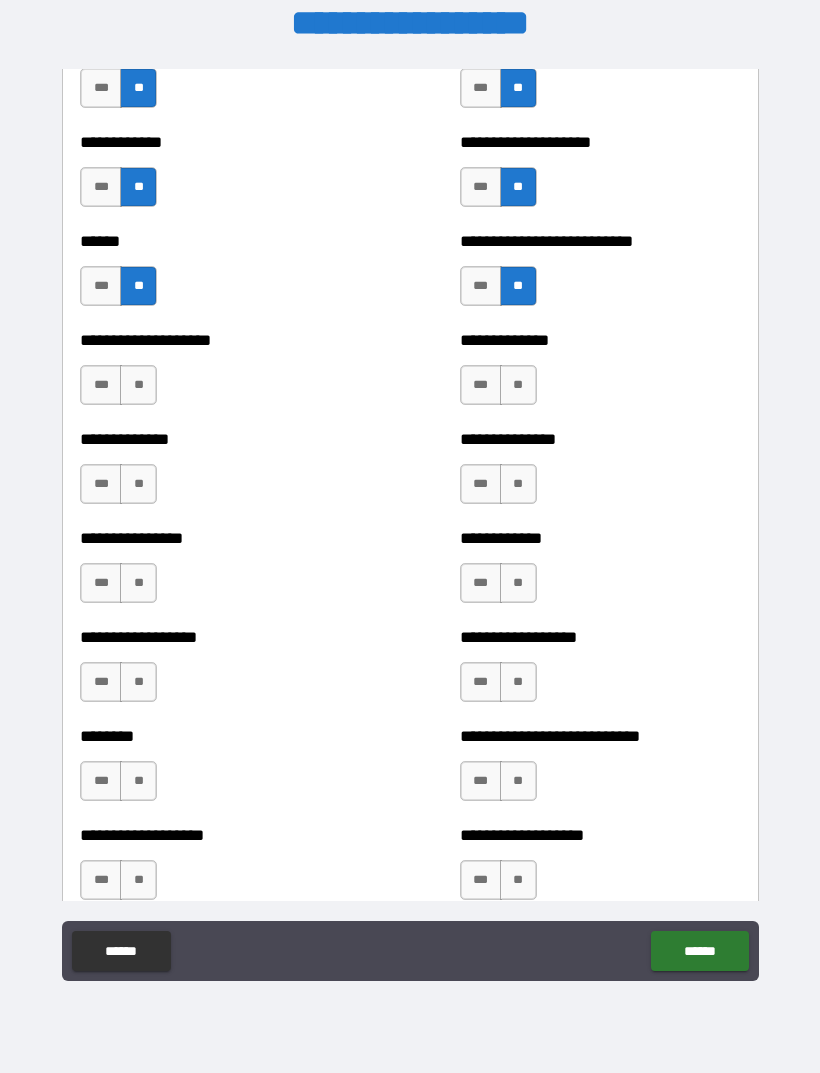 click on "**" at bounding box center [518, 385] 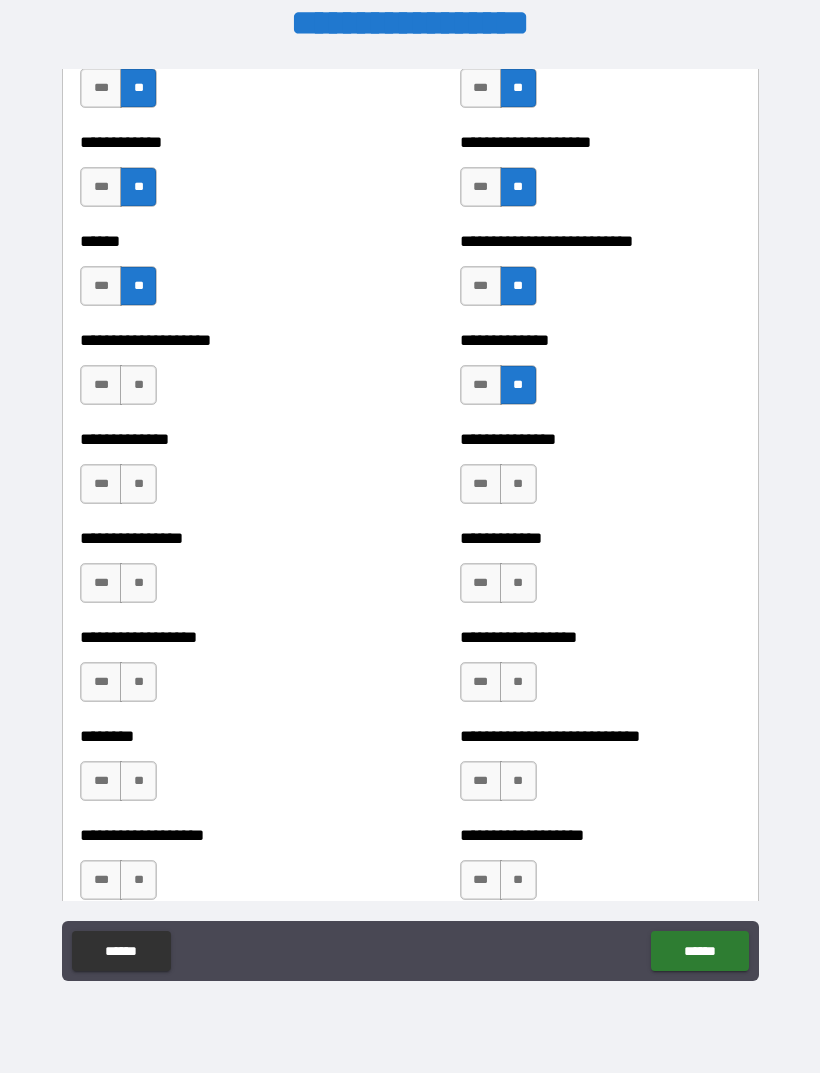 click on "**" at bounding box center (518, 484) 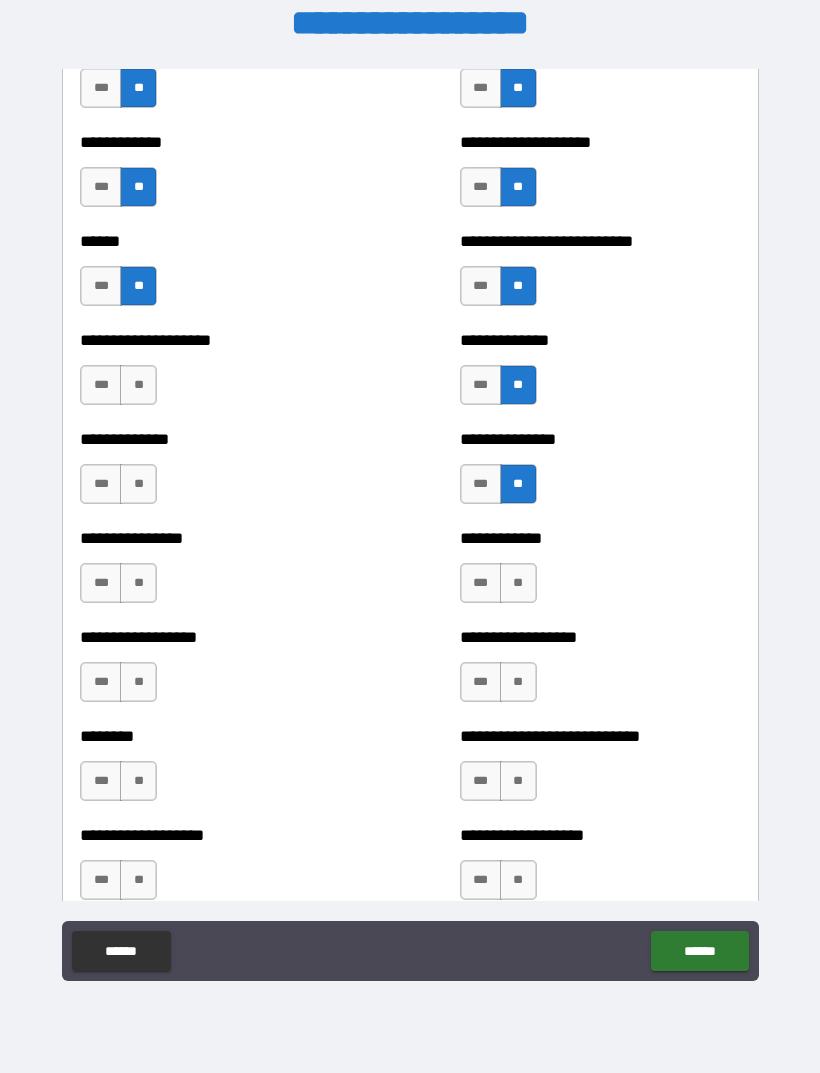 click on "**" at bounding box center [518, 781] 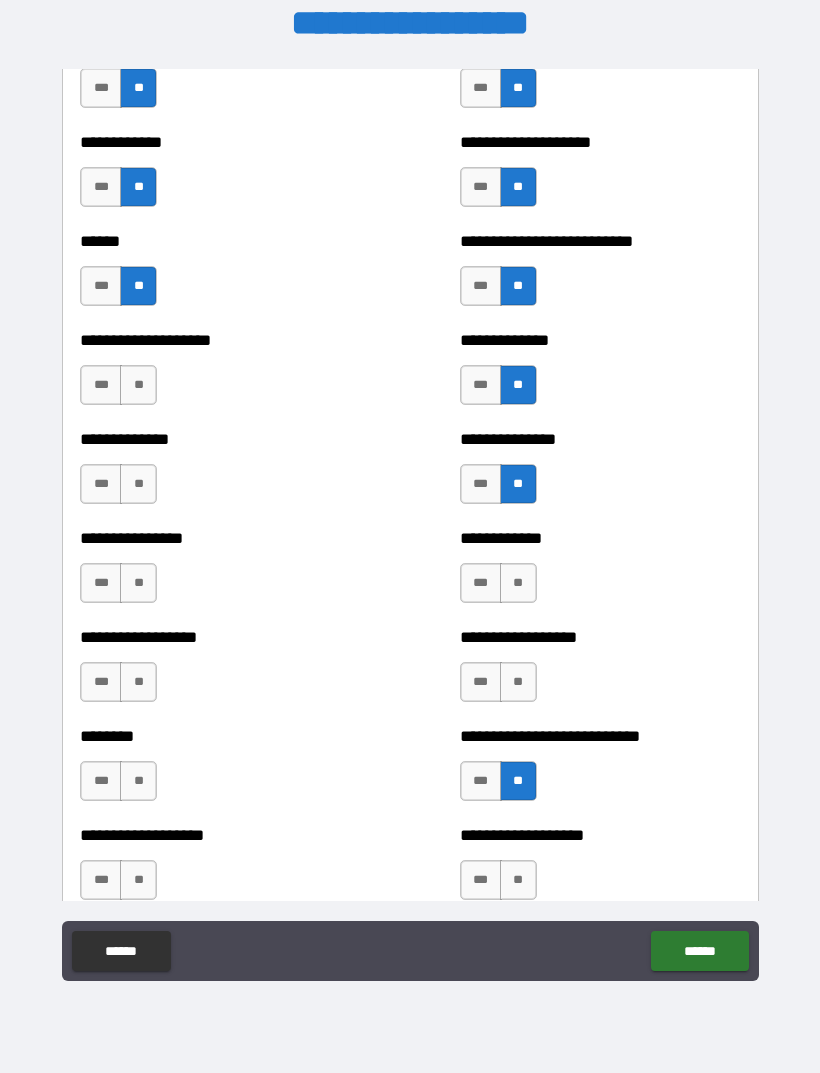 click on "**" at bounding box center (518, 880) 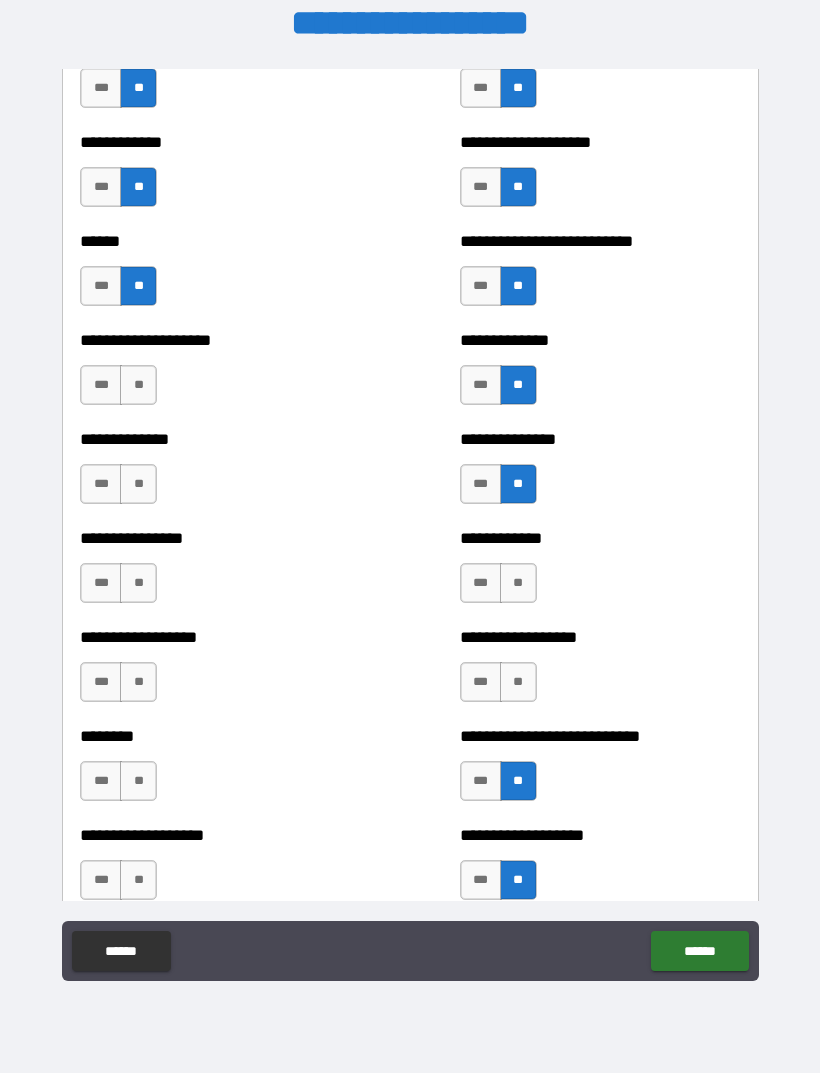 click on "**" at bounding box center (518, 682) 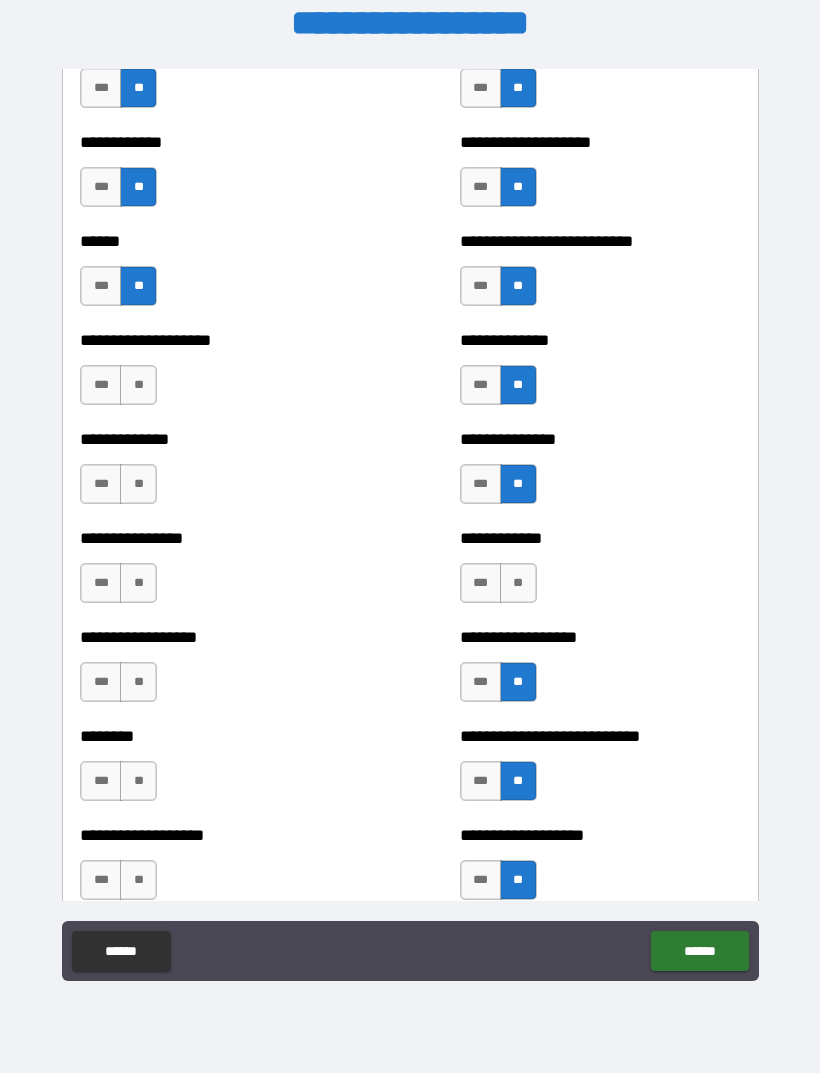 click on "**" at bounding box center [518, 583] 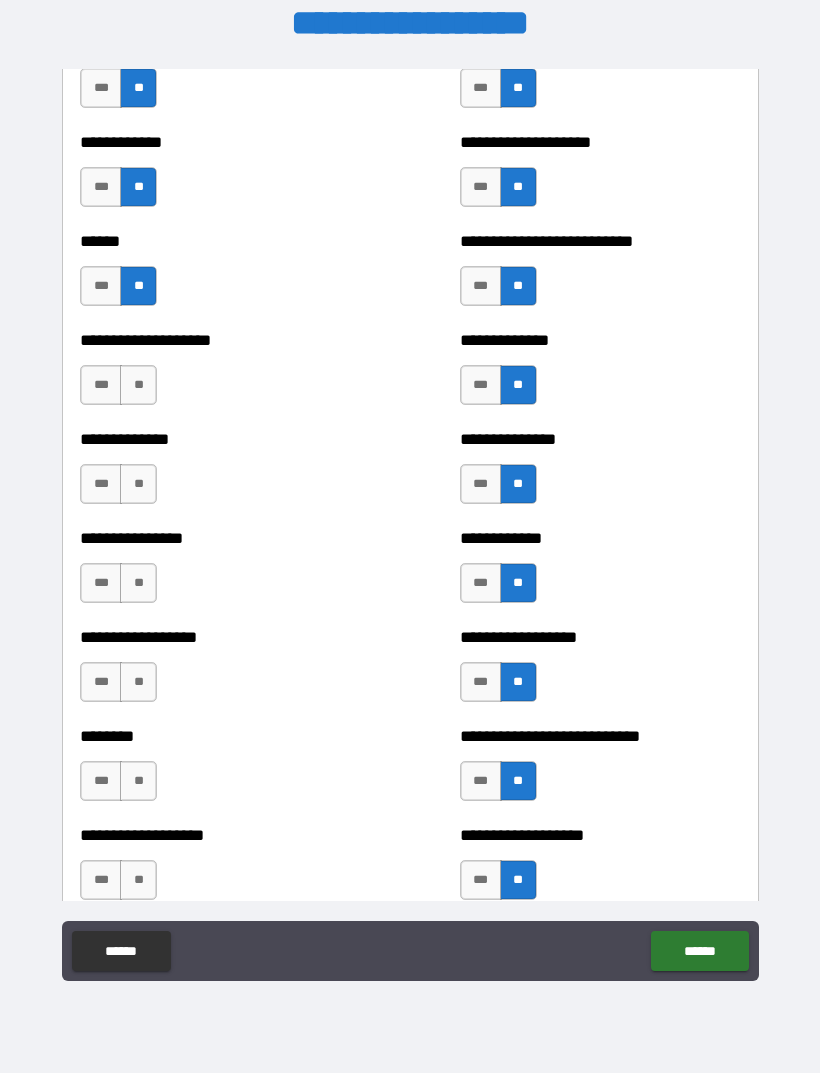 click on "**" at bounding box center [138, 385] 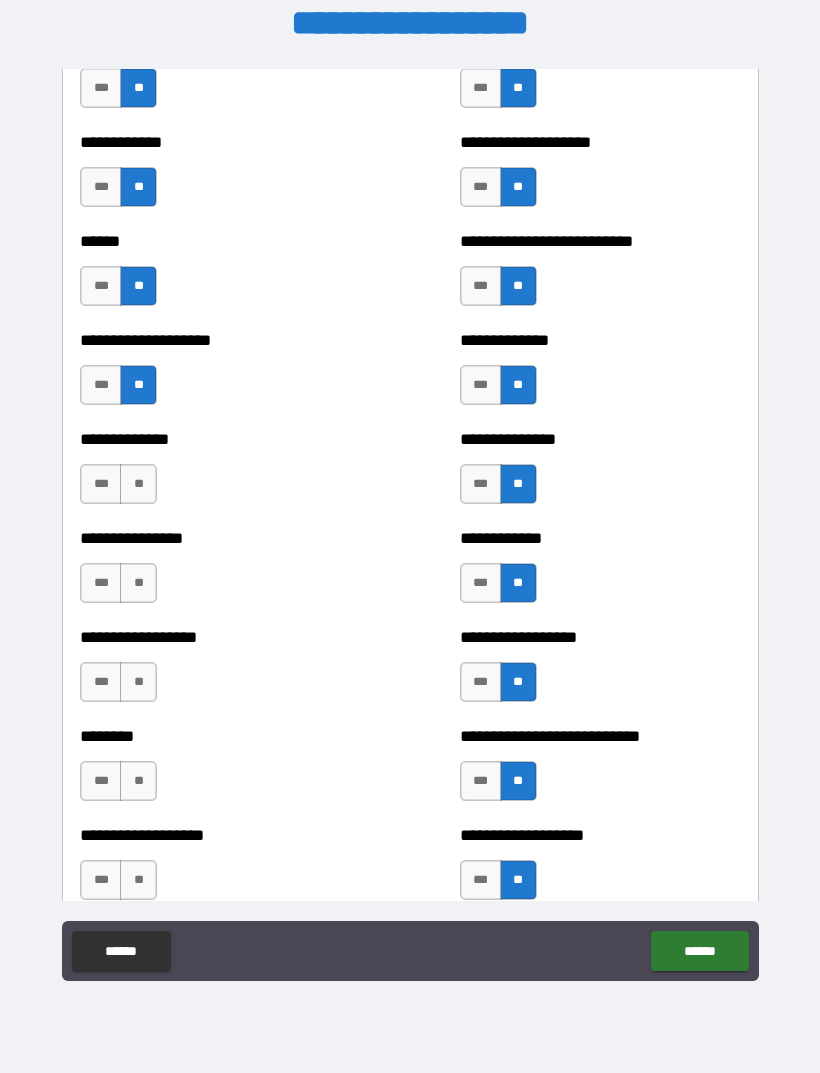 click on "**" at bounding box center [138, 484] 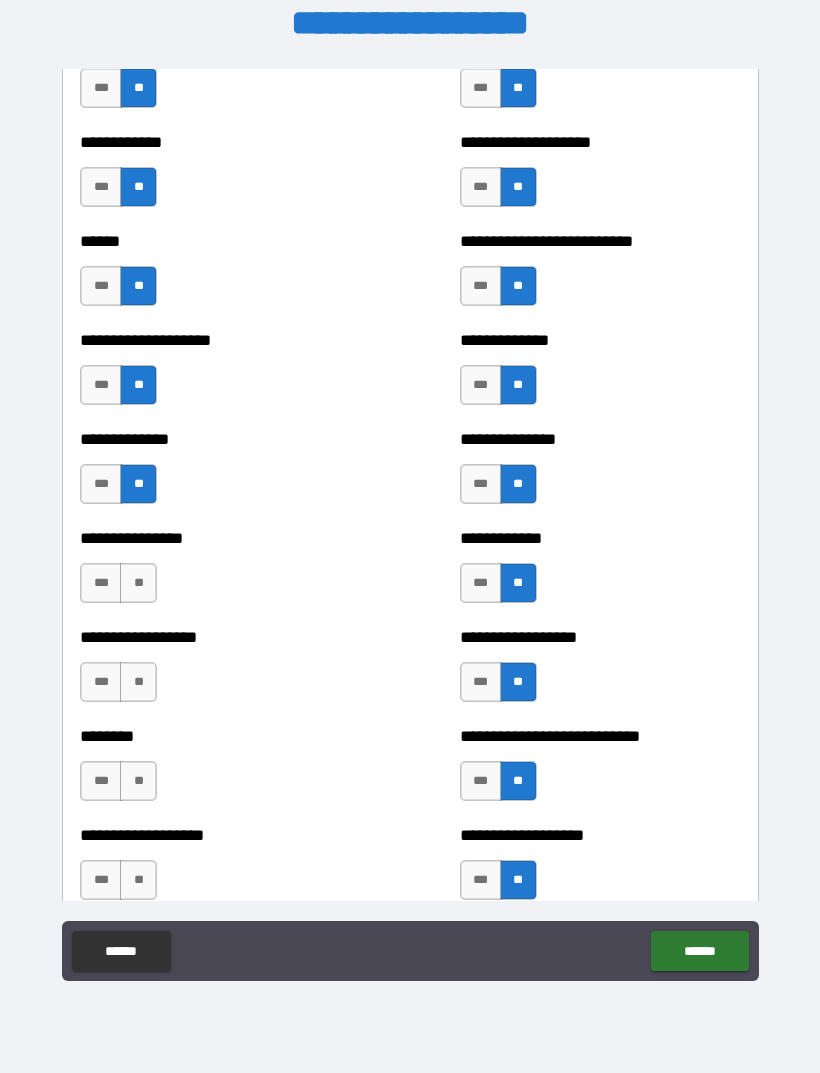 click on "**" at bounding box center [138, 583] 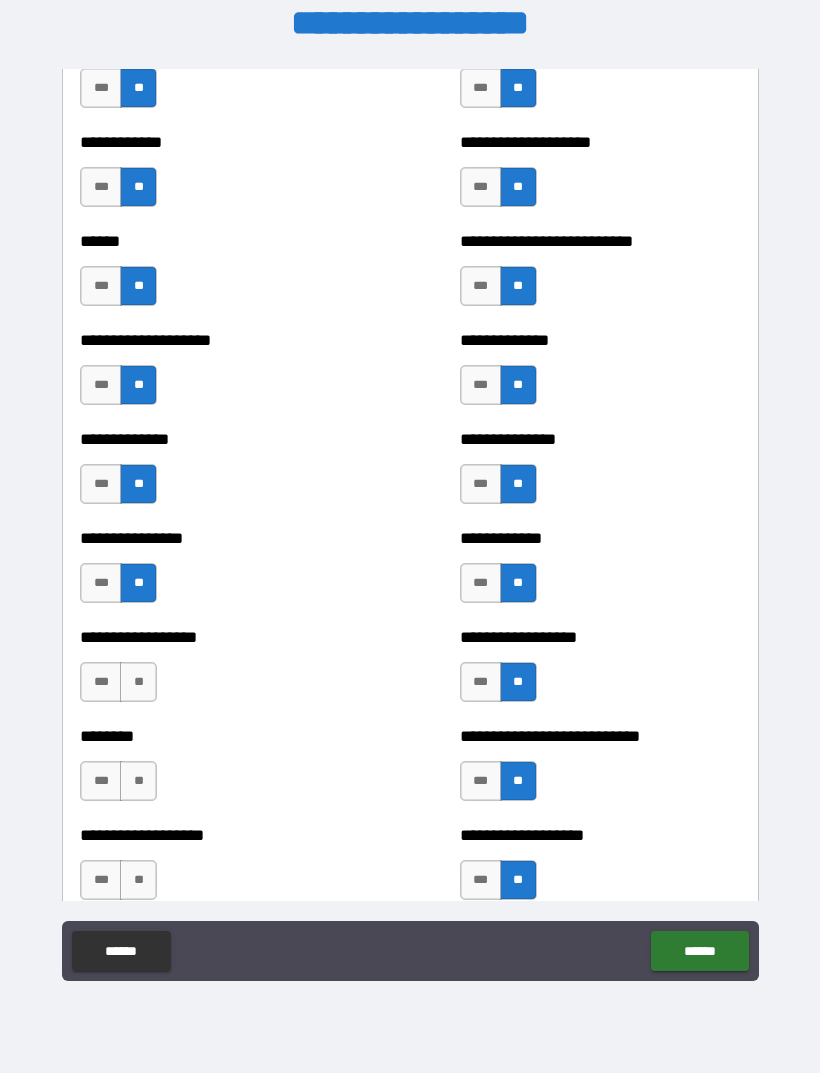 click on "**" at bounding box center [138, 682] 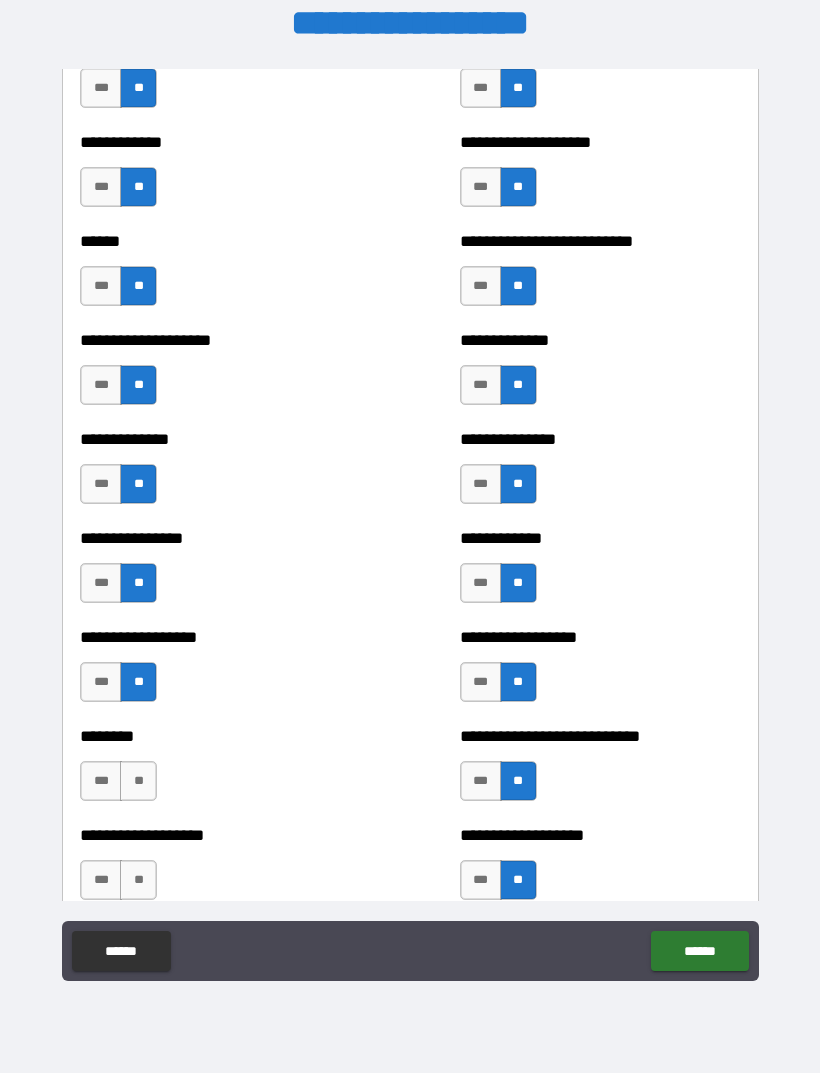 click on "**" at bounding box center (138, 781) 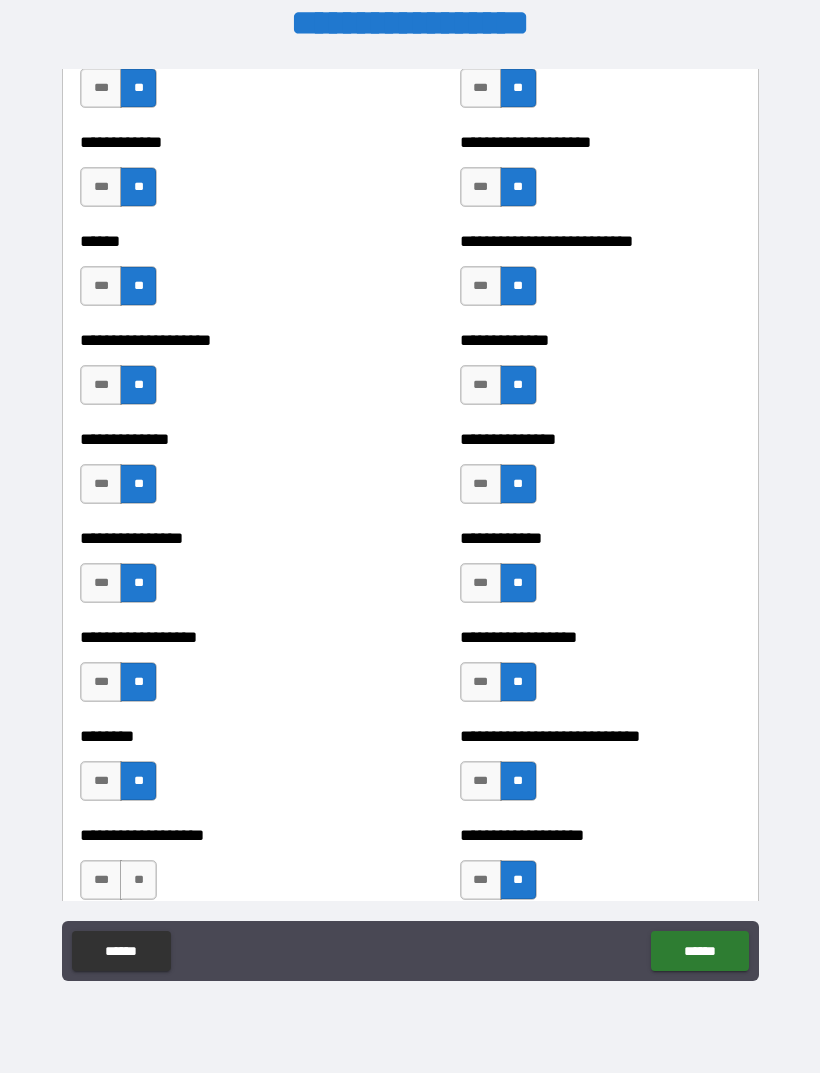 click on "**" at bounding box center (138, 880) 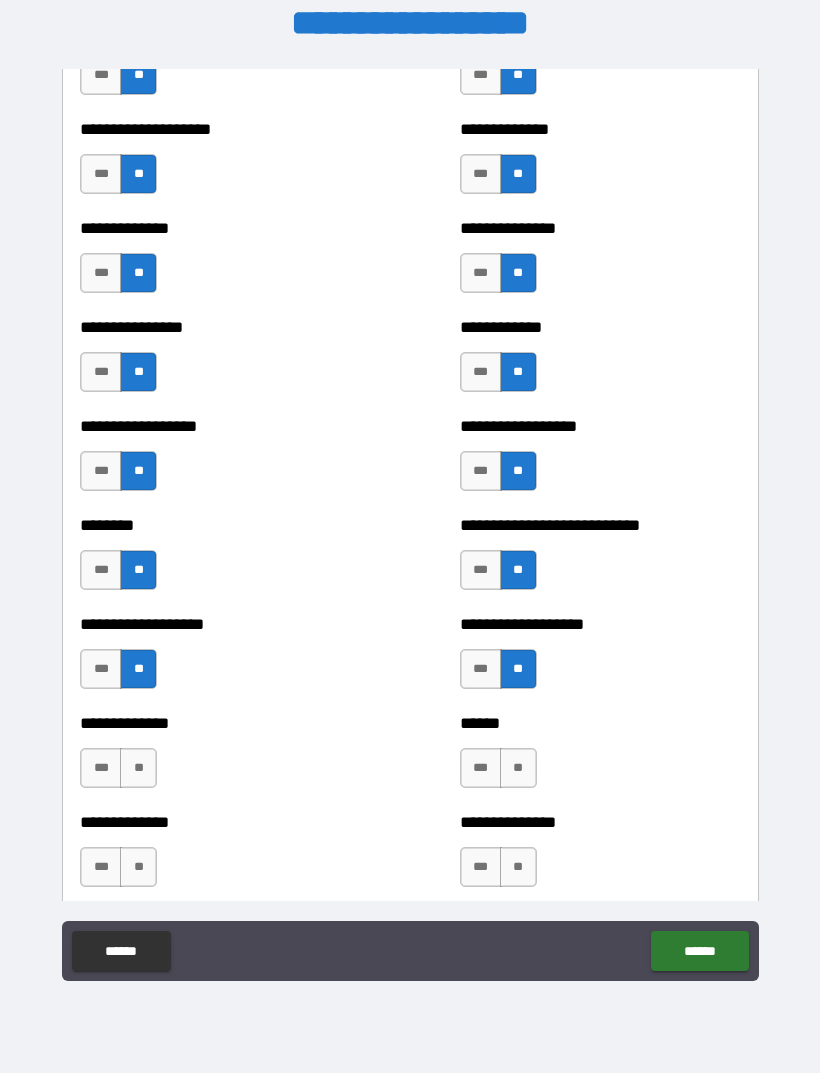 scroll, scrollTop: 4310, scrollLeft: 0, axis: vertical 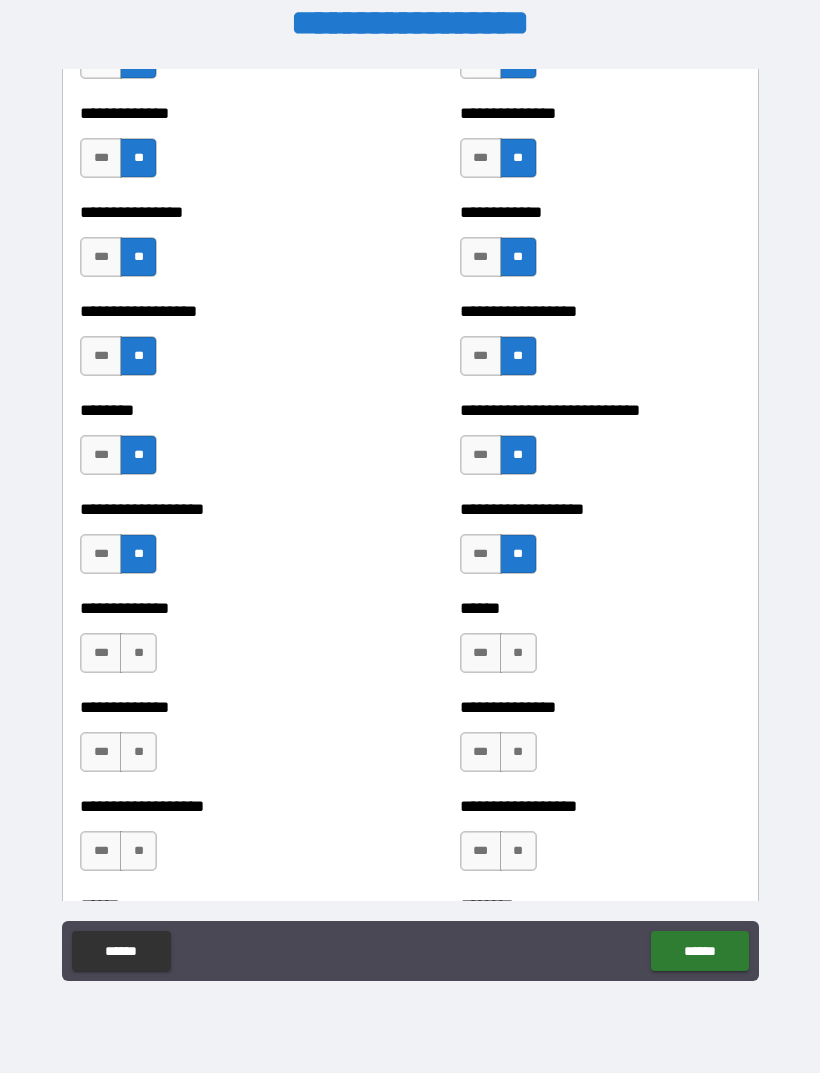click on "**" at bounding box center [138, 653] 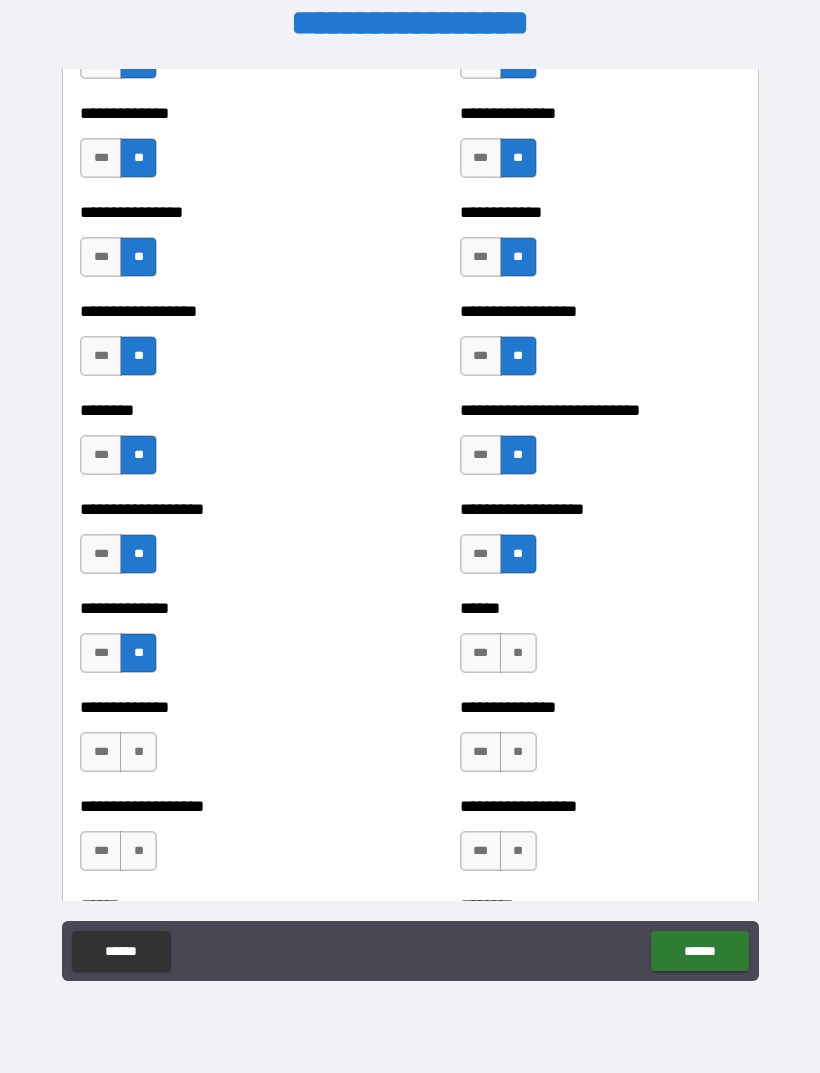 click on "**" at bounding box center (138, 752) 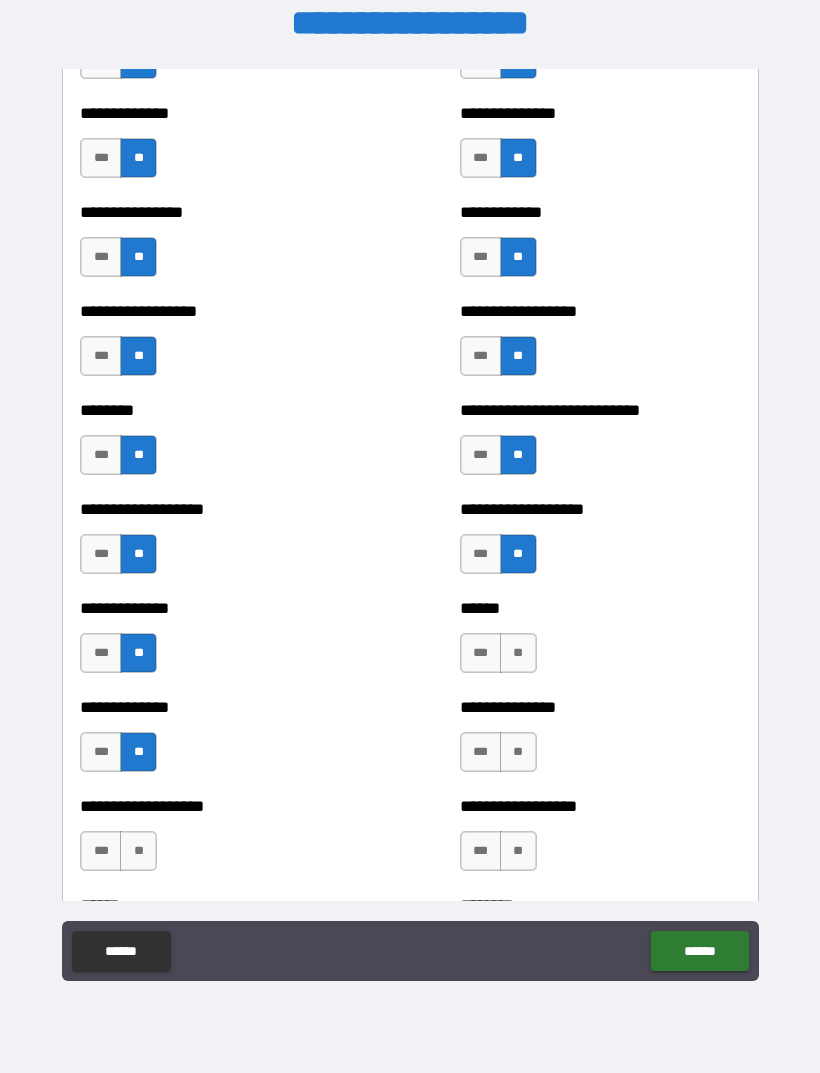 click on "**" at bounding box center (138, 851) 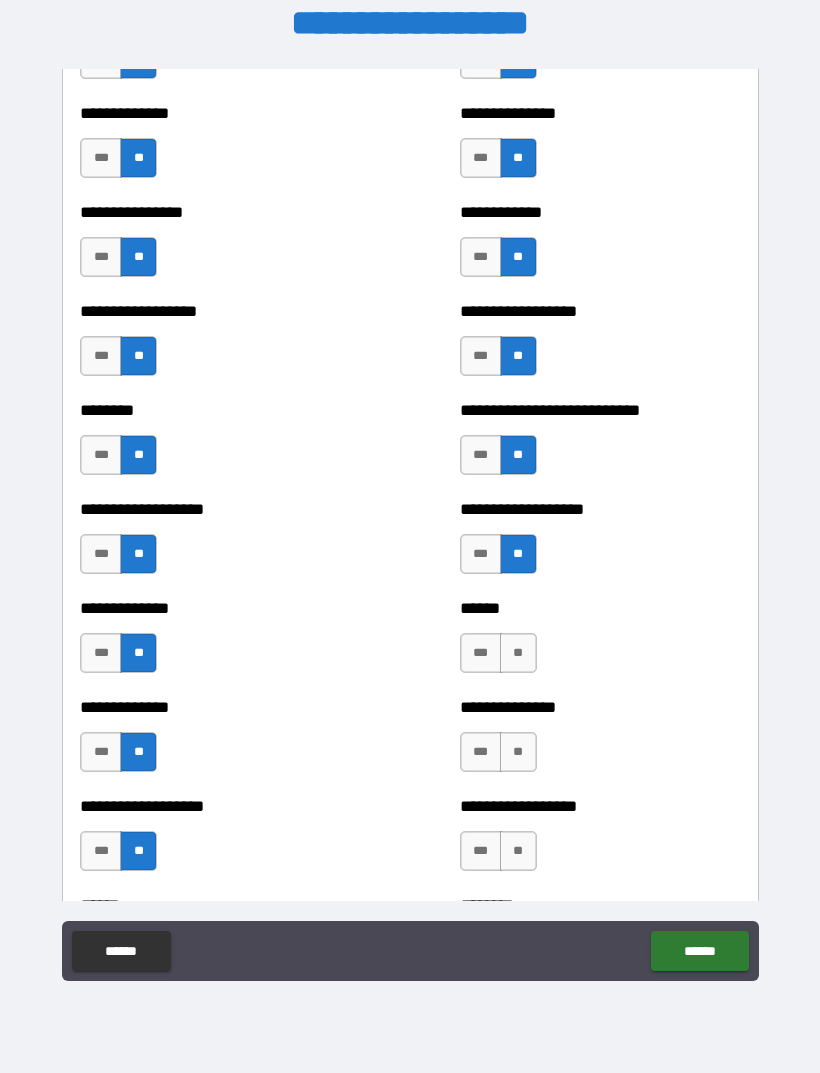 click on "**" at bounding box center (518, 653) 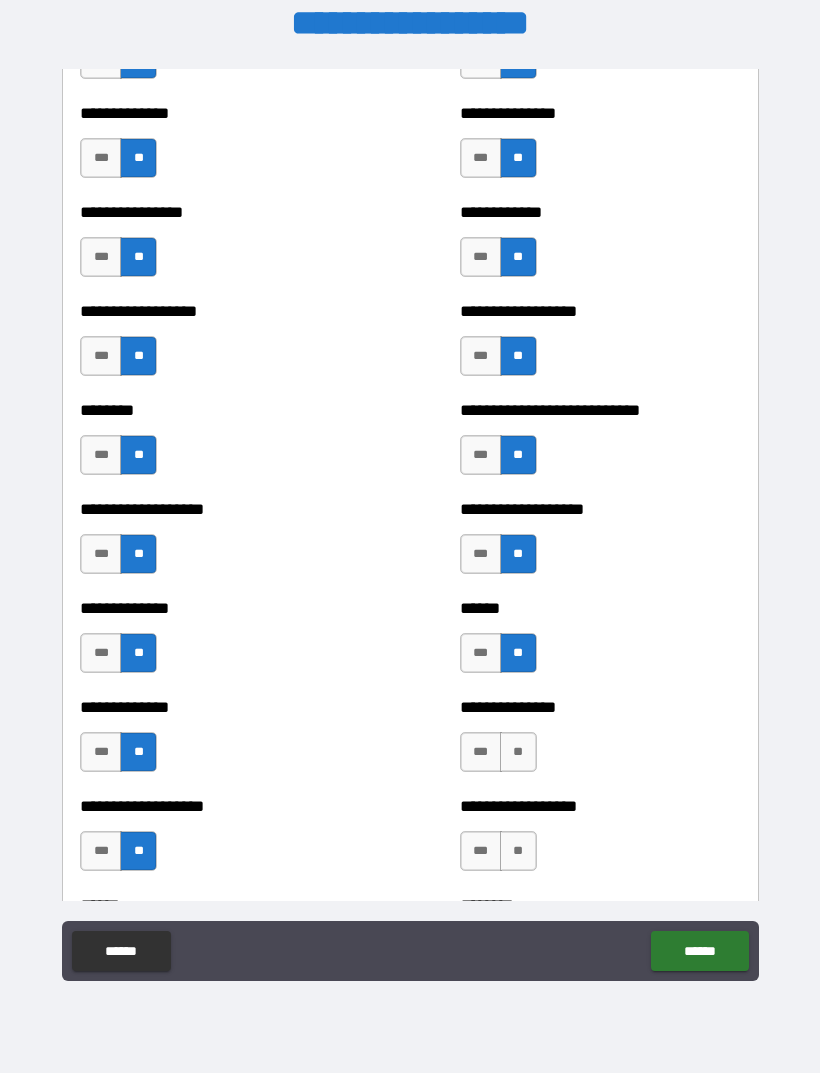 click on "**" at bounding box center [518, 752] 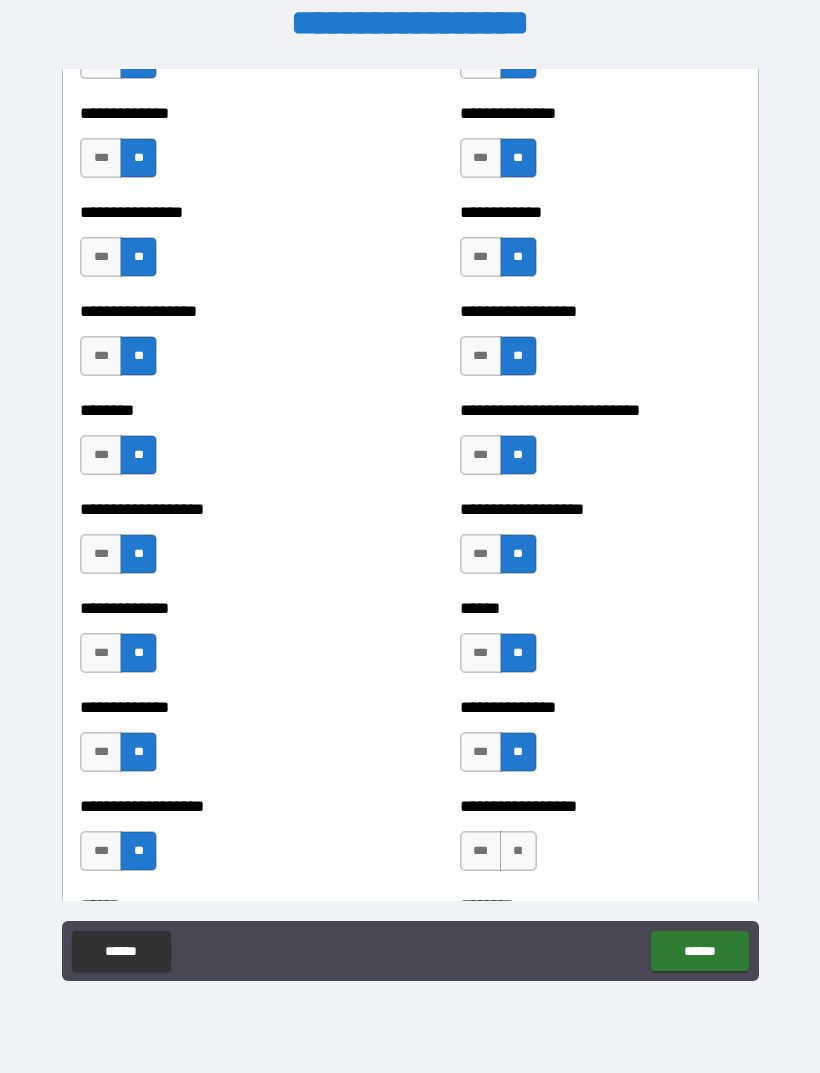 click on "**" at bounding box center (518, 851) 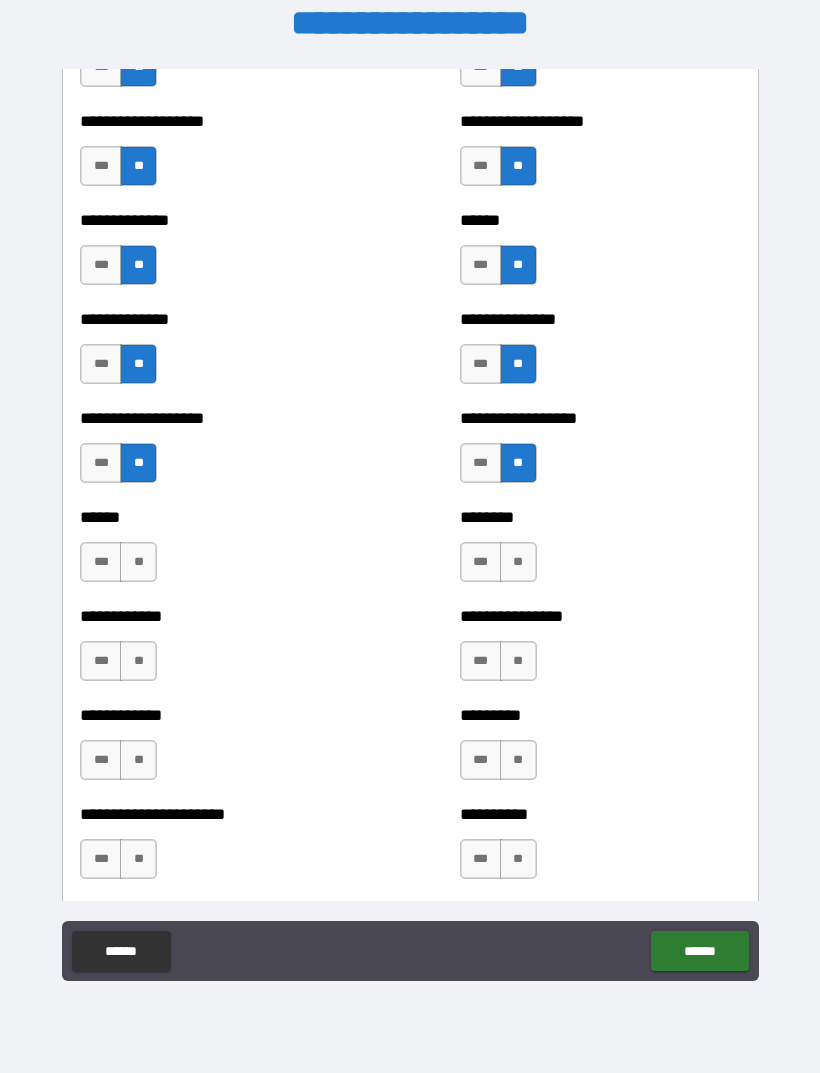 scroll, scrollTop: 4700, scrollLeft: 0, axis: vertical 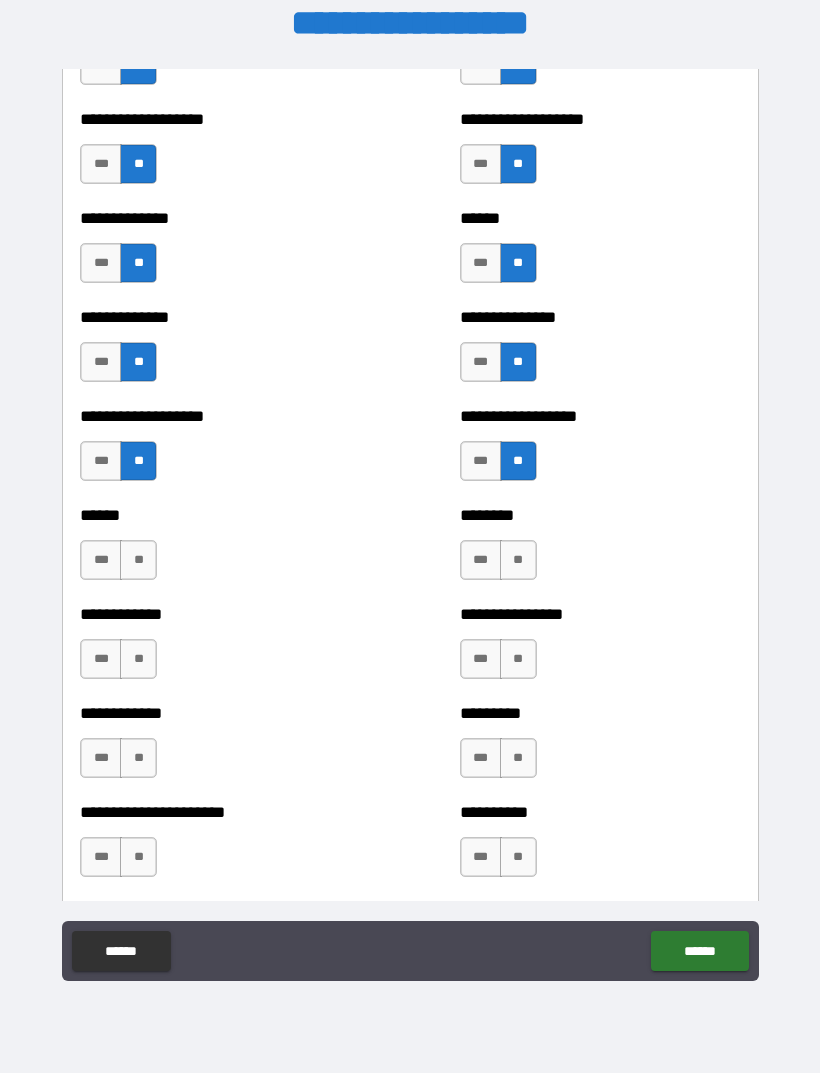 click on "**" at bounding box center [138, 560] 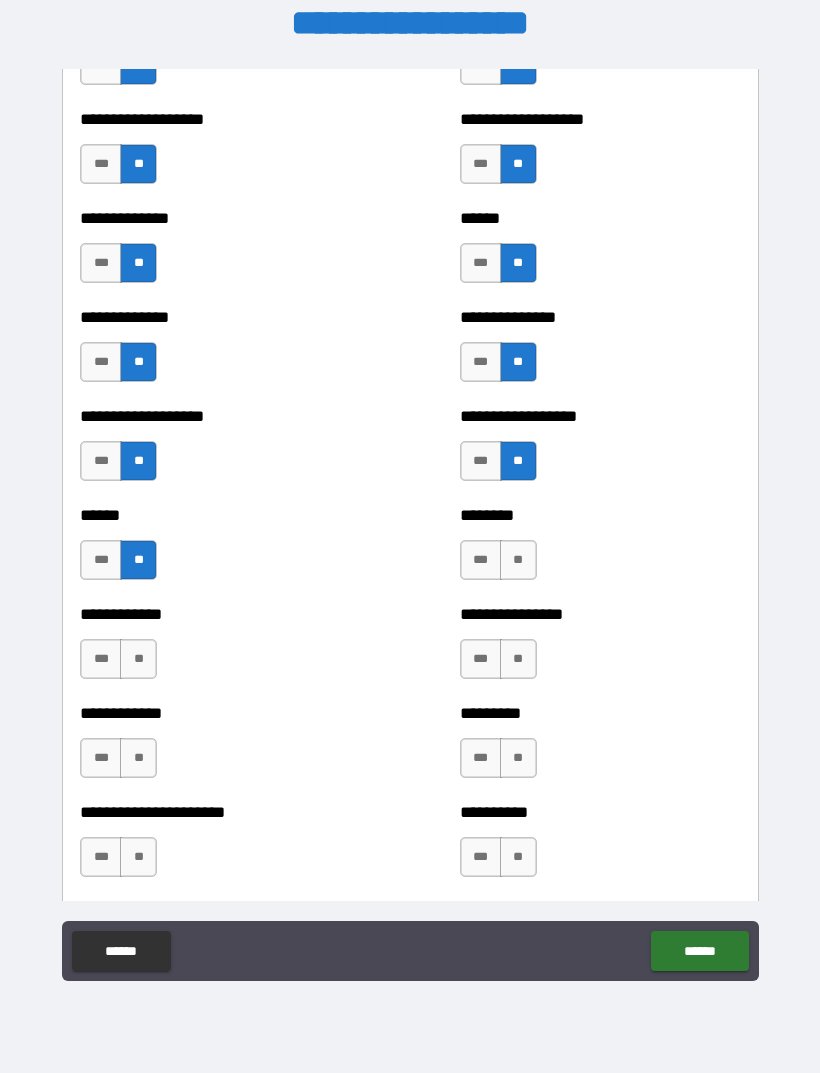 click on "**" at bounding box center [138, 659] 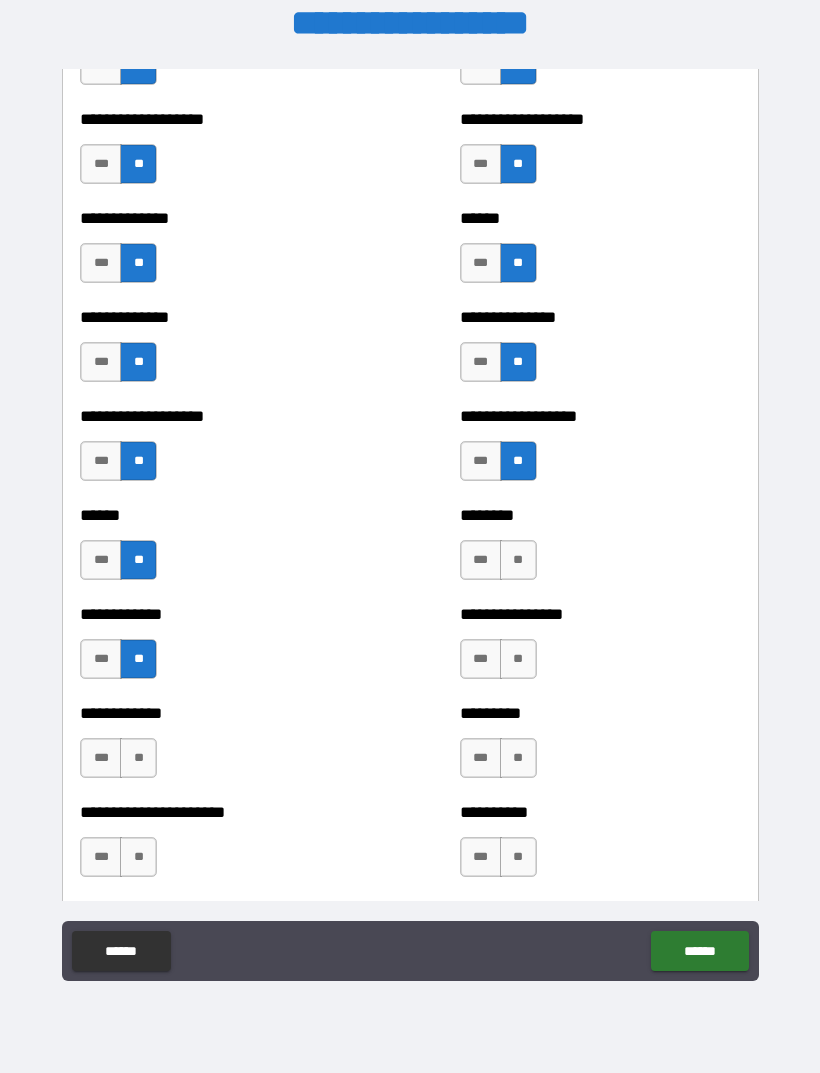 click on "**" at bounding box center (138, 758) 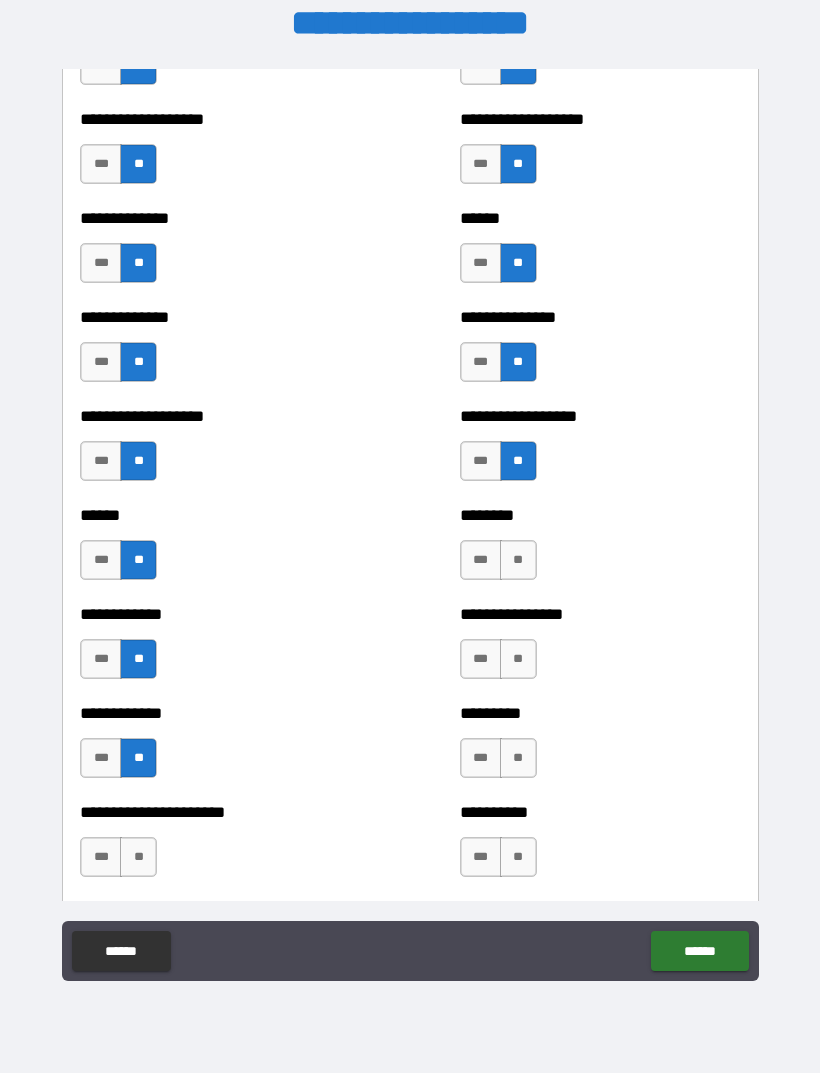 click on "**" at bounding box center (518, 857) 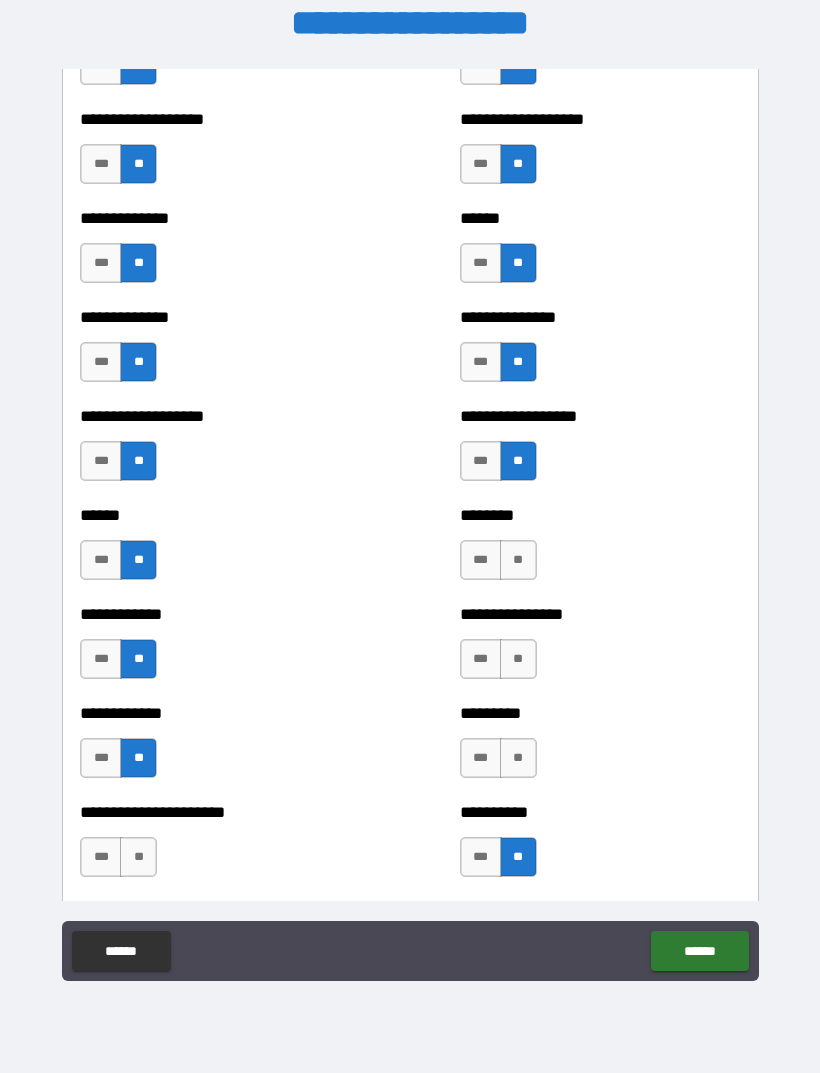 click on "**" at bounding box center (518, 758) 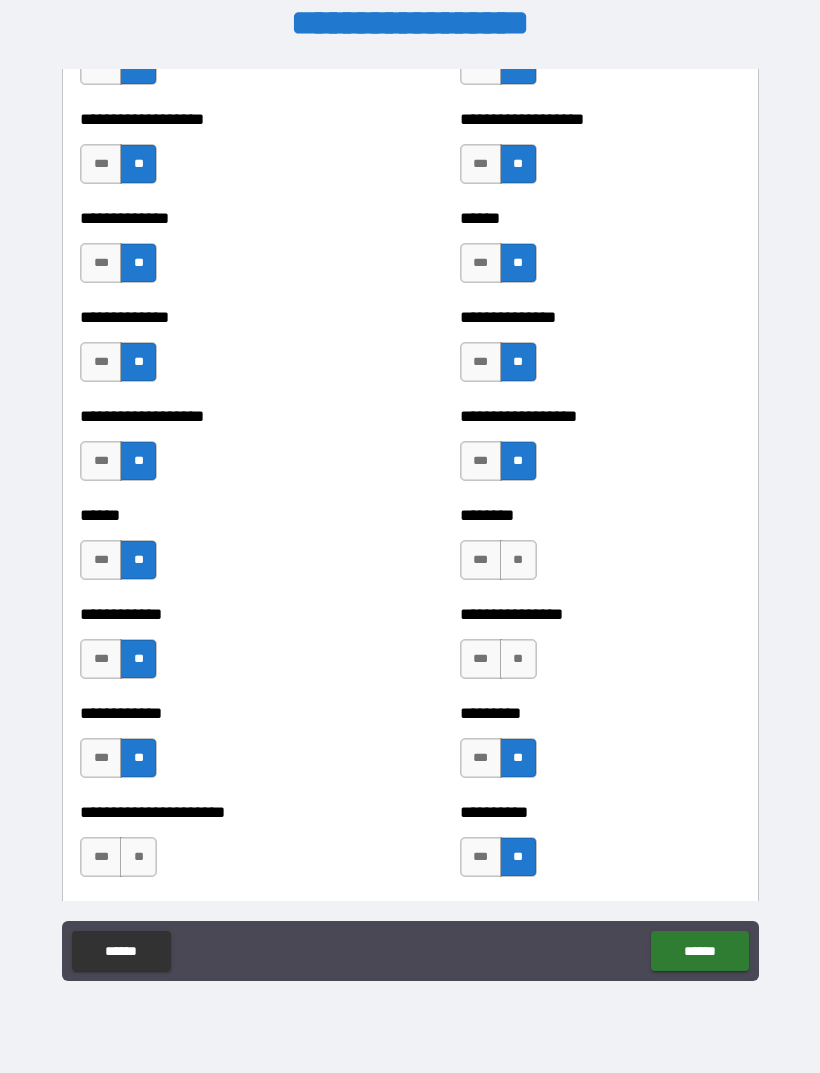 click on "**" at bounding box center [518, 659] 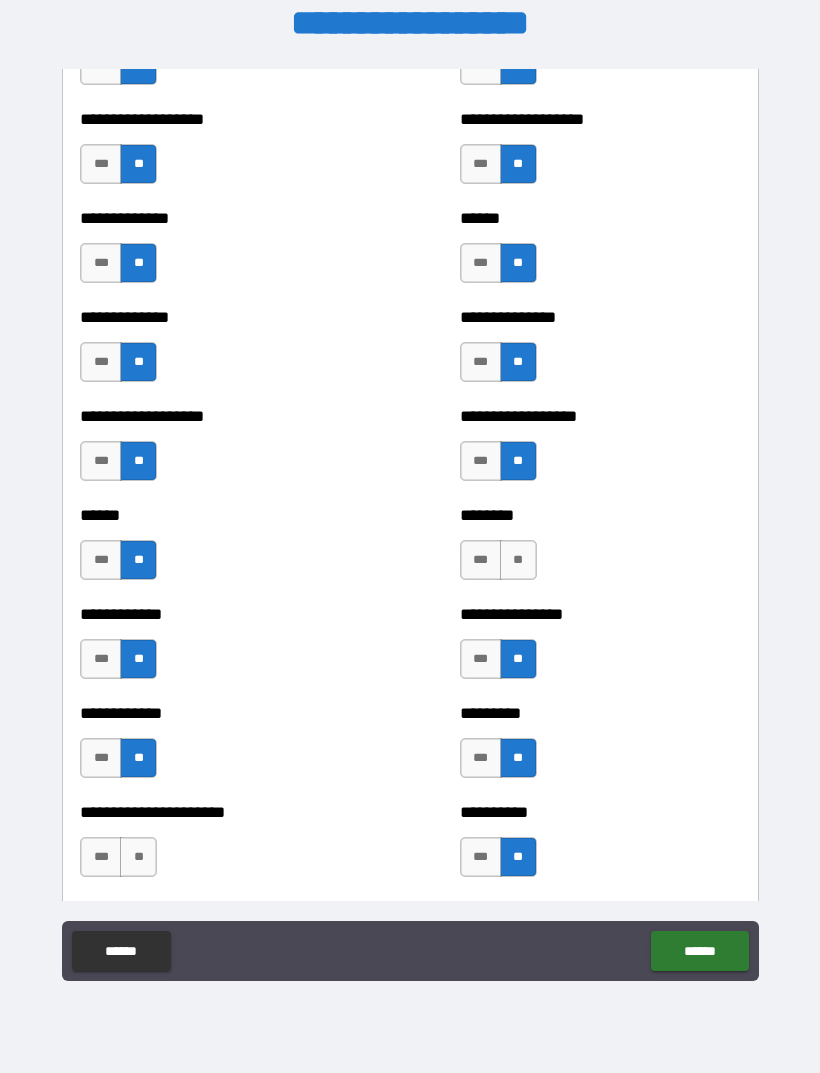 click on "**" at bounding box center (518, 560) 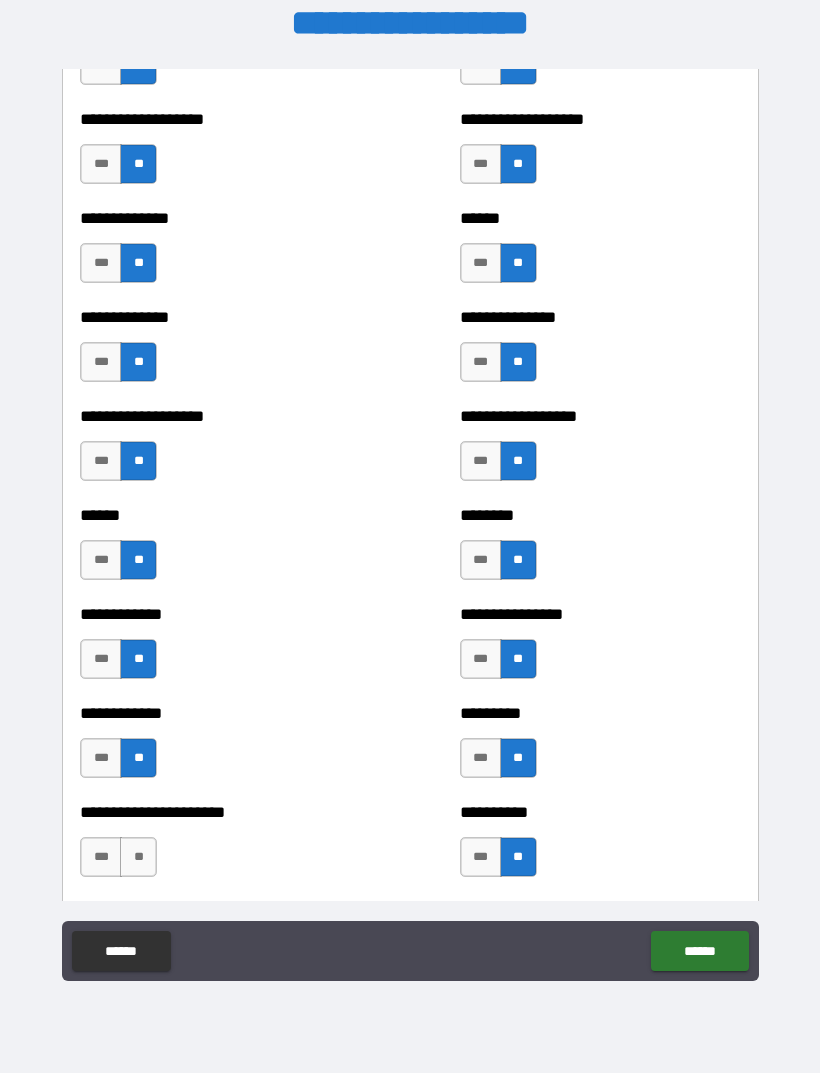 click on "**" at bounding box center (138, 857) 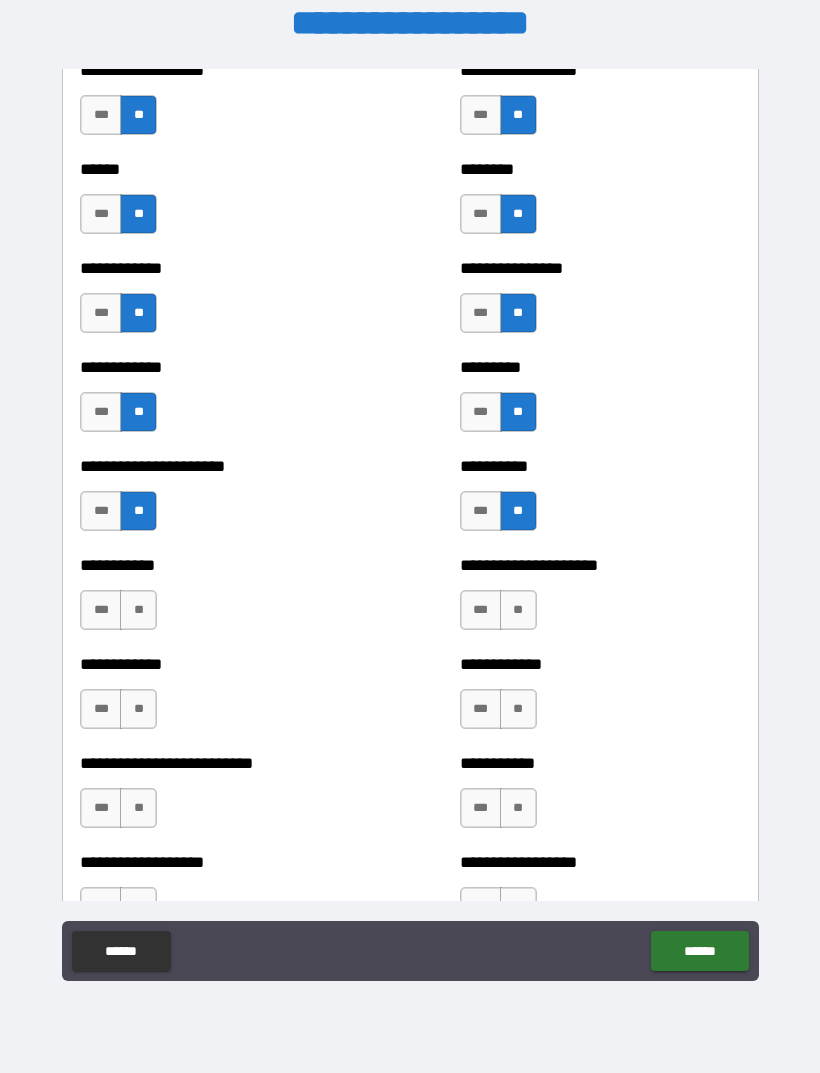 scroll, scrollTop: 5140, scrollLeft: 0, axis: vertical 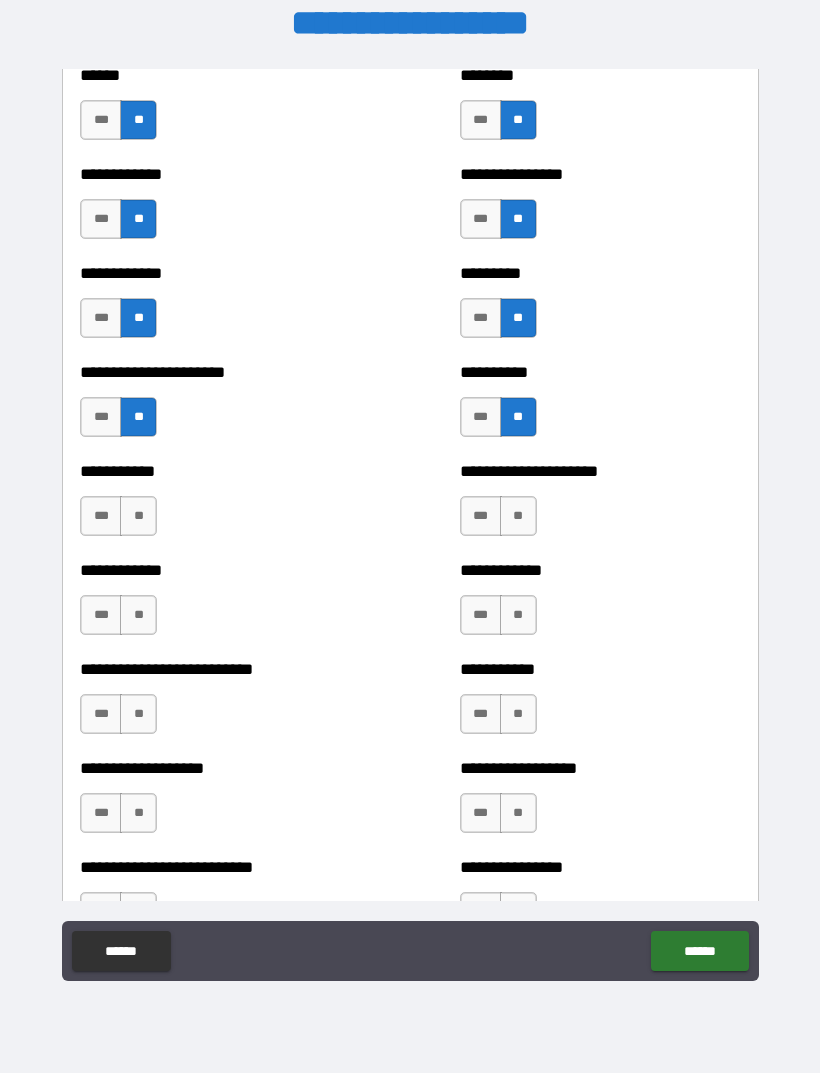click on "**" at bounding box center (138, 516) 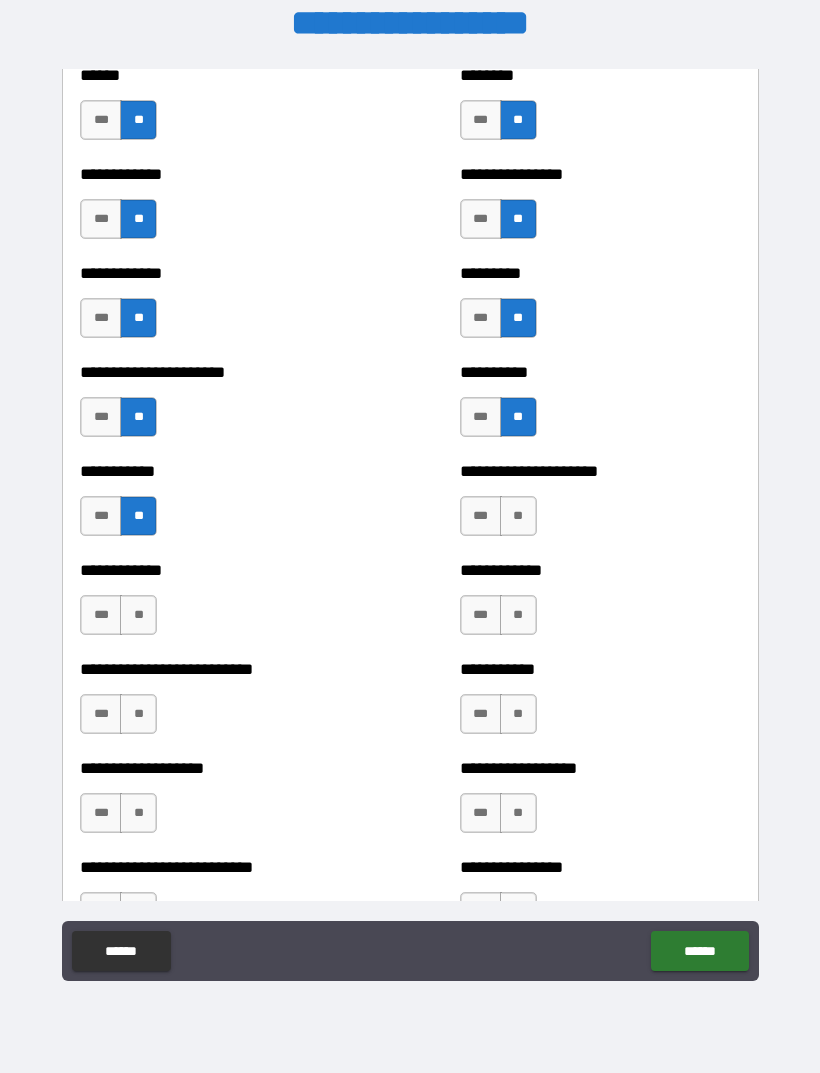 click on "**" at bounding box center [138, 615] 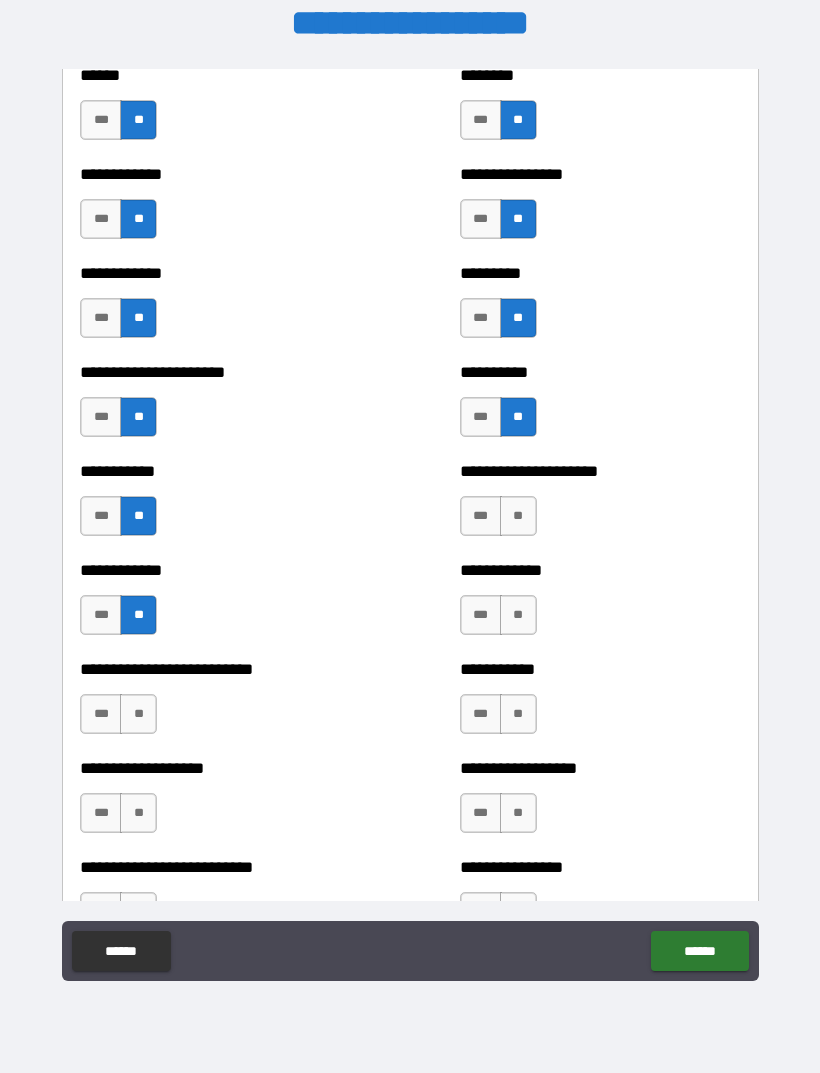 click on "**" at bounding box center (138, 714) 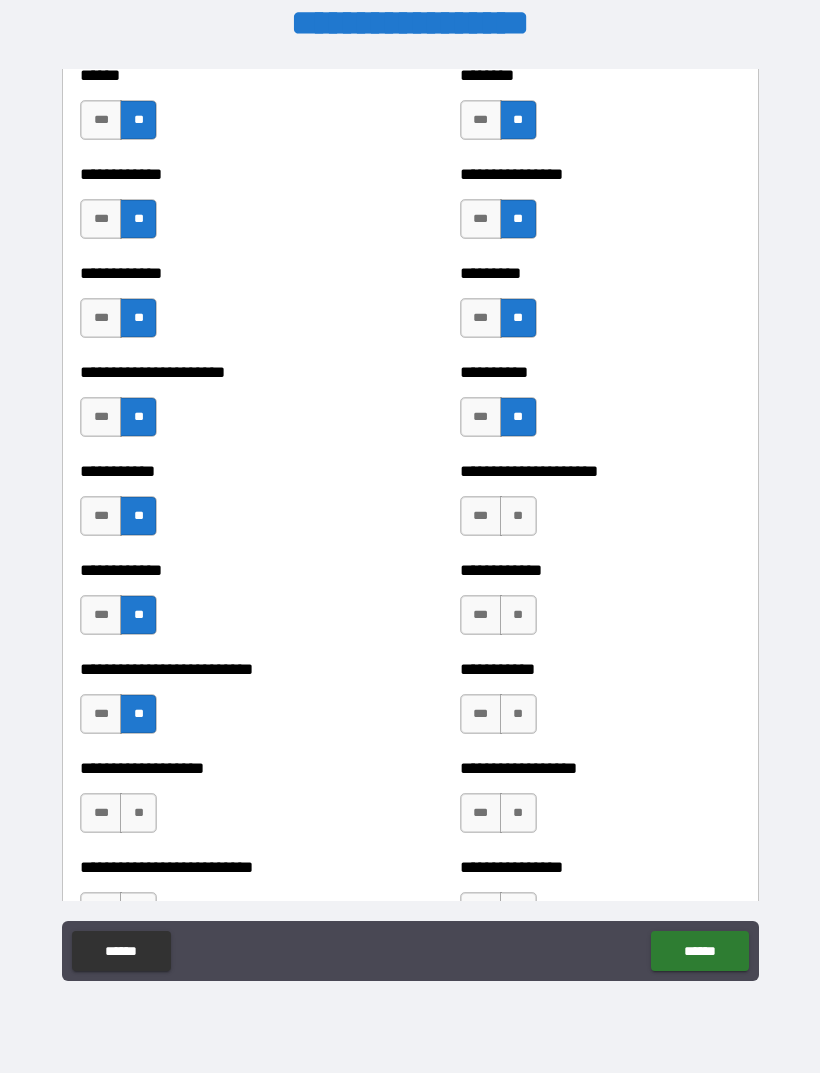 click on "**" at bounding box center (138, 813) 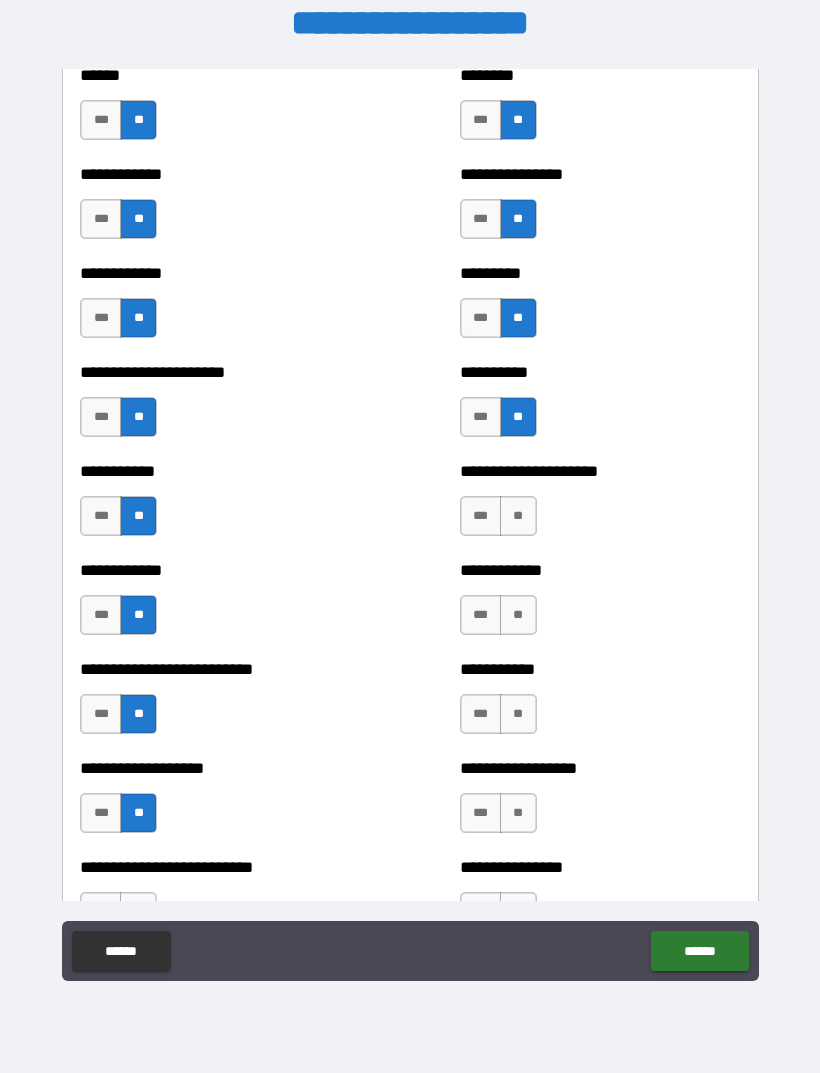 click on "**" at bounding box center (518, 813) 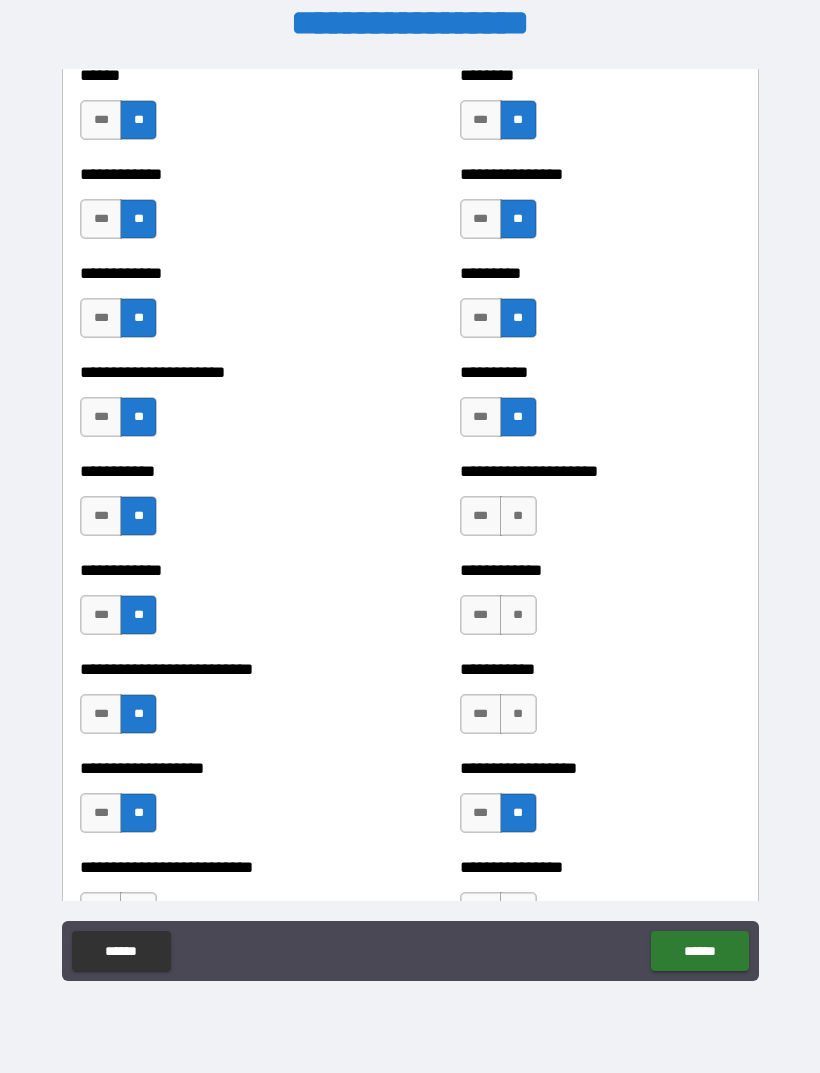 click on "**" at bounding box center [518, 714] 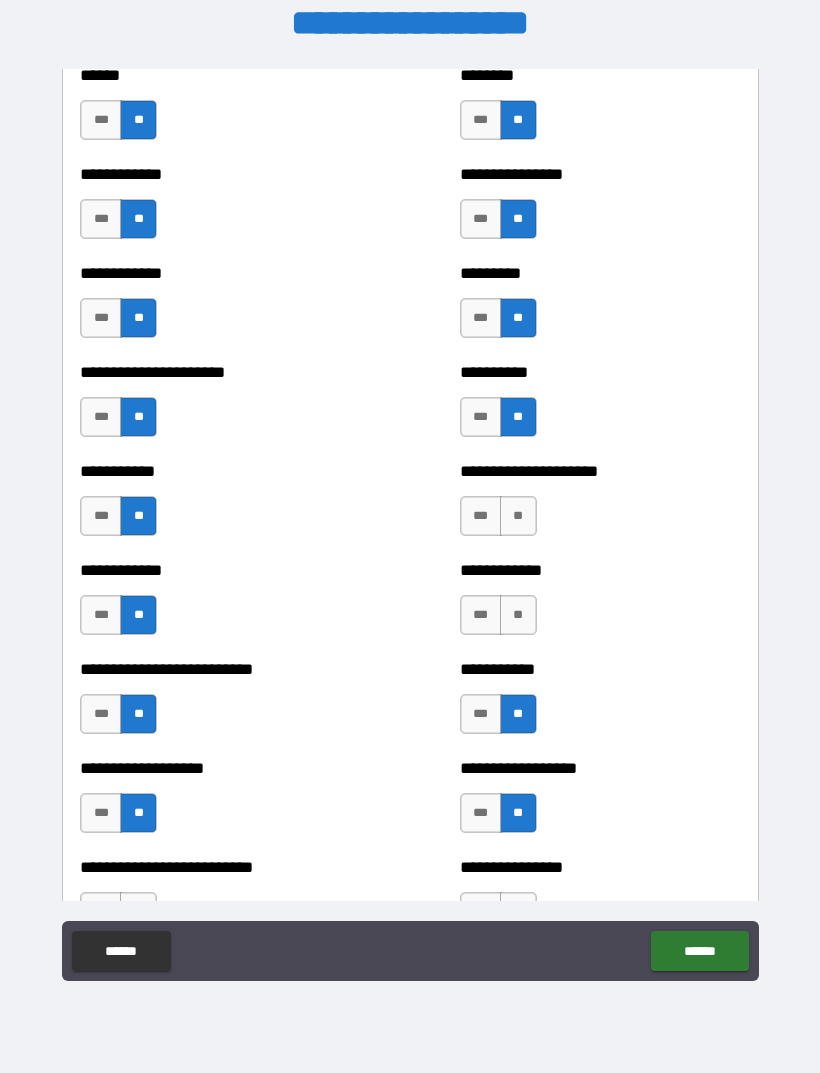 click on "**" at bounding box center (518, 615) 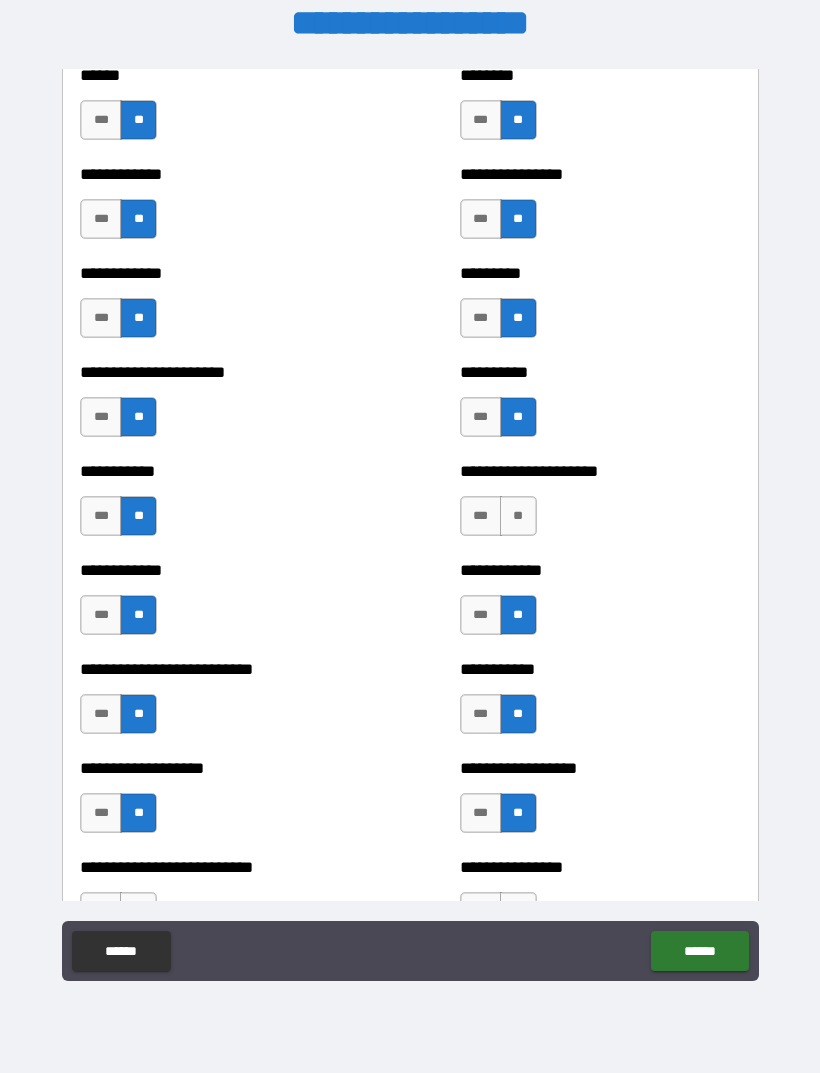 click on "**" at bounding box center [518, 516] 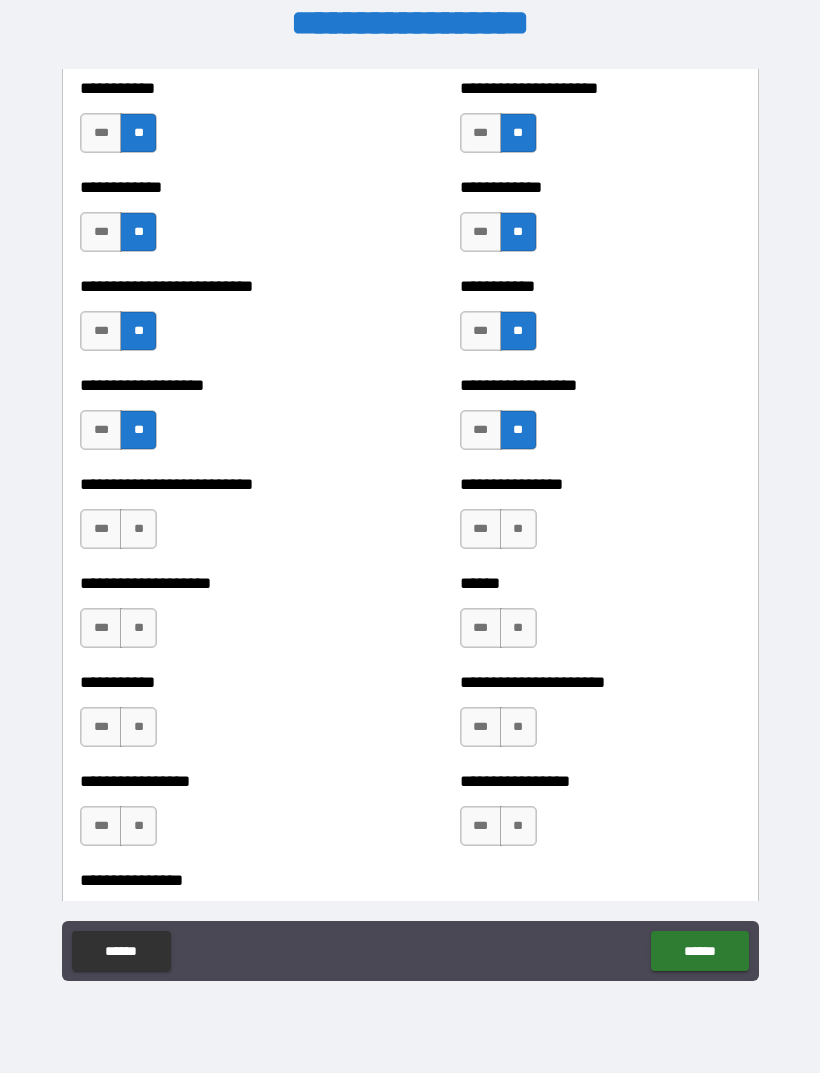scroll, scrollTop: 5549, scrollLeft: 0, axis: vertical 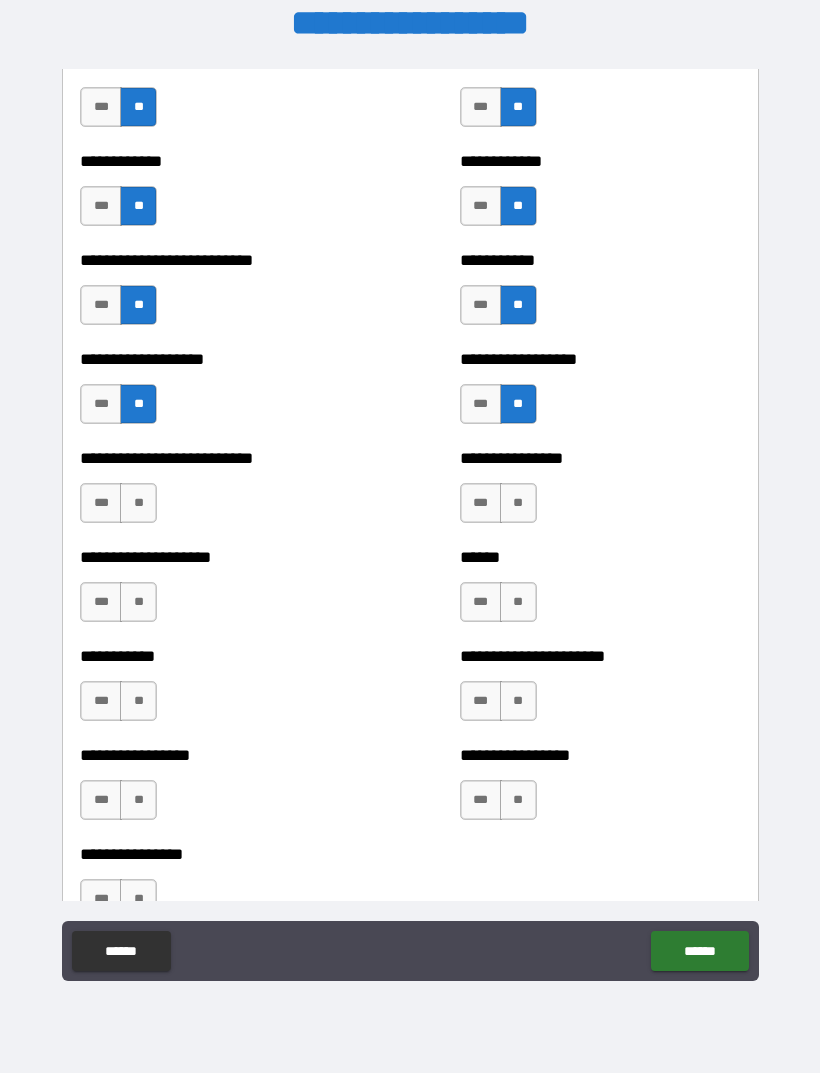 click on "**" at bounding box center [138, 503] 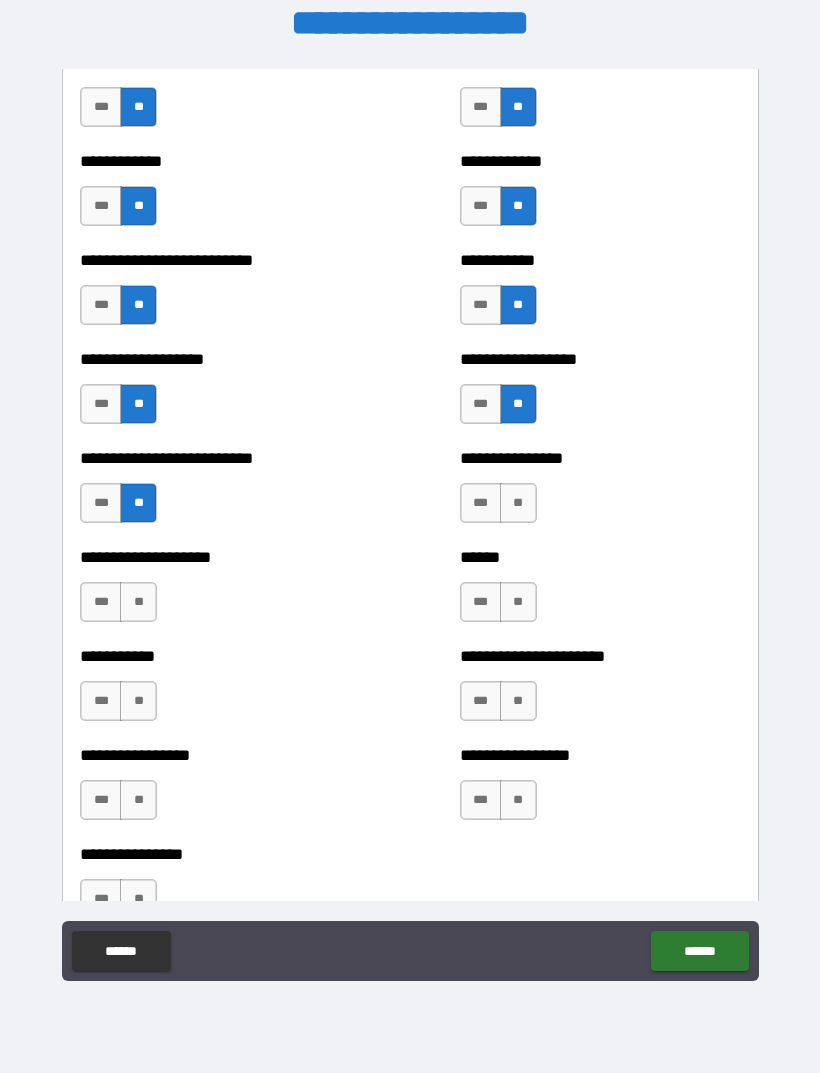 click on "**" at bounding box center [138, 602] 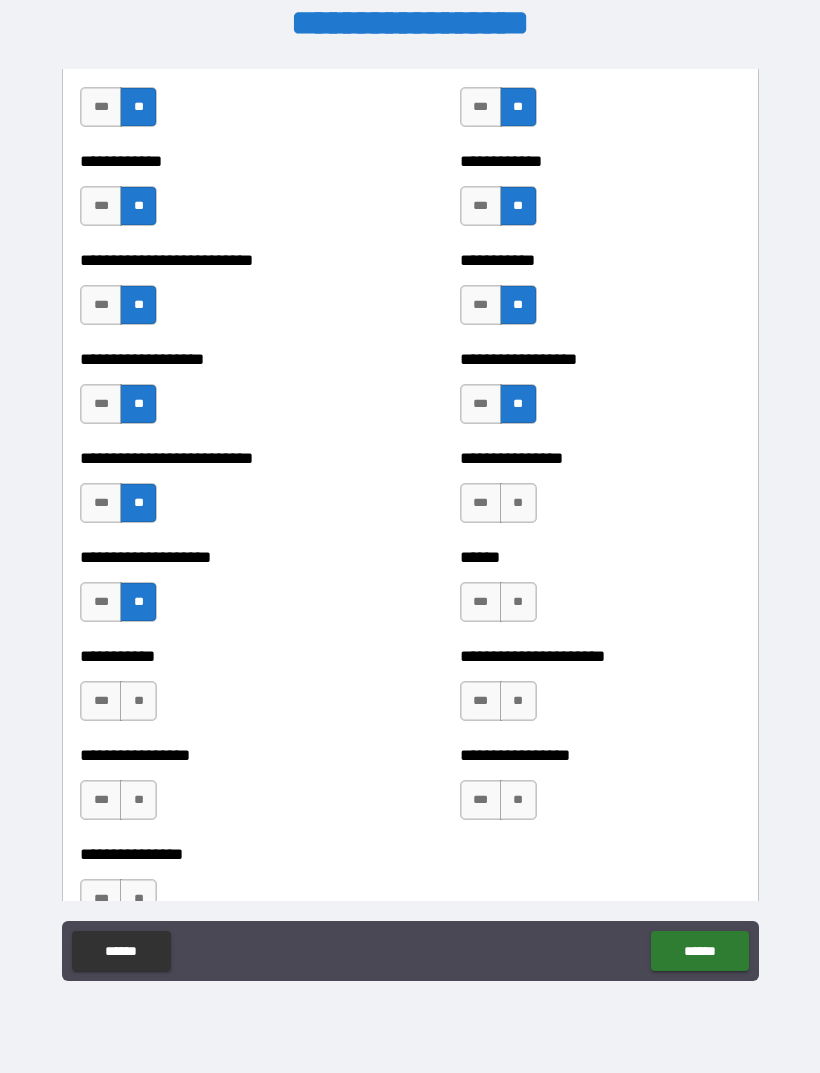 click on "**" at bounding box center (138, 701) 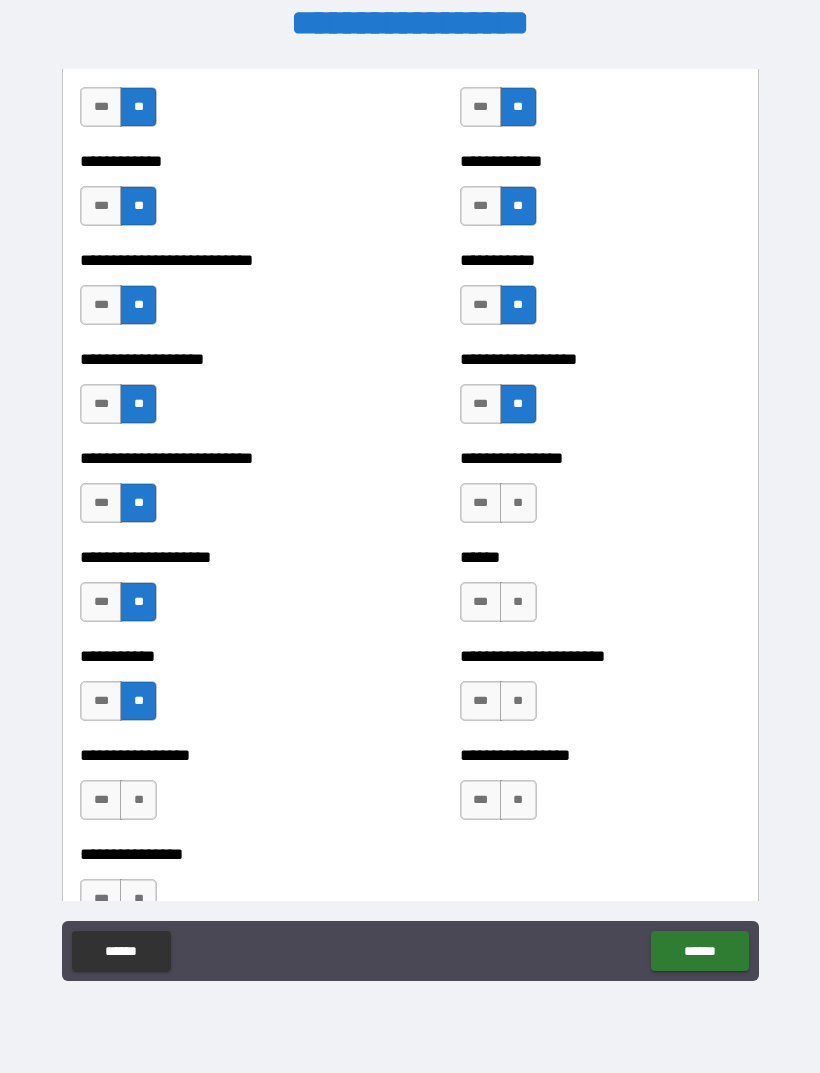click on "**" at bounding box center [138, 800] 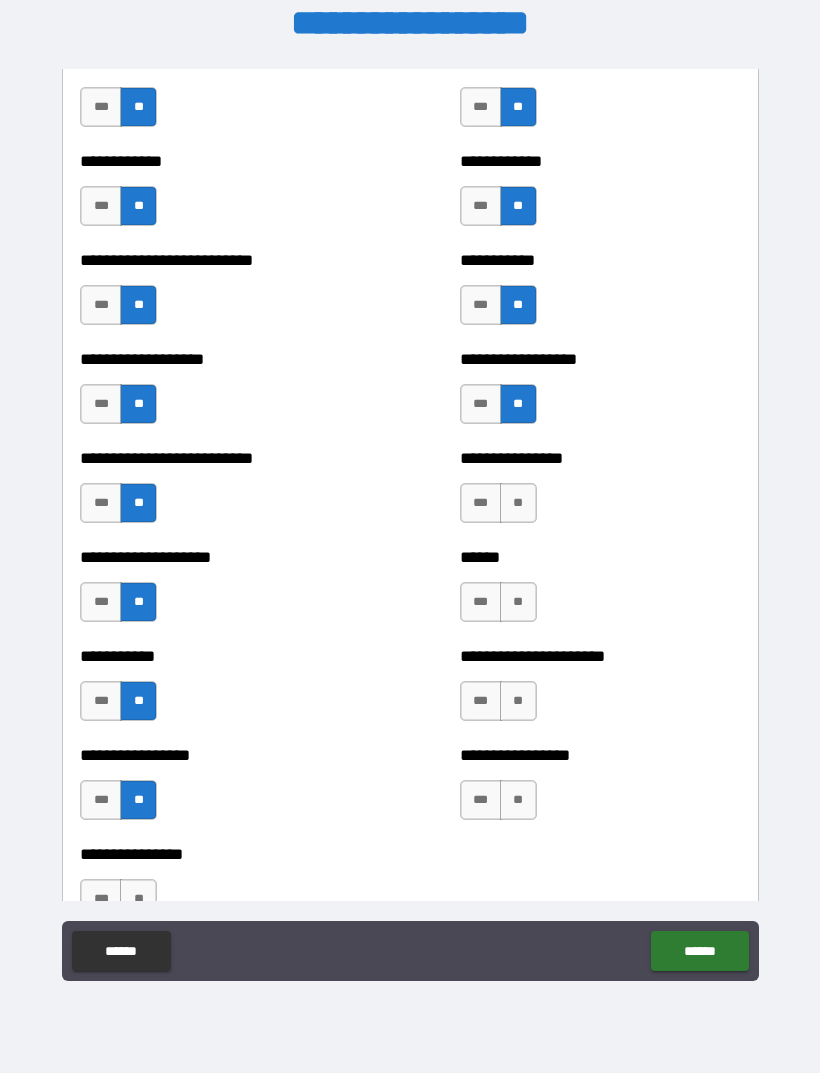 click on "**" at bounding box center (518, 800) 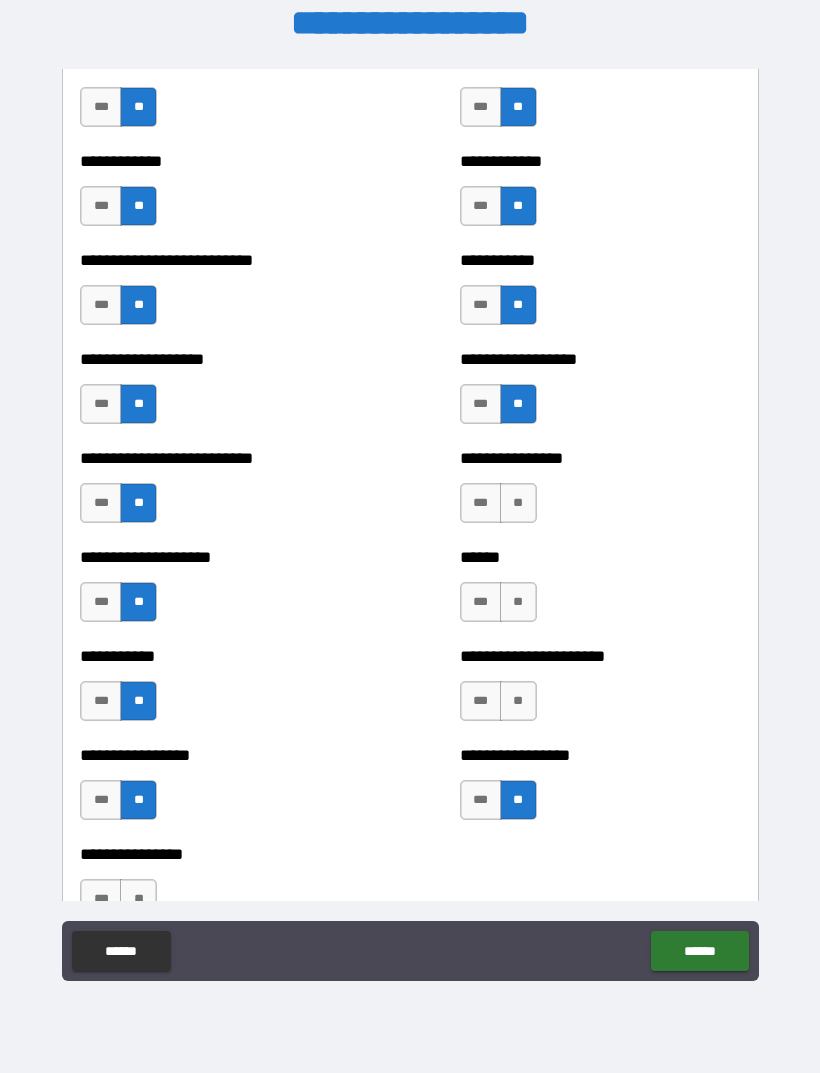 click on "**" at bounding box center (518, 701) 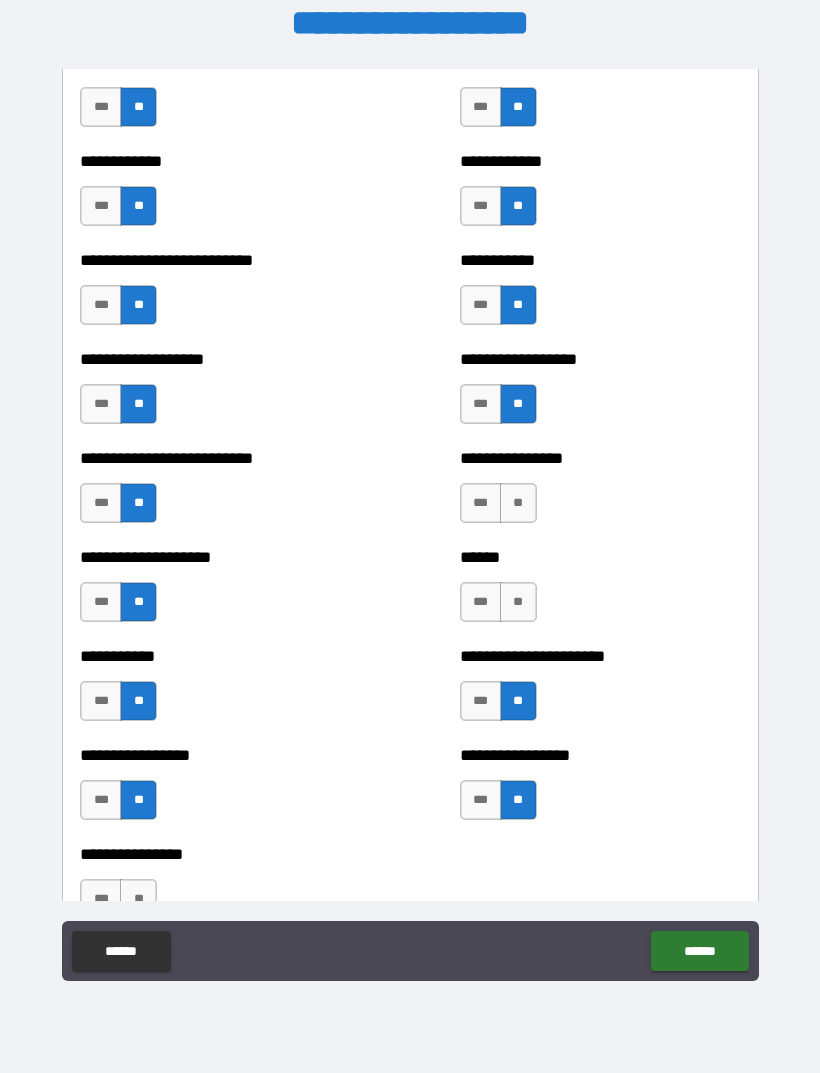 click on "**" at bounding box center (518, 602) 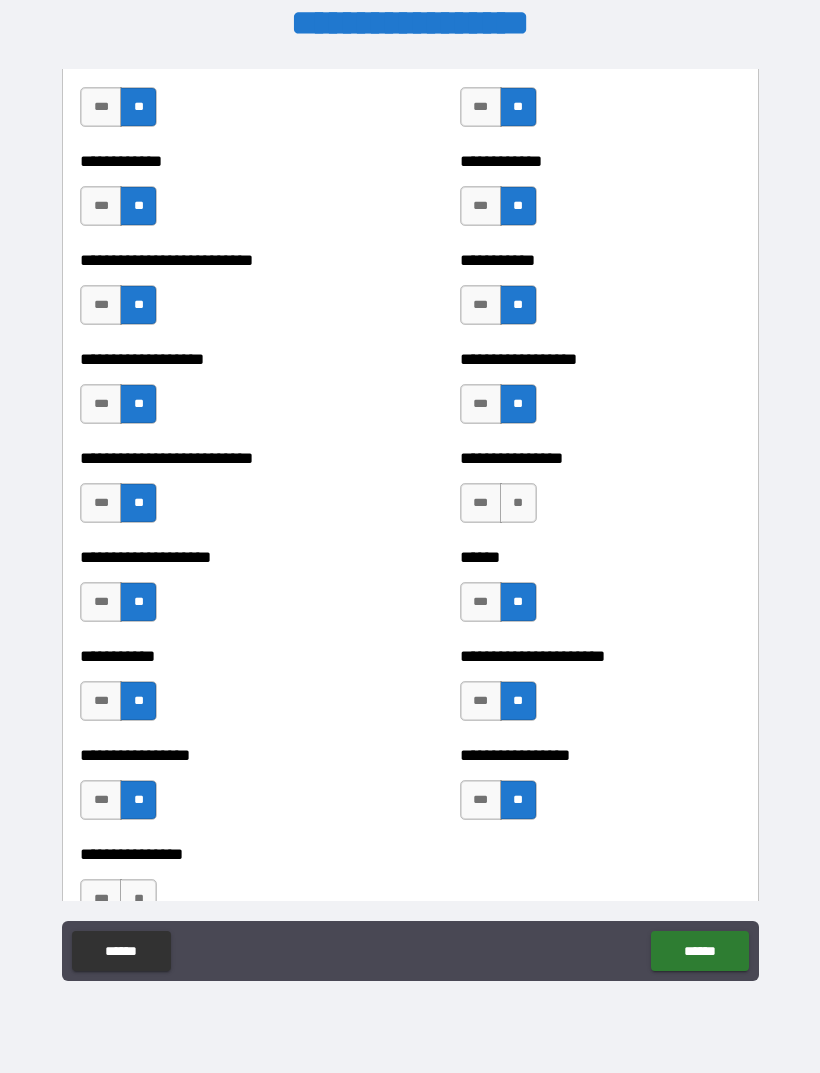 click on "**" at bounding box center [518, 503] 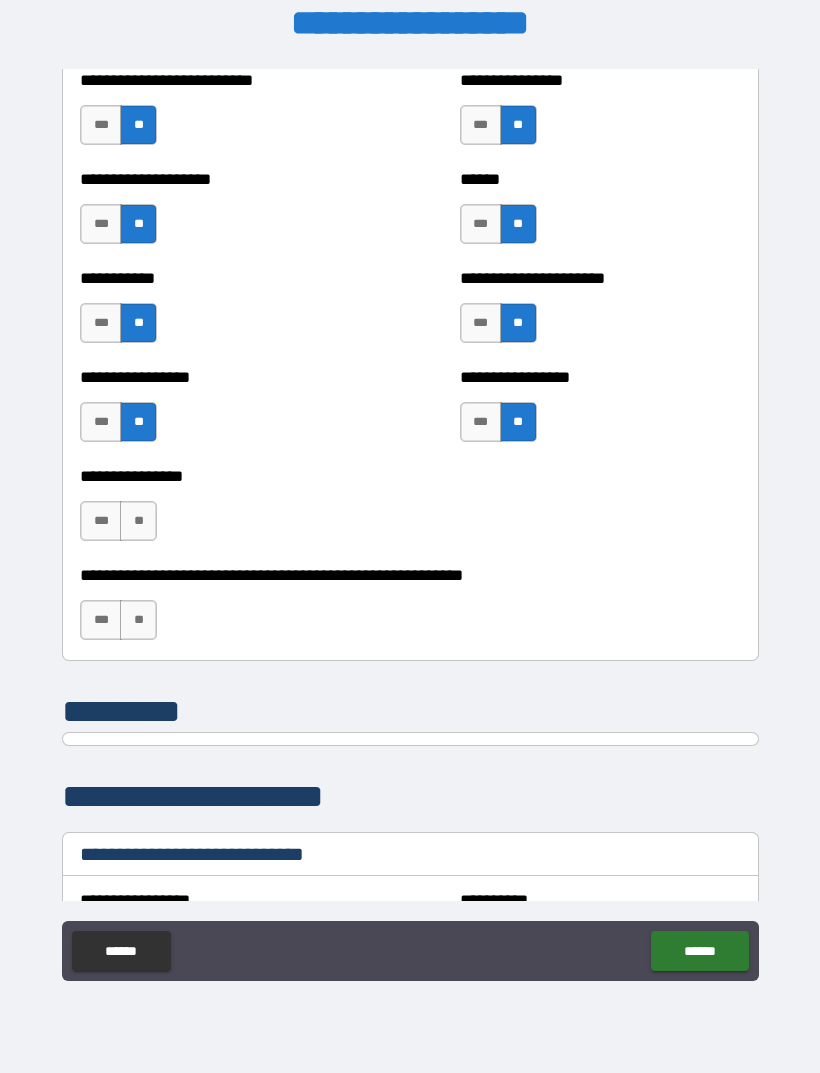 scroll, scrollTop: 5930, scrollLeft: 0, axis: vertical 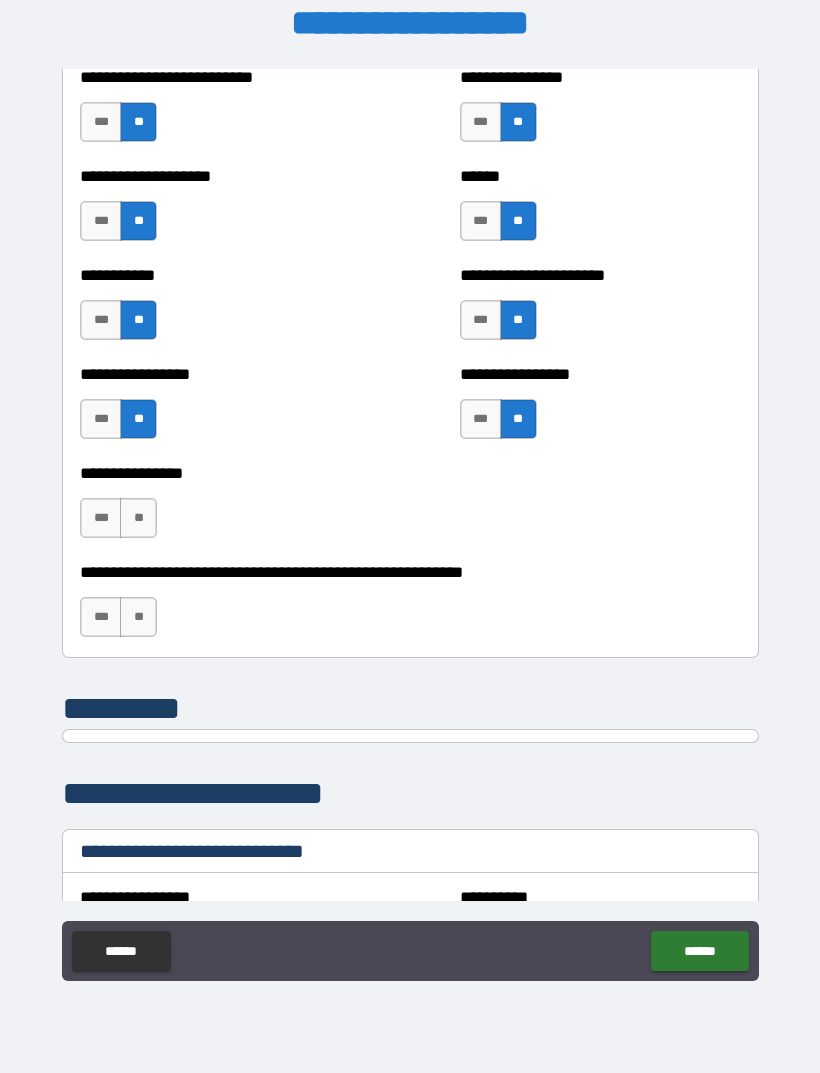 click on "**" at bounding box center (138, 518) 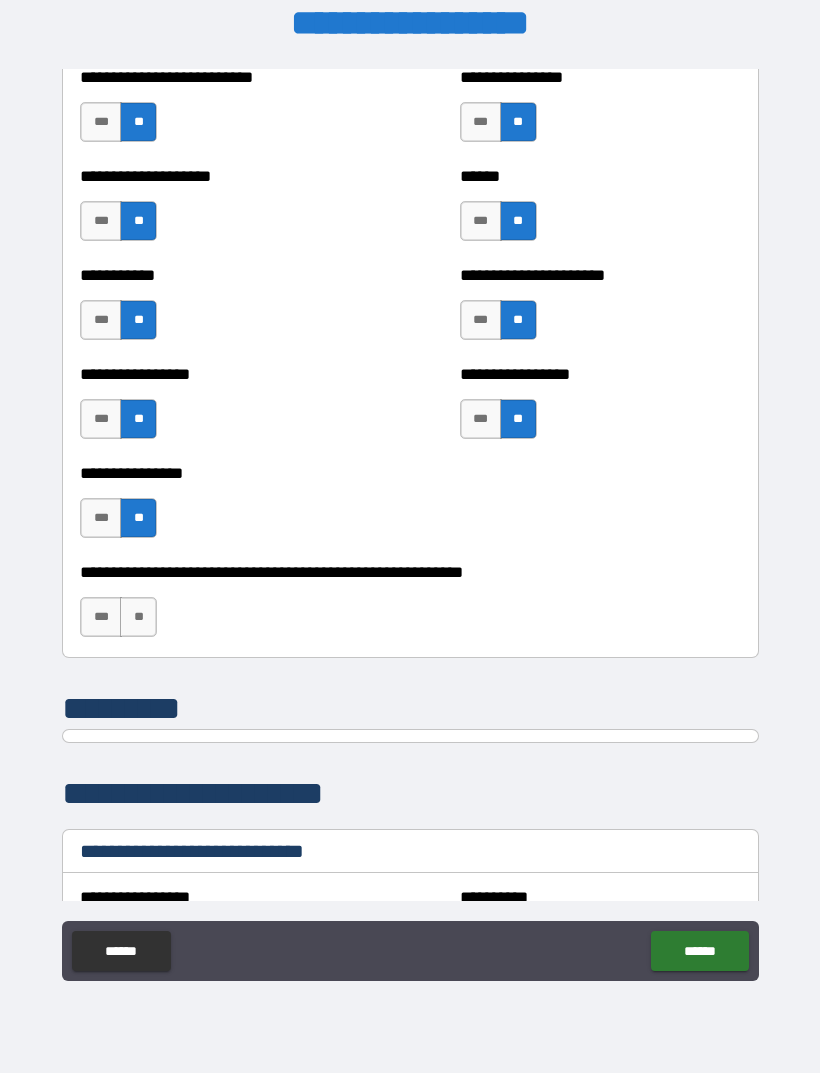 click on "**" at bounding box center [138, 617] 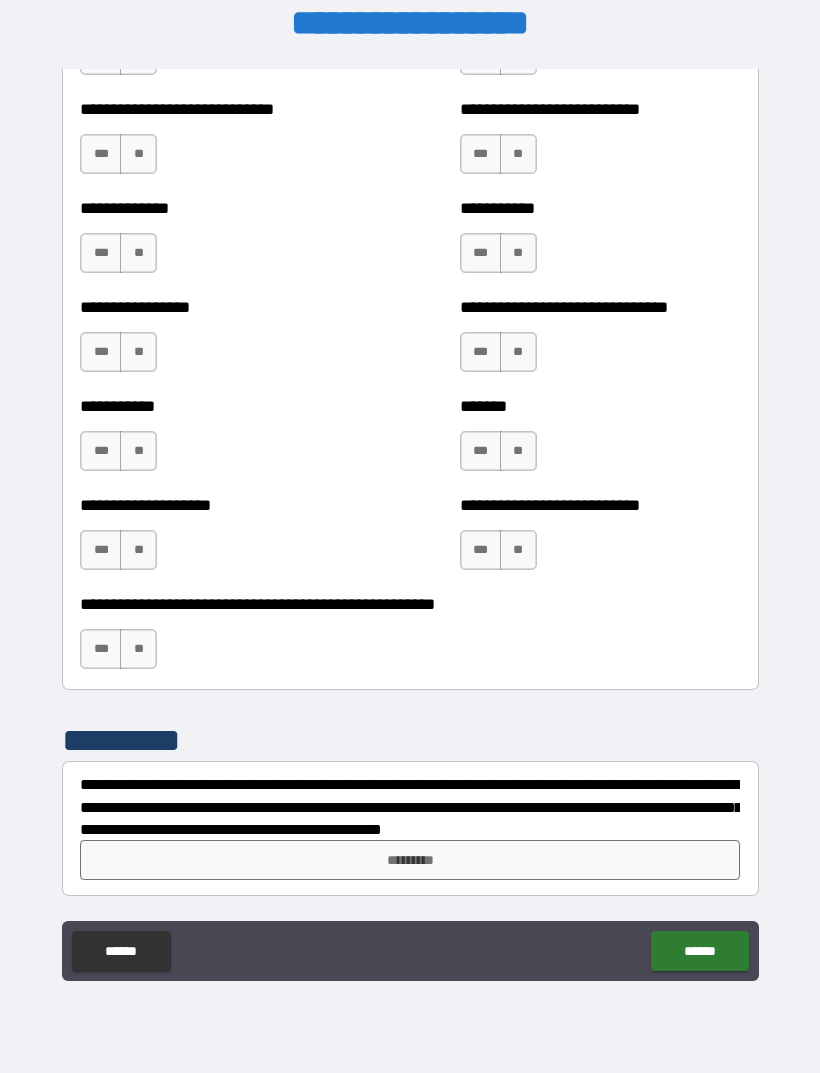 scroll, scrollTop: 7708, scrollLeft: 0, axis: vertical 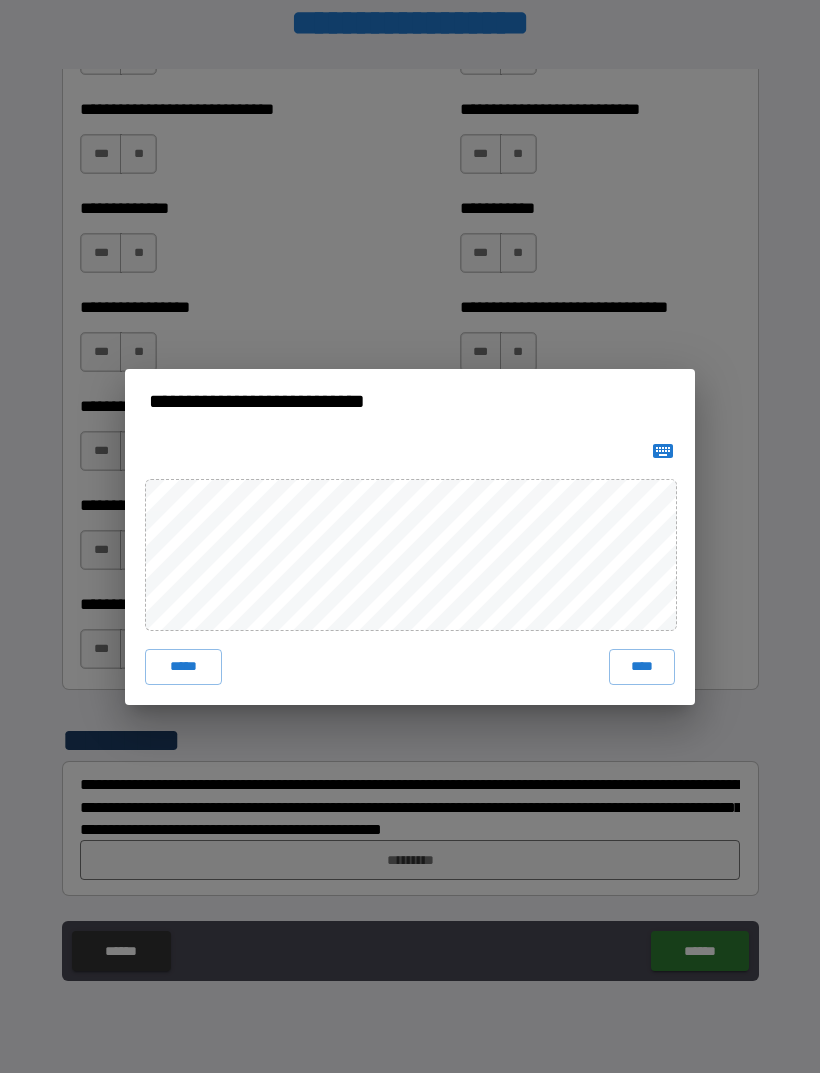 click on "****" at bounding box center [642, 667] 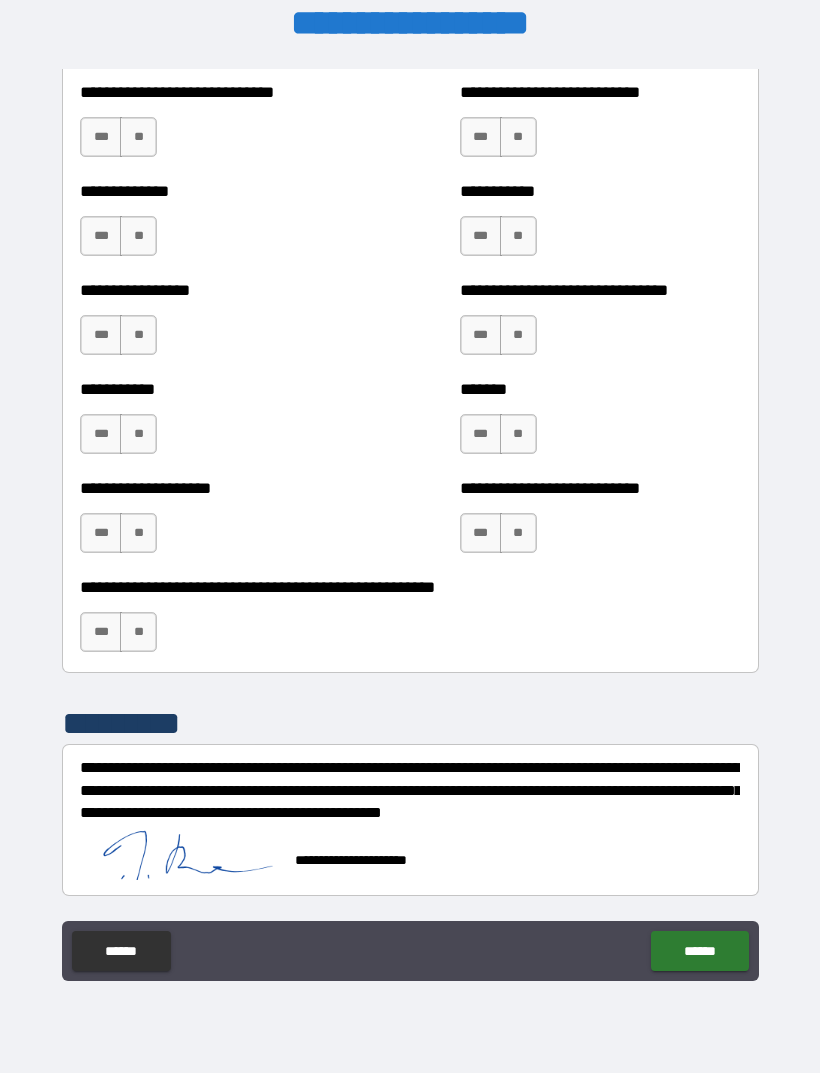 scroll, scrollTop: 7725, scrollLeft: 0, axis: vertical 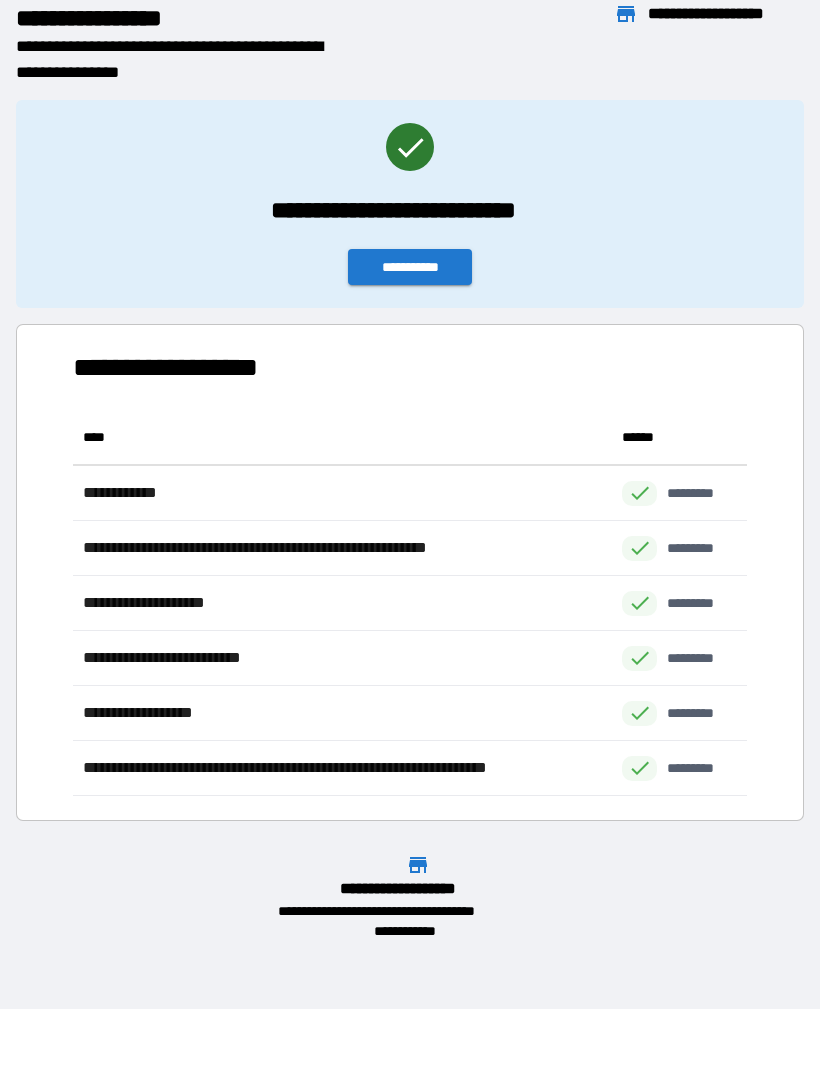 click on "**********" at bounding box center [410, 267] 